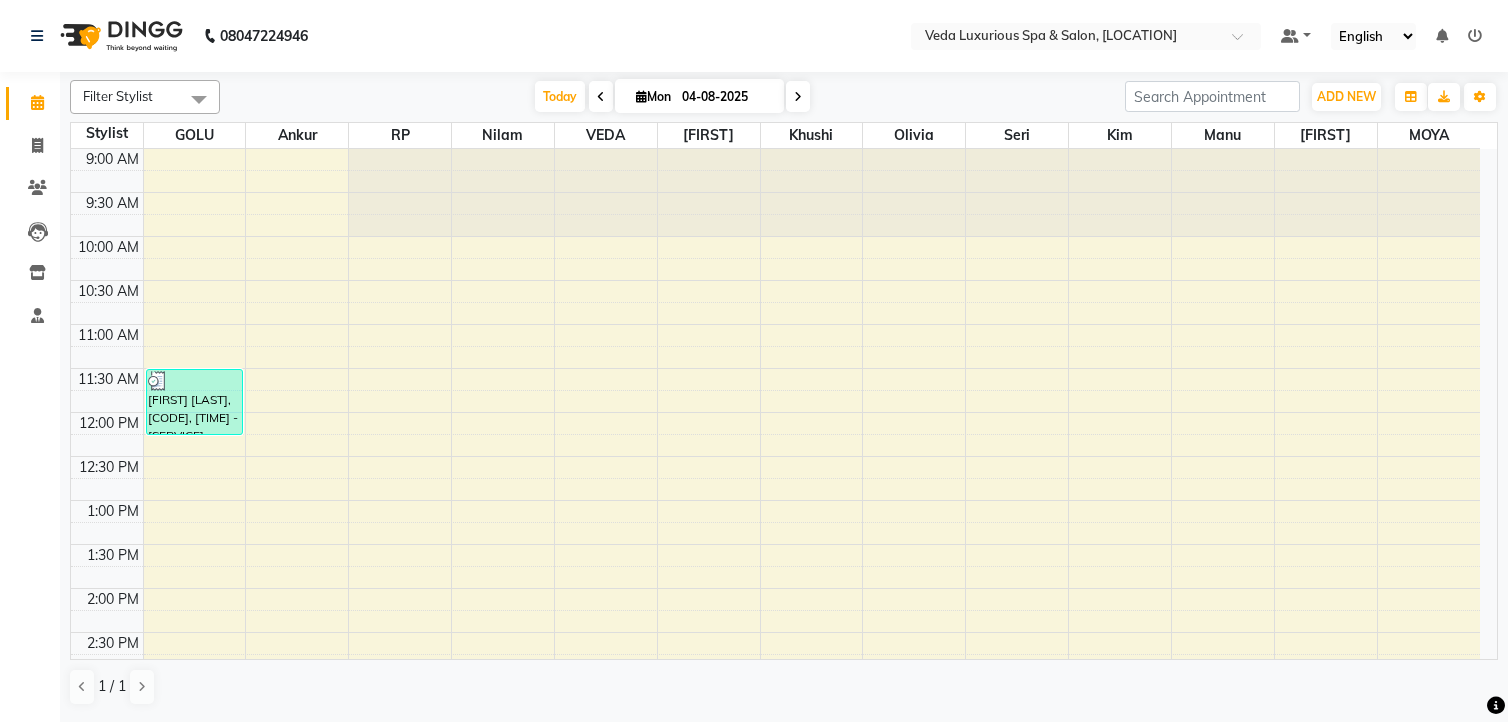 scroll, scrollTop: 0, scrollLeft: 0, axis: both 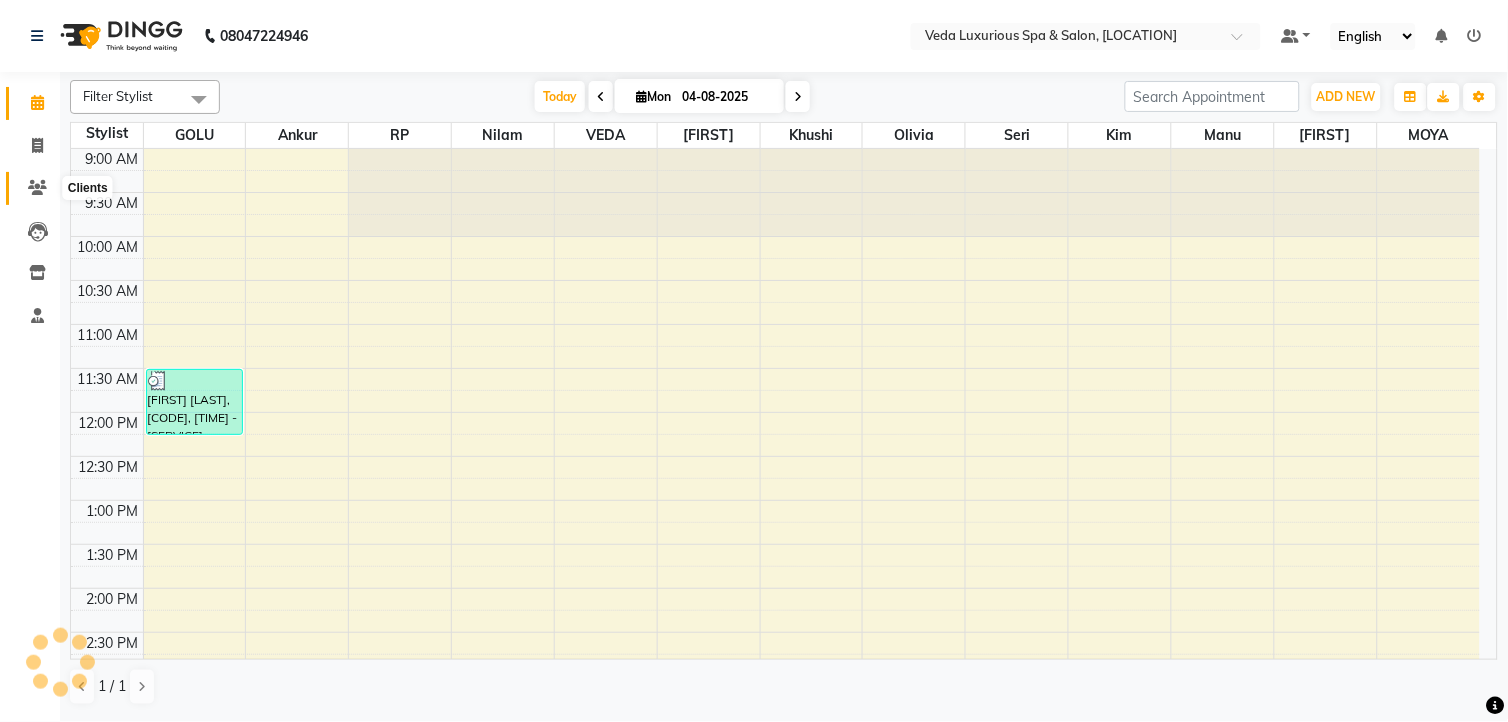 click 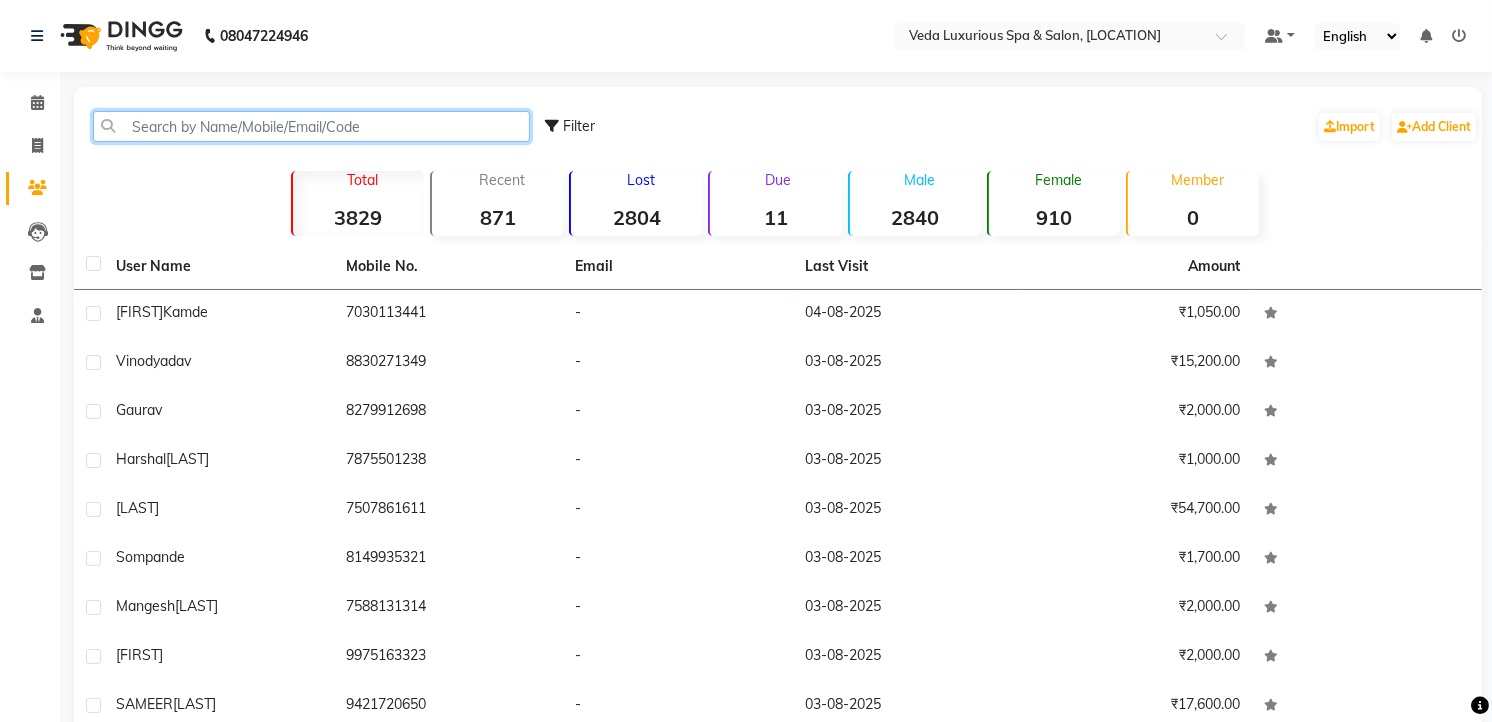 click 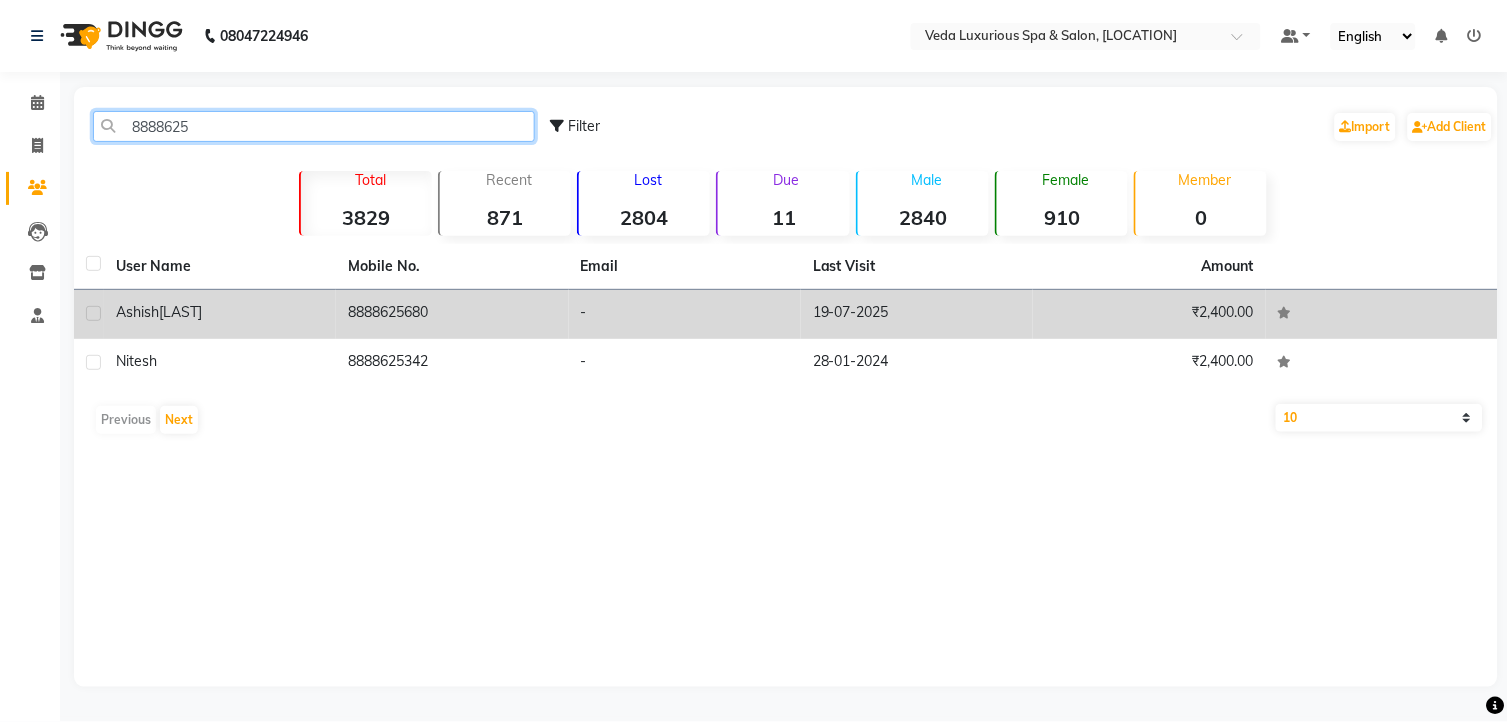 type on "8888625" 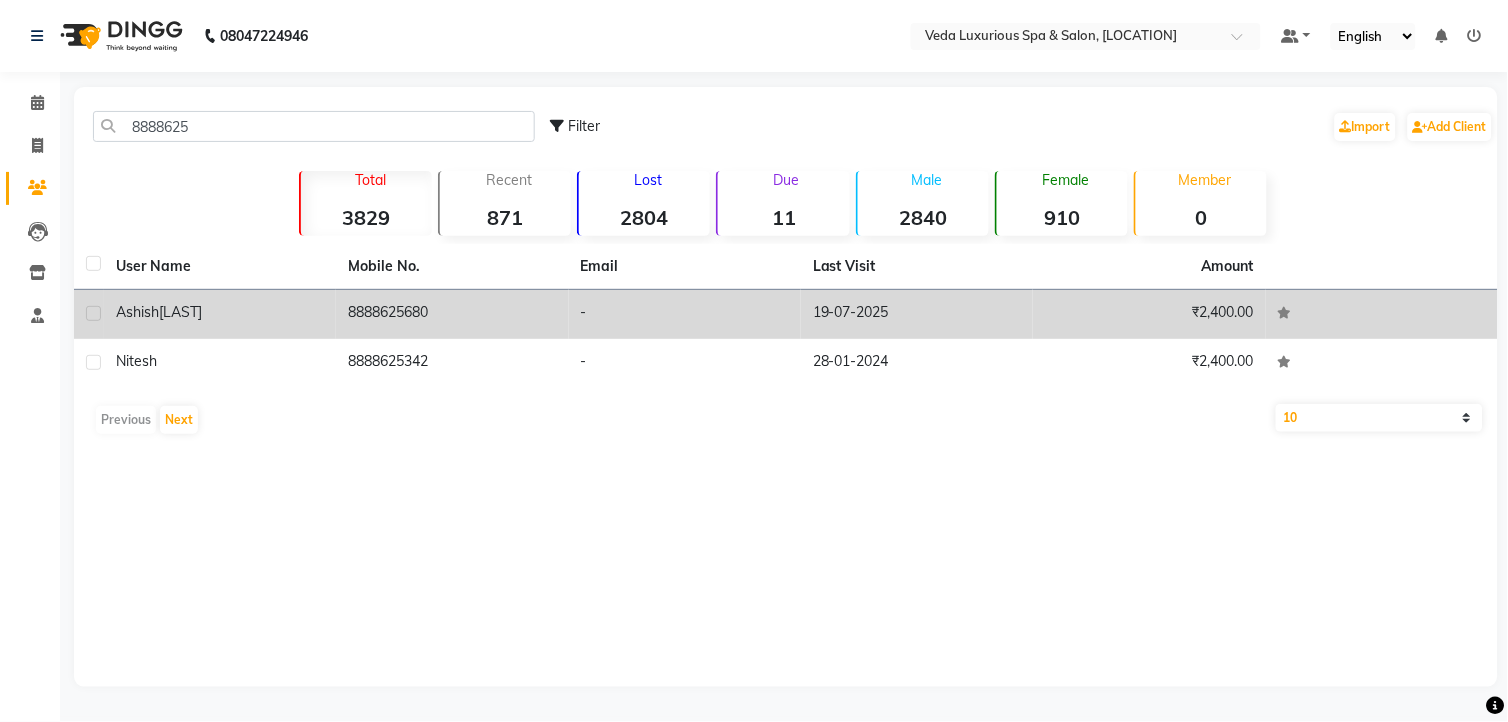 click on "[LAST]" 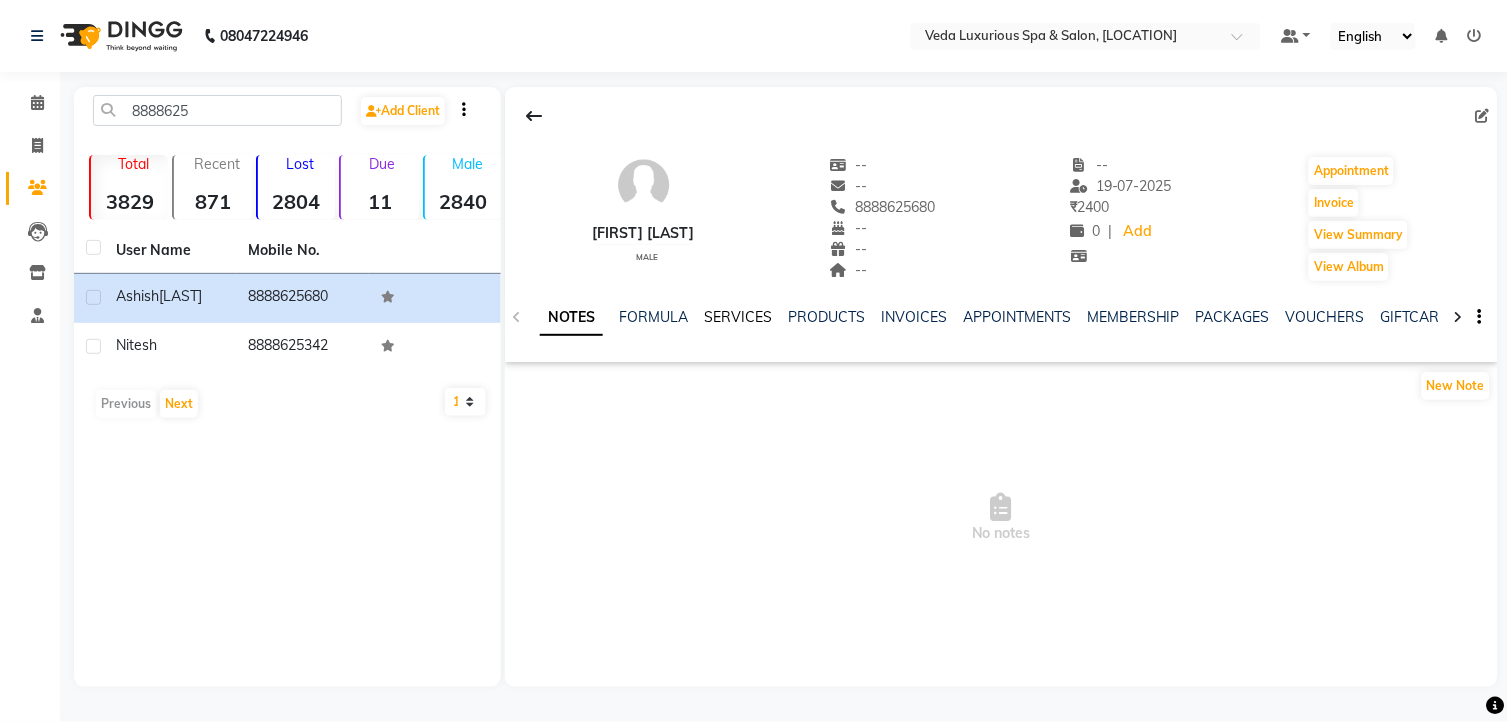 click on "SERVICES" 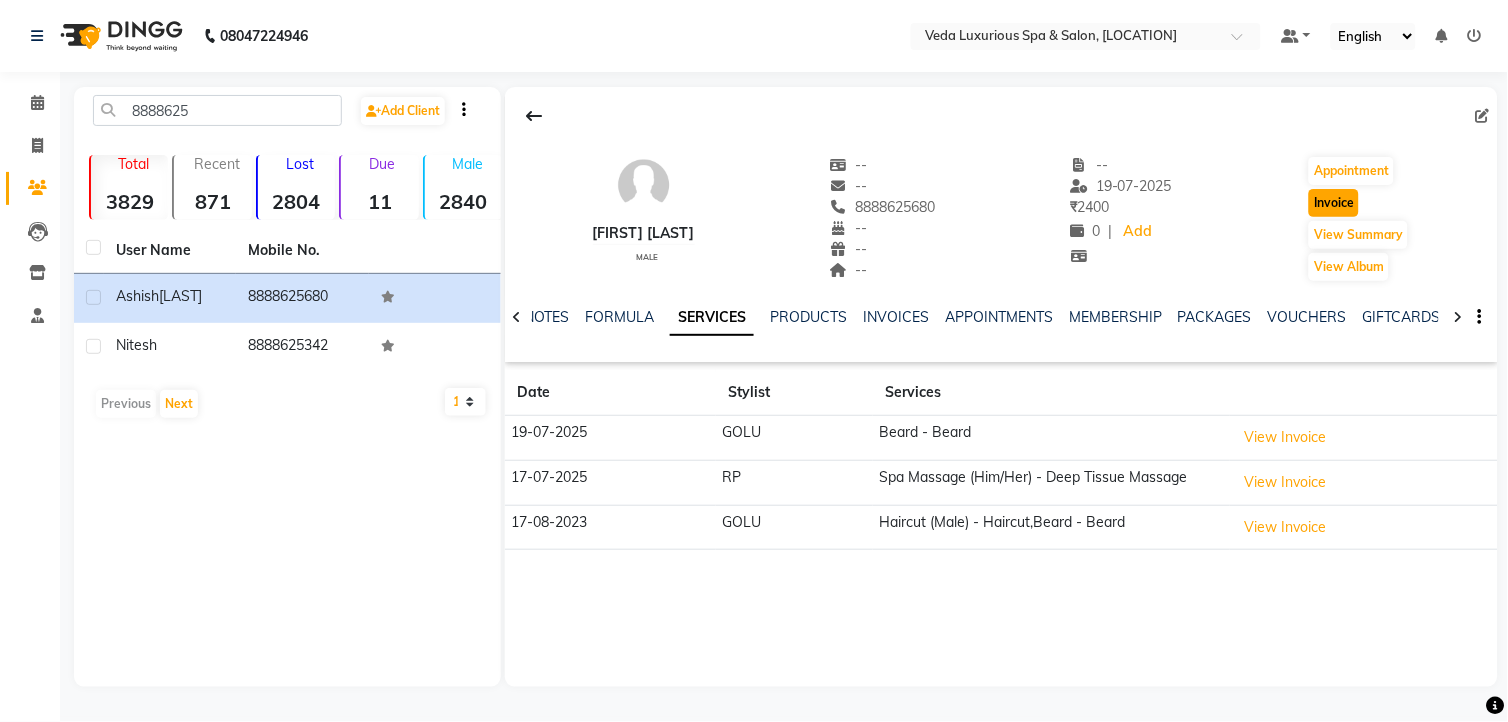 click on "Invoice" 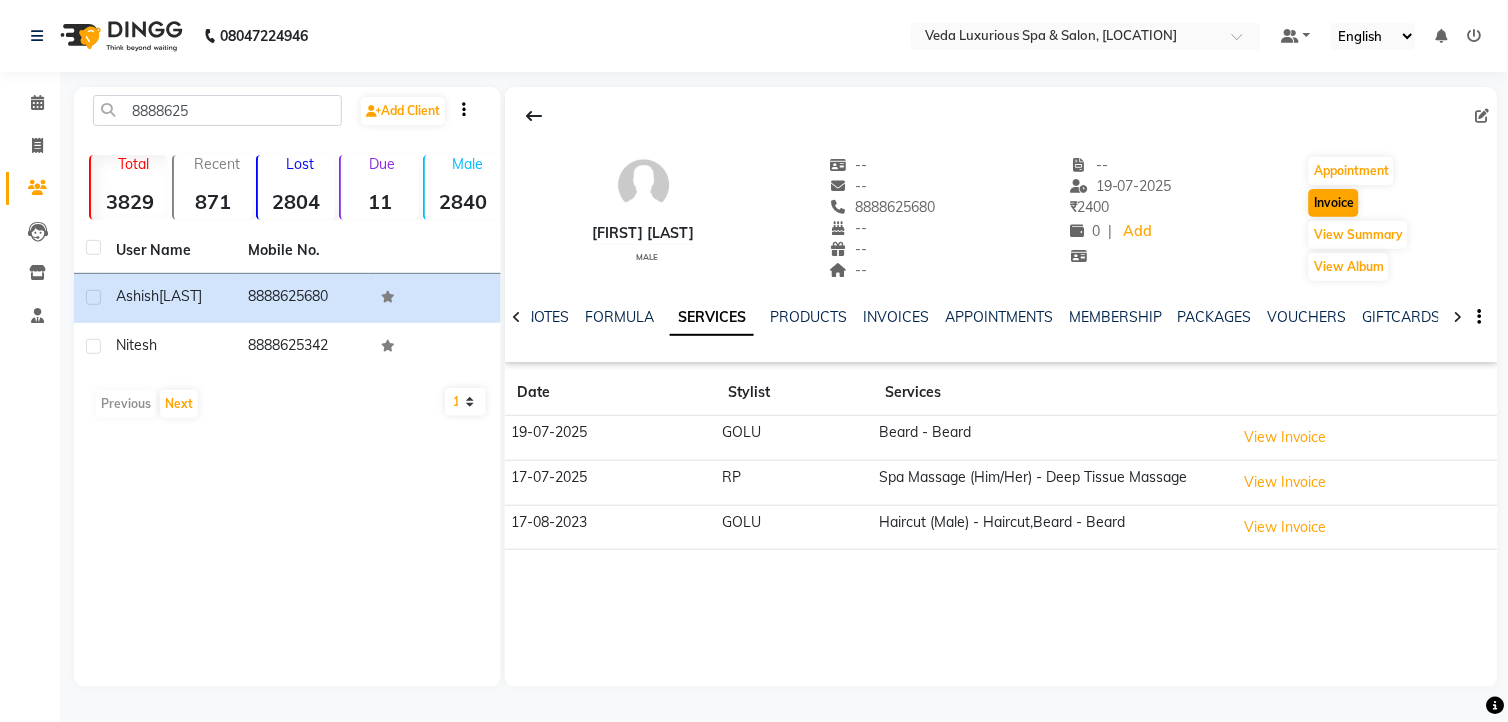 select on "service" 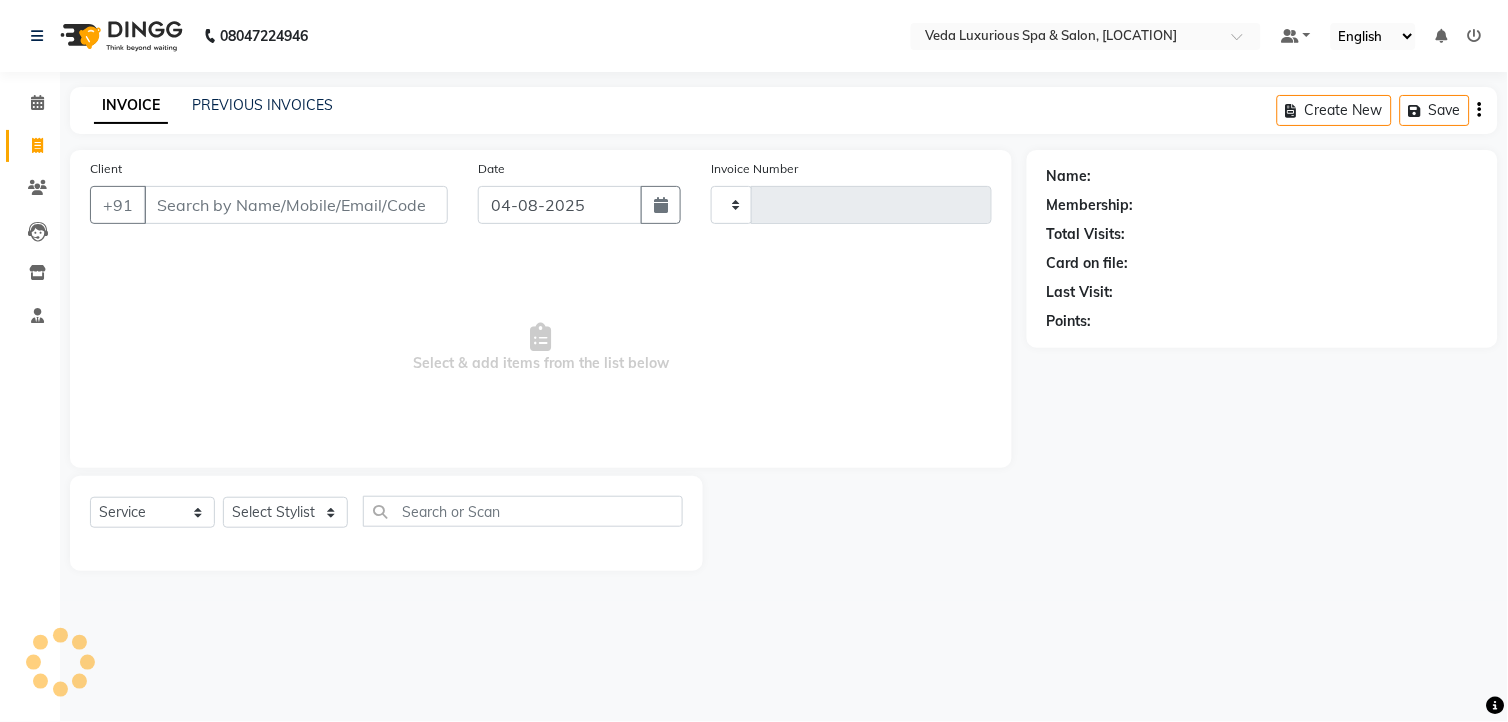 type on "1889" 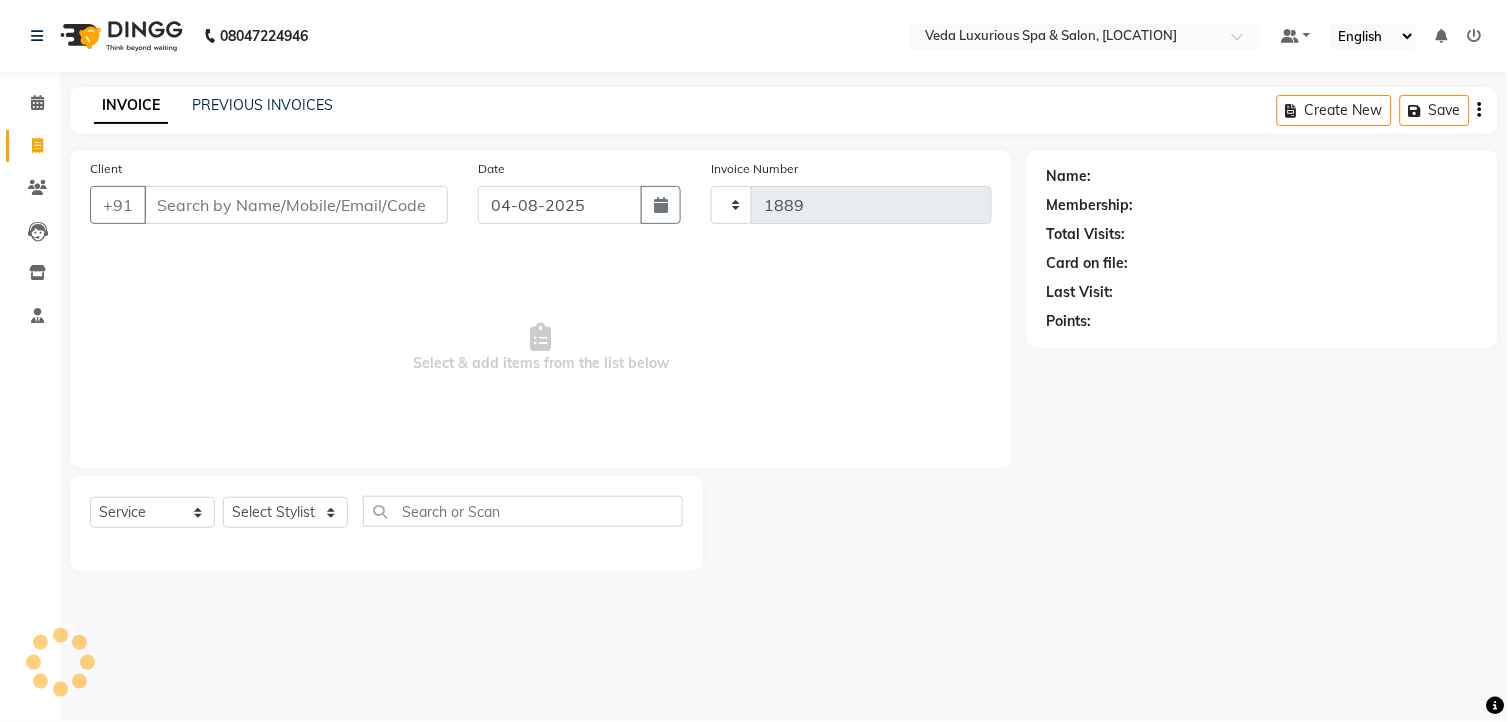select on "4666" 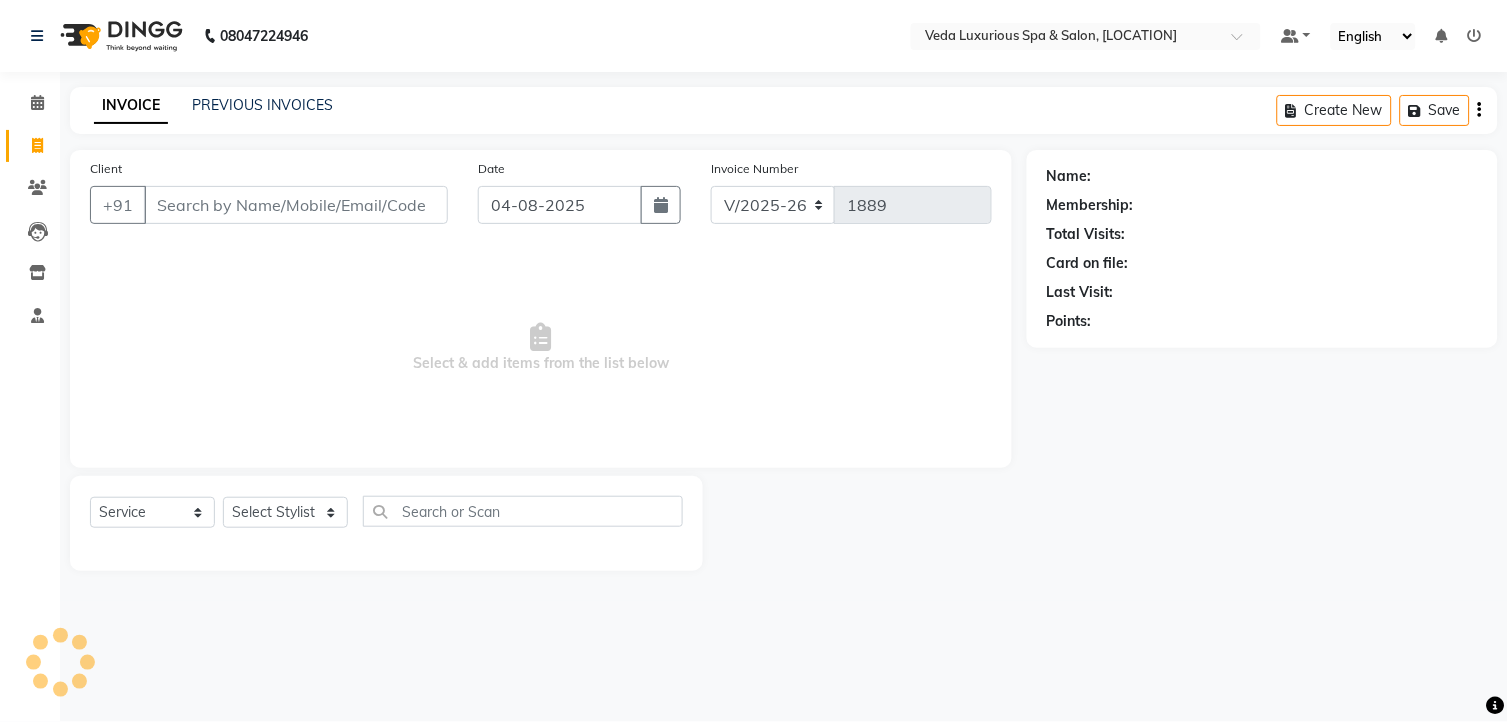 type on "8888625680" 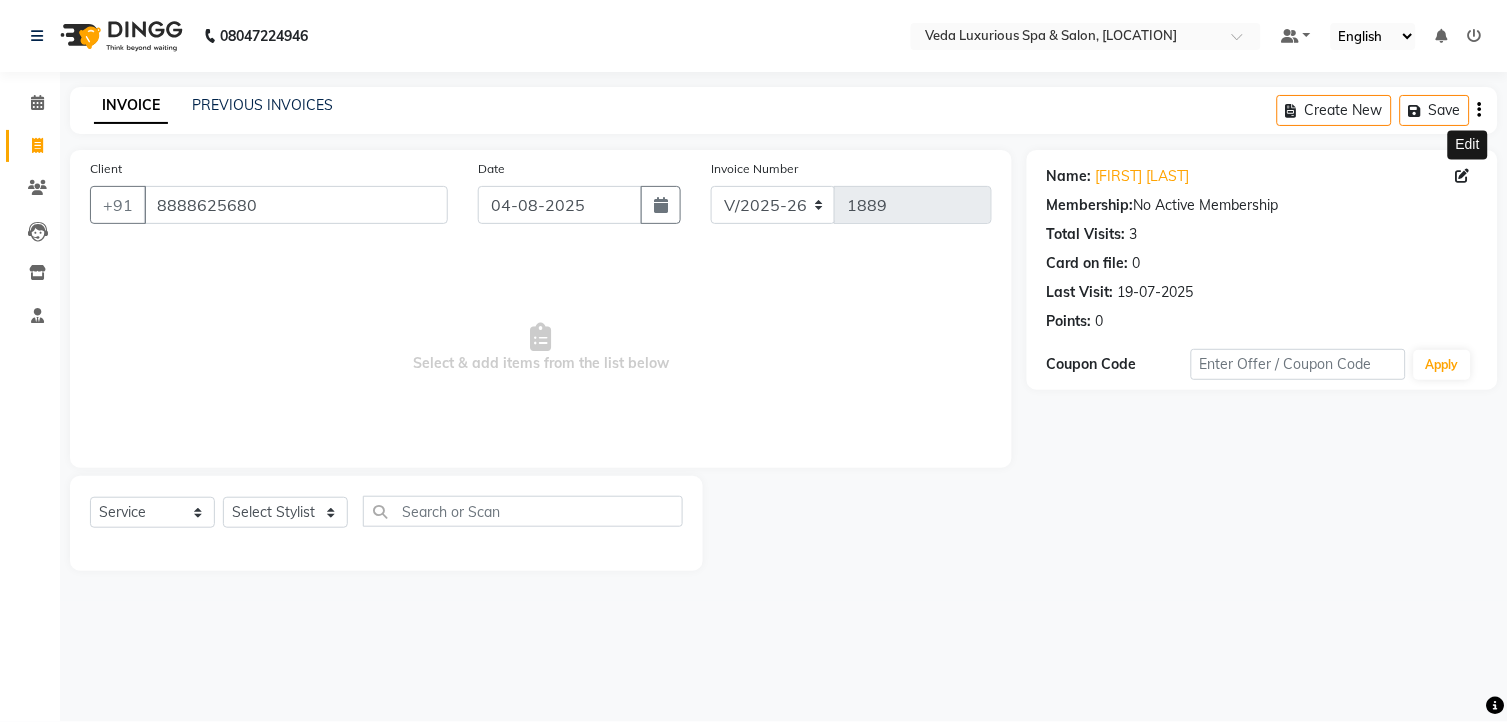 click 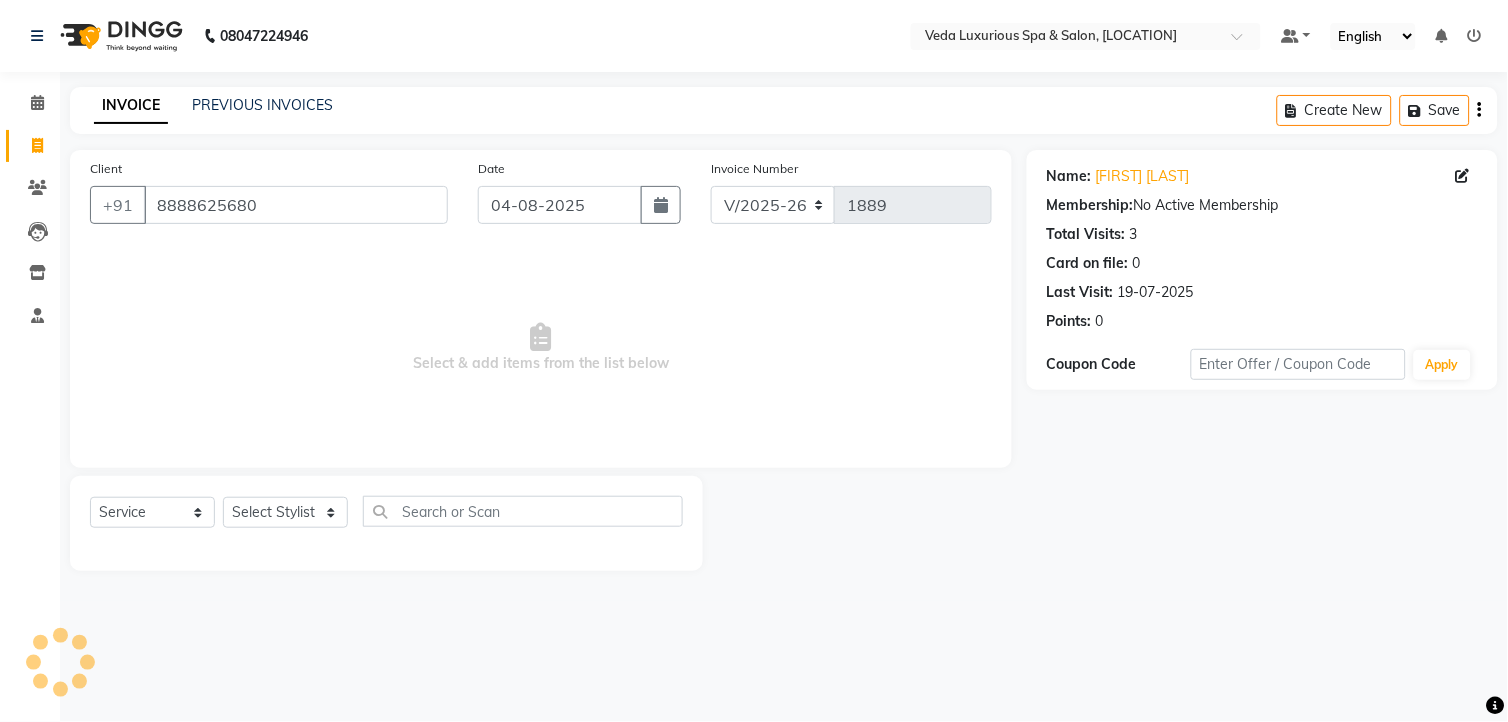 select on "male" 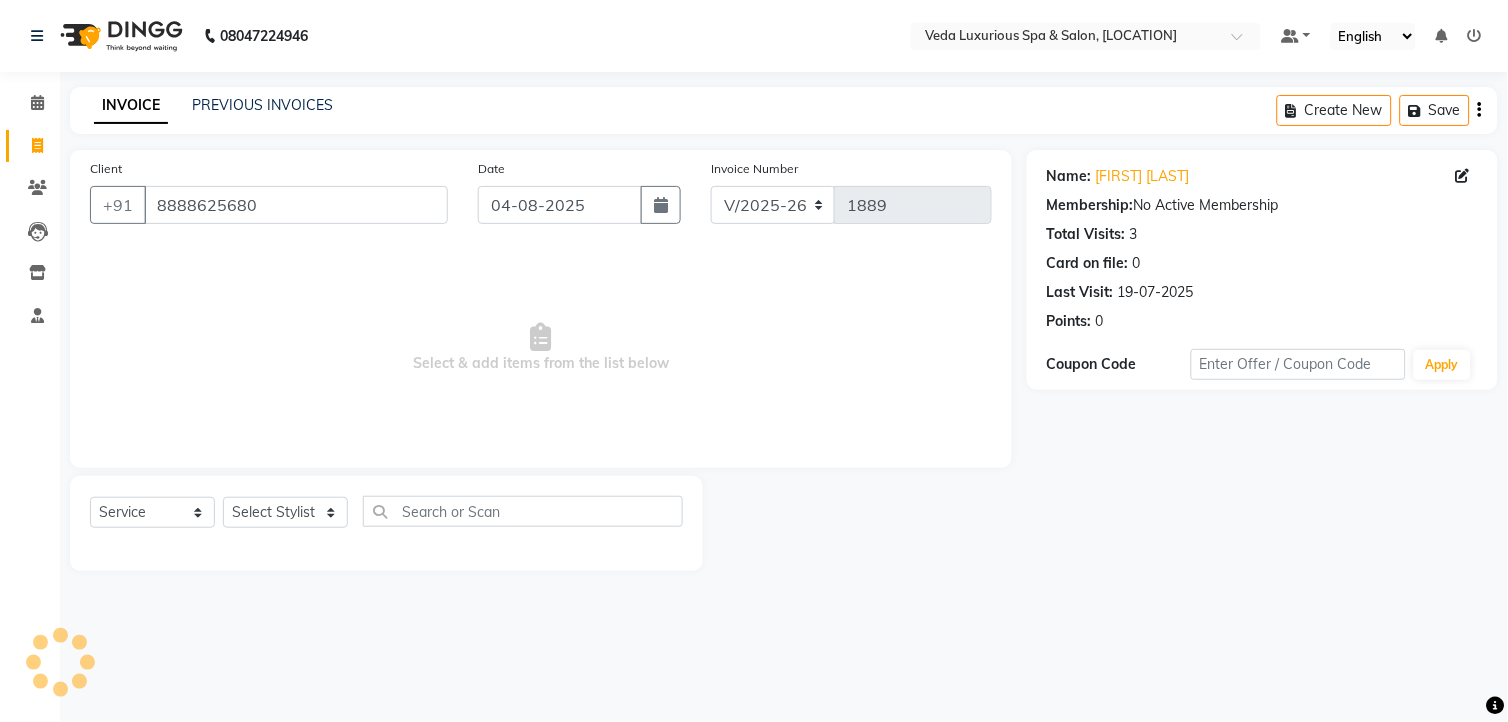 select 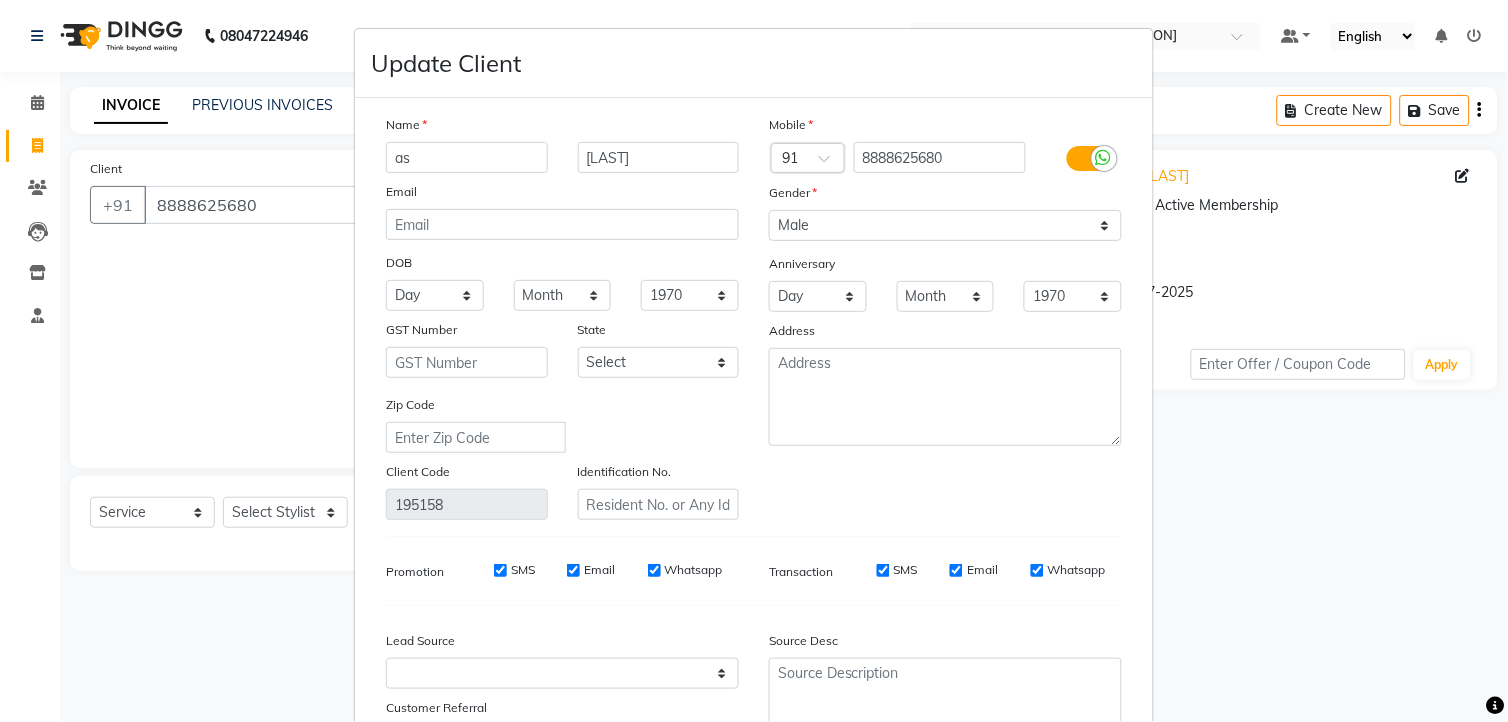 type on "a" 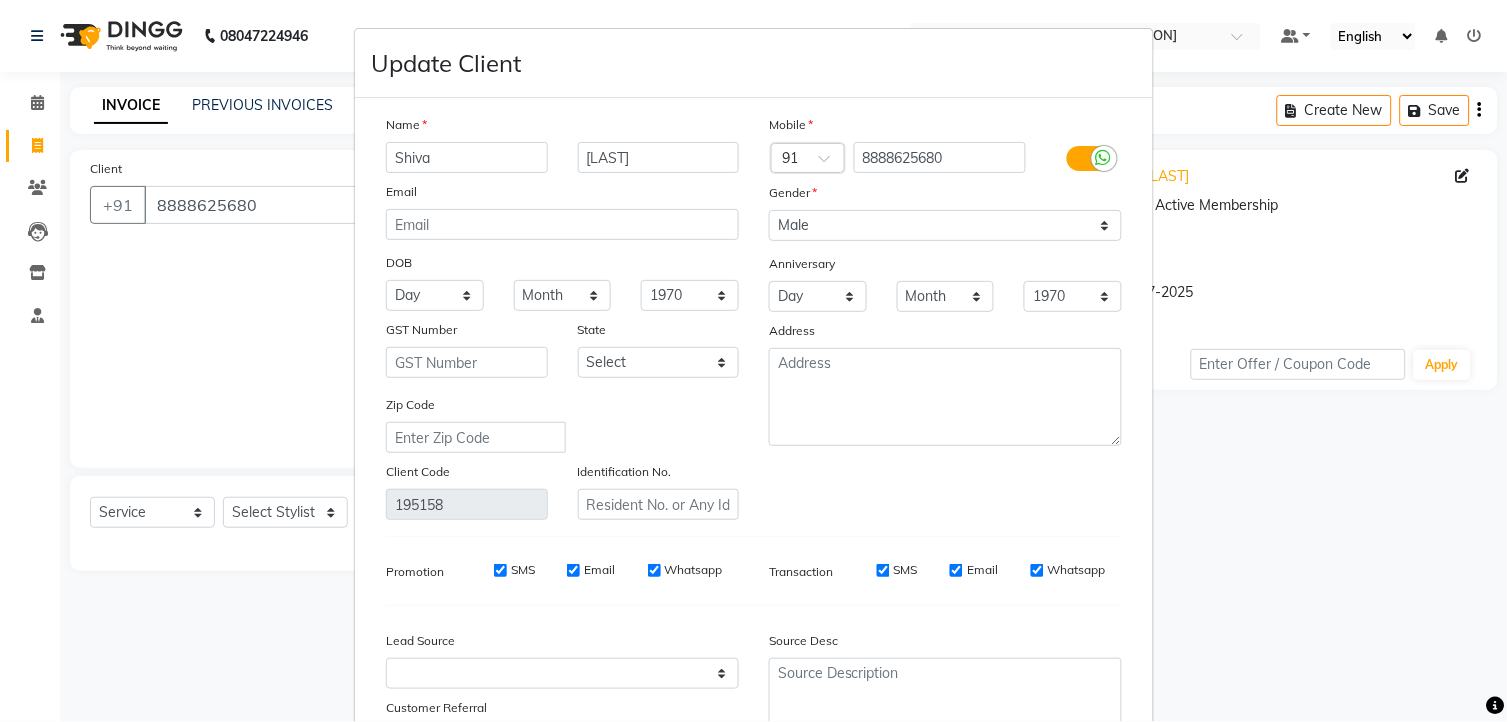 type on "Shiva" 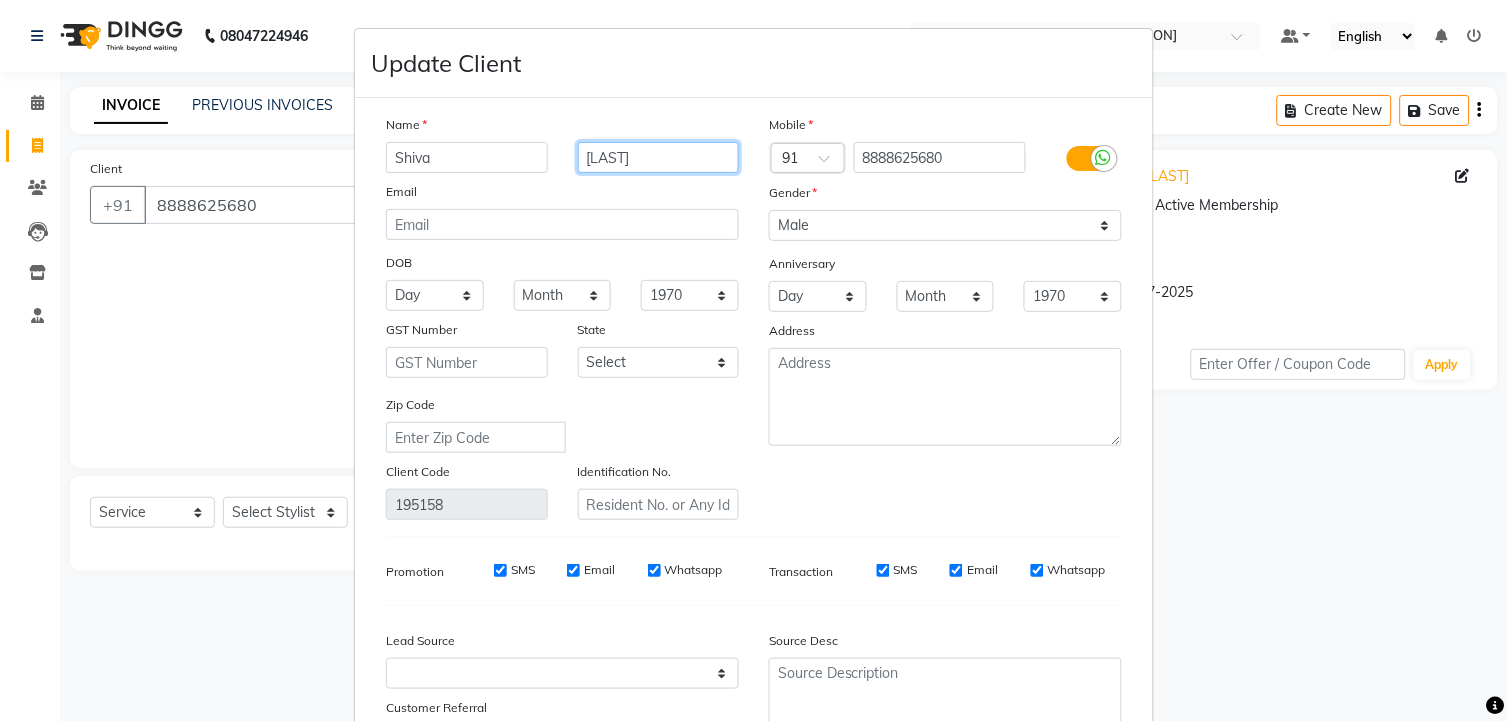click on "[LAST]" at bounding box center (659, 157) 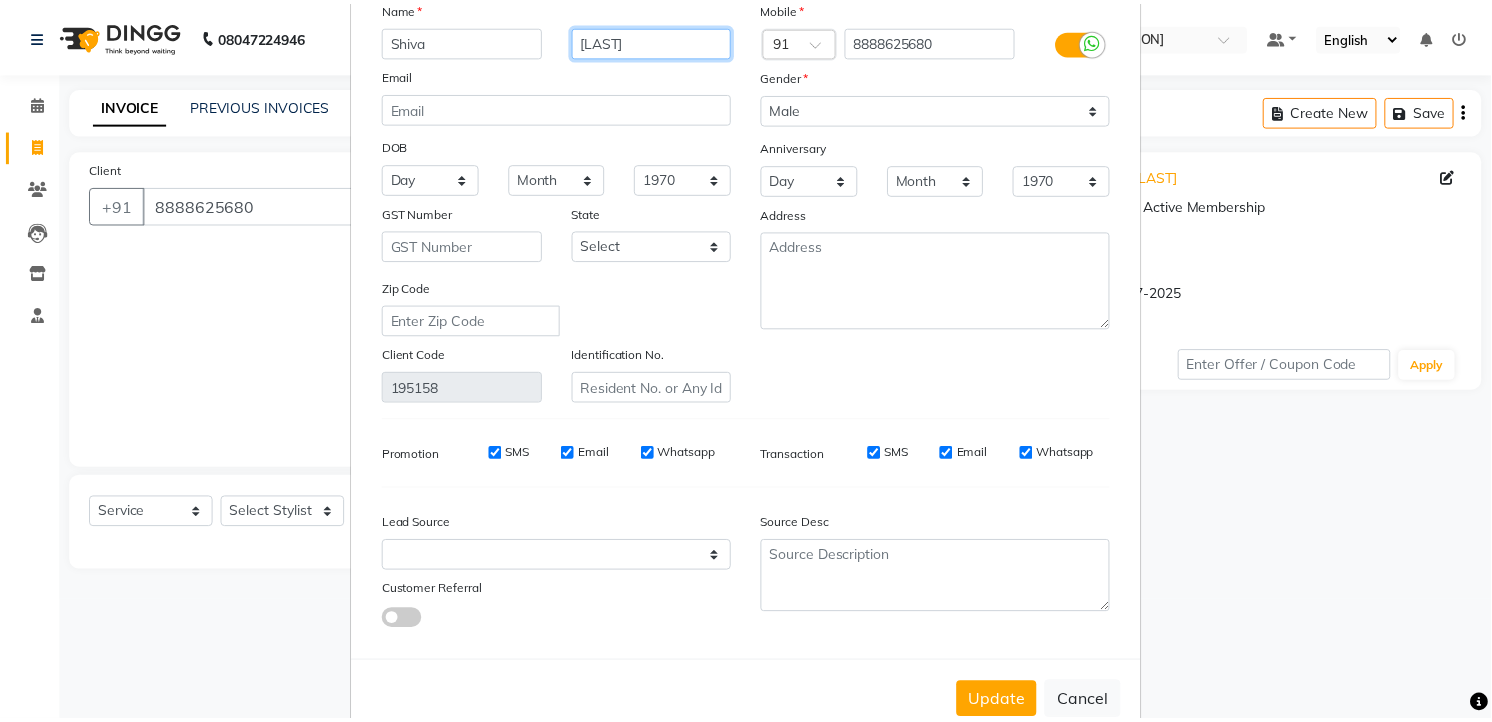 scroll, scrollTop: 167, scrollLeft: 0, axis: vertical 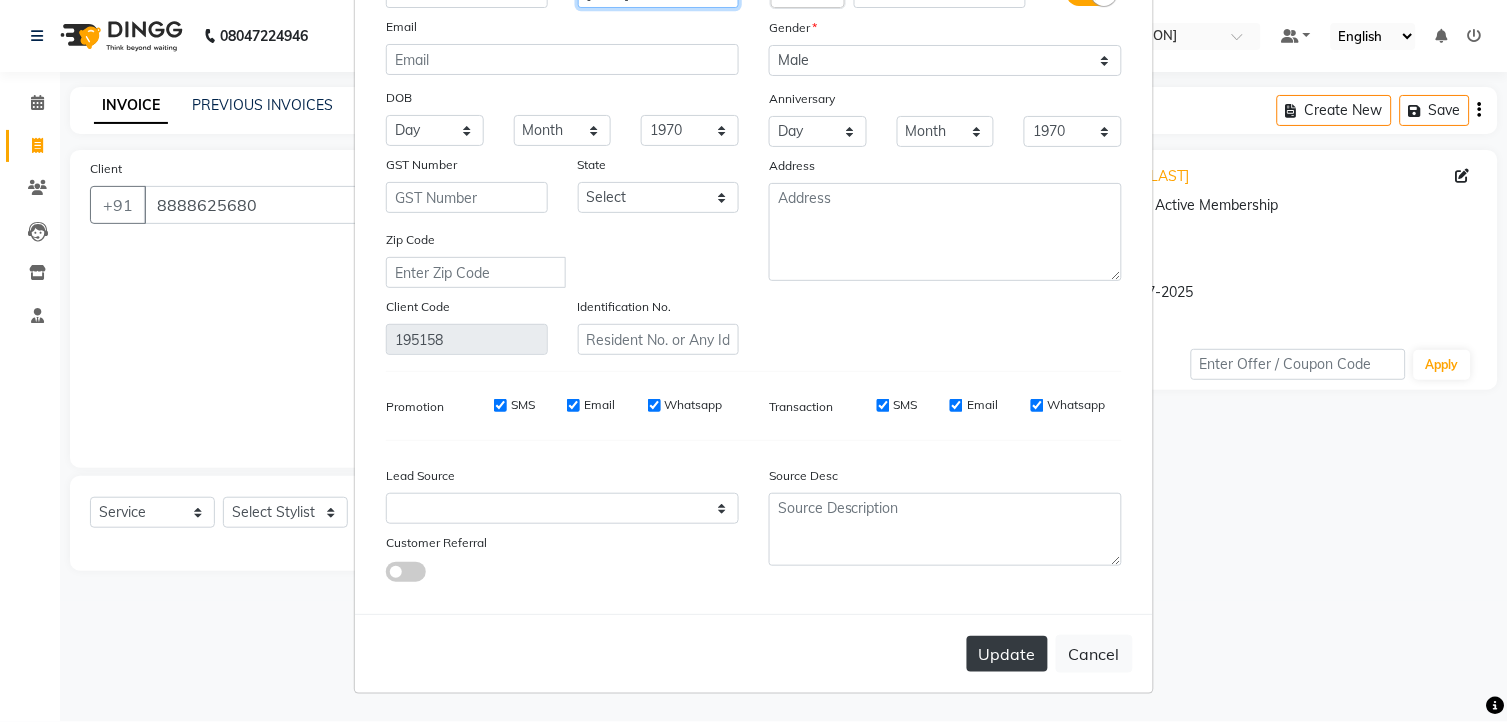 type on "[LAST]" 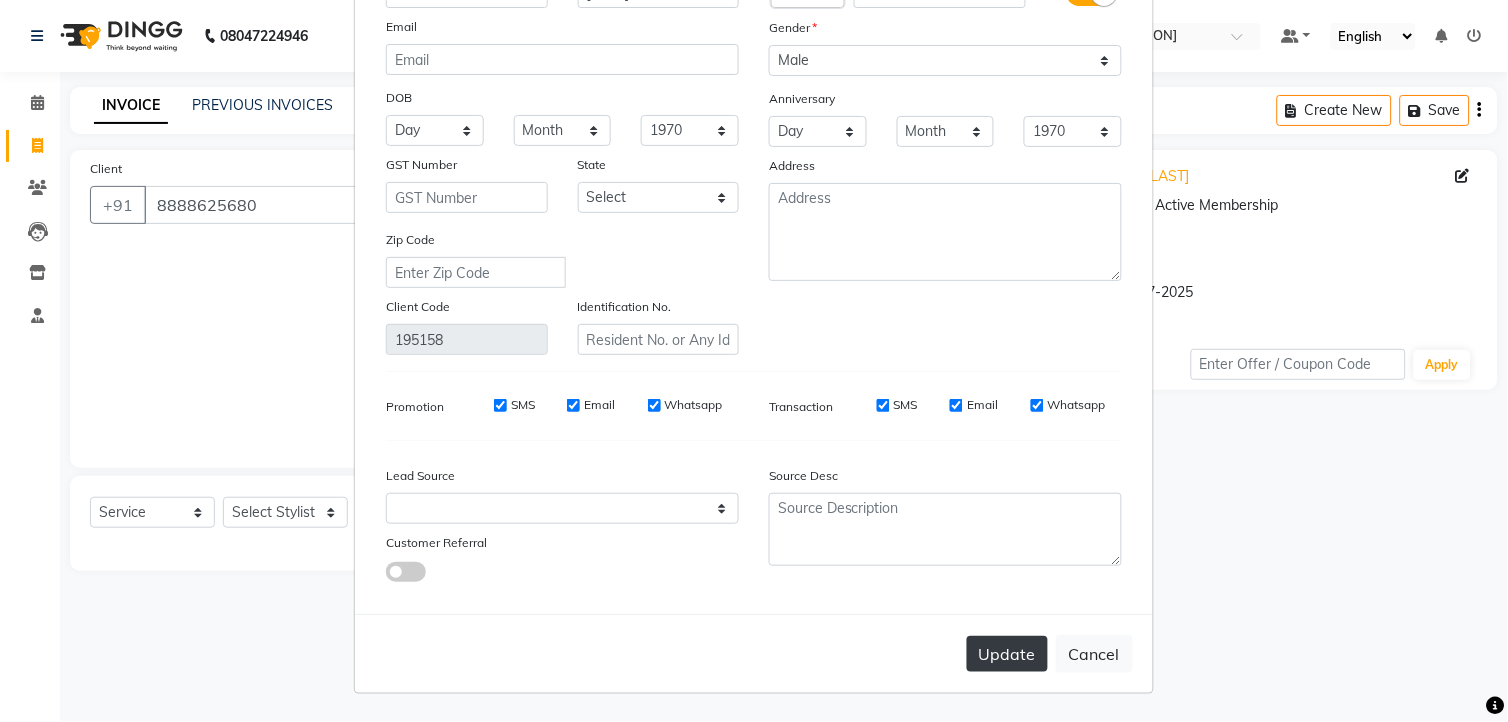 click on "Update" at bounding box center [1007, 654] 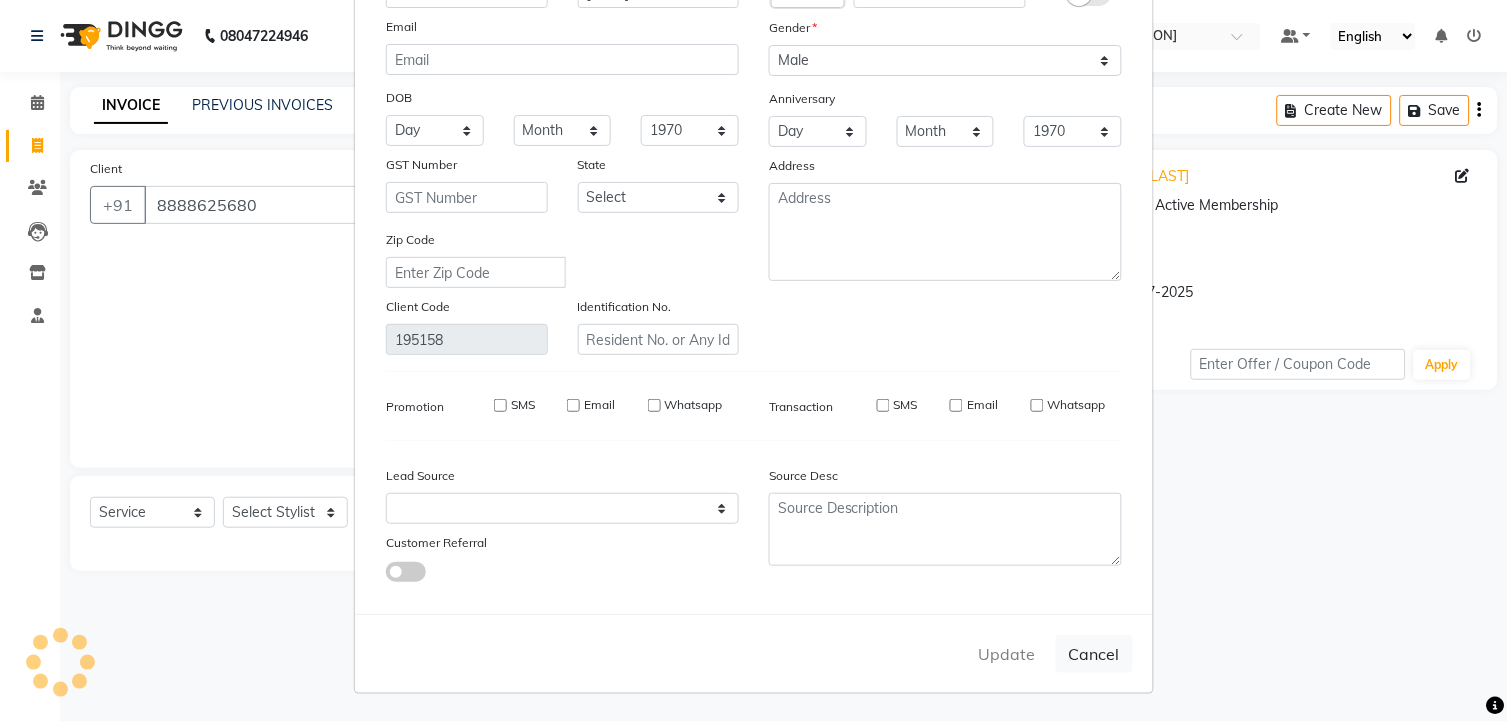 type 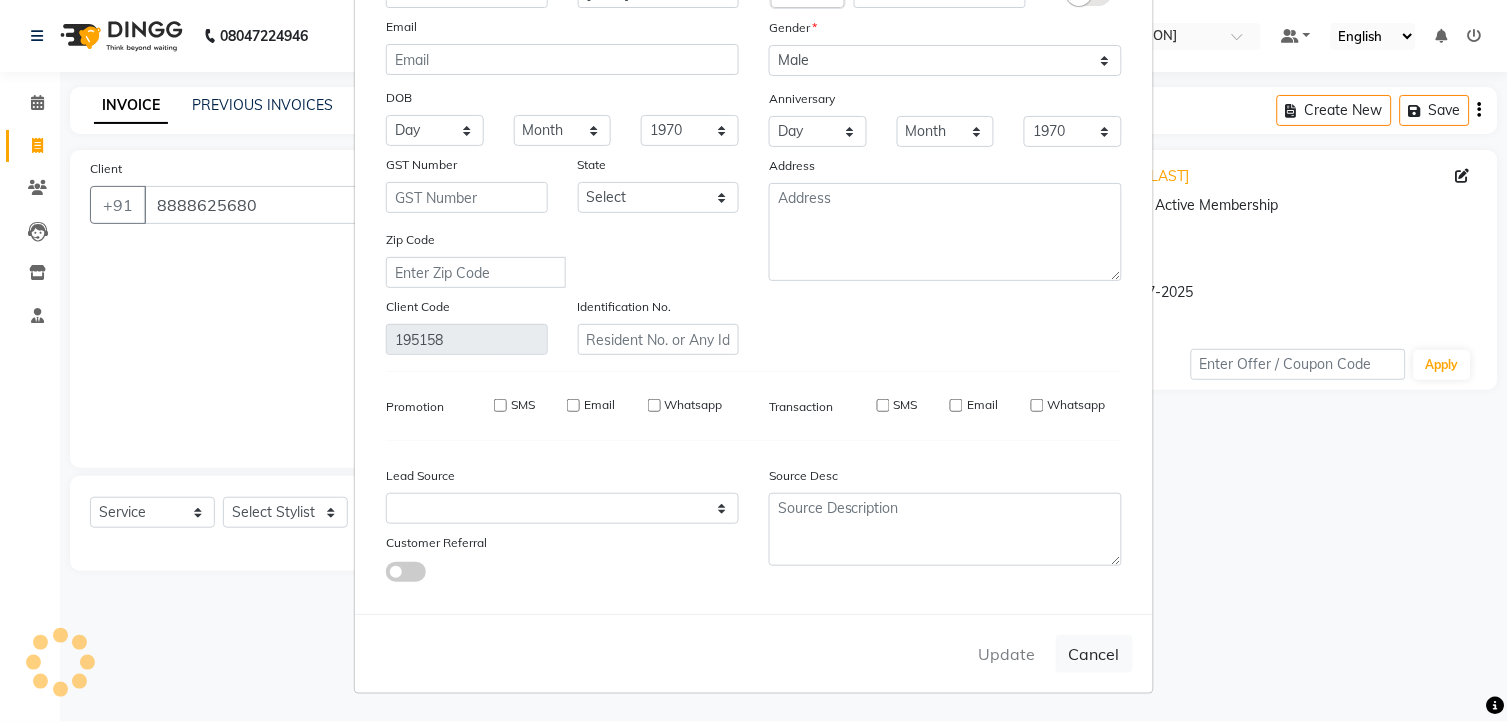 type 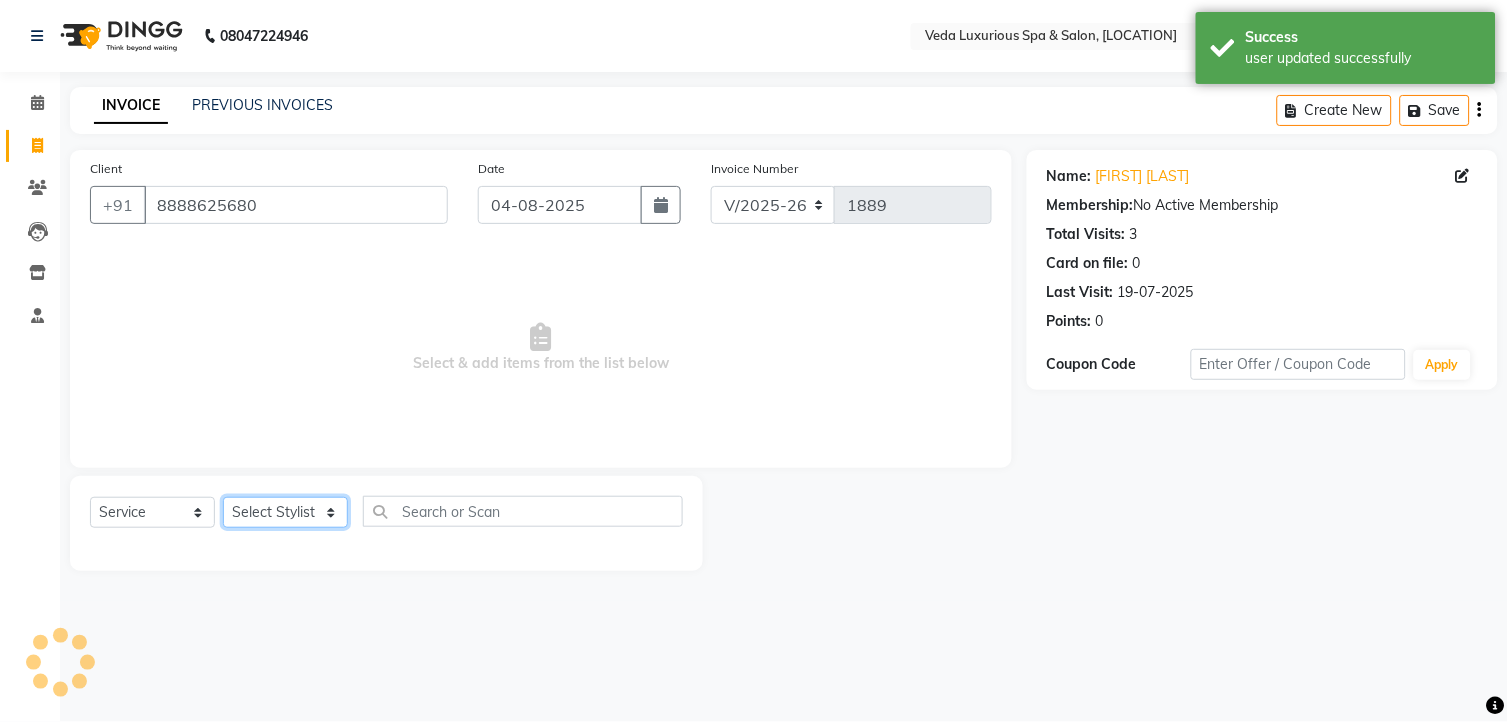 click on "Select Stylist Ankur GOLU Khushi kim lily Mahesh manu MOYA Nilam olivia RP seri VEDA" 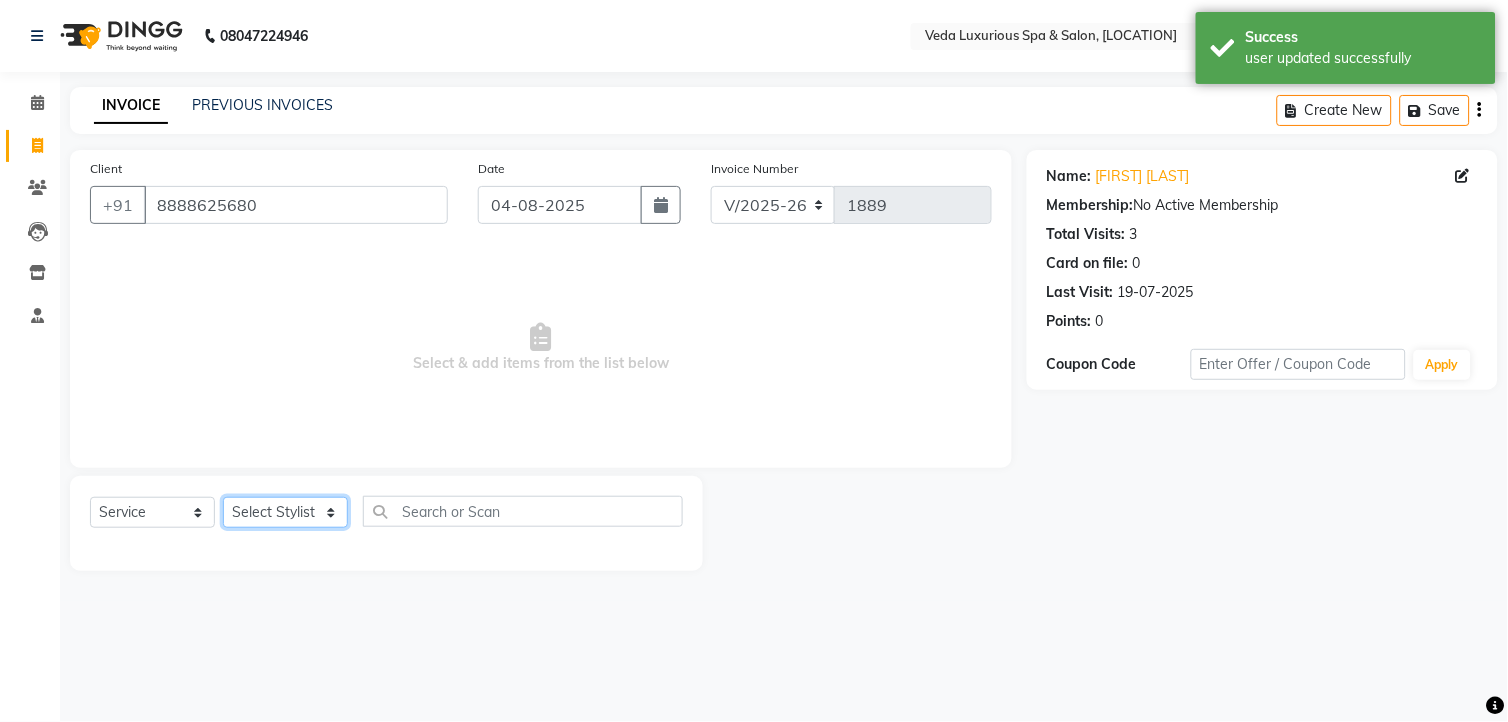 select on "67337" 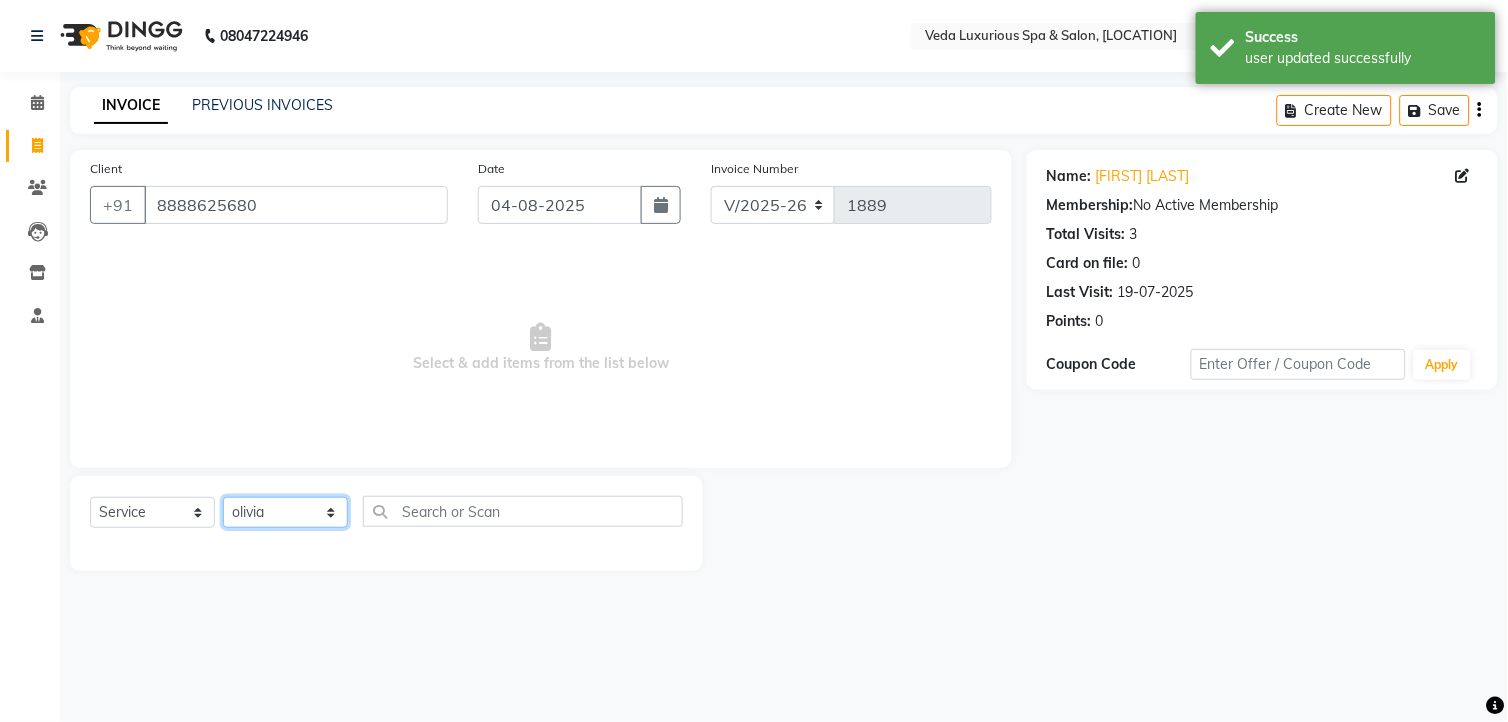 click on "Select Stylist Ankur GOLU Khushi kim lily Mahesh manu MOYA Nilam olivia RP seri VEDA" 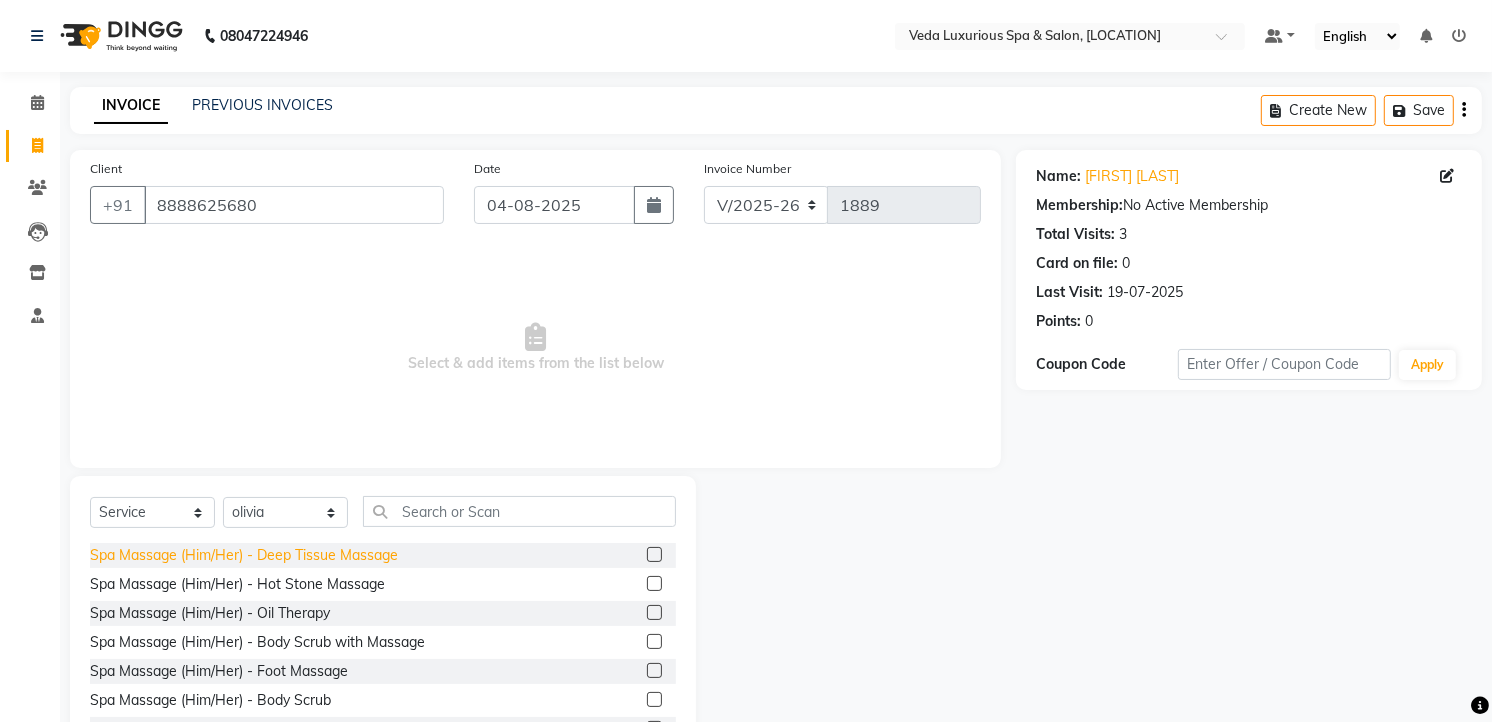 click on "Spa Massage (Him/Her) - Deep Tissue Massage" 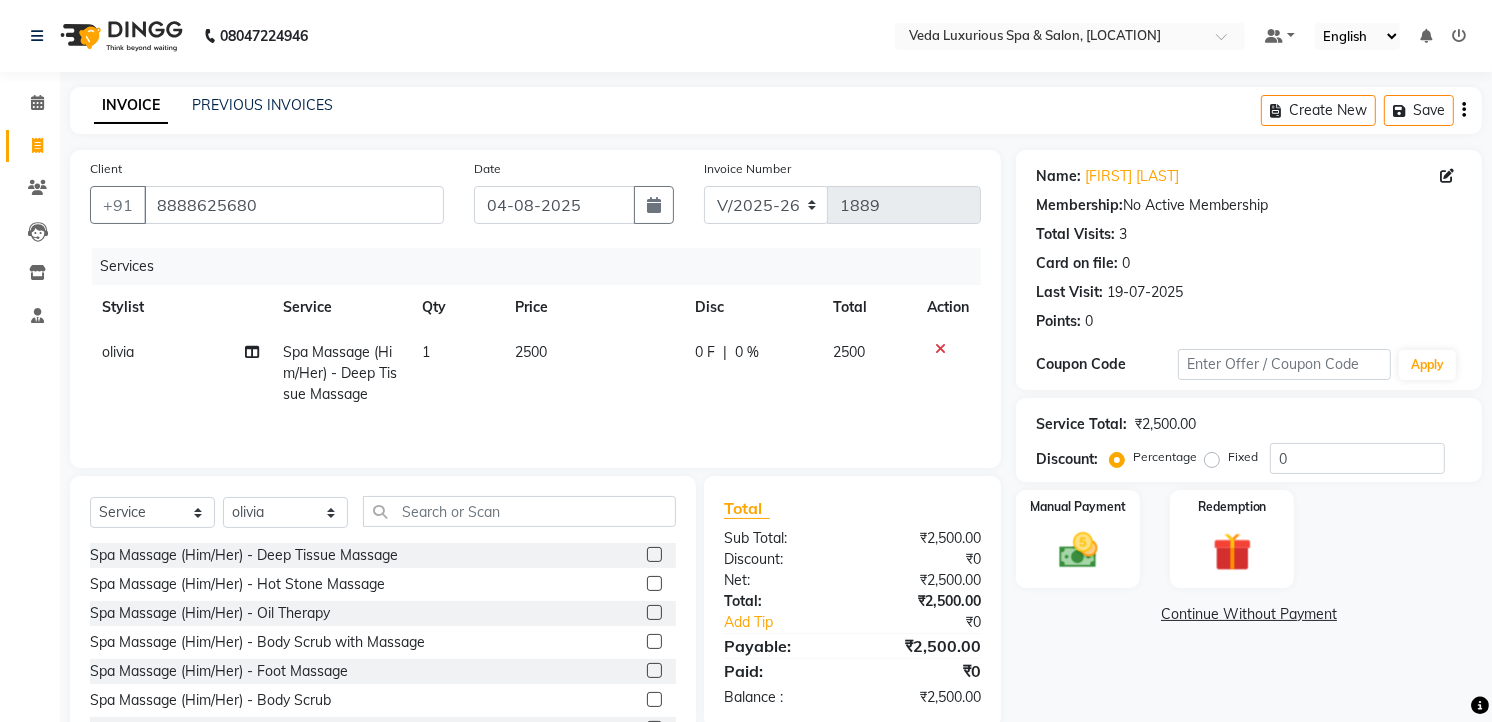 click on "Spa Massage (Him/Her) - Deep Tissue Massage" 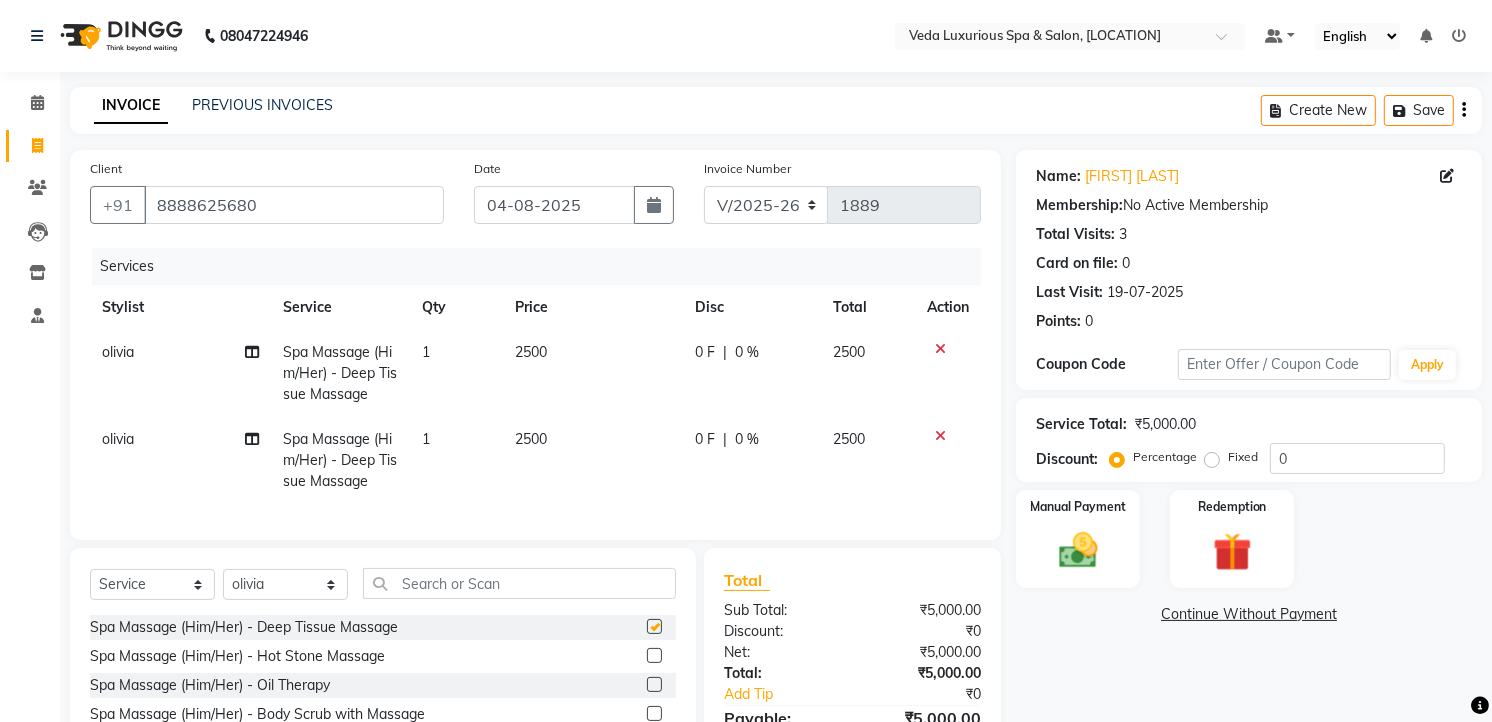 checkbox on "false" 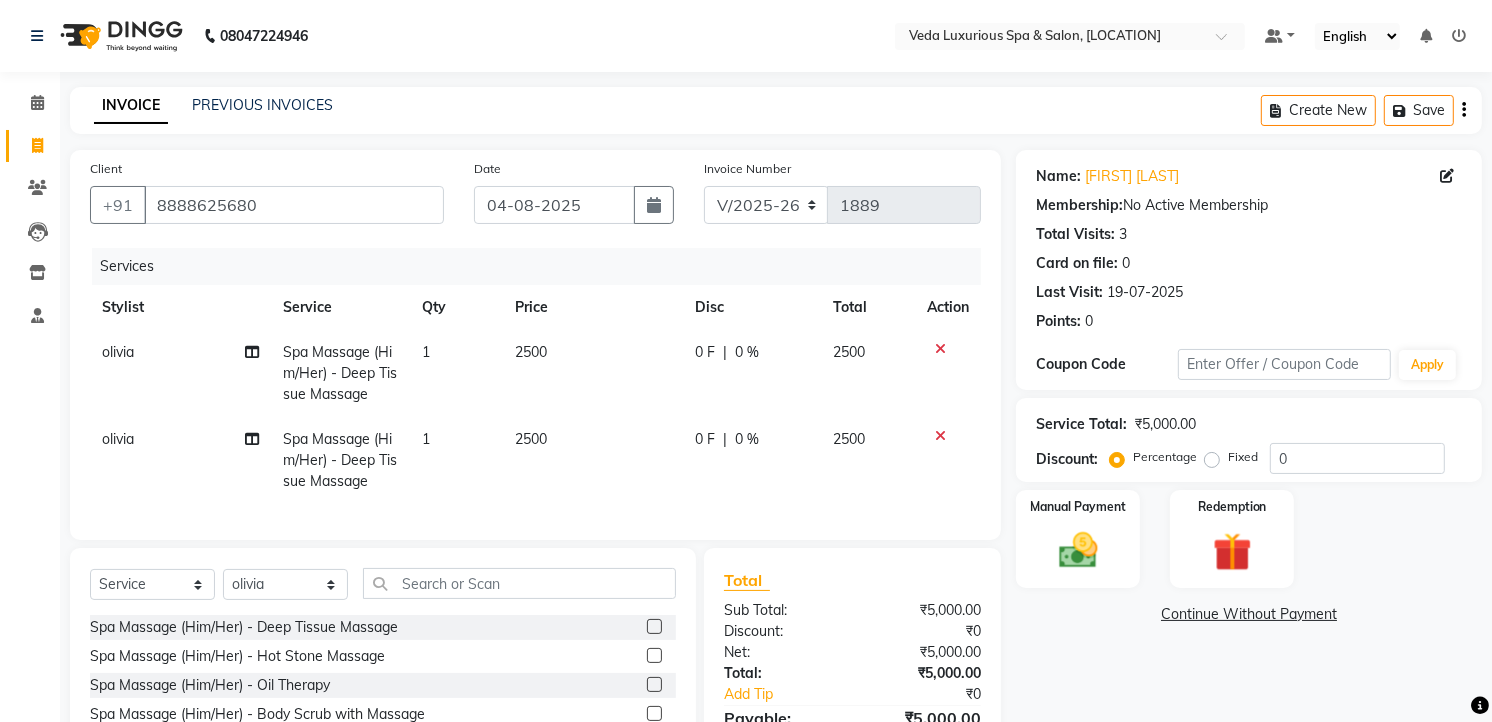 click on "olivia" 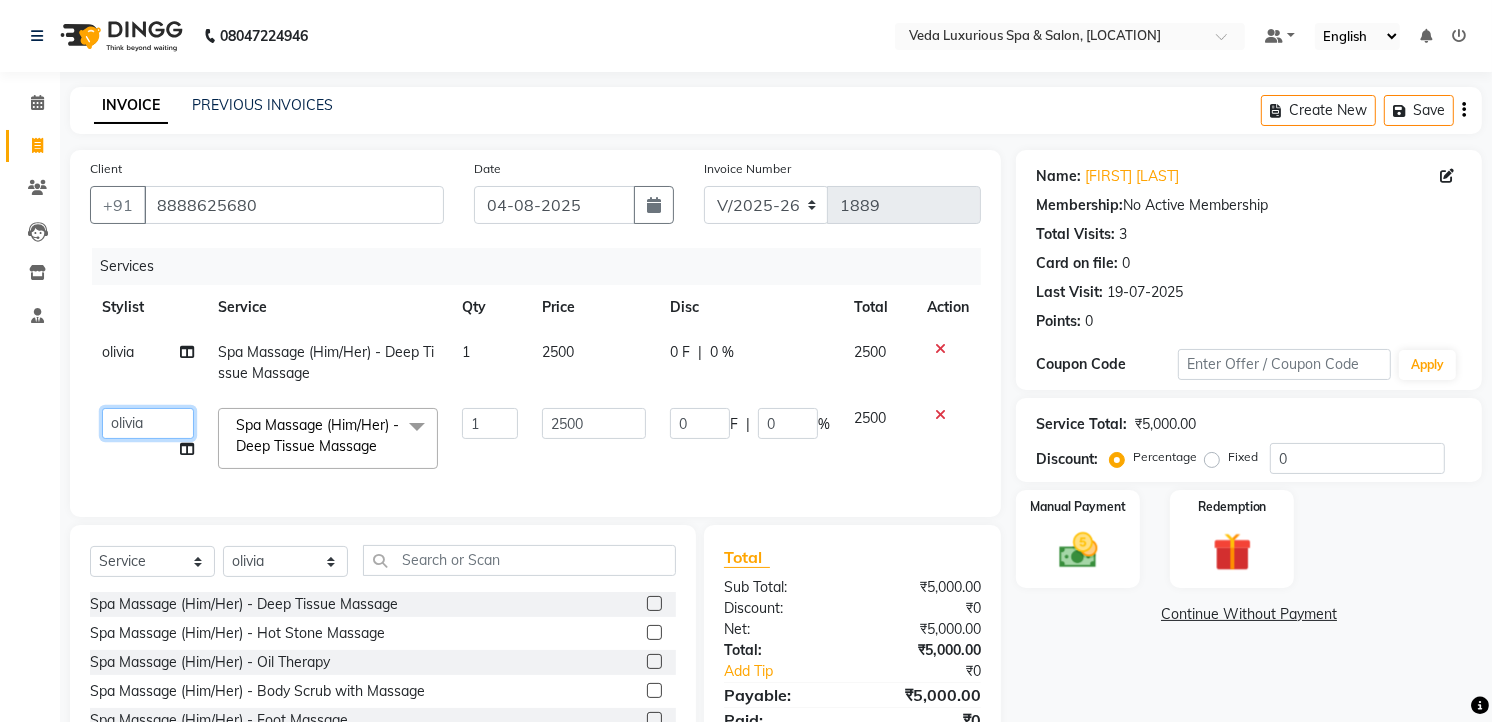 click on "Ankur   GOLU   Khushi   kim   lily   Mahesh   manu   MOYA   Nilam   olivia   RP   seri   VEDA" 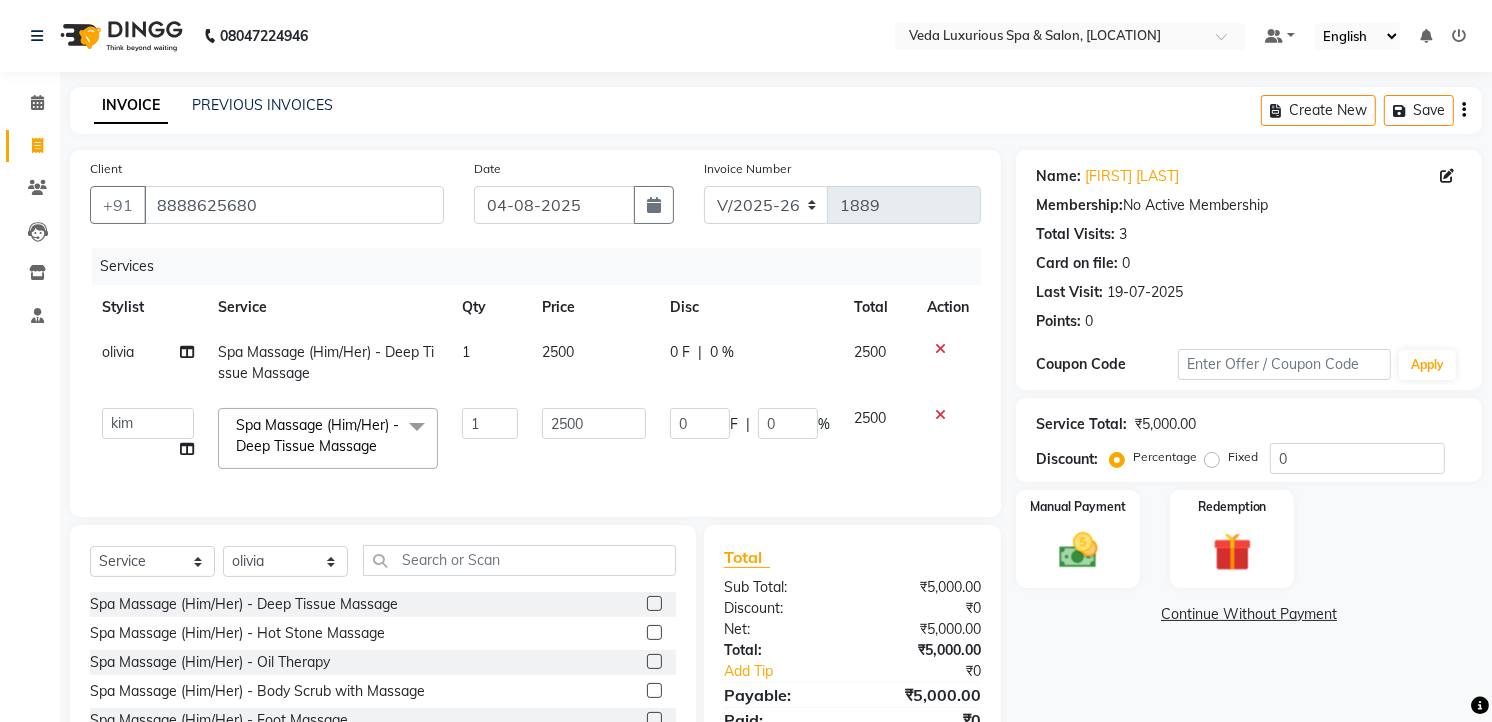 select on "72398" 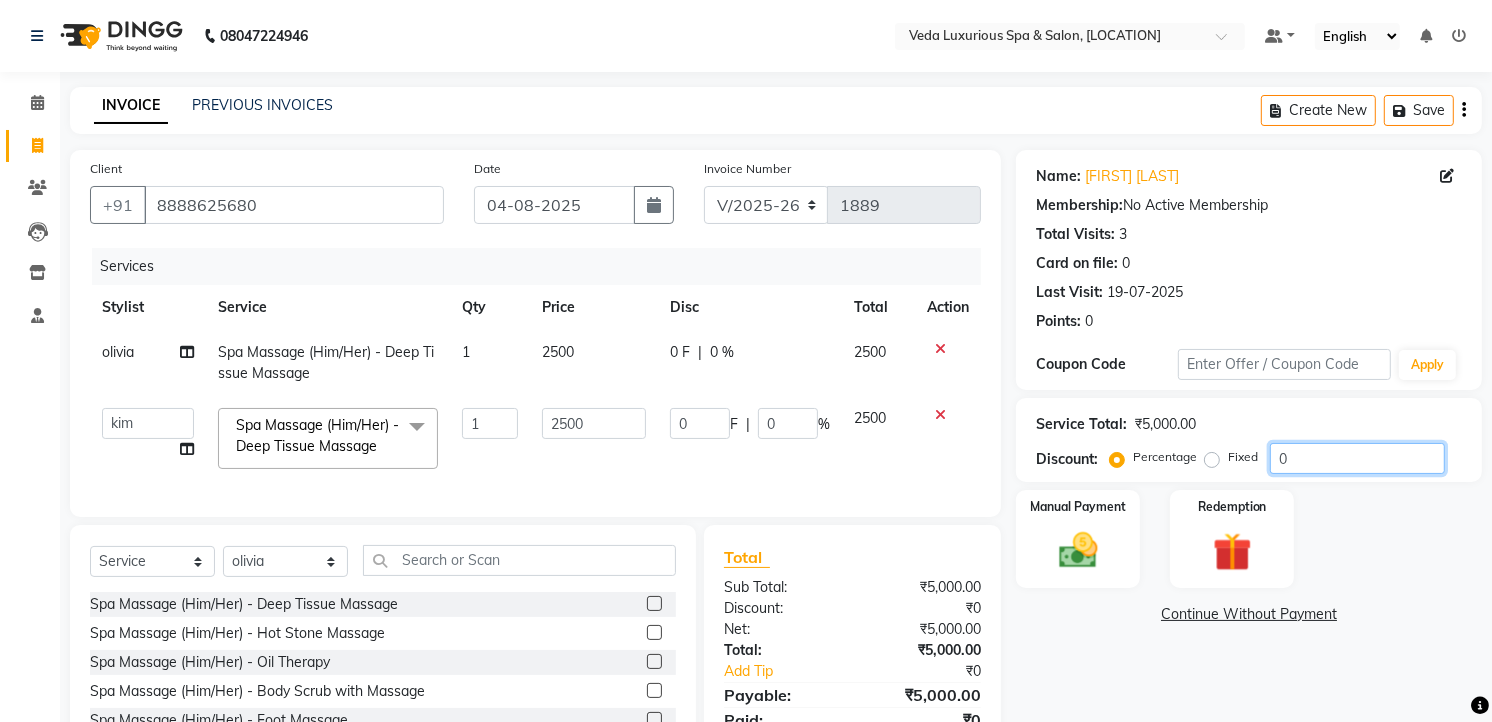 drag, startPoint x: 1277, startPoint y: 457, endPoint x: 1303, endPoint y: 474, distance: 31.06445 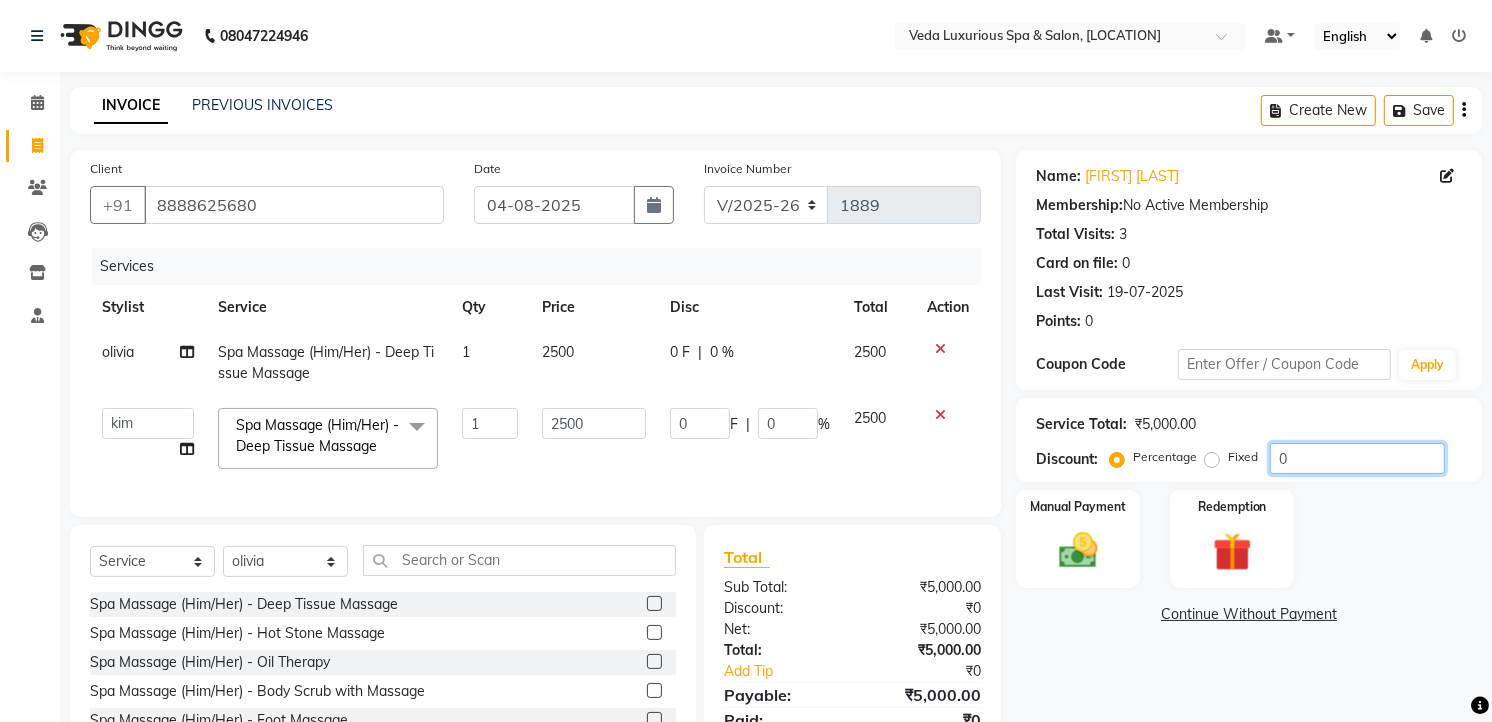 type on "20" 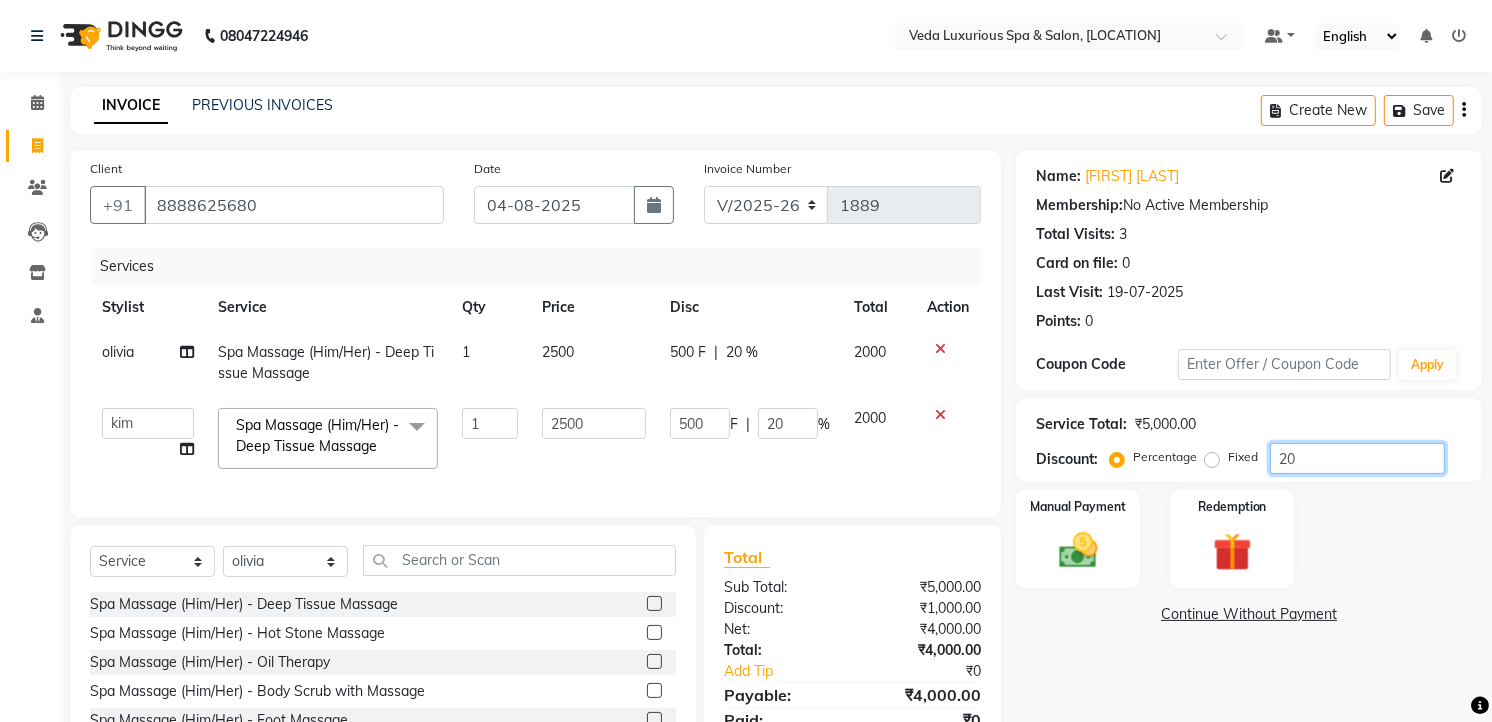 type on "20" 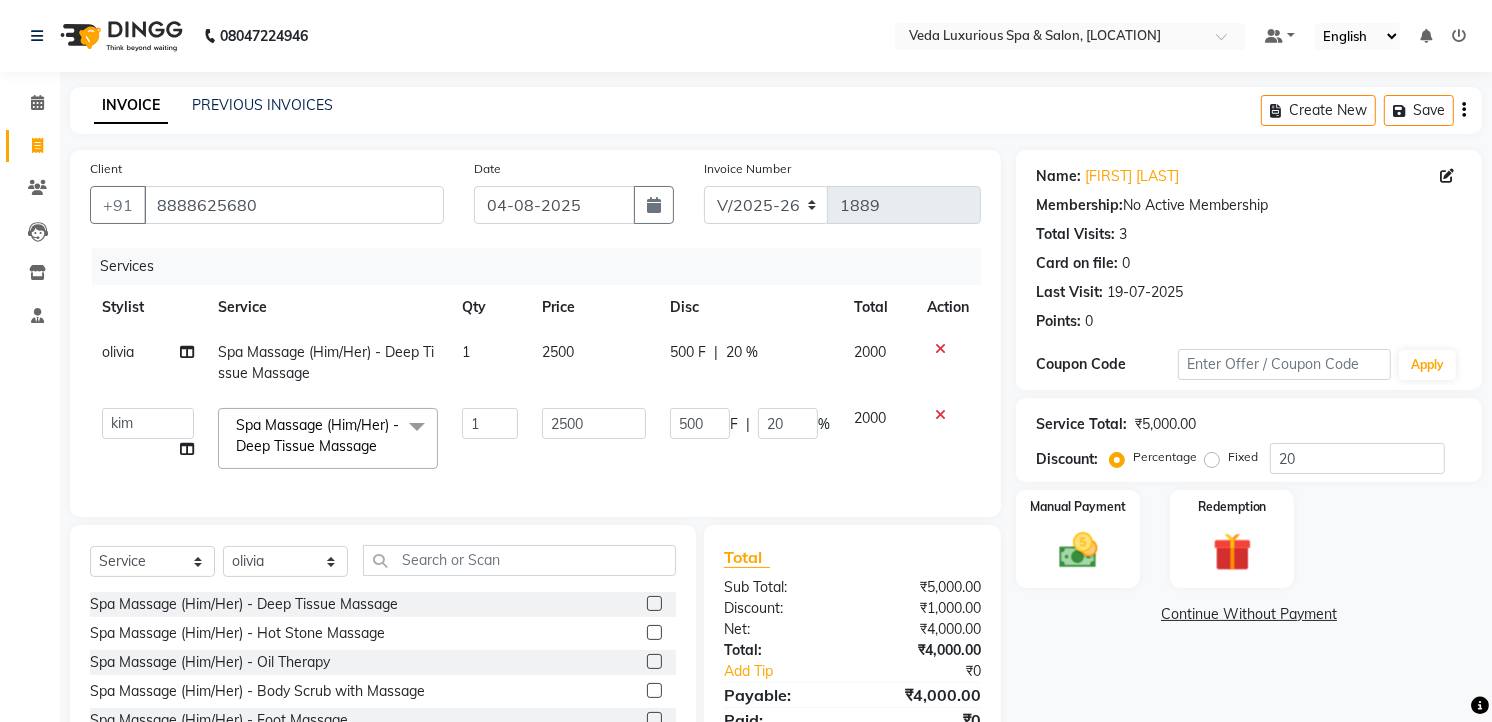 click on "Name: Shiva Bobbde Membership:  No Active Membership  Total Visits:  3 Card on file:  0 Last Visit:   19-07-2025 Points:   0  Coupon Code Apply Service Total:  ₹5,000.00  Discount:  Percentage   Fixed  20 Manual Payment Redemption  Continue Without Payment" 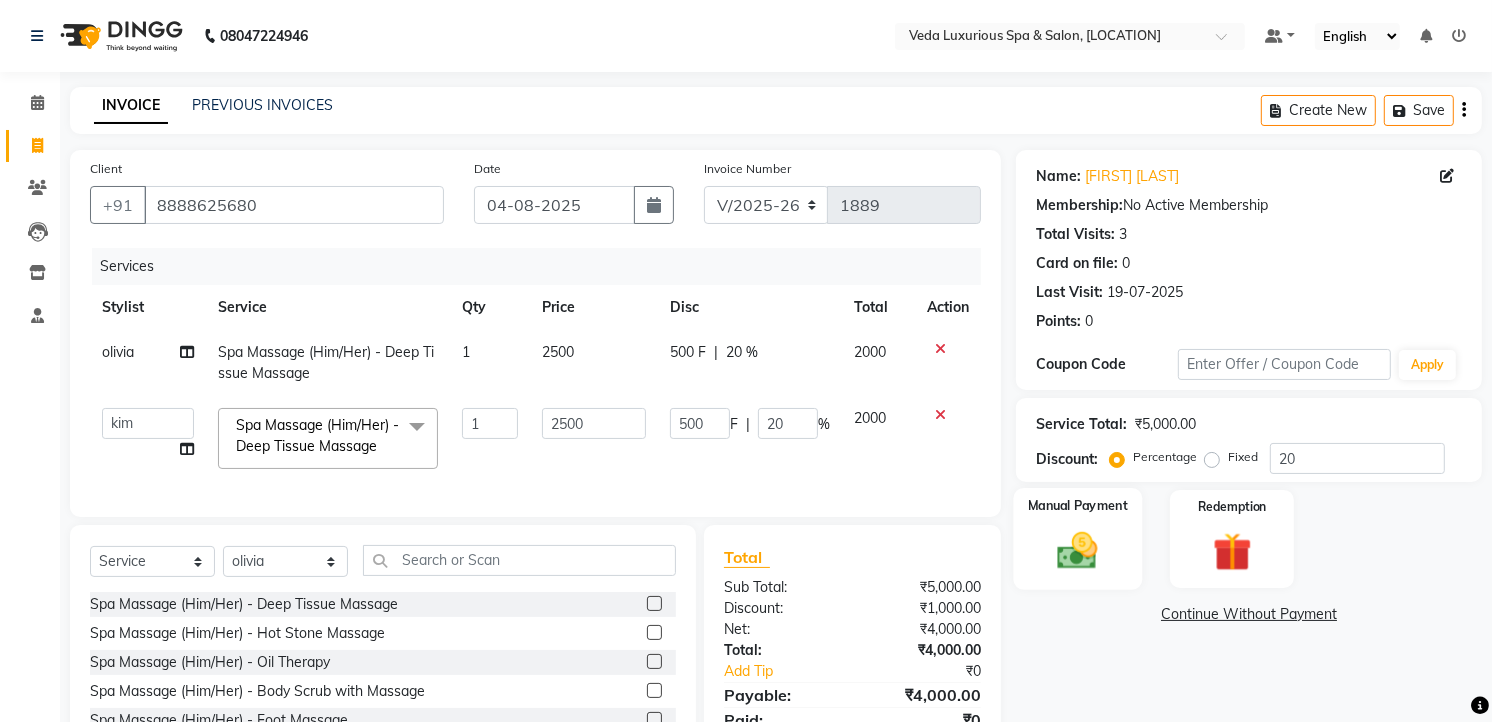 click 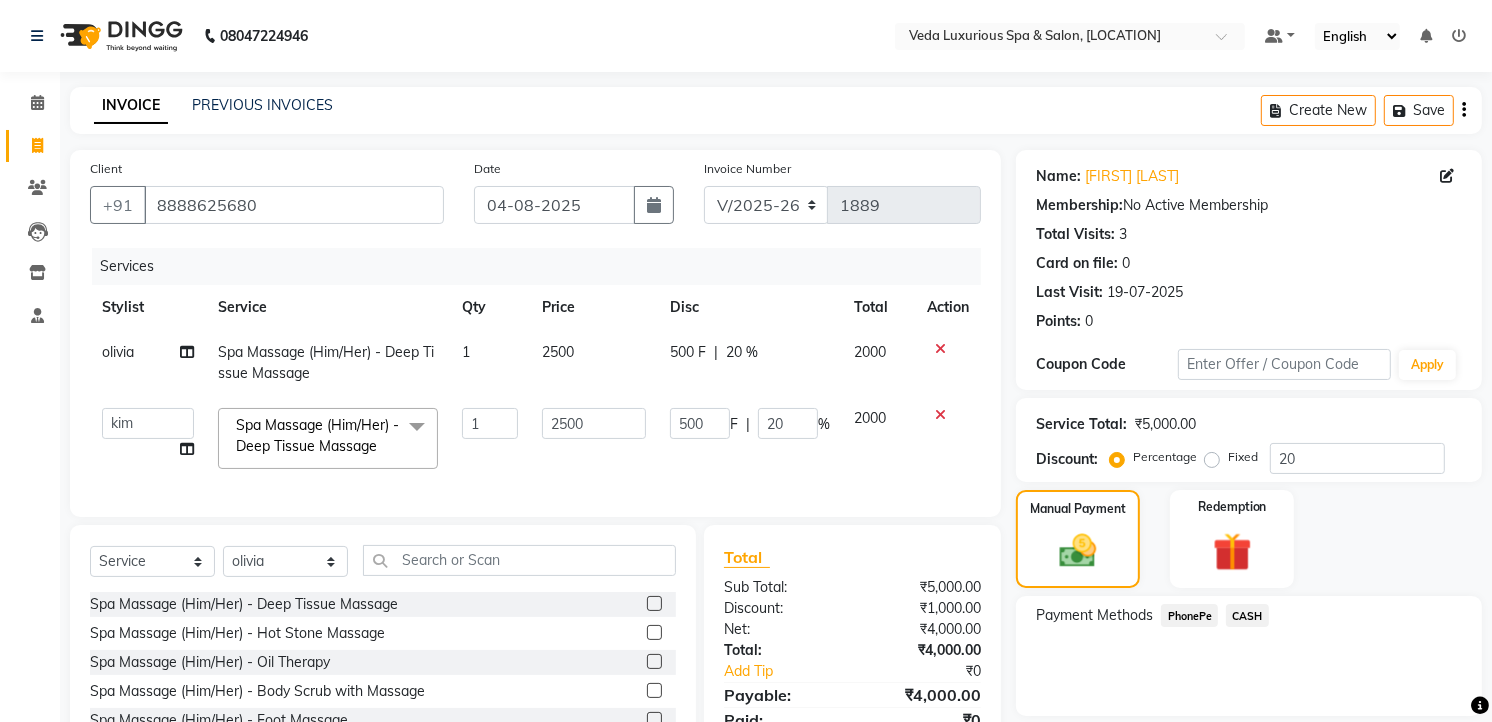 scroll, scrollTop: 144, scrollLeft: 0, axis: vertical 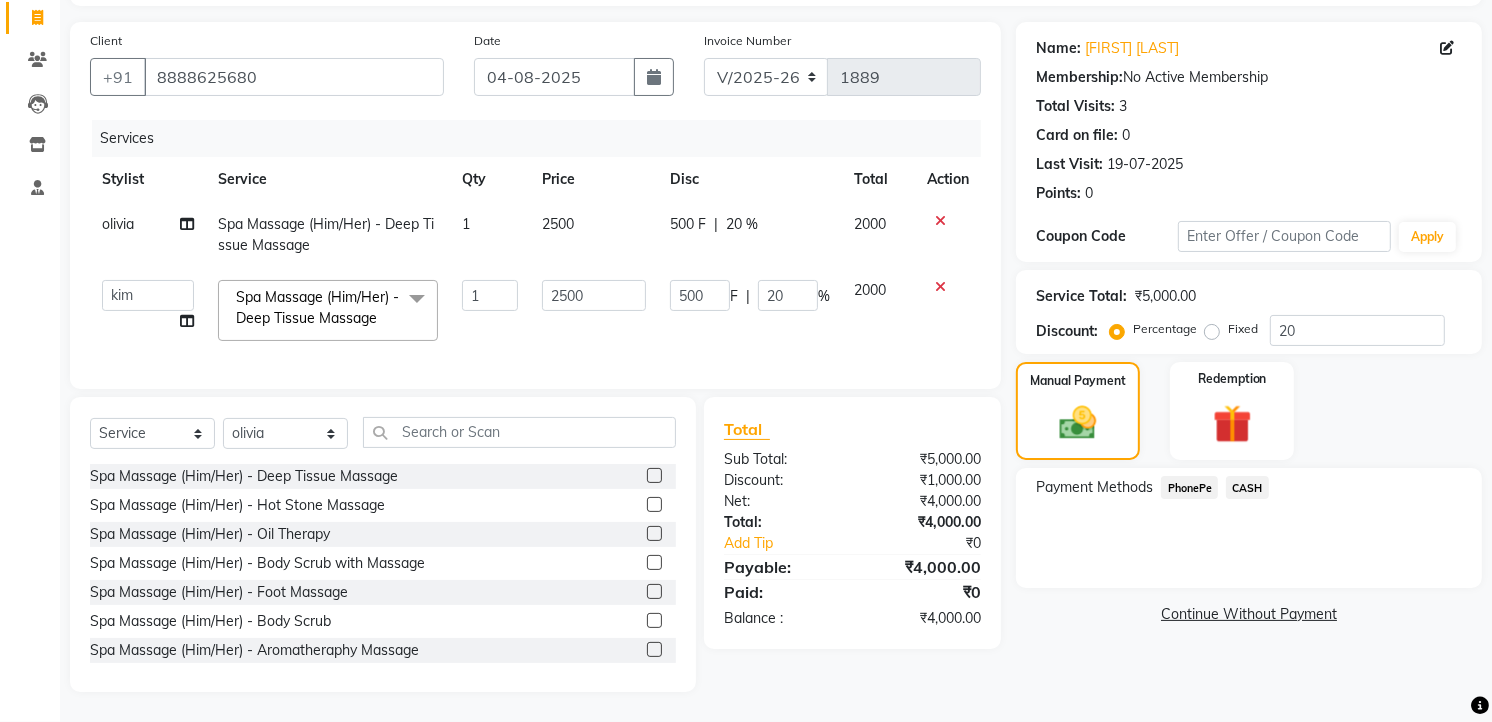 click on "PhonePe" 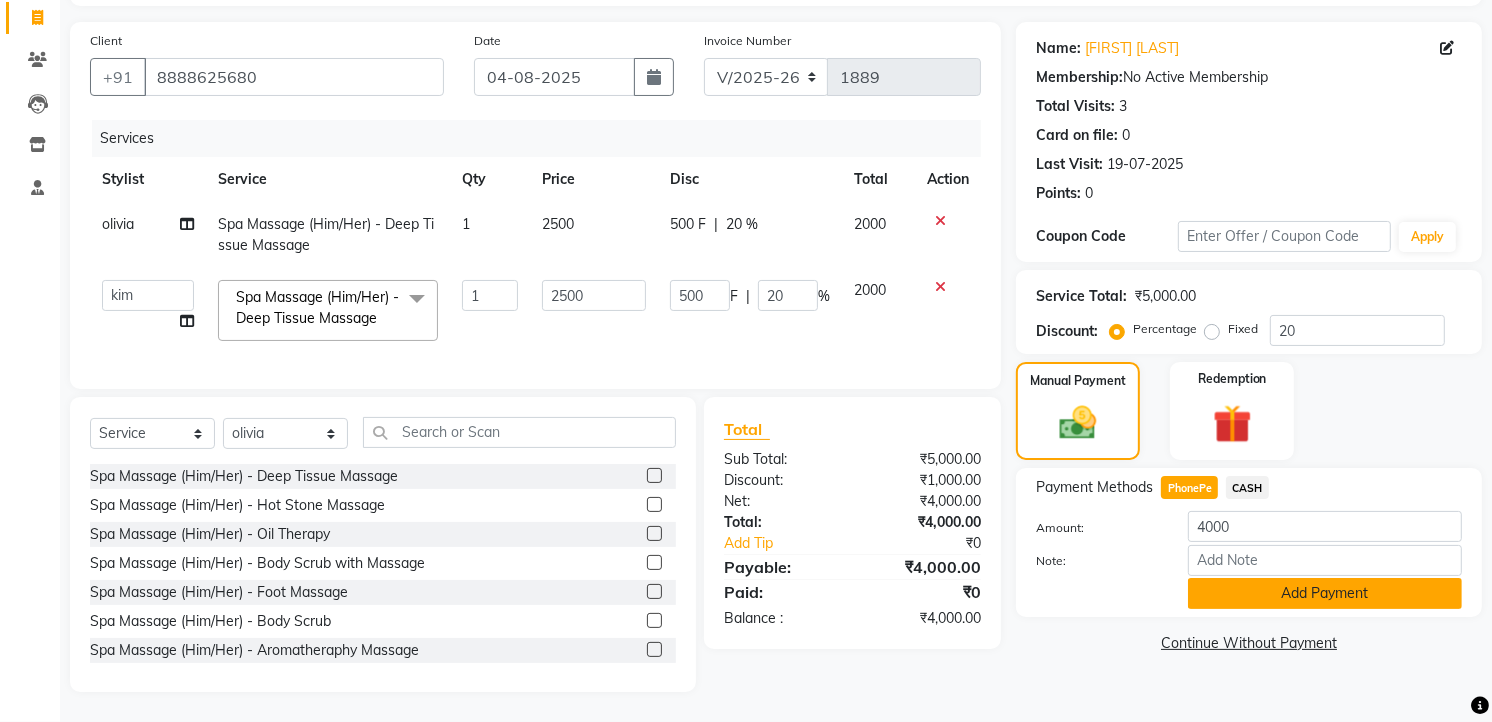 click on "Add Payment" 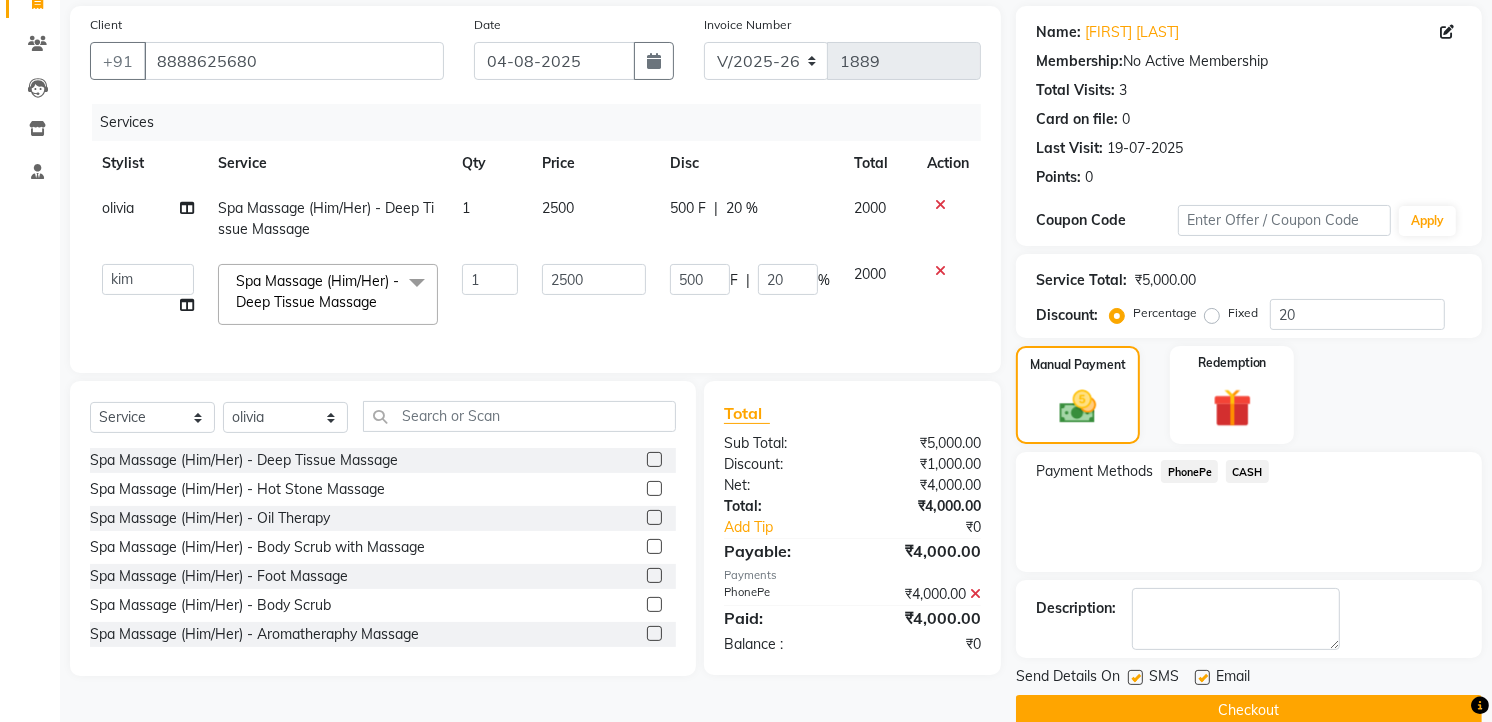 scroll, scrollTop: 177, scrollLeft: 0, axis: vertical 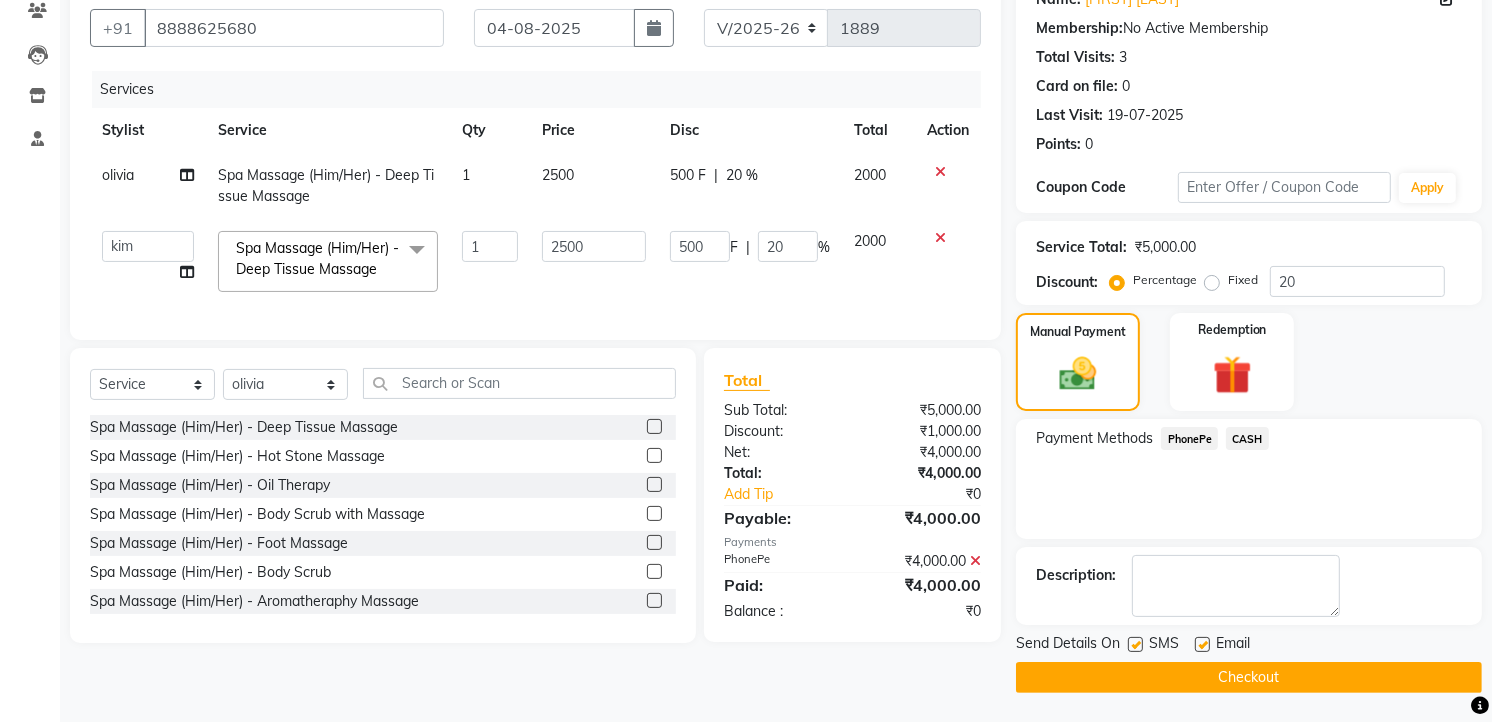 click on "Checkout" 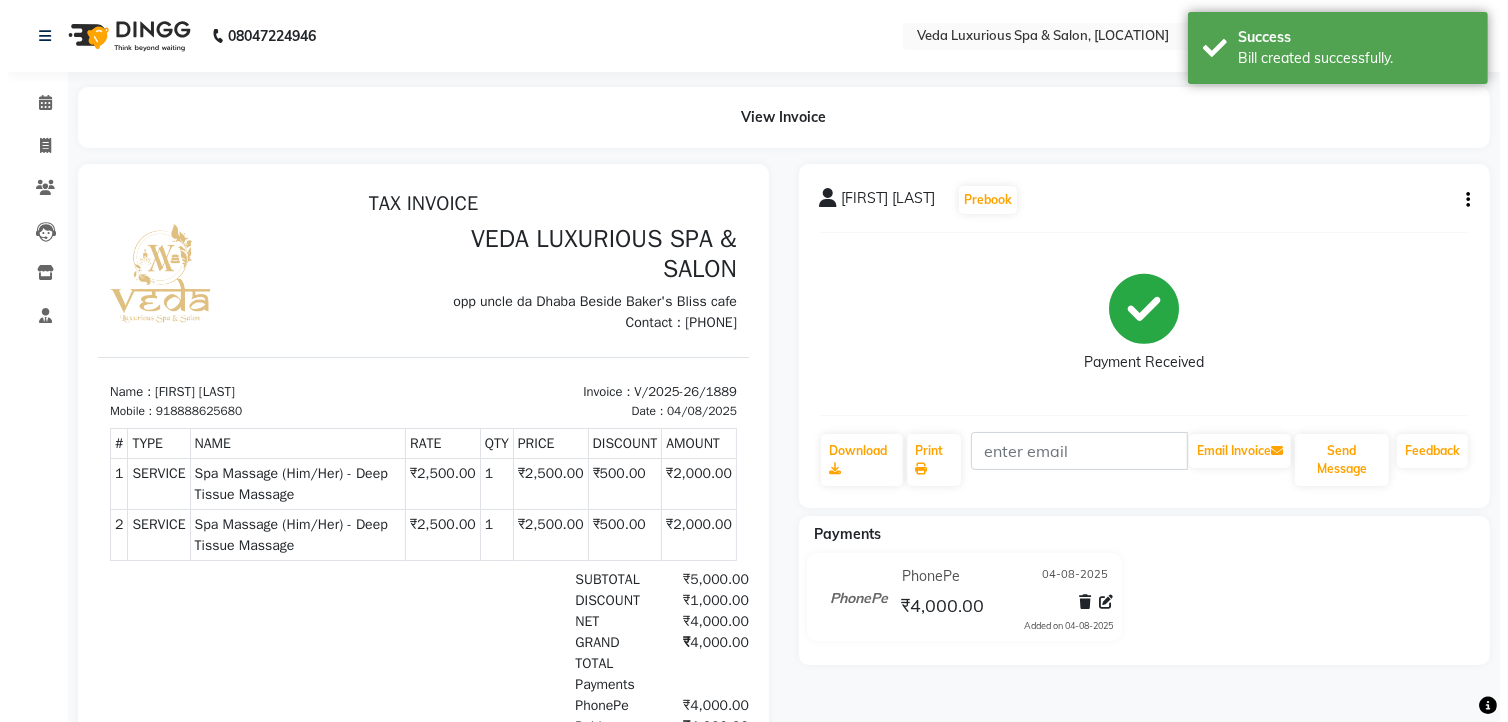 scroll, scrollTop: 0, scrollLeft: 0, axis: both 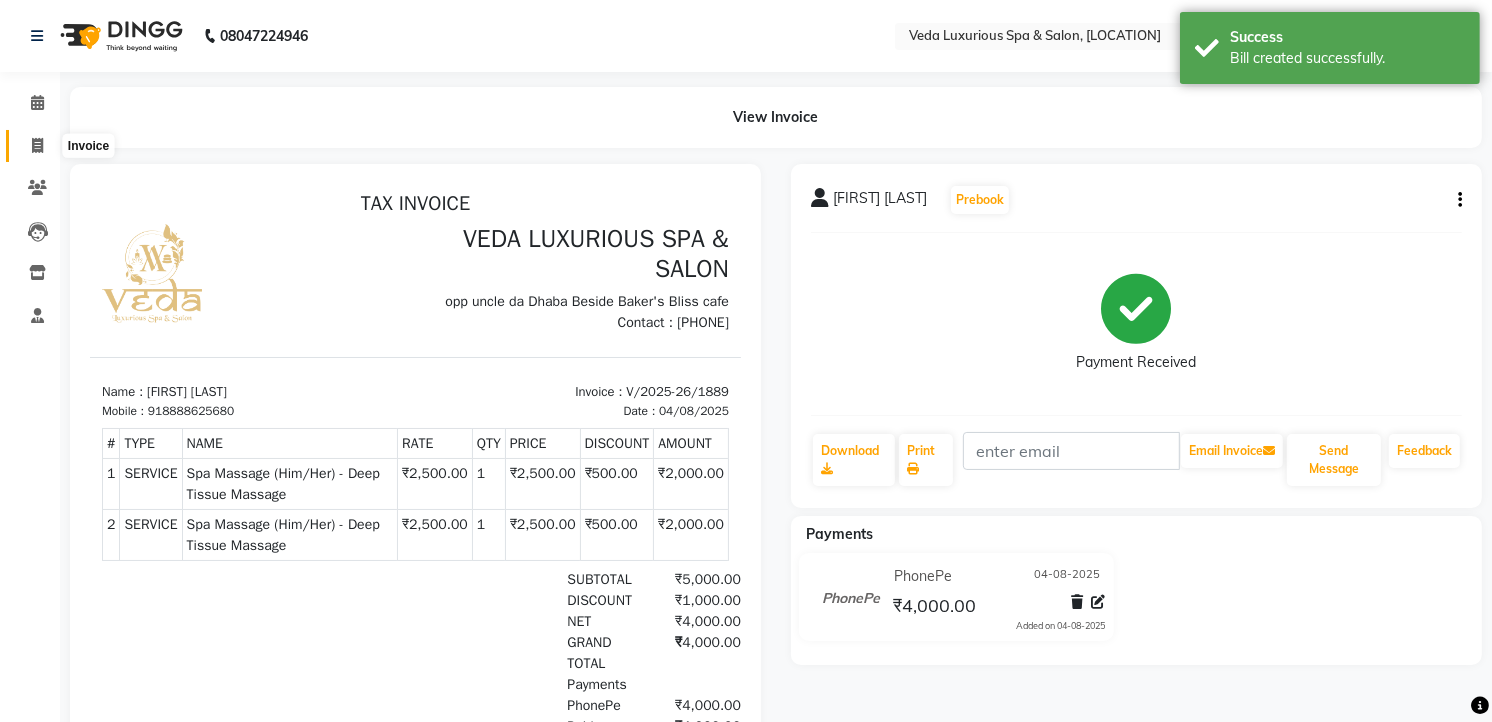 drag, startPoint x: 36, startPoint y: 145, endPoint x: 104, endPoint y: 157, distance: 69.050705 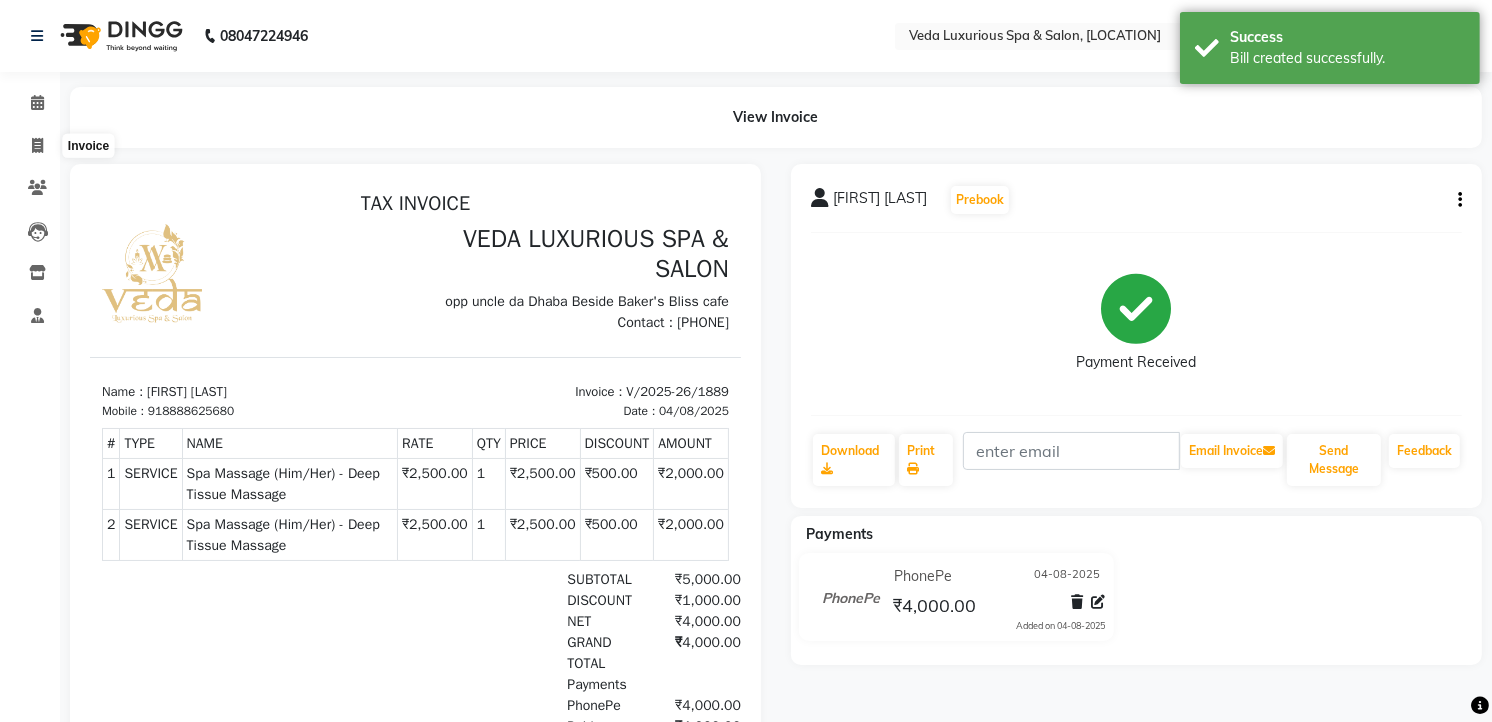 select on "service" 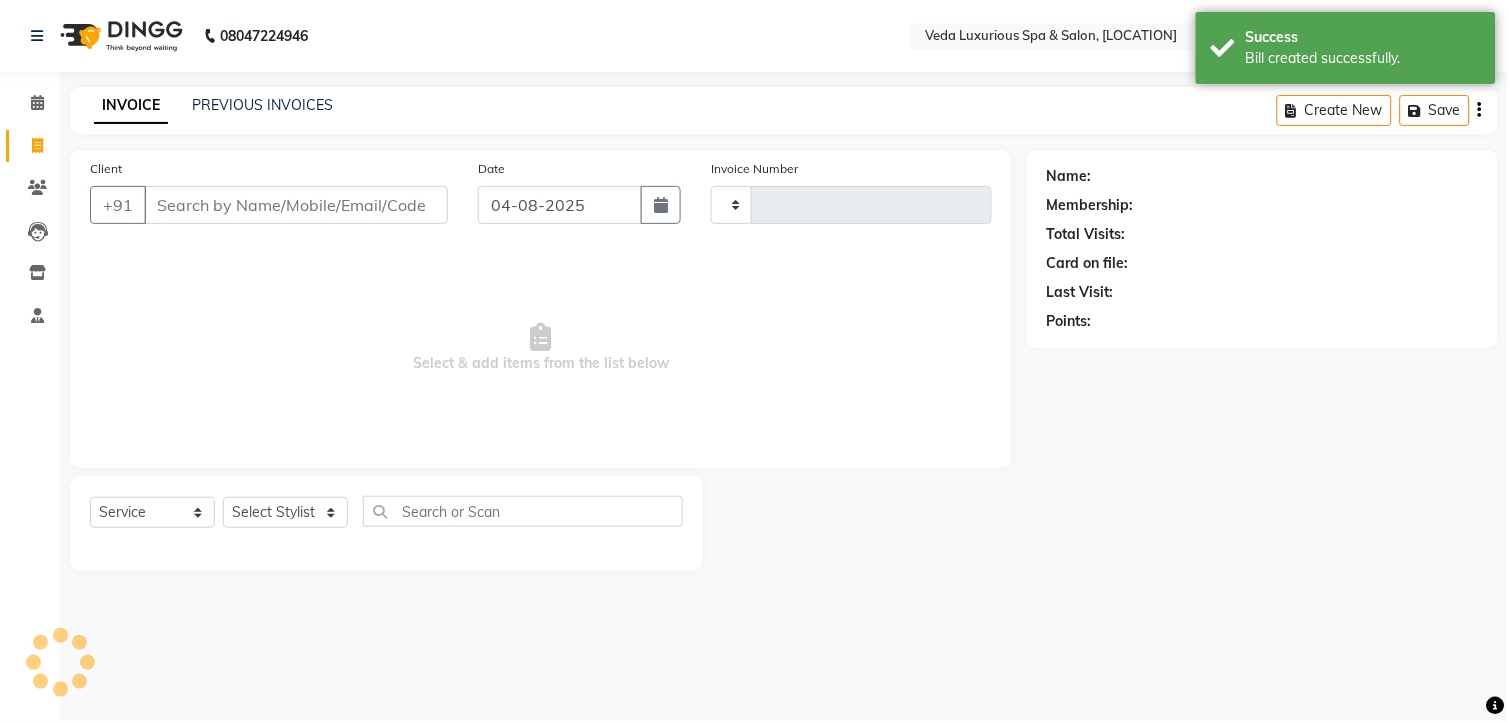 type on "1890" 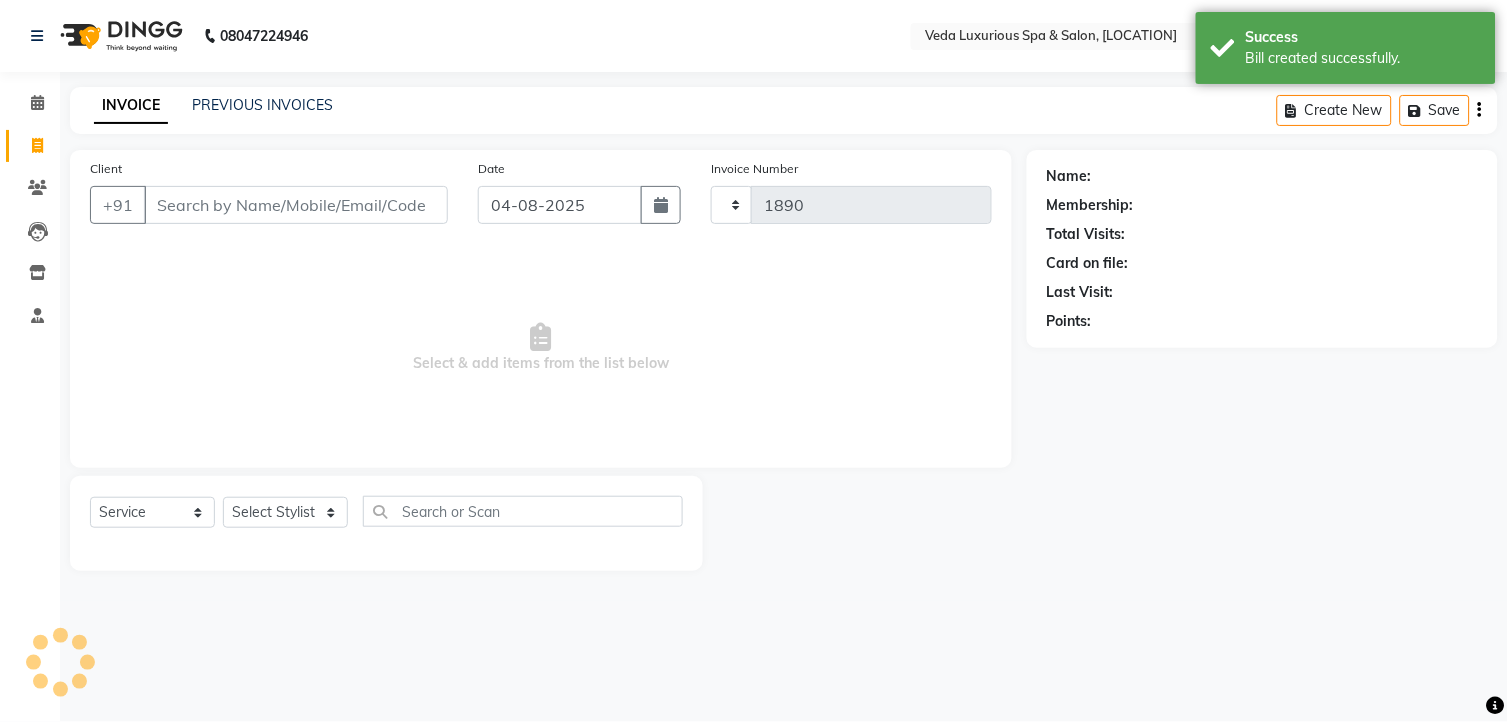 select on "4666" 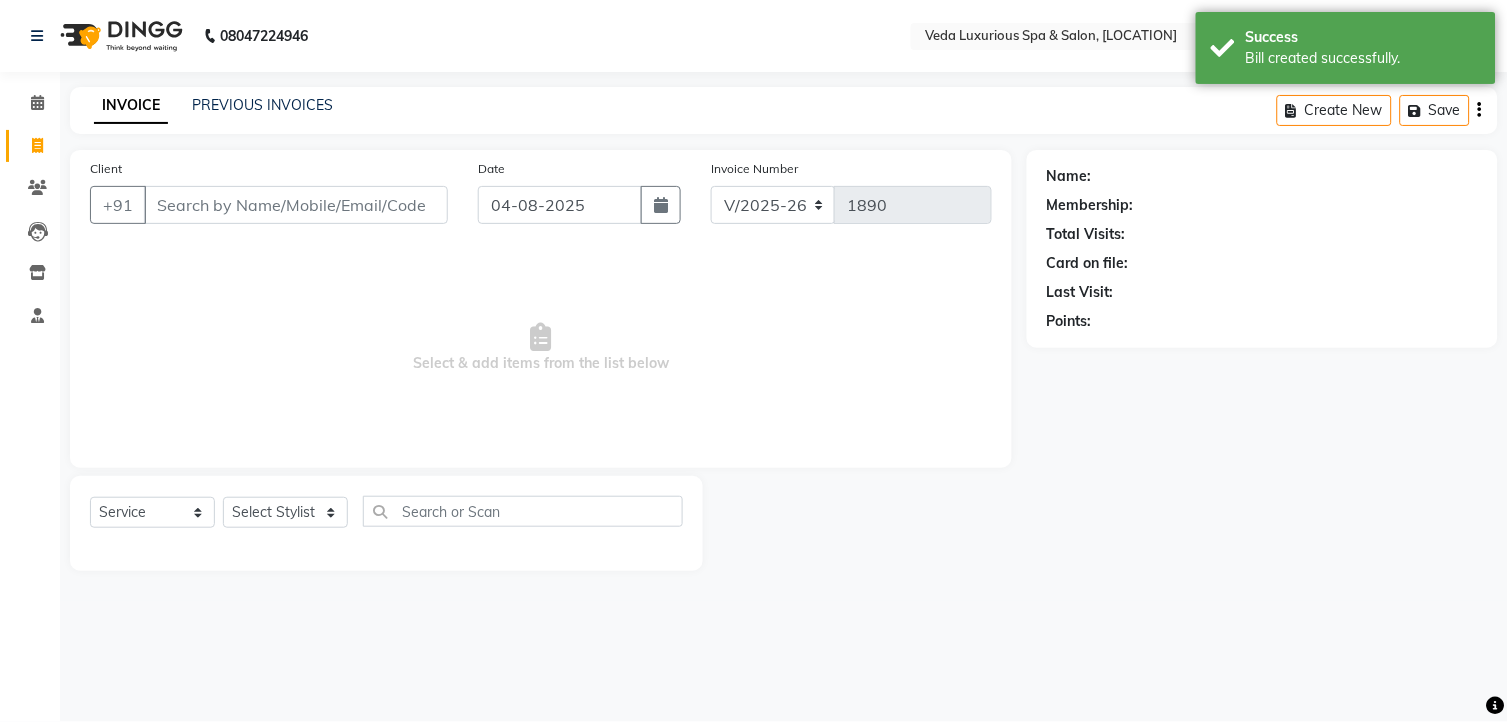 click on "Client" at bounding box center [296, 205] 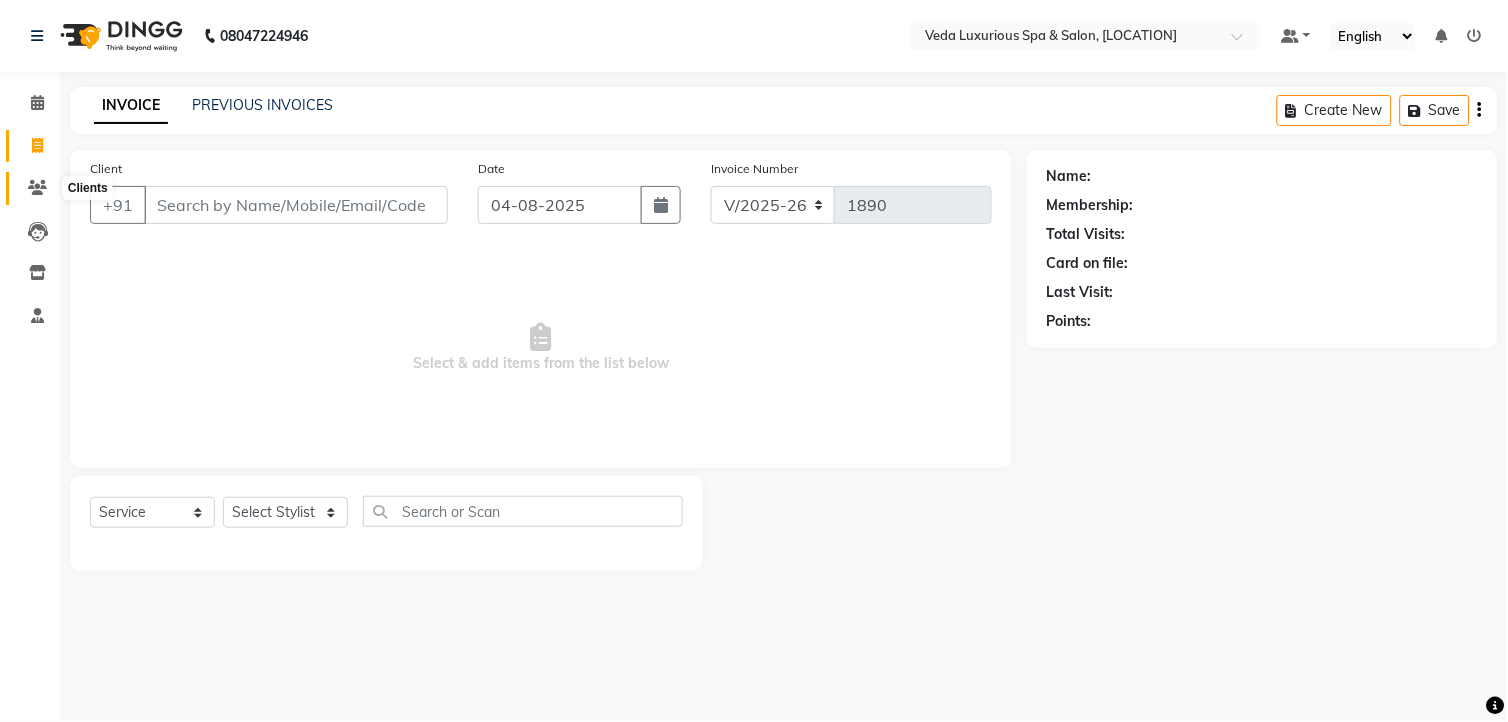 click 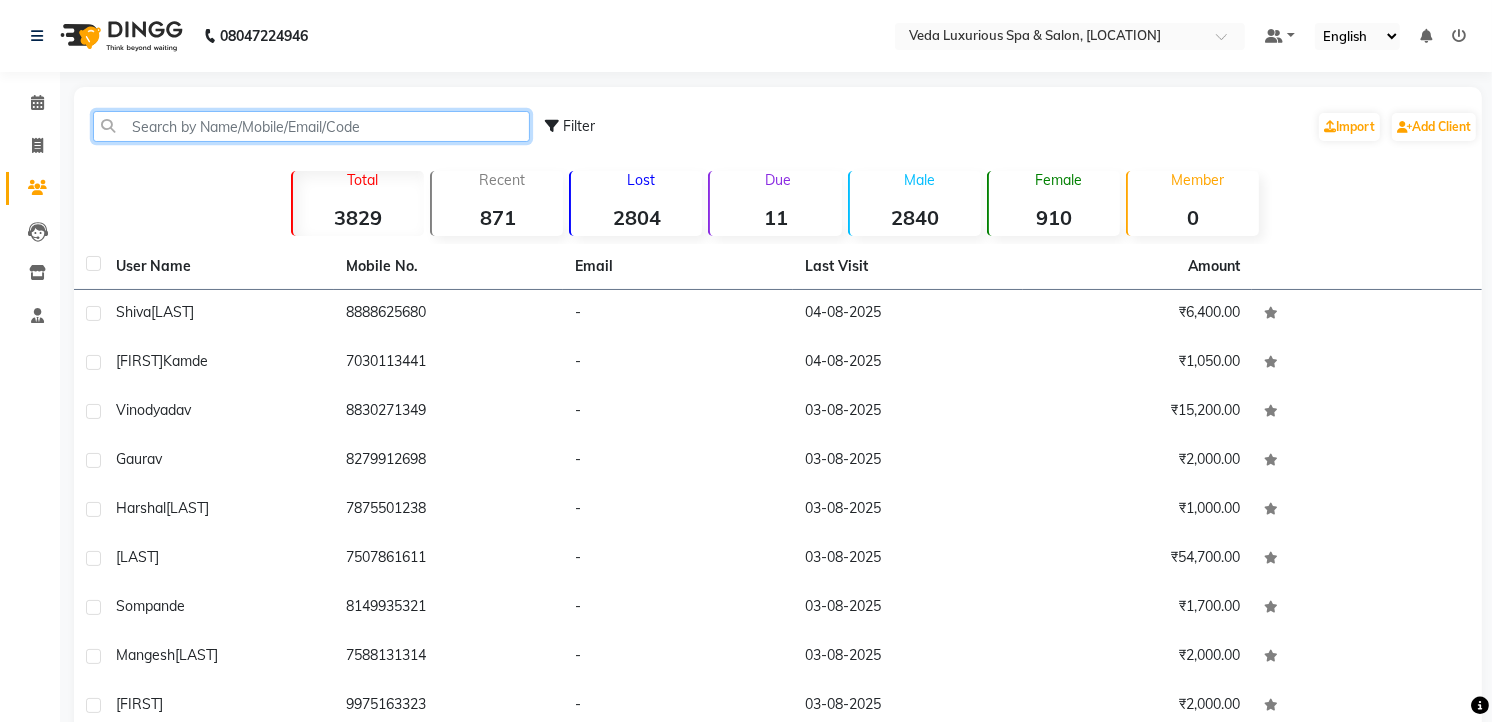 click 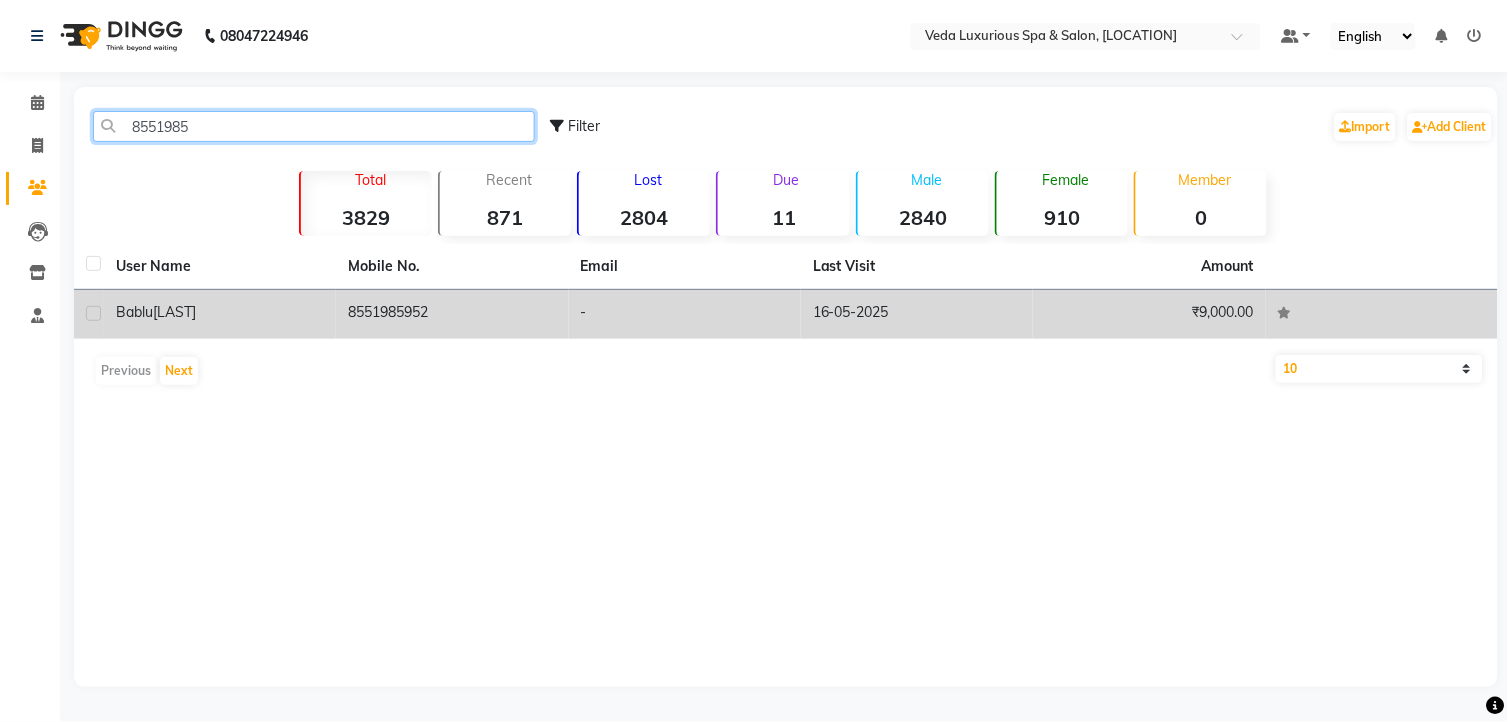 type on "8551985" 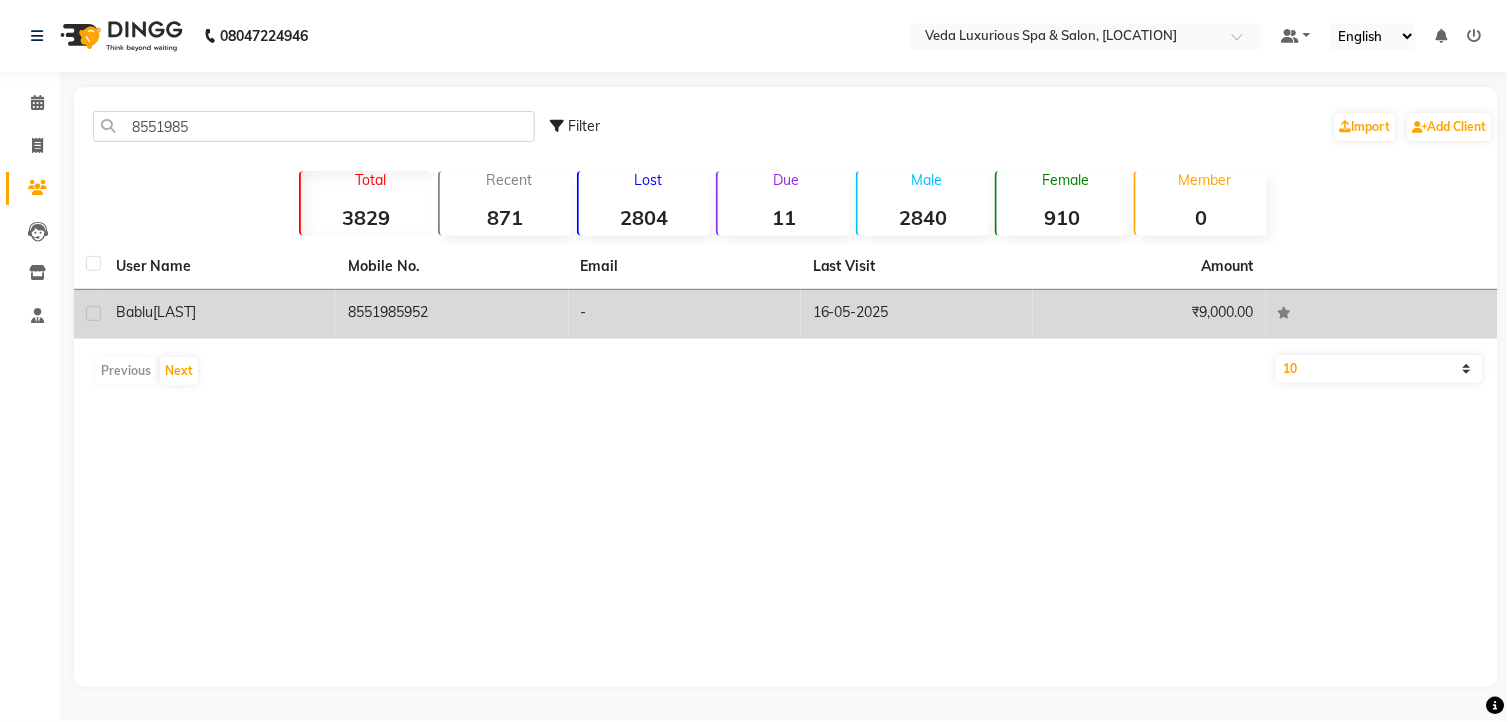 click on "bablu  chohan" 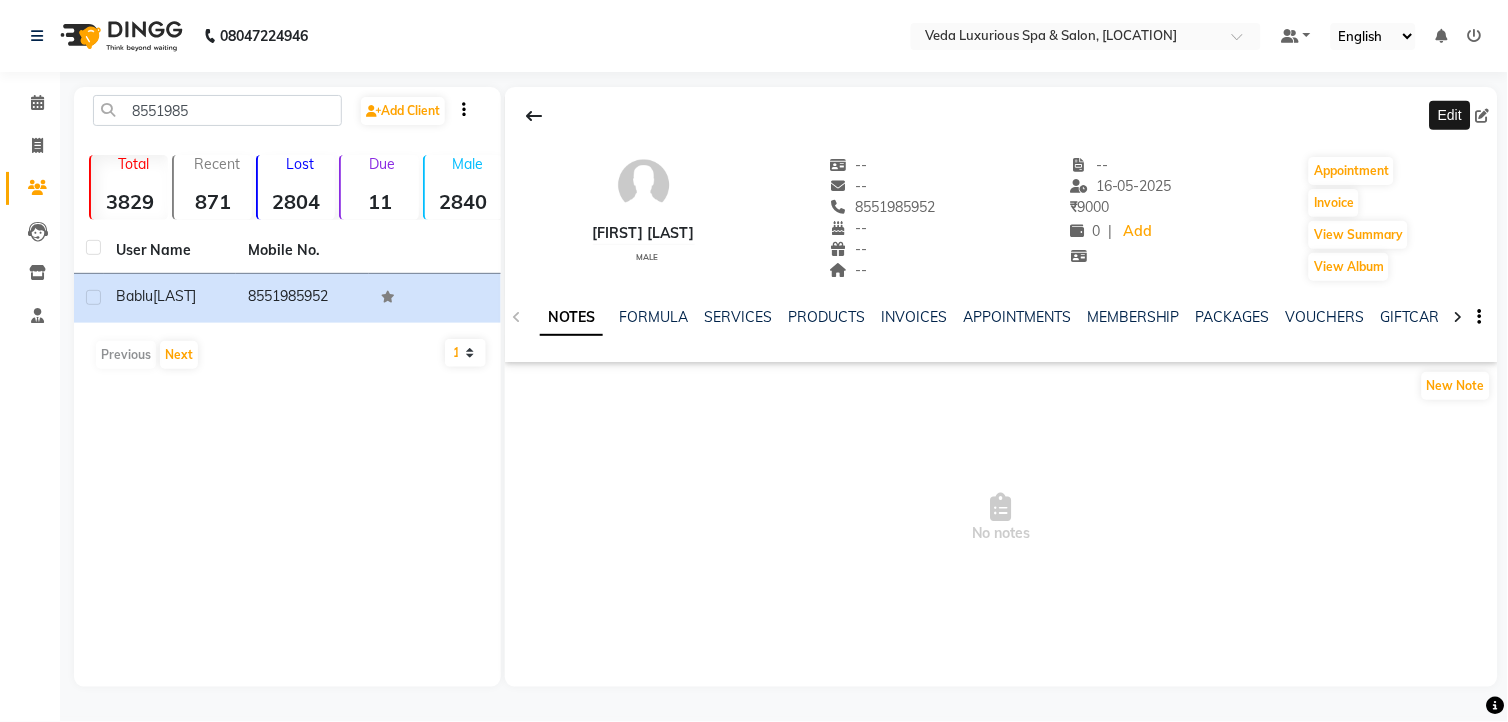 click 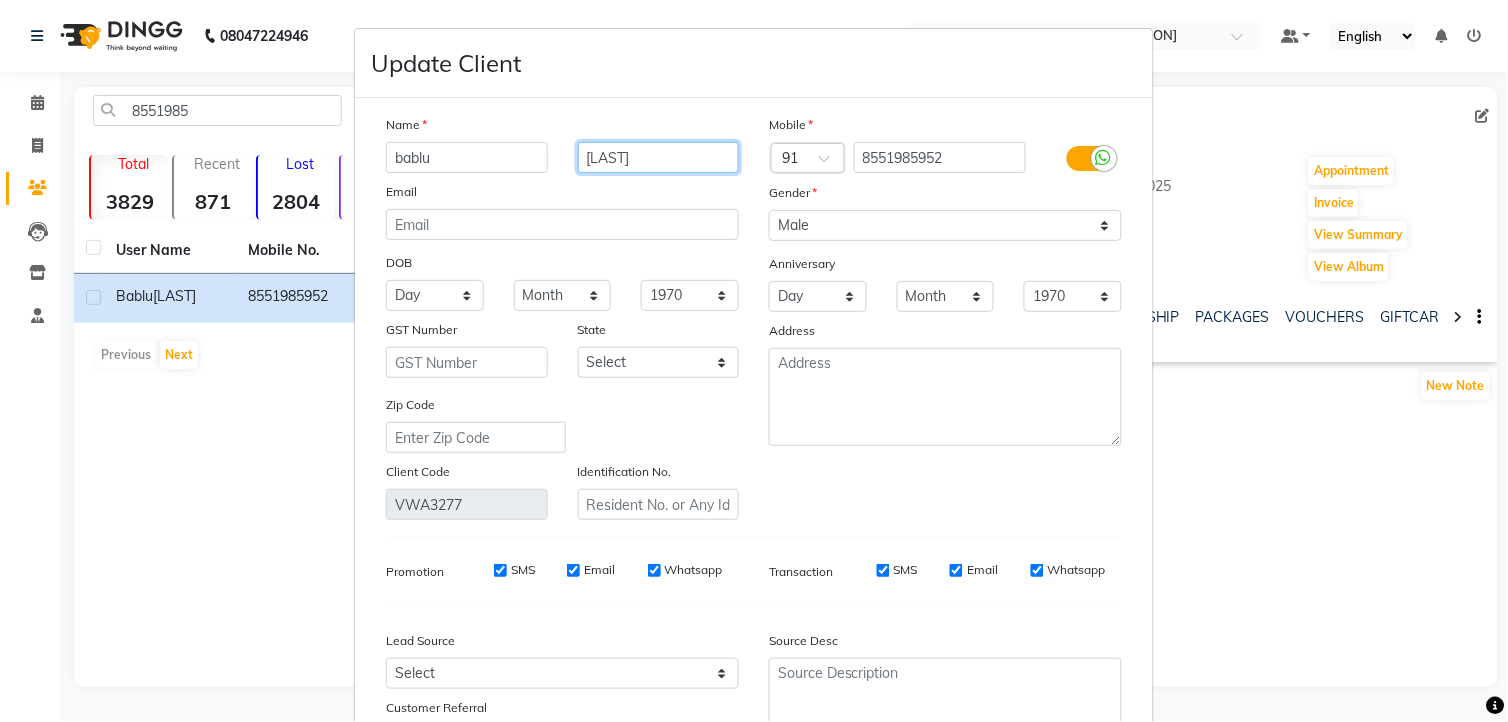 click on "chohan" at bounding box center (659, 157) 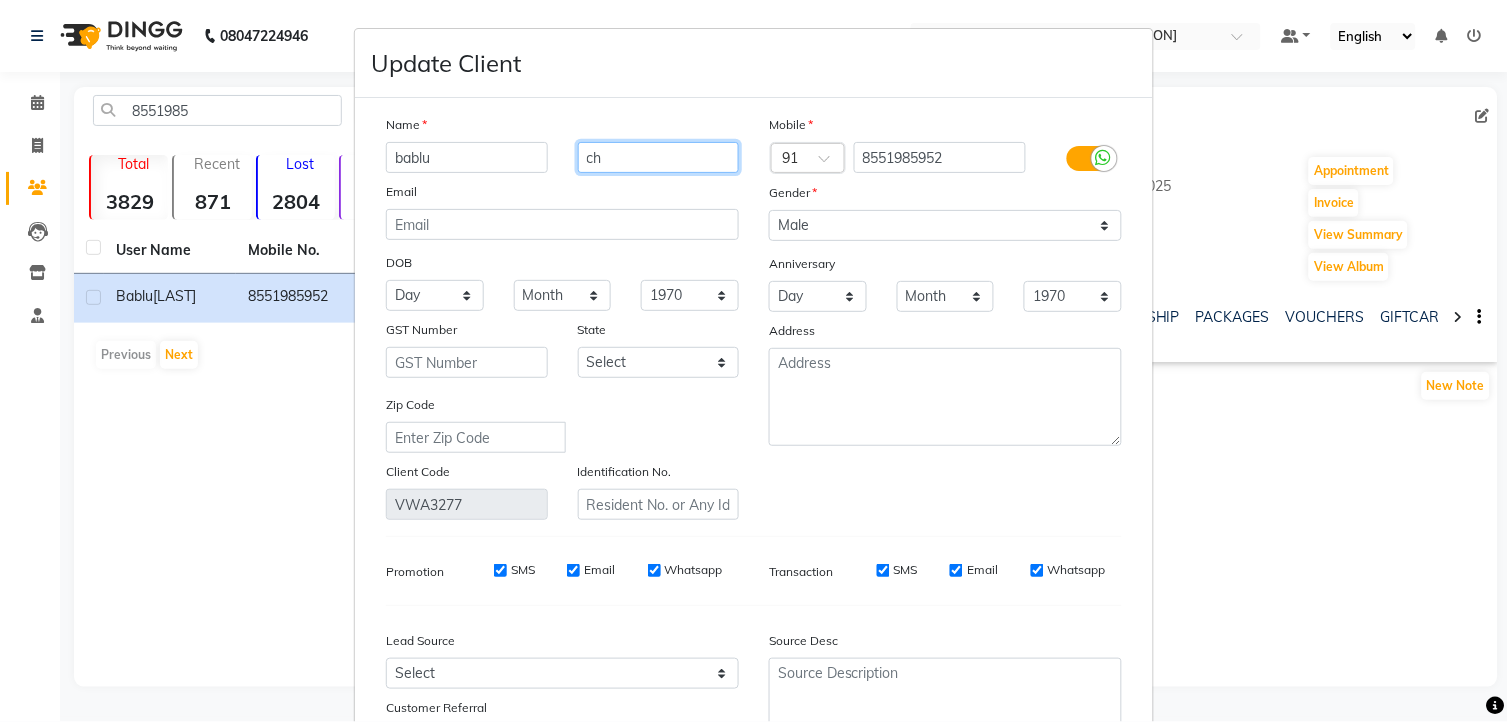 type on "c" 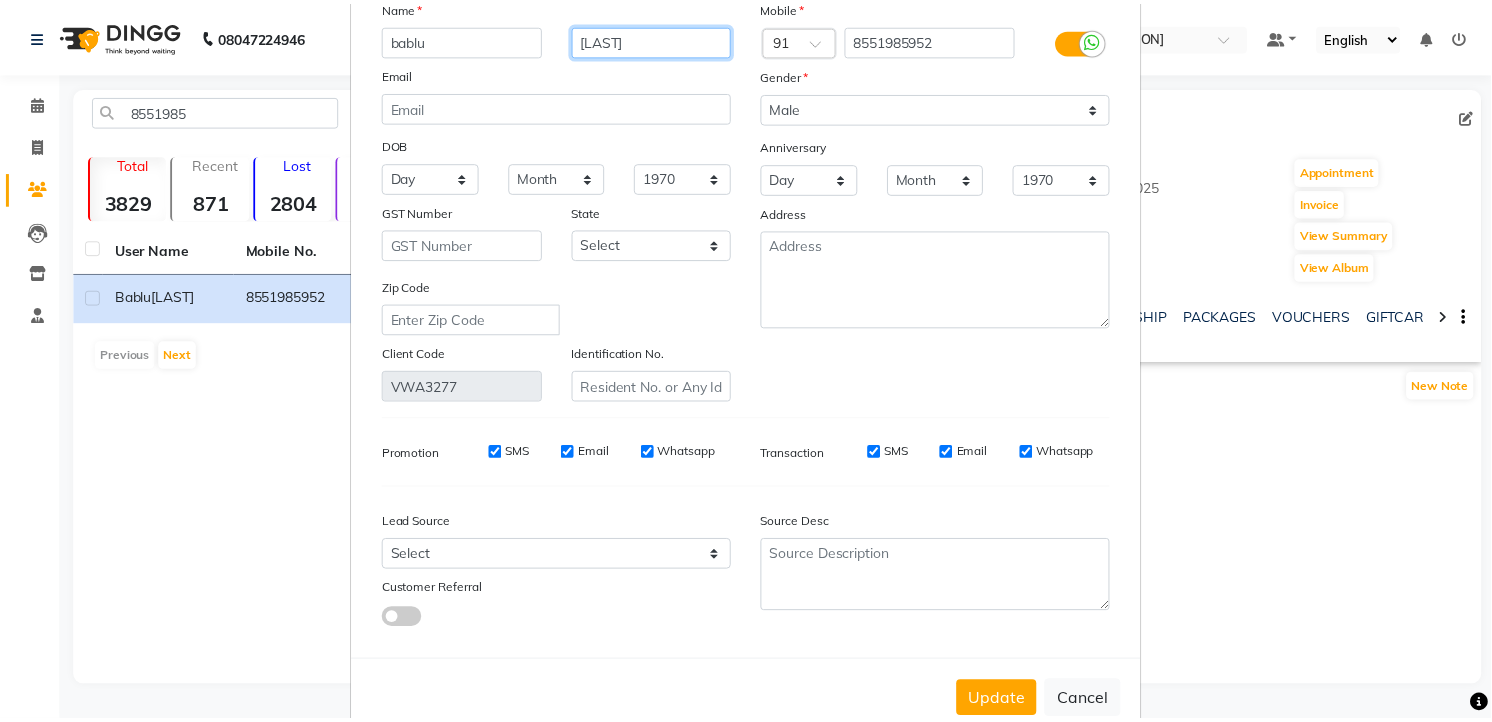 scroll, scrollTop: 167, scrollLeft: 0, axis: vertical 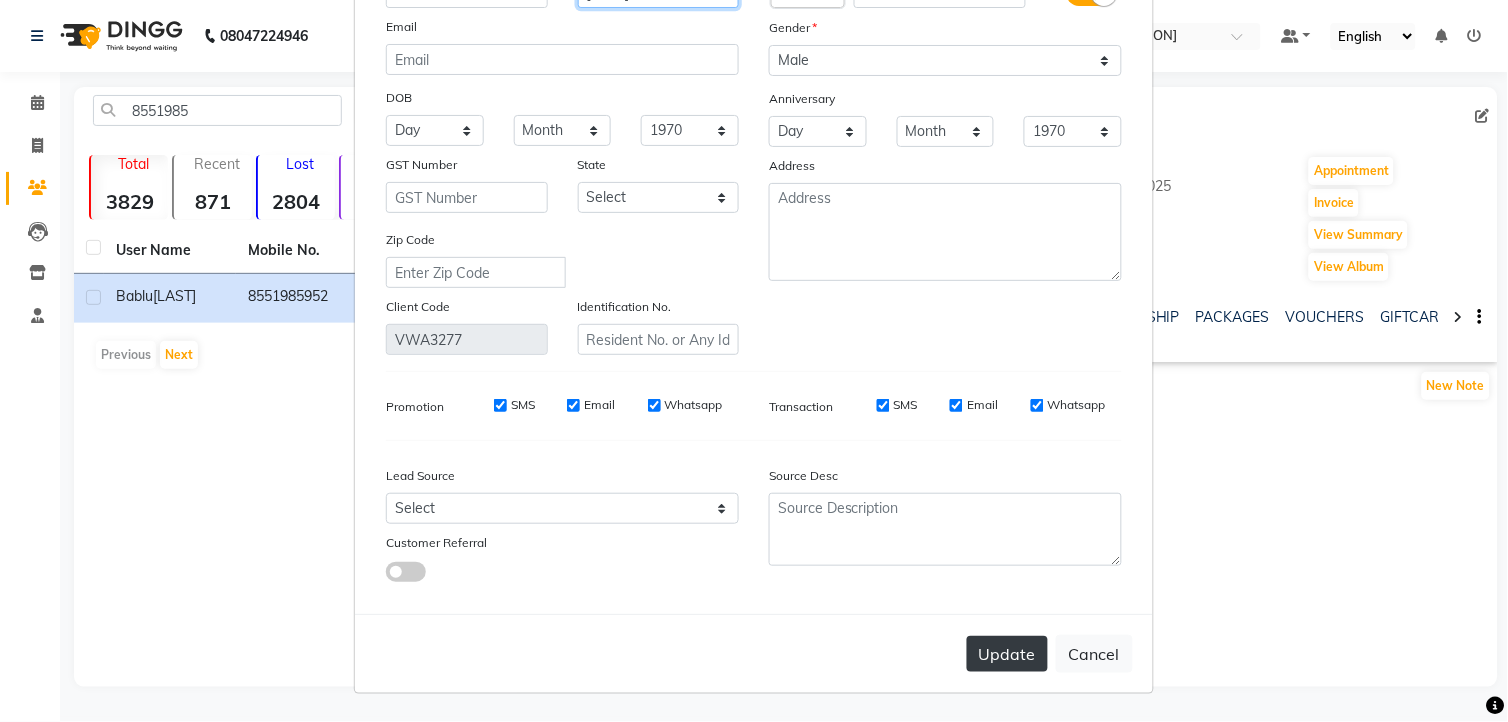 type on "[LAST]" 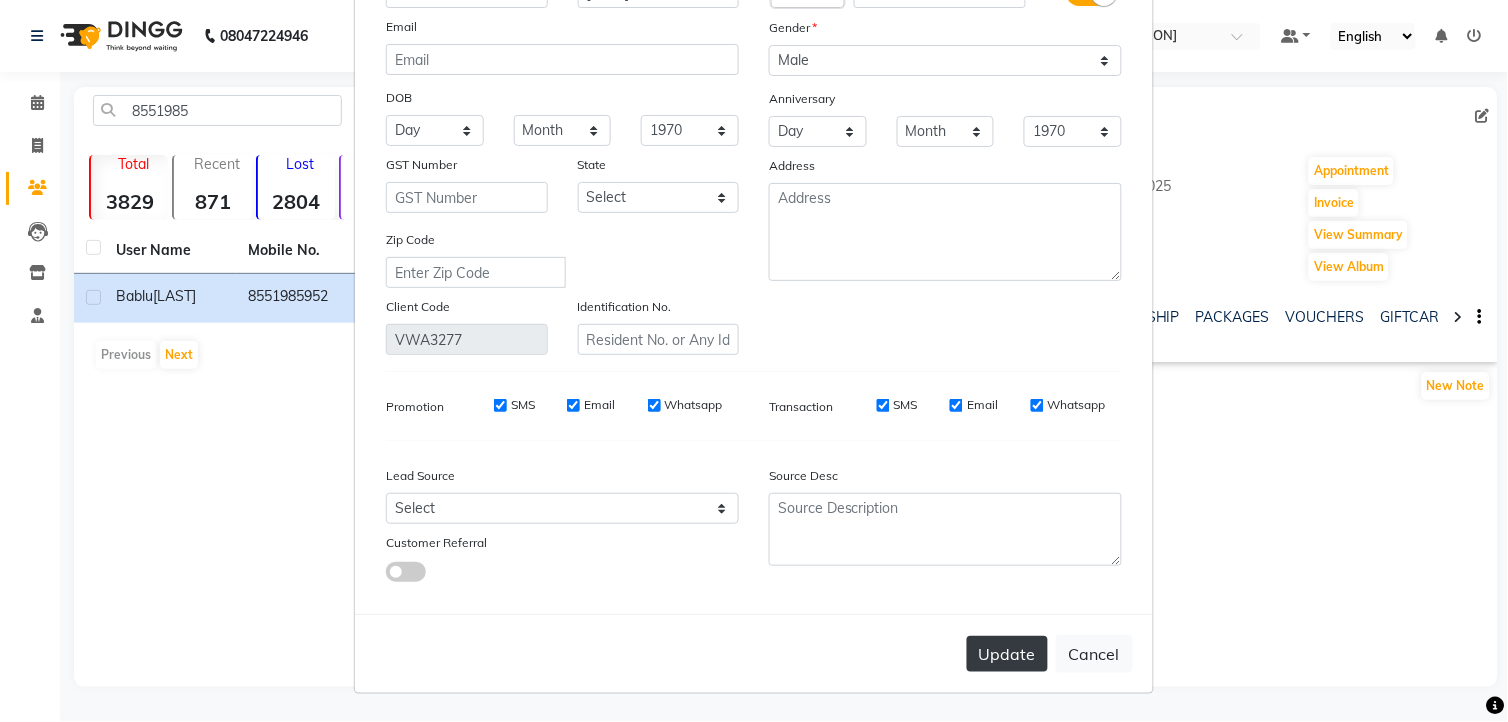 click on "Update" at bounding box center (1007, 654) 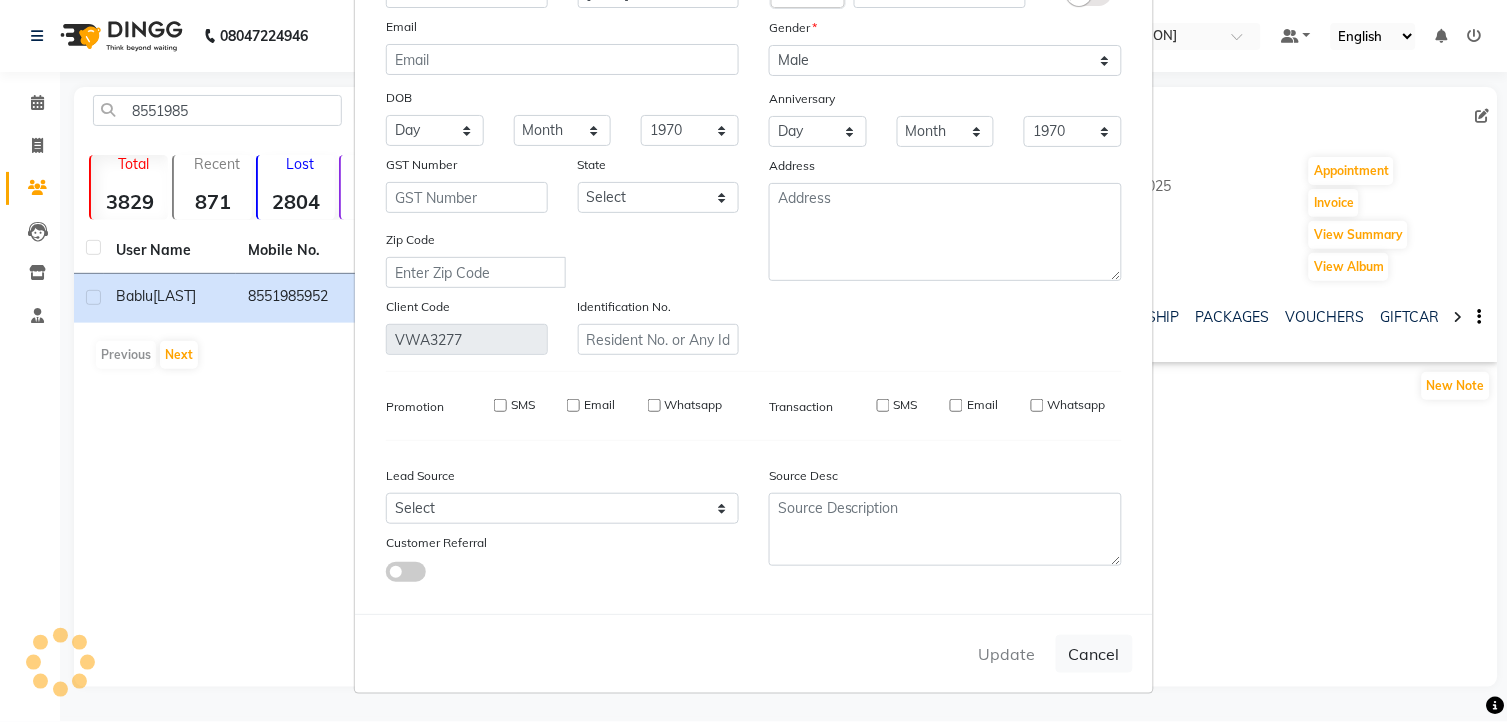 type 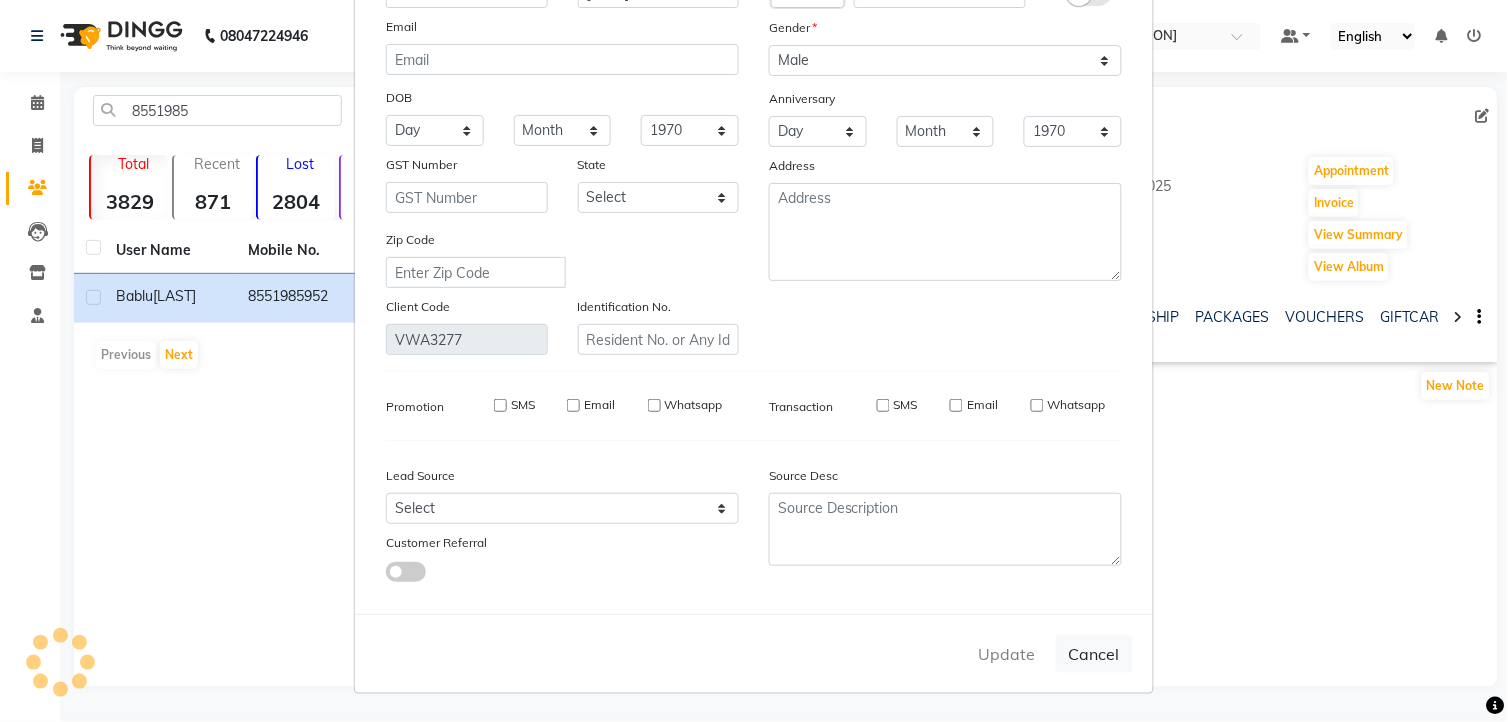 type 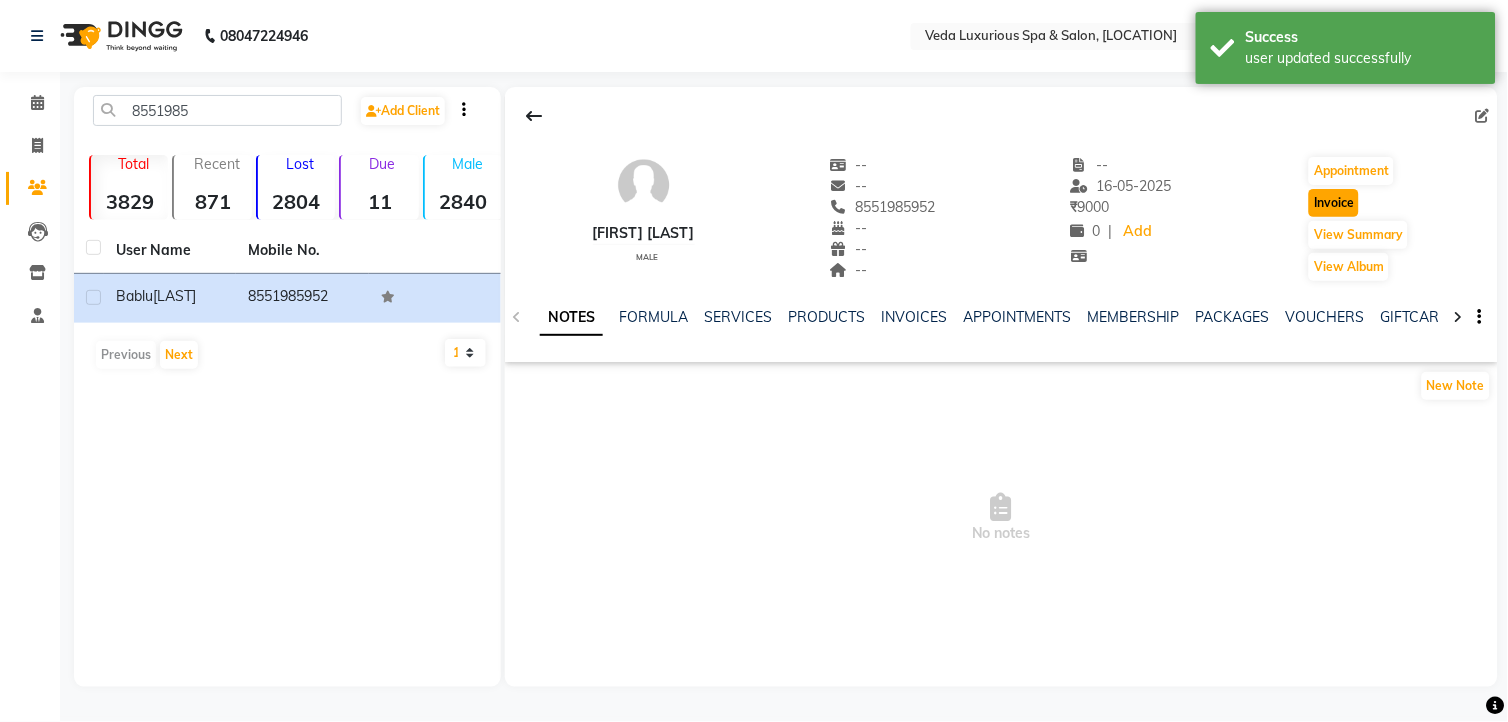 click on "Invoice" 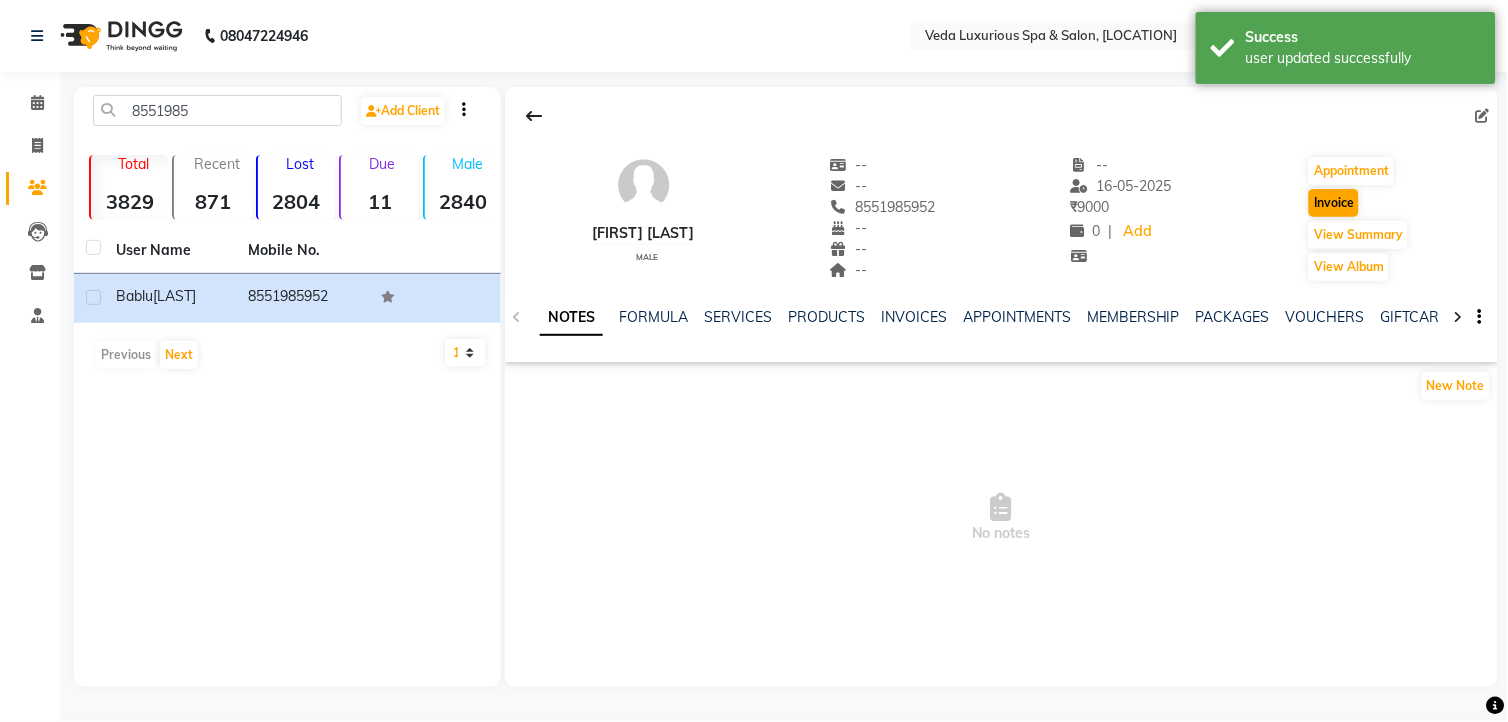 select on "service" 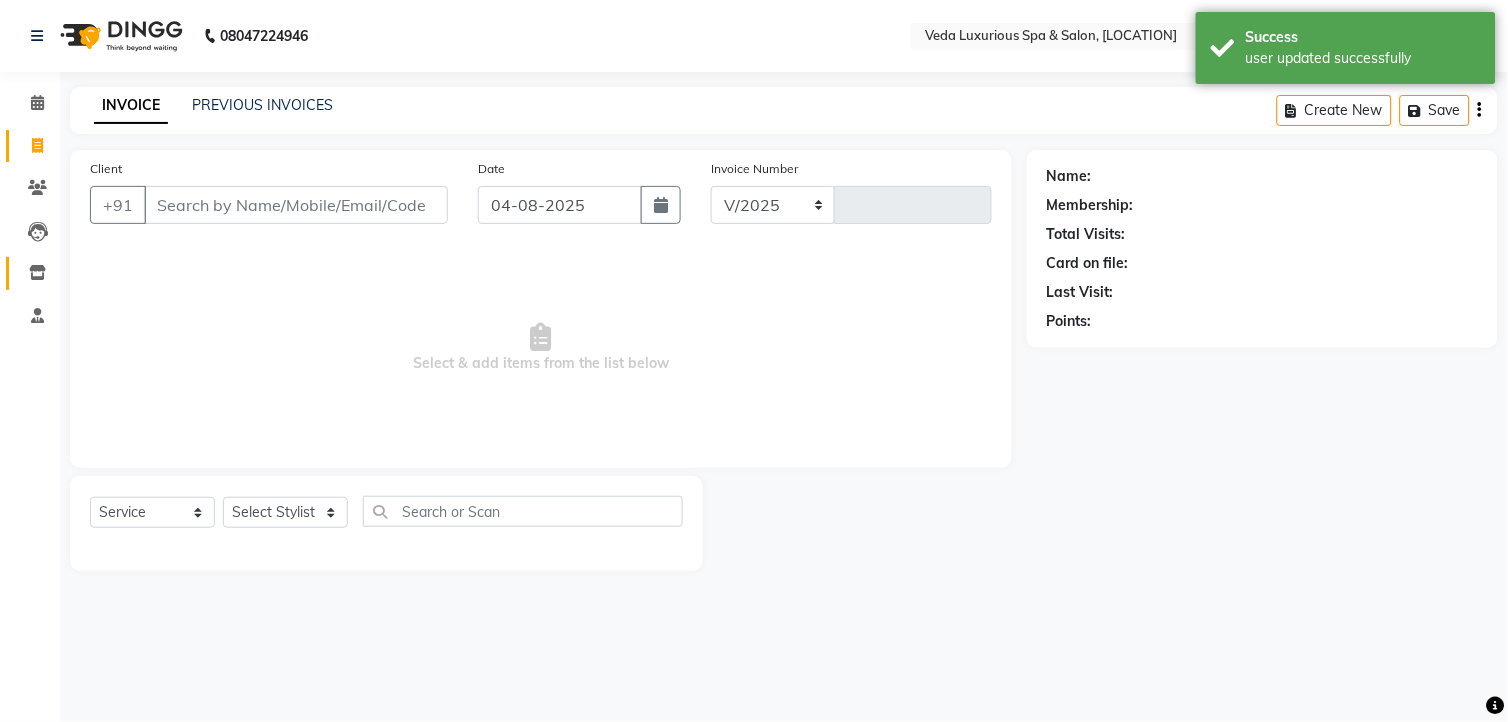 select on "4666" 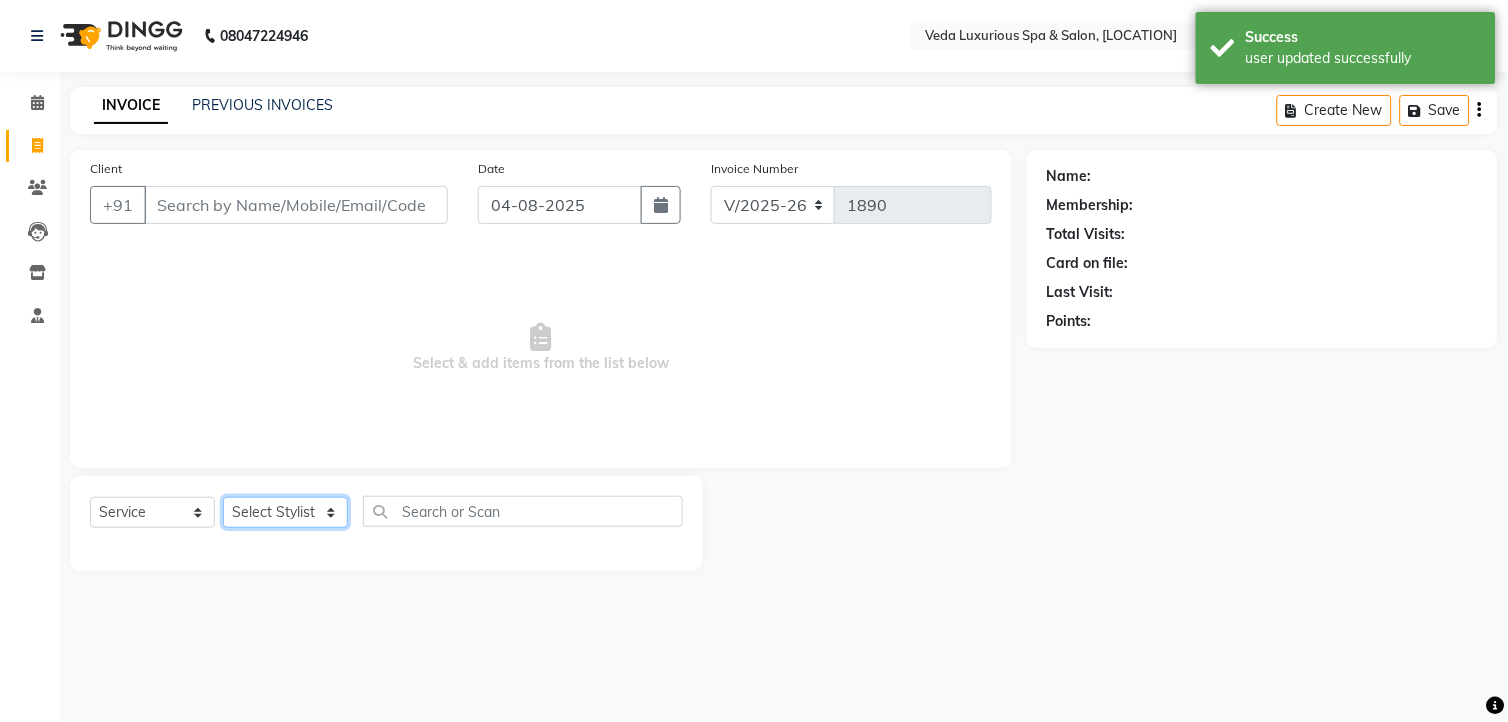 type on "[PHONE]" 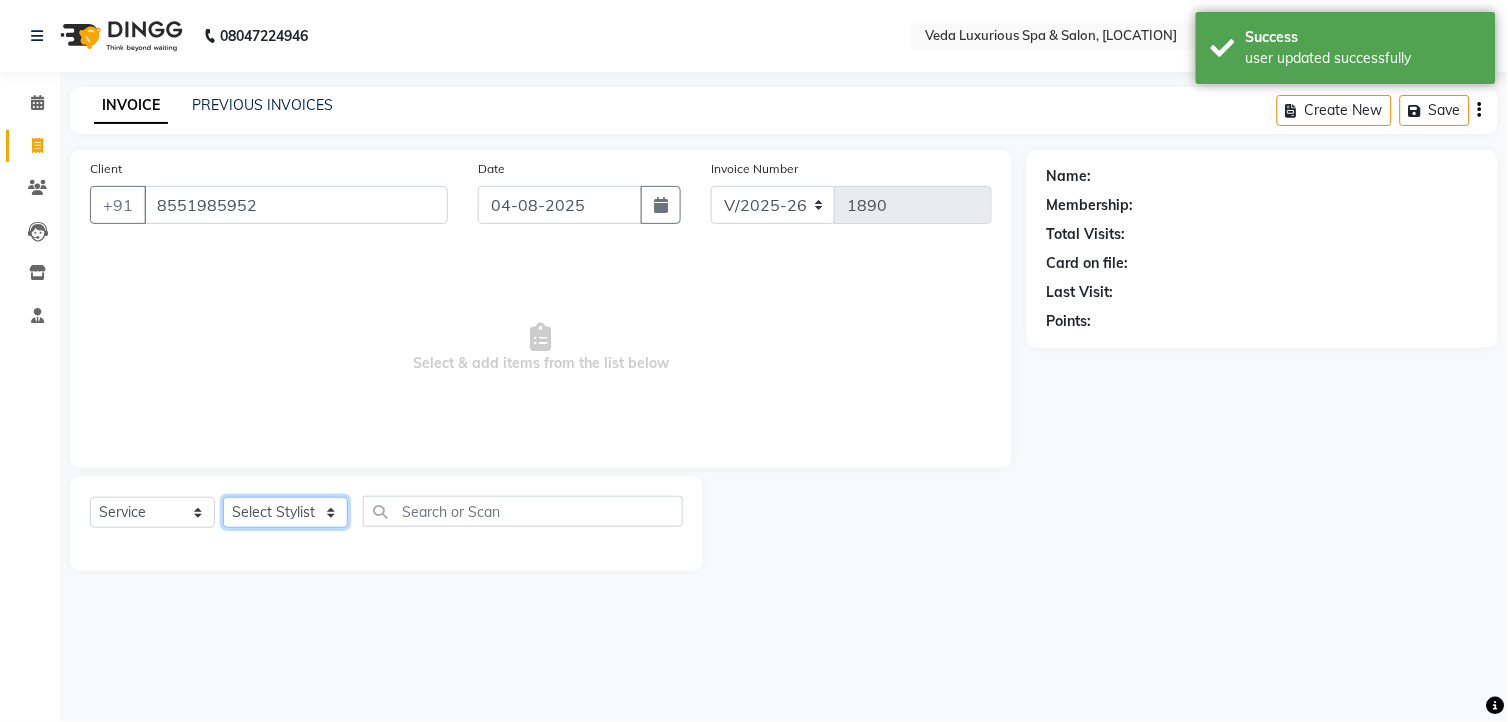 click on "Select Stylist" 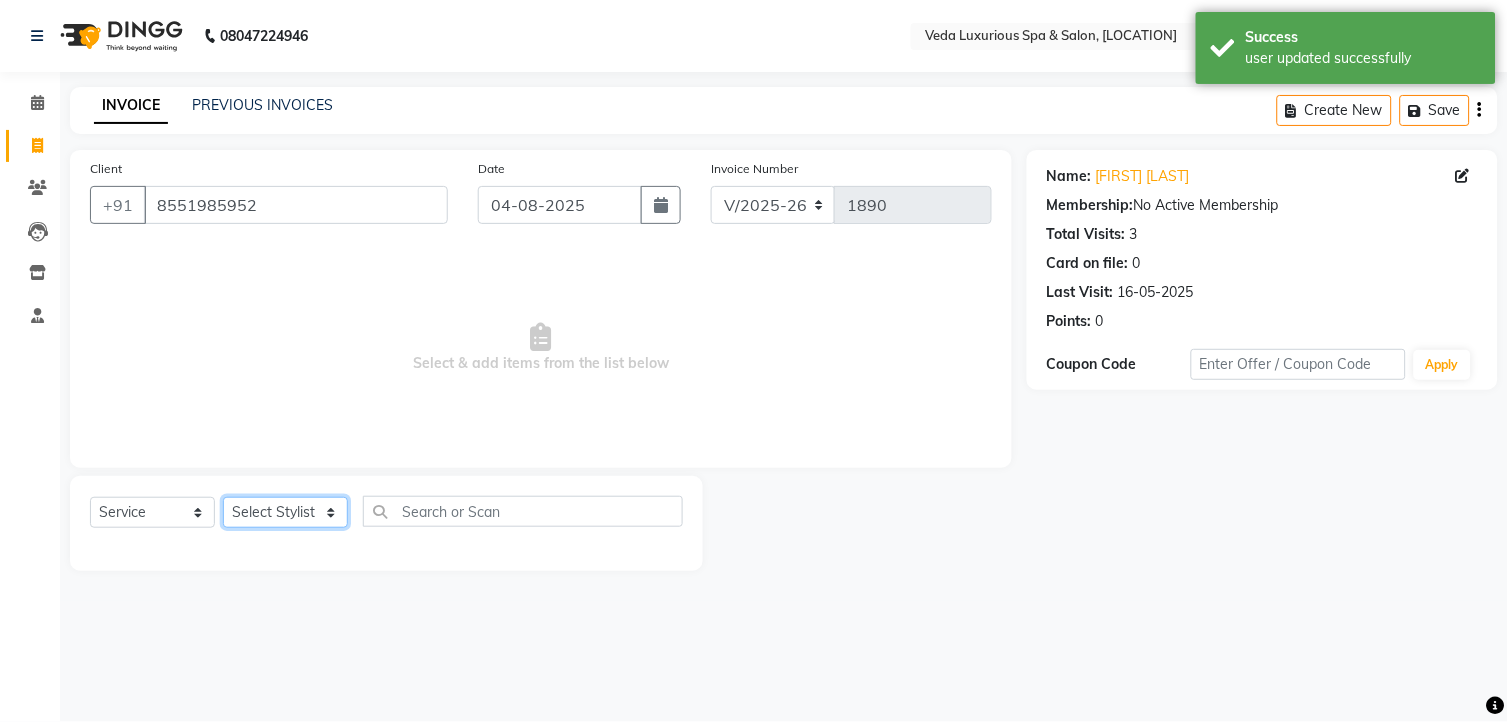 select on "70836" 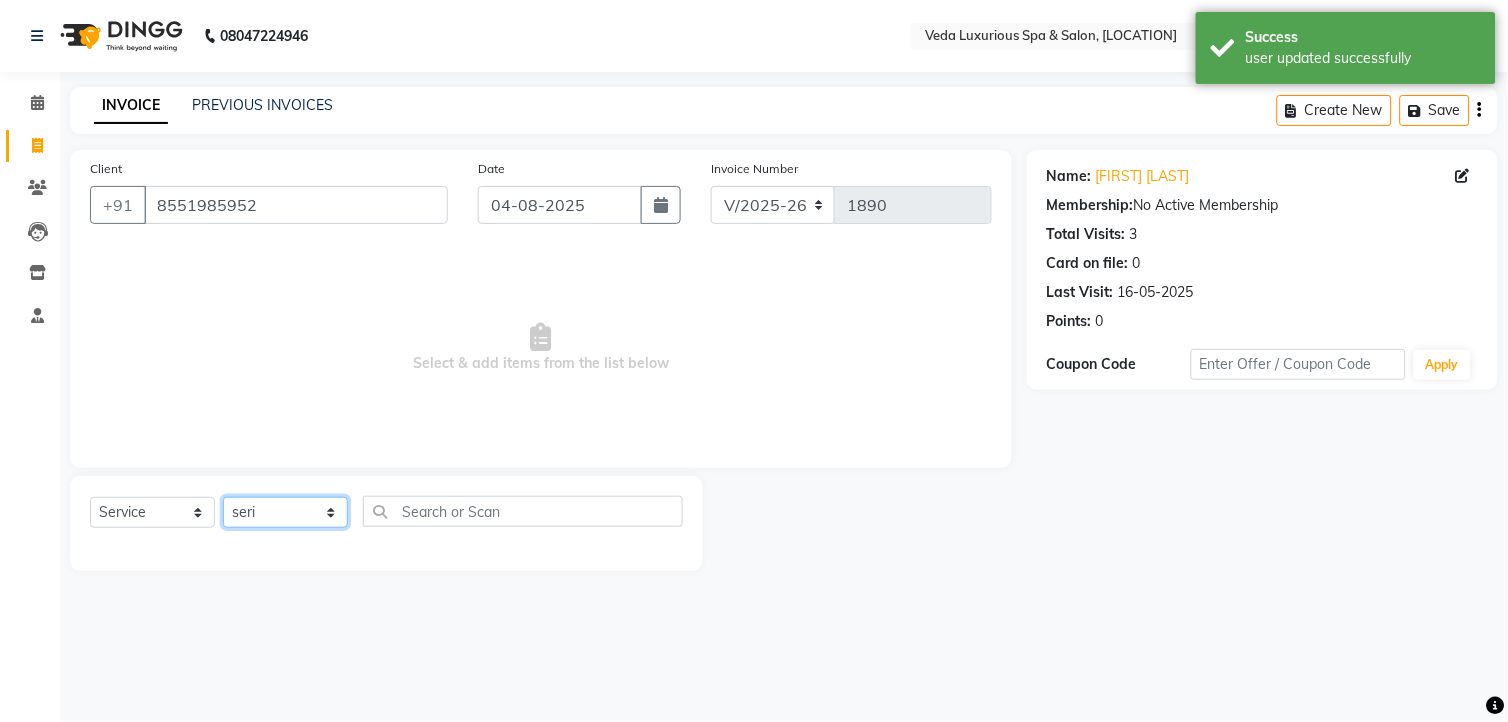click on "Select Stylist Ankur GOLU Khushi kim lily Mahesh manu MOYA Nilam olivia RP seri VEDA" 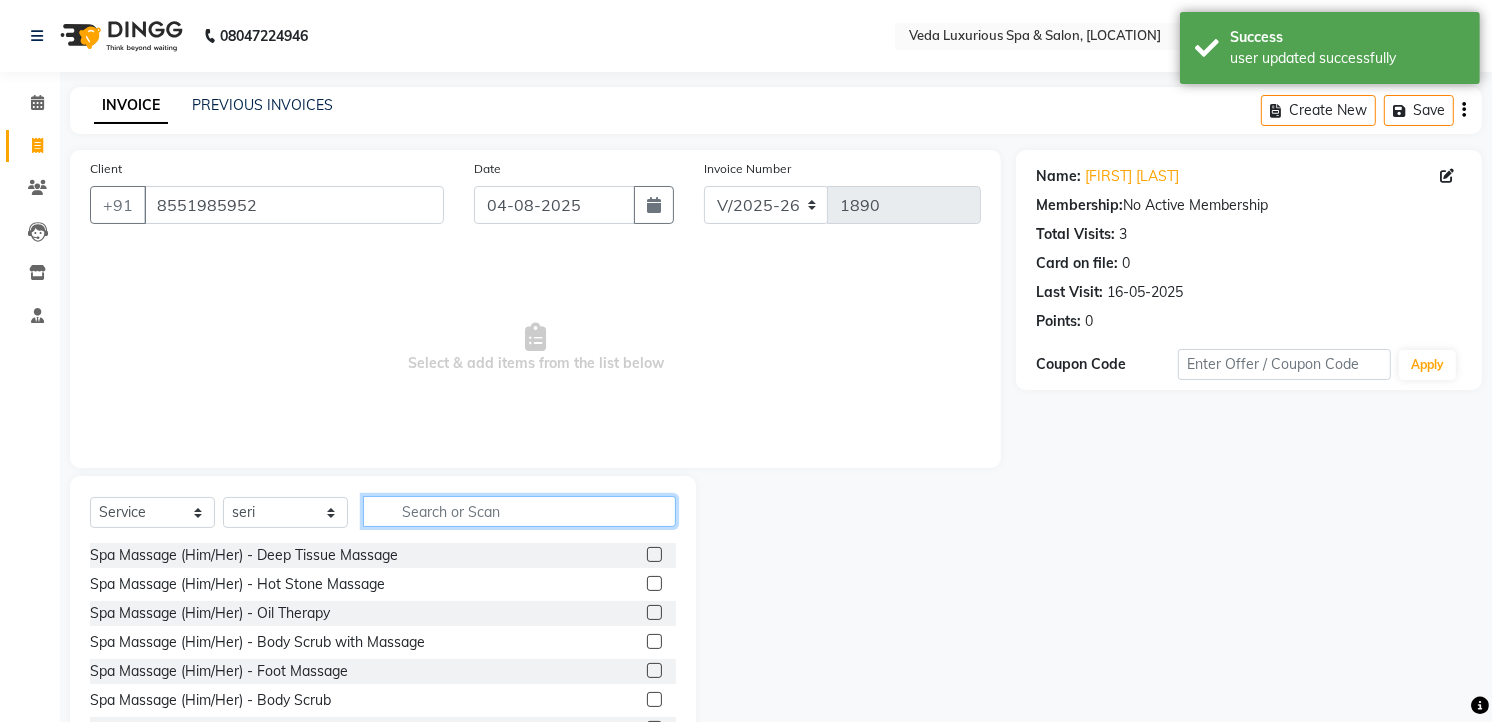 click 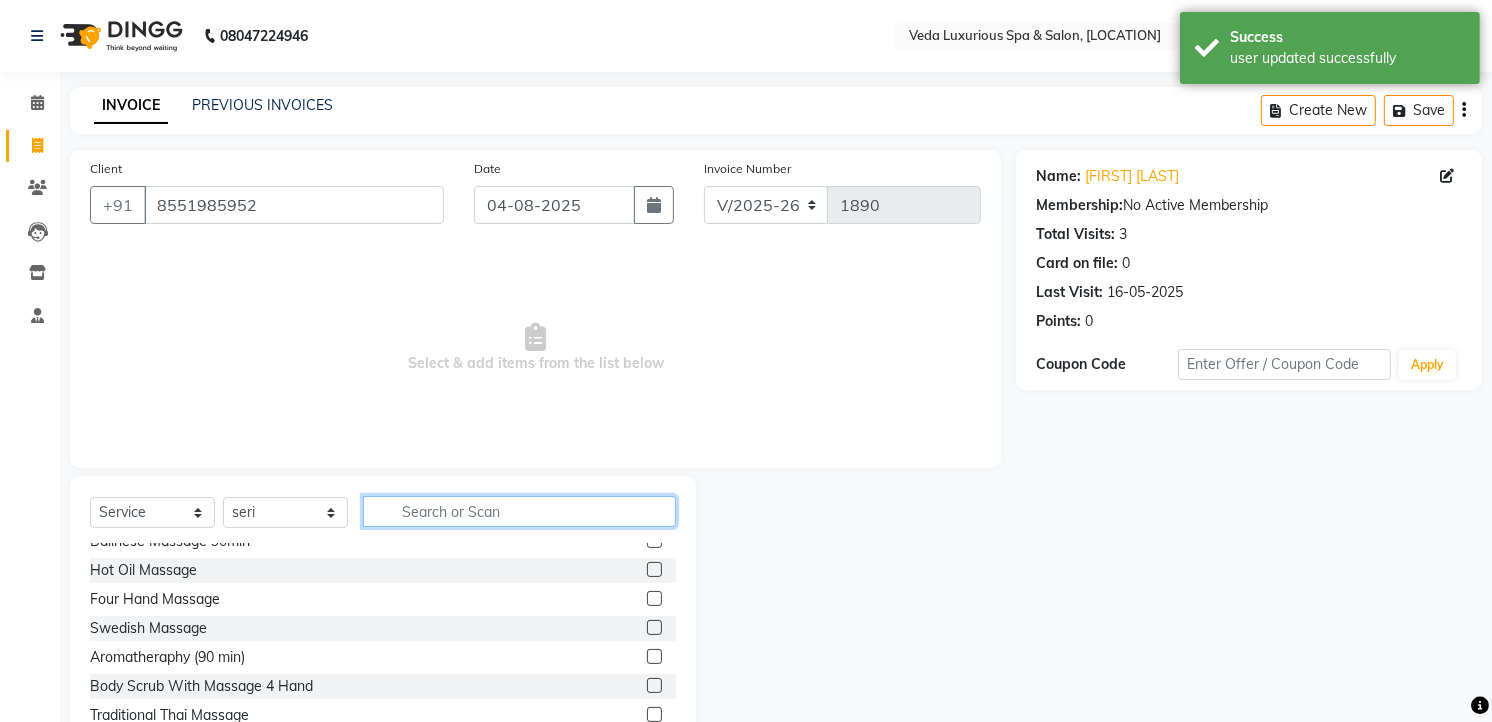 scroll, scrollTop: 222, scrollLeft: 0, axis: vertical 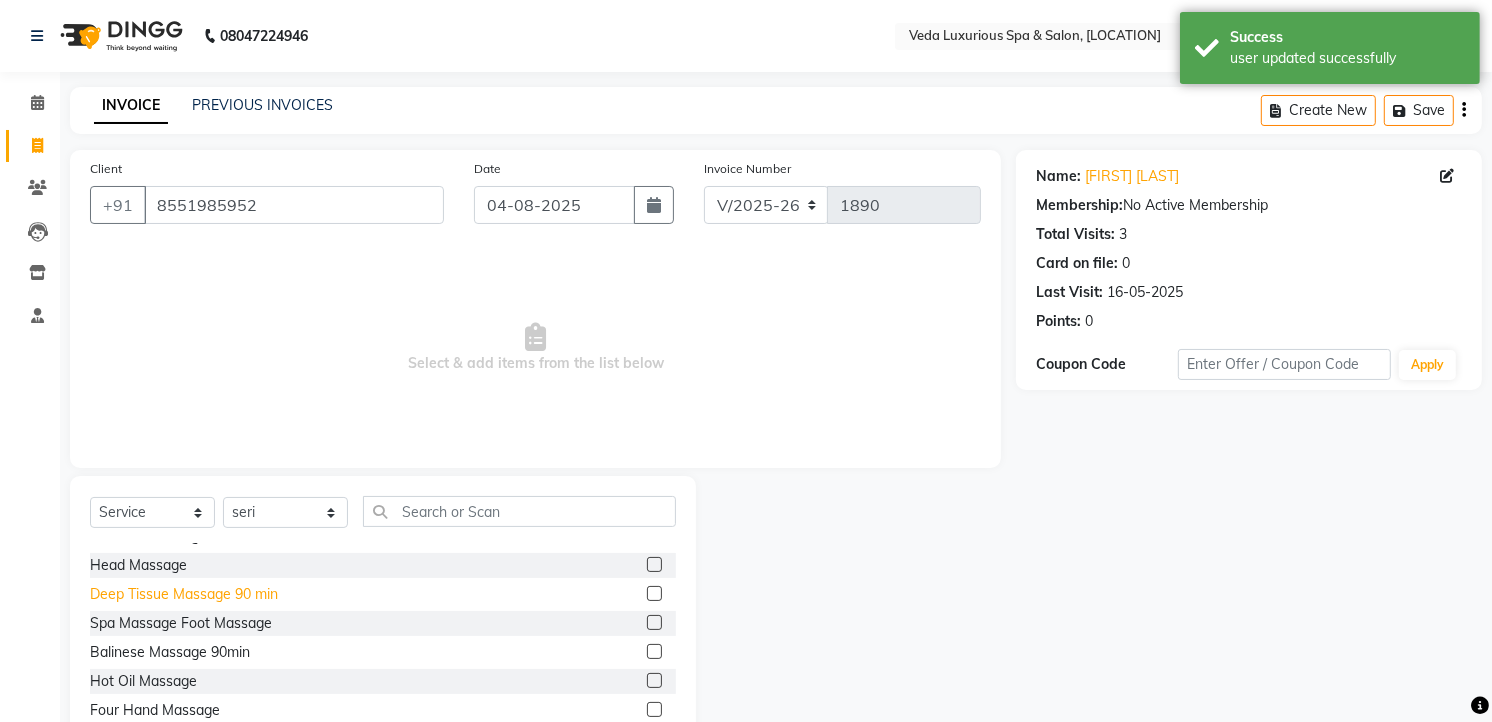 click on "Deep Tissue Massage 90 min" 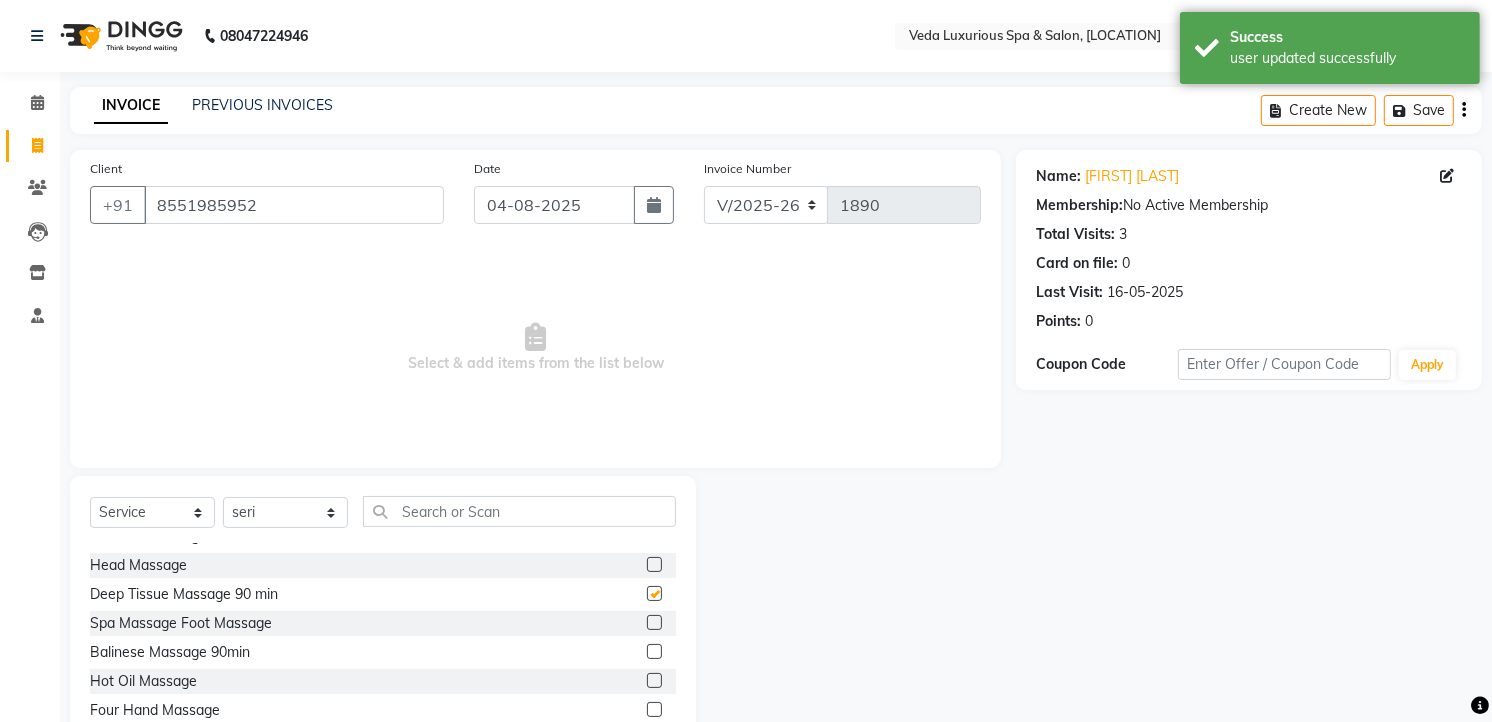 checkbox on "false" 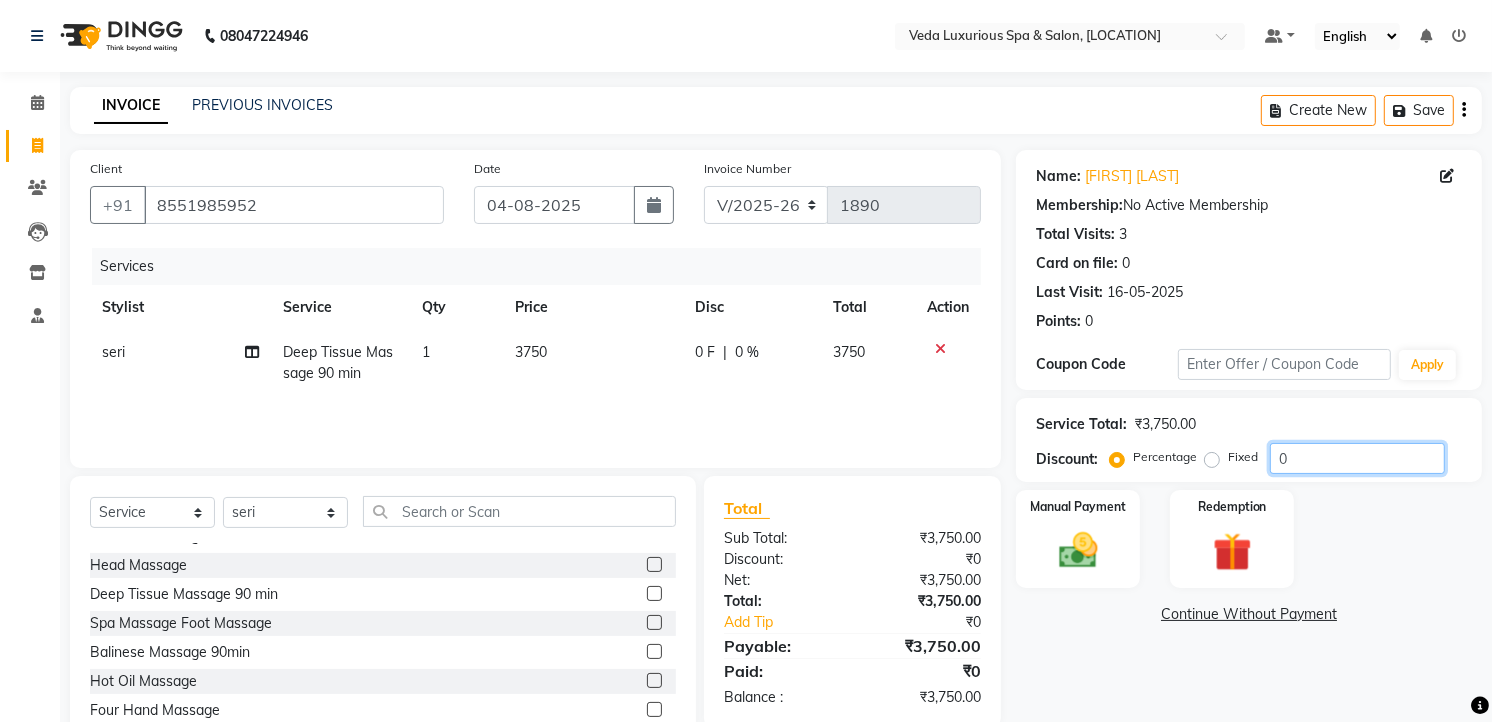 click on "0" 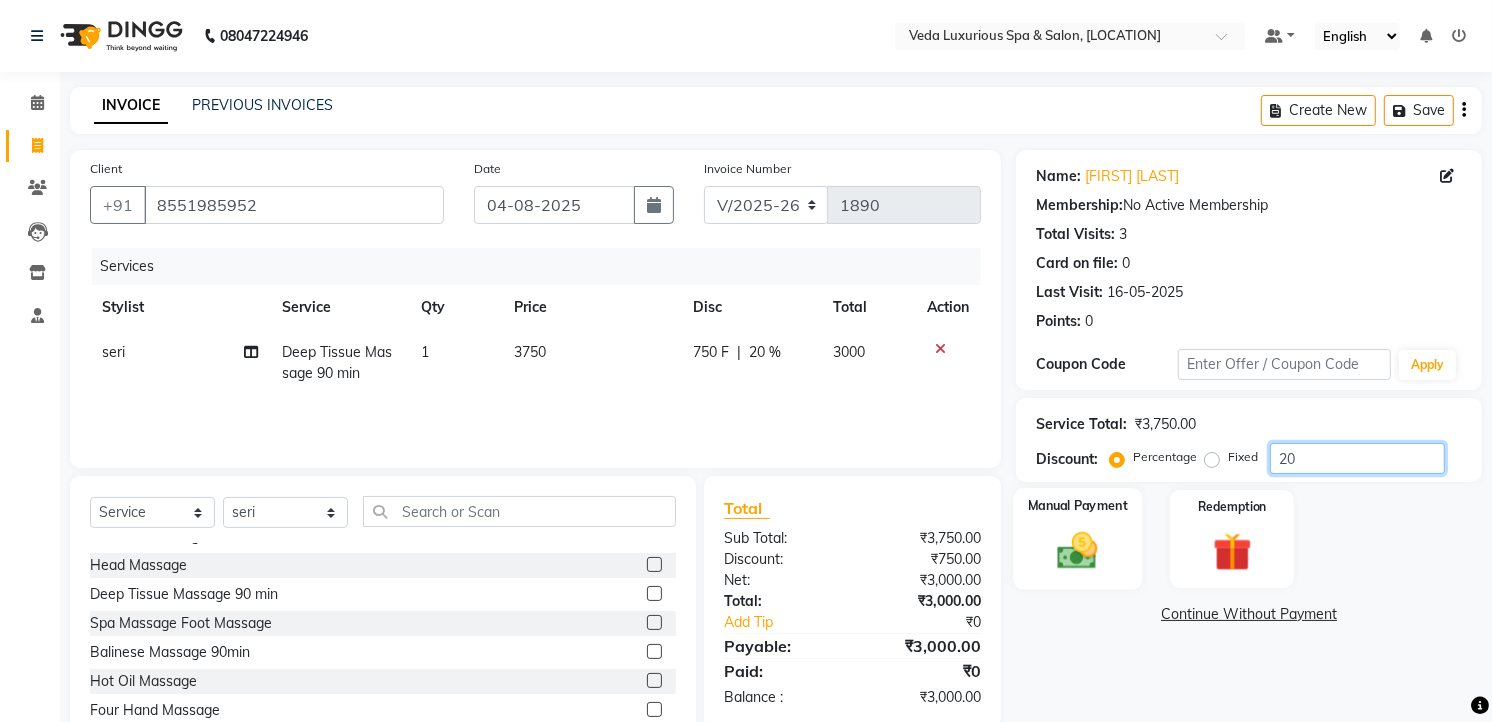 type on "20" 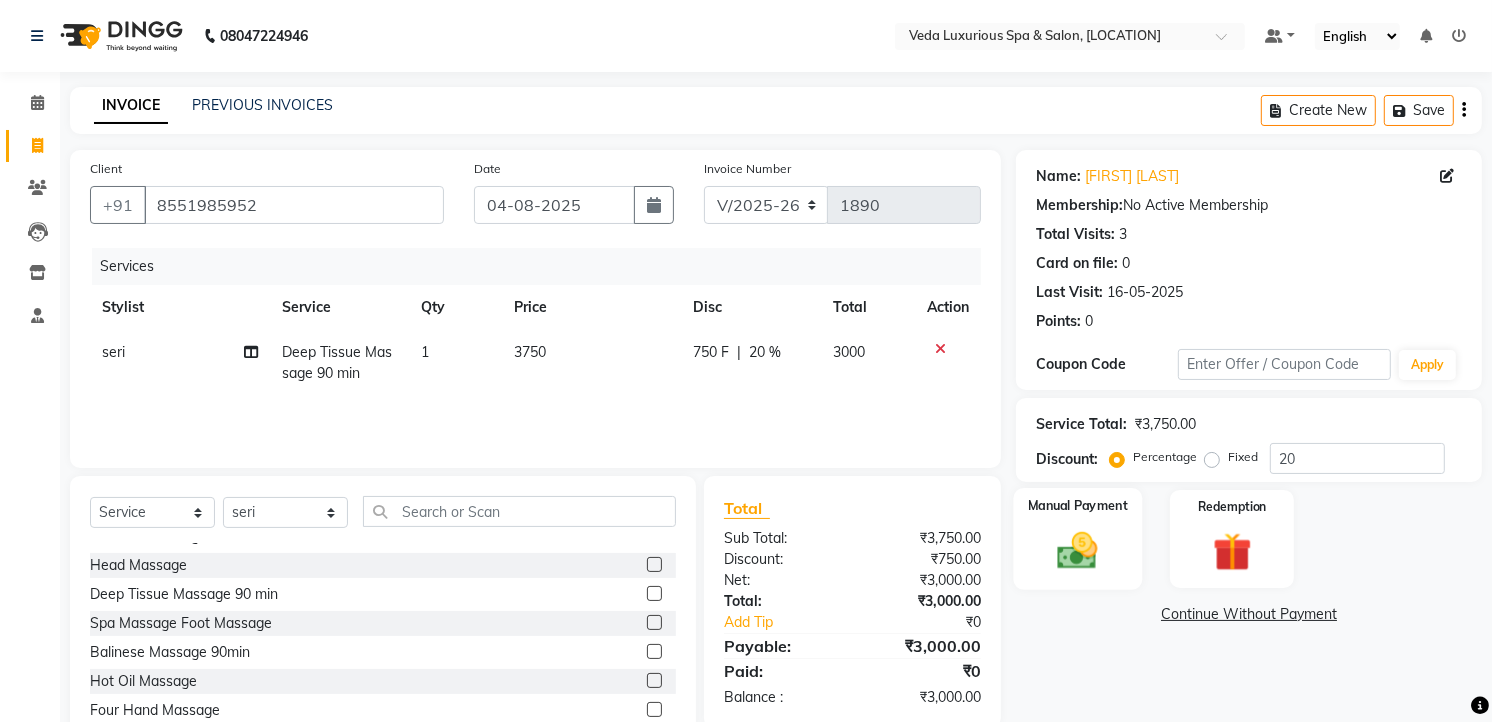 click 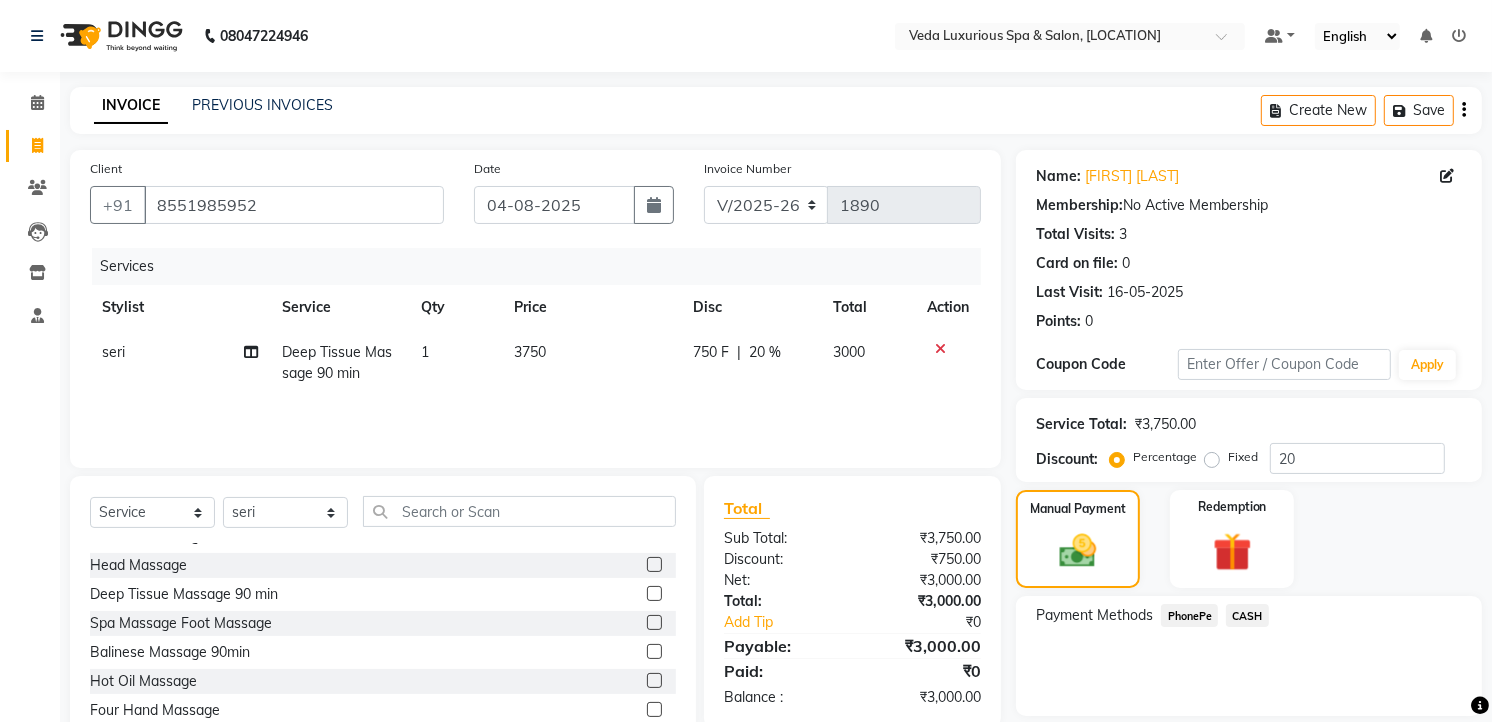 click on "CASH" 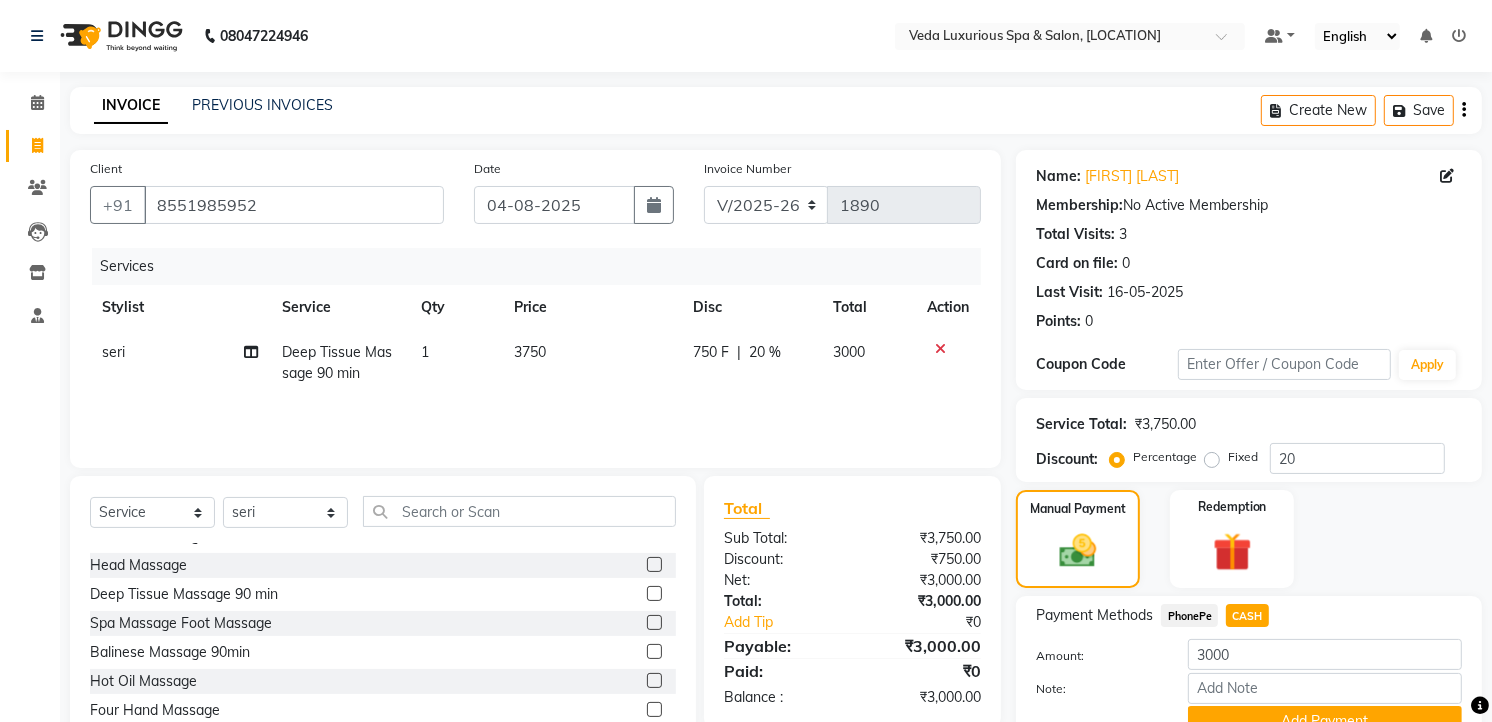 scroll, scrollTop: 94, scrollLeft: 0, axis: vertical 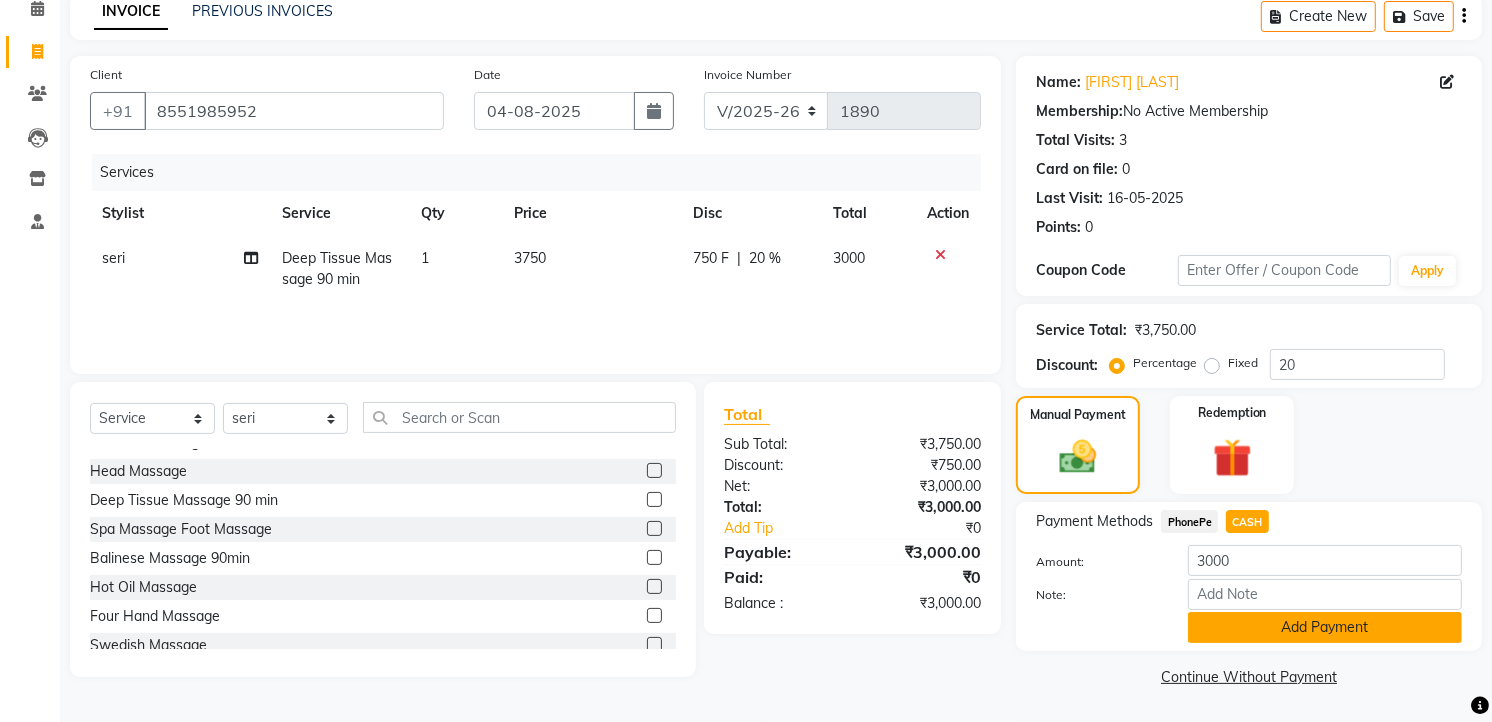 click on "Add Payment" 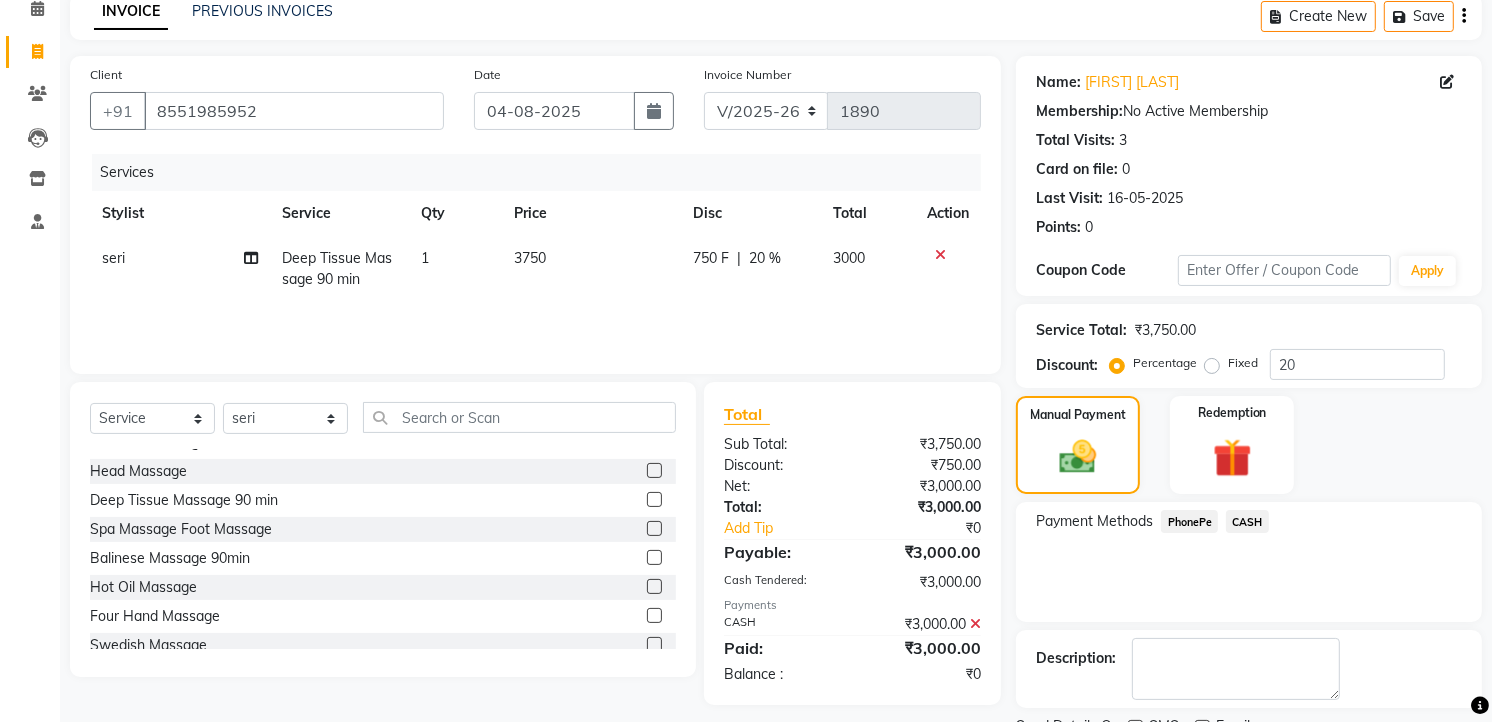 scroll, scrollTop: 177, scrollLeft: 0, axis: vertical 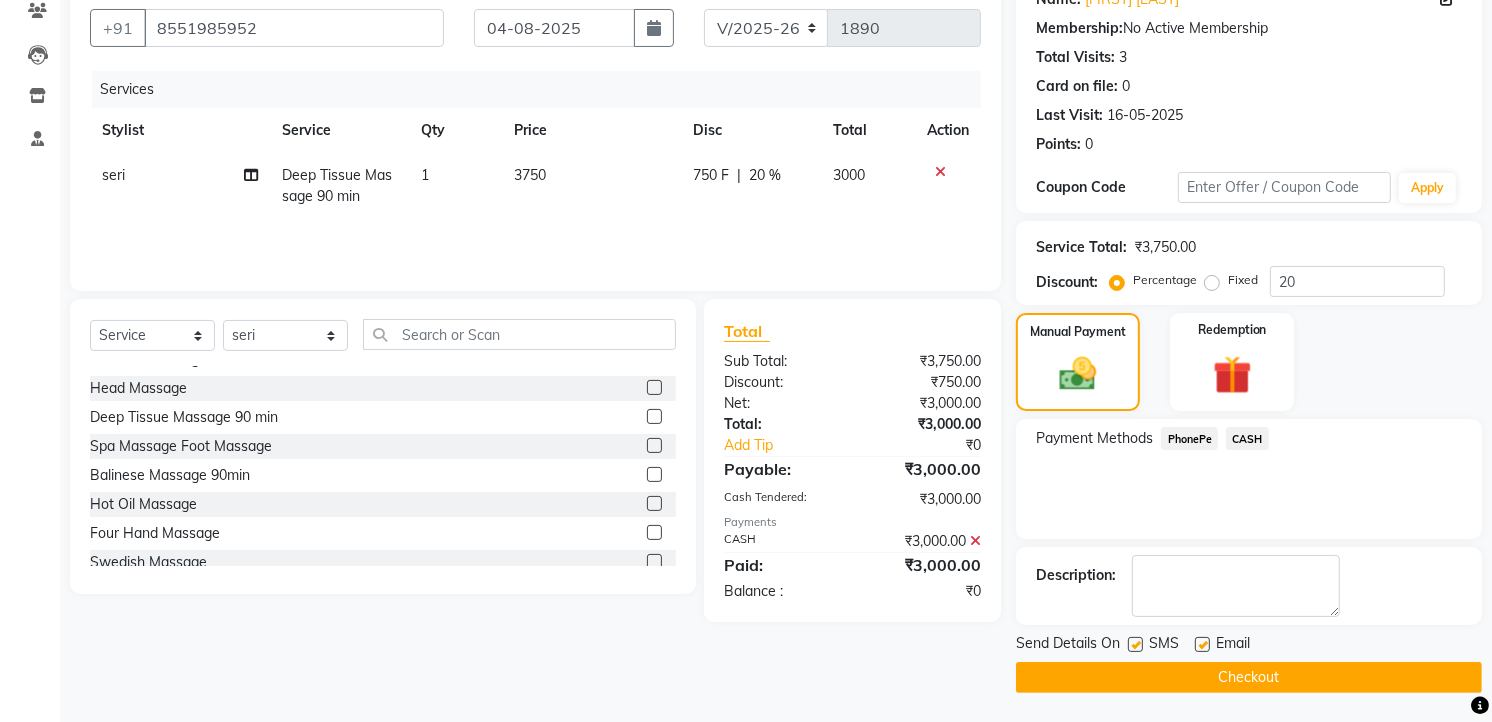 click on "Checkout" 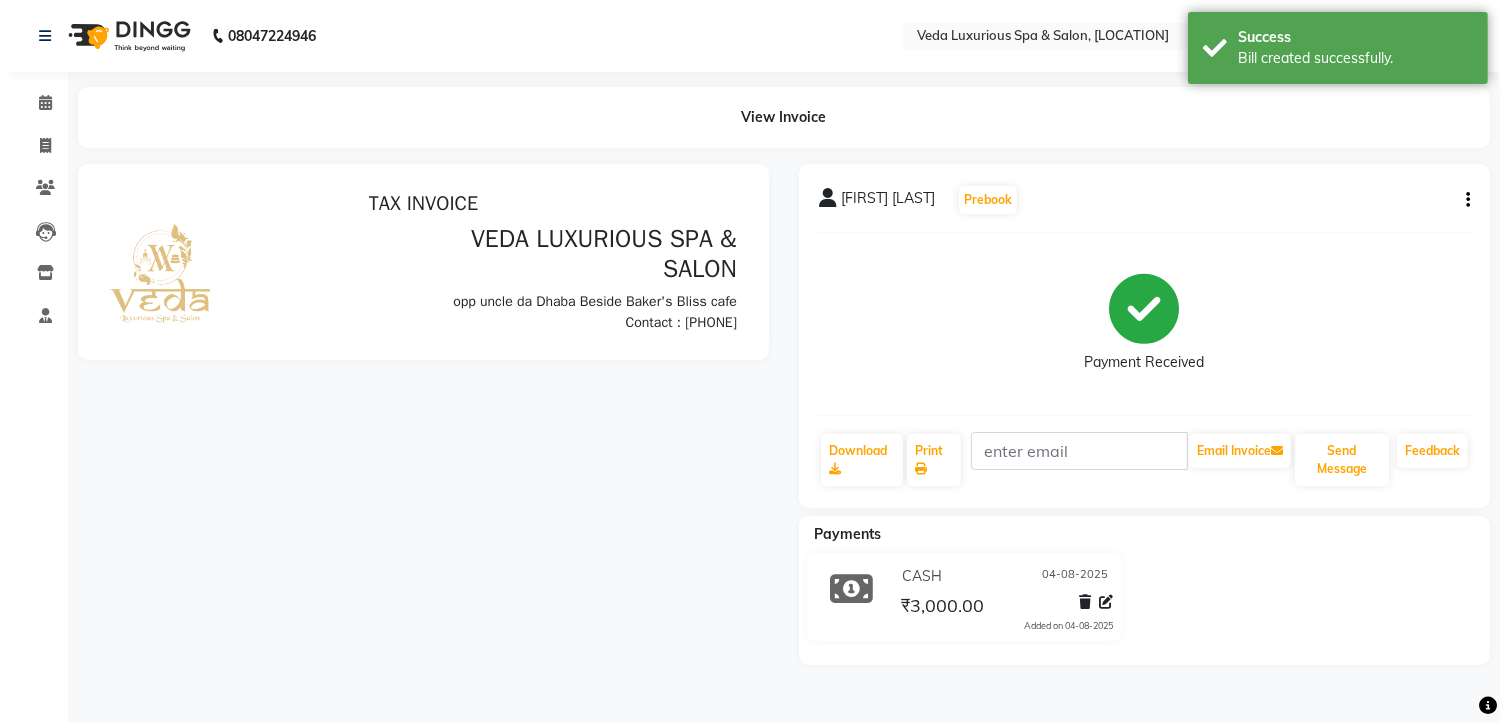 scroll, scrollTop: 0, scrollLeft: 0, axis: both 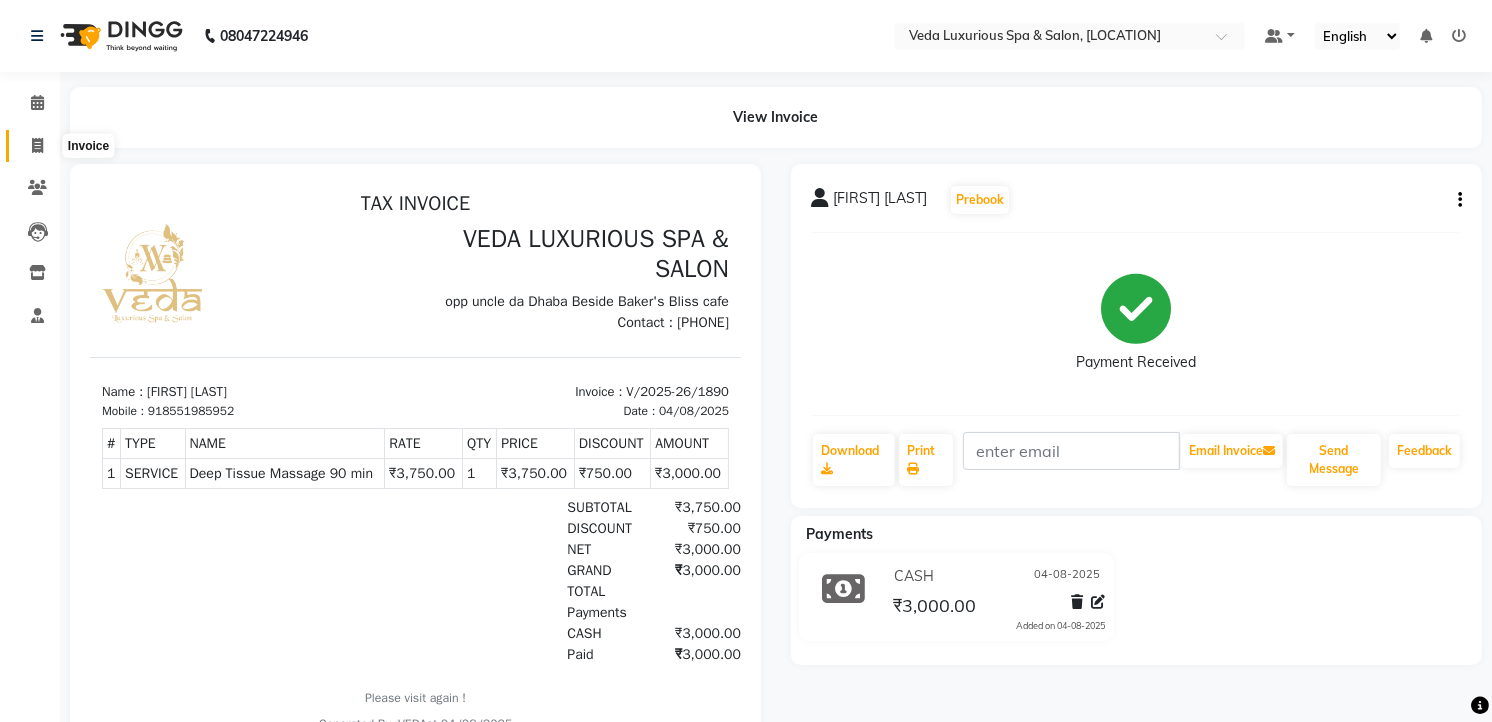 drag, startPoint x: 21, startPoint y: 147, endPoint x: 36, endPoint y: 152, distance: 15.811388 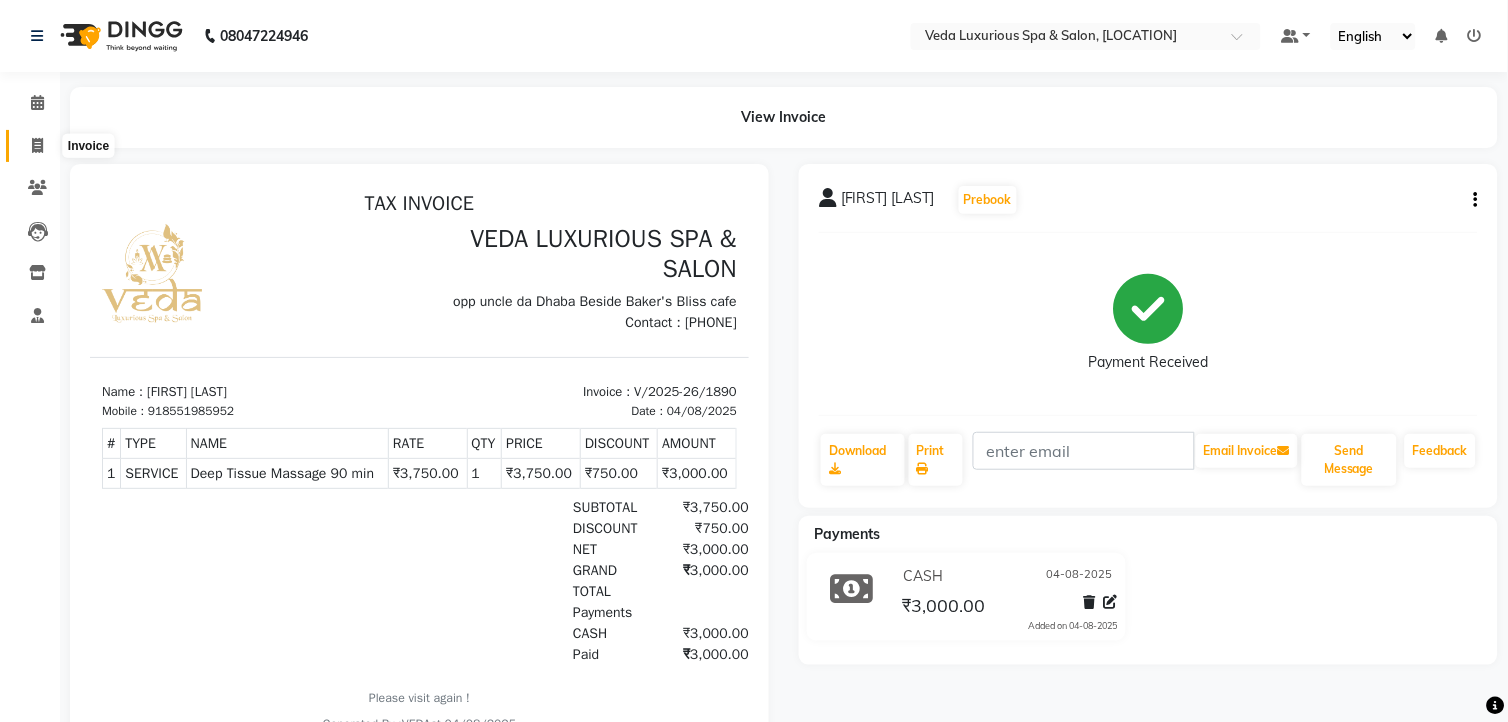 select on "service" 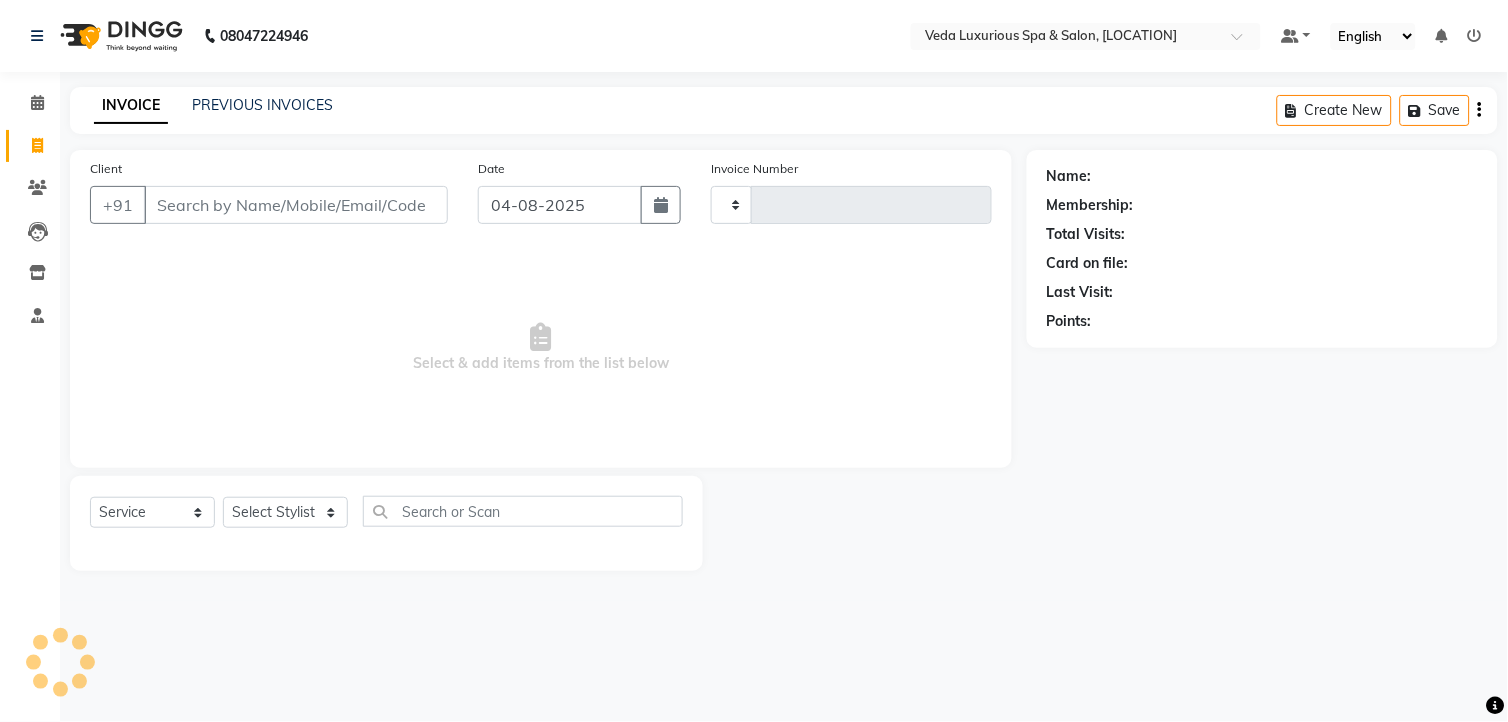 type on "1891" 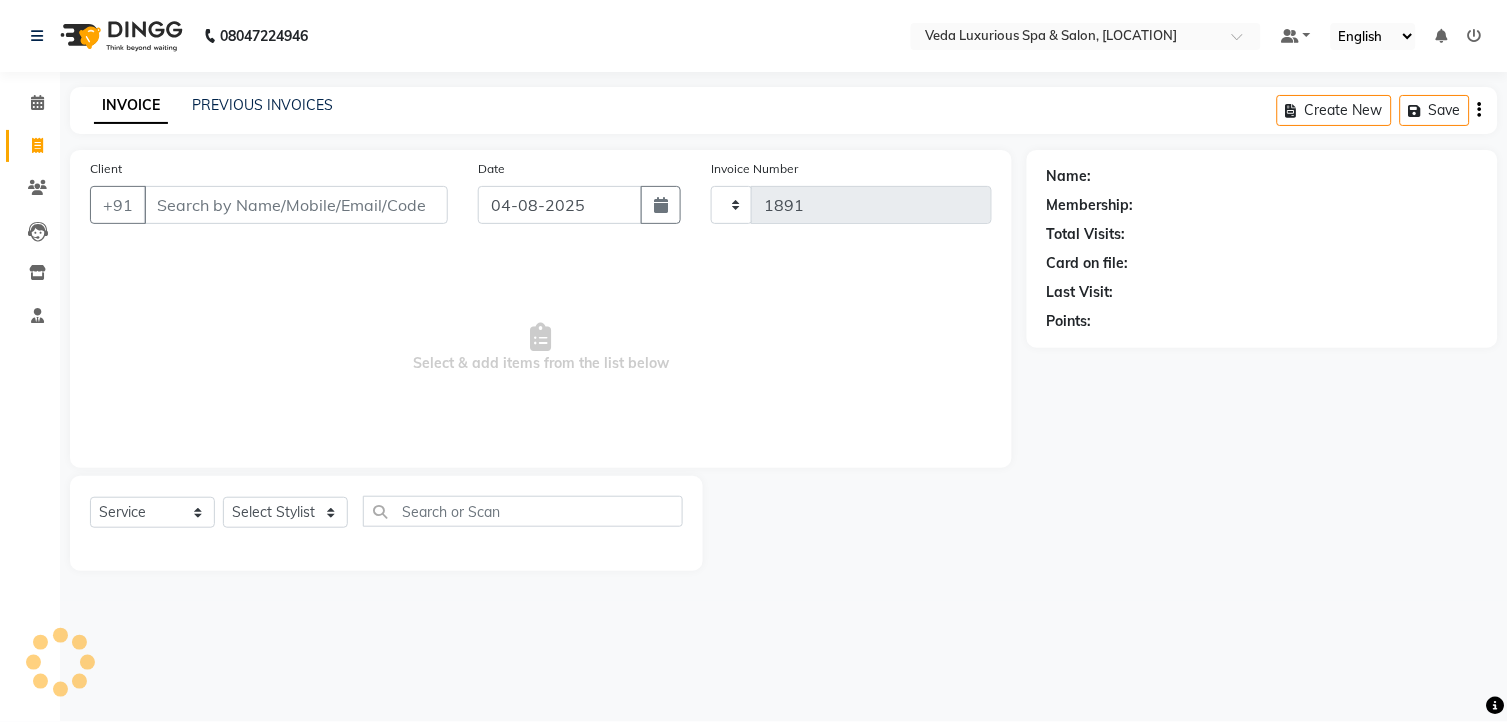 select on "4666" 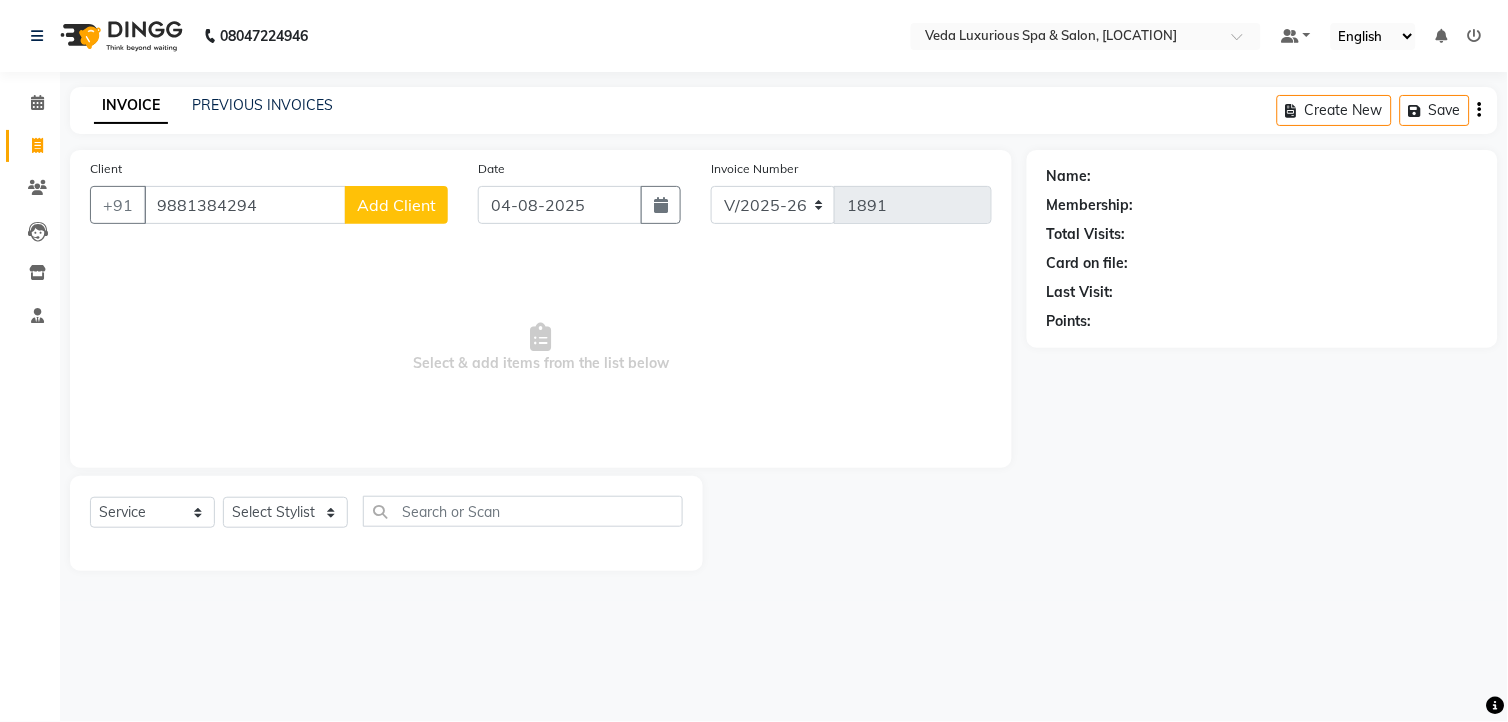 type on "[PHONE]" 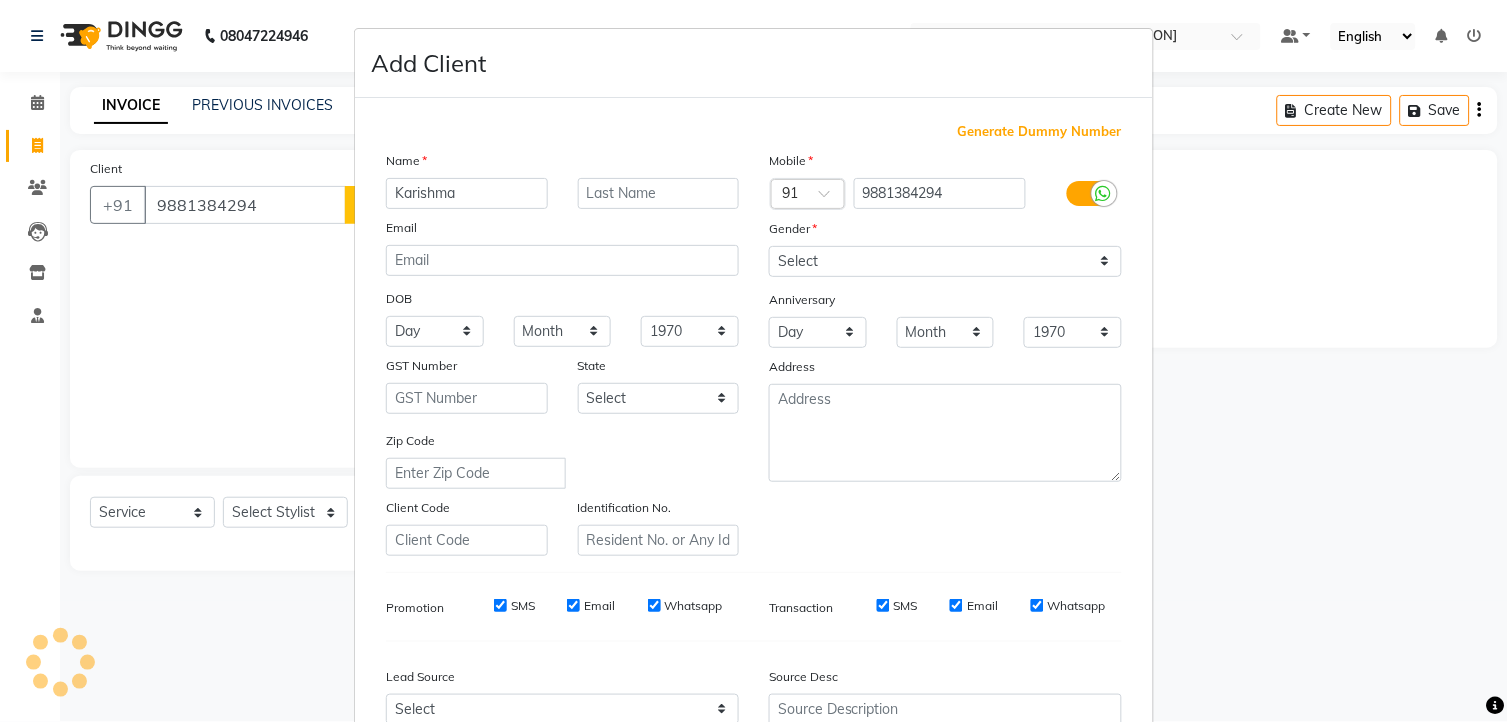 type on "Karishma" 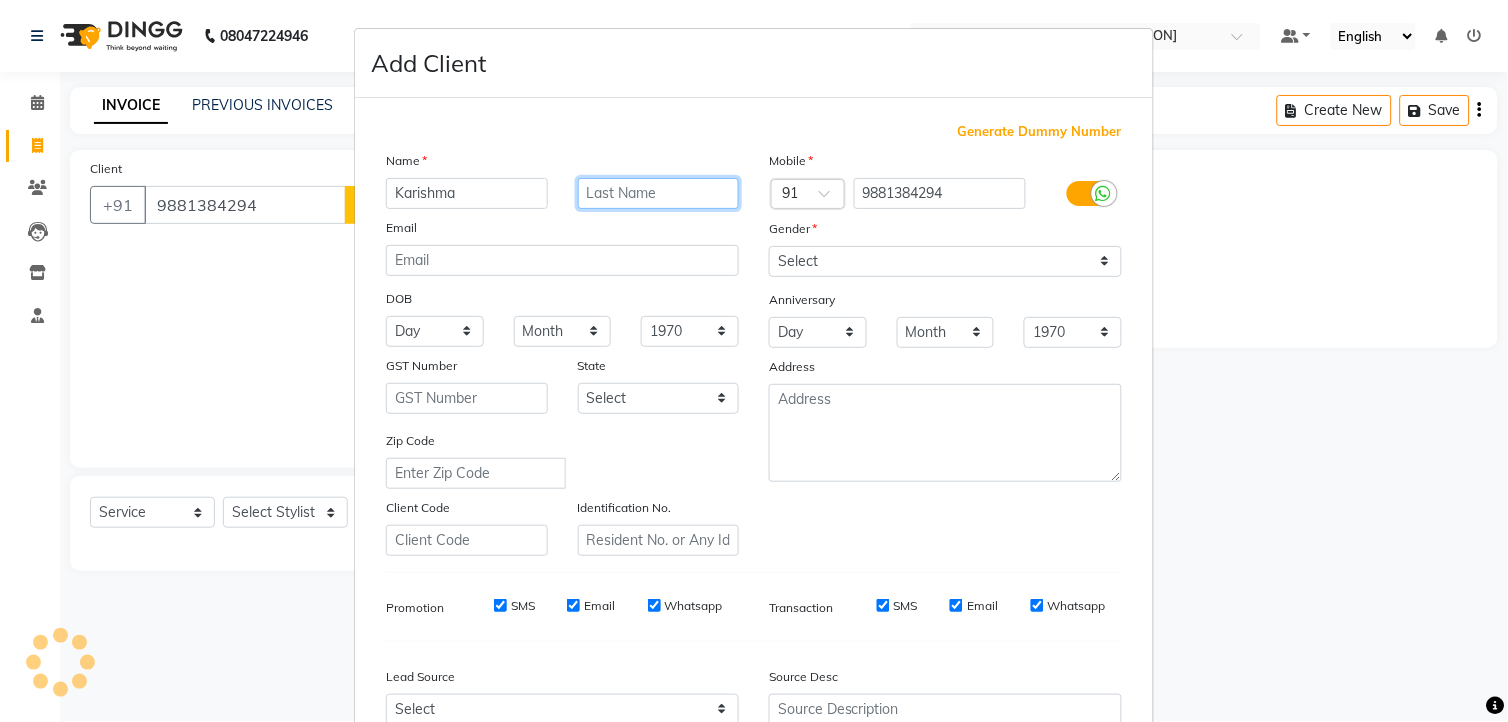 click at bounding box center (659, 193) 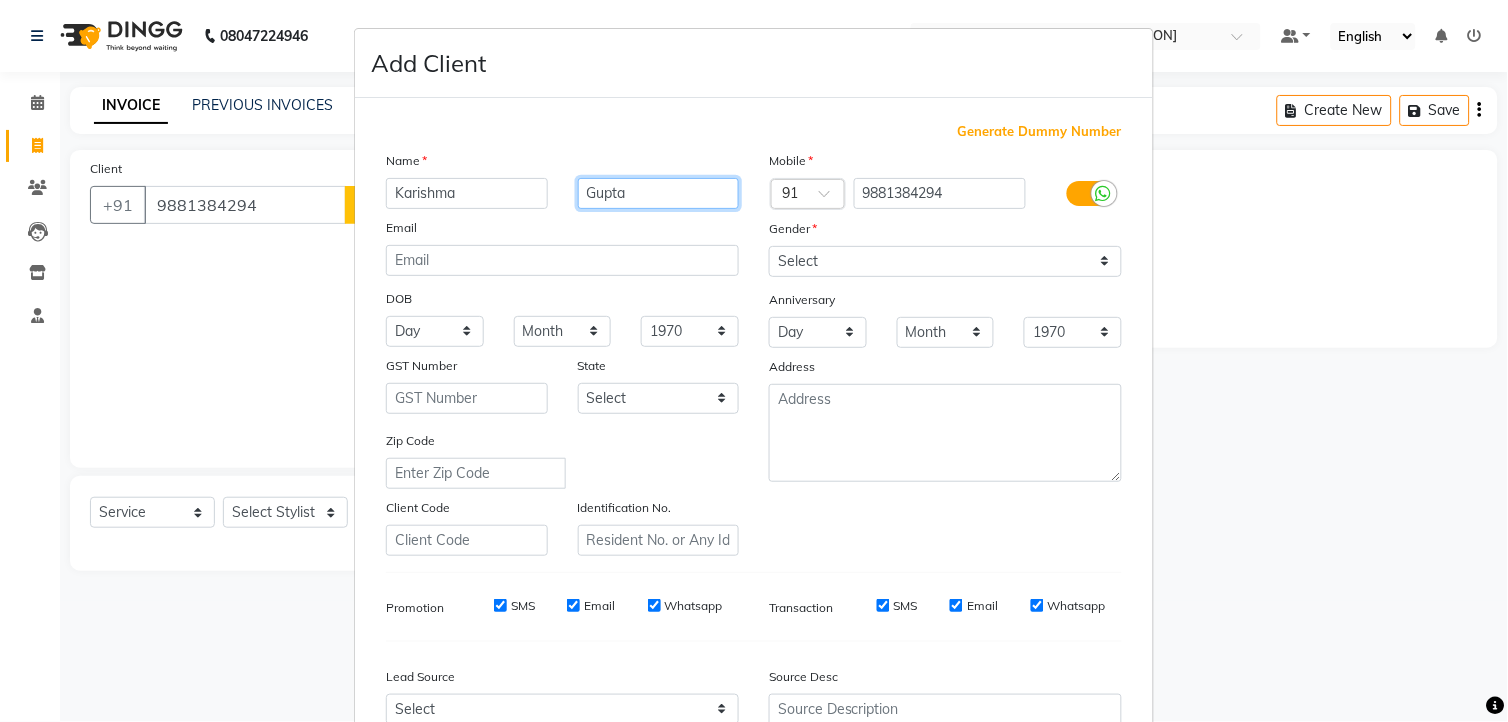 type on "Gupta" 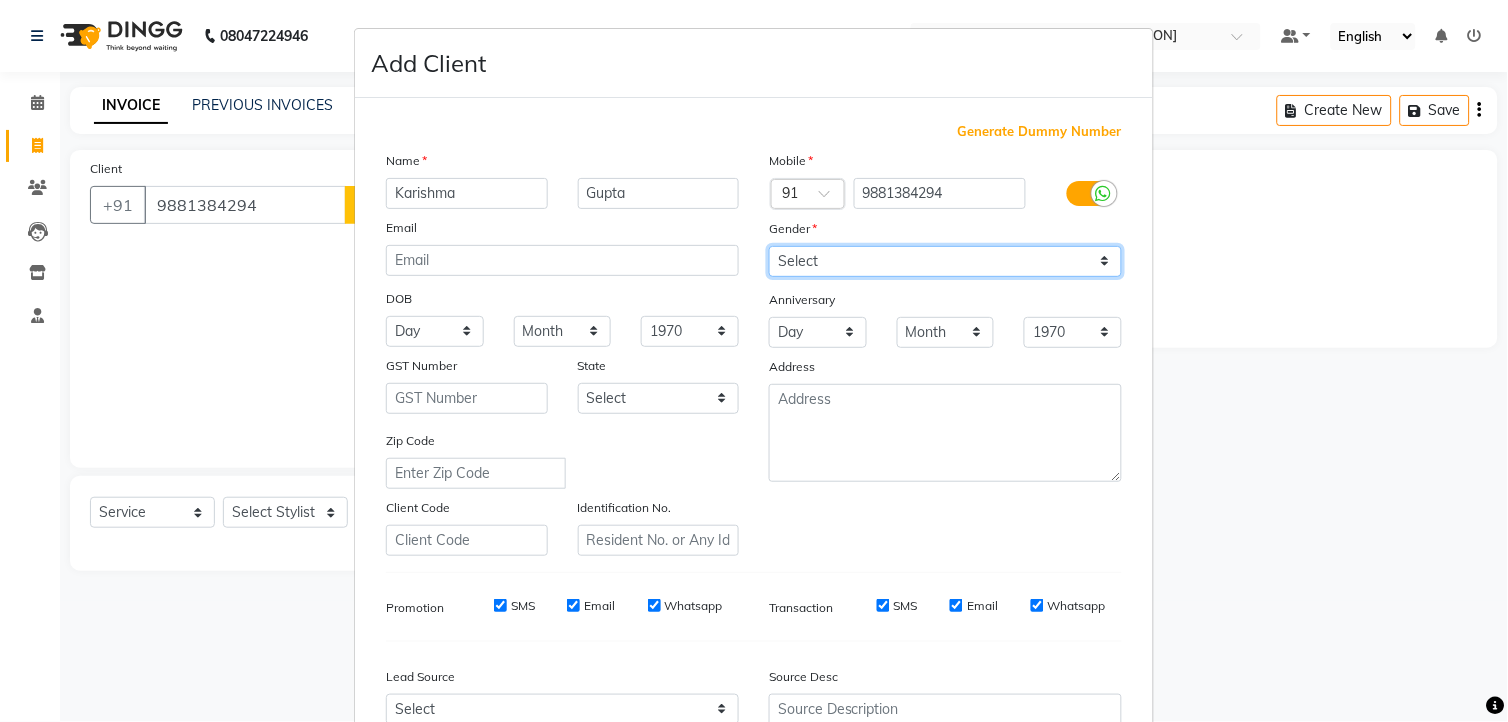 click on "Select Male Female Other Prefer Not To Say" at bounding box center (945, 261) 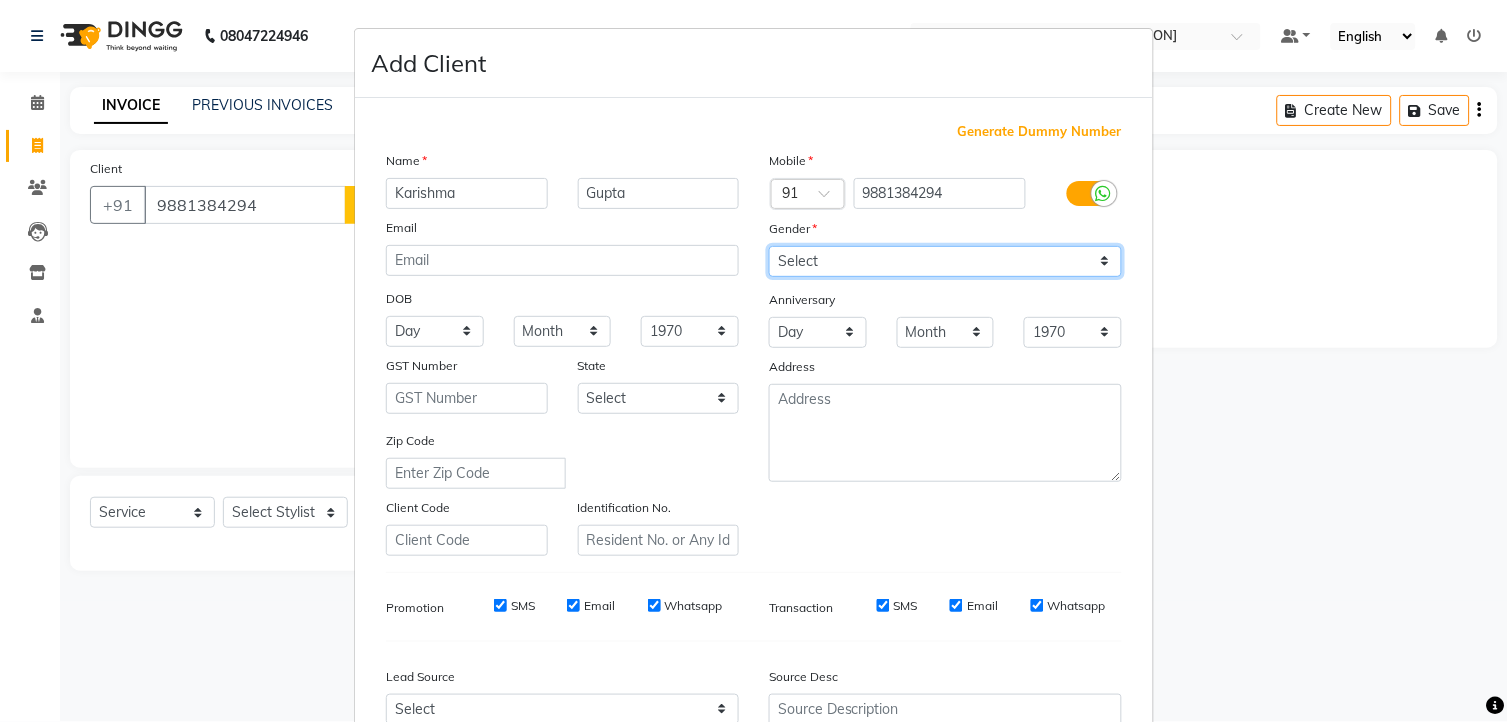 select on "female" 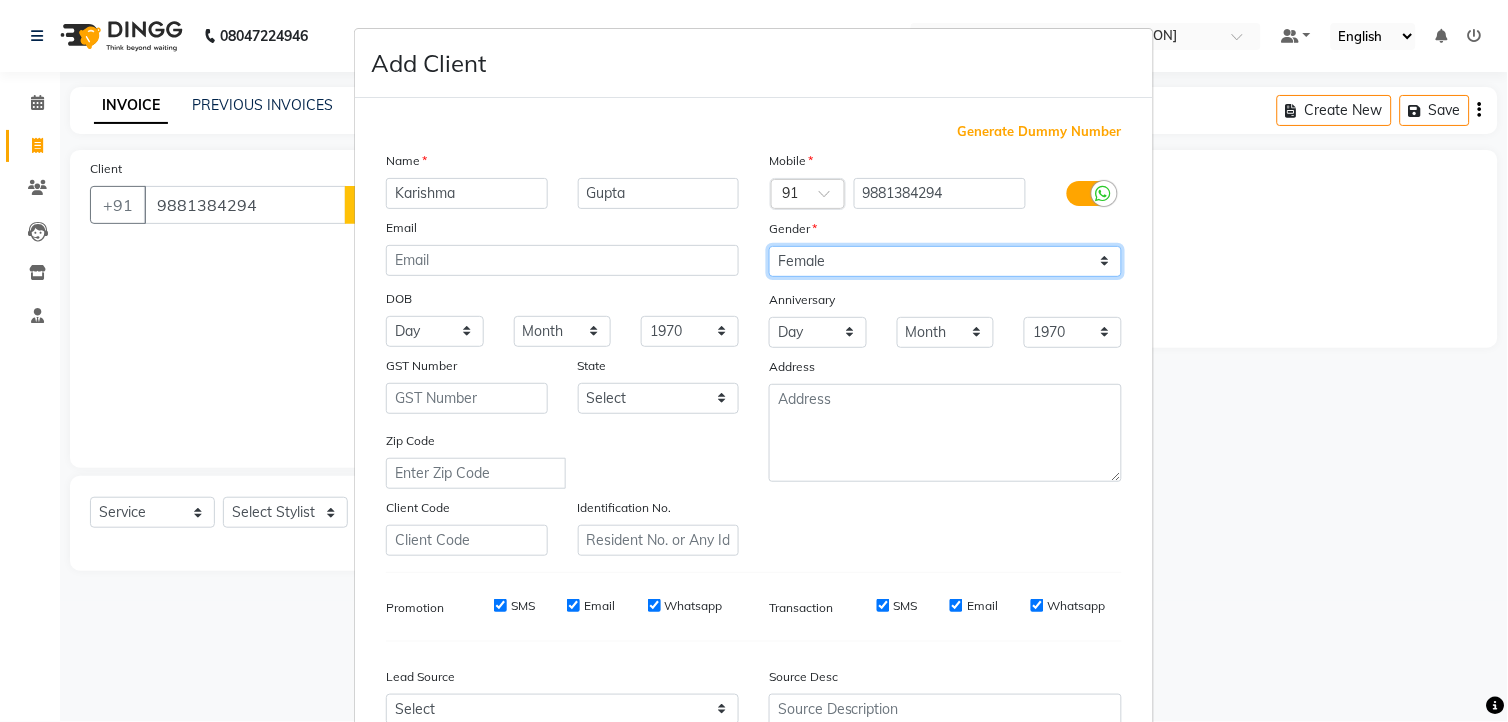 click on "Select Male Female Other Prefer Not To Say" at bounding box center [945, 261] 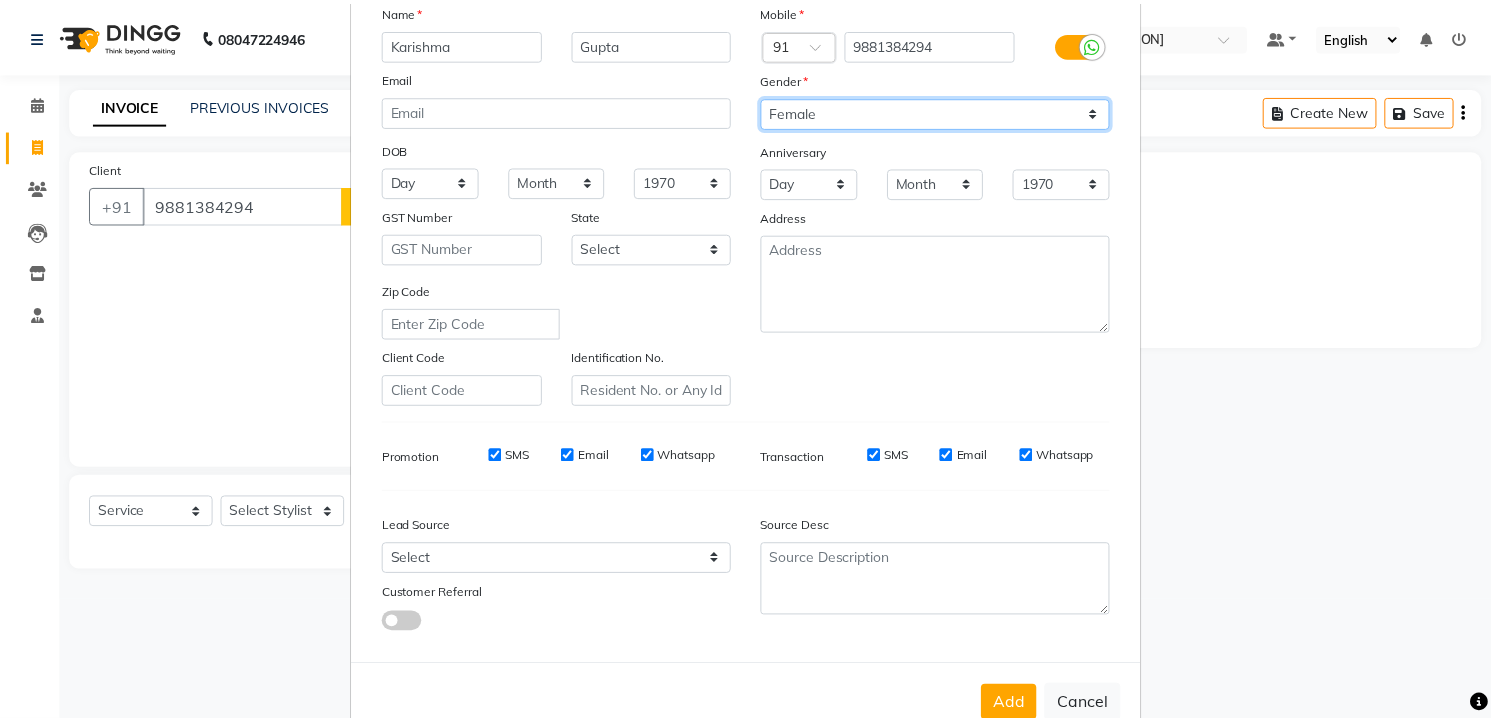 scroll, scrollTop: 202, scrollLeft: 0, axis: vertical 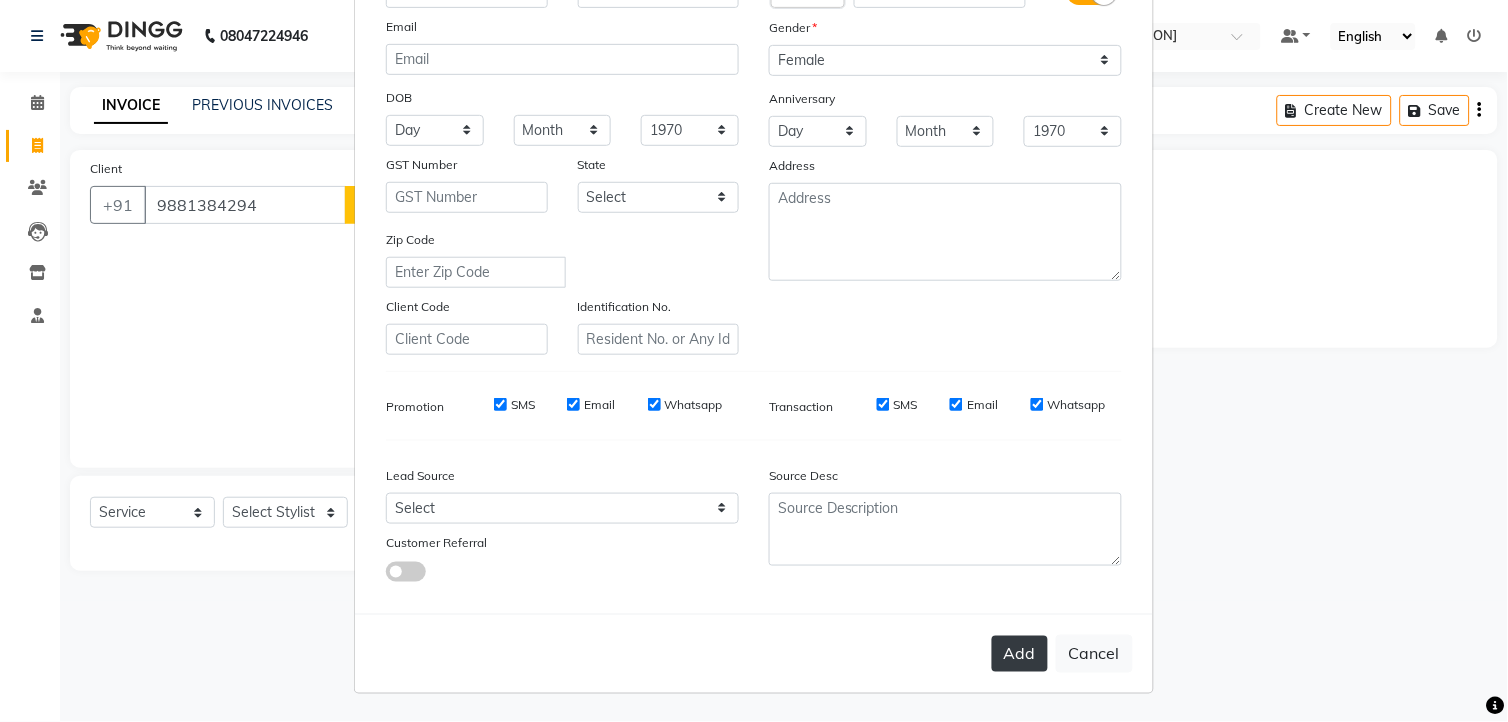 click on "Add" at bounding box center [1020, 654] 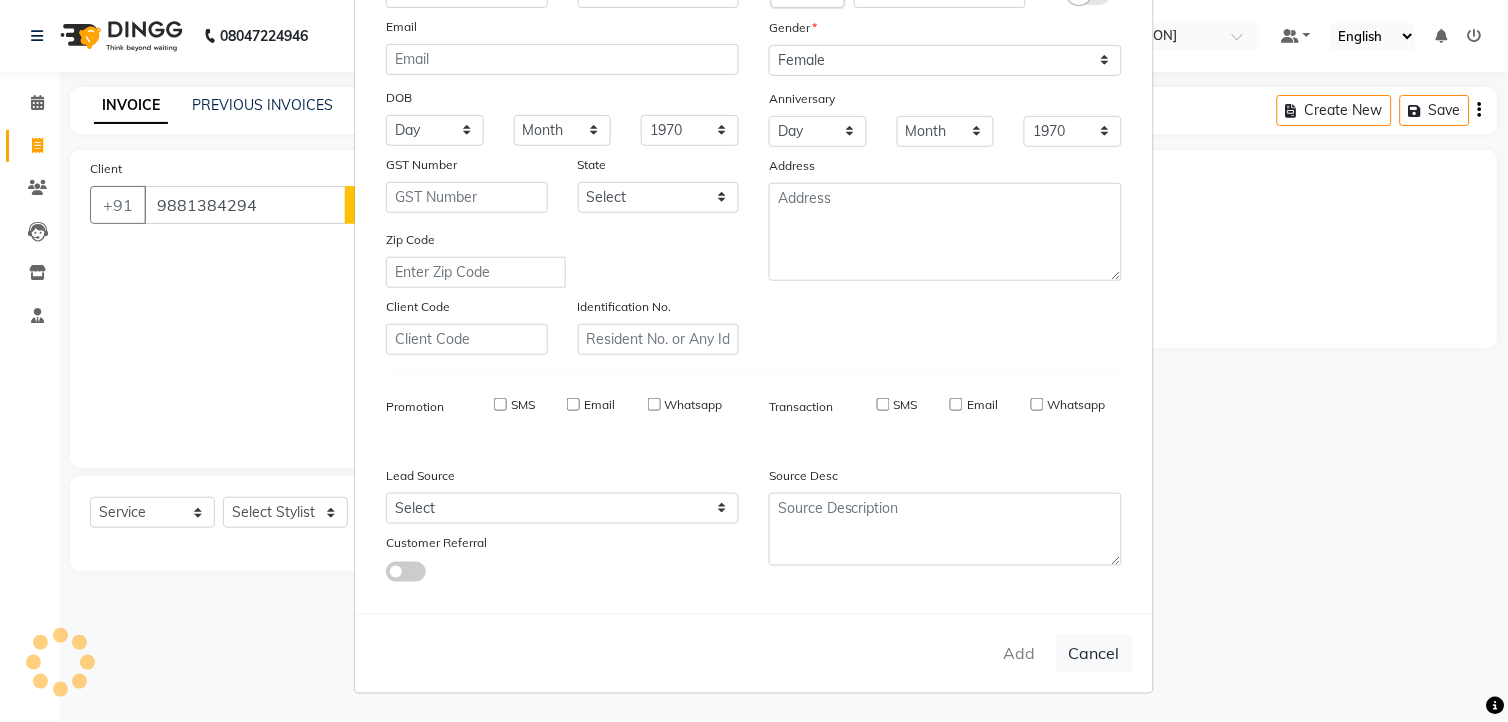 type 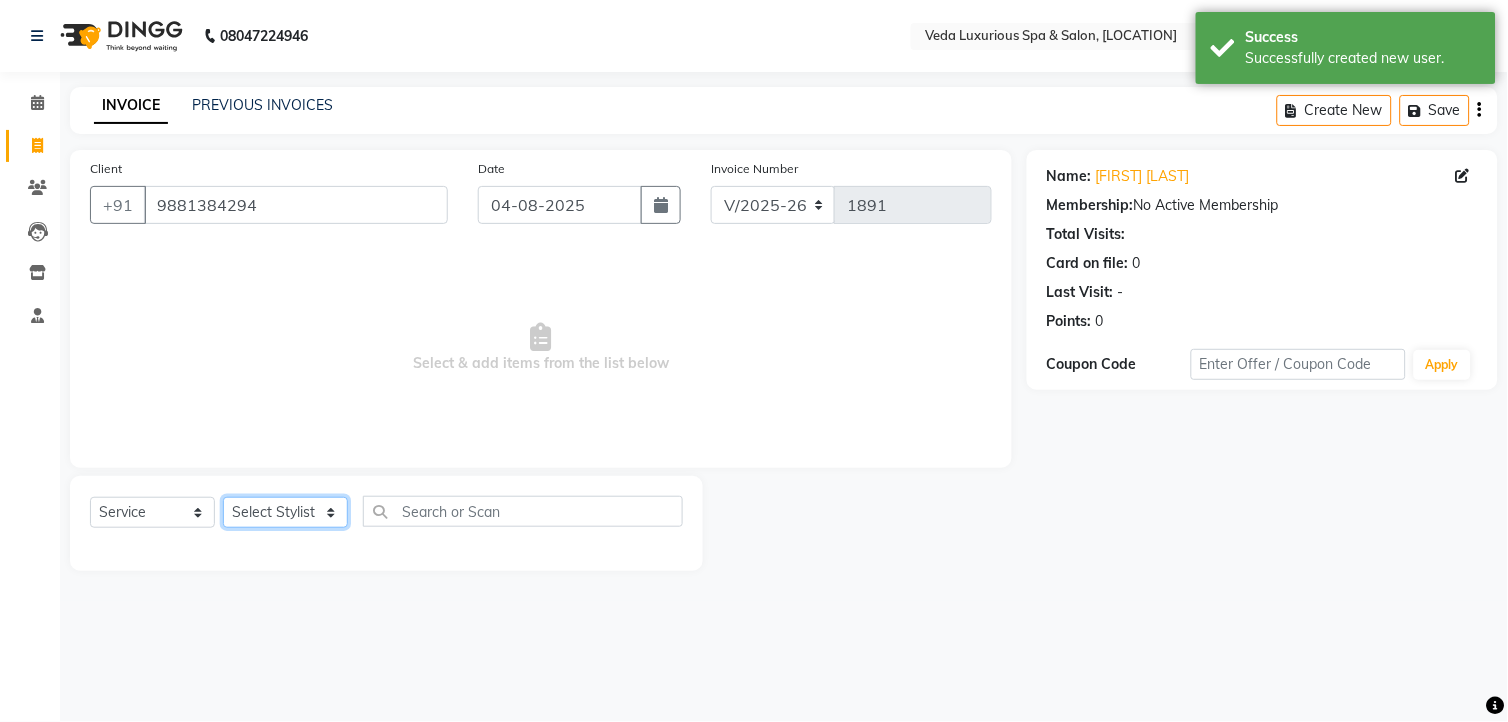 click on "Select Stylist Ankur GOLU Khushi kim lily Mahesh manu MOYA Nilam olivia RP seri VEDA" 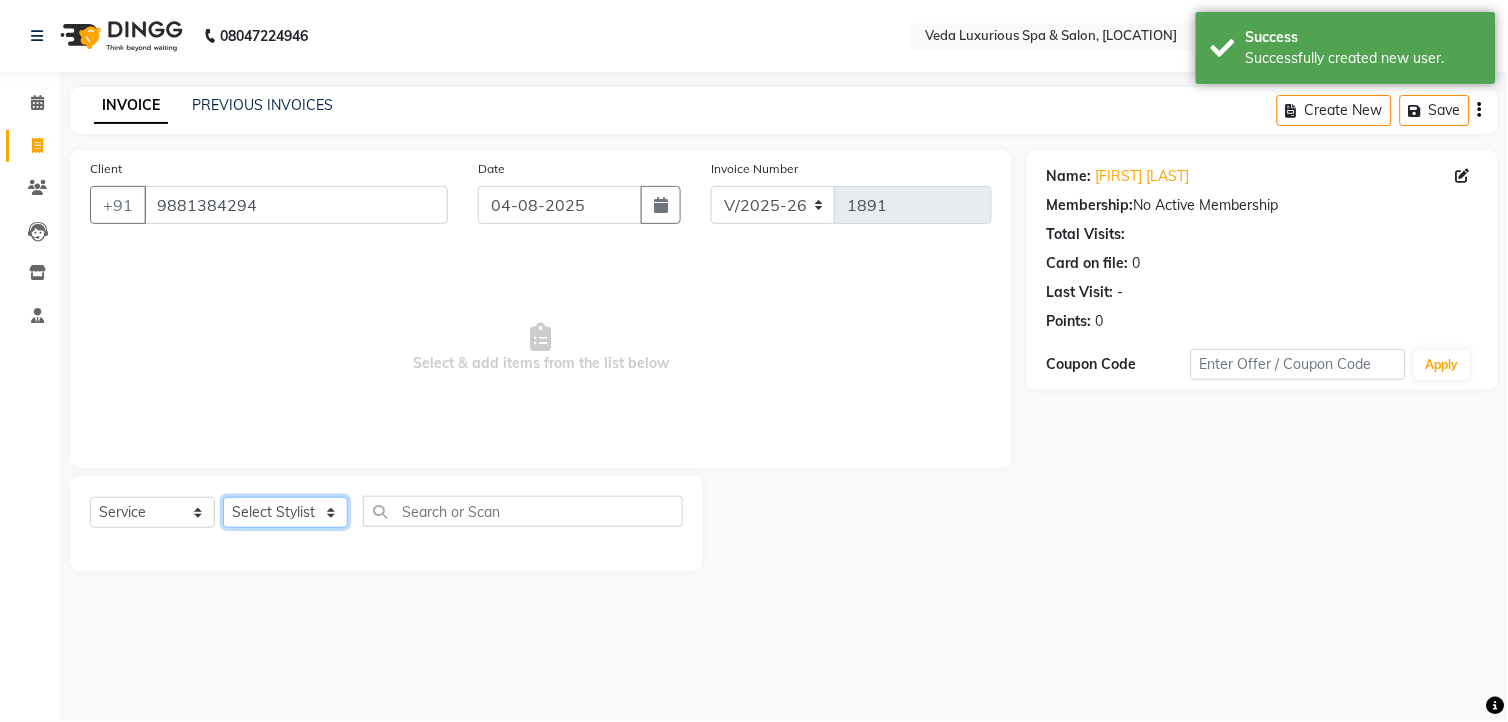 select on "44309" 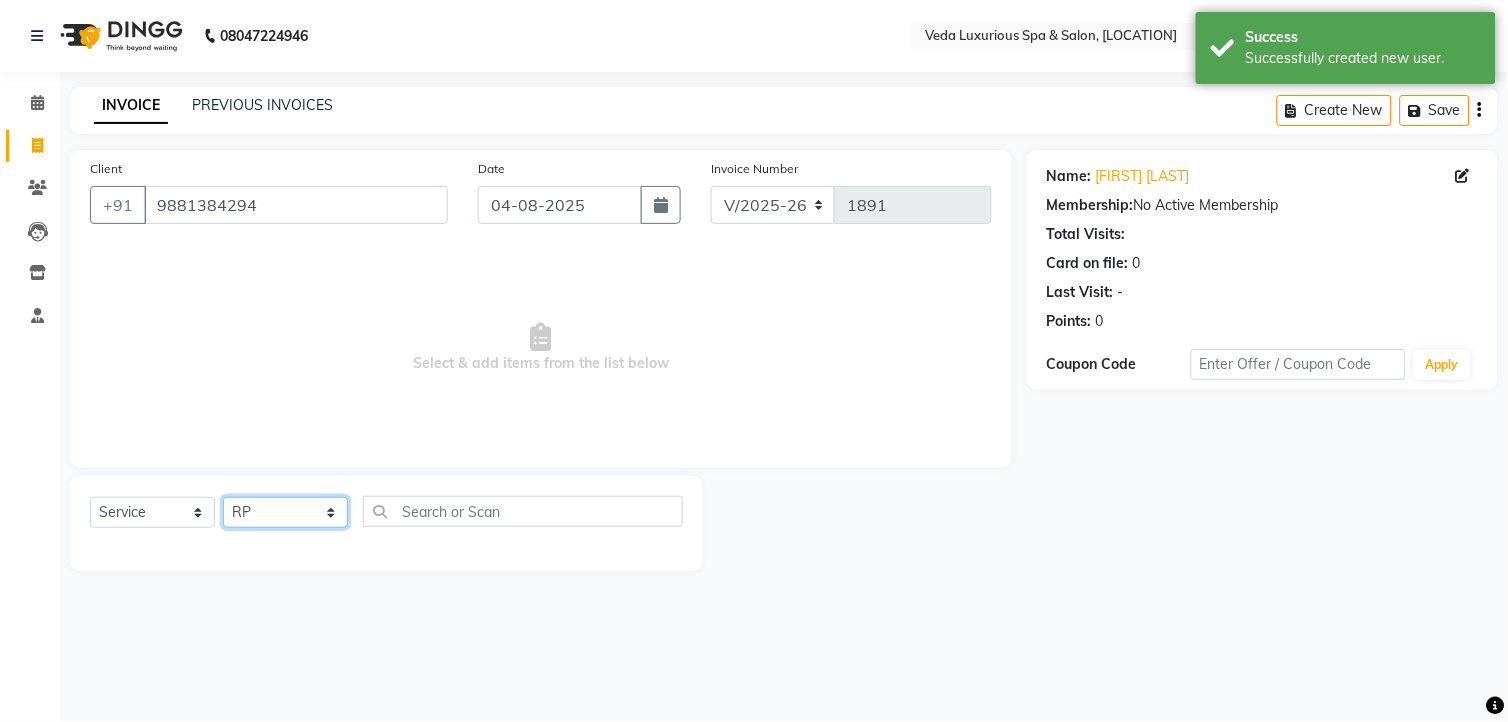 click on "Select Stylist Ankur GOLU Khushi kim lily Mahesh manu MOYA Nilam olivia RP seri VEDA" 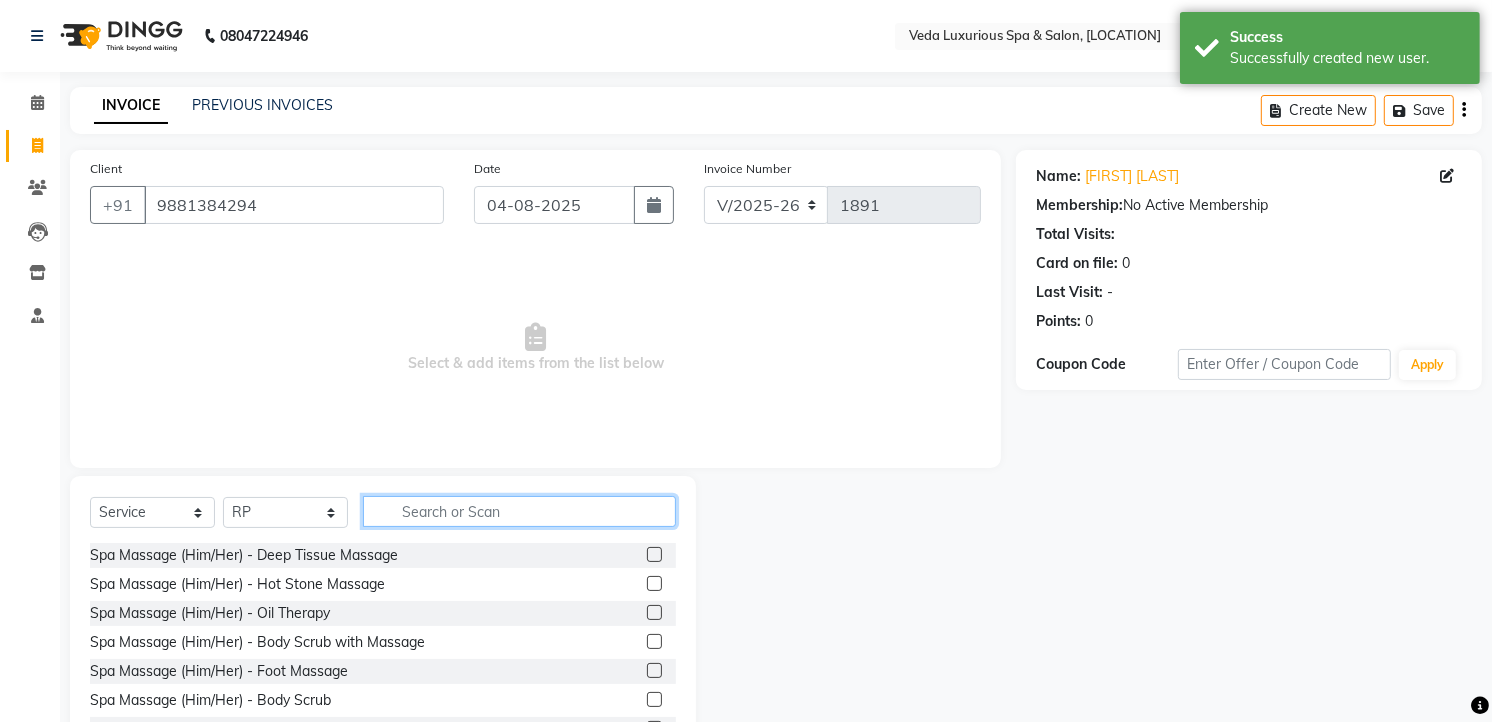 click 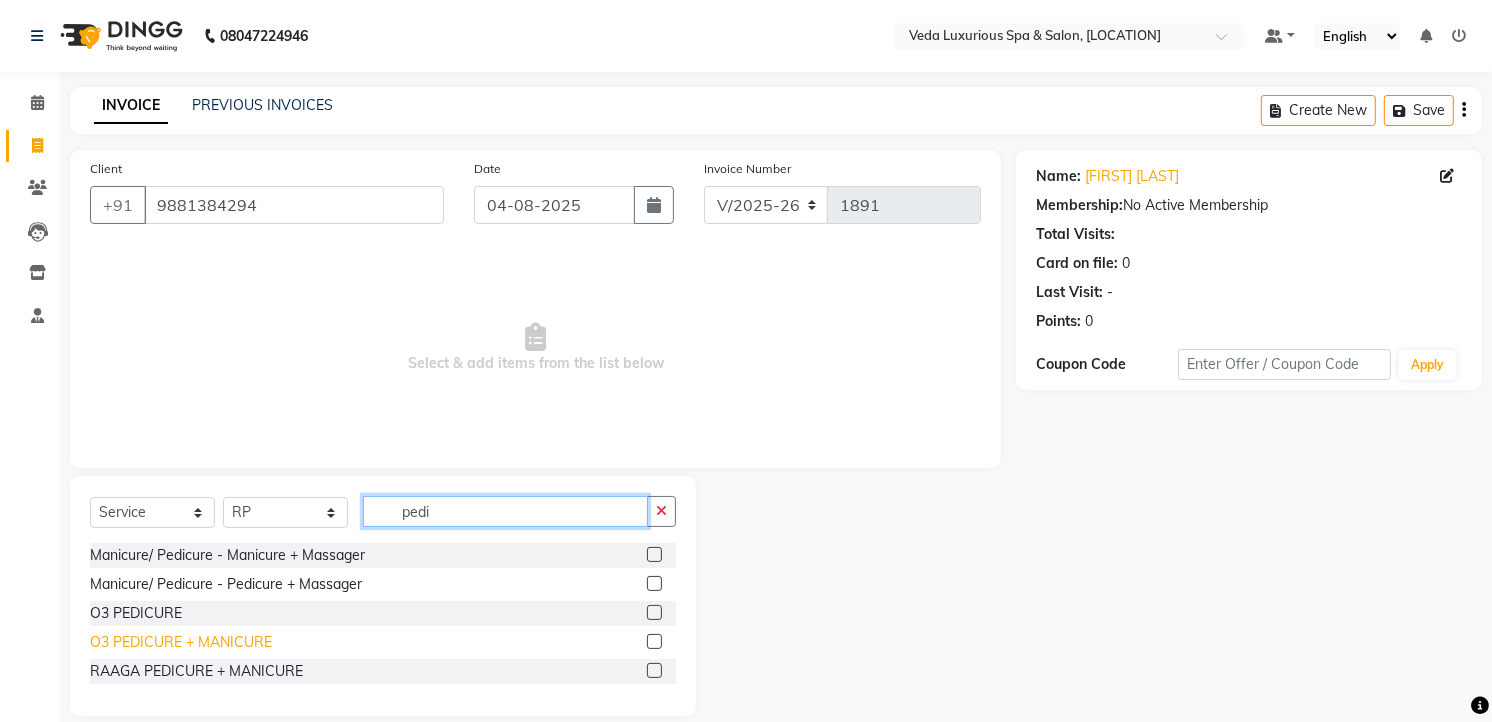 type on "pedi" 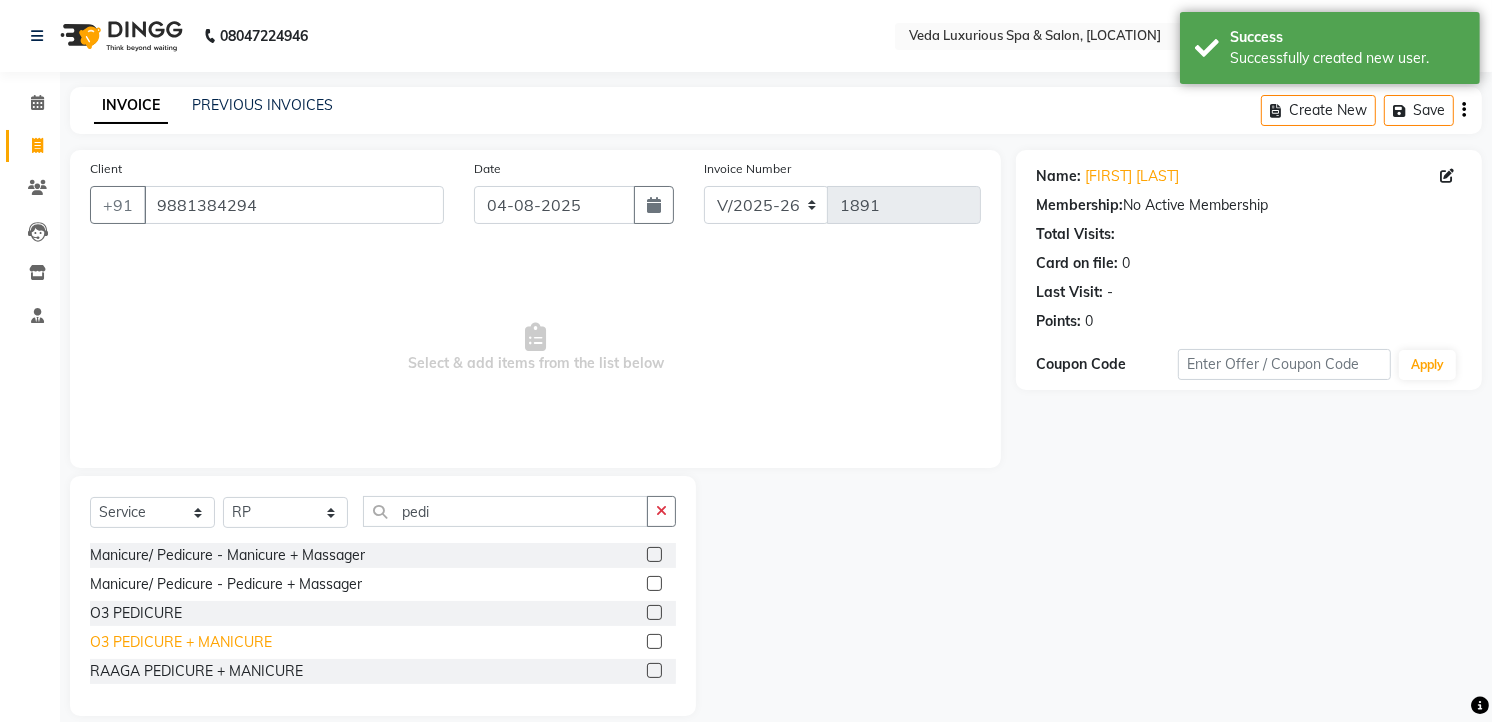 click on "O3 PEDICURE + MANICURE" 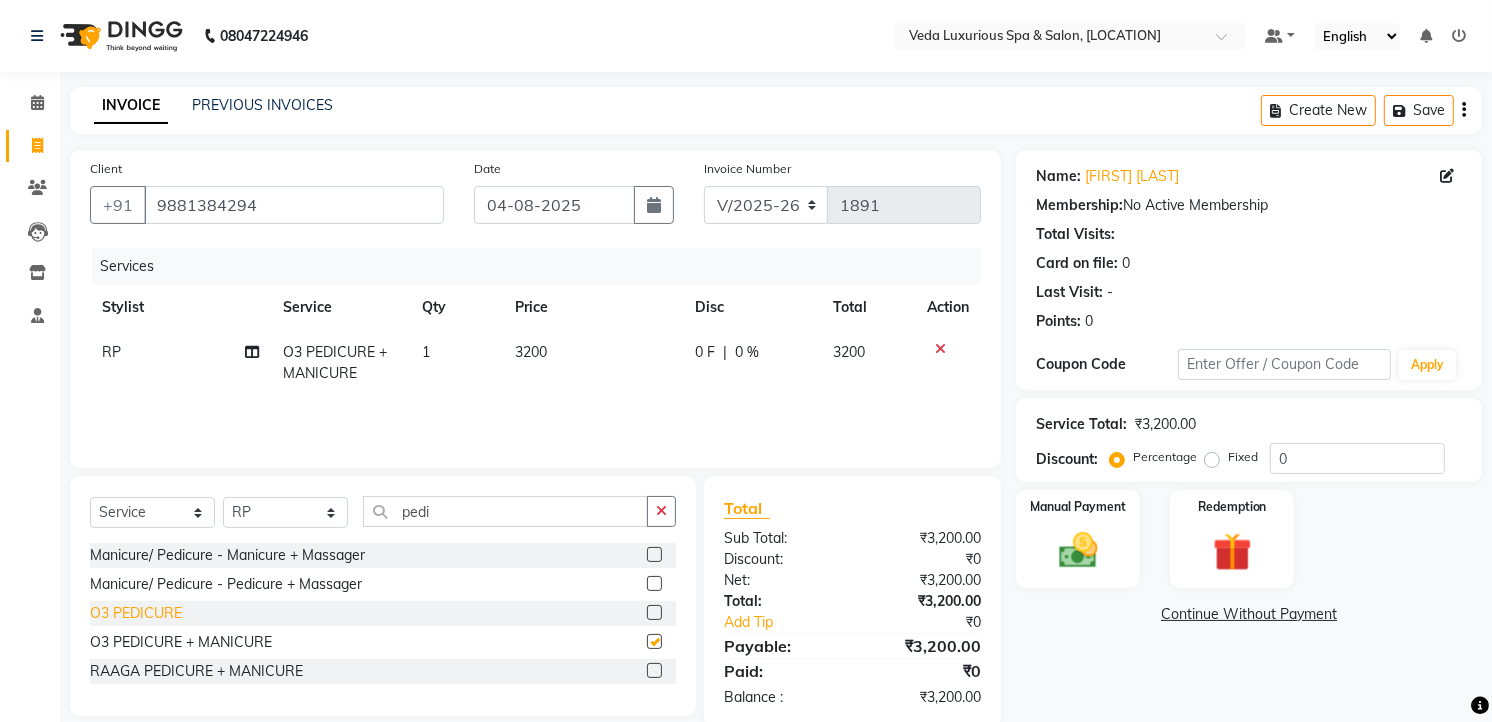 checkbox on "false" 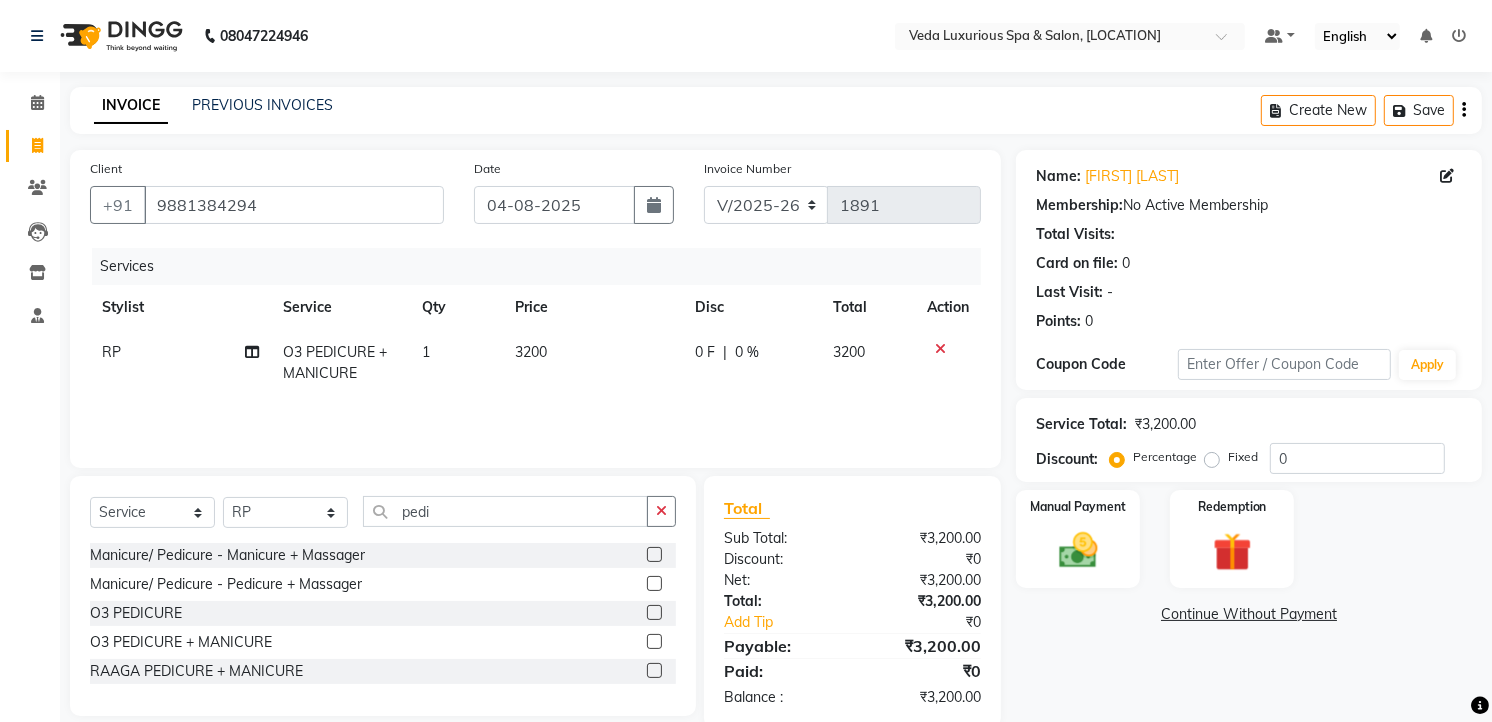 click on "0 F | 0 %" 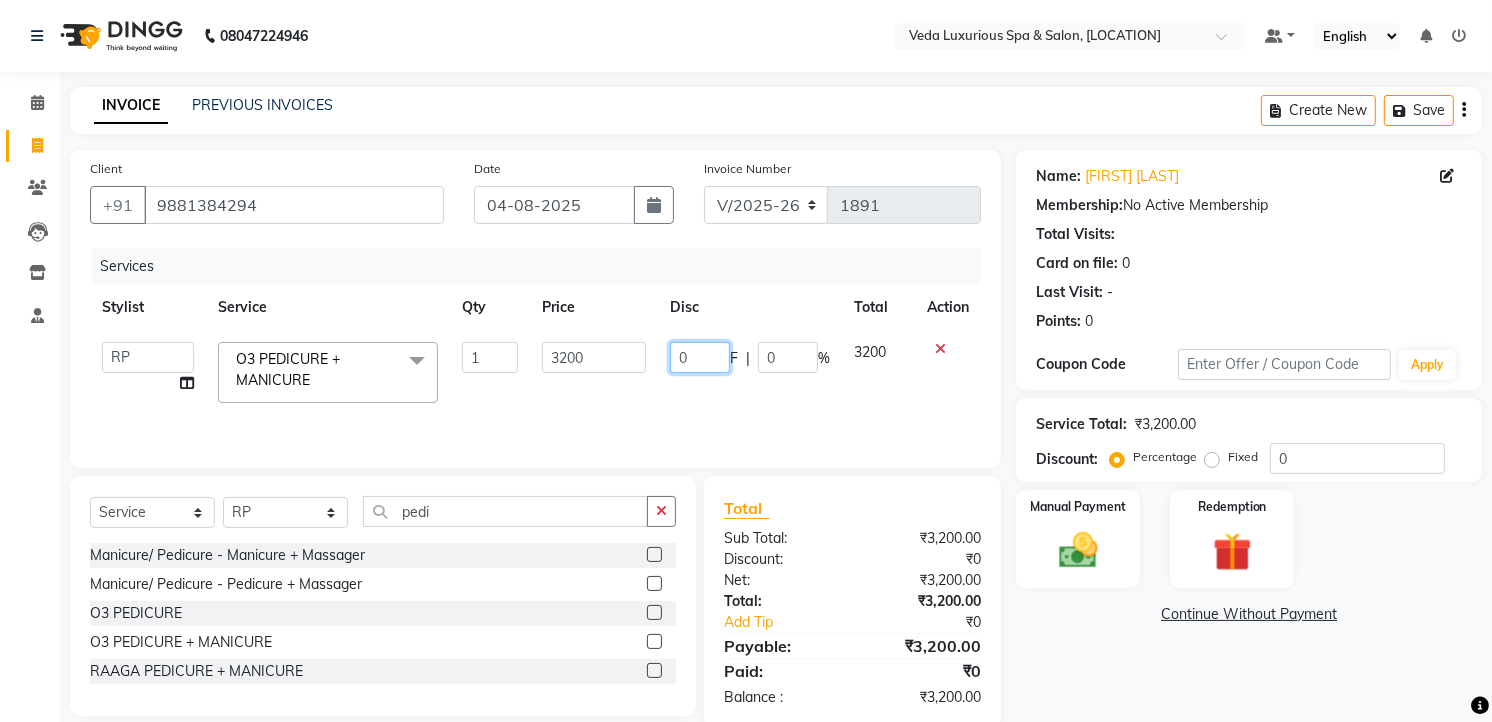 click on "0" 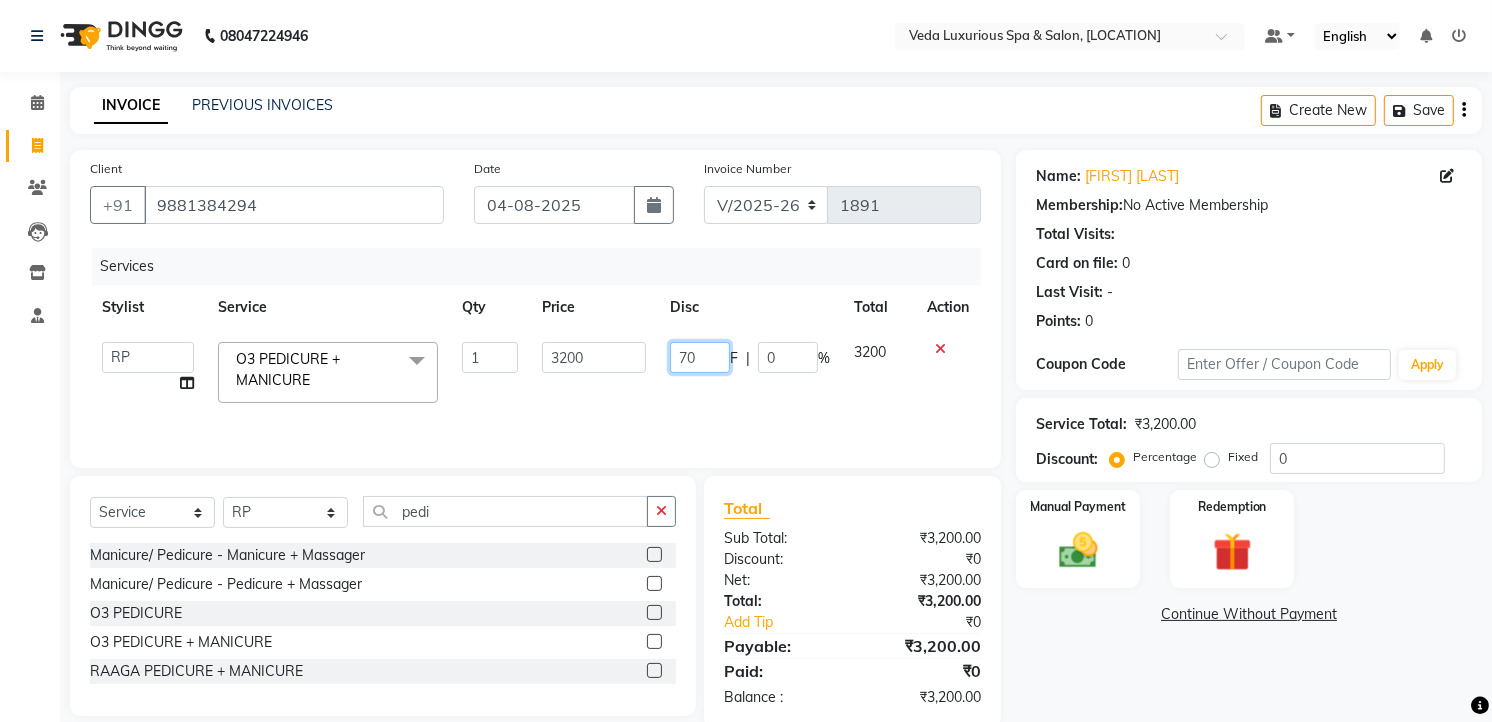 type on "700" 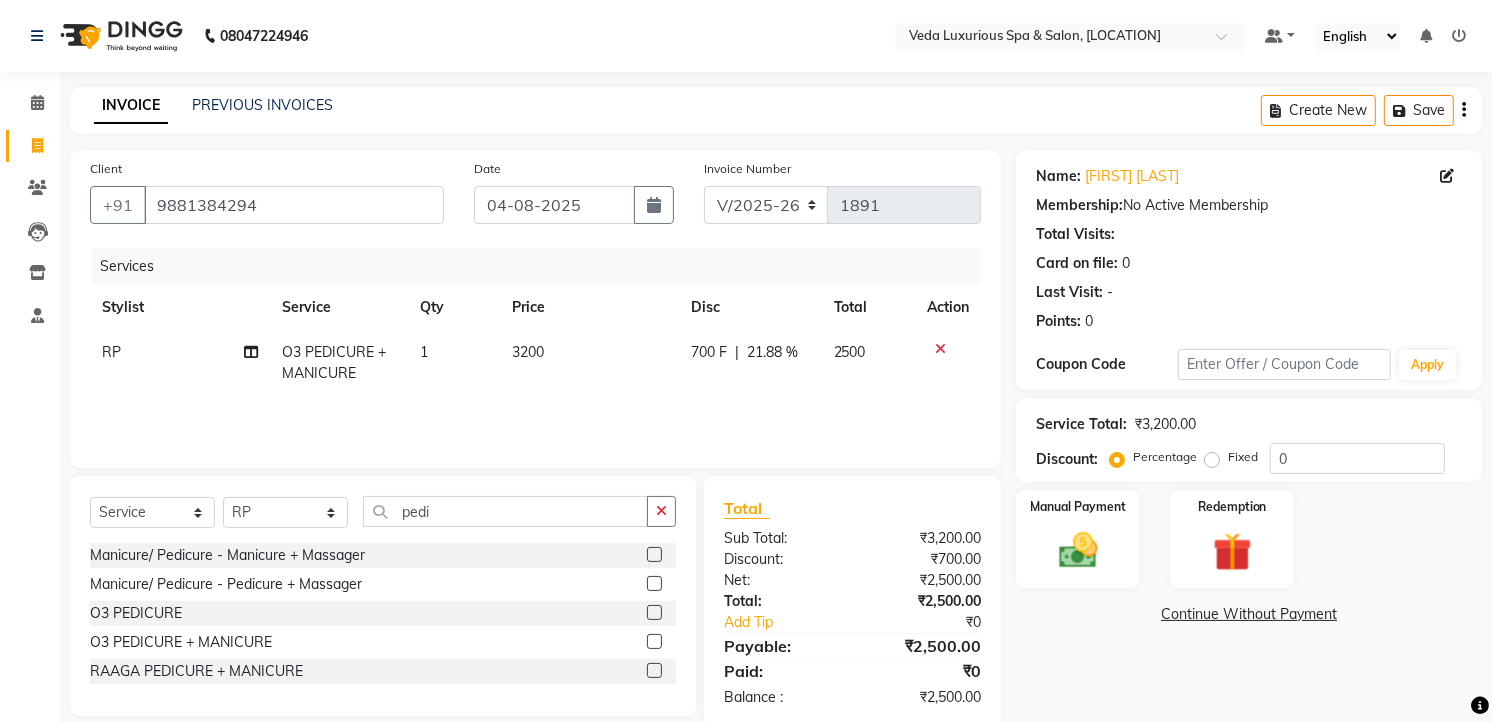 click on "RP O3 PEDICURE + MANICURE 1 3200 700 F | 21.88 % 2500" 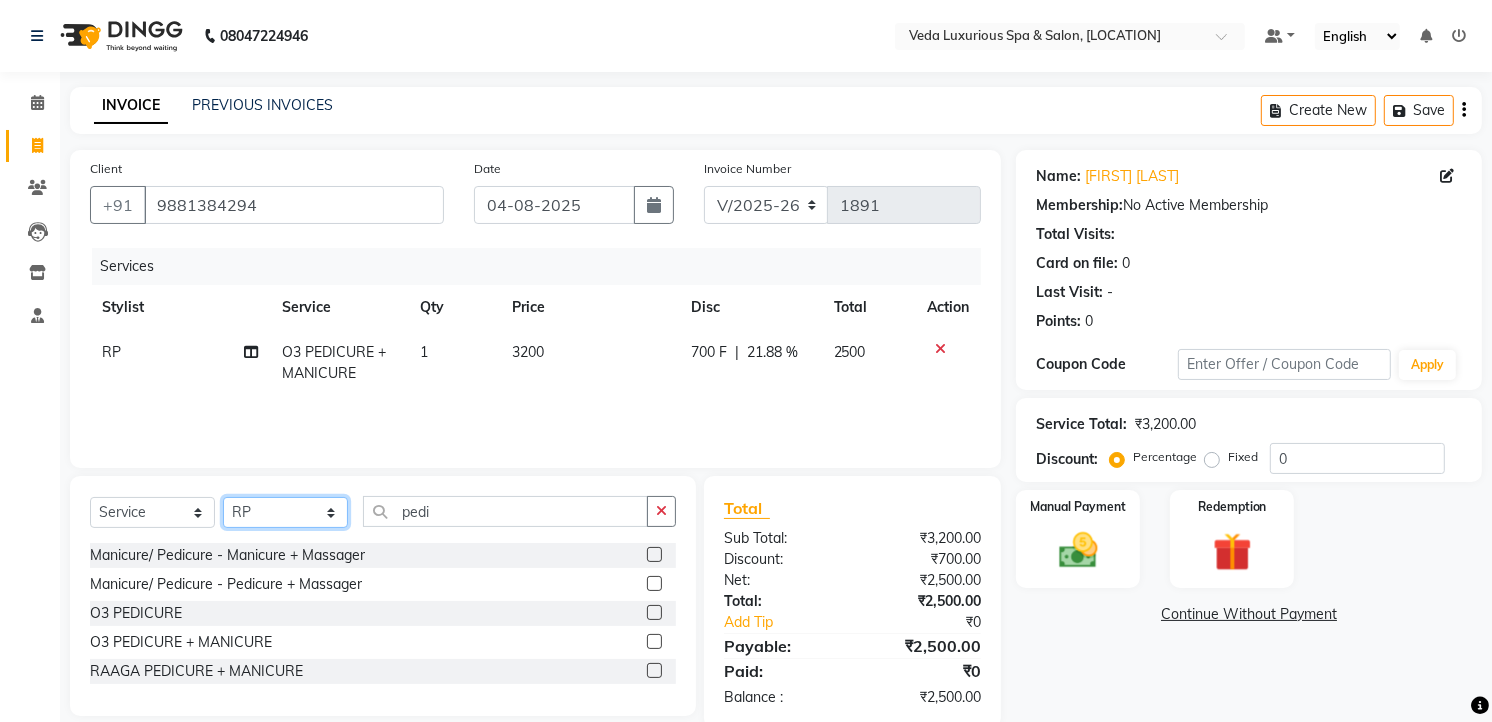 click on "Select Stylist Ankur GOLU Khushi kim lily Mahesh manu MOYA Nilam olivia RP seri VEDA" 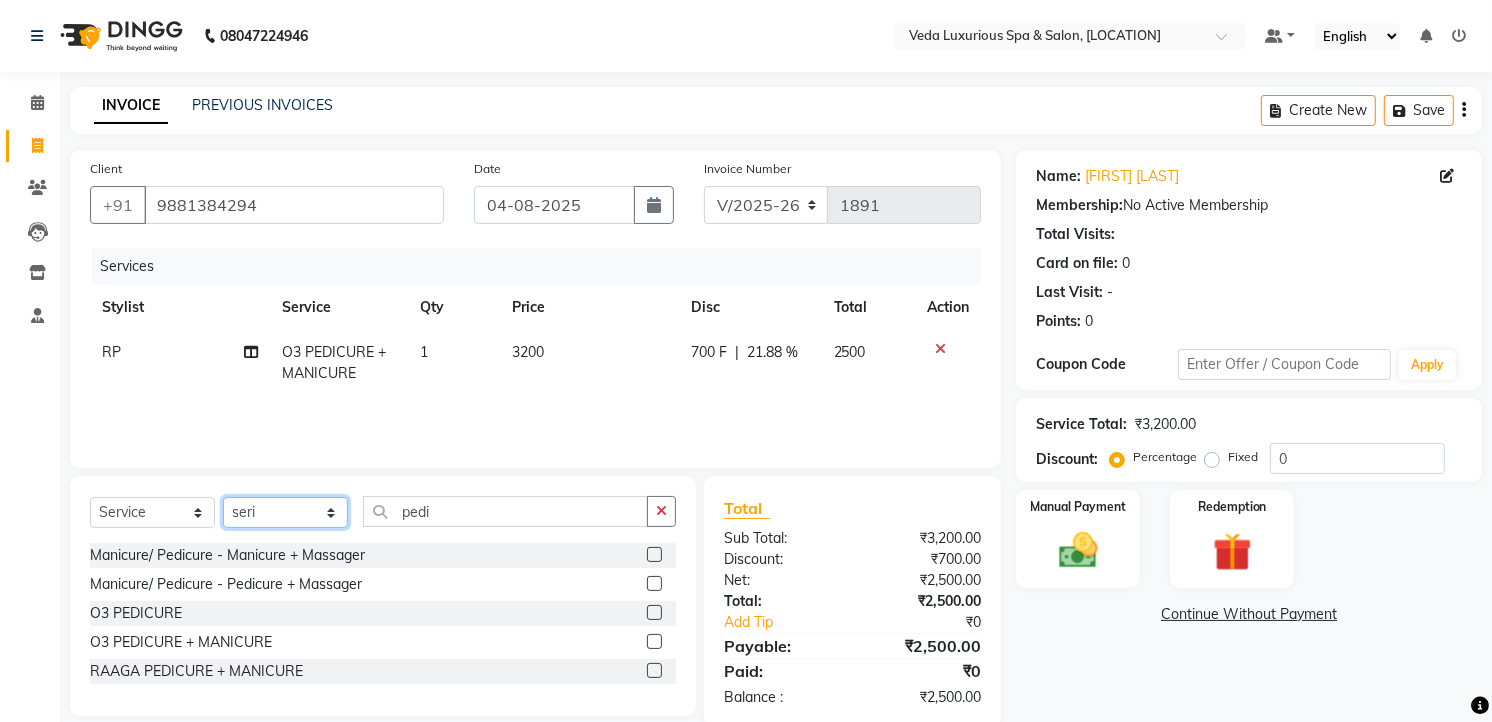 click on "Select Stylist Ankur GOLU Khushi kim lily Mahesh manu MOYA Nilam olivia RP seri VEDA" 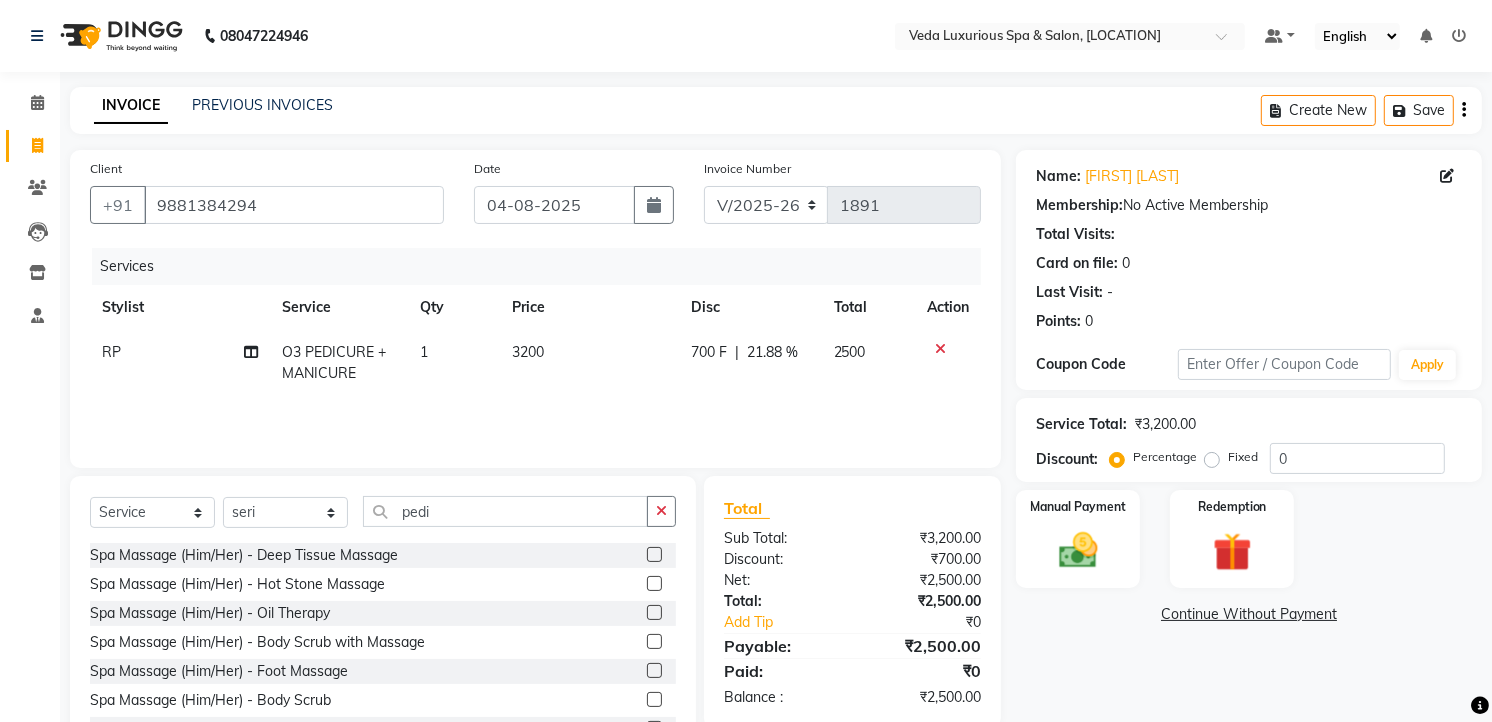 drag, startPoint x: 363, startPoint y: 554, endPoint x: 374, endPoint y: 546, distance: 13.601471 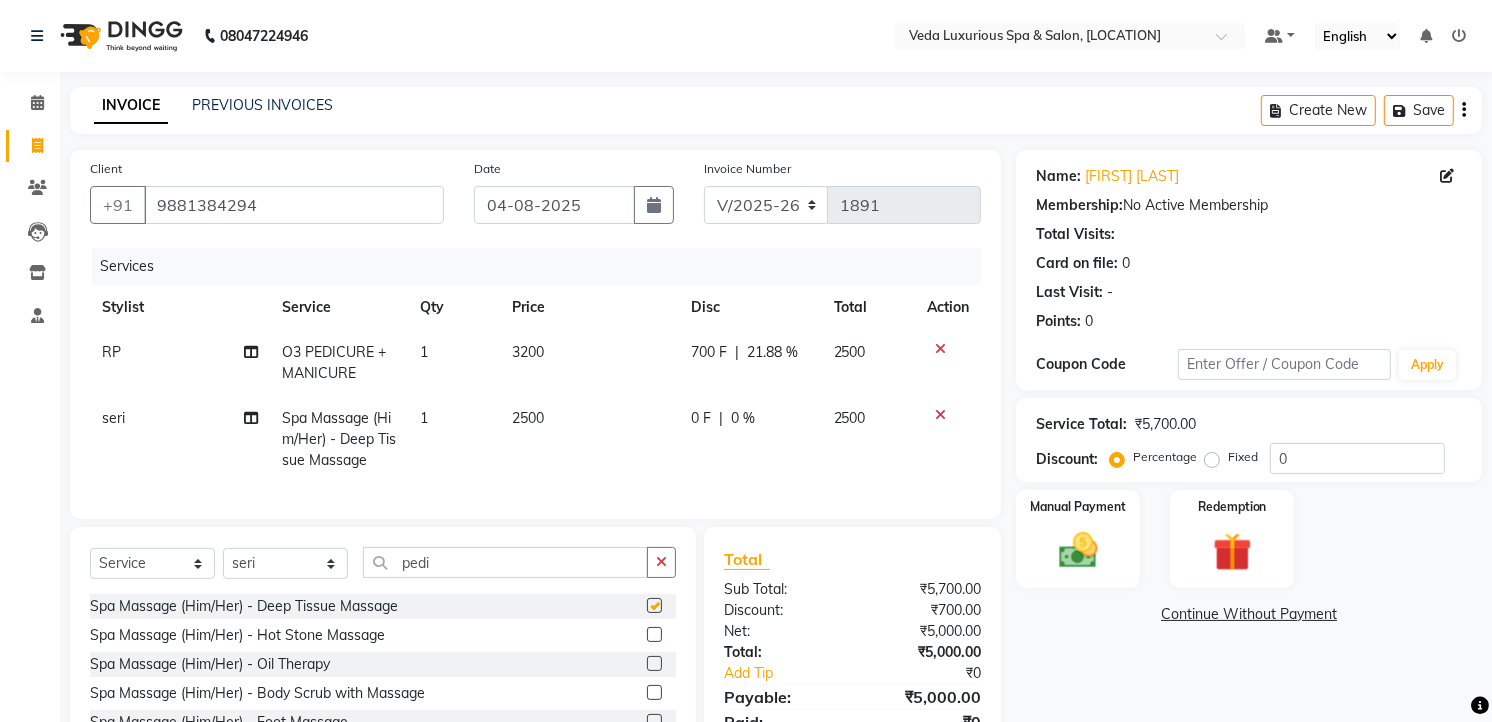 checkbox on "false" 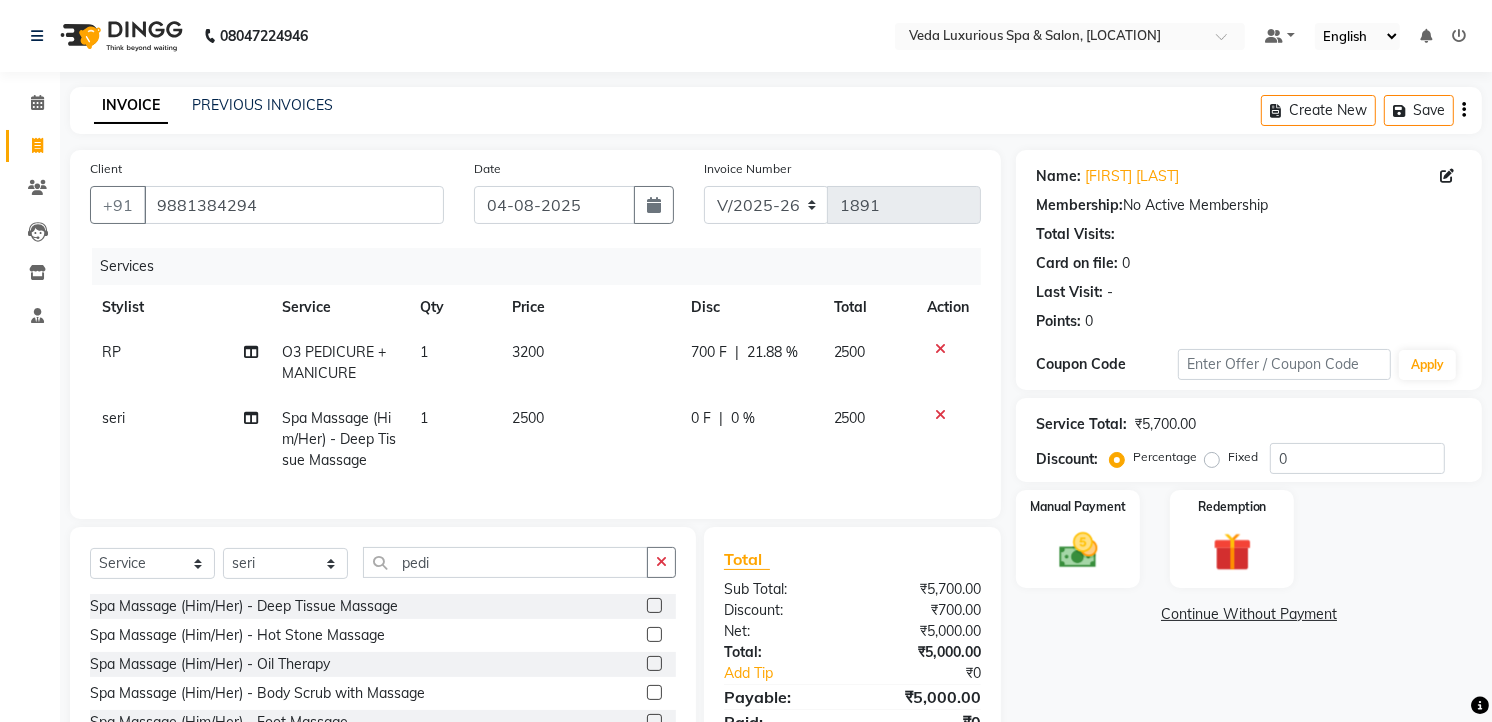 click on "0 F | 0 %" 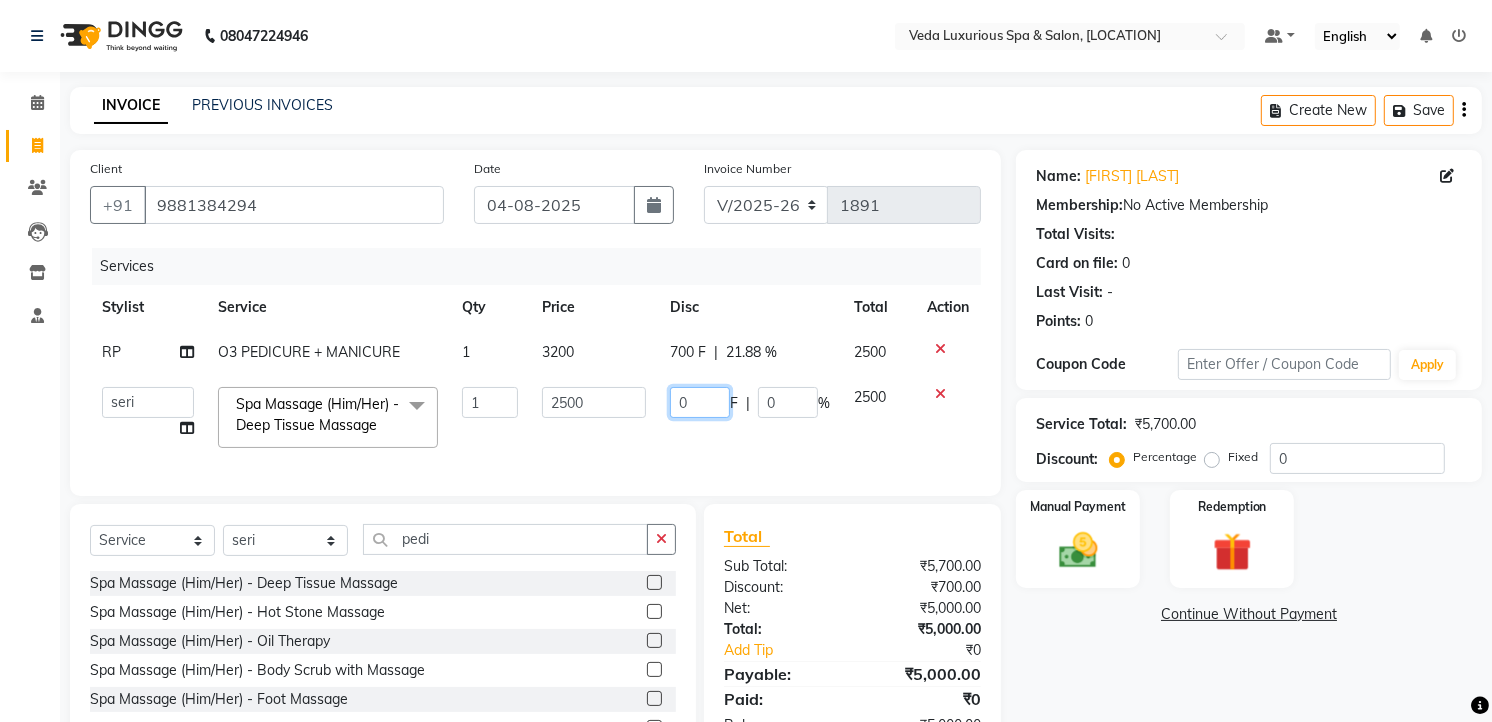 click on "0" 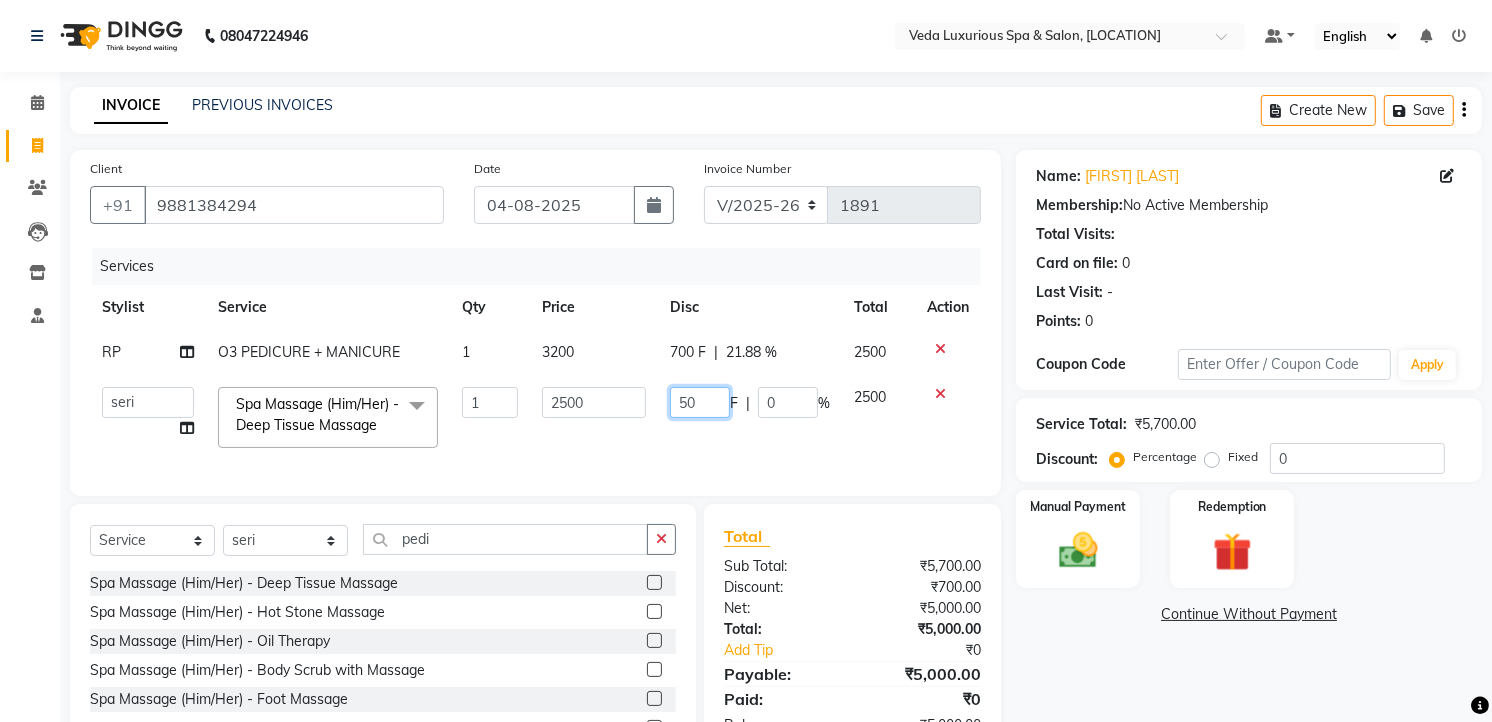 type on "500" 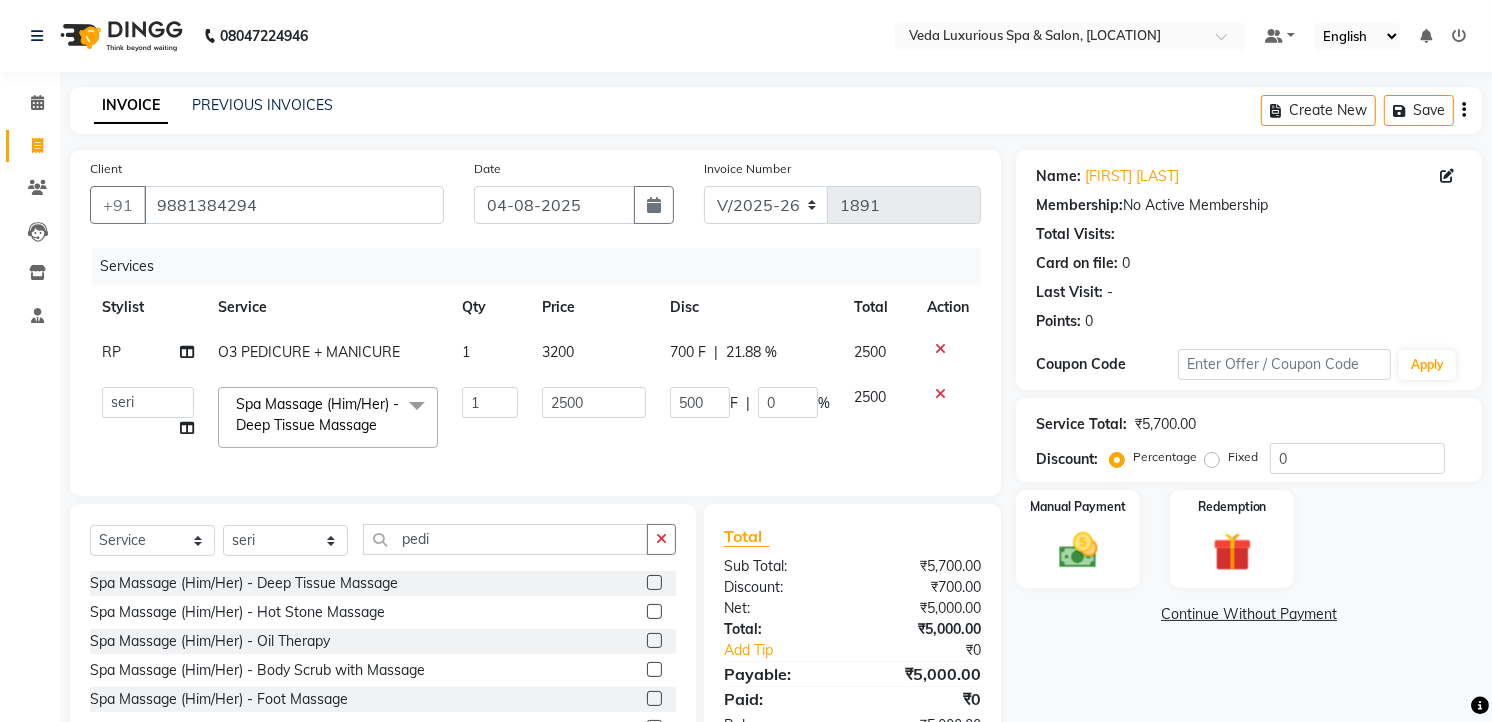 click on "500 F | 0 %" 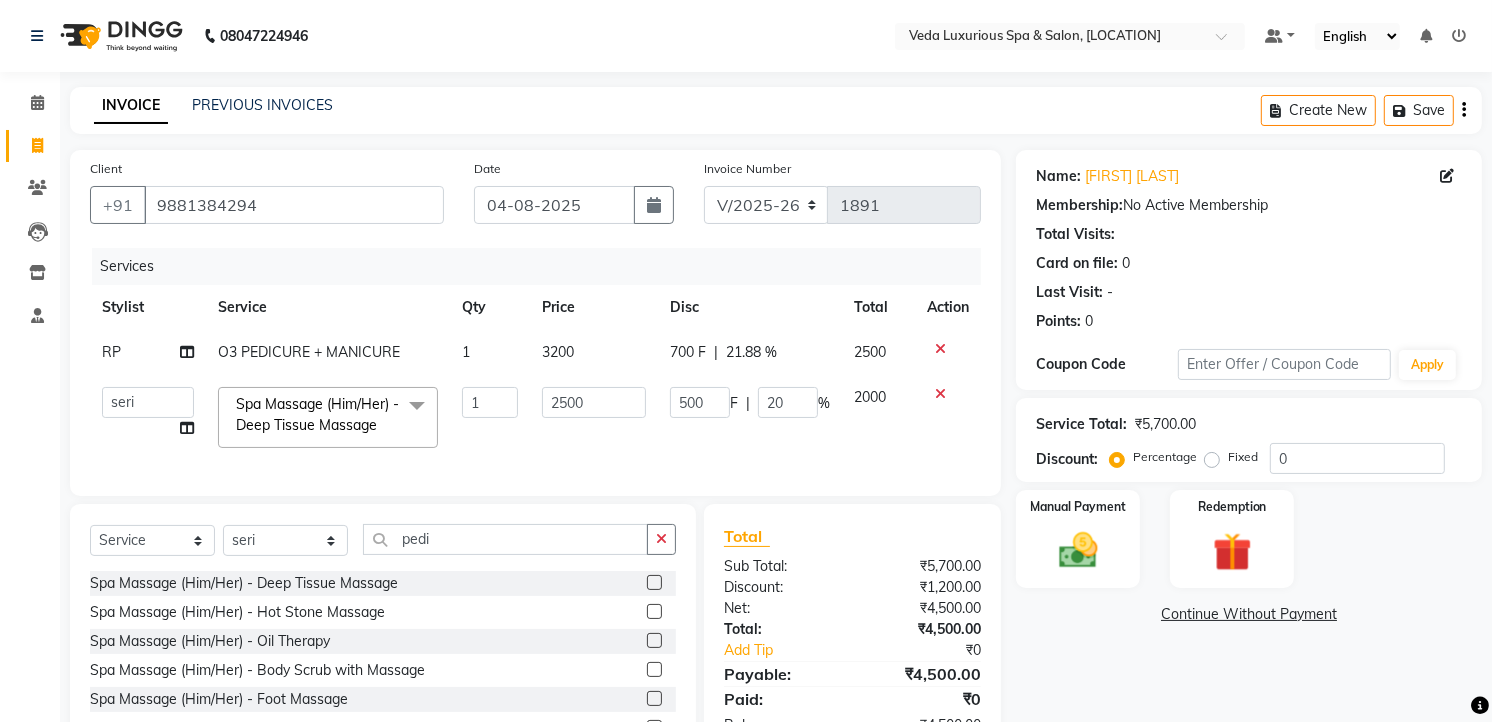 scroll, scrollTop: 123, scrollLeft: 0, axis: vertical 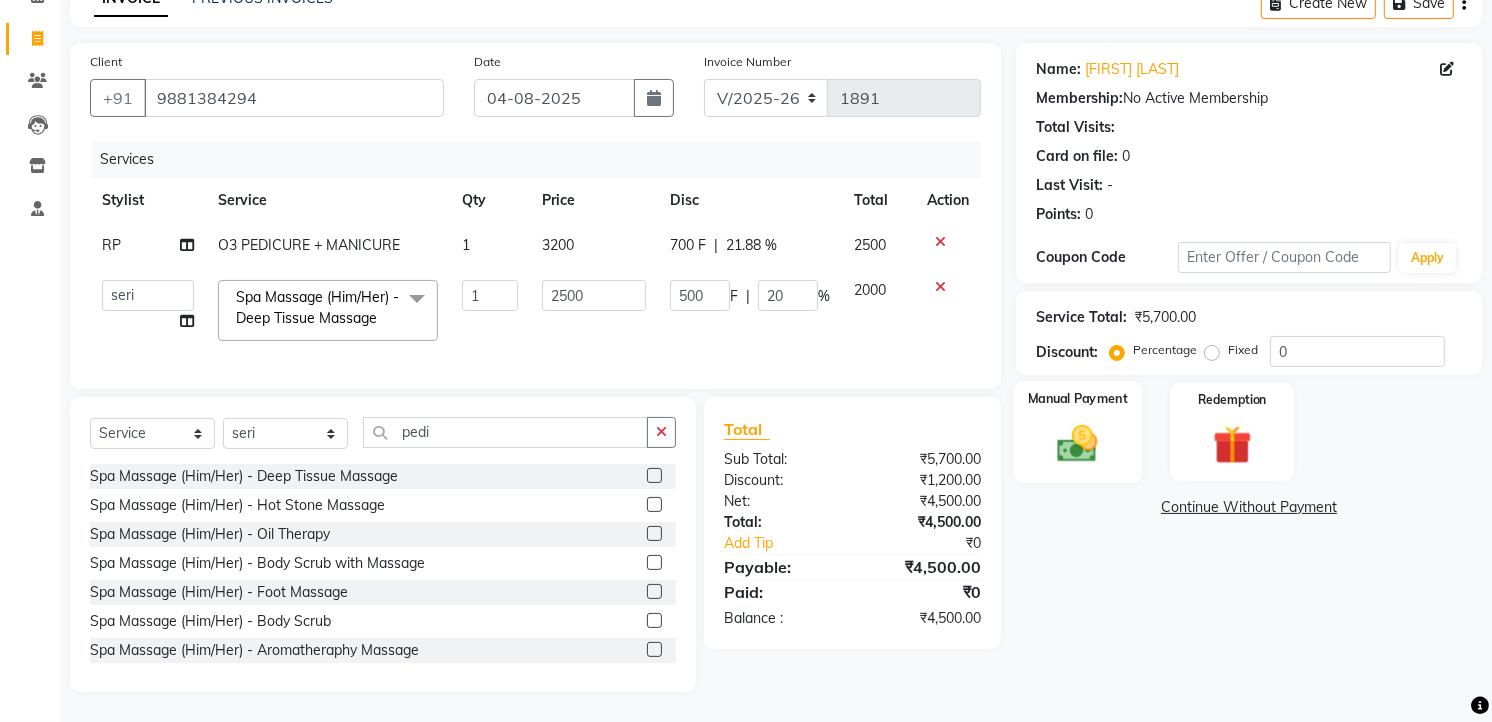 click 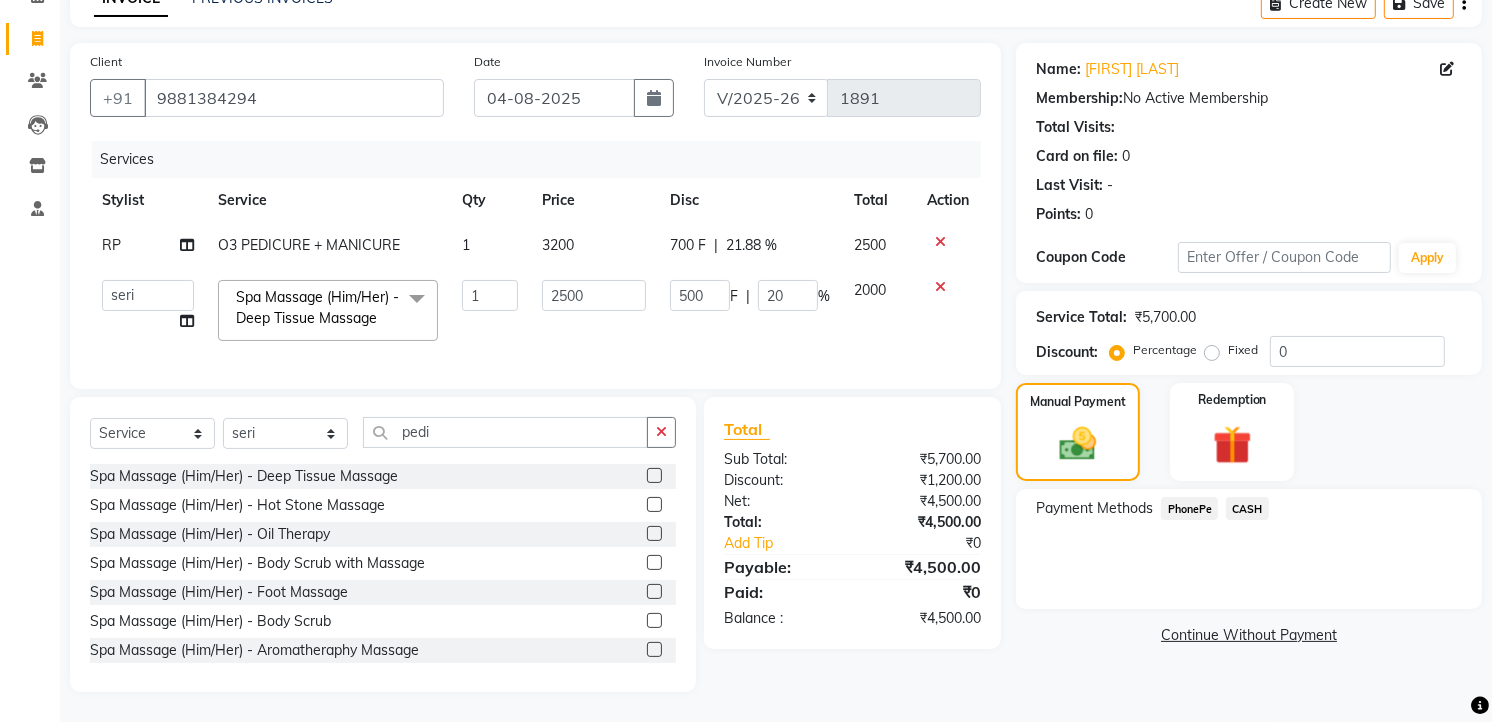 click on "PhonePe" 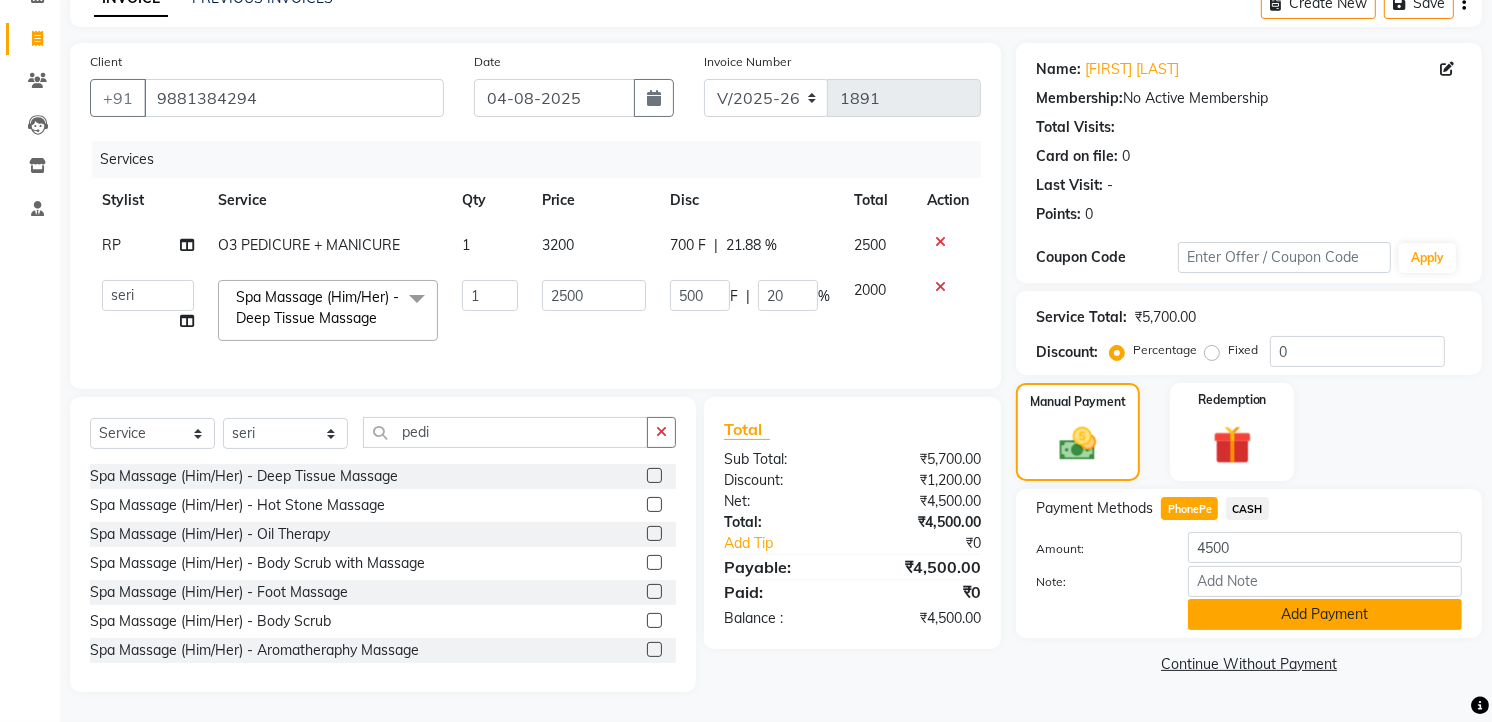 click on "Add Payment" 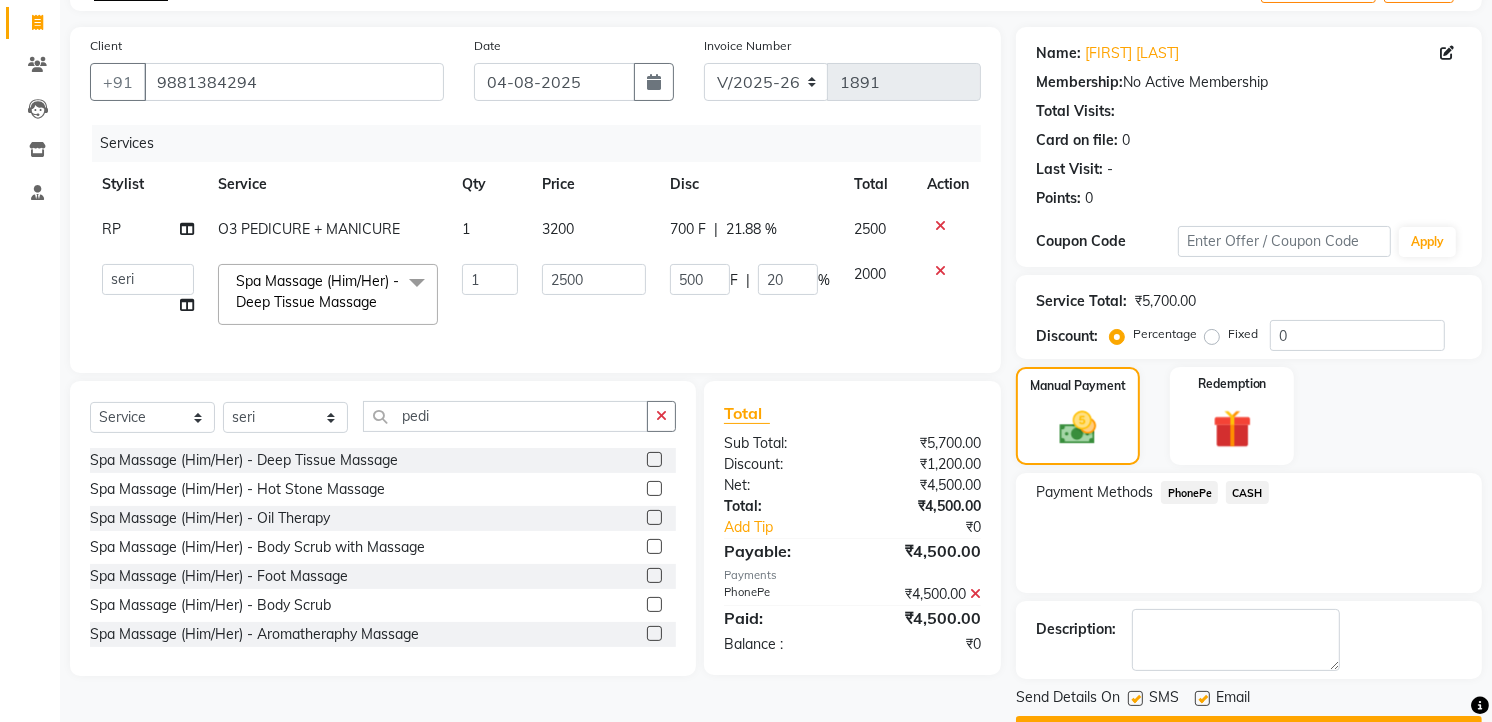 scroll, scrollTop: 177, scrollLeft: 0, axis: vertical 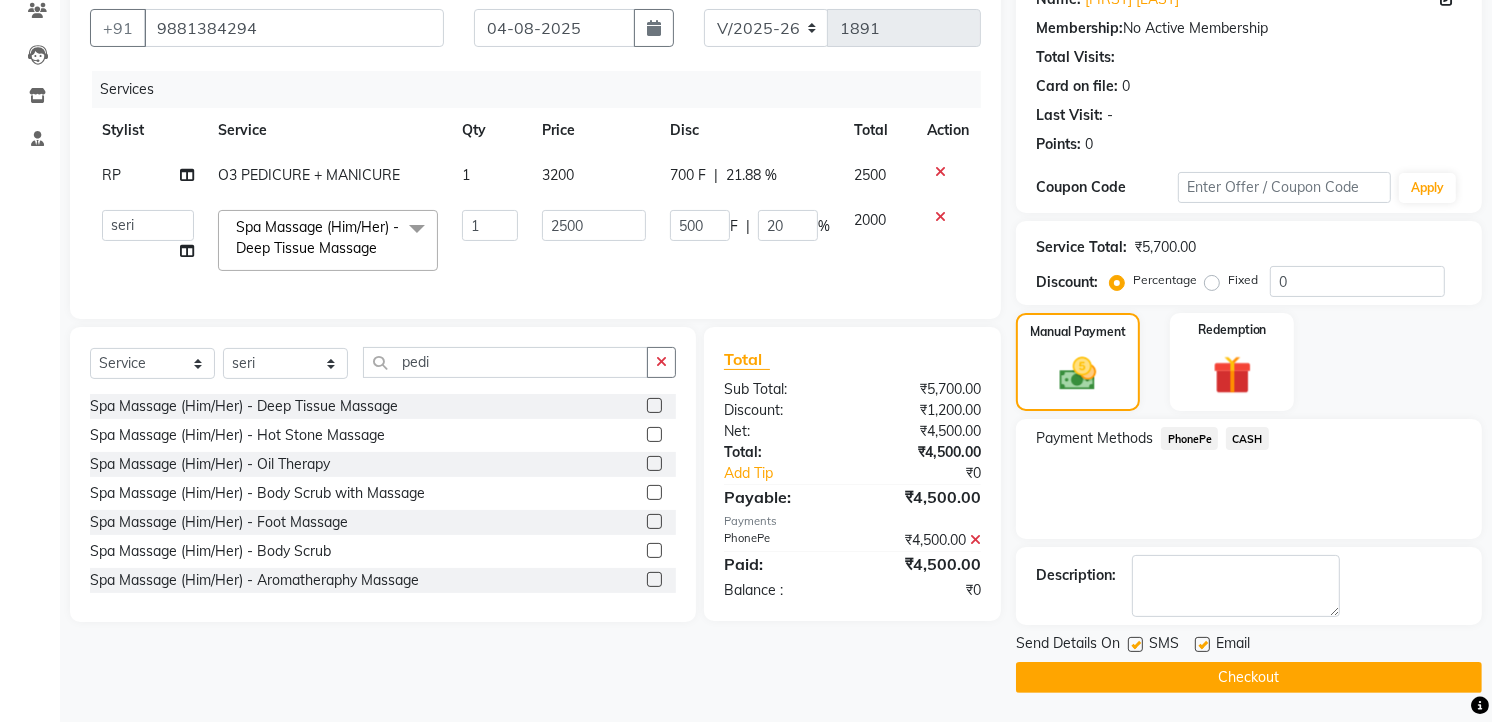 click on "Checkout" 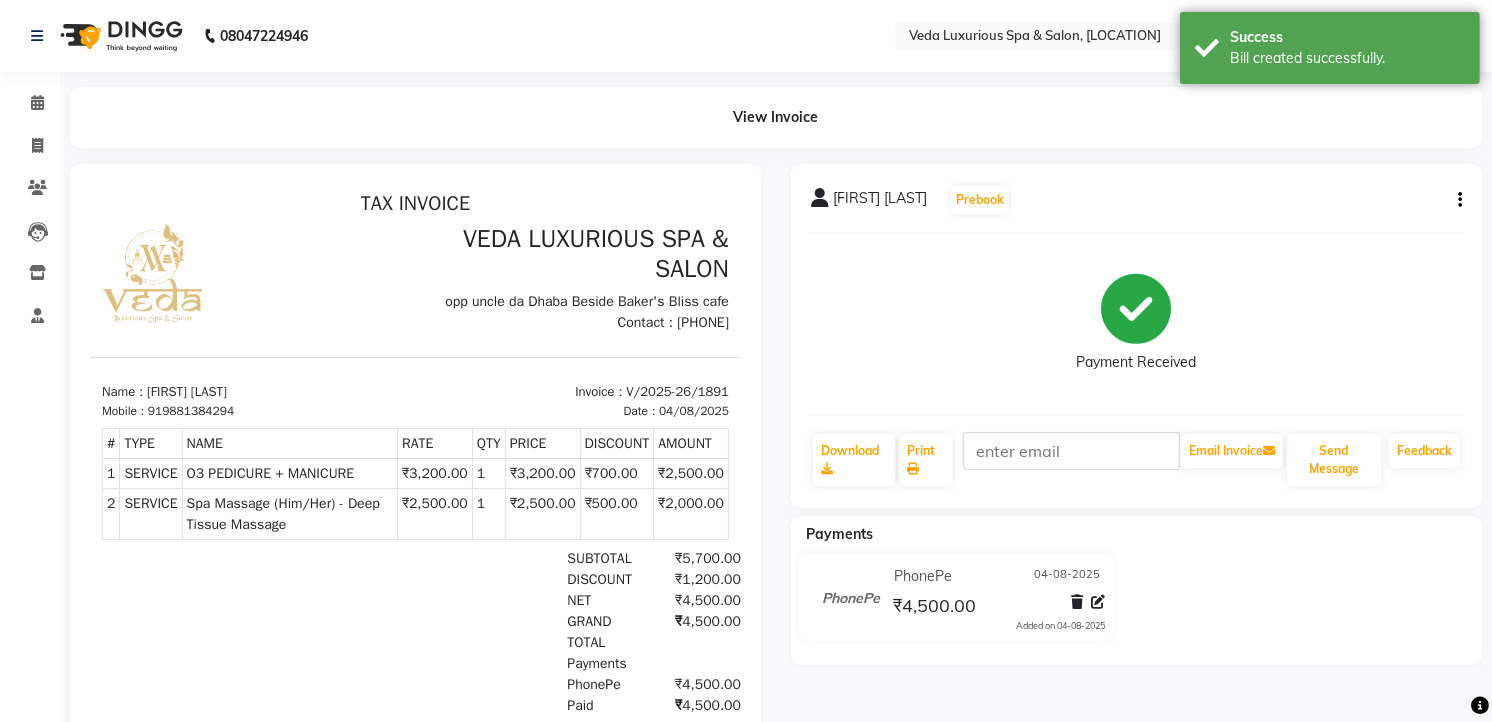 scroll, scrollTop: 0, scrollLeft: 0, axis: both 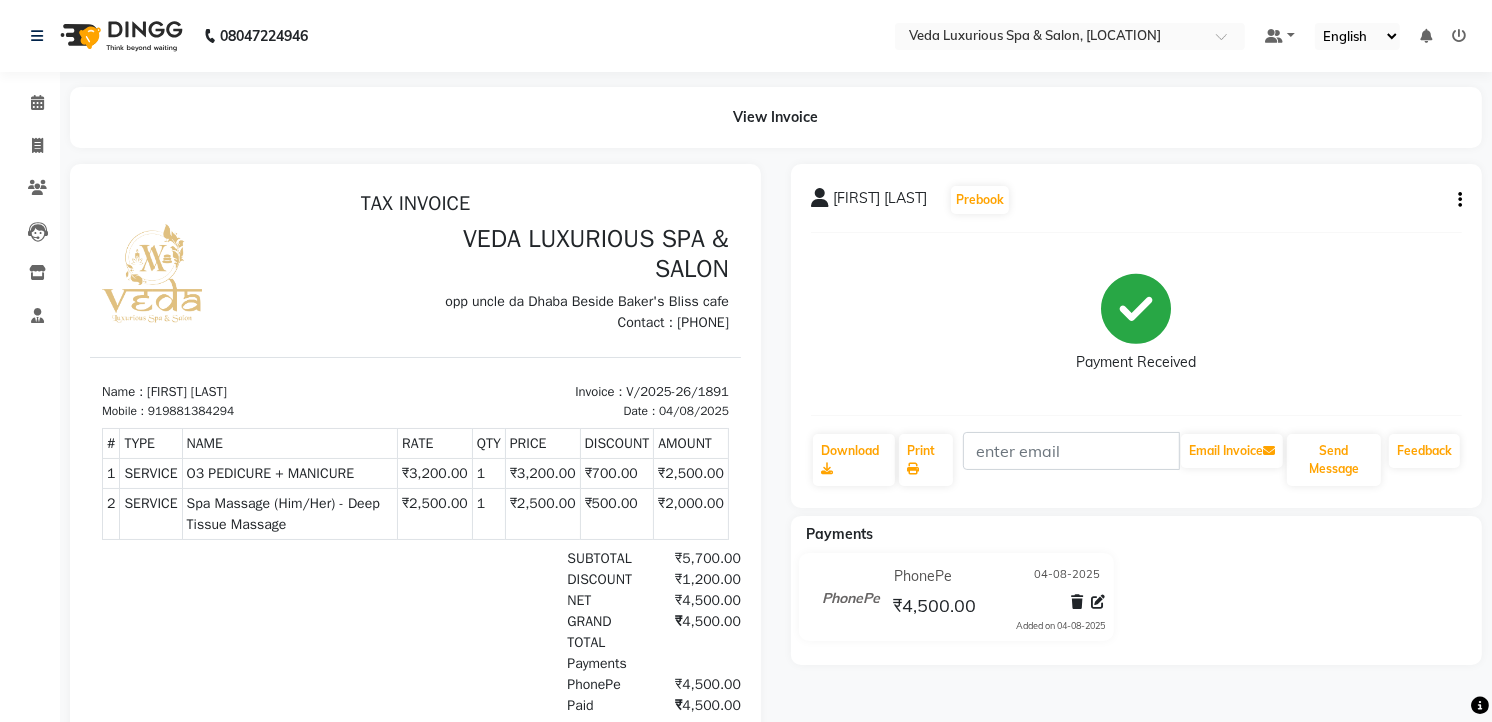 drag, startPoint x: 13, startPoint y: 721, endPoint x: 0, endPoint y: 721, distance: 13 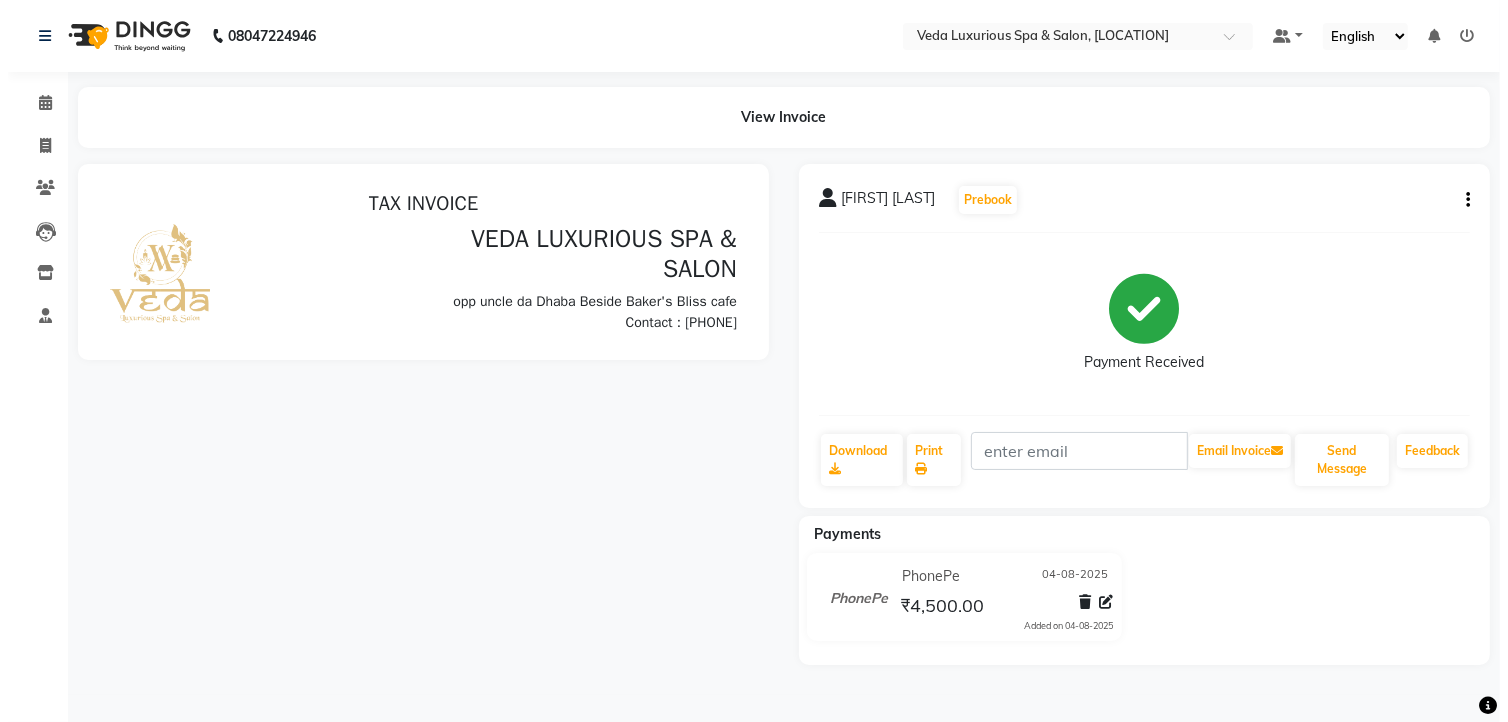 scroll, scrollTop: 0, scrollLeft: 0, axis: both 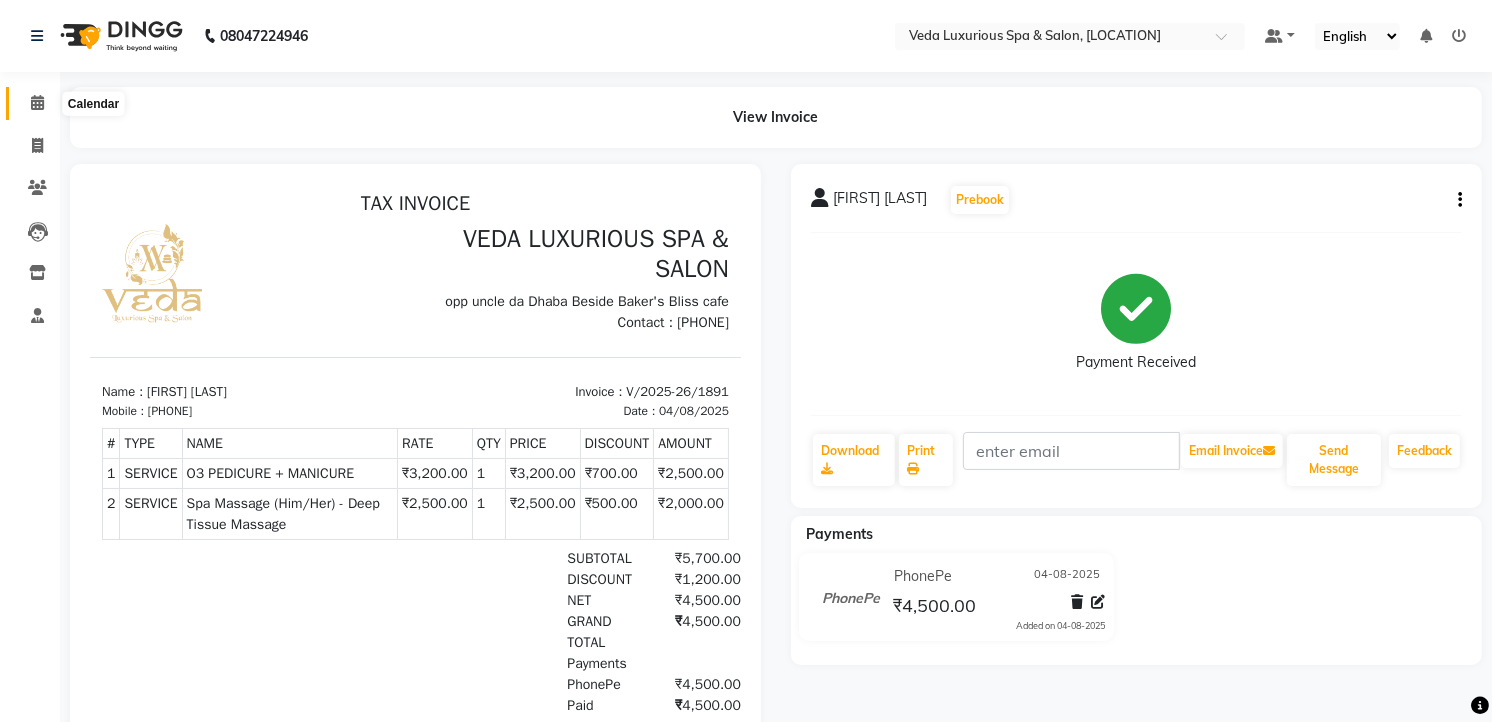 click 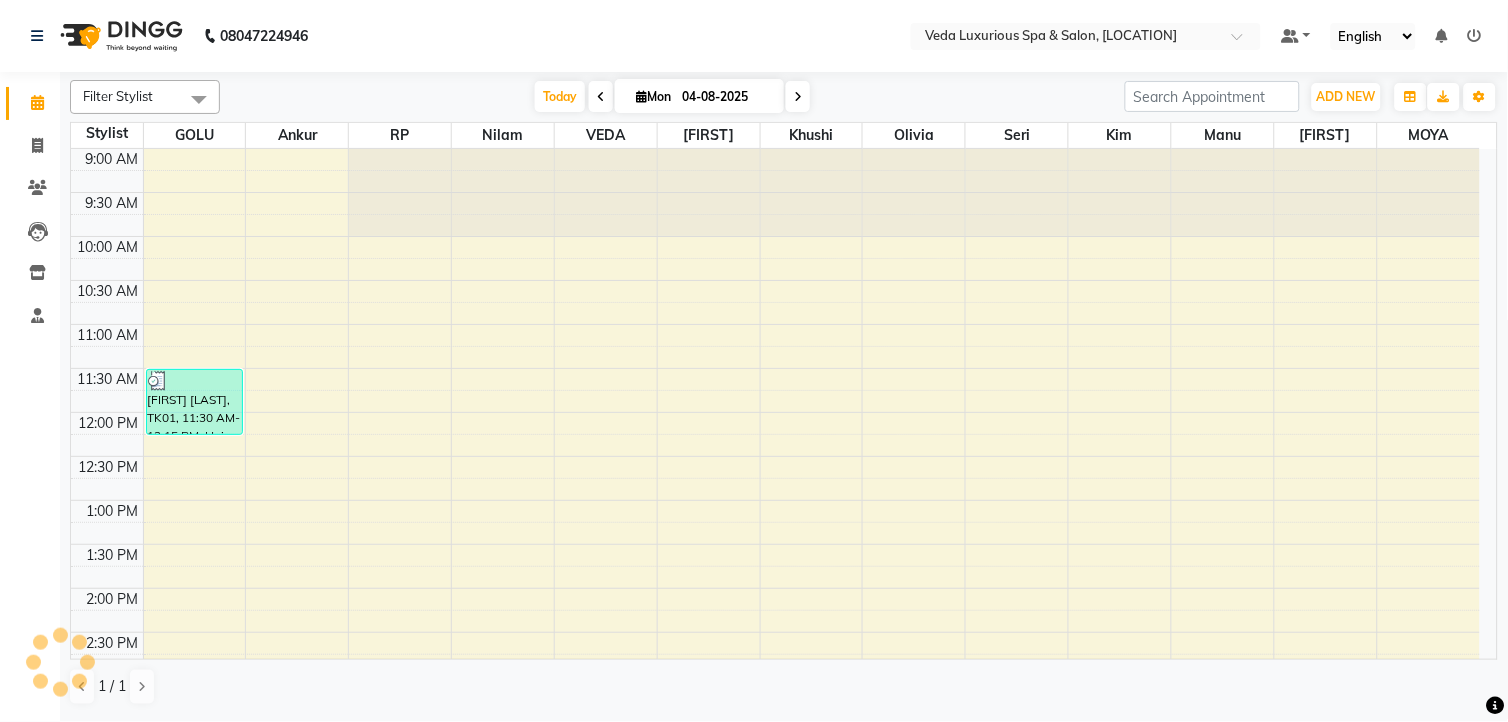 scroll, scrollTop: 0, scrollLeft: 0, axis: both 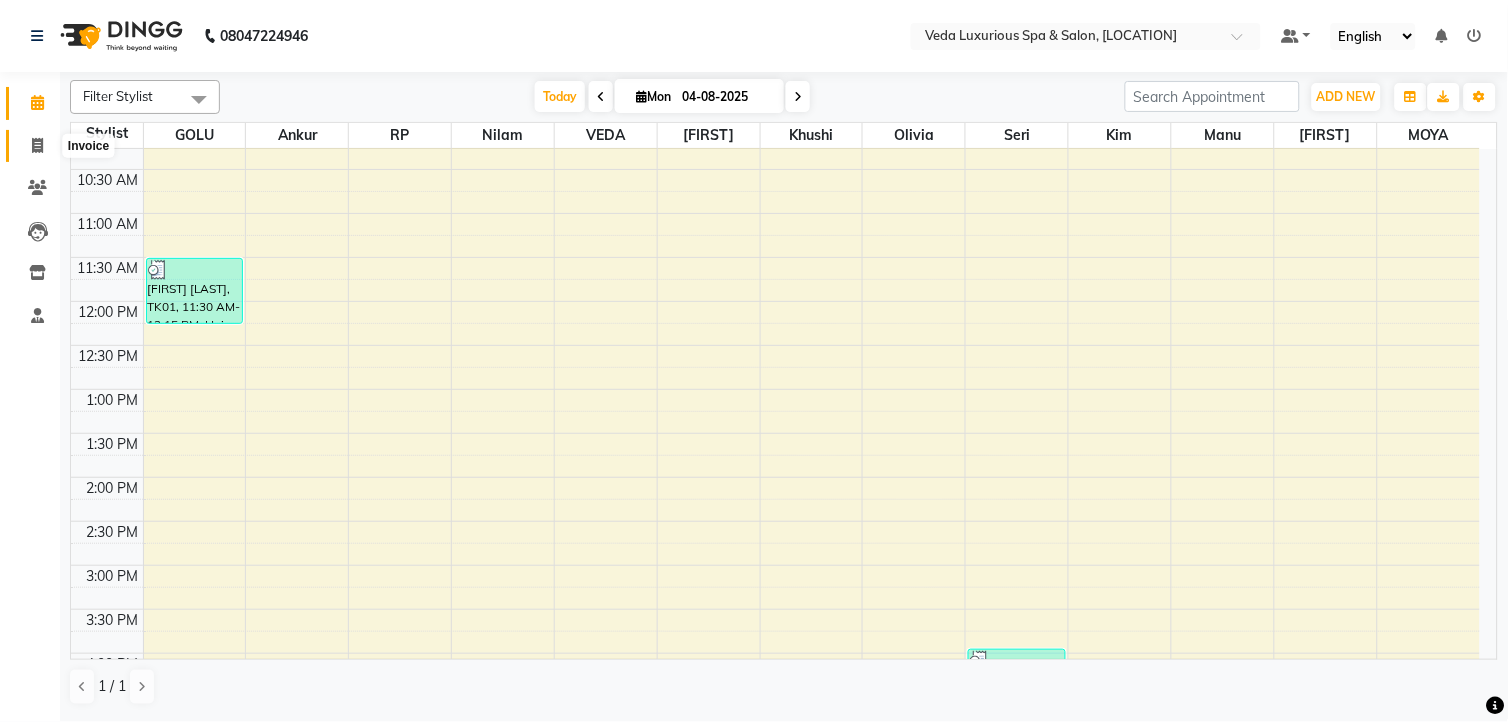 drag, startPoint x: 32, startPoint y: 145, endPoint x: 107, endPoint y: 138, distance: 75.32596 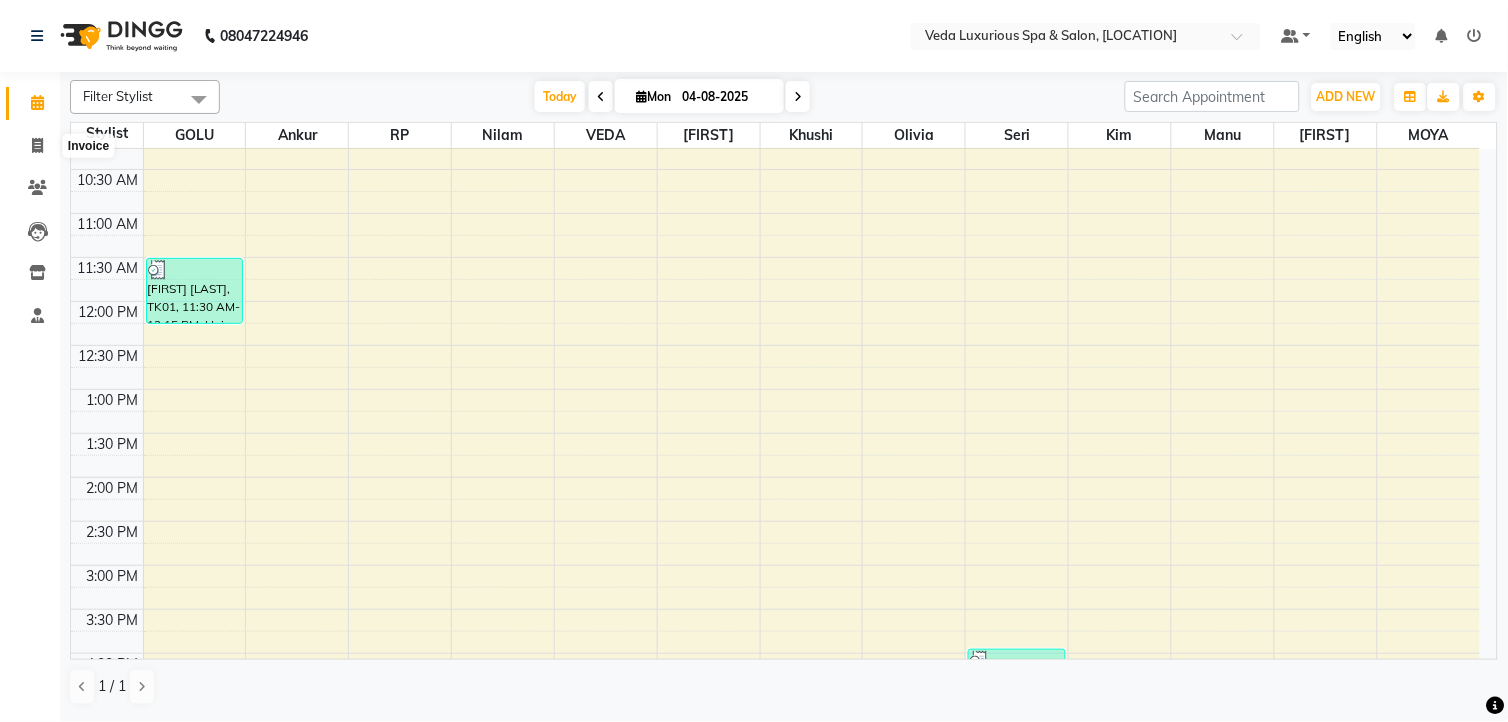 select on "service" 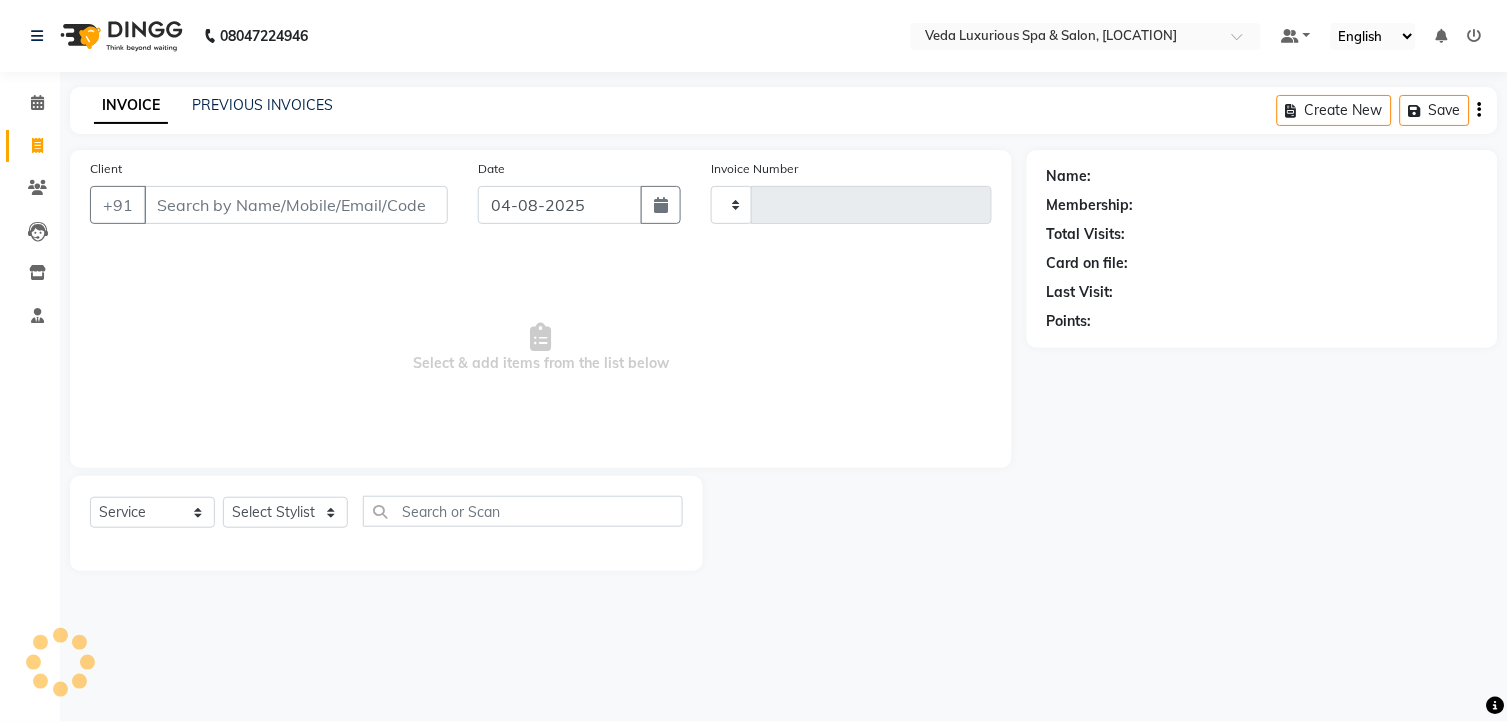 type on "1892" 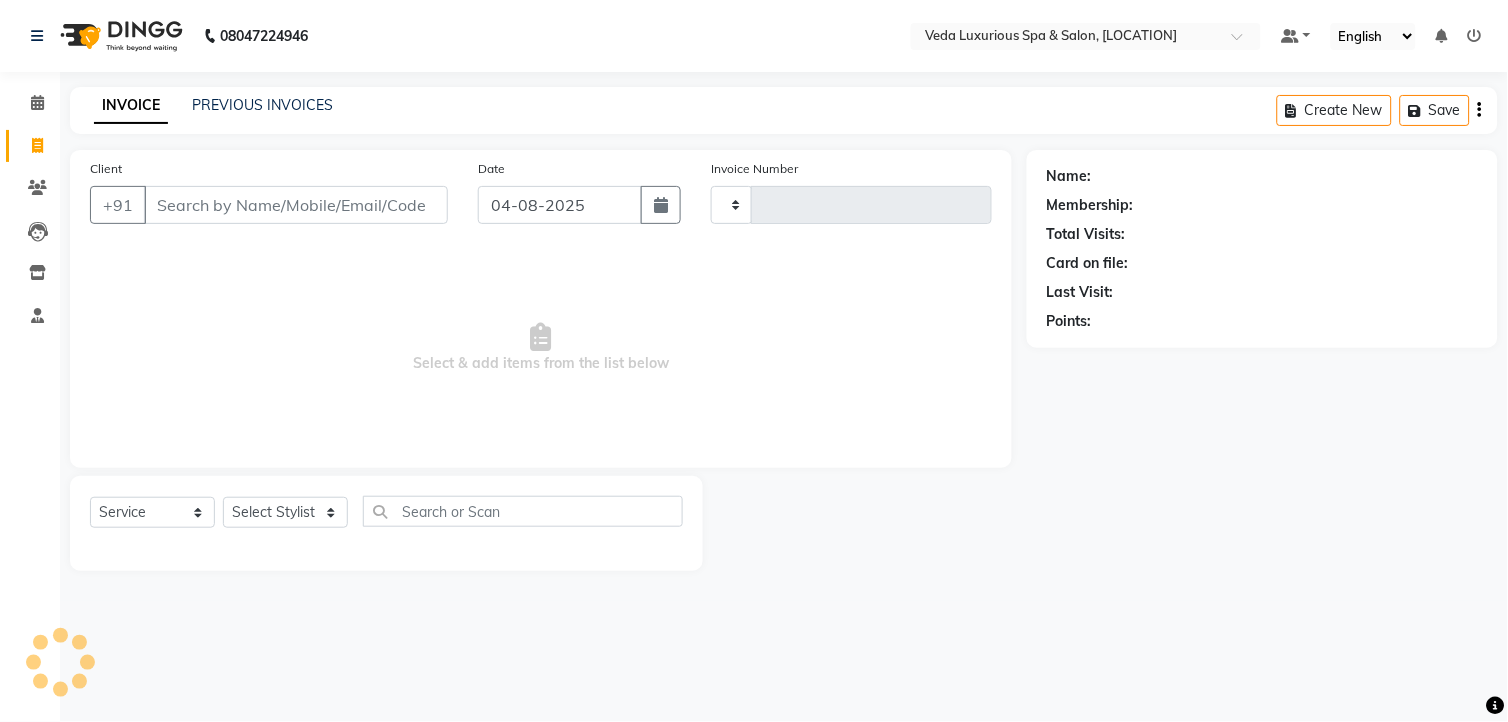 select on "4666" 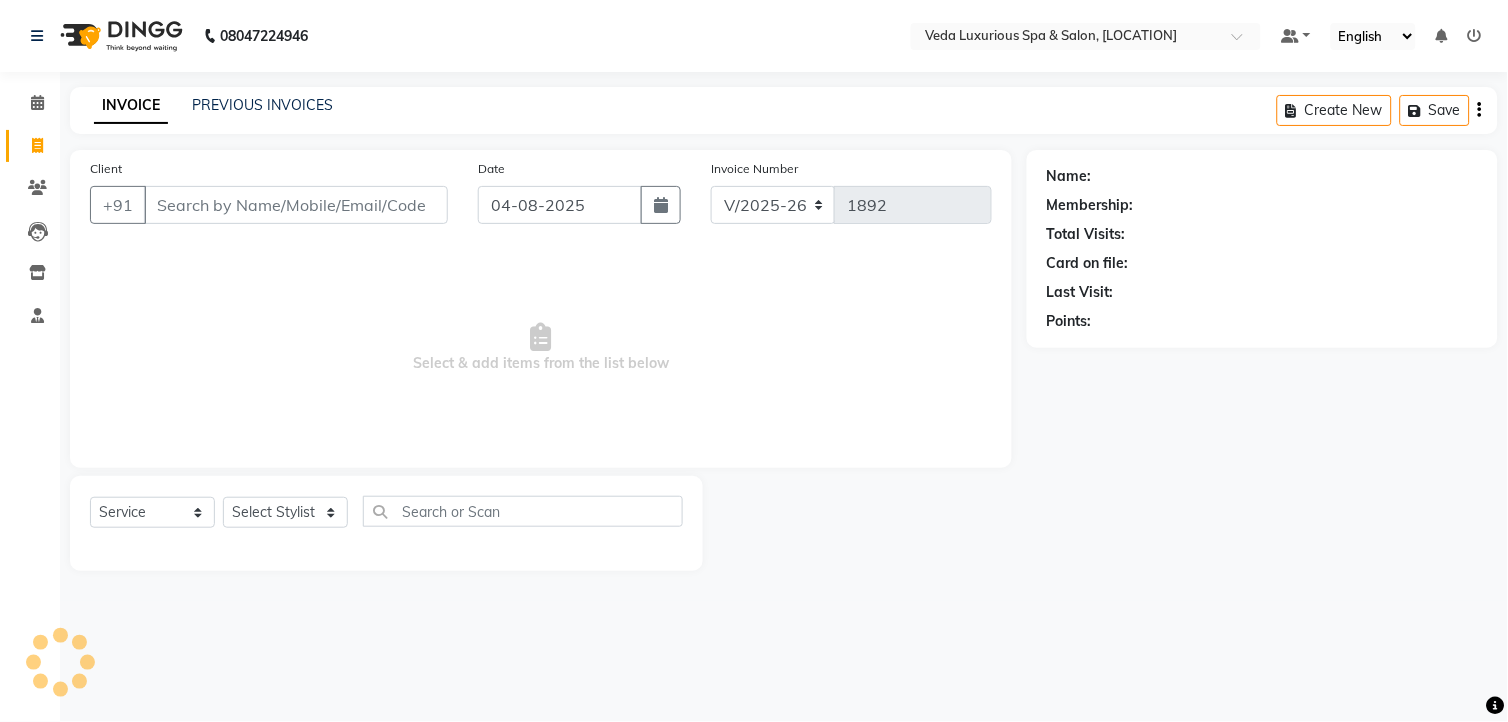 click on "Client" at bounding box center [296, 205] 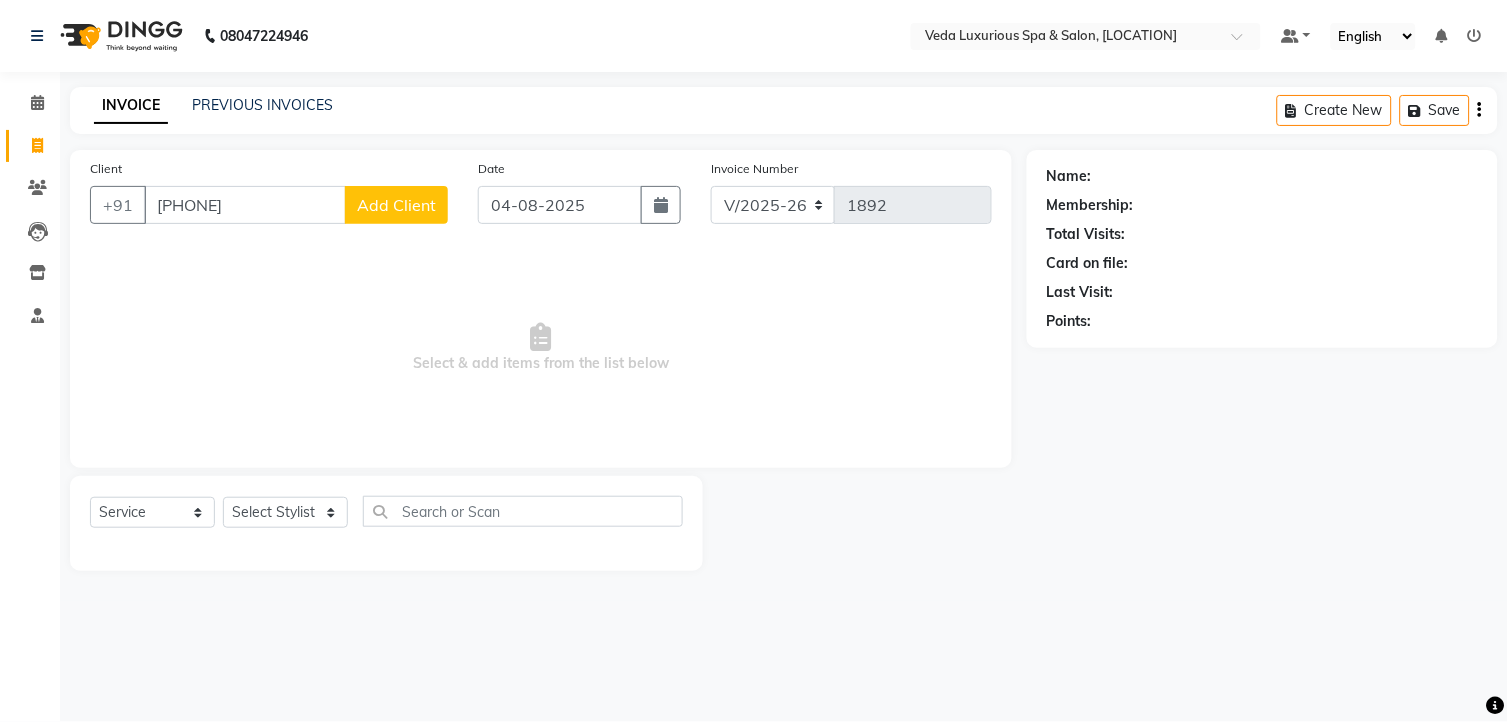 type on "[PHONE]" 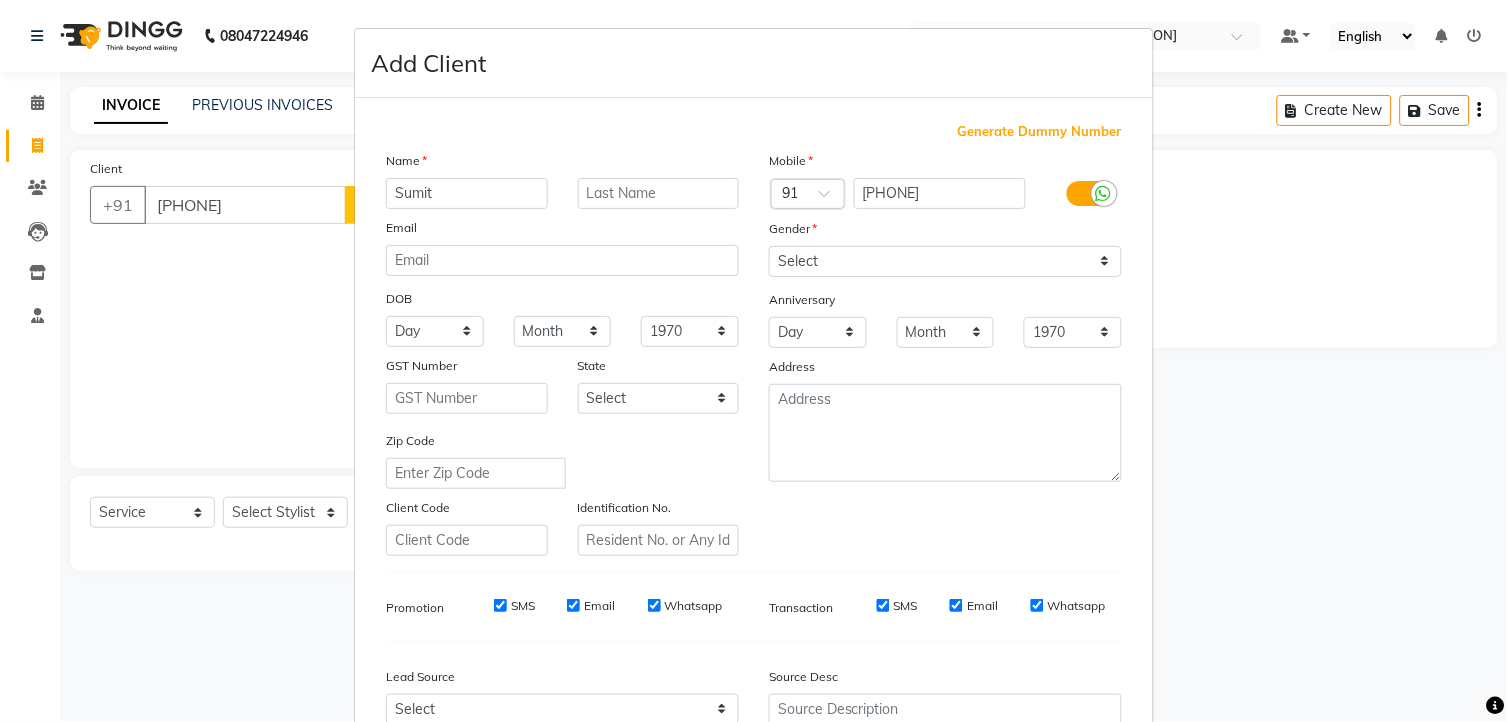 type on "Sumit" 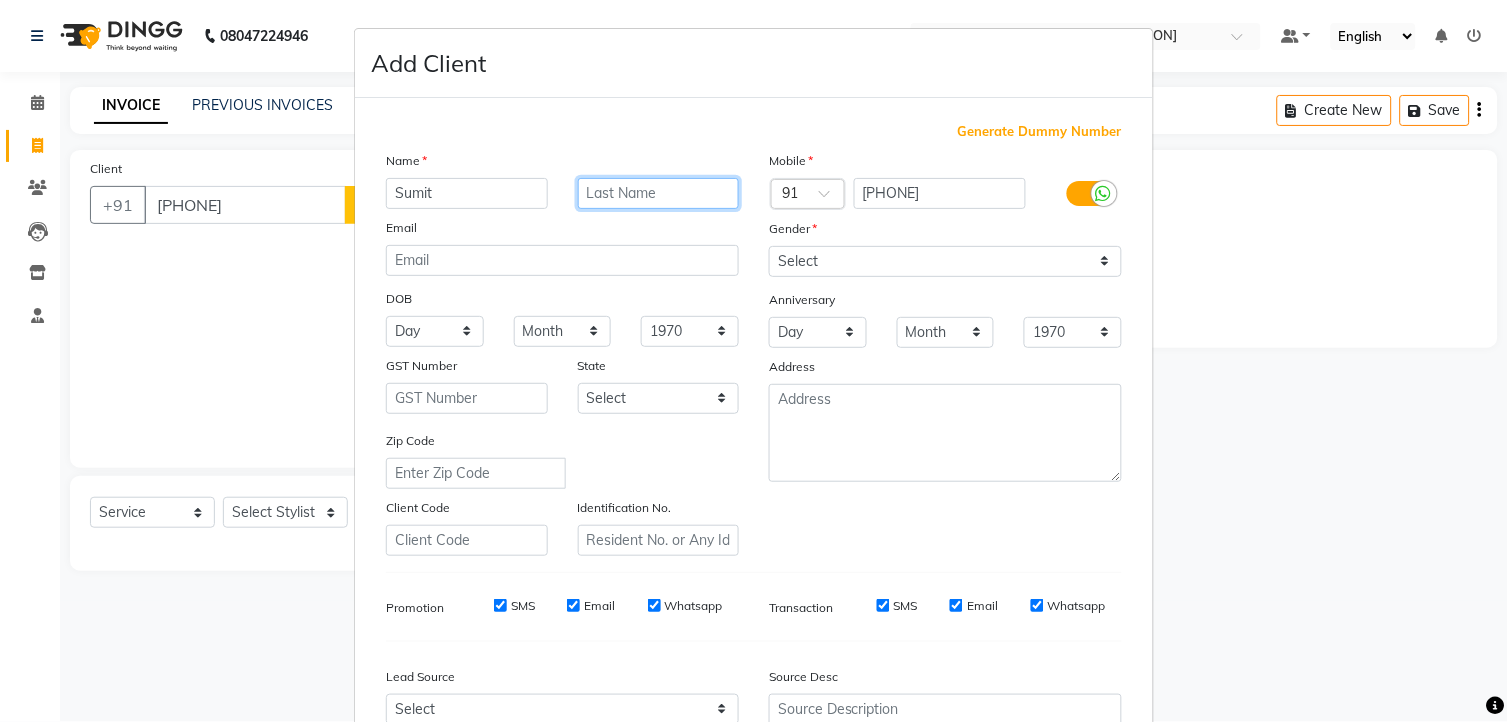 click at bounding box center [659, 193] 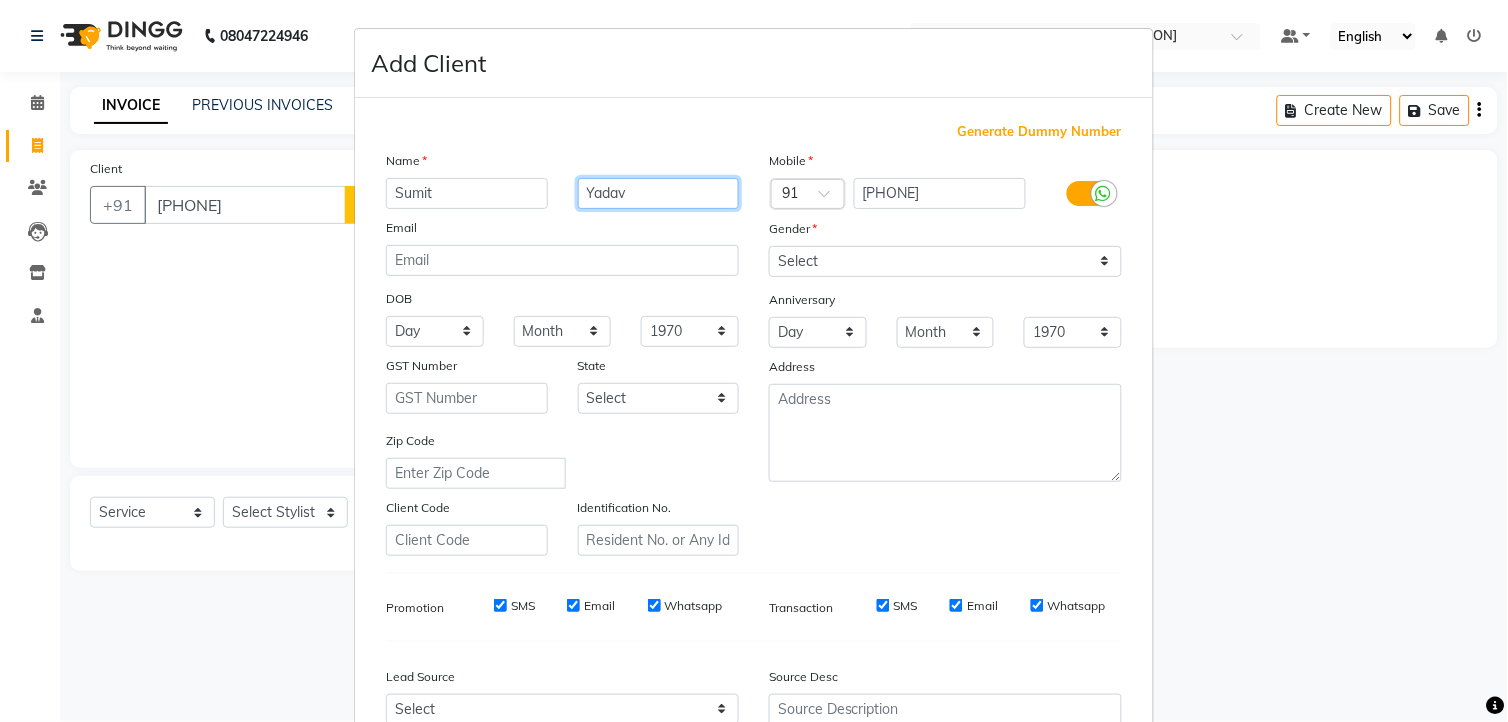 type on "Yadav" 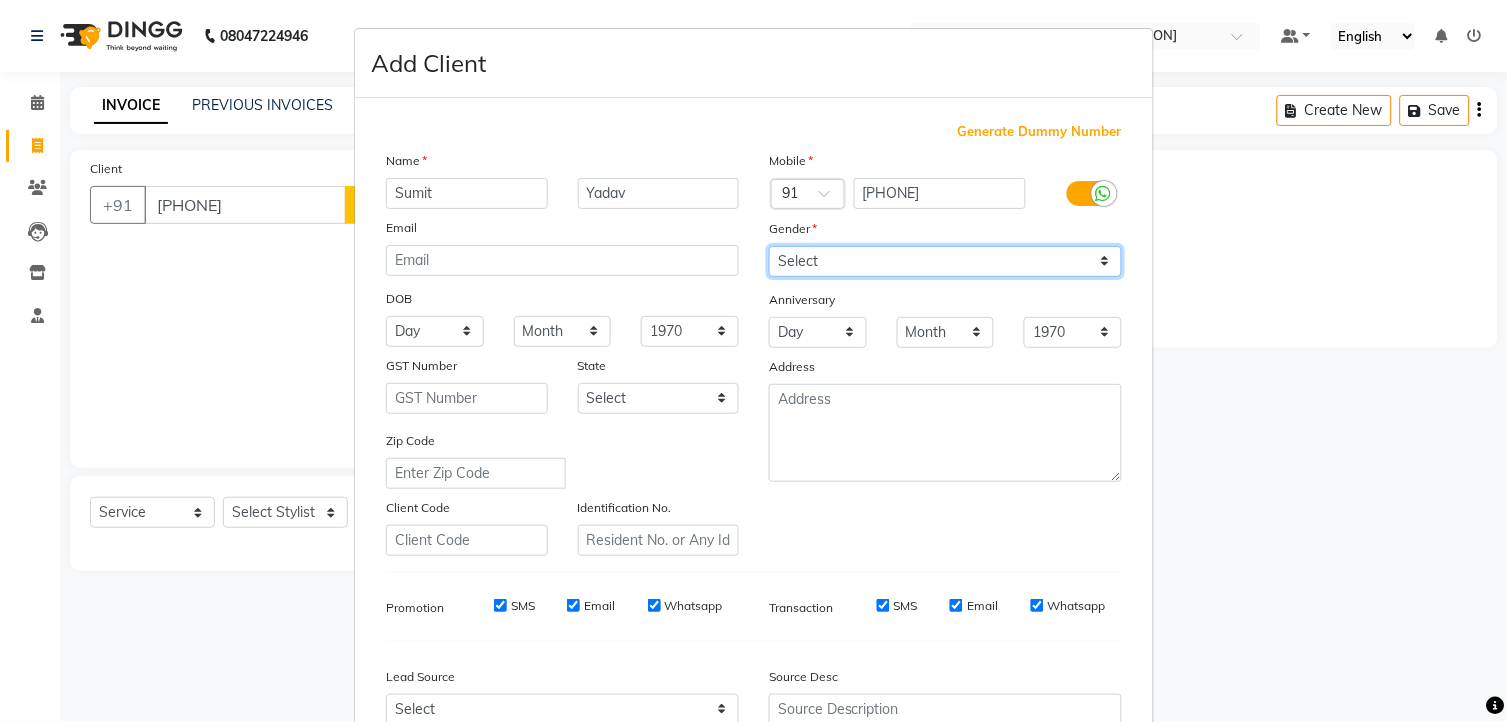 click on "Select Male Female Other Prefer Not To Say" at bounding box center [945, 261] 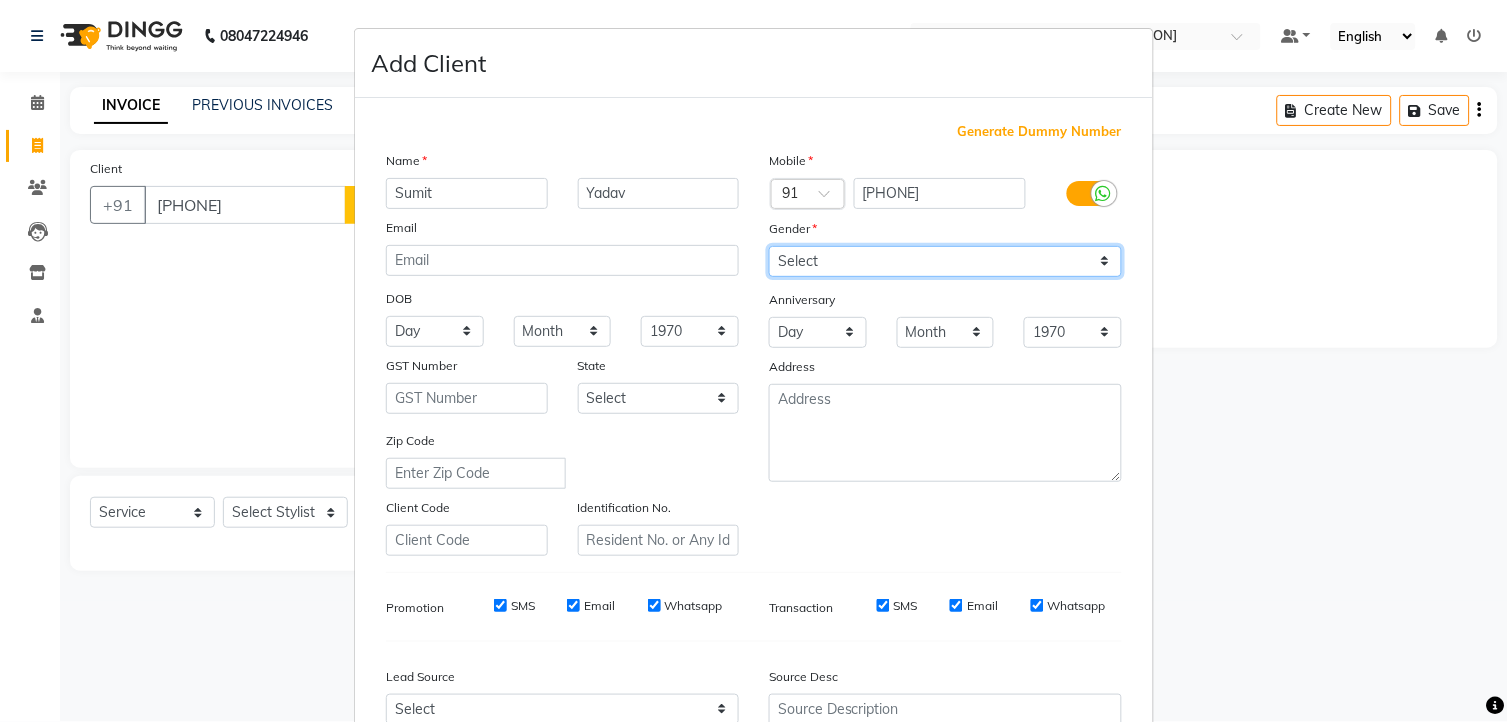 select on "male" 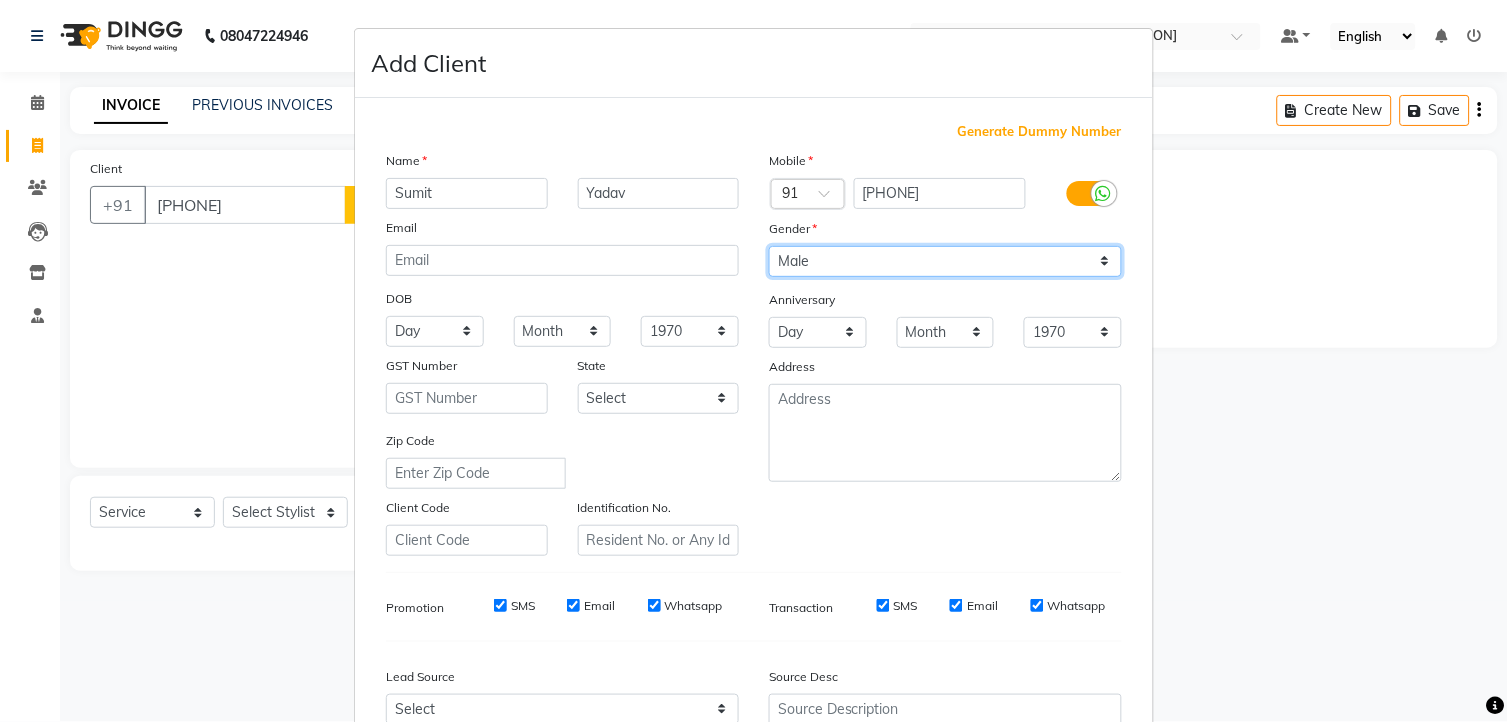 click on "Select Male Female Other Prefer Not To Say" at bounding box center [945, 261] 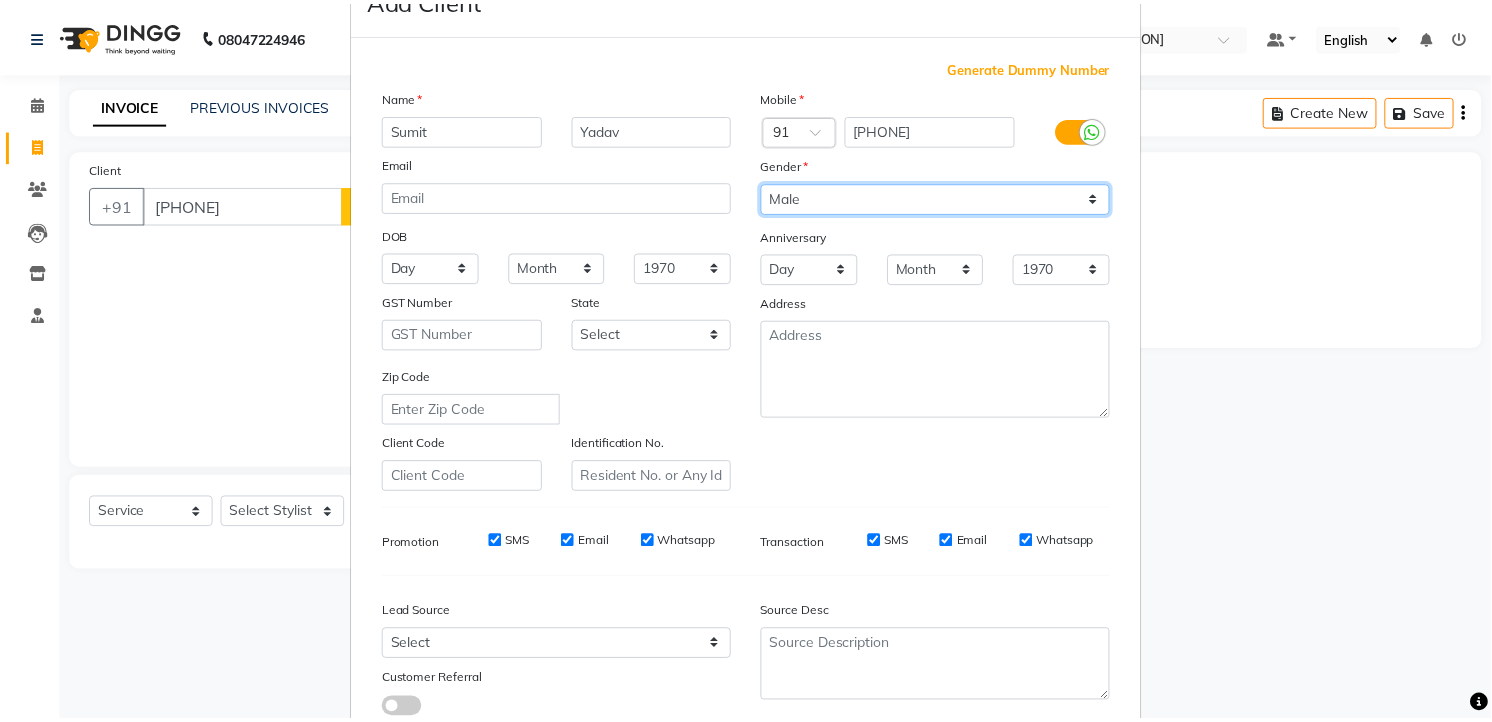 scroll, scrollTop: 202, scrollLeft: 0, axis: vertical 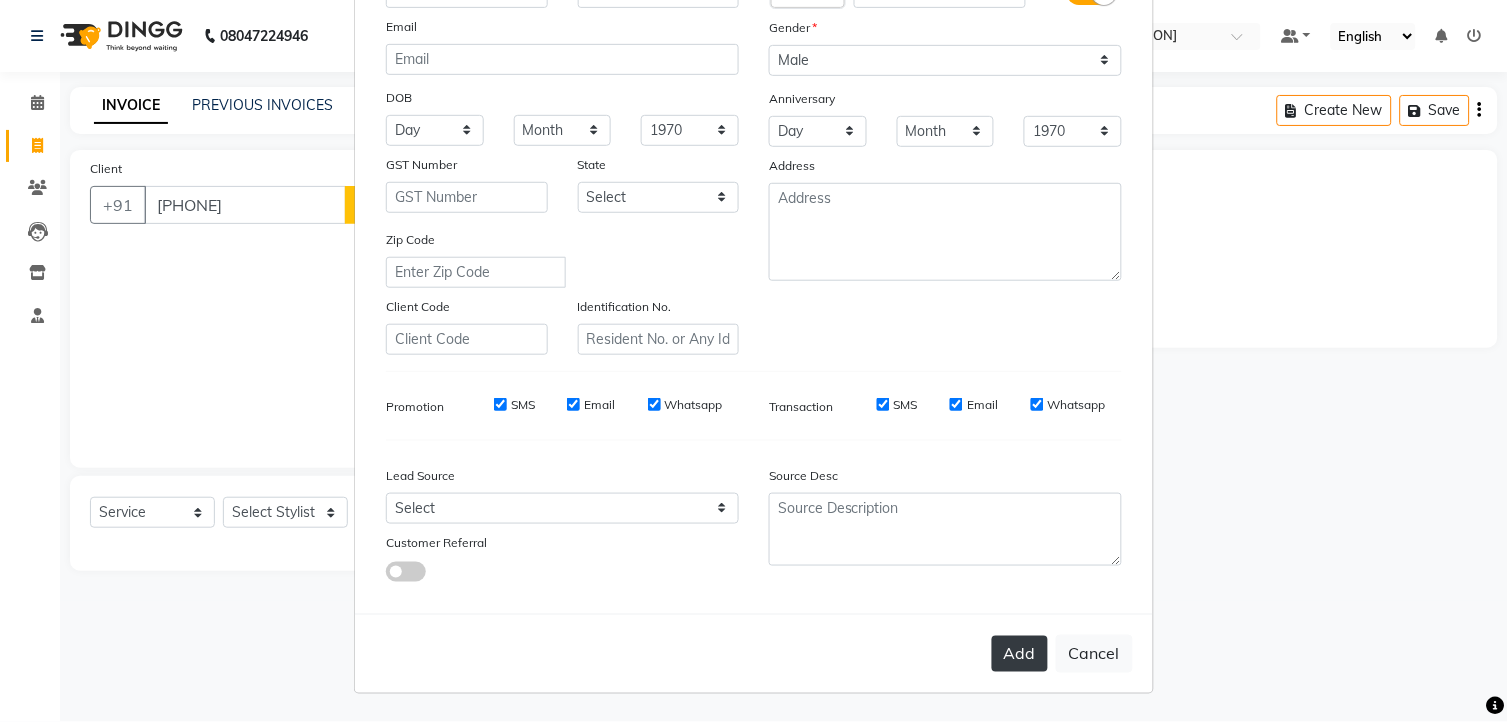 click on "Add" at bounding box center [1020, 654] 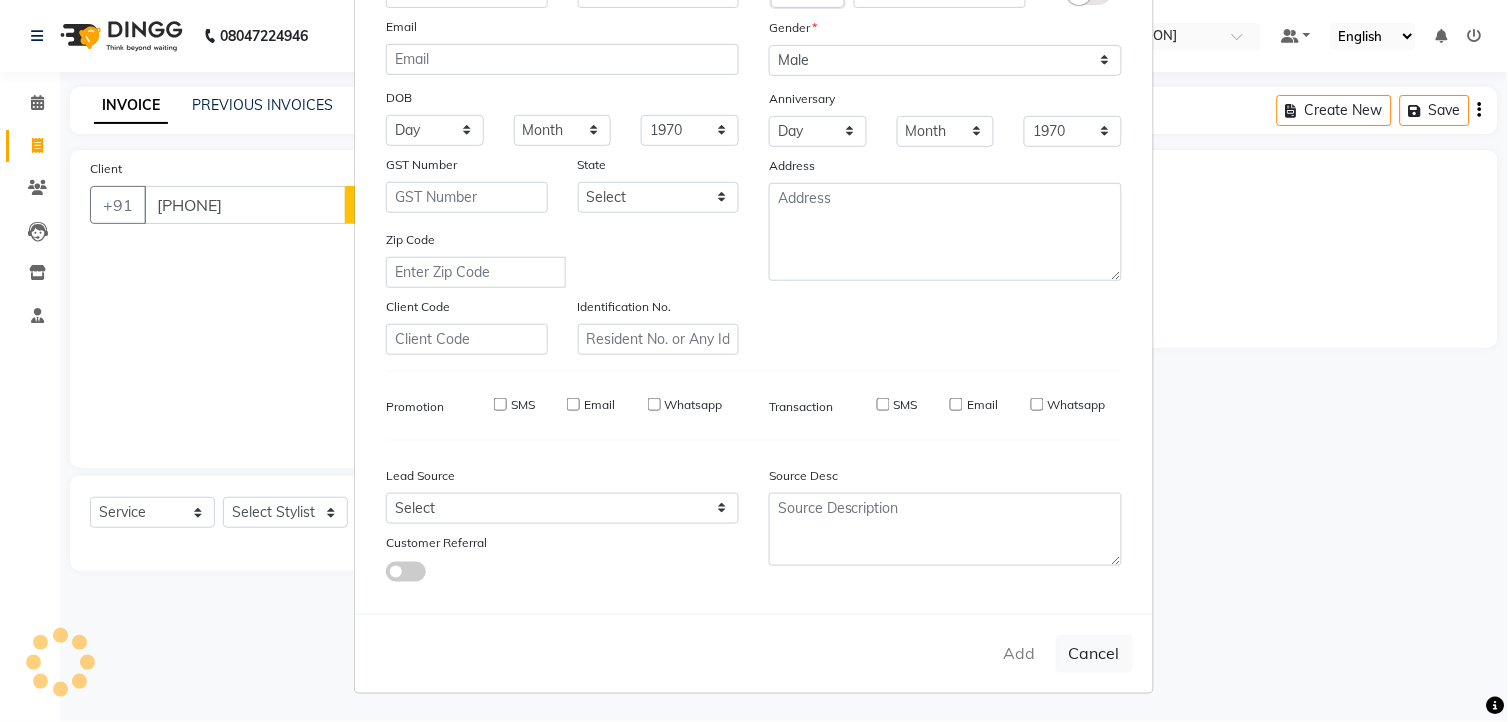 type 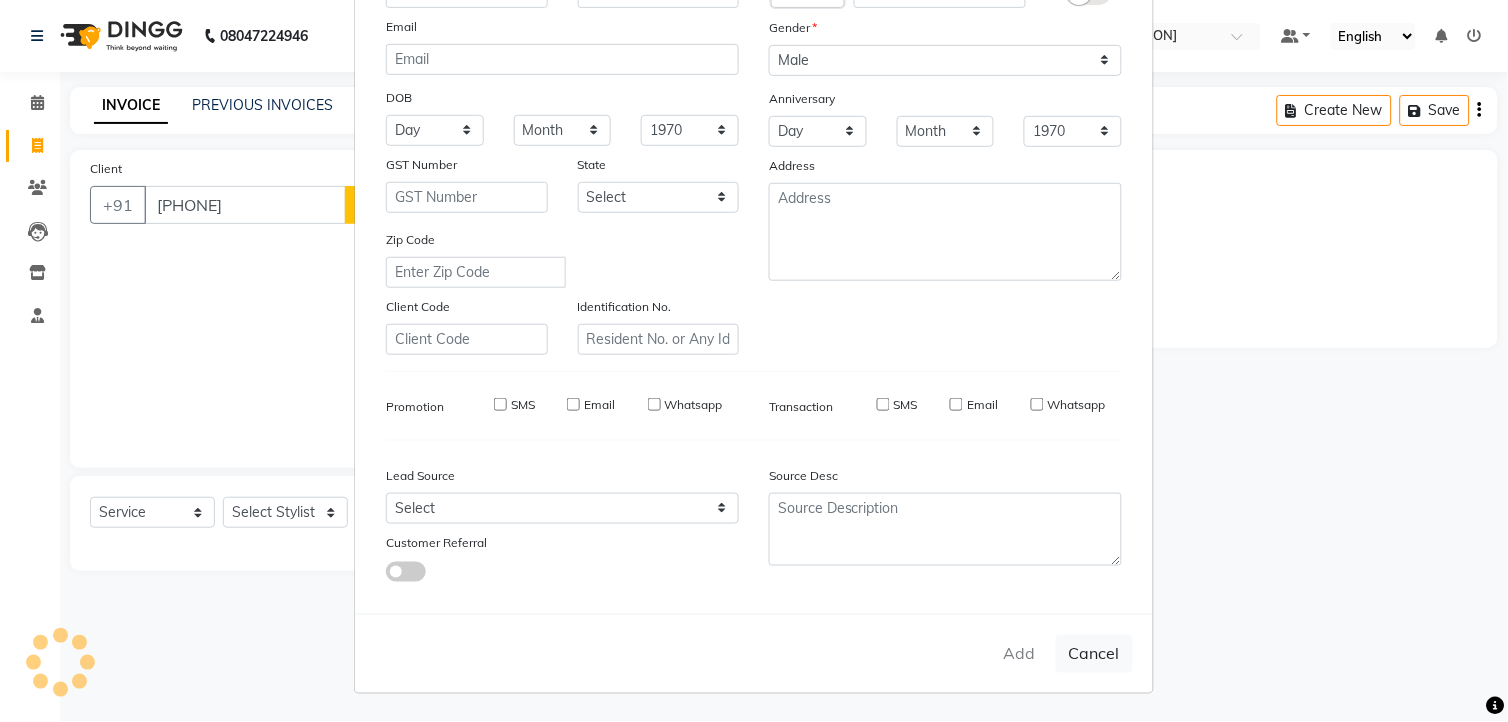 select 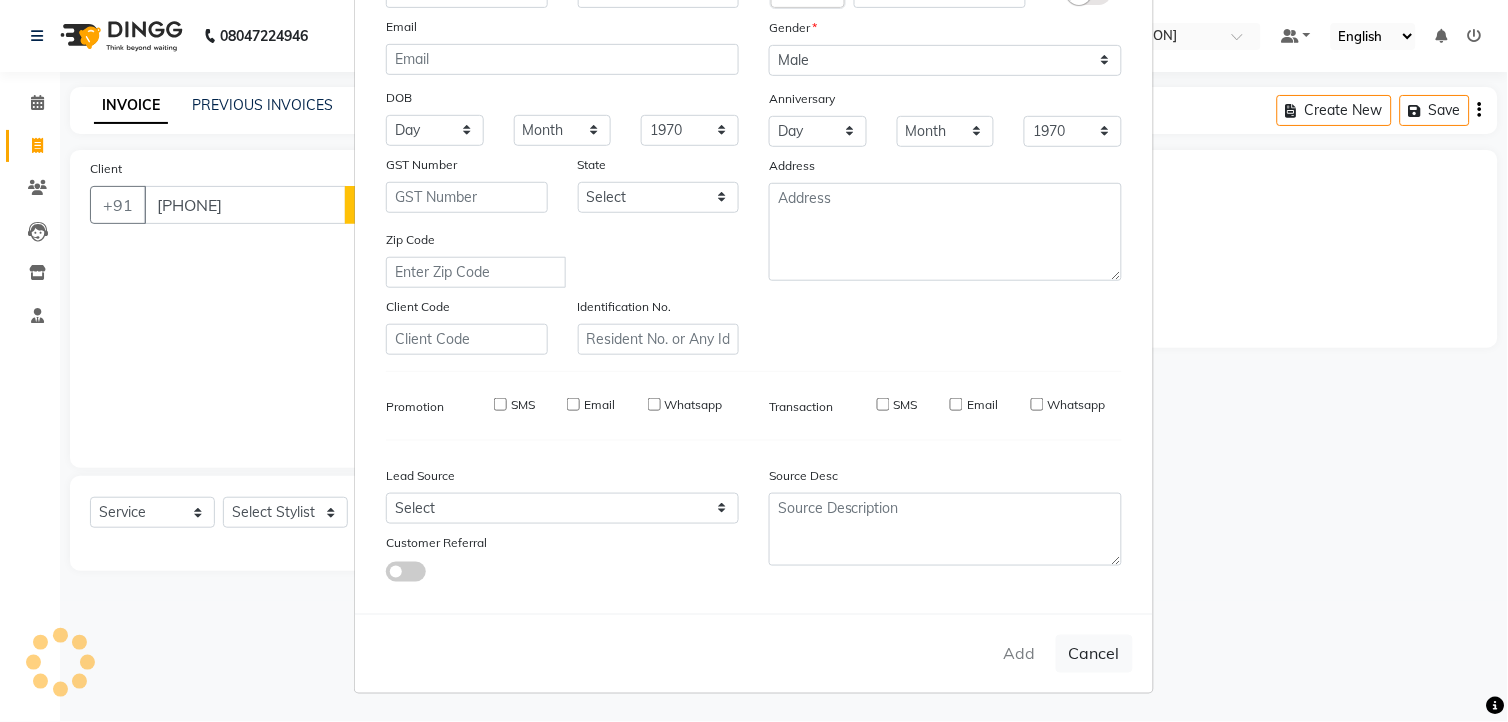 select 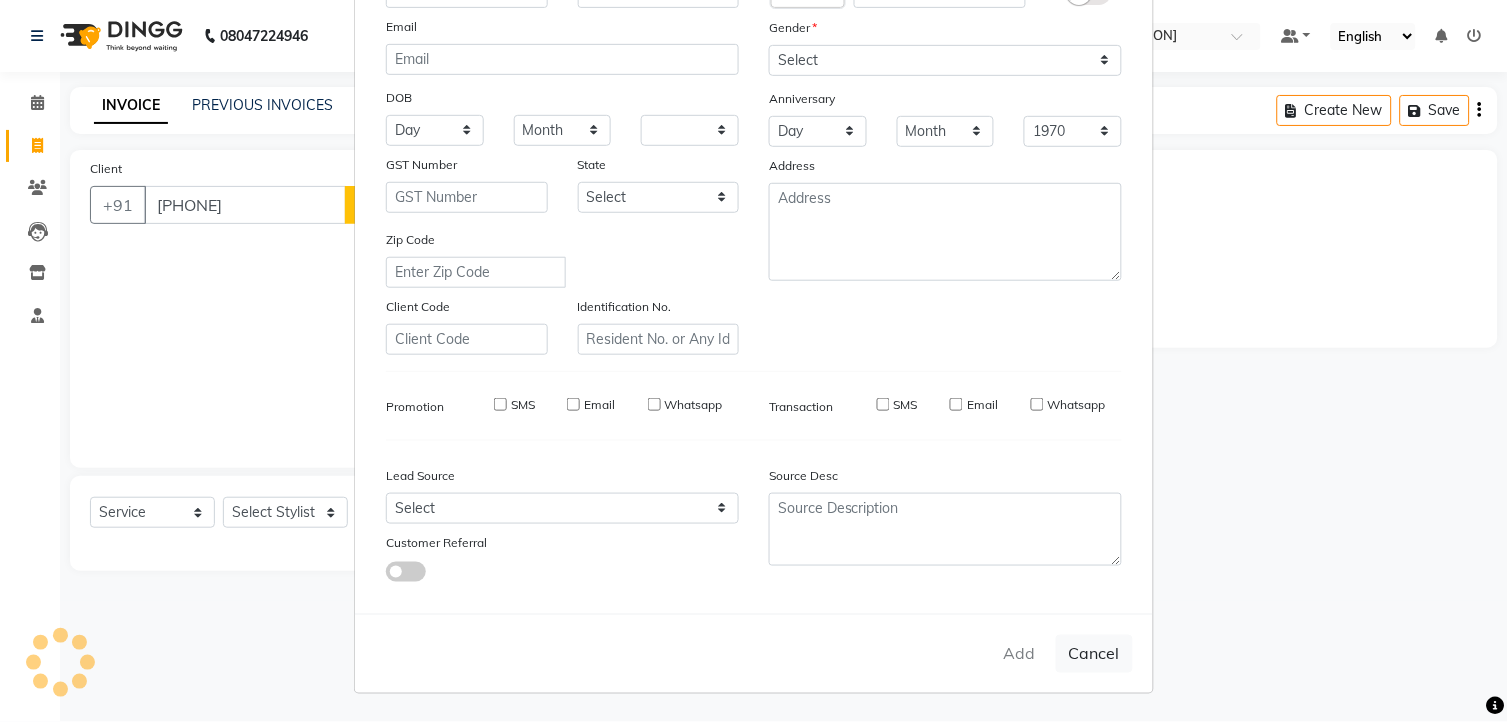 select 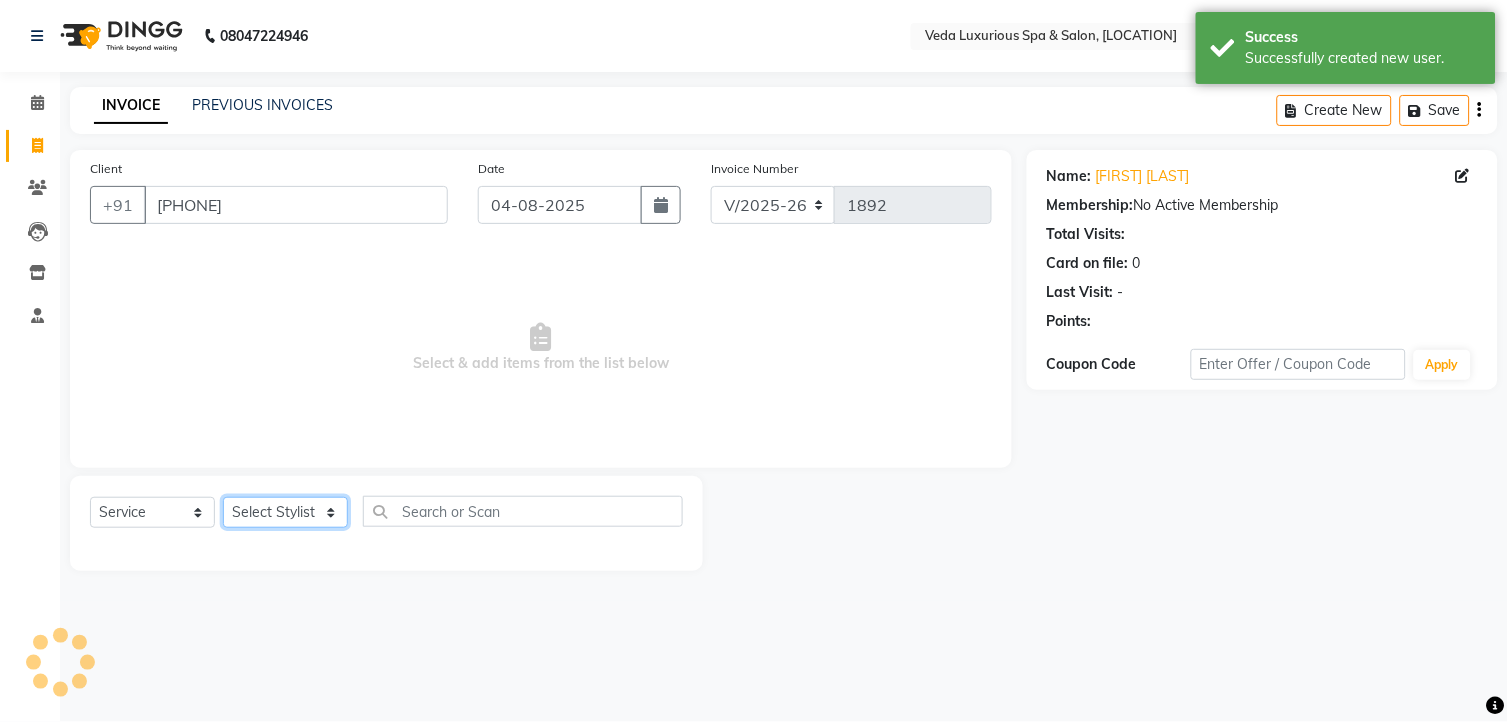 click on "Select Stylist Ankur GOLU Khushi kim lily Mahesh manu MOYA Nilam olivia RP seri VEDA" 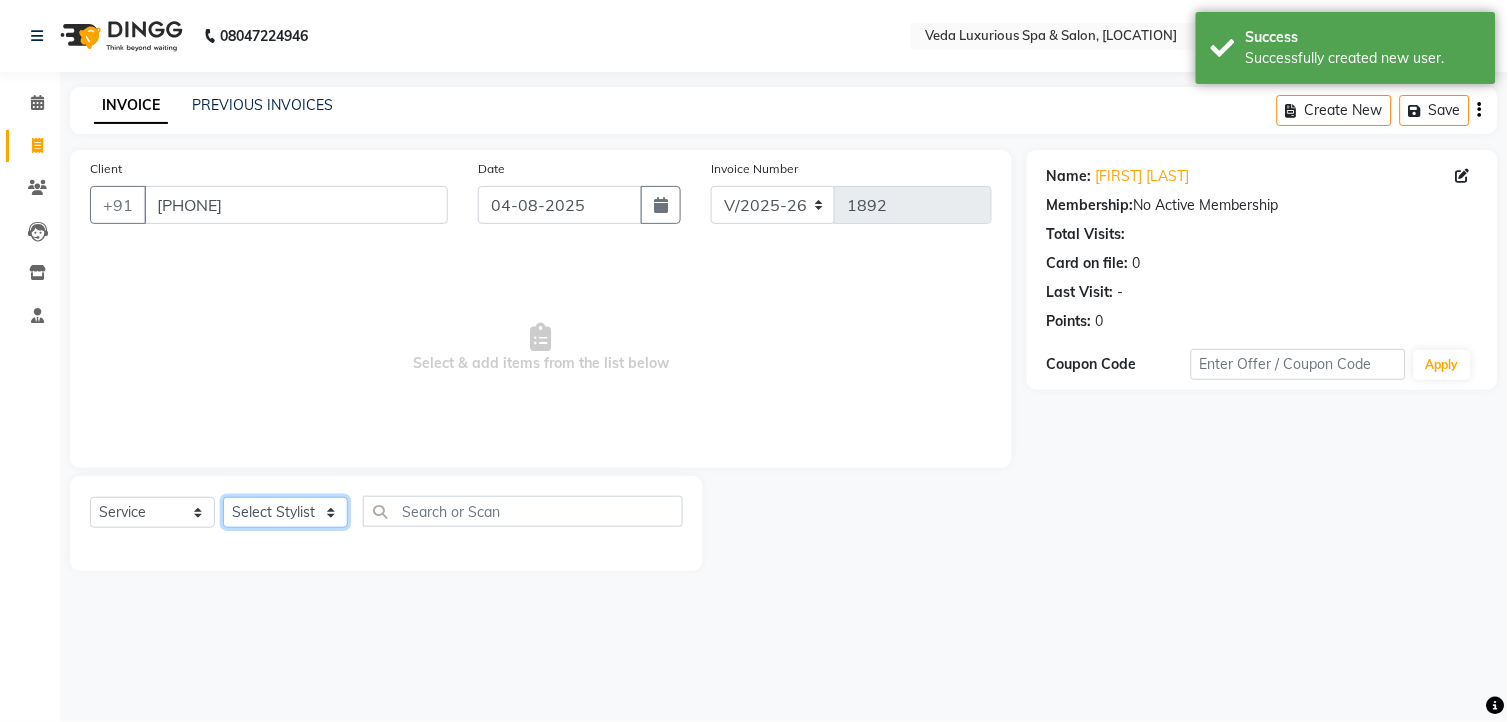 select on "70836" 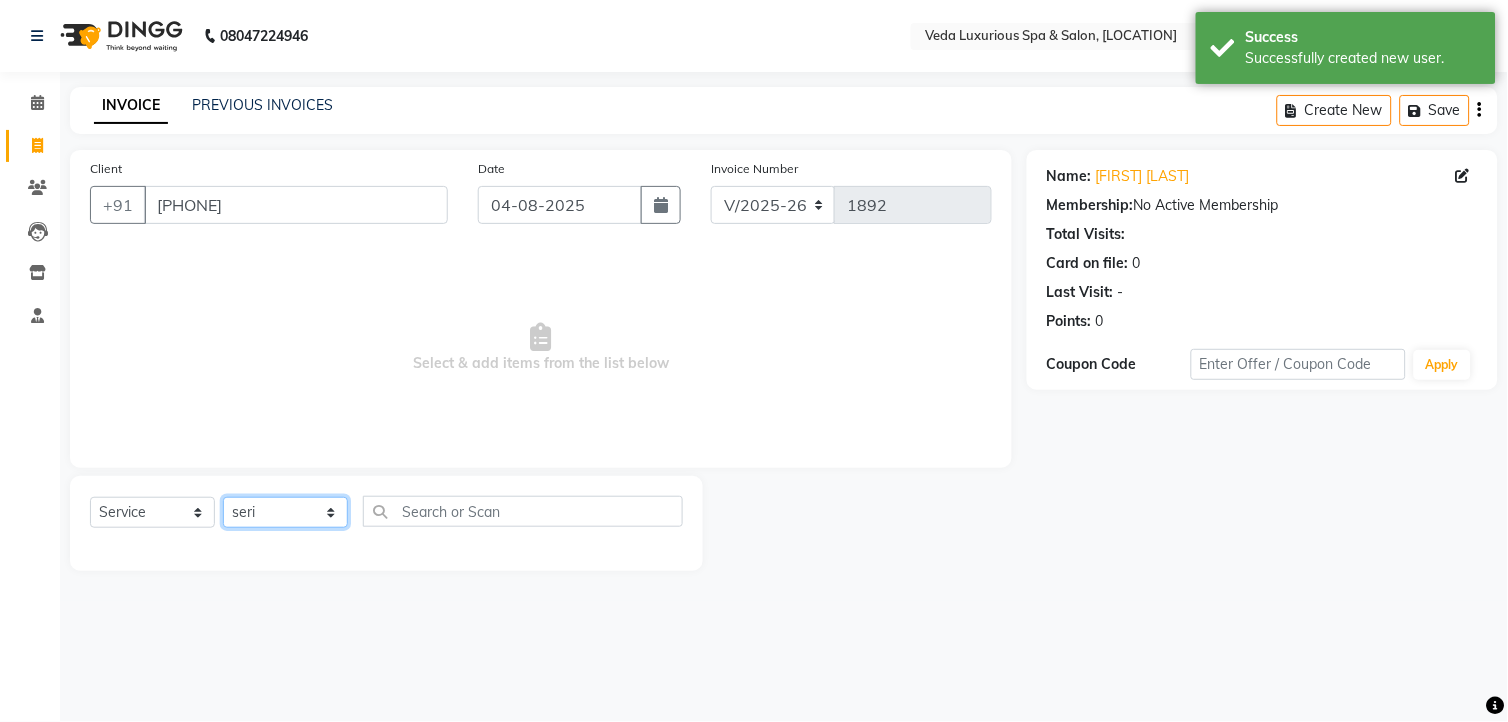 click on "Select Stylist Ankur GOLU Khushi kim lily Mahesh manu MOYA Nilam olivia RP seri VEDA" 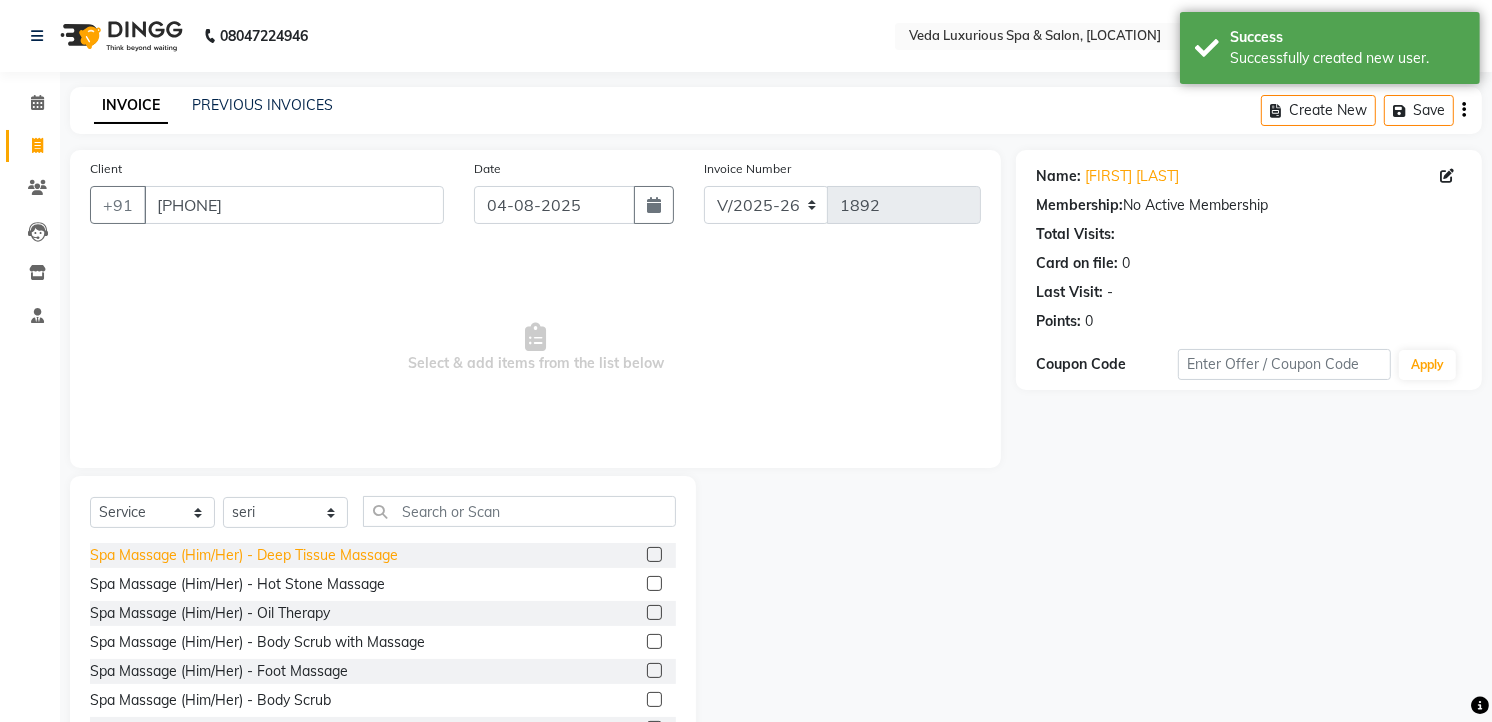 click on "Spa Massage (Him/Her) - Deep Tissue Massage" 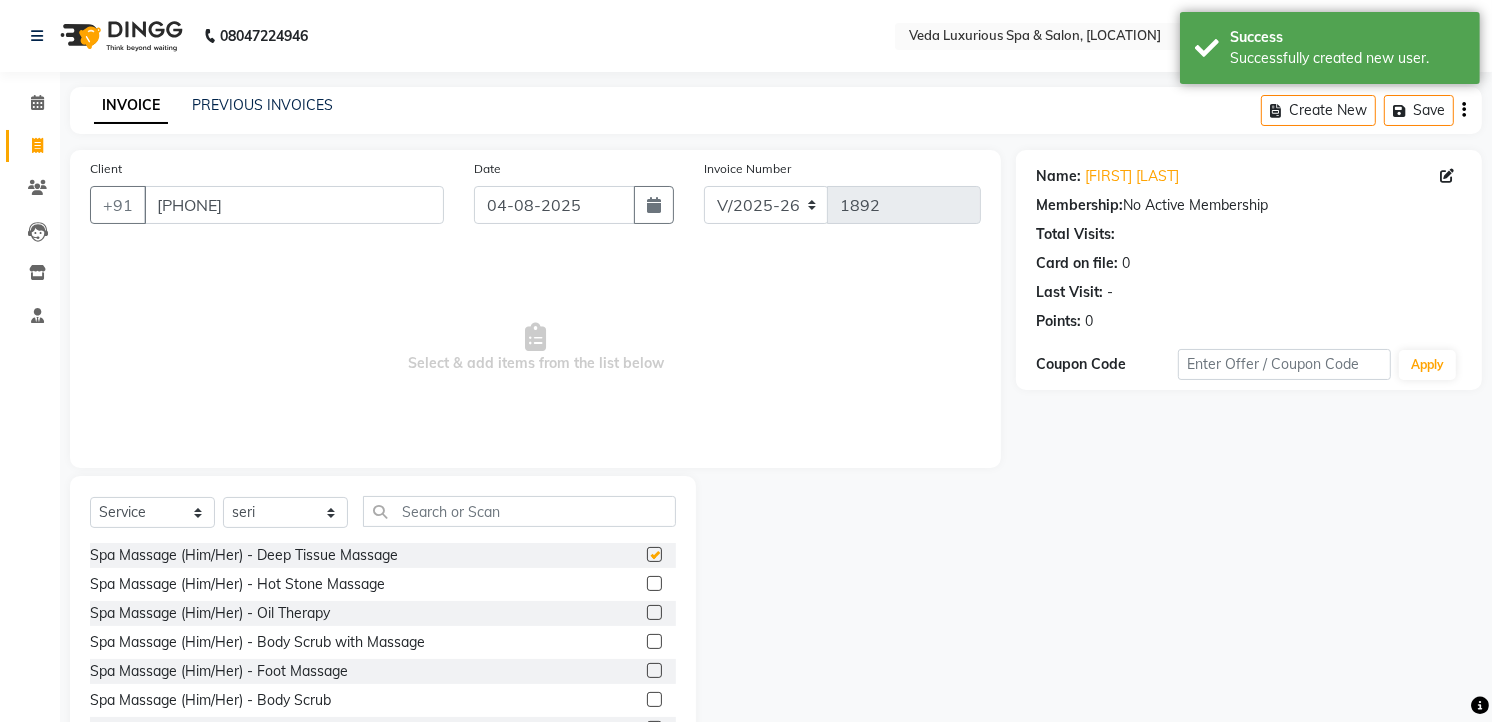 checkbox on "false" 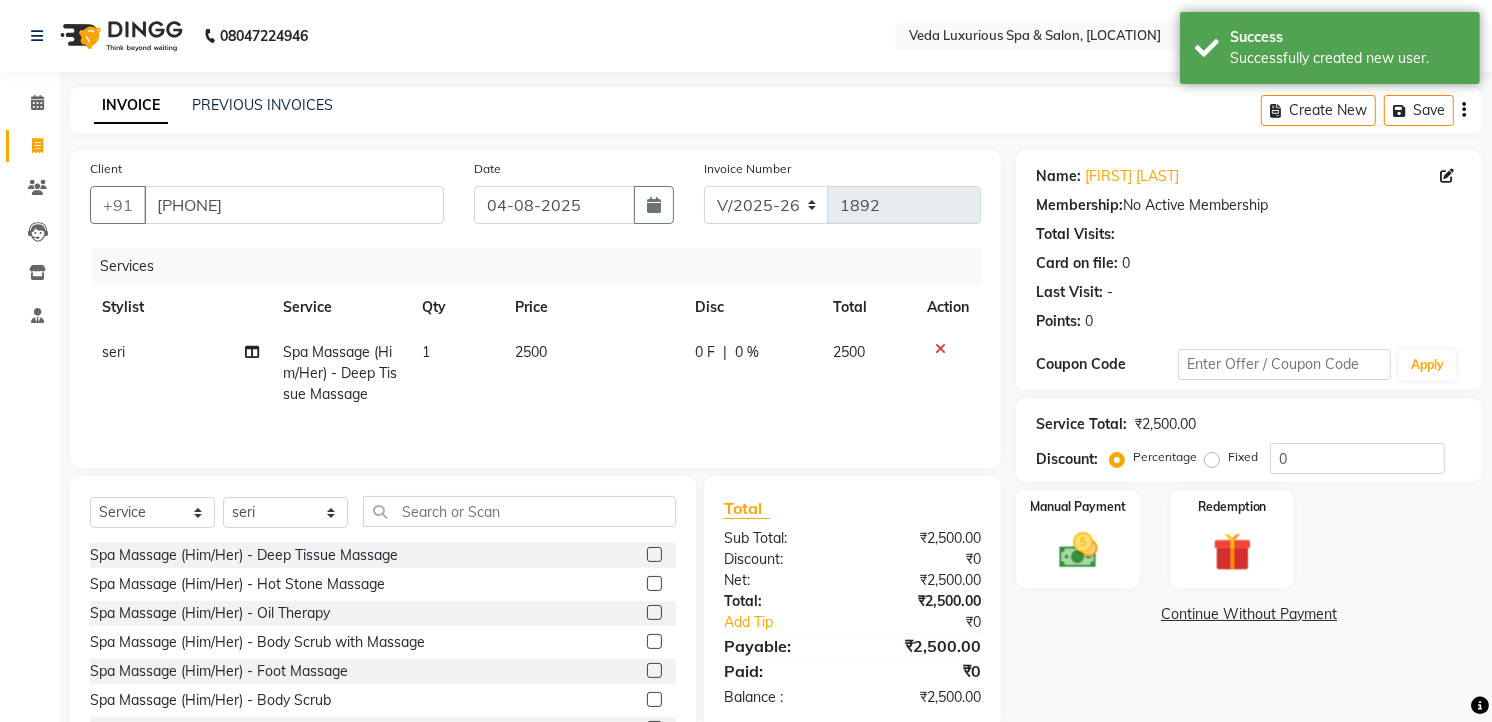 click on "0 F | 0 %" 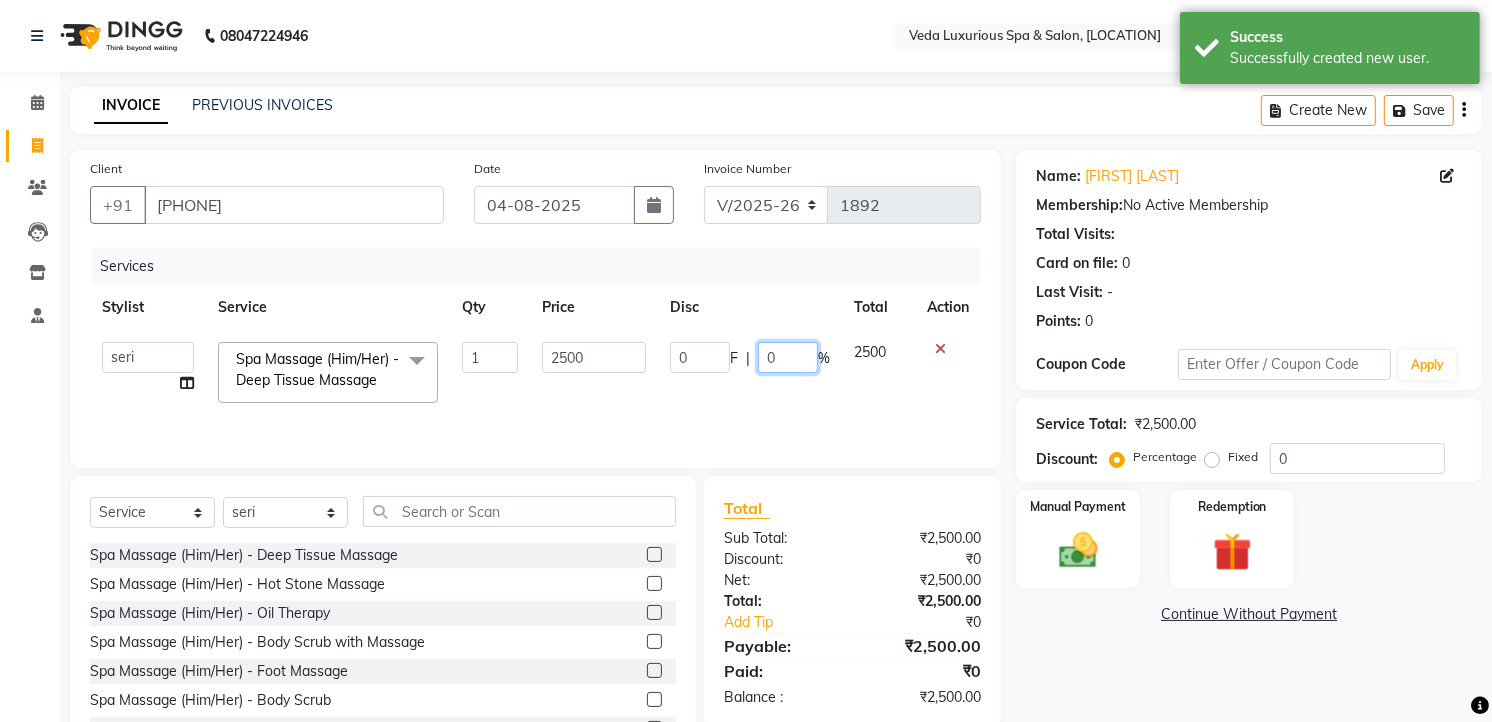click on "0" 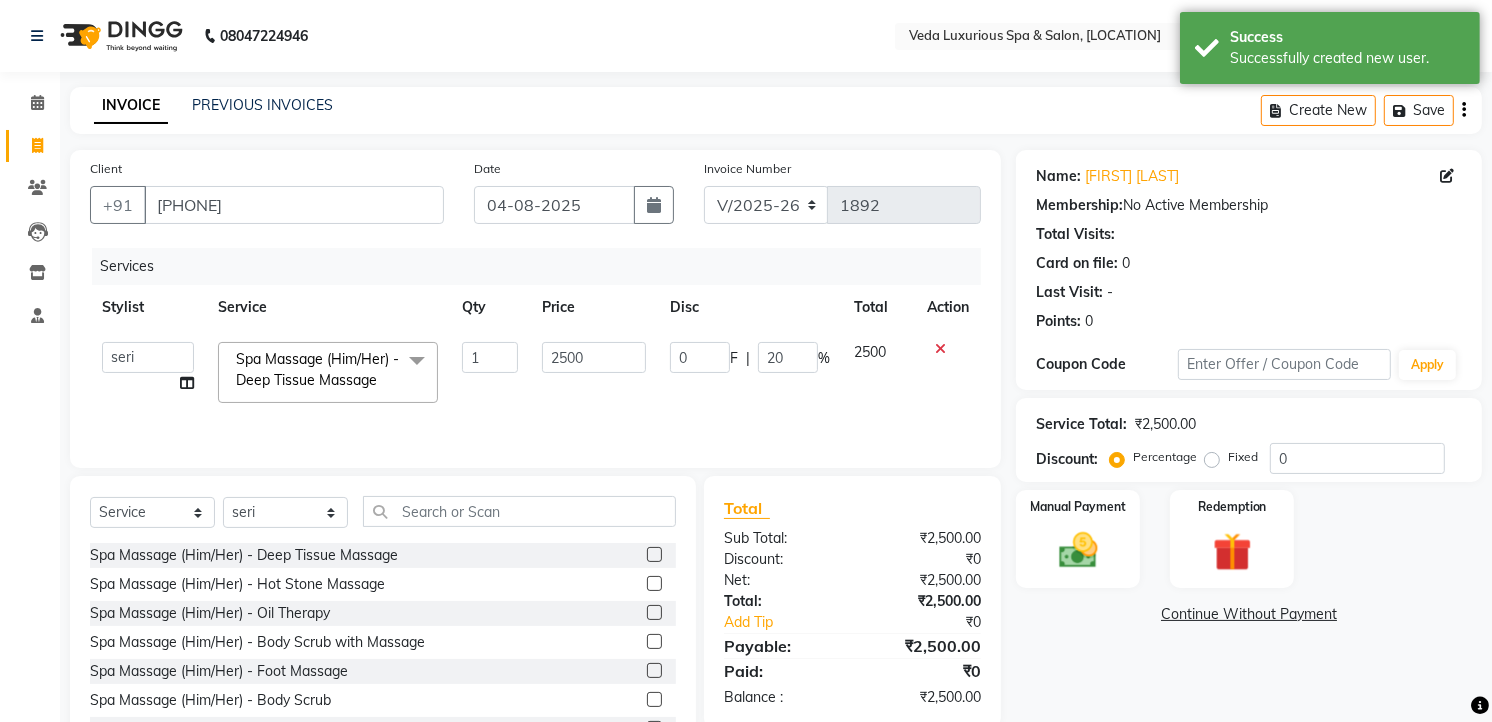 click on "0 F | 20 %" 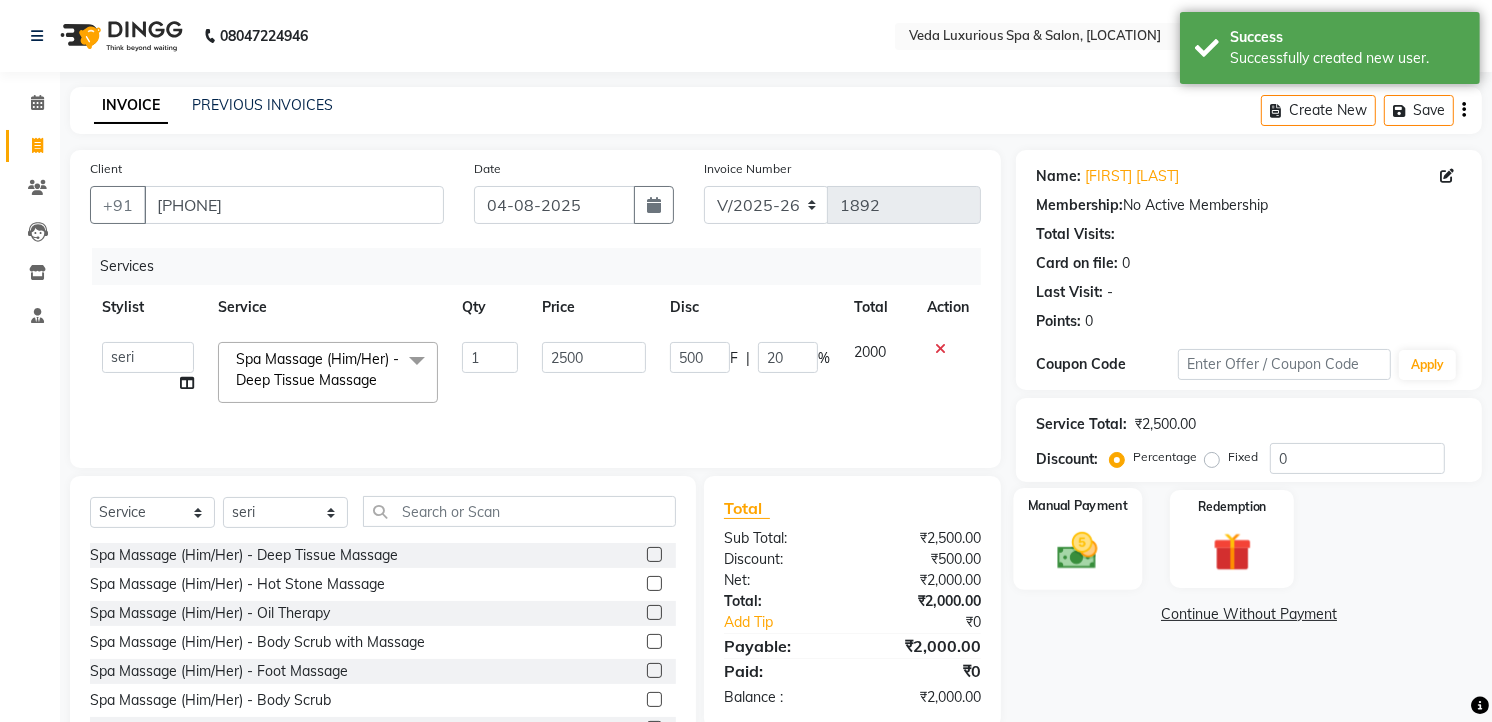 click 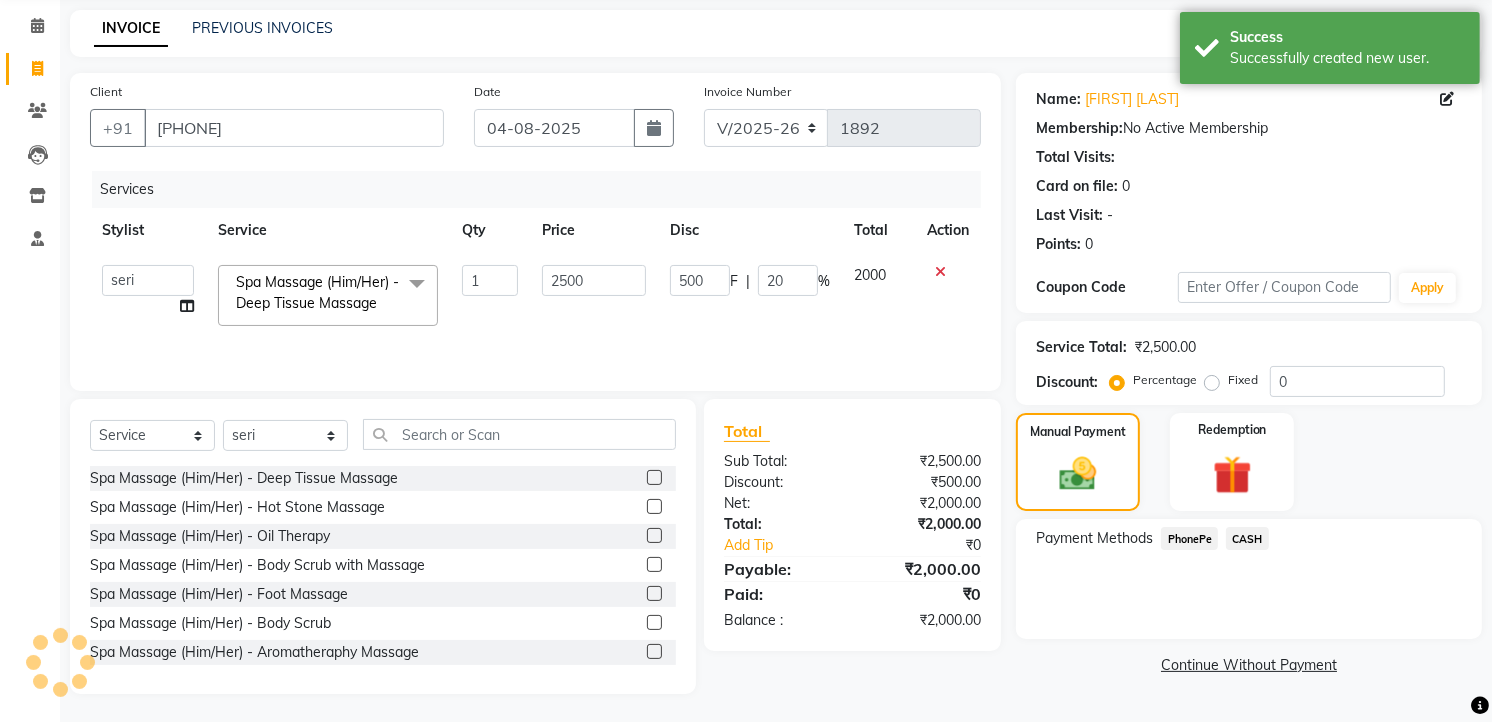 scroll, scrollTop: 78, scrollLeft: 0, axis: vertical 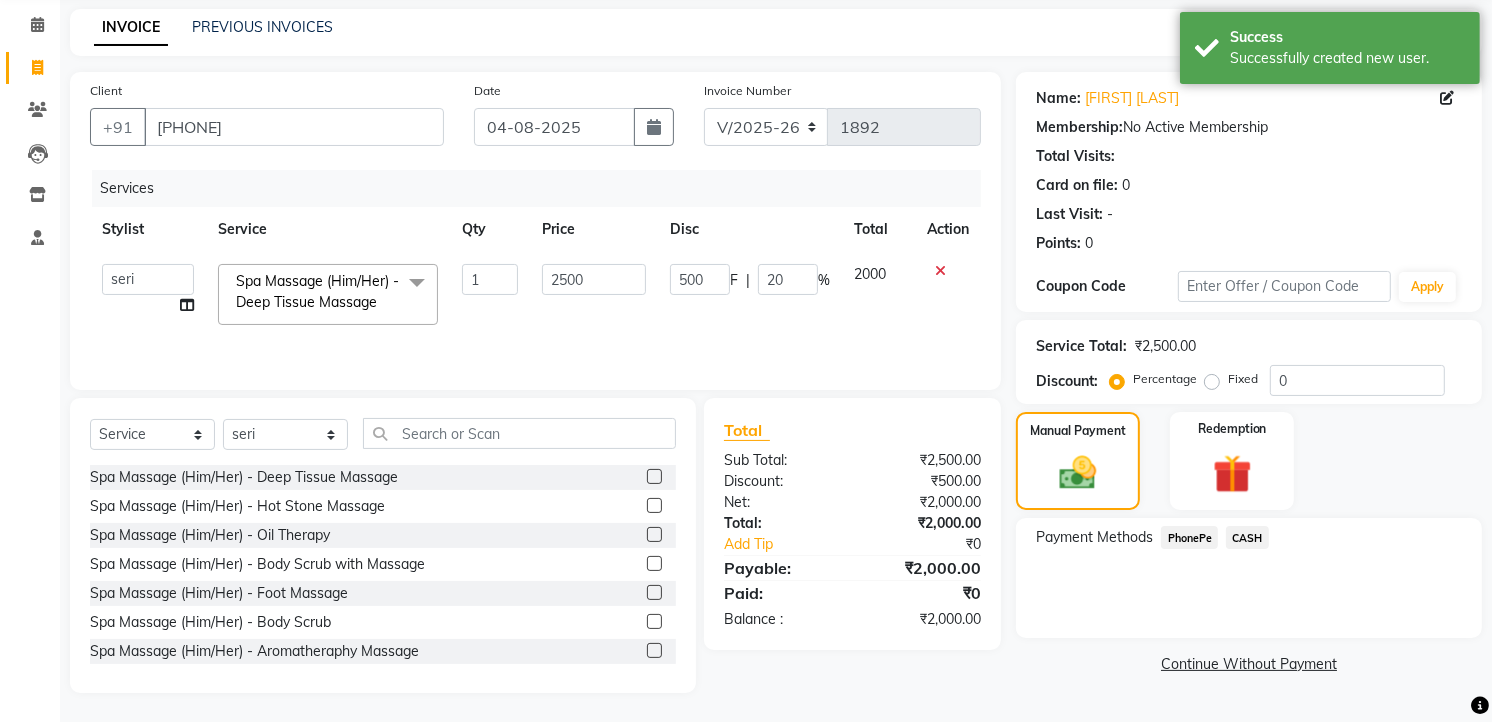 click on "PhonePe" 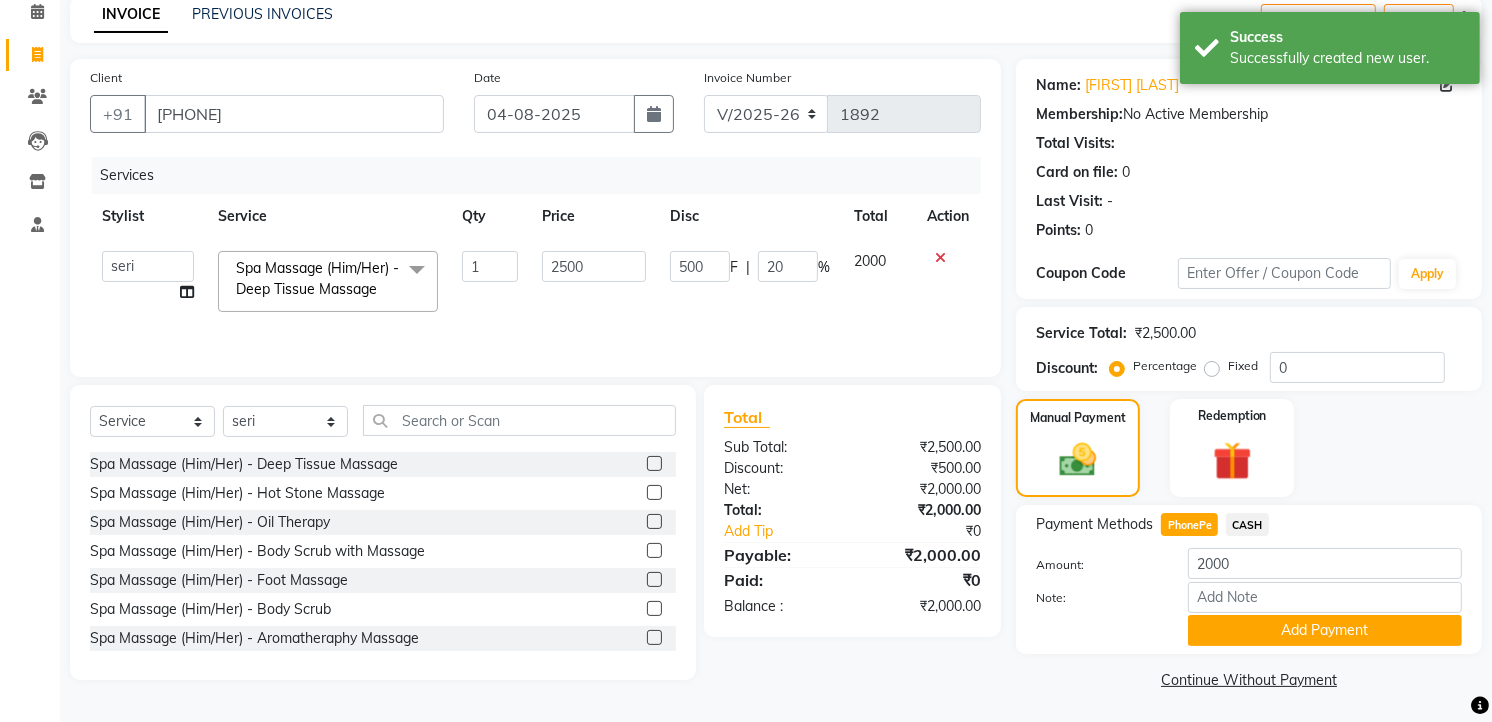 scroll, scrollTop: 94, scrollLeft: 0, axis: vertical 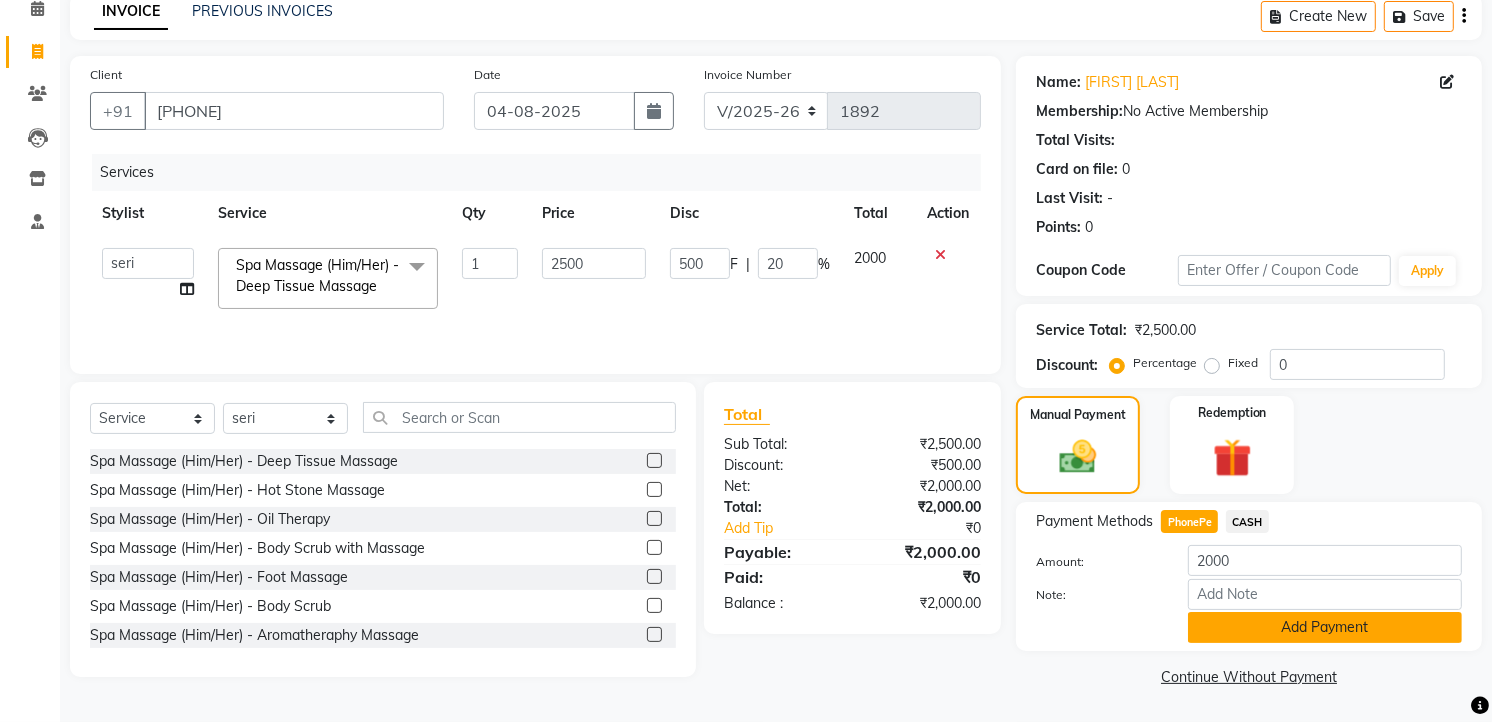 click on "Add Payment" 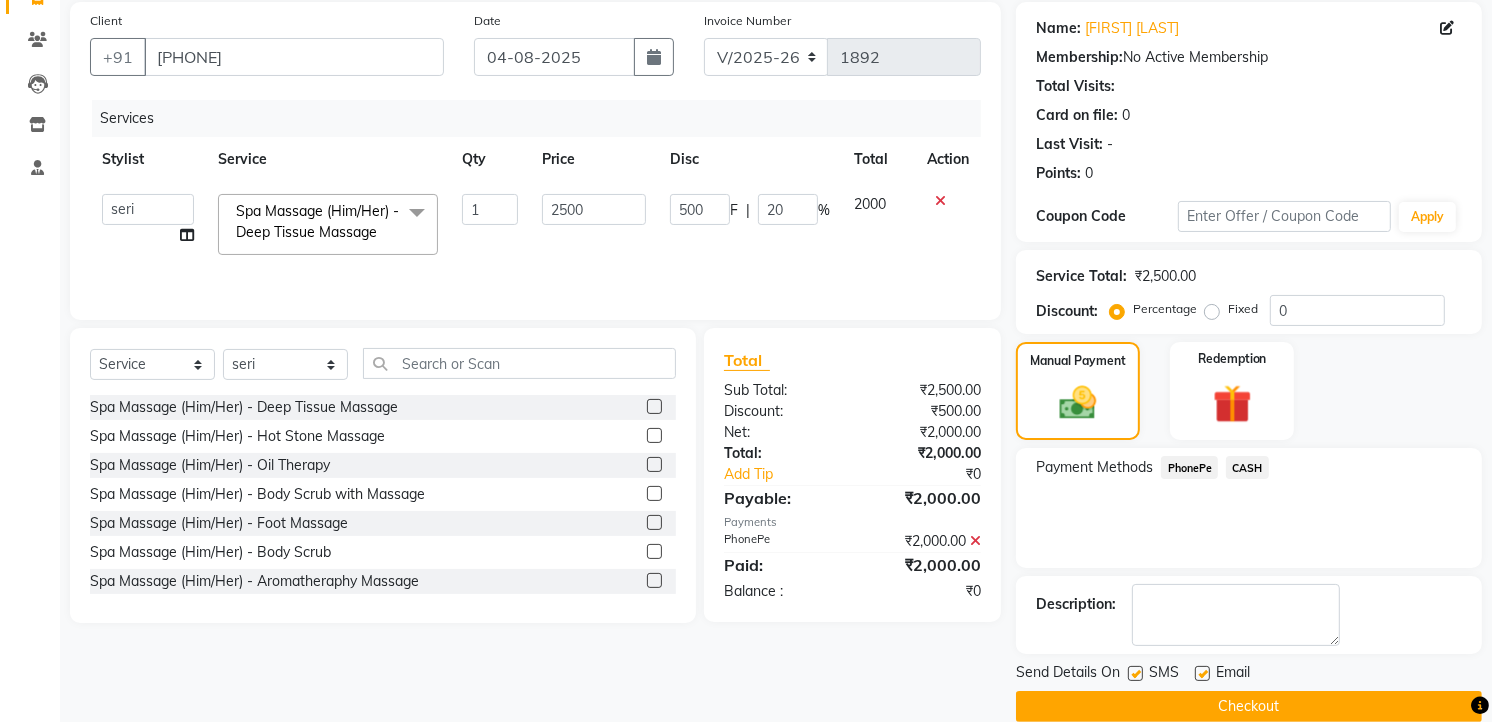 scroll, scrollTop: 177, scrollLeft: 0, axis: vertical 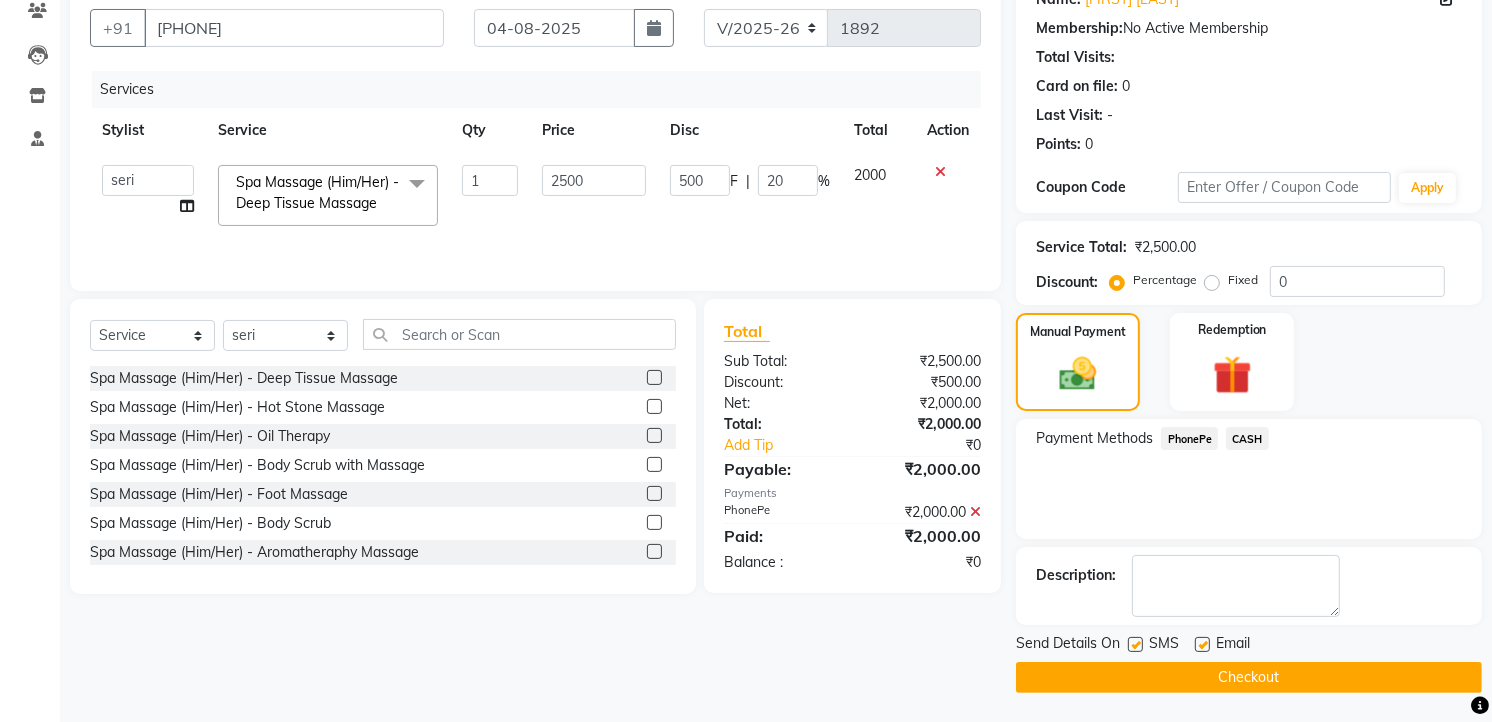 click on "Checkout" 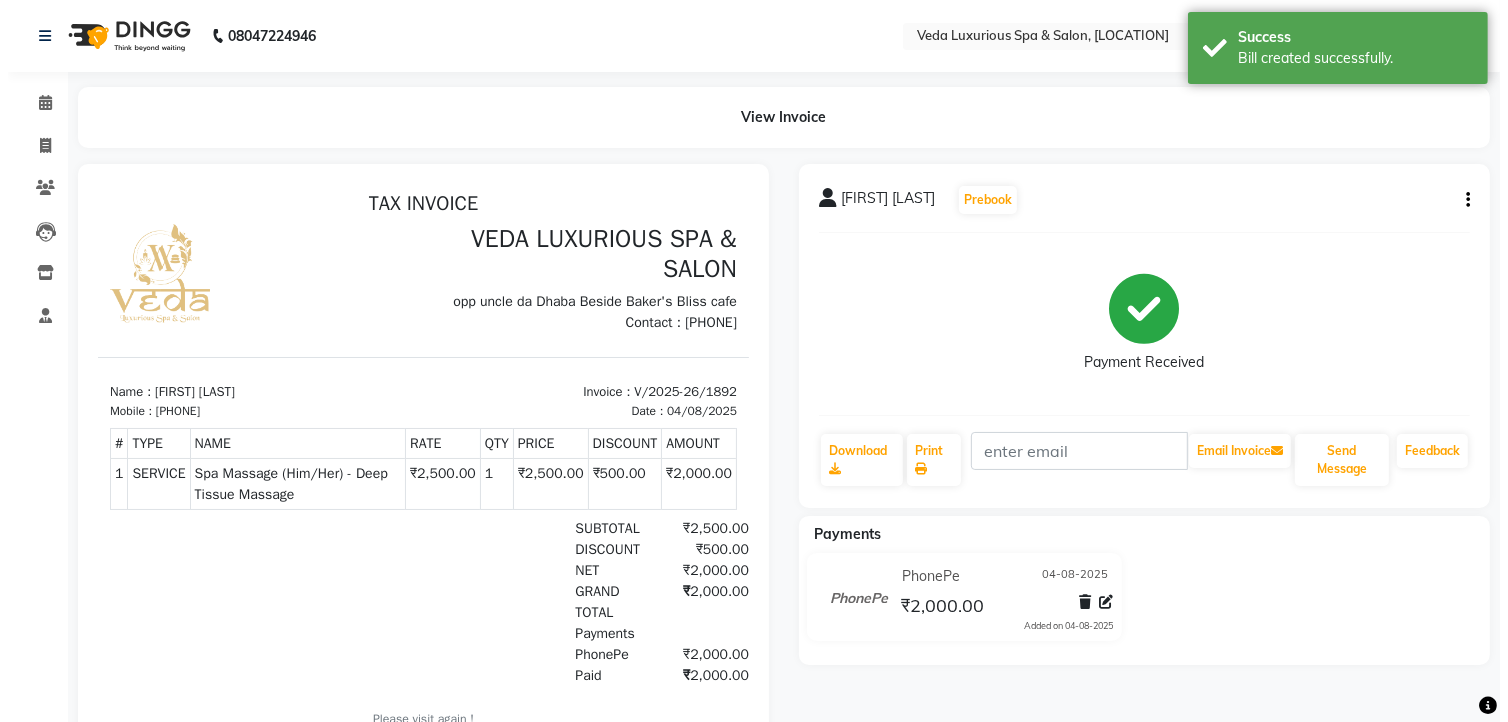 scroll, scrollTop: 0, scrollLeft: 0, axis: both 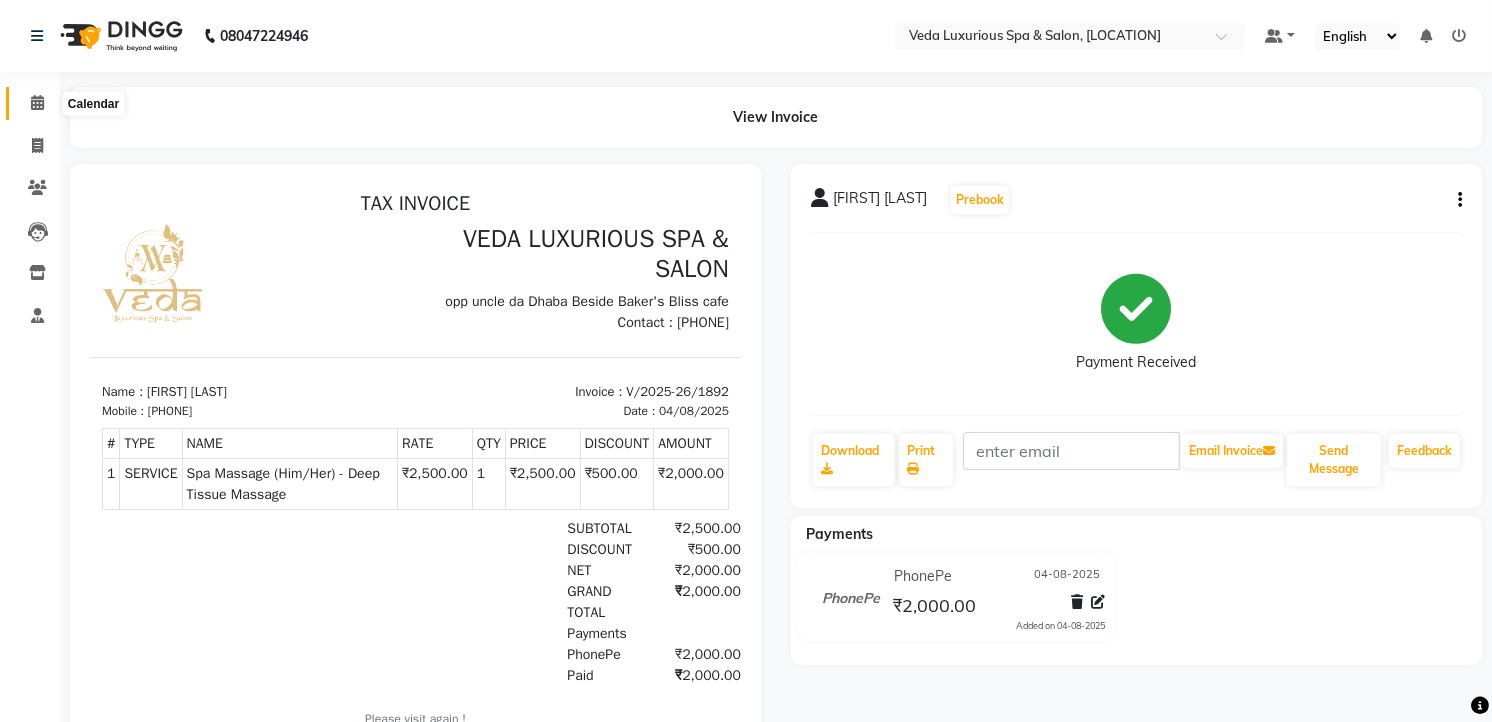 click 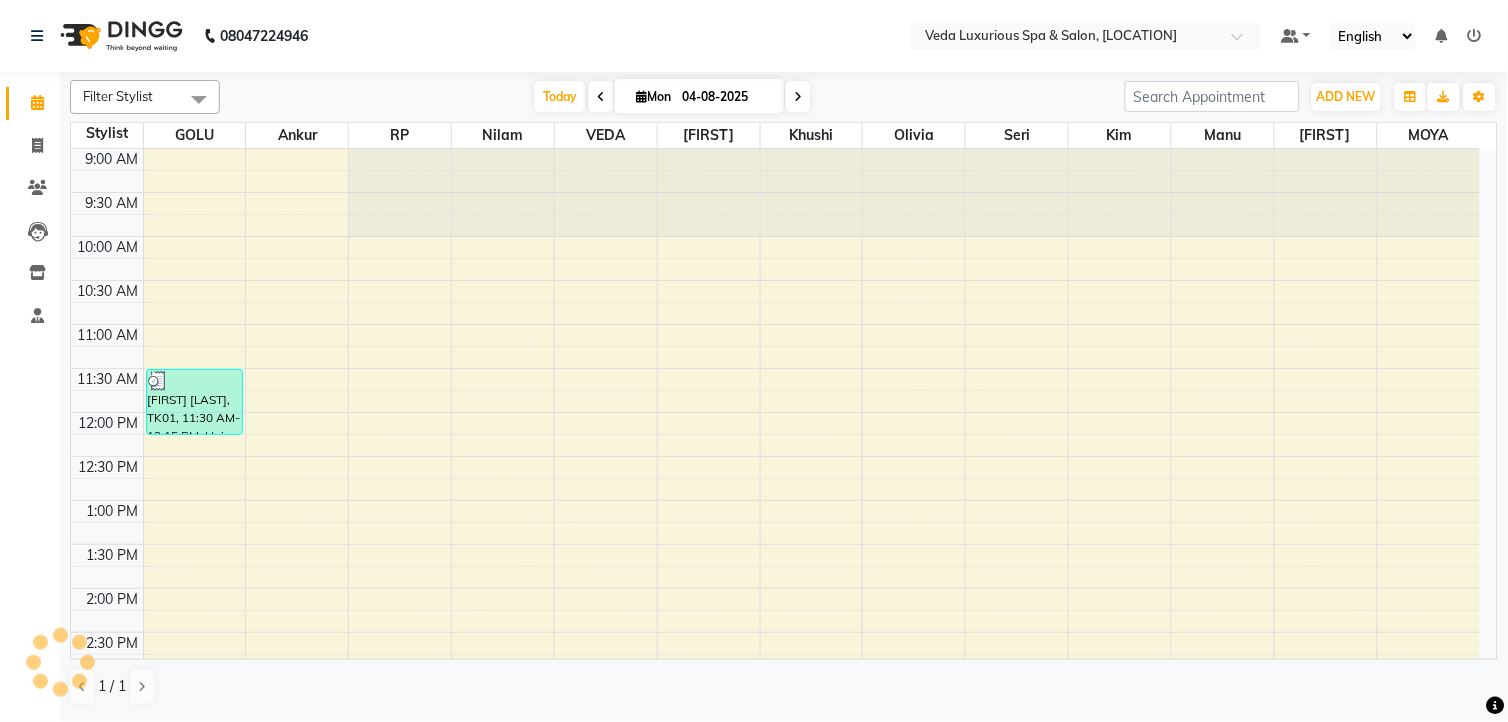 scroll, scrollTop: 688, scrollLeft: 0, axis: vertical 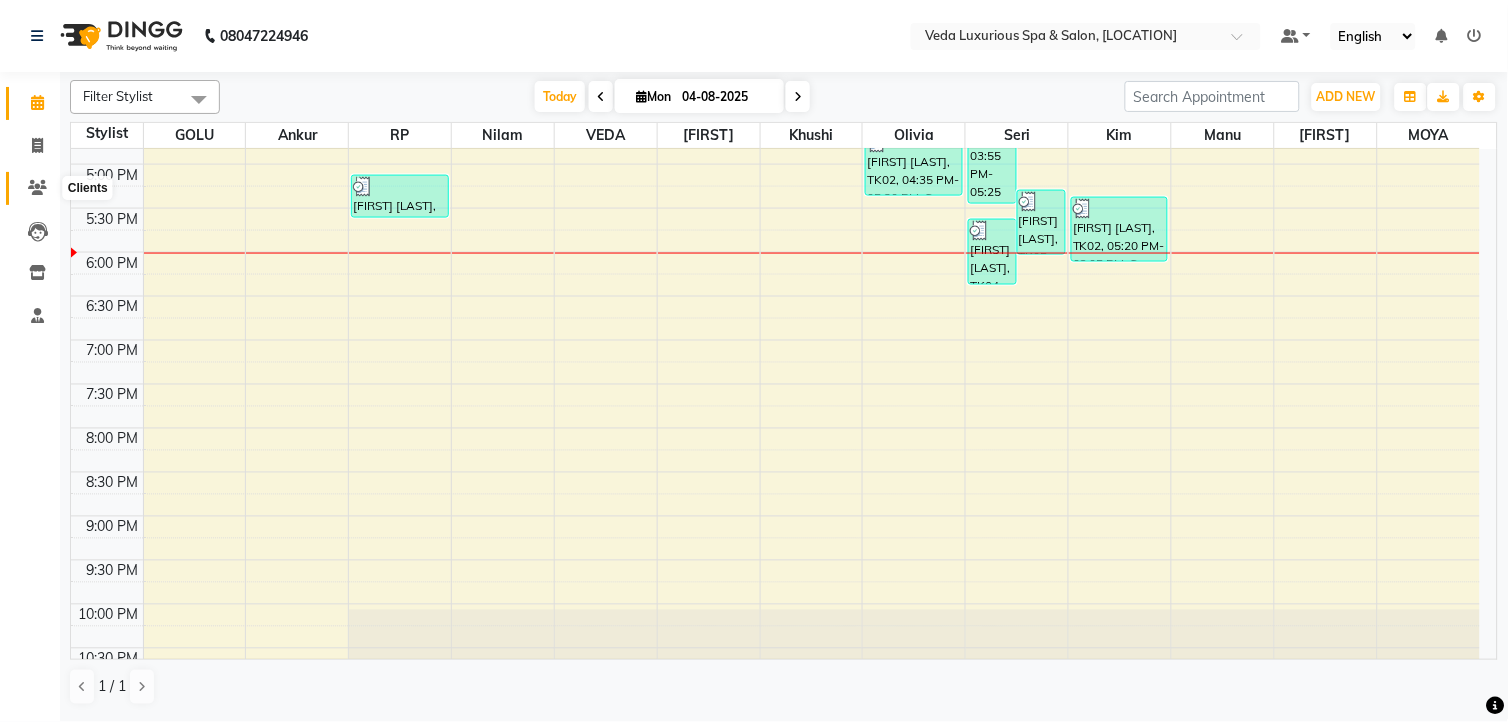 click 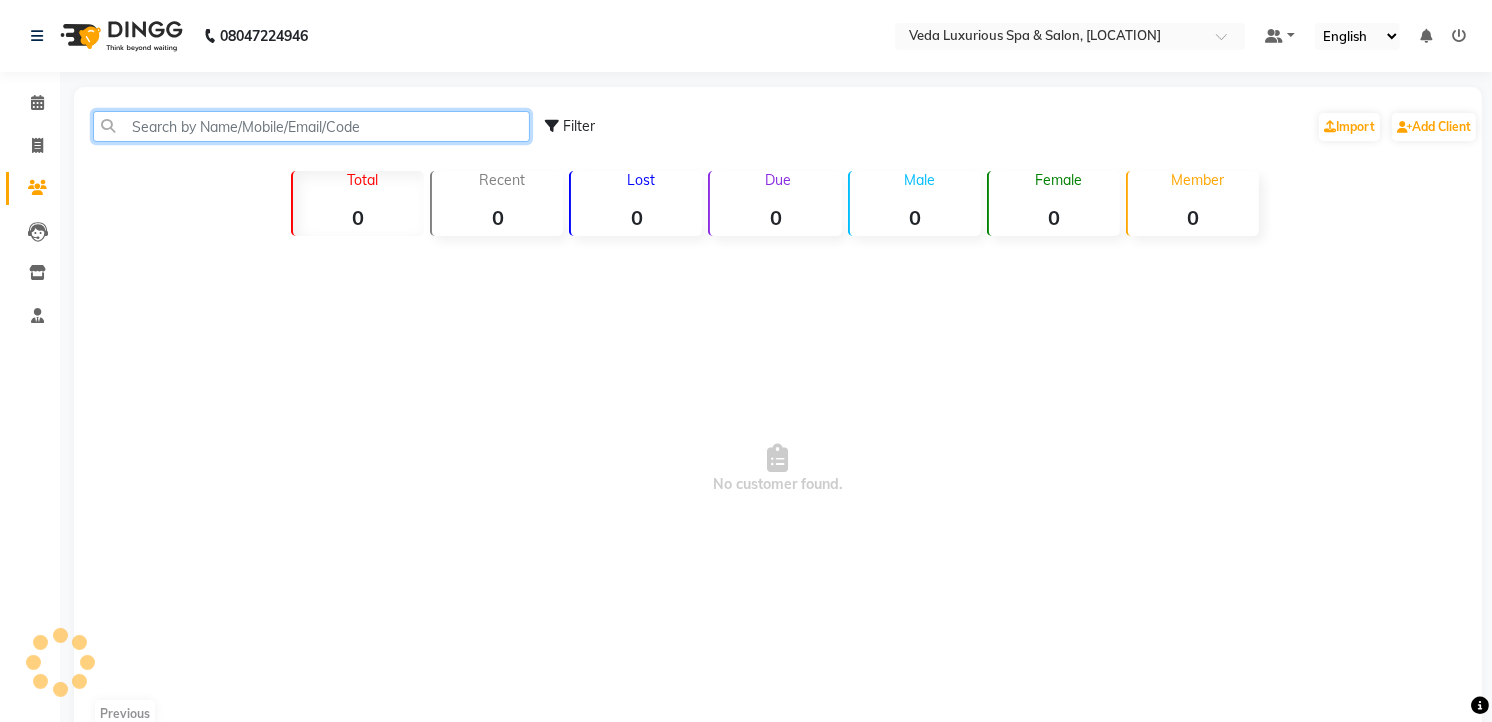 click 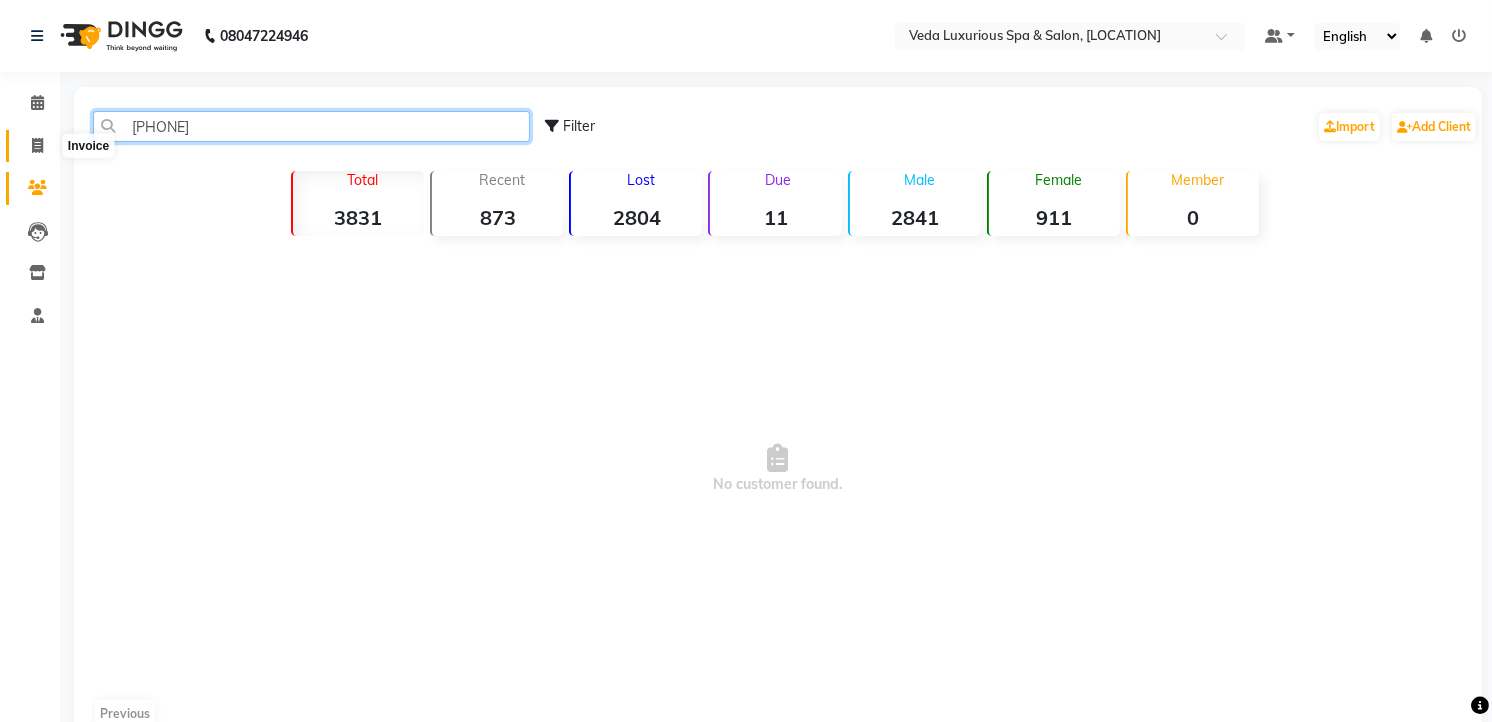type on "[PHONE]" 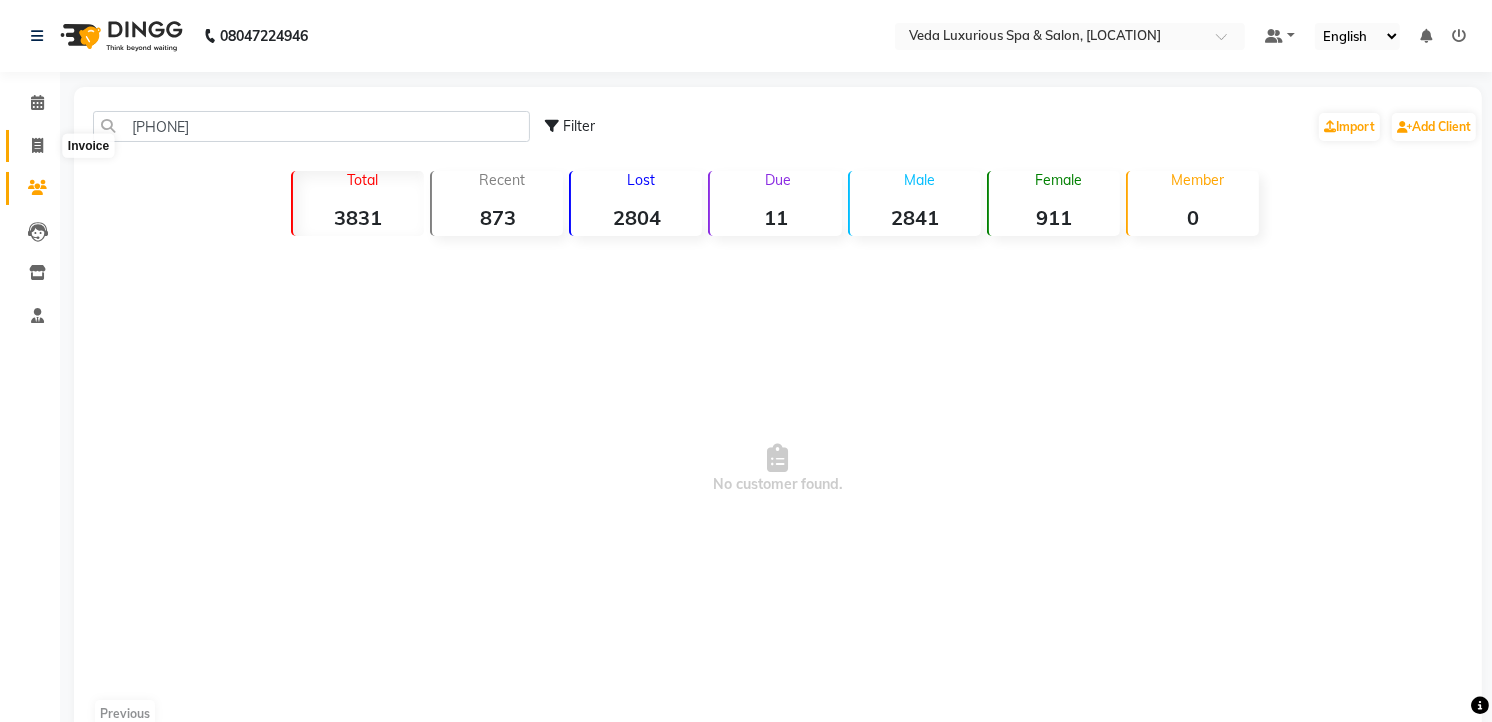 click 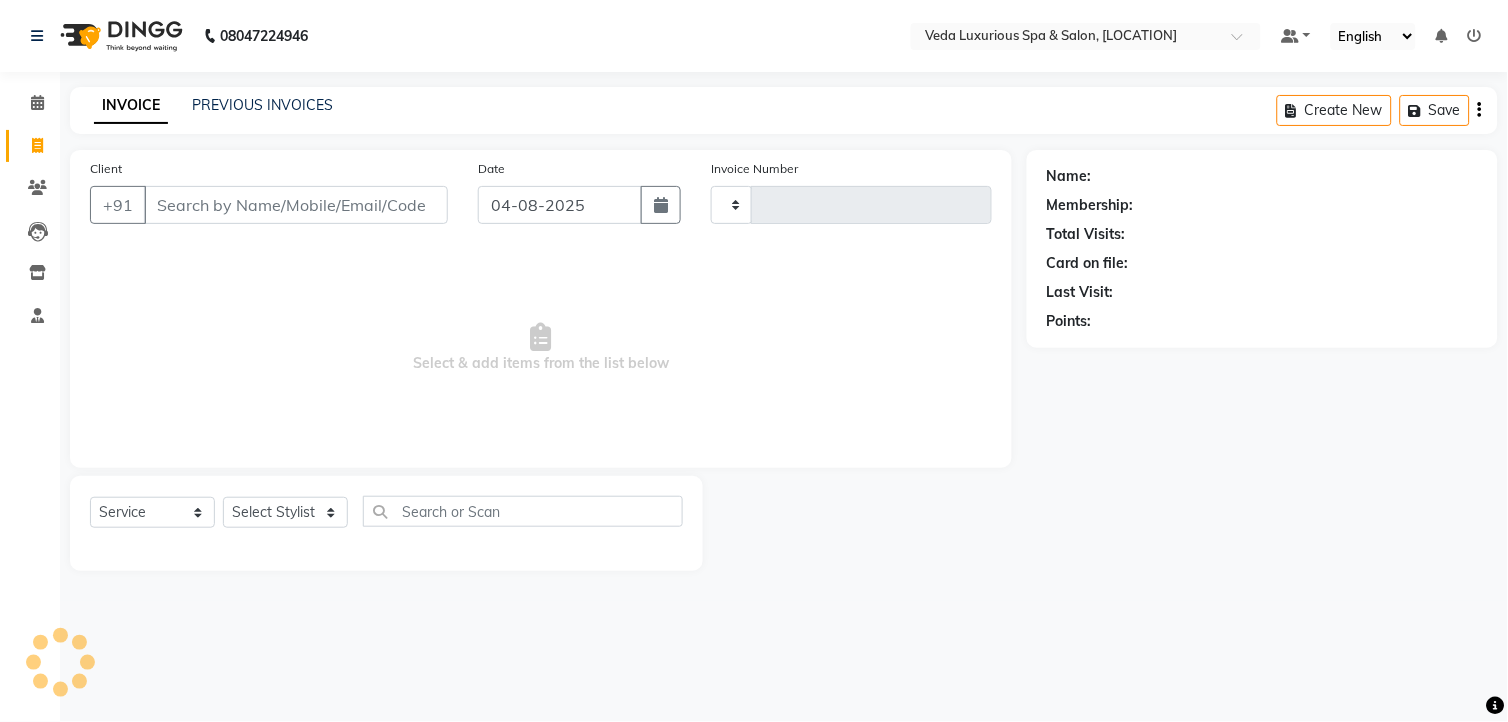 type on "1893" 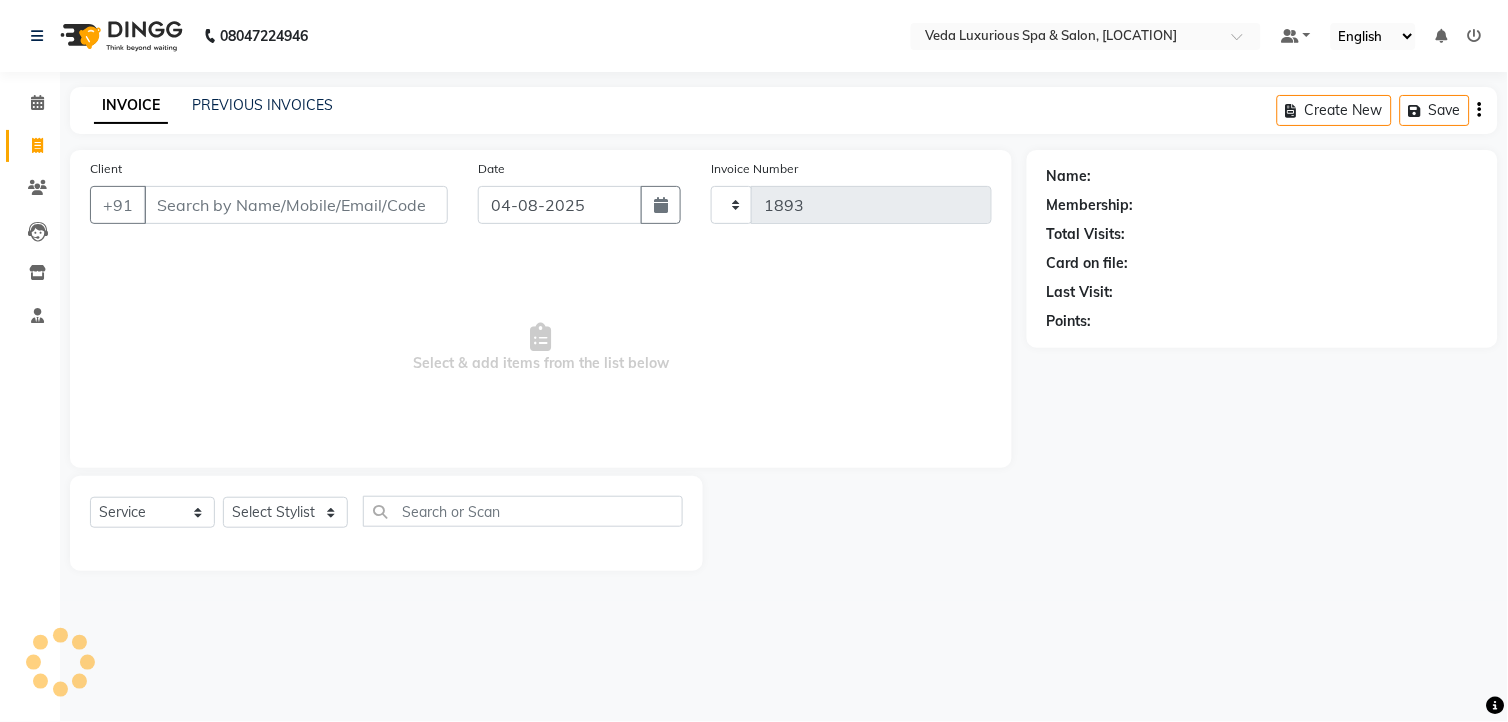 select on "4666" 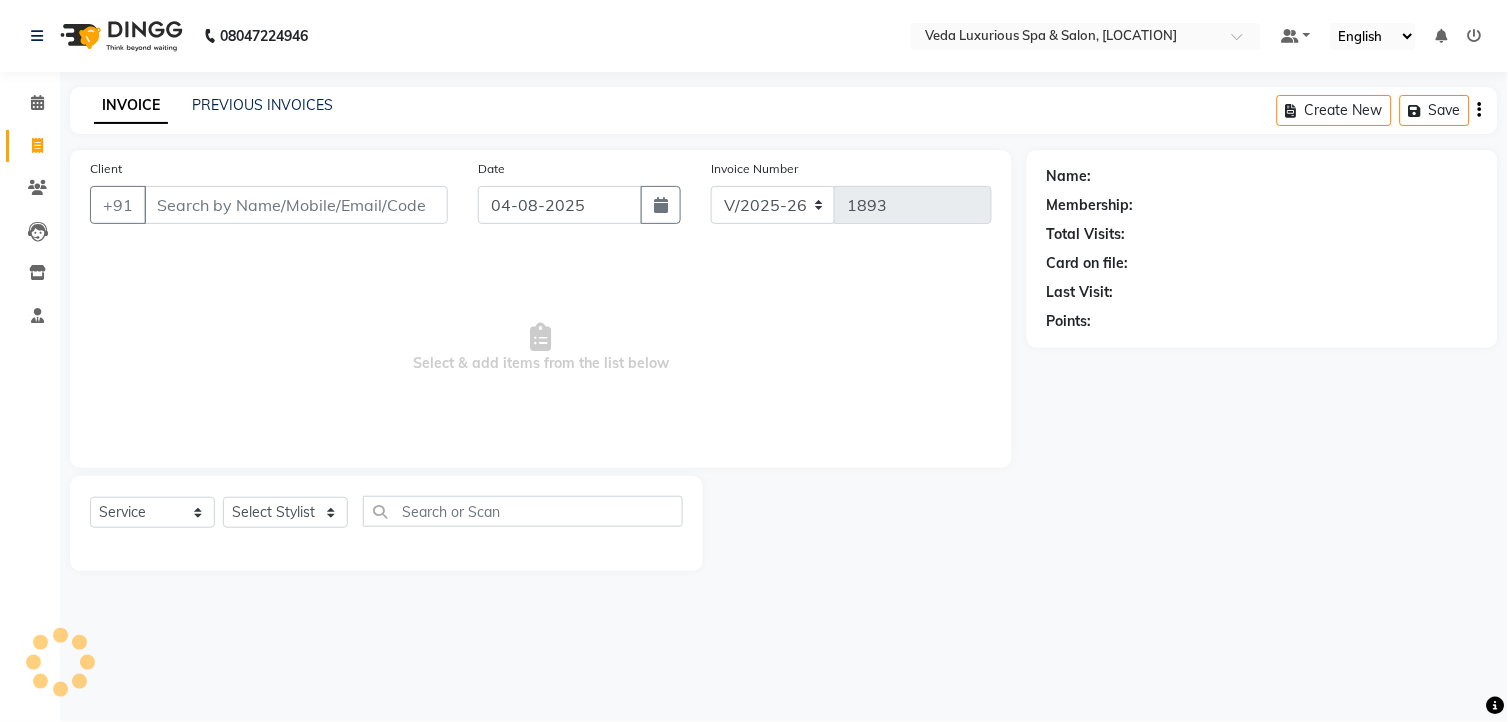 click on "Client" at bounding box center (296, 205) 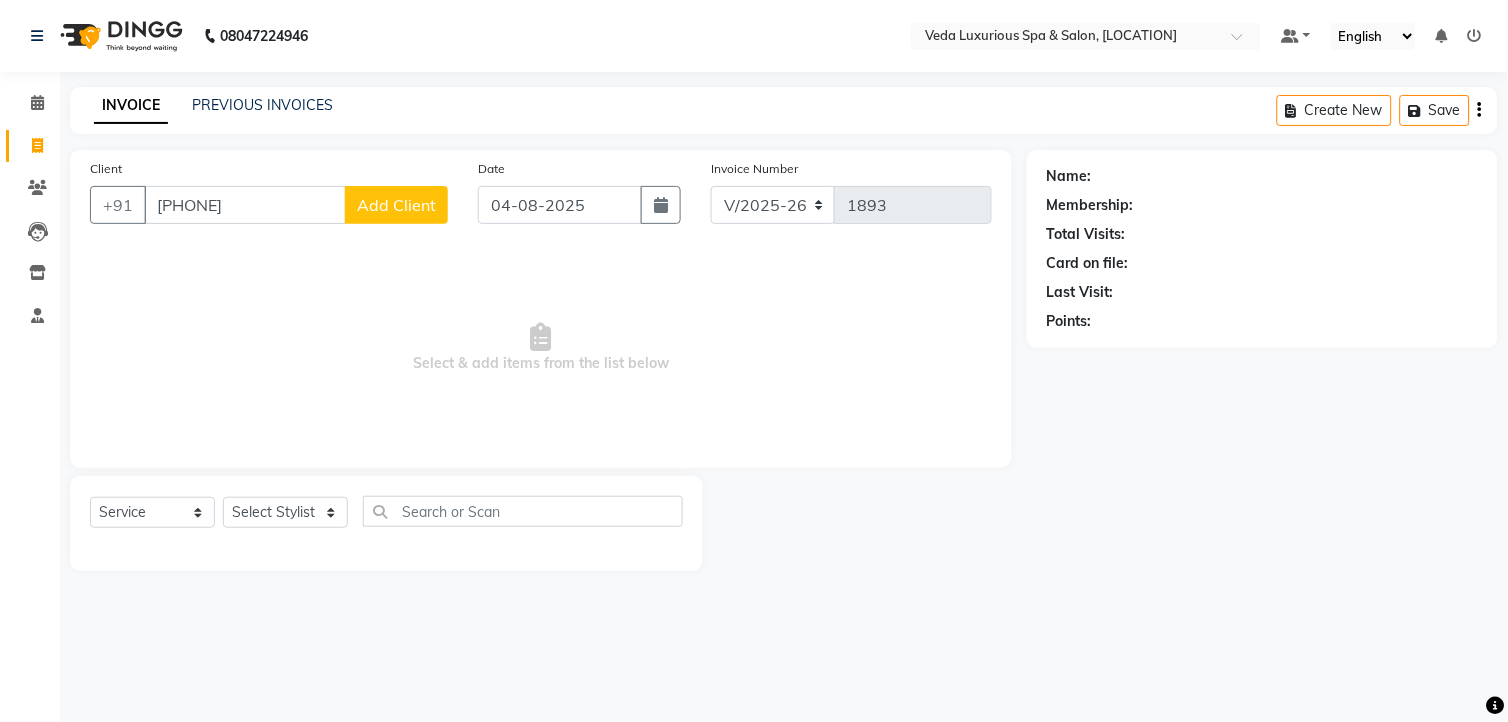 drag, startPoint x: 292, startPoint y: 212, endPoint x: 306, endPoint y: 214, distance: 14.142136 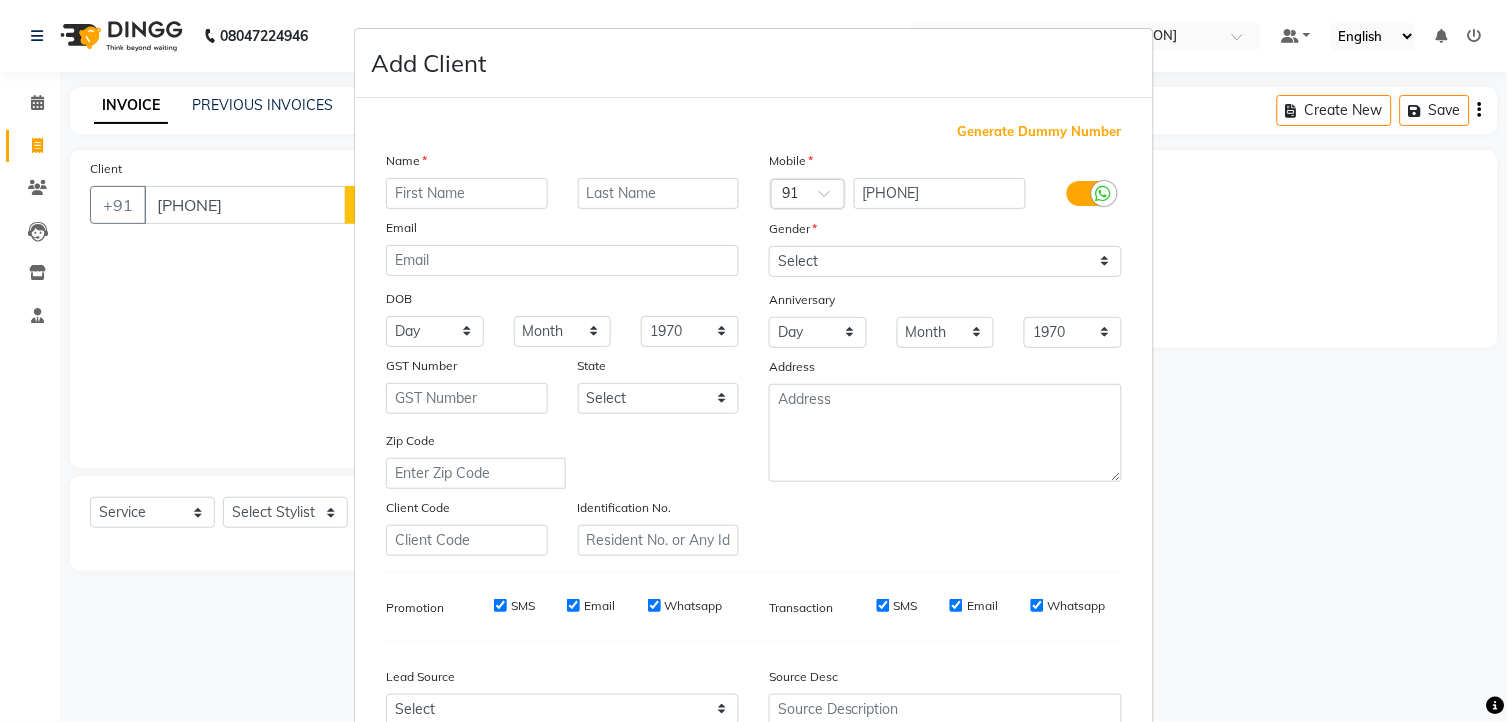 click on "Add Client Generate Dummy Number Name Email DOB Day 01 02 03 04 05 06 07 08 09 10 11 12 13 14 15 16 17 18 19 20 21 22 23 24 25 26 27 28 29 30 31 Month January February March April May June July August September October November December 1940 1941 1942 1943 1944 1945 1946 1947 1948 1949 1950 1951 1952 1953 1954 1955 1956 1957 1958 1959 1960 1961 1962 1963 1964 1965 1966 1967 1968 1969 1970 1971 1972 1973 1974 1975 1976 1977 1978 1979 1980 1981 1982 1983 1984 1985 1986 1987 1988 1989 1990 1991 1992 1993 1994 1995 1996 1997 1998 1999 2000 2001 2002 2003 2004 2005 2006 2007 2008 2009 2010 2011 2012 2013 2014 2015 2016 2017 2018 2019 2020 2021 2022 2023 2024 GST Number State Select Andaman and Nicobar Islands Andhra Pradesh Arunachal Pradesh Assam Bihar Chandigarh Chhattisgarh Dadra and Nagar Haveli Daman and Diu Delhi Goa Gujarat Haryana Himachal Pradesh Jammu and Kashmir Jharkhand Karnataka Kerala Lakshadweep Madhya Pradesh Maharashtra Manipur Meghalaya Mizoram Nagaland Odisha Pondicherry Punjab Rajasthan Sikkim" at bounding box center (754, 361) 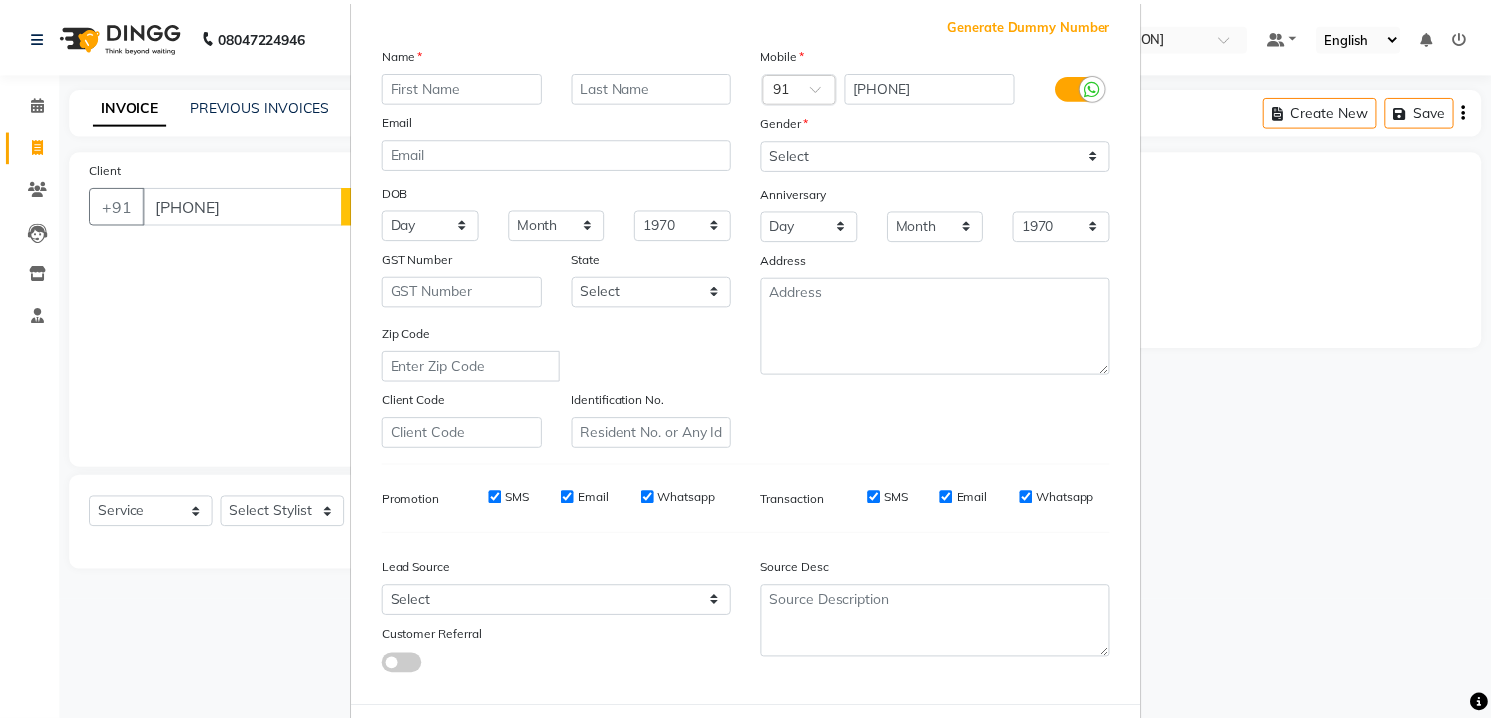 scroll, scrollTop: 202, scrollLeft: 0, axis: vertical 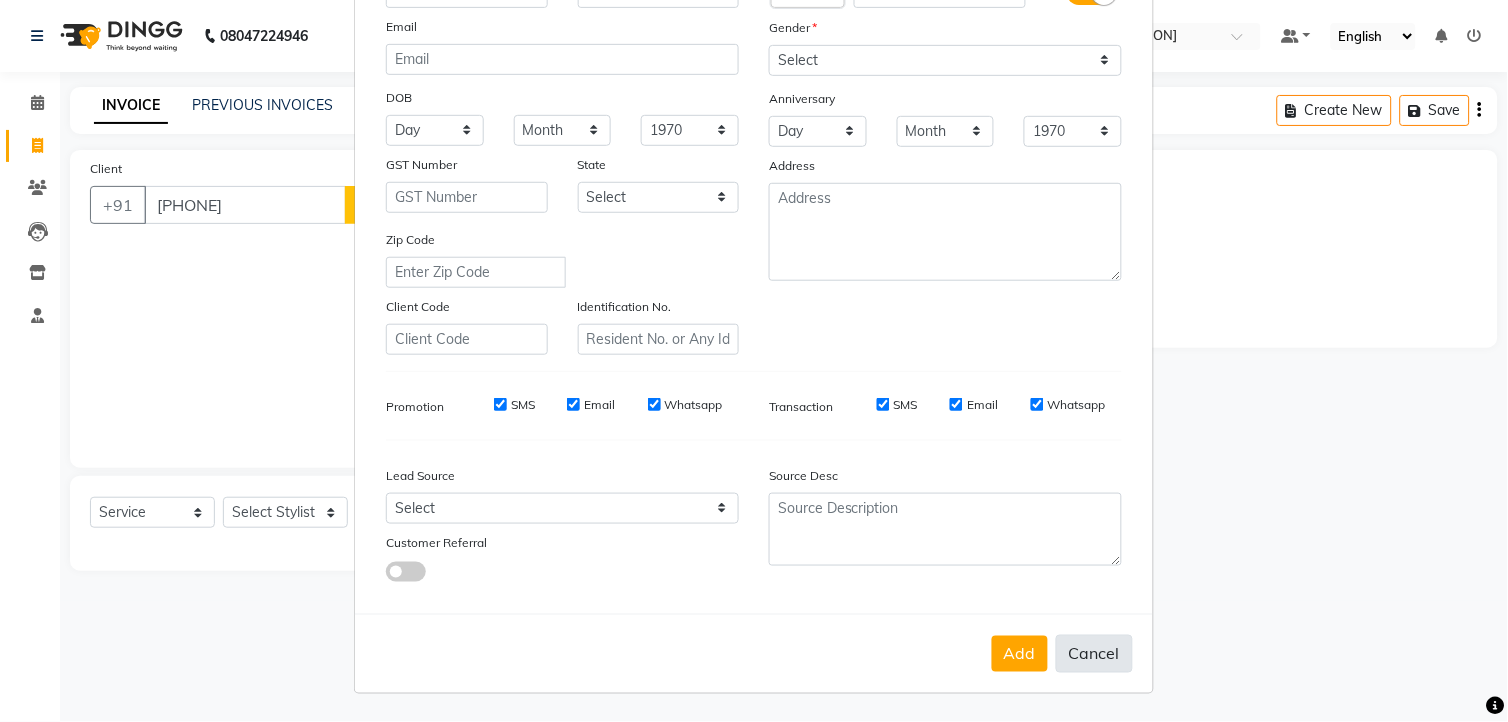 drag, startPoint x: 1103, startPoint y: 655, endPoint x: 1092, endPoint y: 650, distance: 12.083046 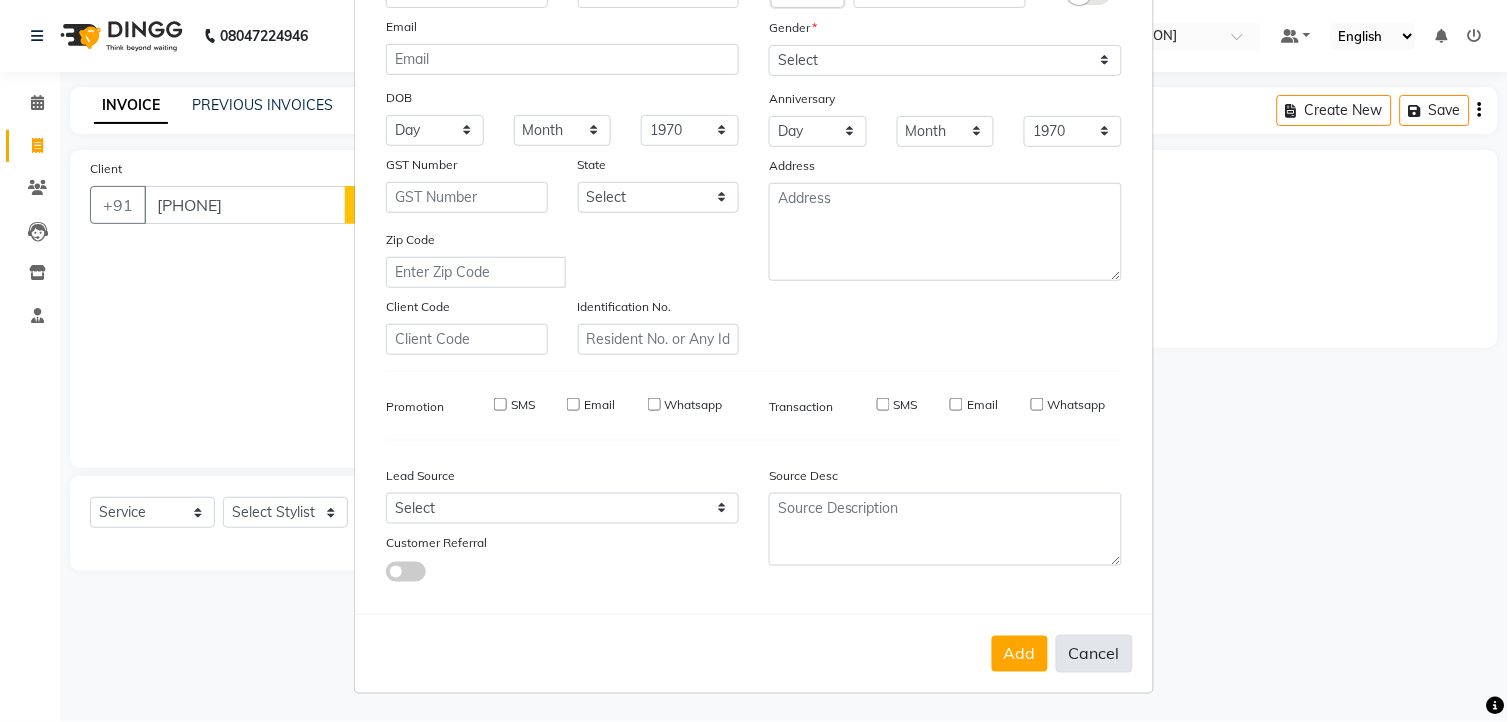 select 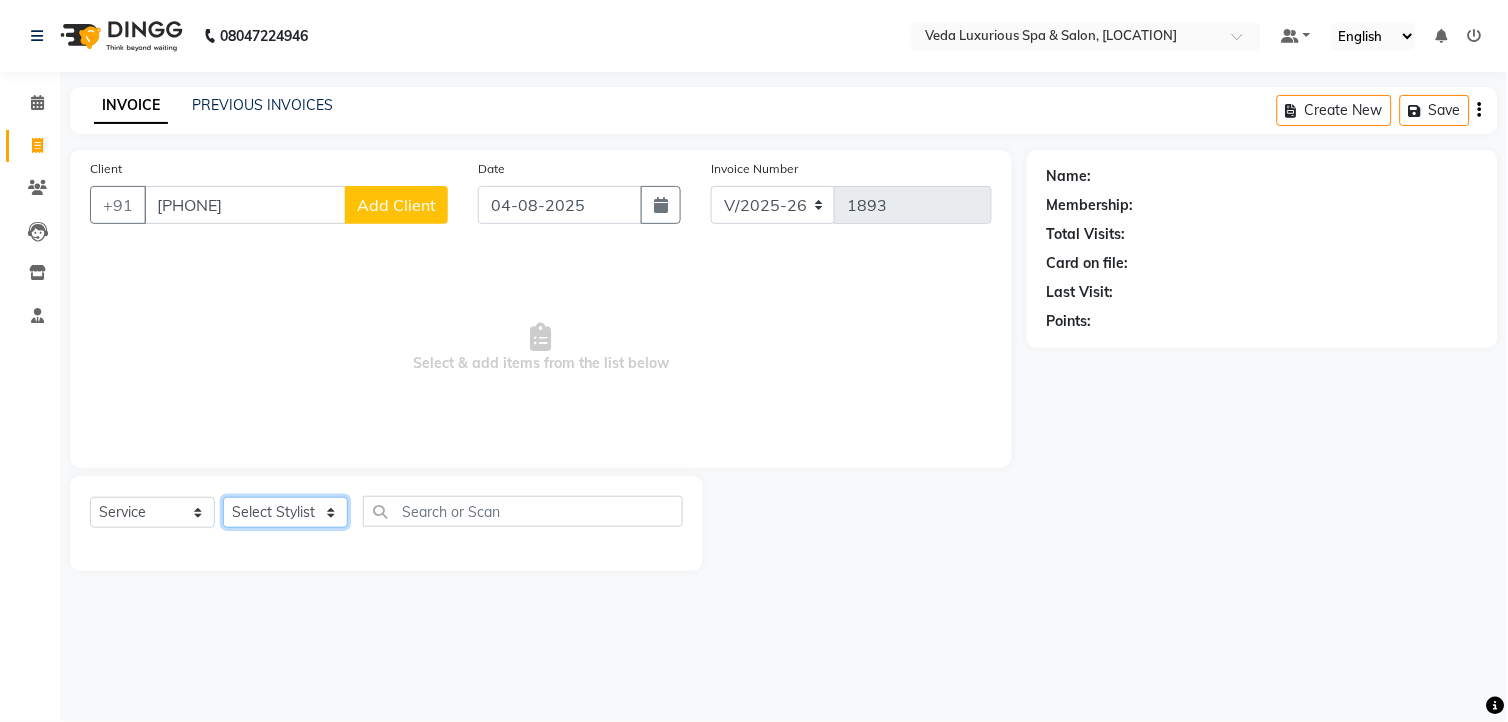 click on "Select Stylist Ankur GOLU Khushi kim lily Mahesh manu MOYA Nilam olivia RP seri VEDA" 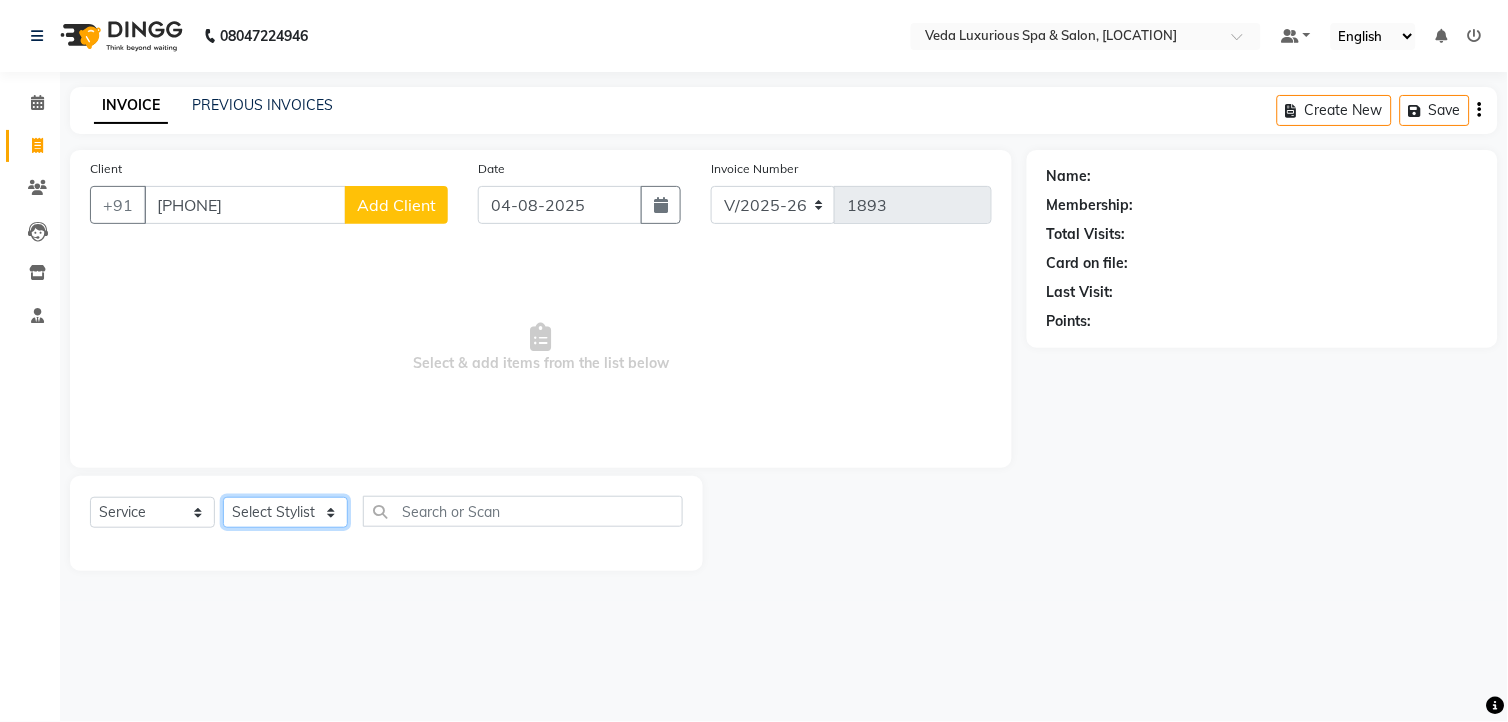 select on "27587" 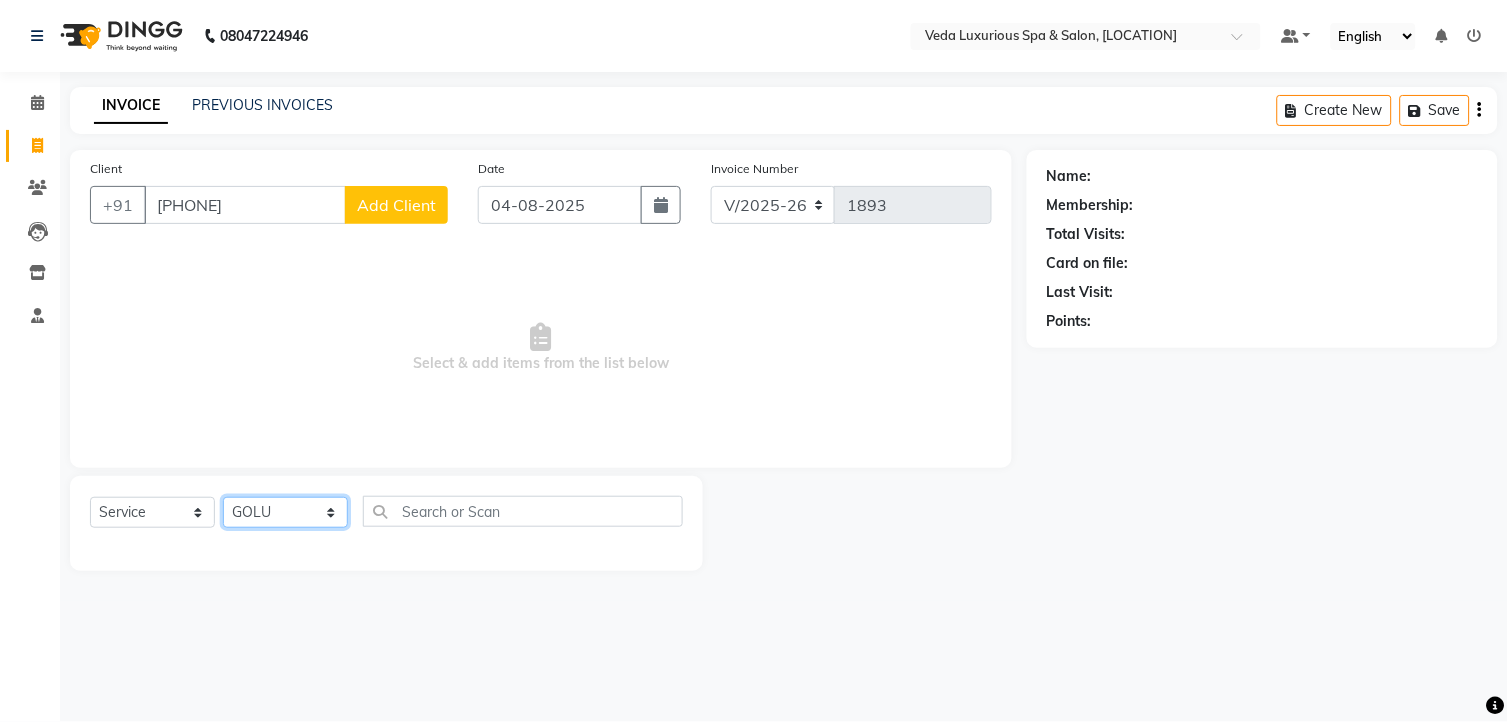 click on "Select Stylist Ankur GOLU Khushi kim lily Mahesh manu MOYA Nilam olivia RP seri VEDA" 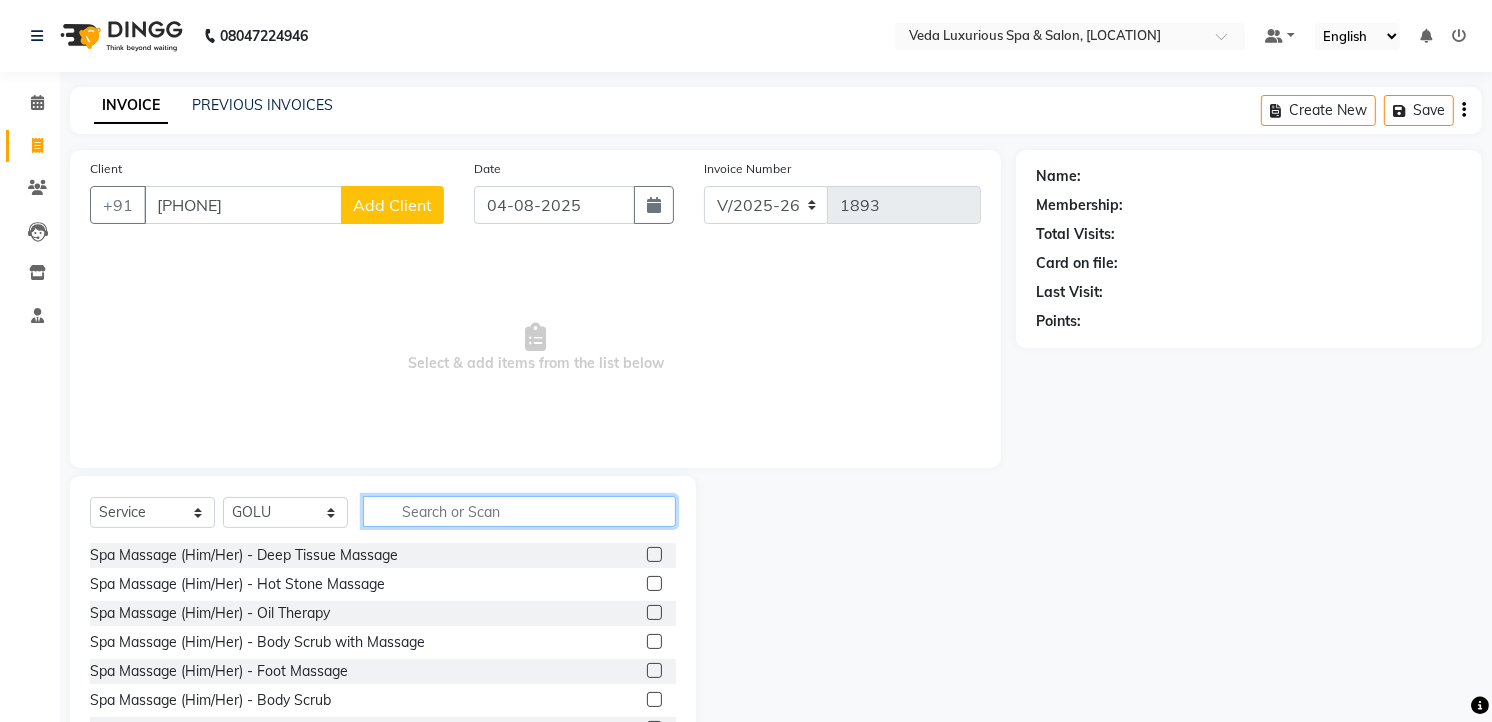 click 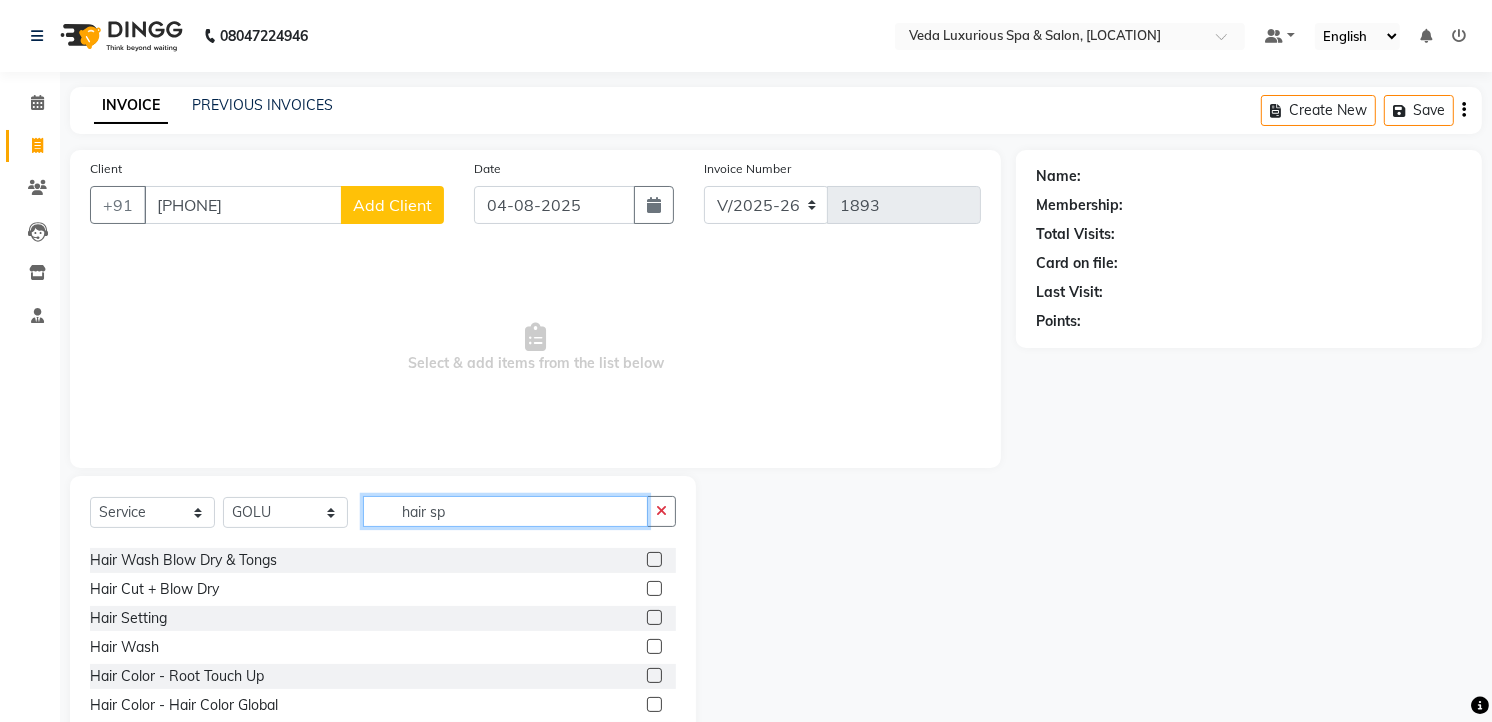 scroll, scrollTop: 0, scrollLeft: 0, axis: both 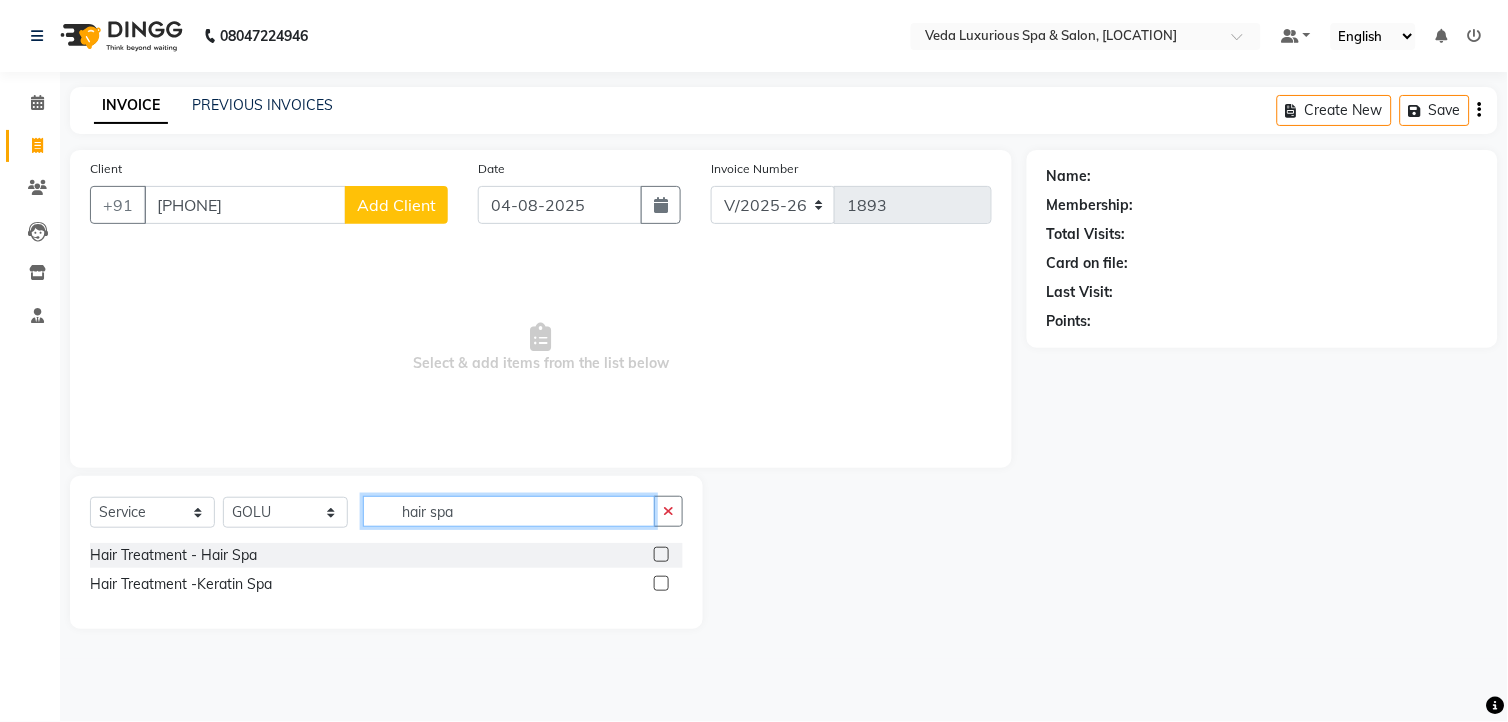 type on "hair spa" 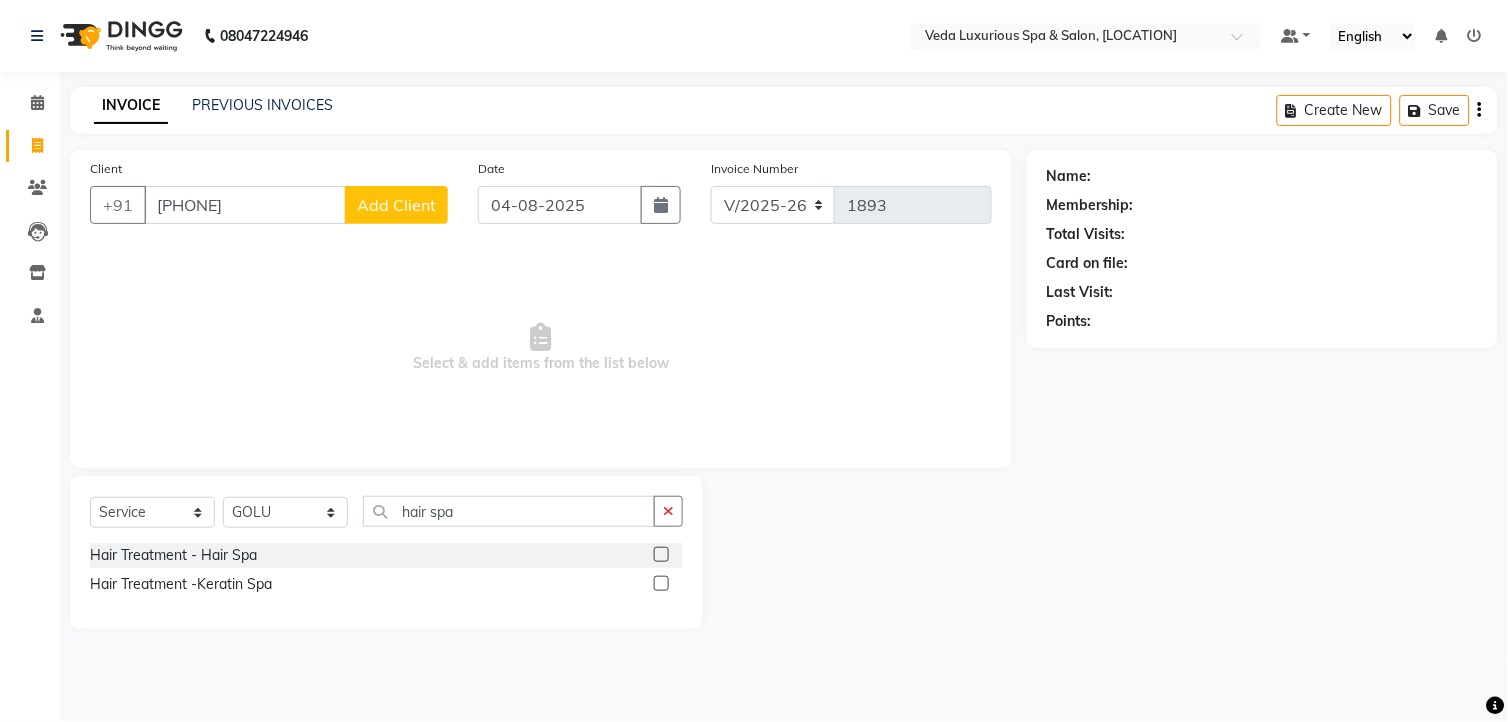 click 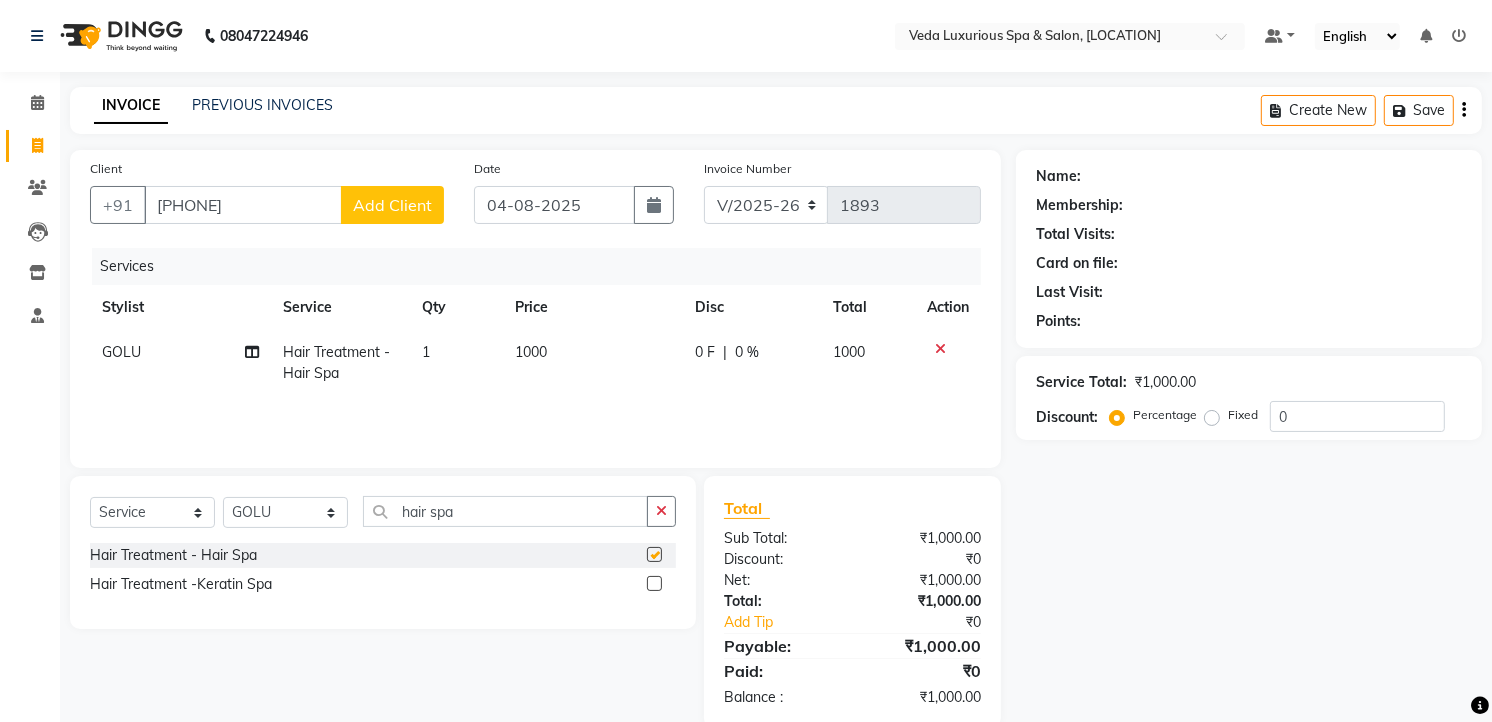 checkbox on "false" 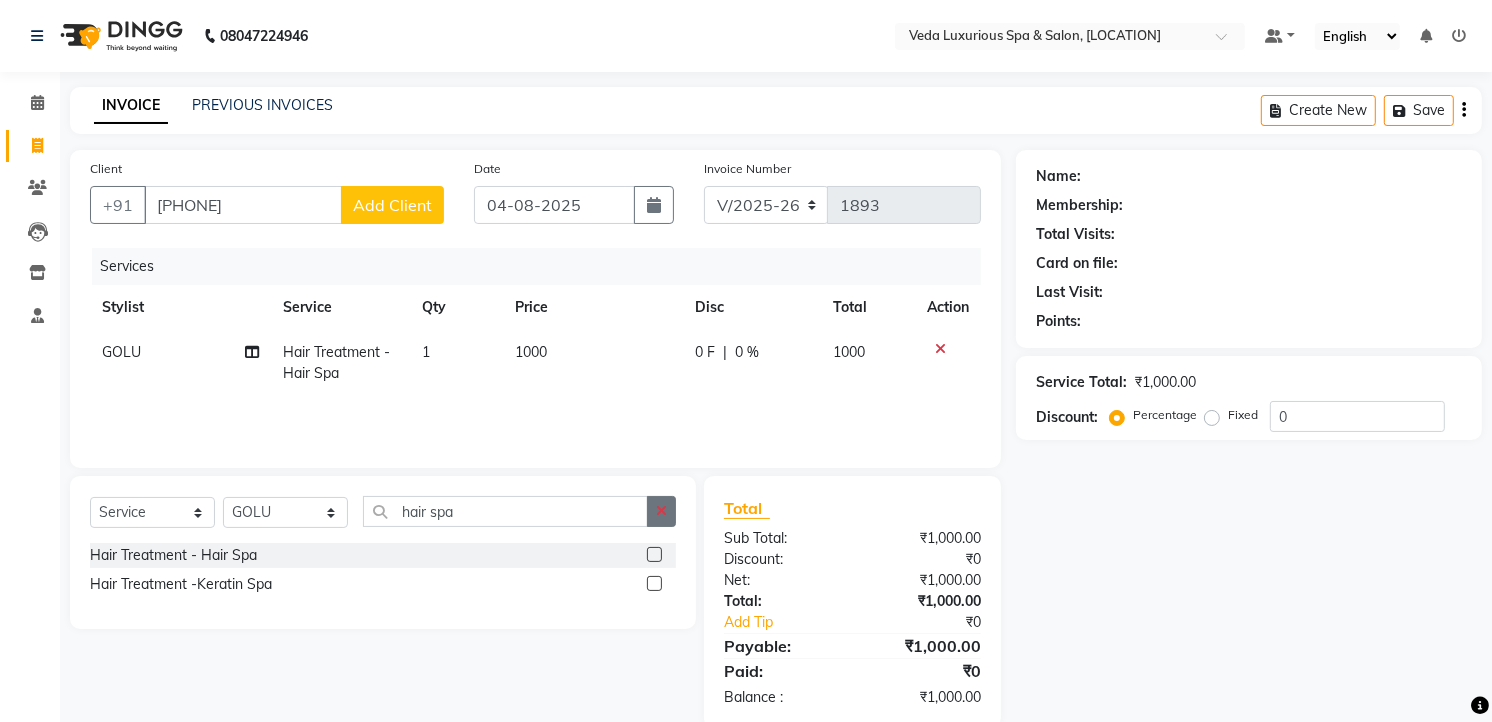 click 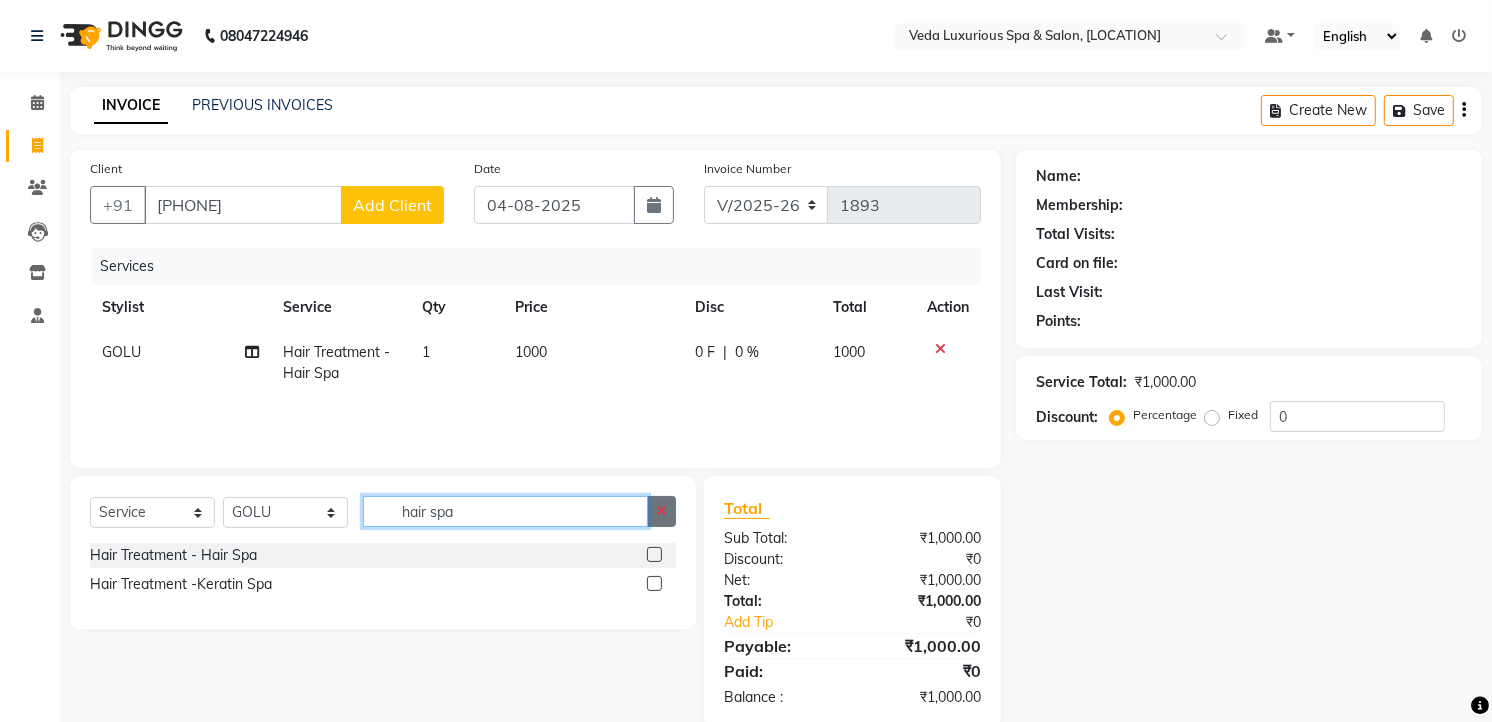 type 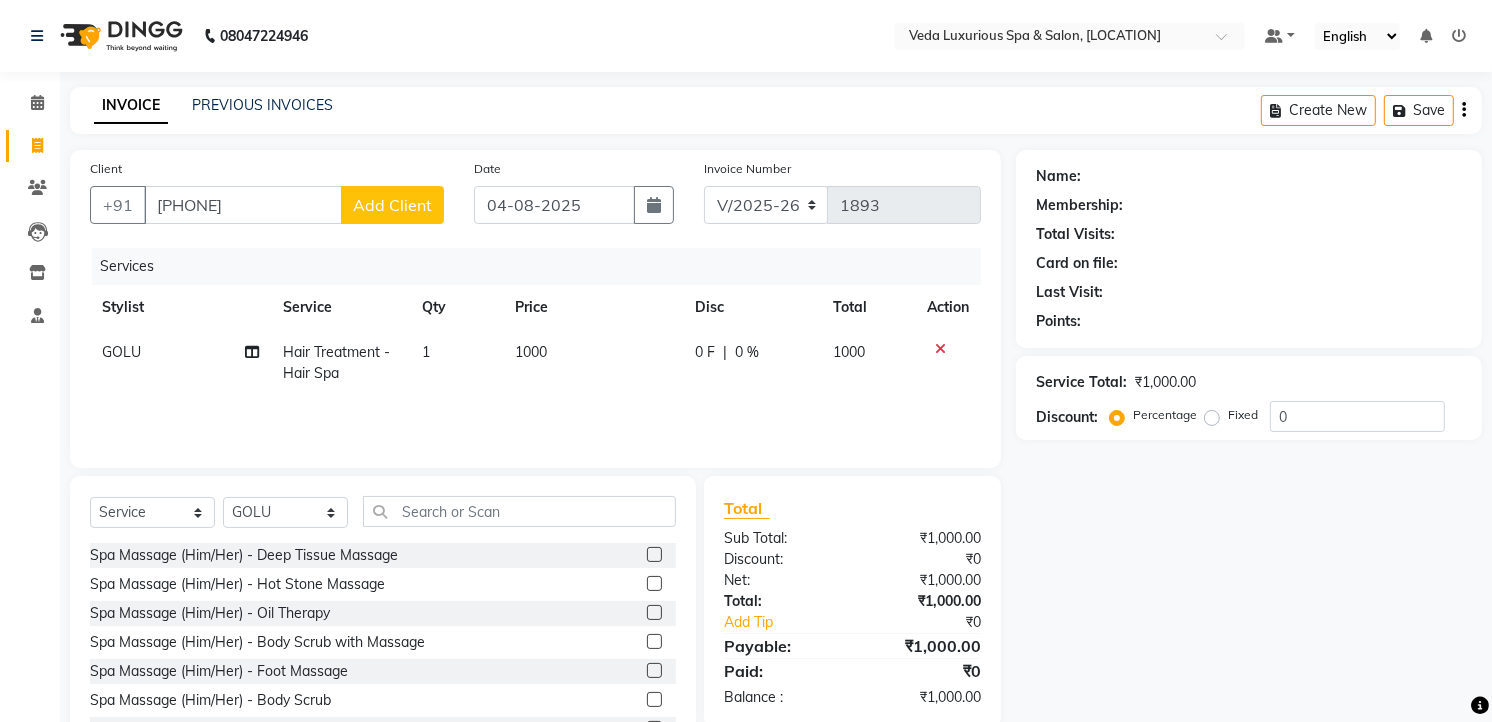 click on "0 F | 0 %" 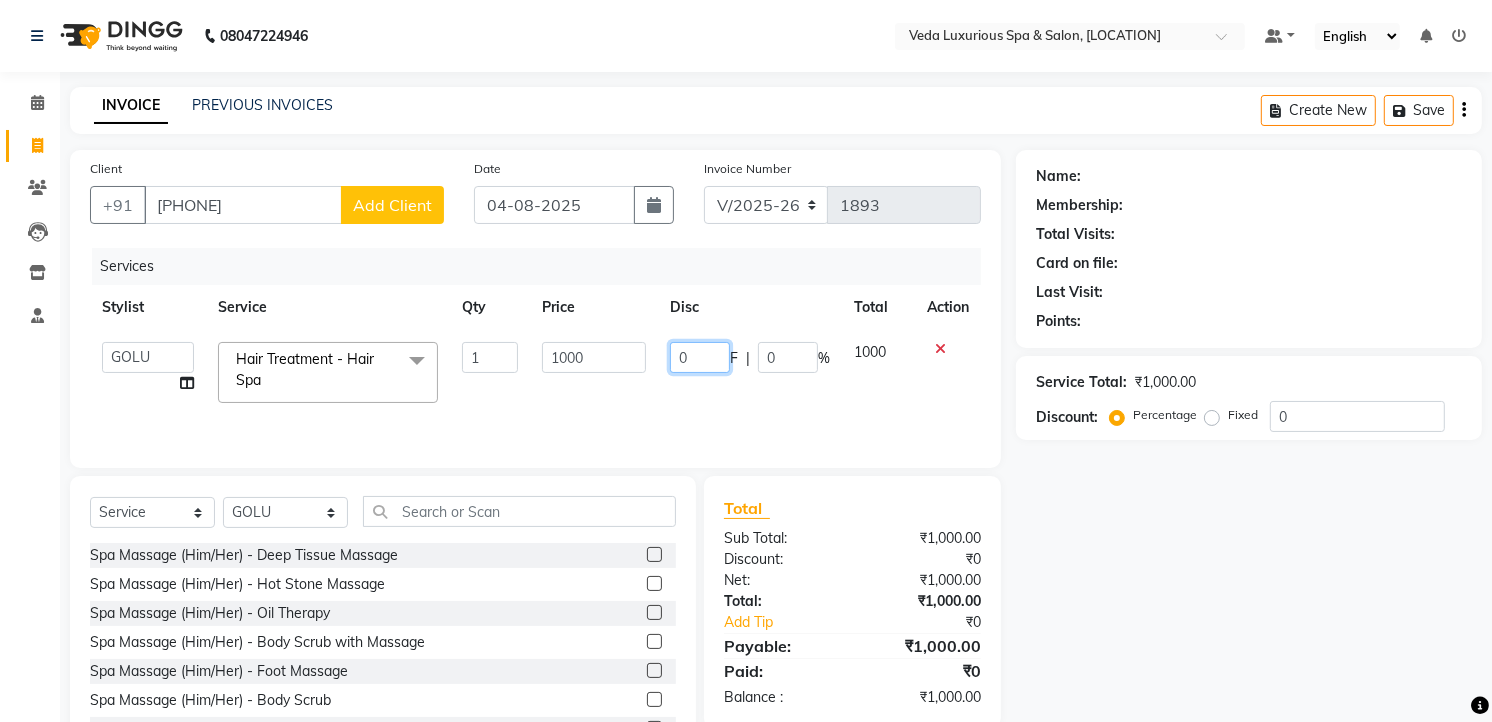drag, startPoint x: 694, startPoint y: 358, endPoint x: 707, endPoint y: 363, distance: 13.928389 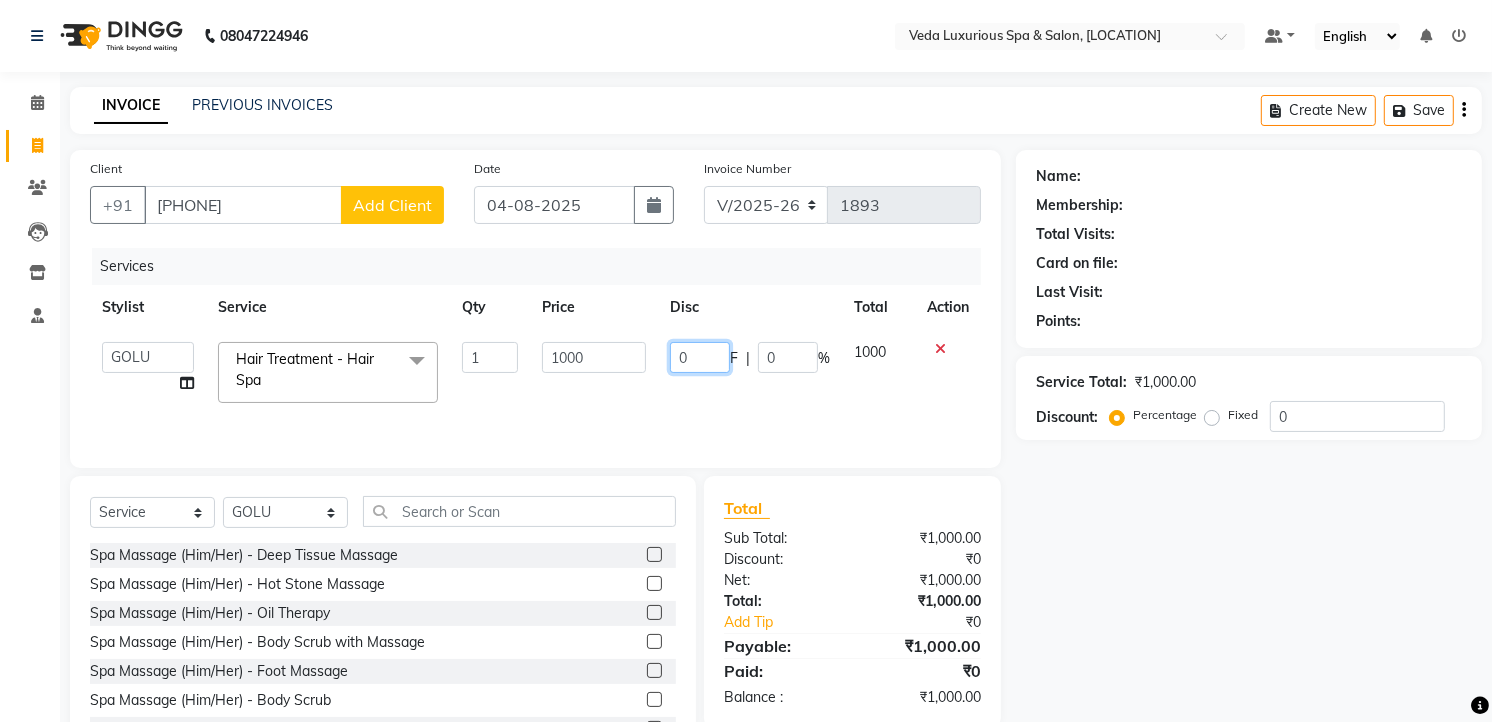 type 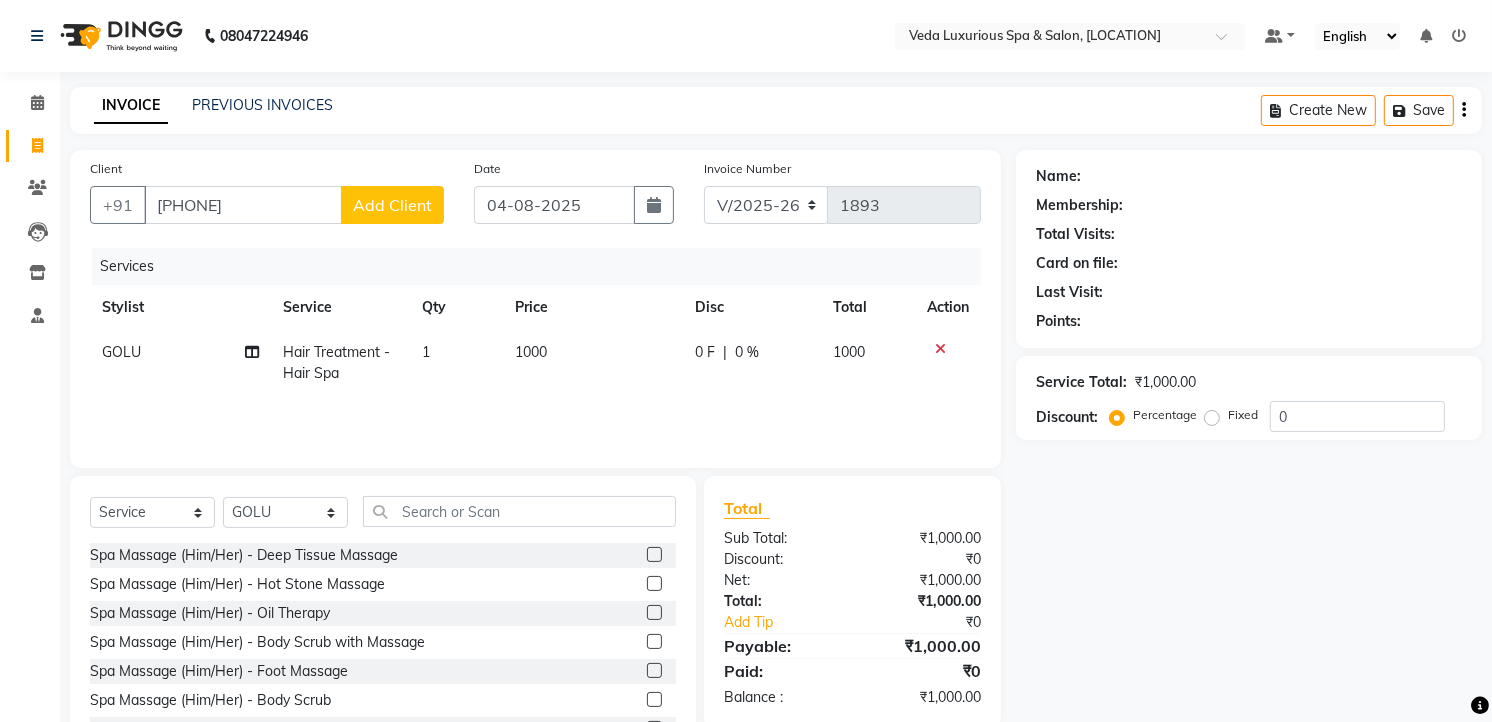 click on "1000" 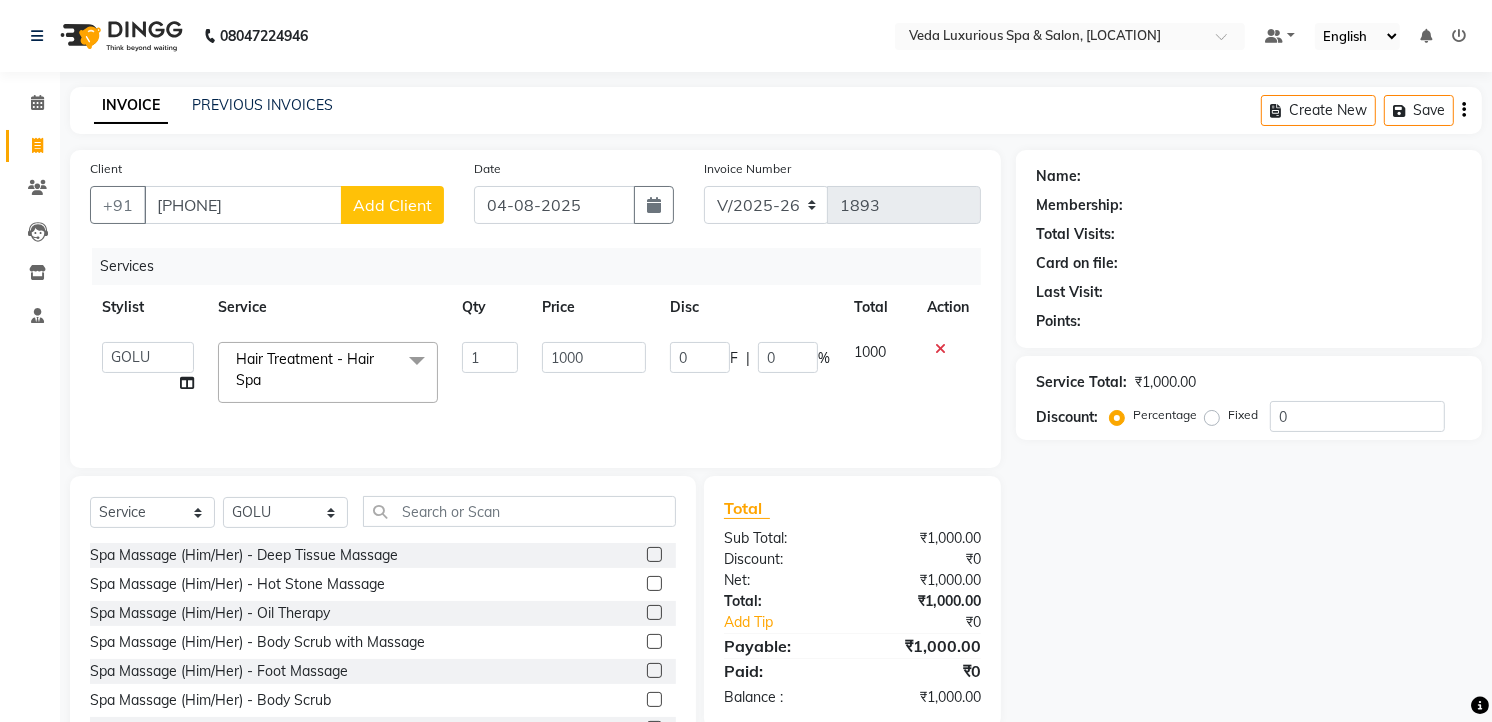click on "1000" 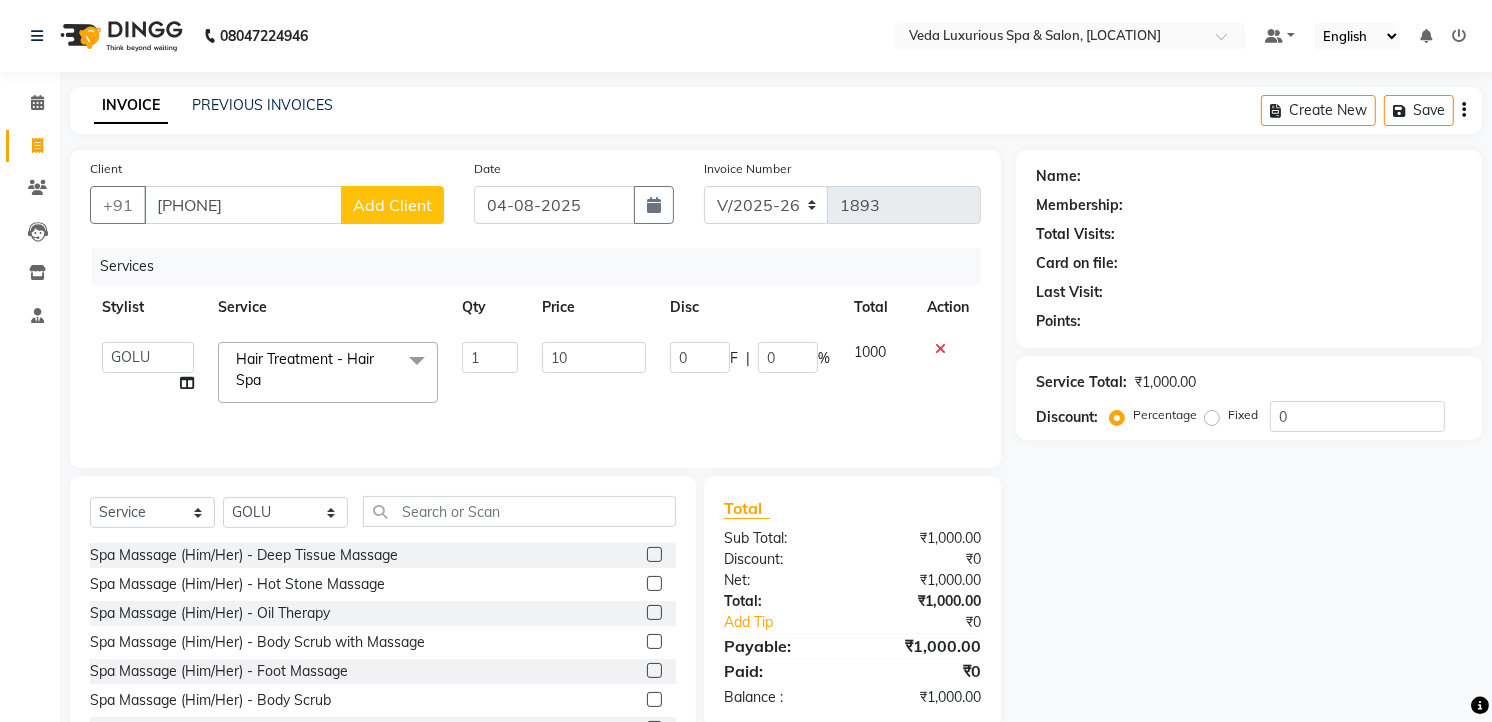 type on "1" 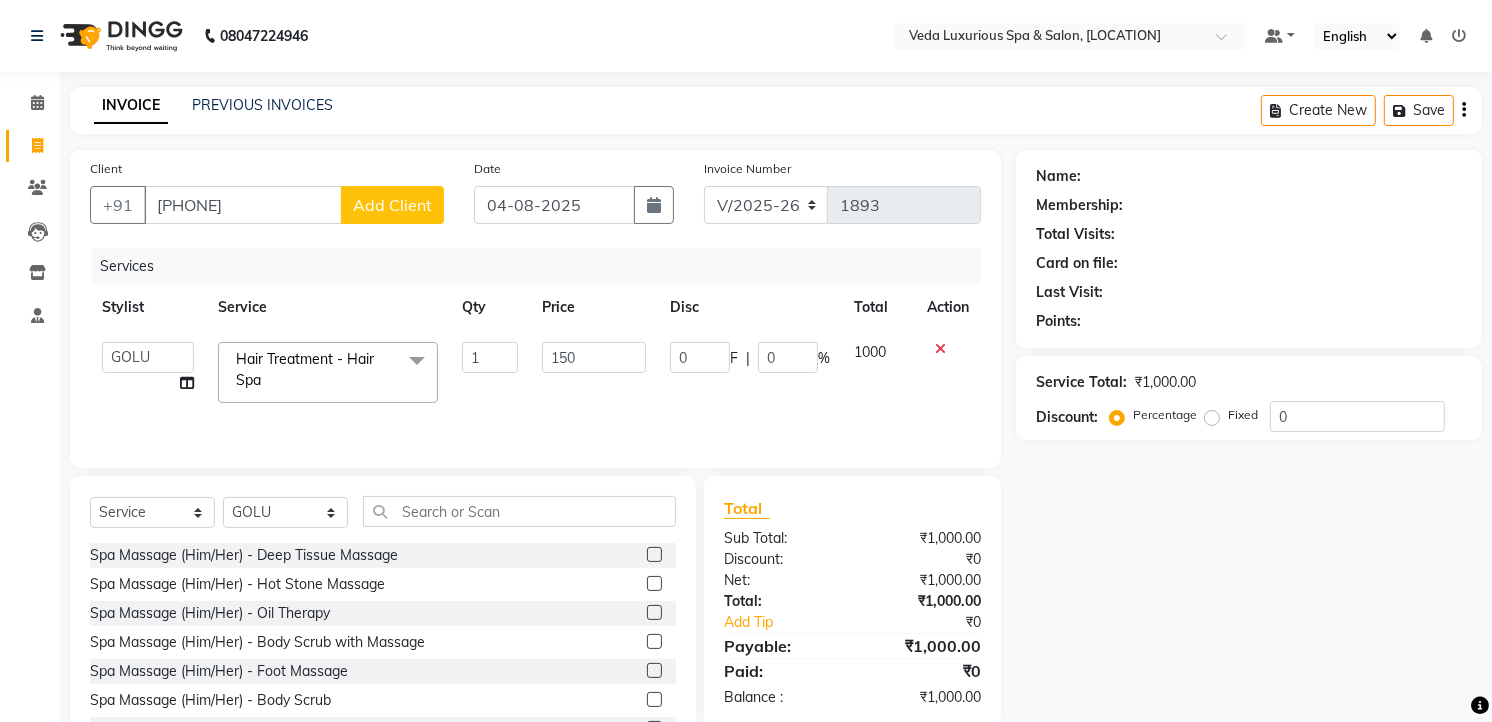 type on "1500" 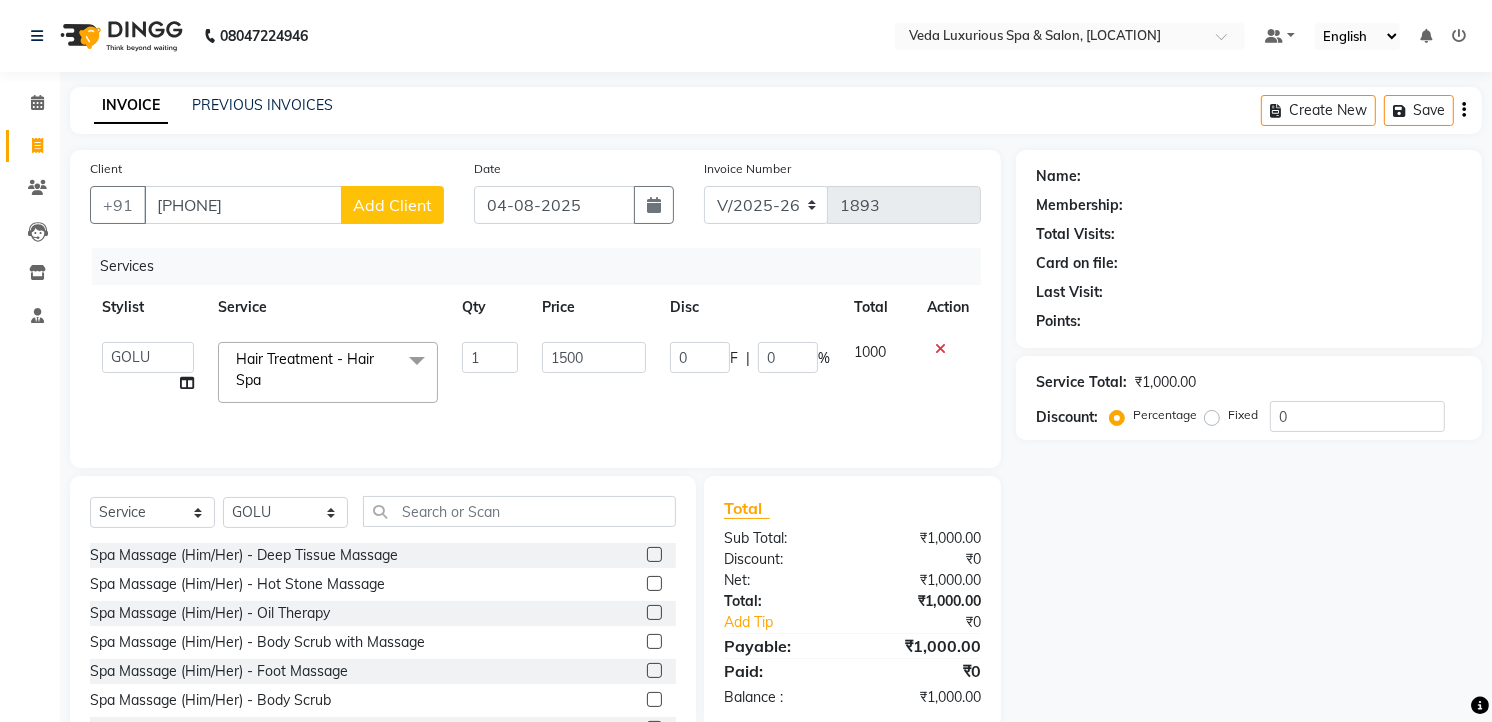 click on "Services Stylist Service Qty Price Disc Total Action [FIRST] [FIRST] [FIRST] [FIRST] [FIRST] [FIRST] [FIRST] [FIRST] [FIRST] [FIRST] [FIRST] [FIRST] Hair Treatment - Hair Spa x Spa Massage (Him/Her) - Deep Tissue Massage Spa Massage (Him/Her) - Hot Stone Massage Spa Massage (Him/Her) - Oil Therapy Spa Massage (Him/Her) - Body Scrub with Massage Spa Massage (Him/Her) - Foot Massage Spa Massage (Him/Her) - Body Scrub Spa Massage (Him/Her) - Aromatheraphy Massage Balinese Massage Head Massage Deep Tissue Massage 90 min Spa Massage Foot Massage Balinese Massage 90min Hot Oil Massage Four Hand Massage Swedish Massage Aromatheraphy (90 min) Body Scrub With Massage 4 Hand Traditional Thai Massage Steam Bath HEAD MASSAGE Face Clean Up Other Couple Massage (60 M) (Married only) Couple Massage (90 M) (Married only) Deep Tissue Massage Deep Tissue Massage (90 min) Body Scrub With Massage Head ,Neck,Shoulder,Back Dry Massage Retreate Spa Package - 2 Hours (up) Haircut (Female) - Haircut Hair Wash Blow Dry 1" 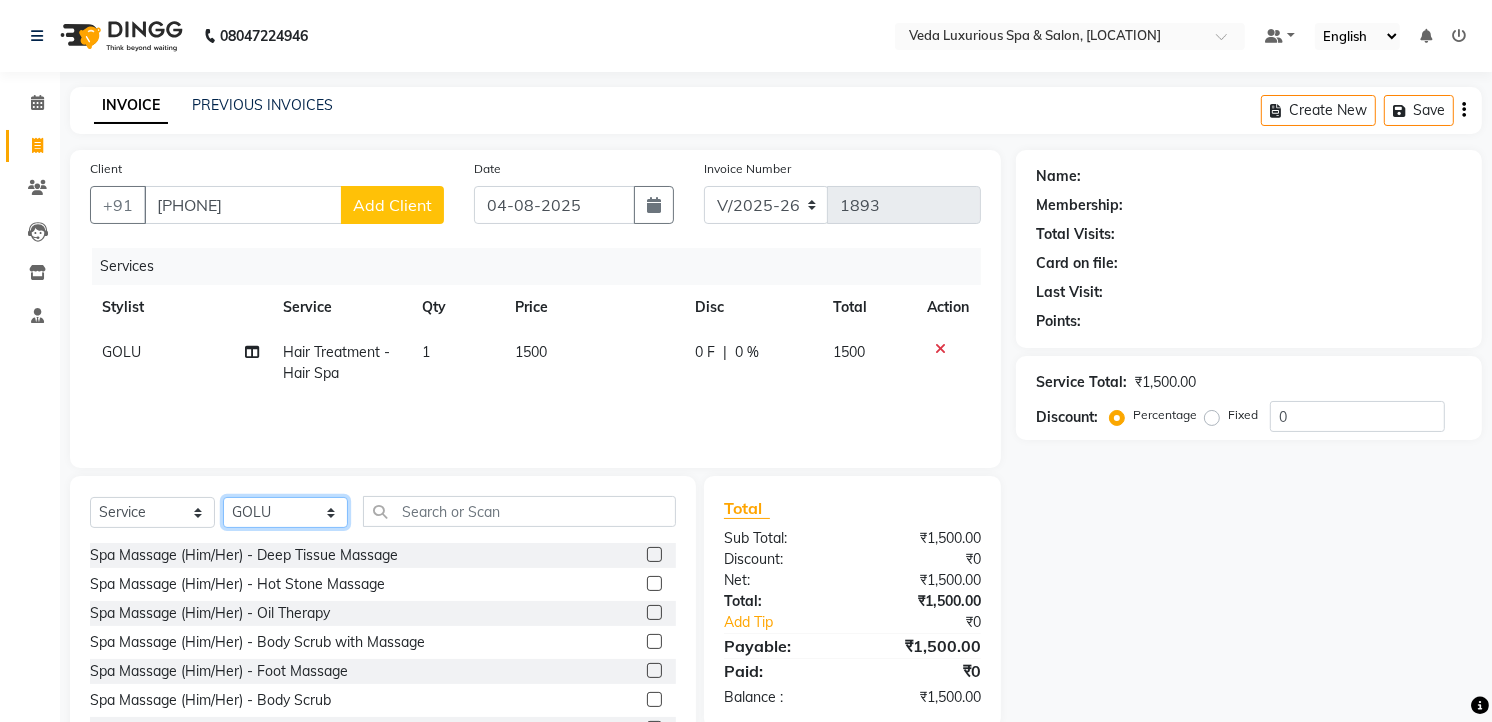 click on "Select Stylist Ankur GOLU Khushi kim lily Mahesh manu MOYA Nilam olivia RP seri VEDA" 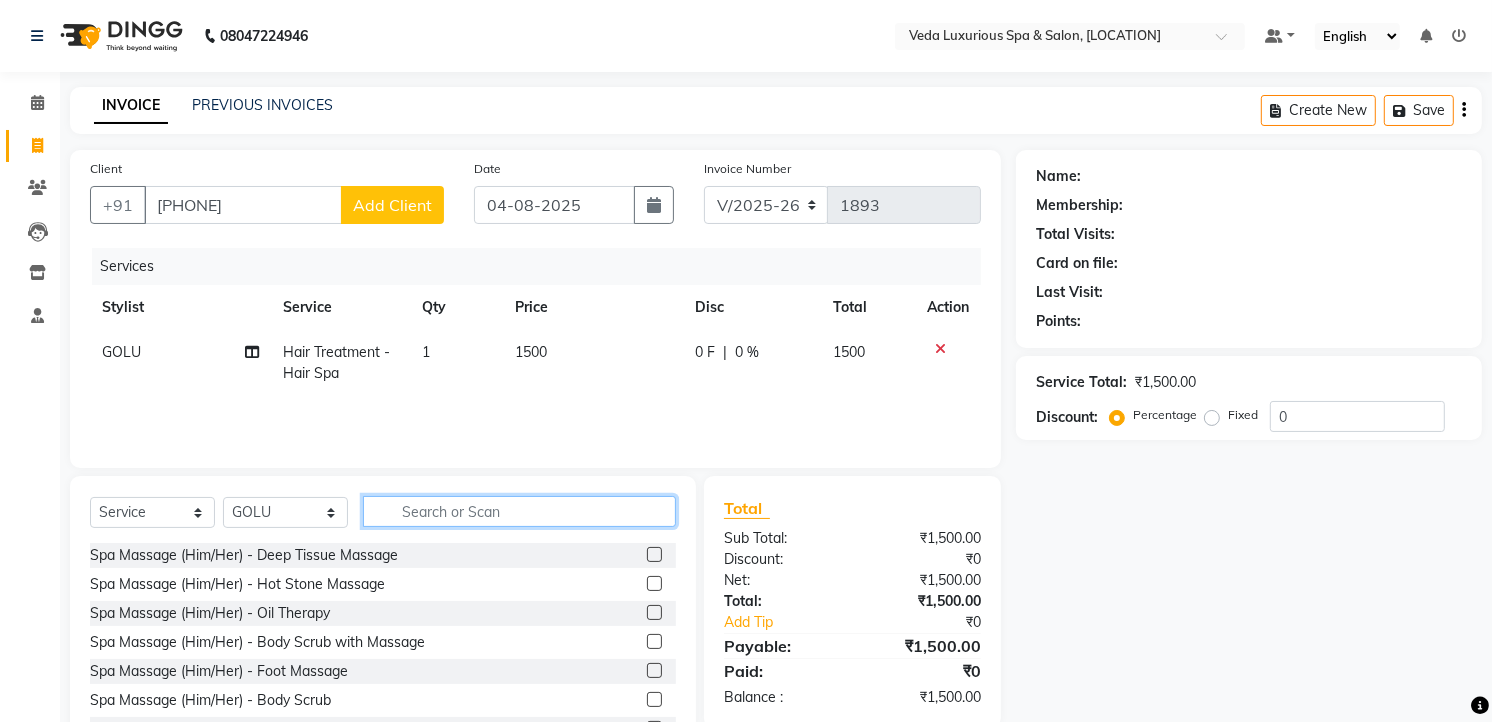 click 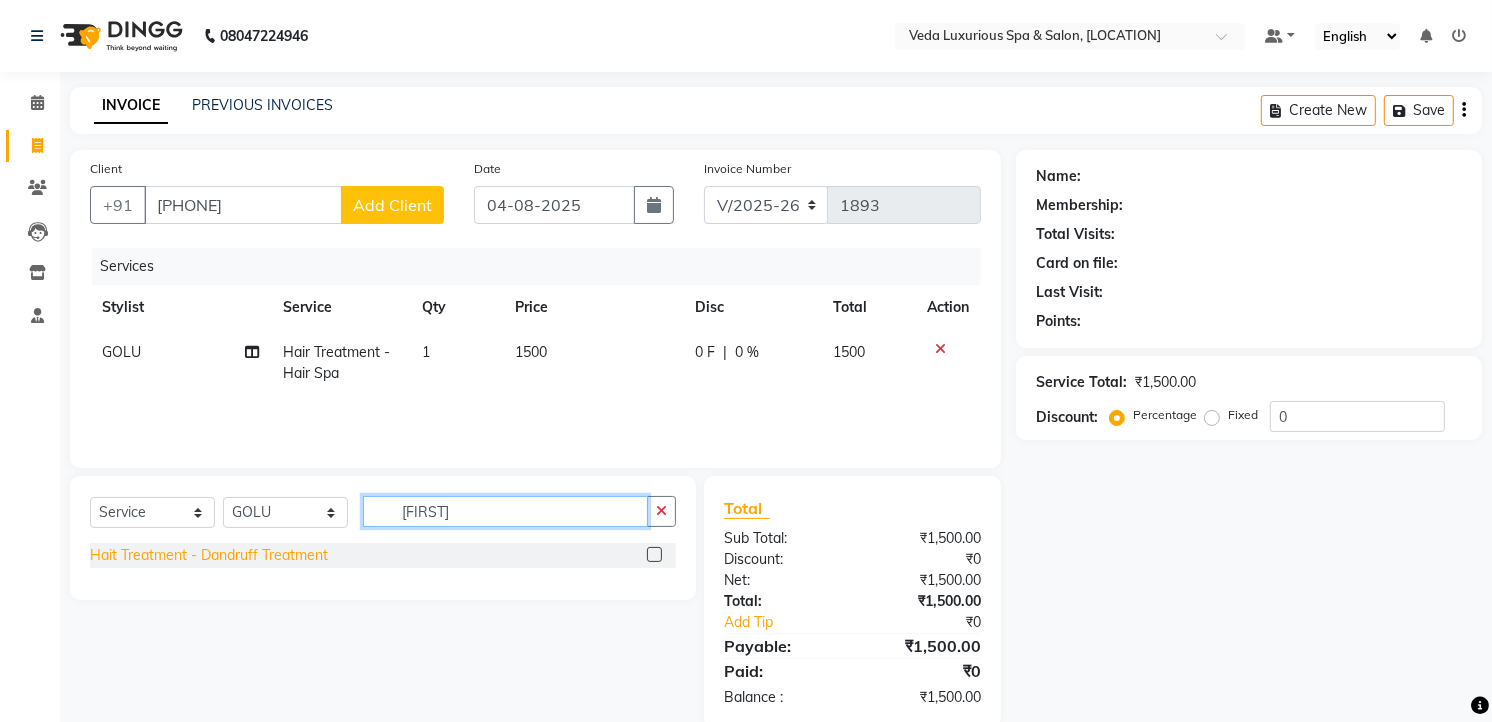 type on "[FIRST]" 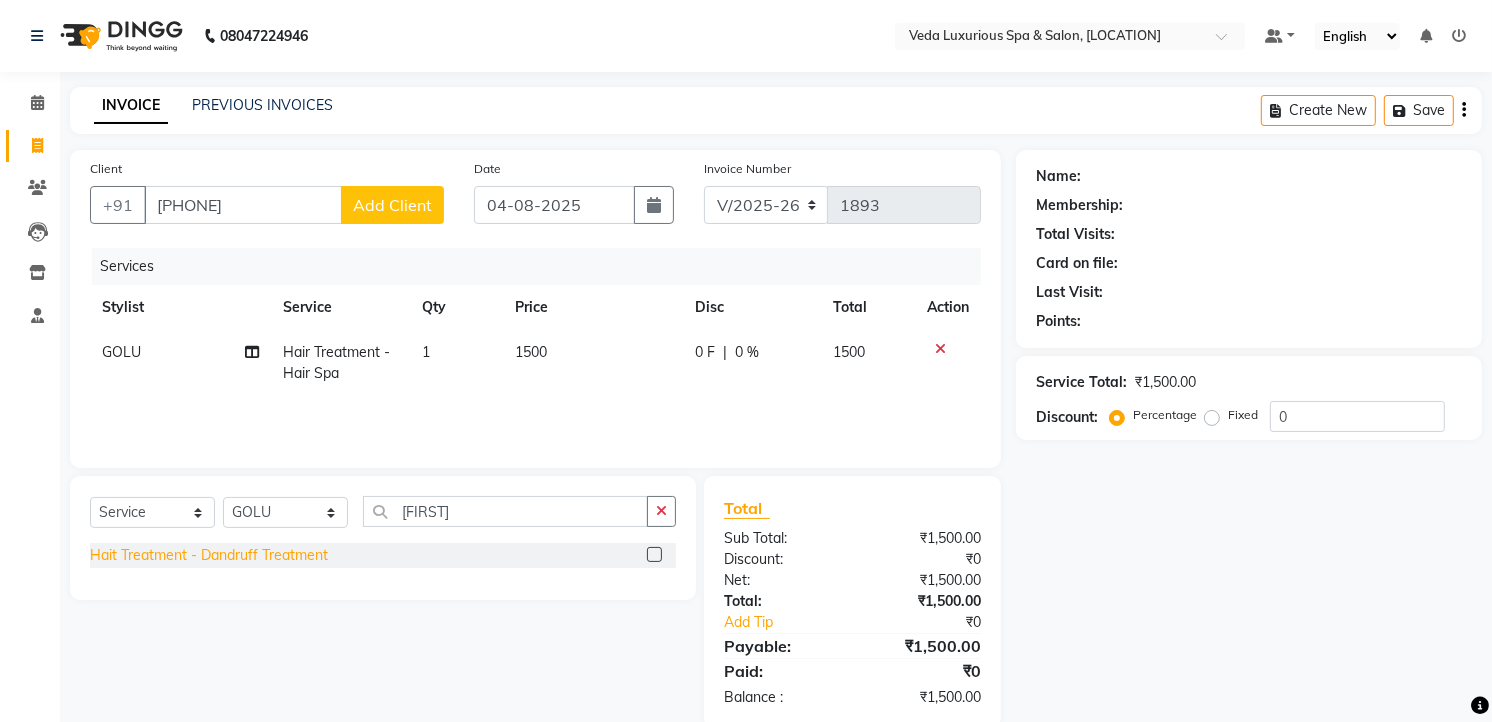 click on "Hait Treatment - Dandruff Treatment" 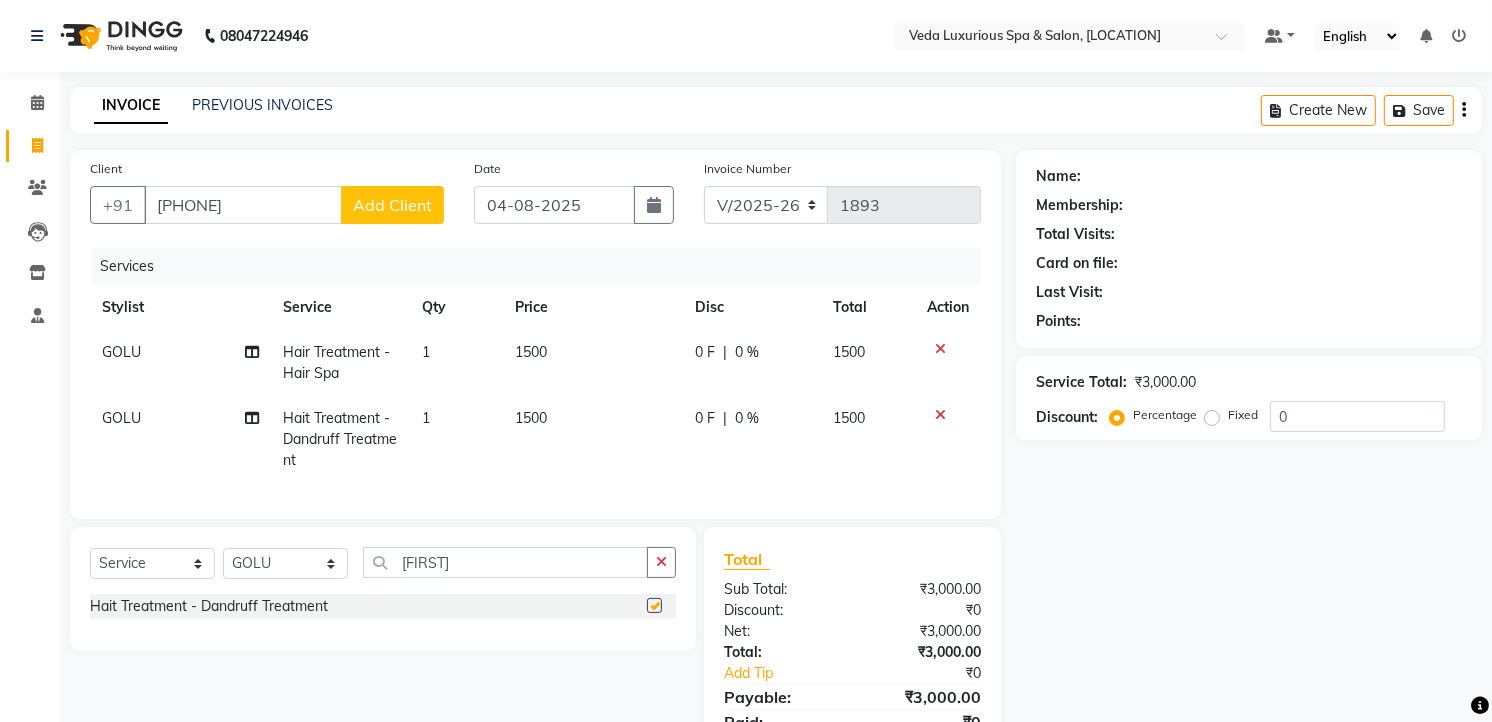 checkbox on "false" 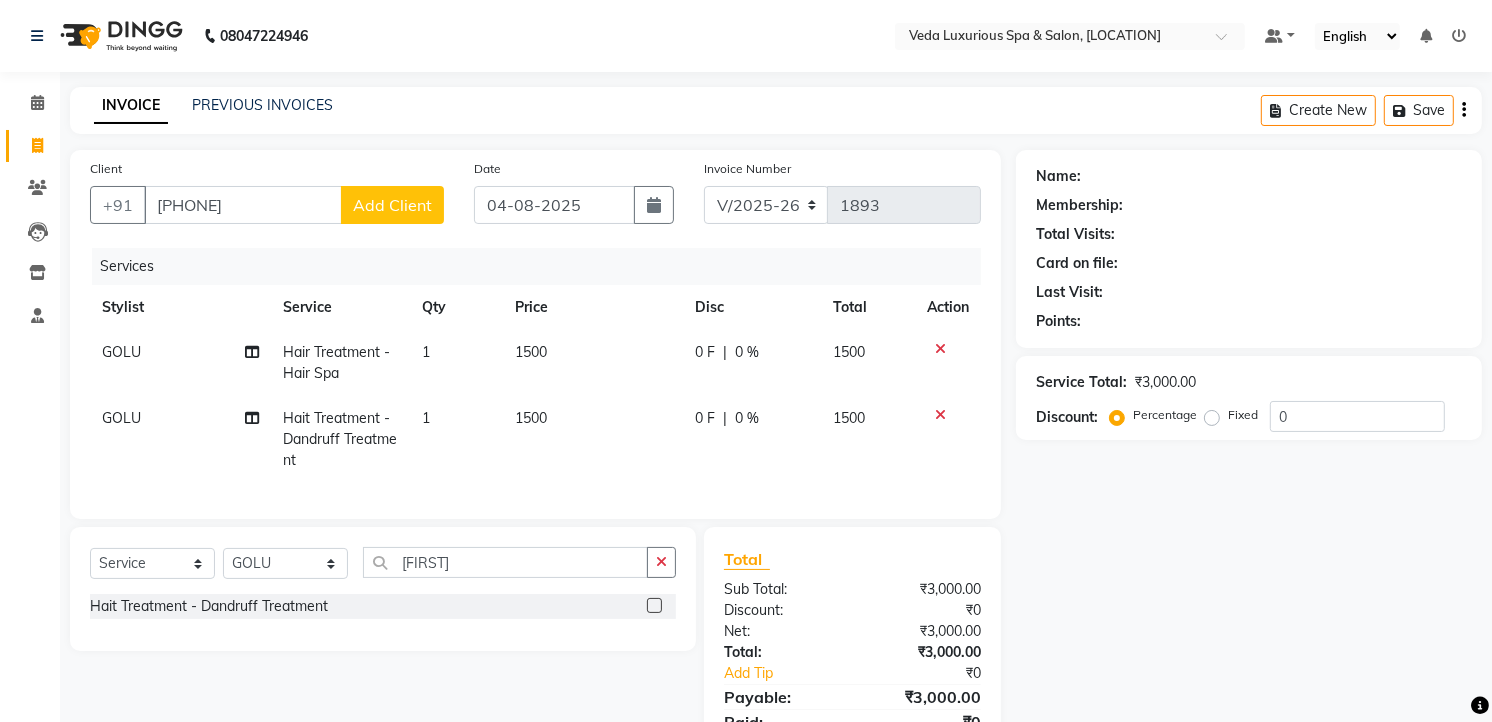 click on "0 F | 0 %" 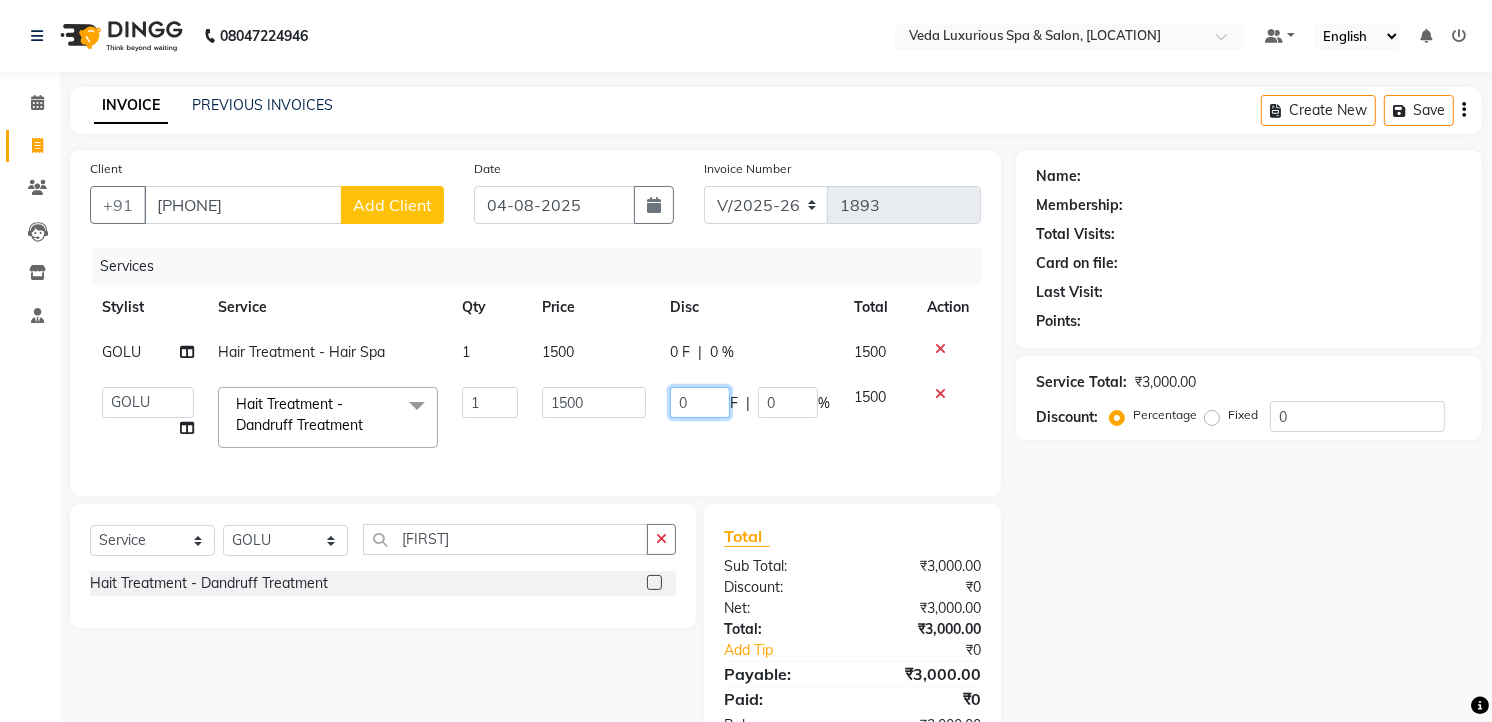 click on "0" 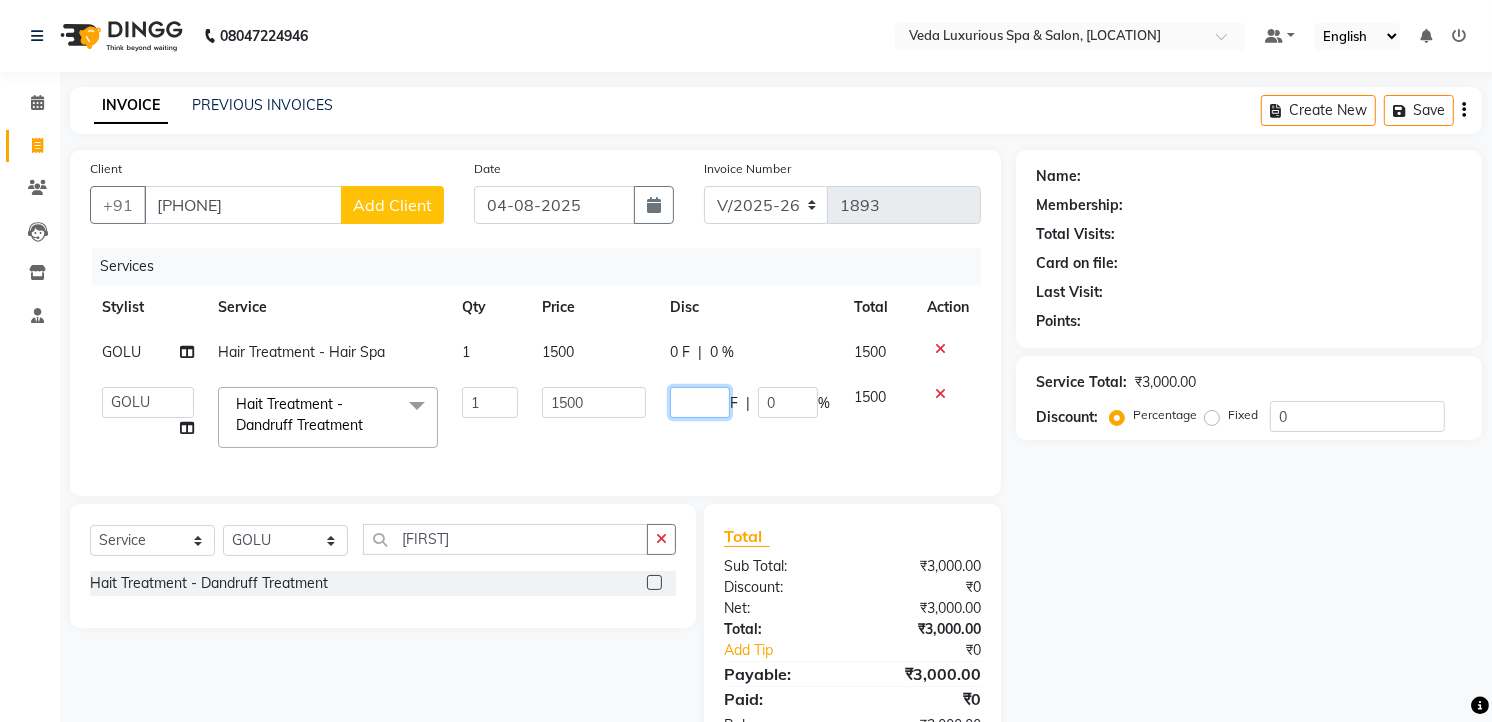 type on "3" 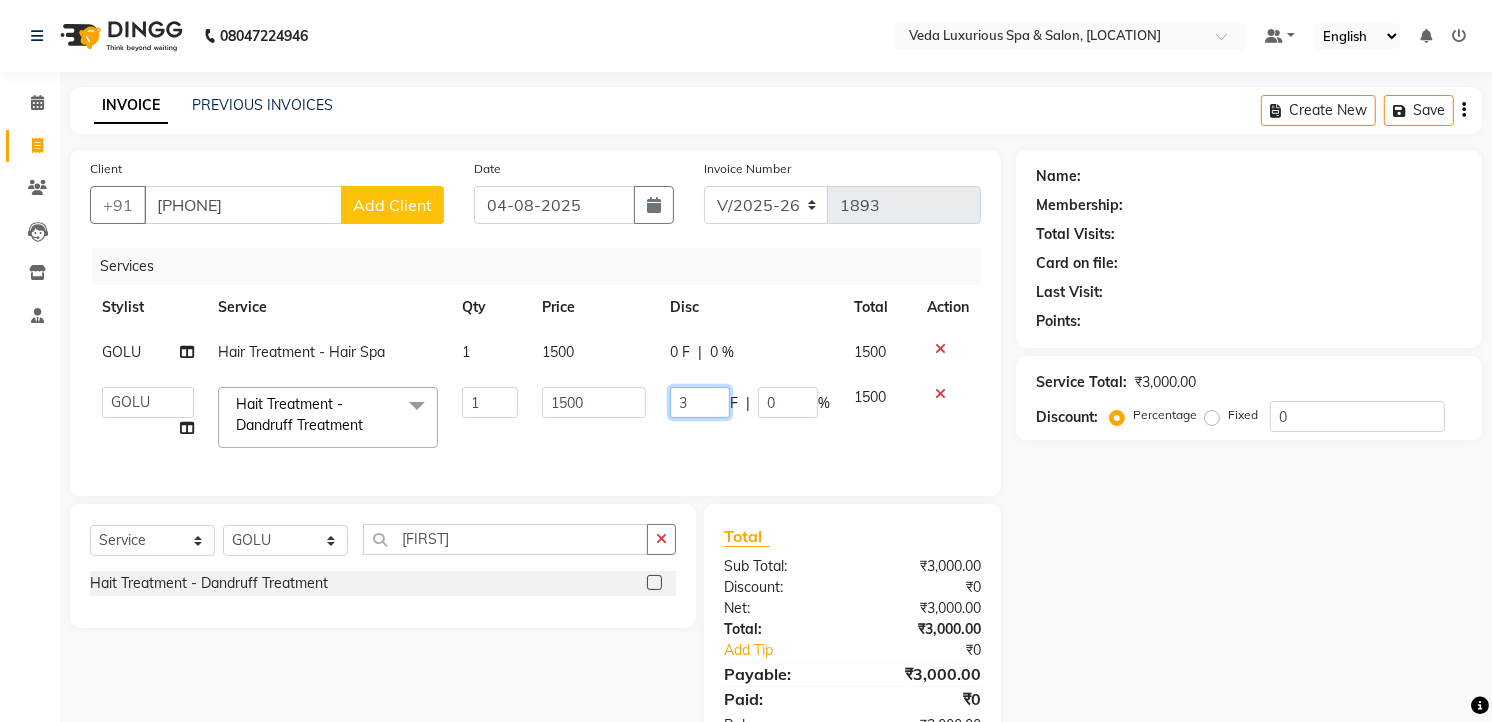 type 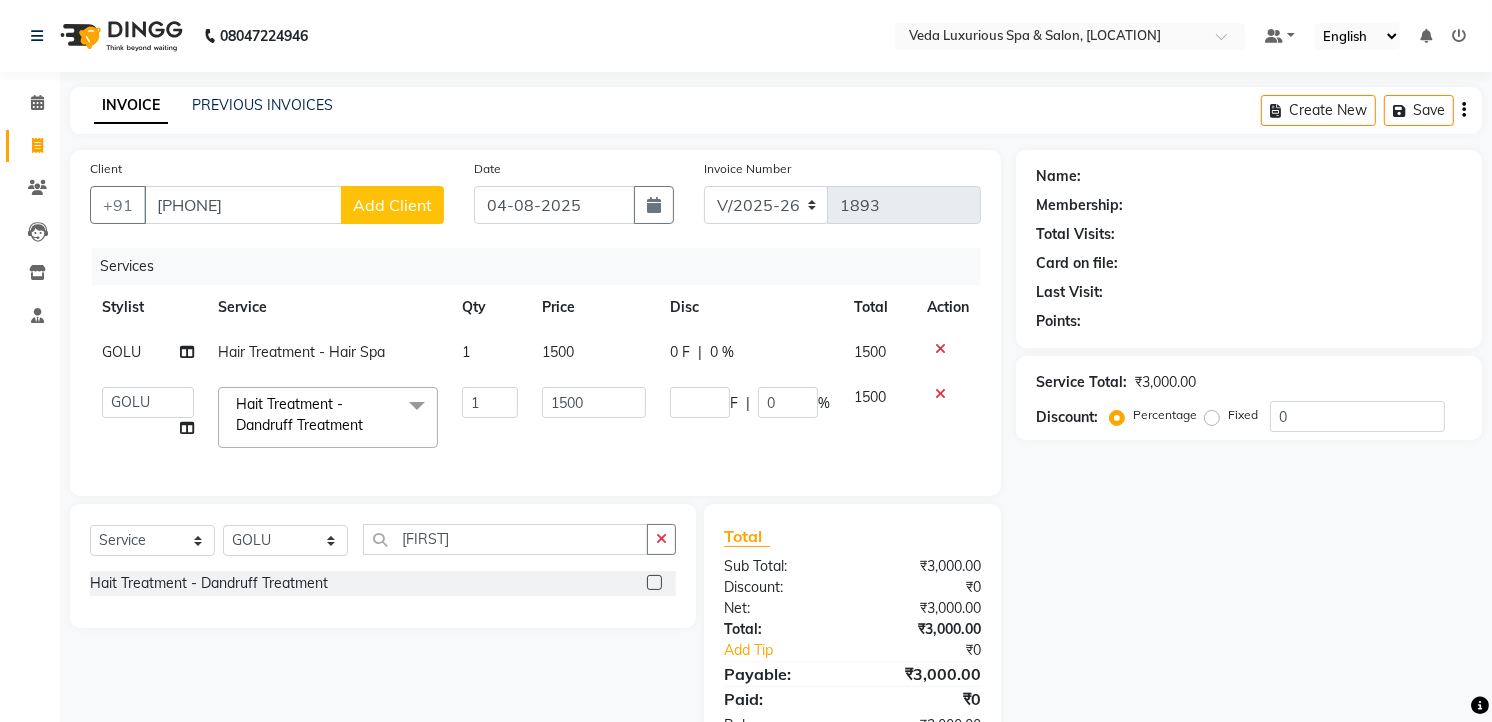 drag, startPoint x: 623, startPoint y: 360, endPoint x: 652, endPoint y: 352, distance: 30.083218 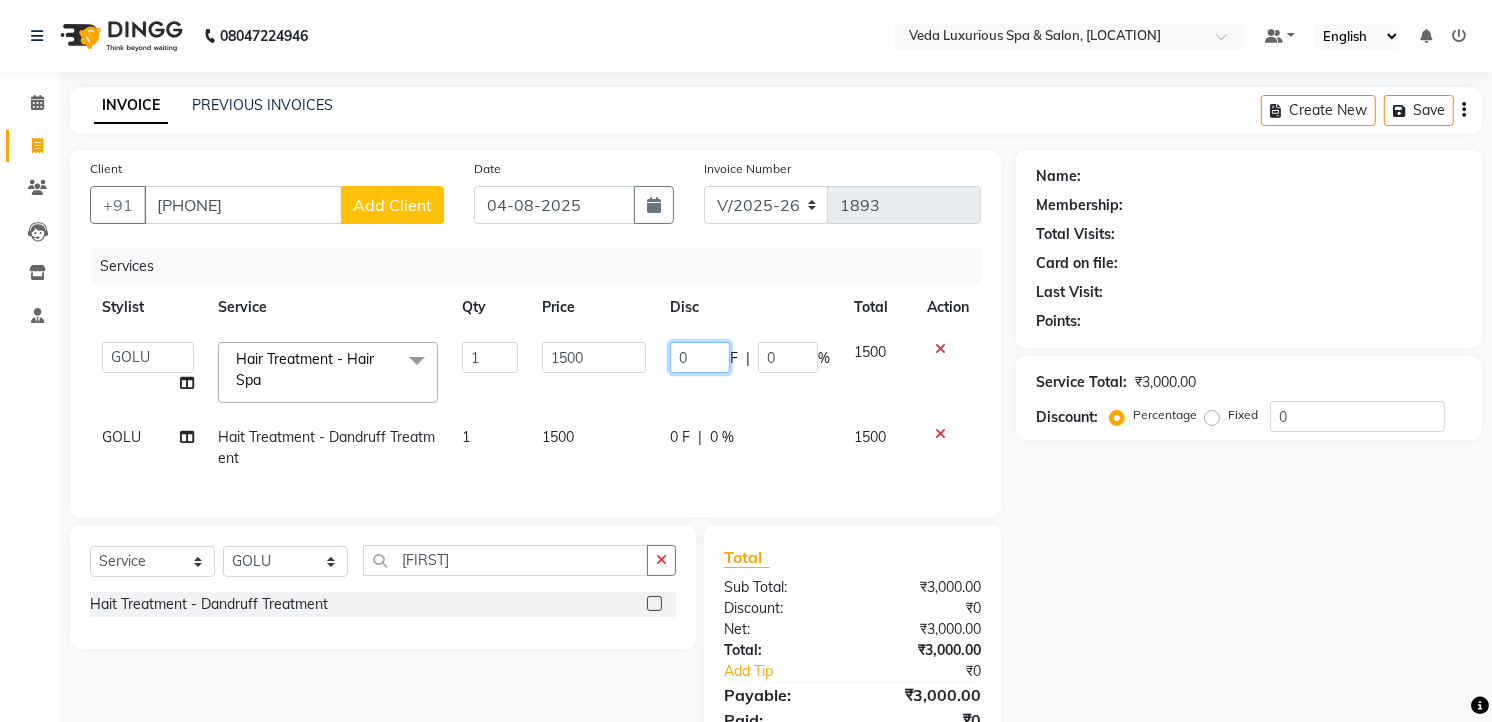click on "0" 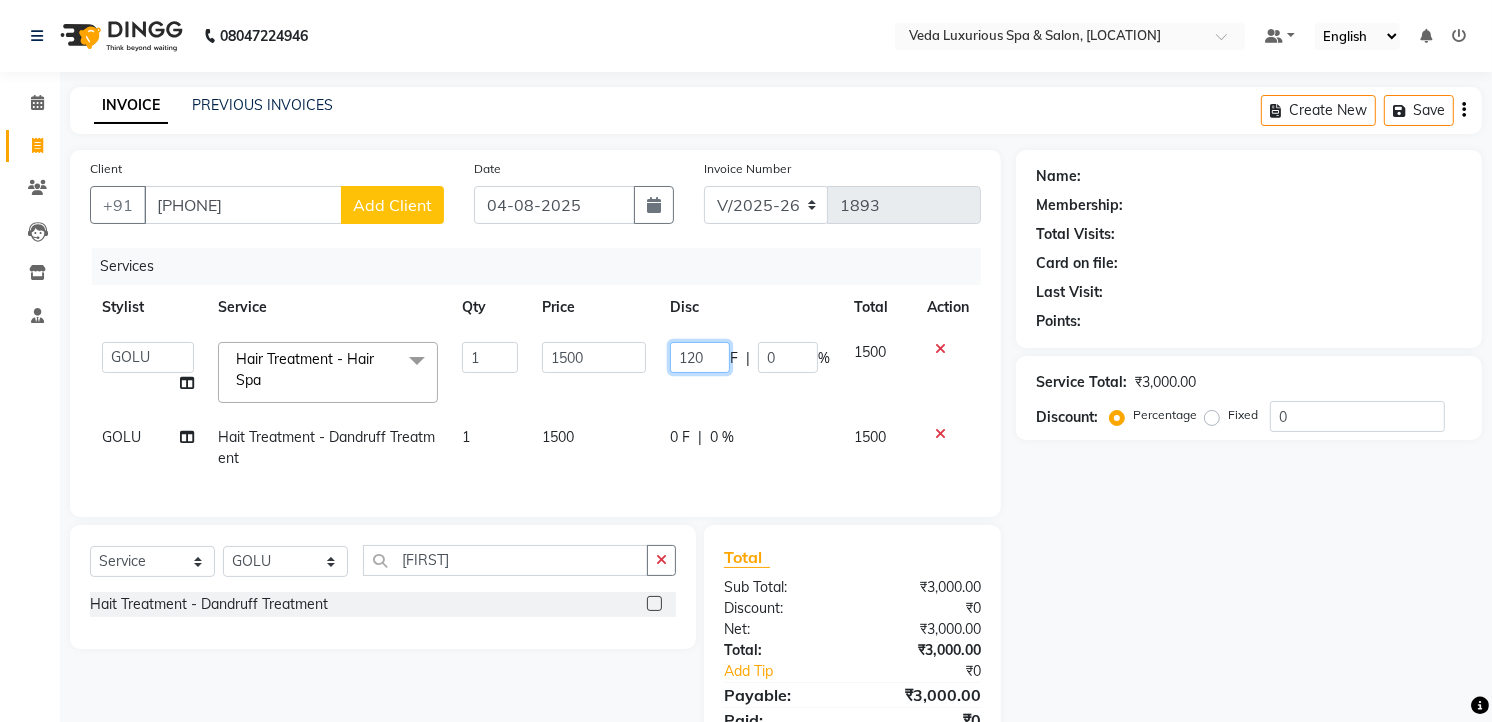 type on "1200" 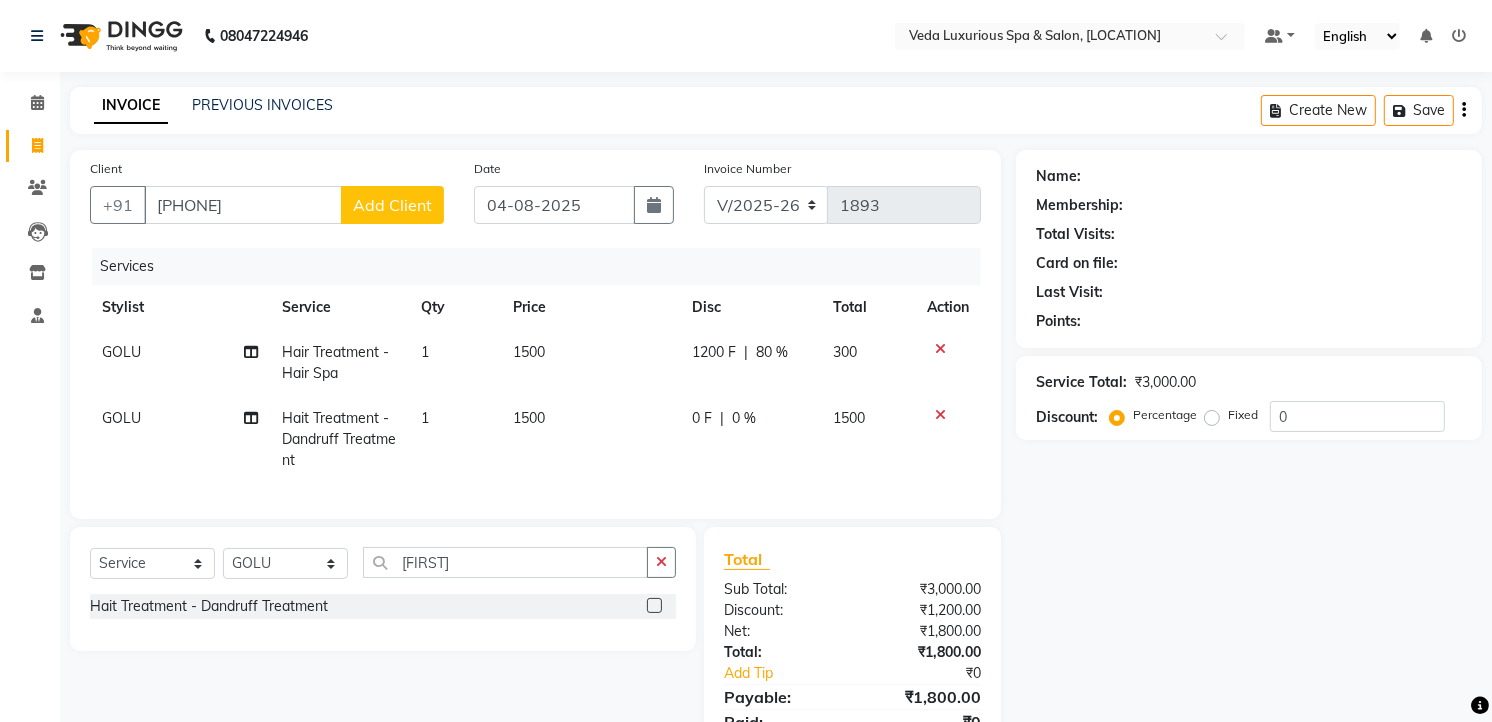 click on "[FIRST] Hair Treatment - Hair Spa 1 1500 1200 F | 80 % 300 [FIRST] Hait Treatment - Dandruff Treatment 1 1500 0 F | 0 % 1500" 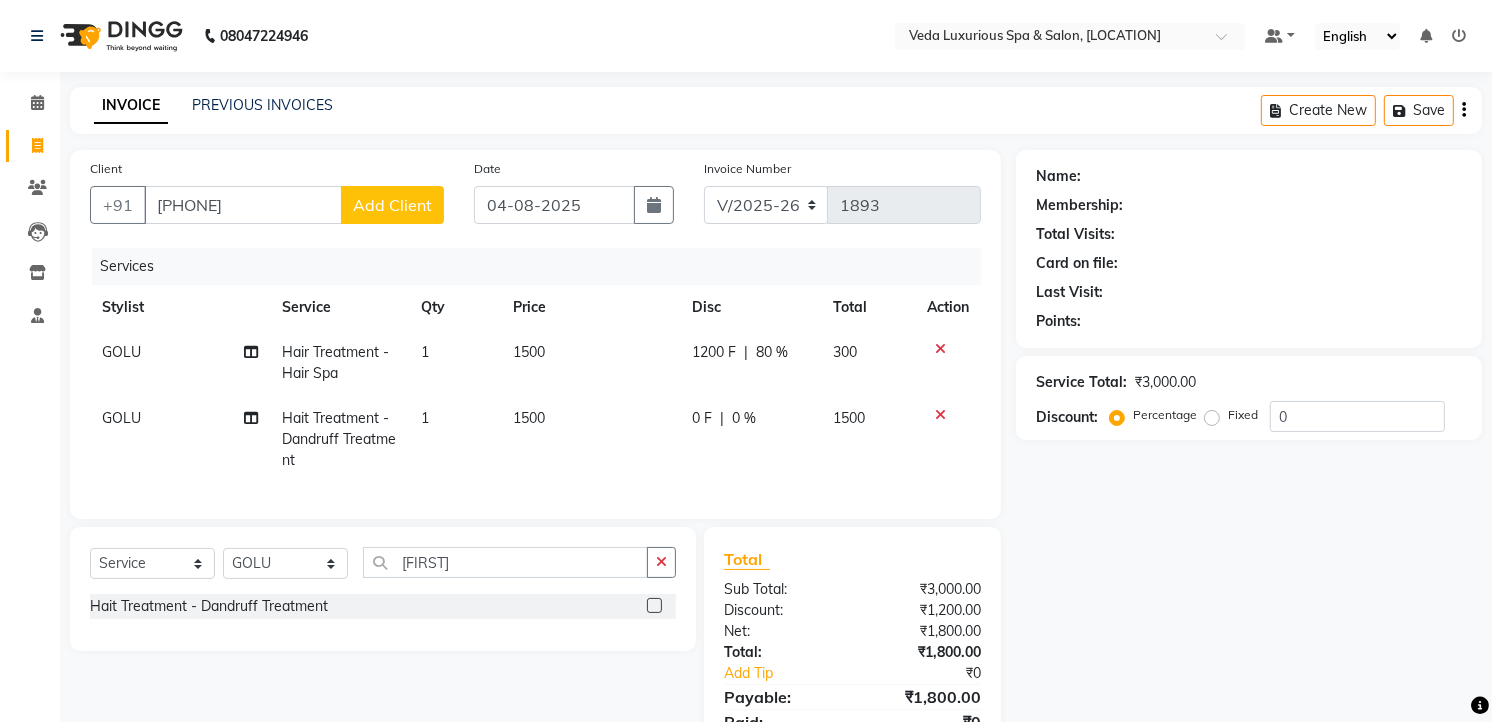 drag, startPoint x: 675, startPoint y: 364, endPoint x: 702, endPoint y: 351, distance: 29.966648 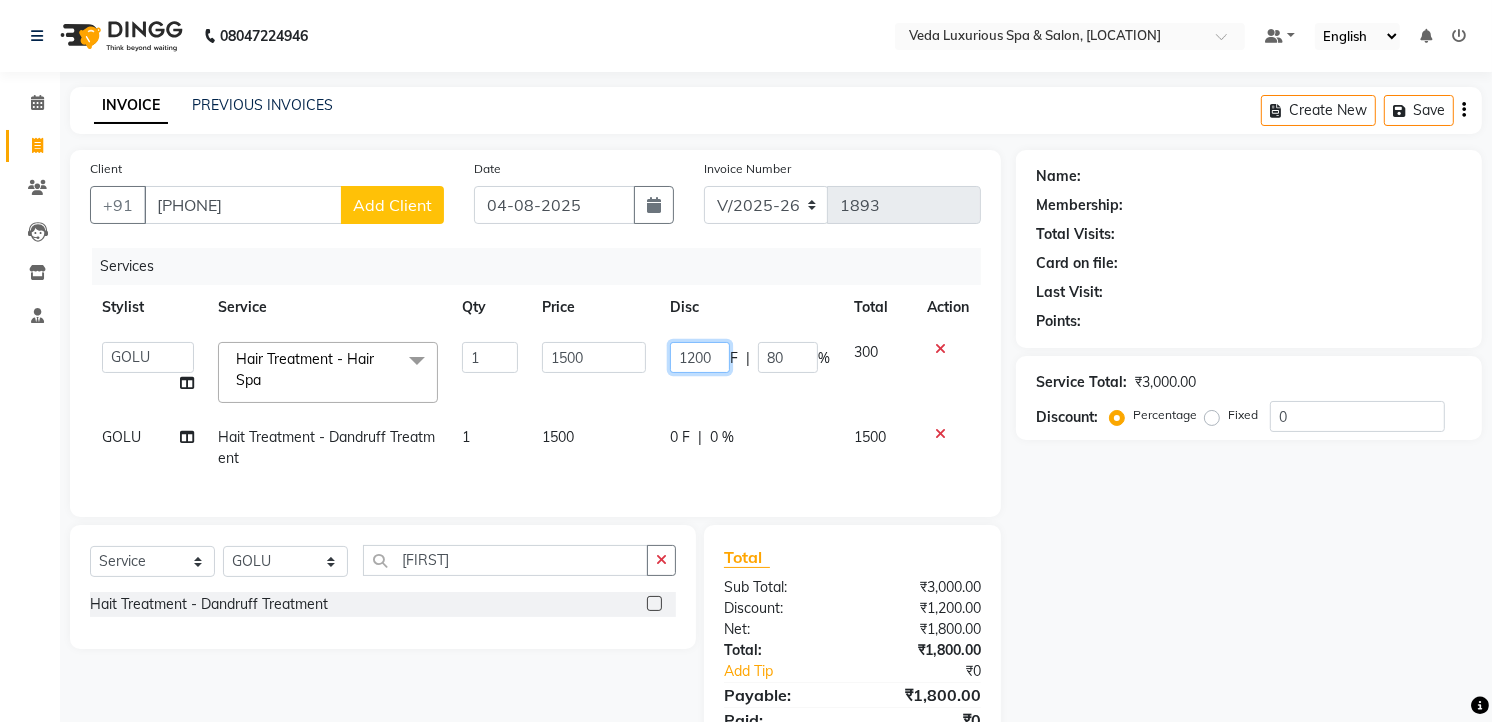 click on "1200" 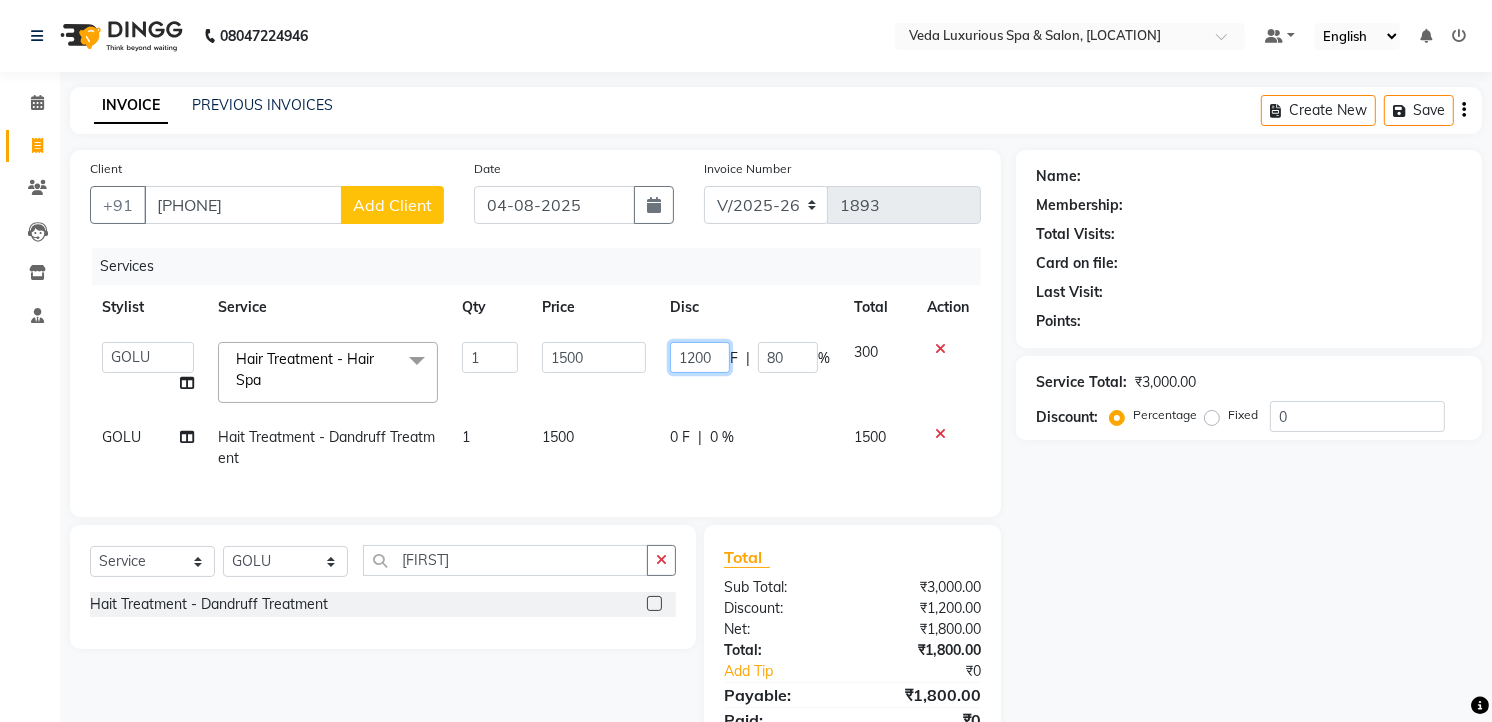 drag, startPoint x: 687, startPoint y: 357, endPoint x: 748, endPoint y: 381, distance: 65.551506 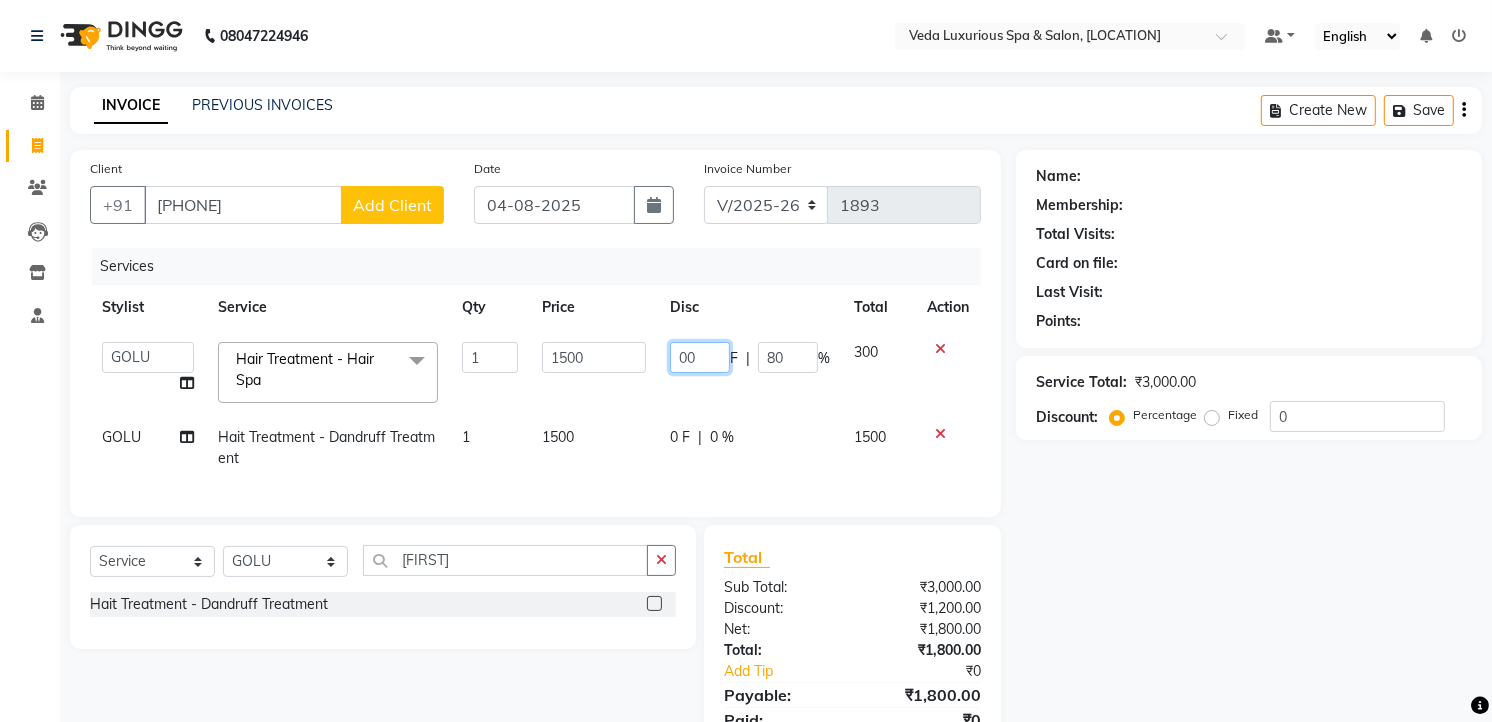 type on "200" 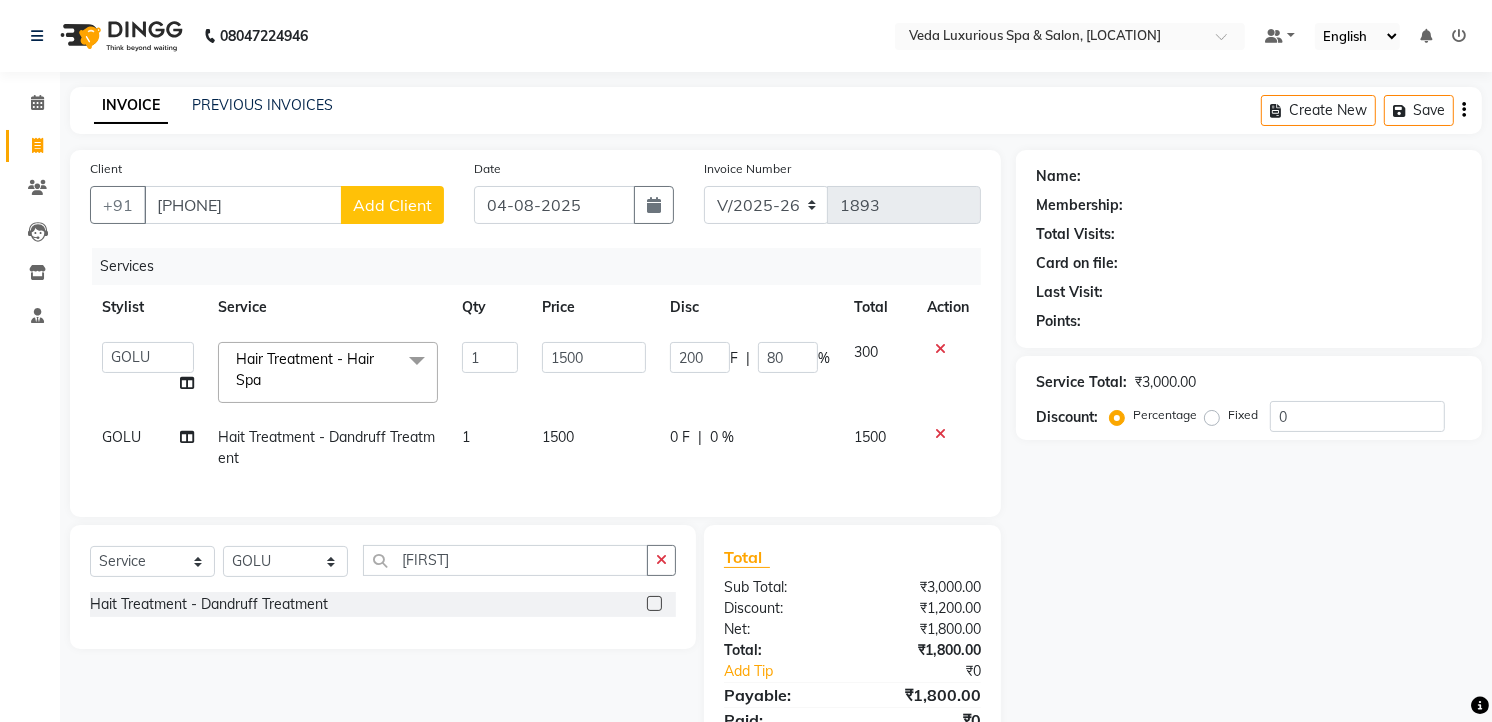 click on "Ankur GOLU Khushi kim lily Mahesh manu MOYA Nilam olivia RP seri VEDA Hair Treatment - Hair Spa x Spa Massage (Him/Her) - Deep Tissue Massage Spa Massage (Him/Her) - Hot Stone Massage Spa Massage (Him/Her) - Oil Therapy Spa Massage (Him/Her) - Body Scrub with Massage Spa Massage (Him/Her) - Foot Massage Spa Massage (Him/Her) - Body Scrub Spa Massage (Him/Her) - Aromatheraphy Massage Balinese Massage Head Massage Deep Tissue Massage 90 min Spa Massage Foot Massage Balinese Massage 90min Hot Oil Massage Four Hand Massage Swedish Massage Aromatheraphy (90 min) Body Scrub With Massage 4 Hand Traditional Thai Massage Steam Bath HEAD MASSAGE Face Clean Up Other Couple Massage (60 M) (Married only) Couple Massage (90 M) (Married only) Deep Tissue Massage Deep Tissue Massage (90 min) Body Scrub With Massage Head ,Neck,Shoulder,Back Dry Massage Retreate Spa Package - 2 Hours Pamper Me(Head Massage, Body Scrub, Body Massage, Veda Mocktail Drink) Retreate Spa Package - 2 Hours (up) 1" 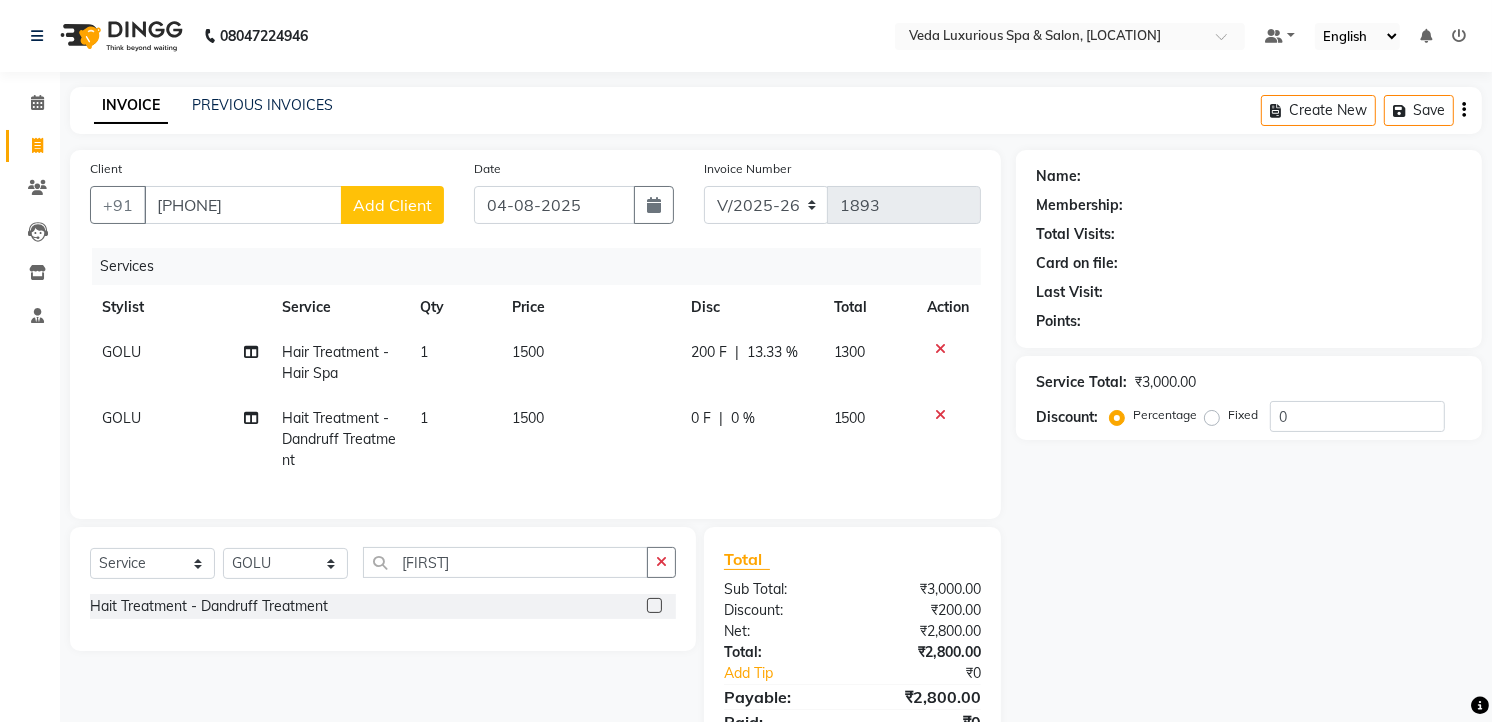 click on "200 F" 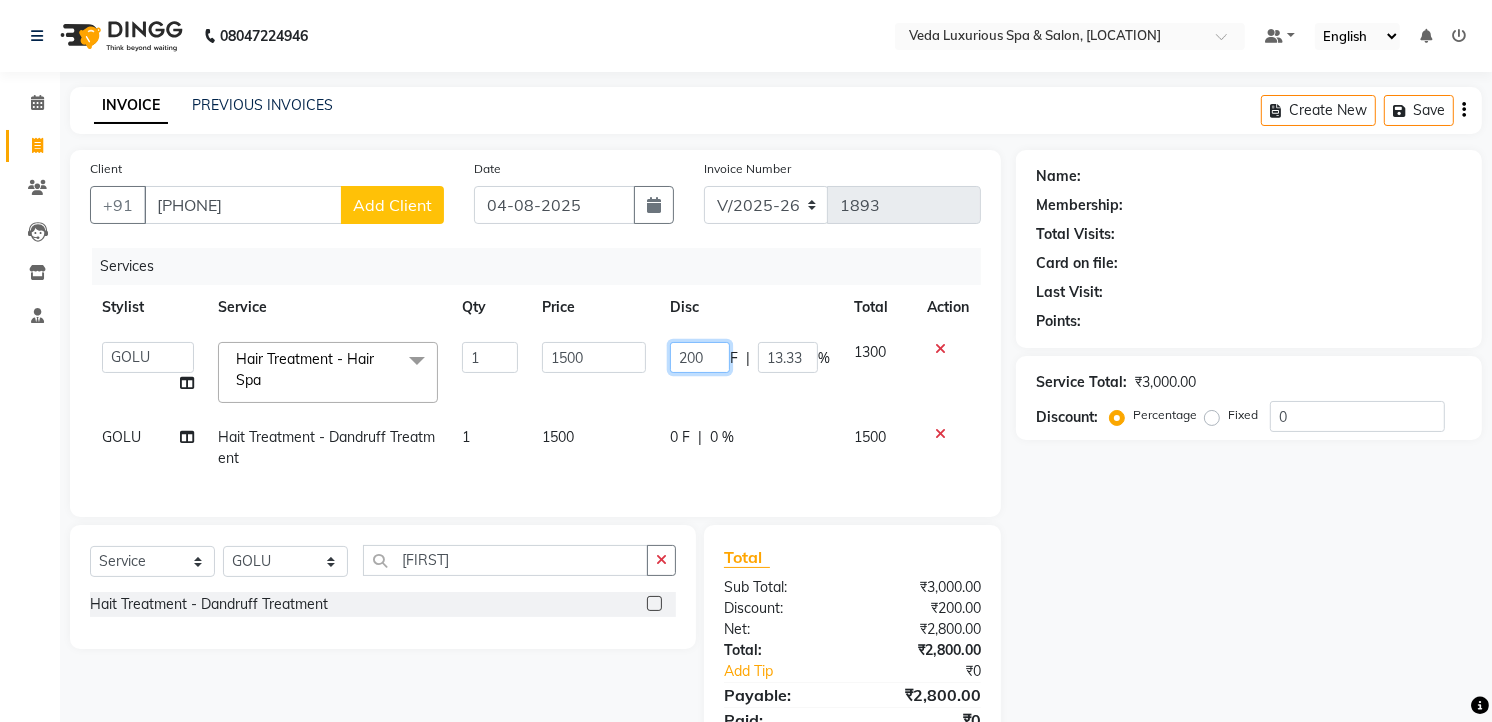 click on "200" 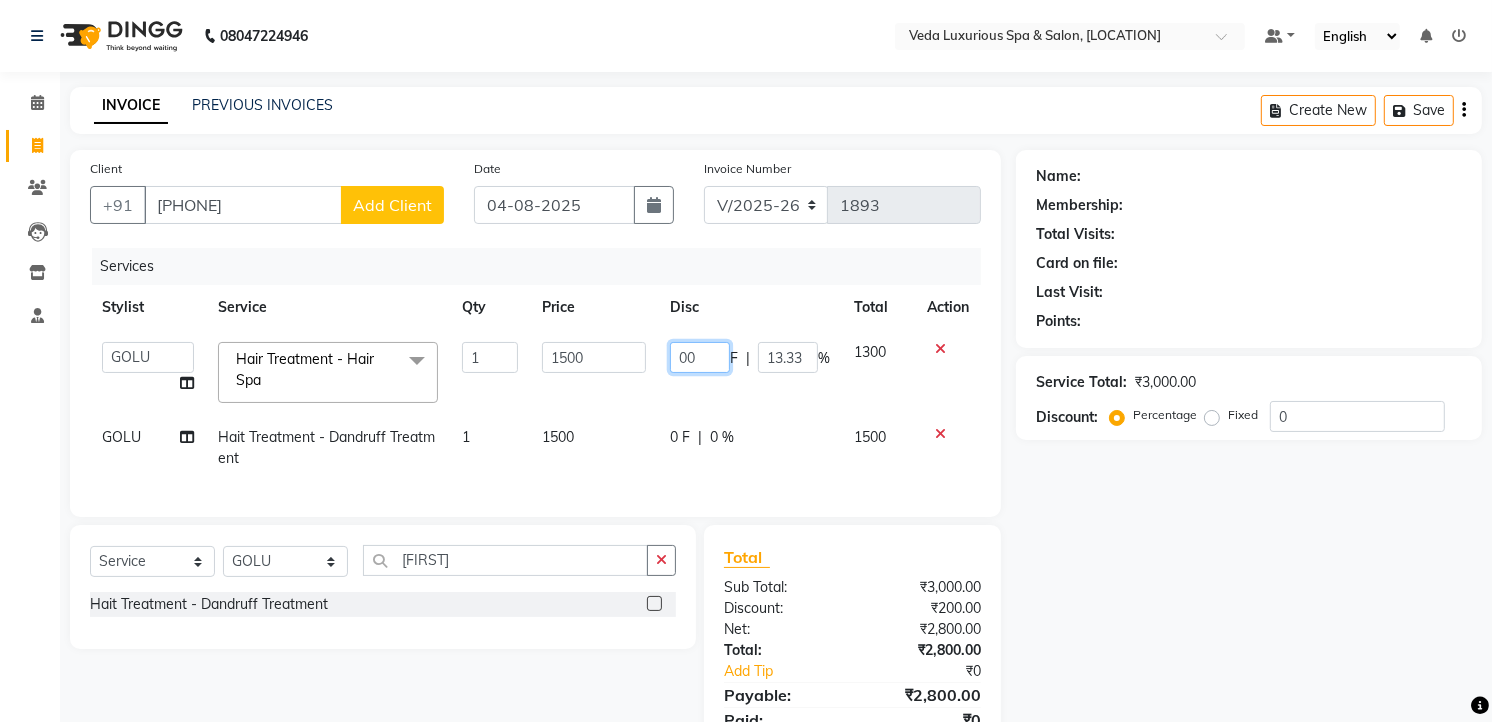 type on "300" 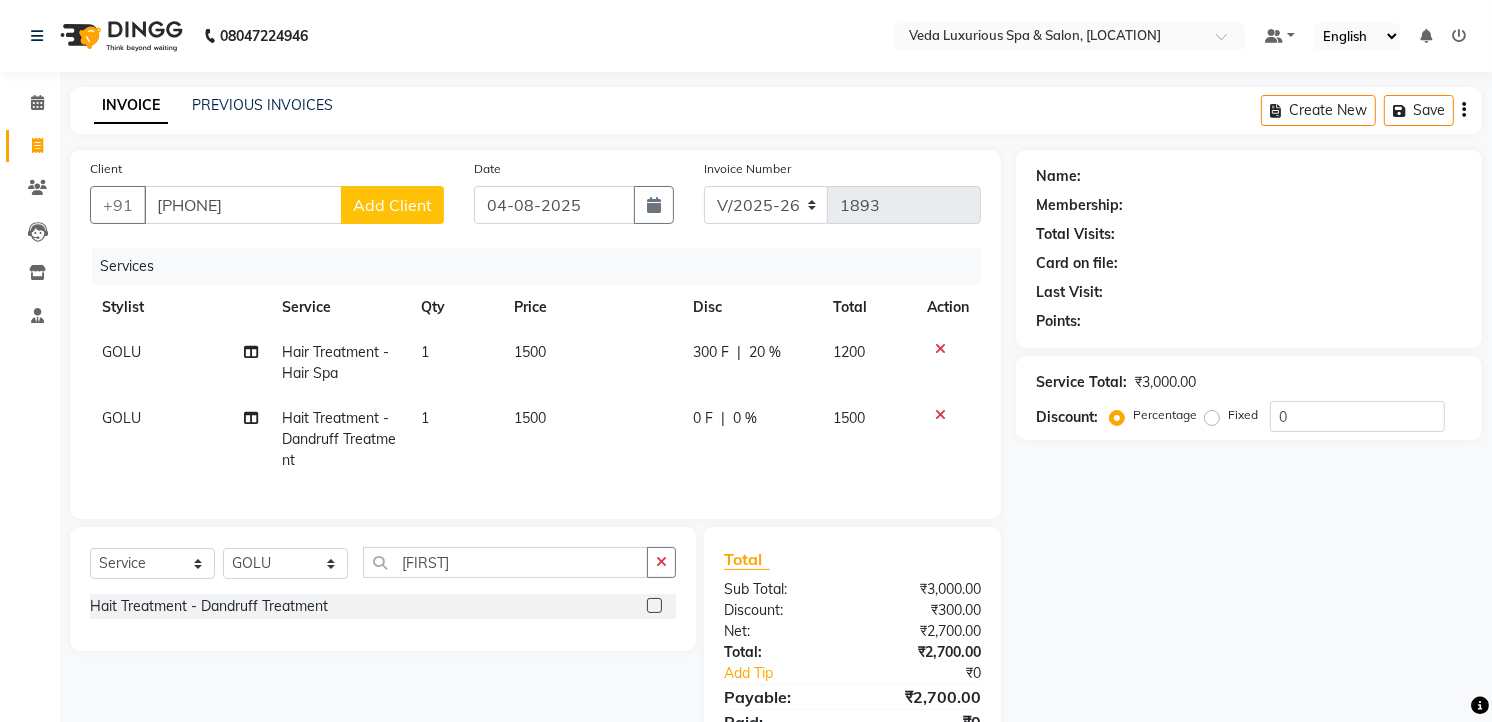 click on "1500" 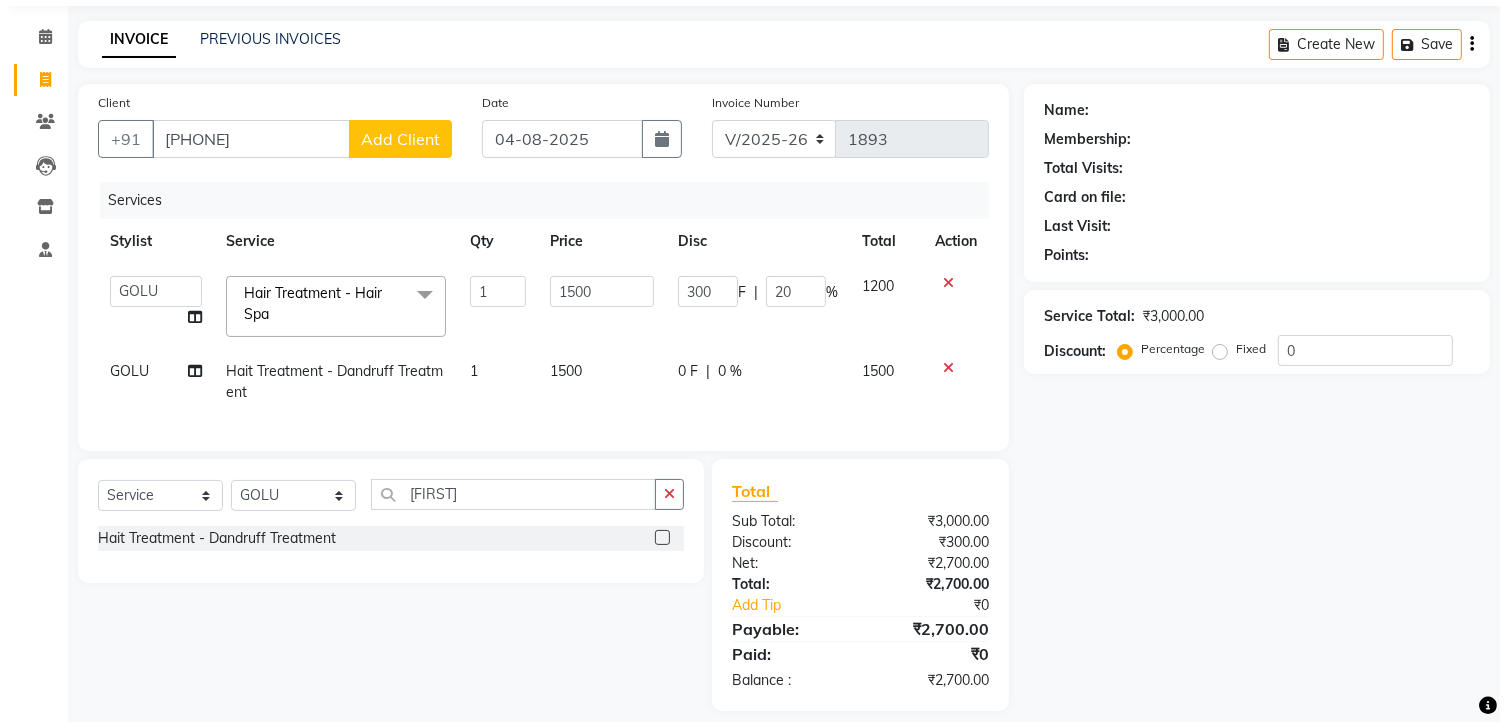 scroll, scrollTop: 102, scrollLeft: 0, axis: vertical 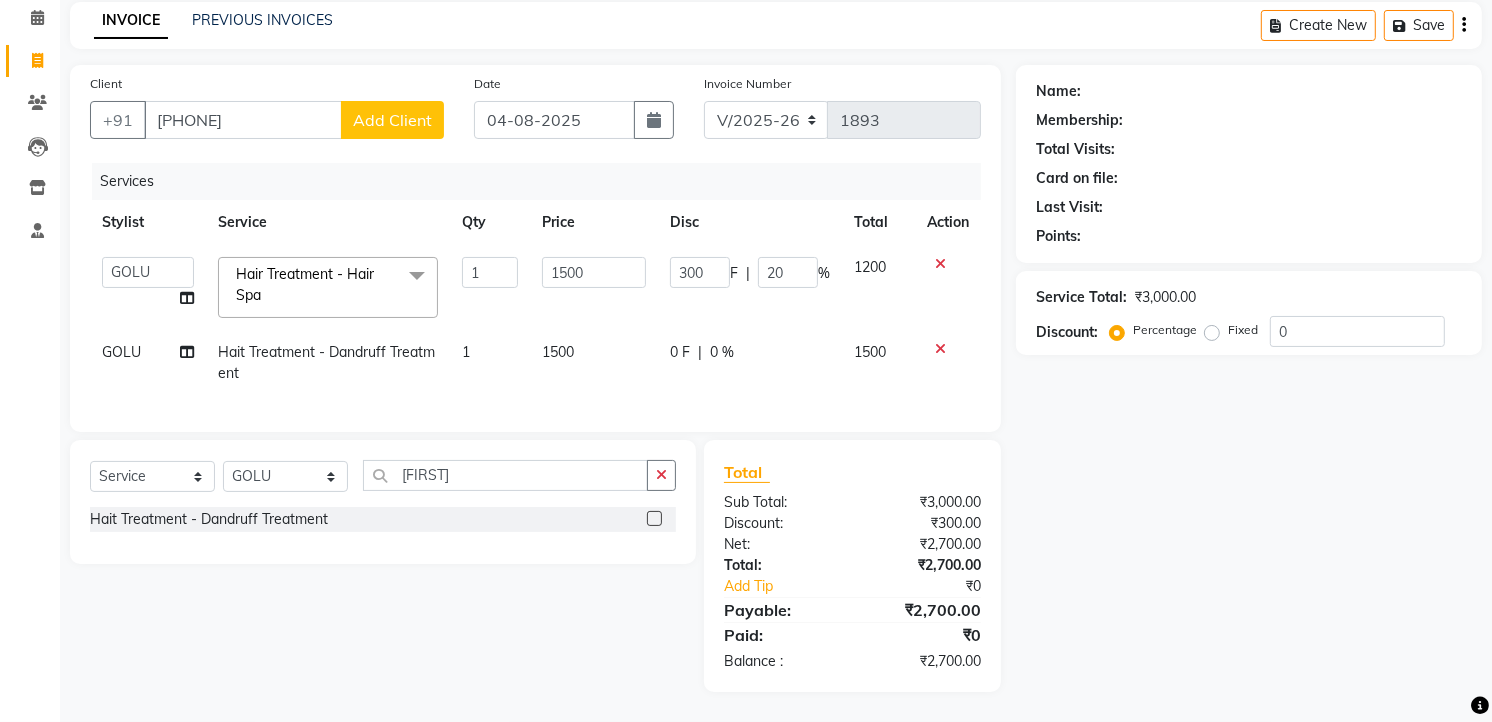 click on "Add Client" 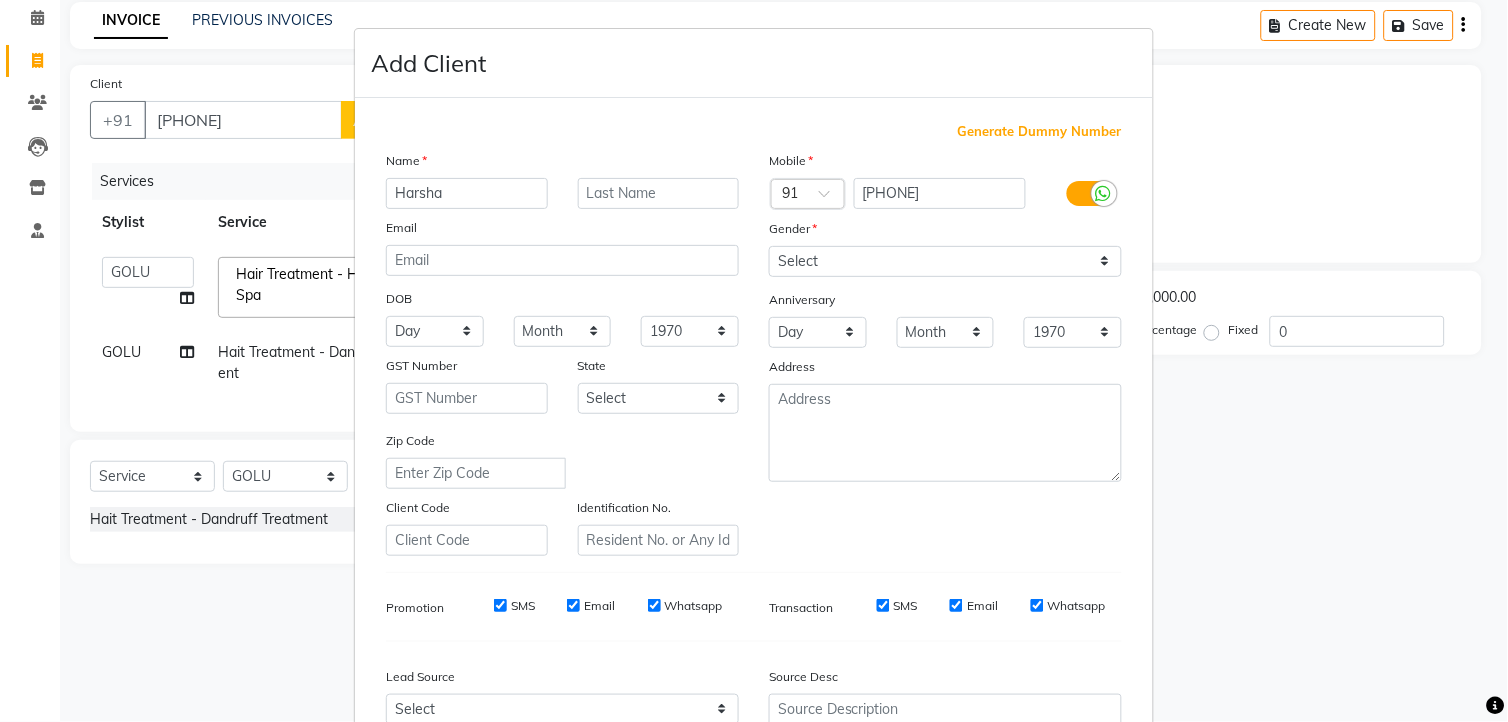 type on "Harsha" 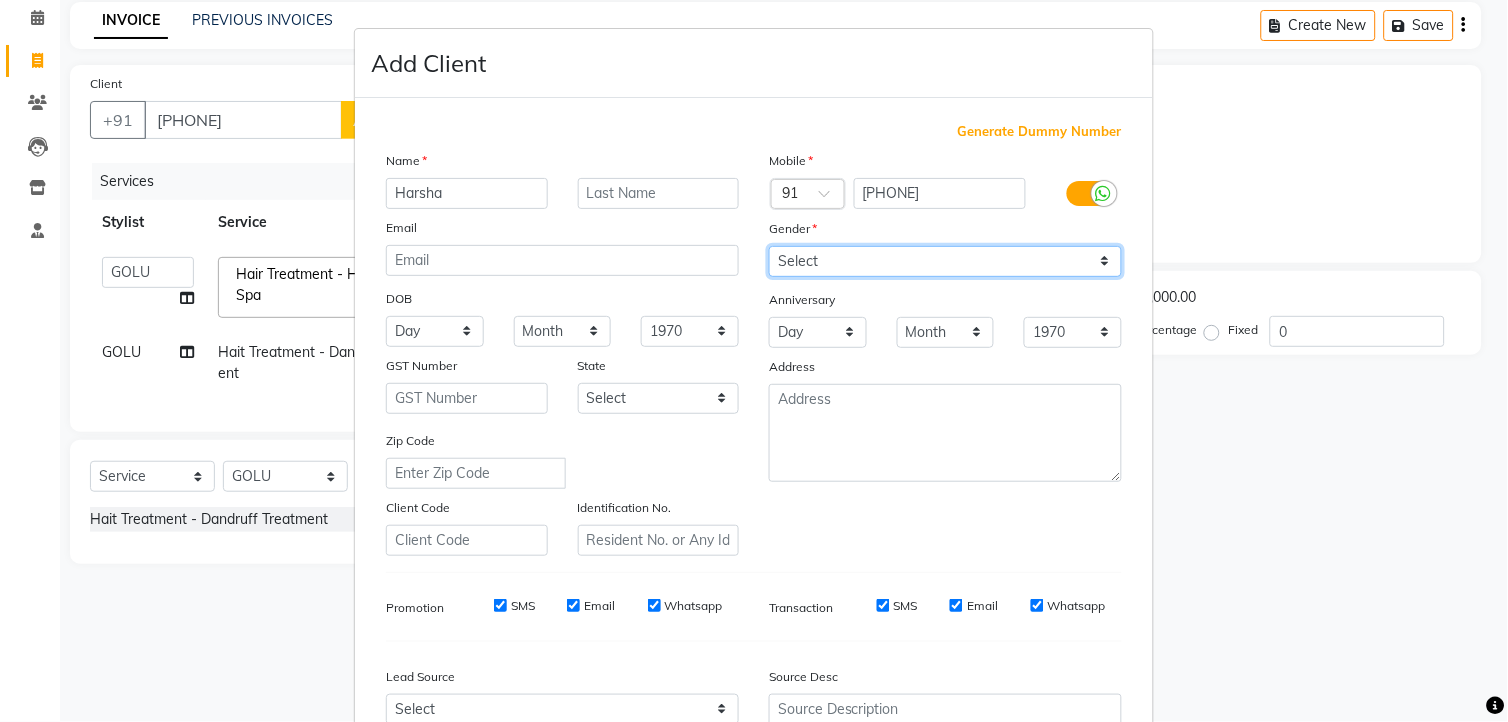 click on "Select Male Female Other Prefer Not To Say" at bounding box center (945, 261) 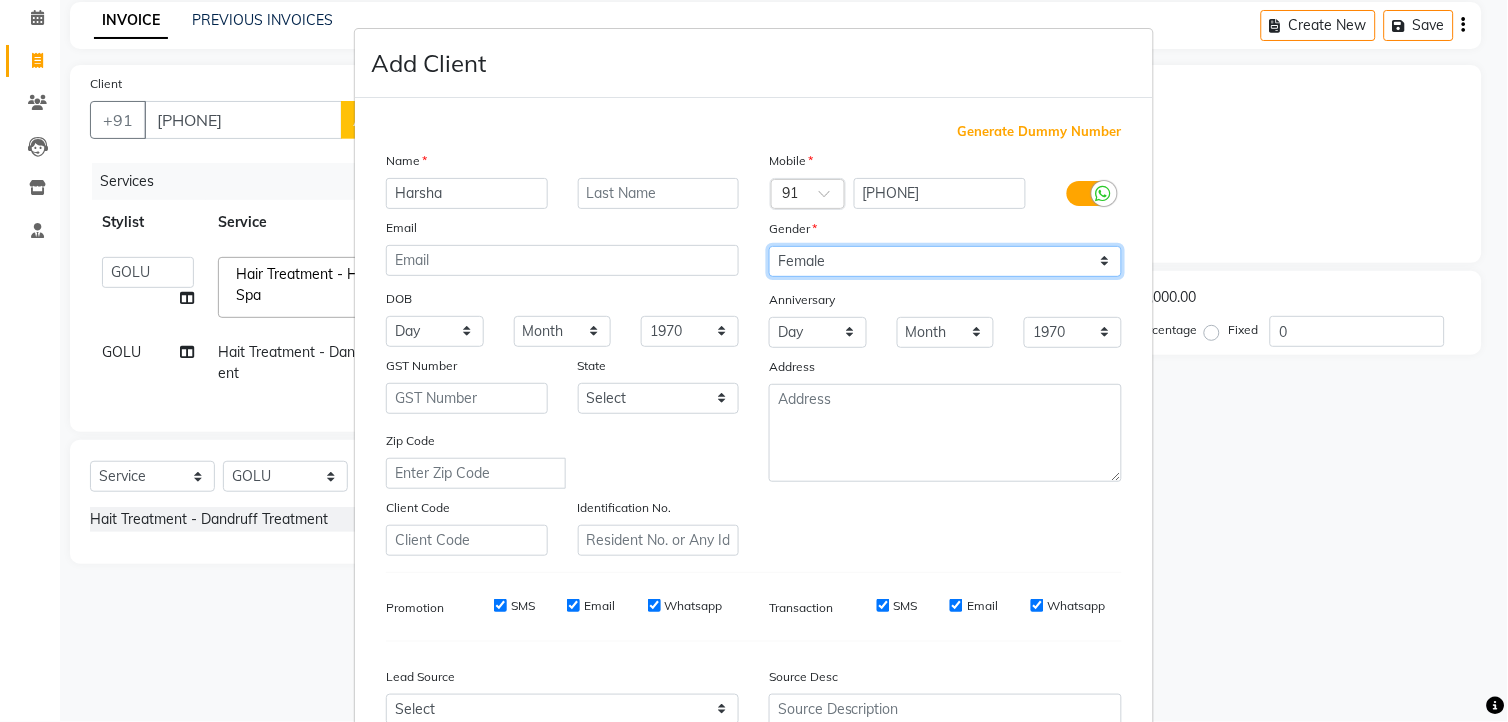 click on "Select Male Female Other Prefer Not To Say" at bounding box center (945, 261) 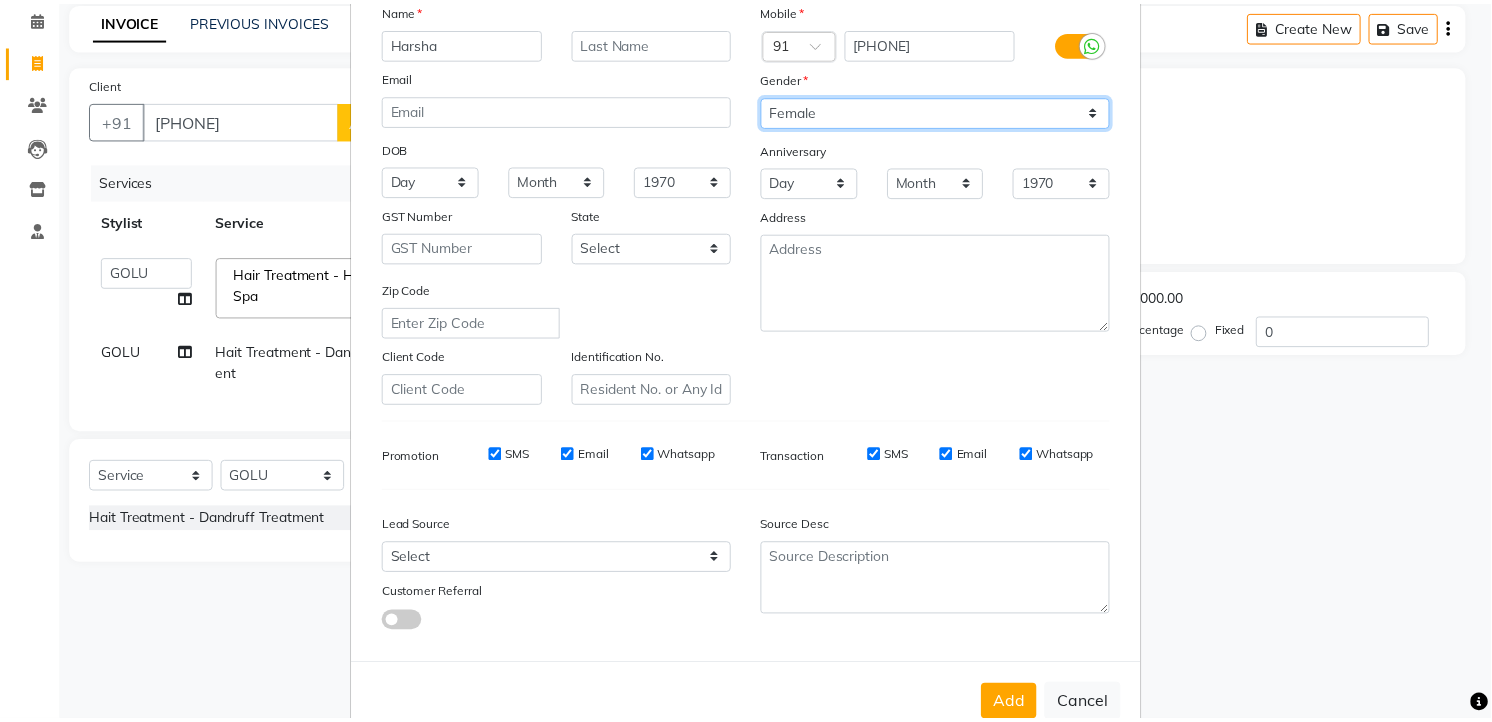 scroll, scrollTop: 202, scrollLeft: 0, axis: vertical 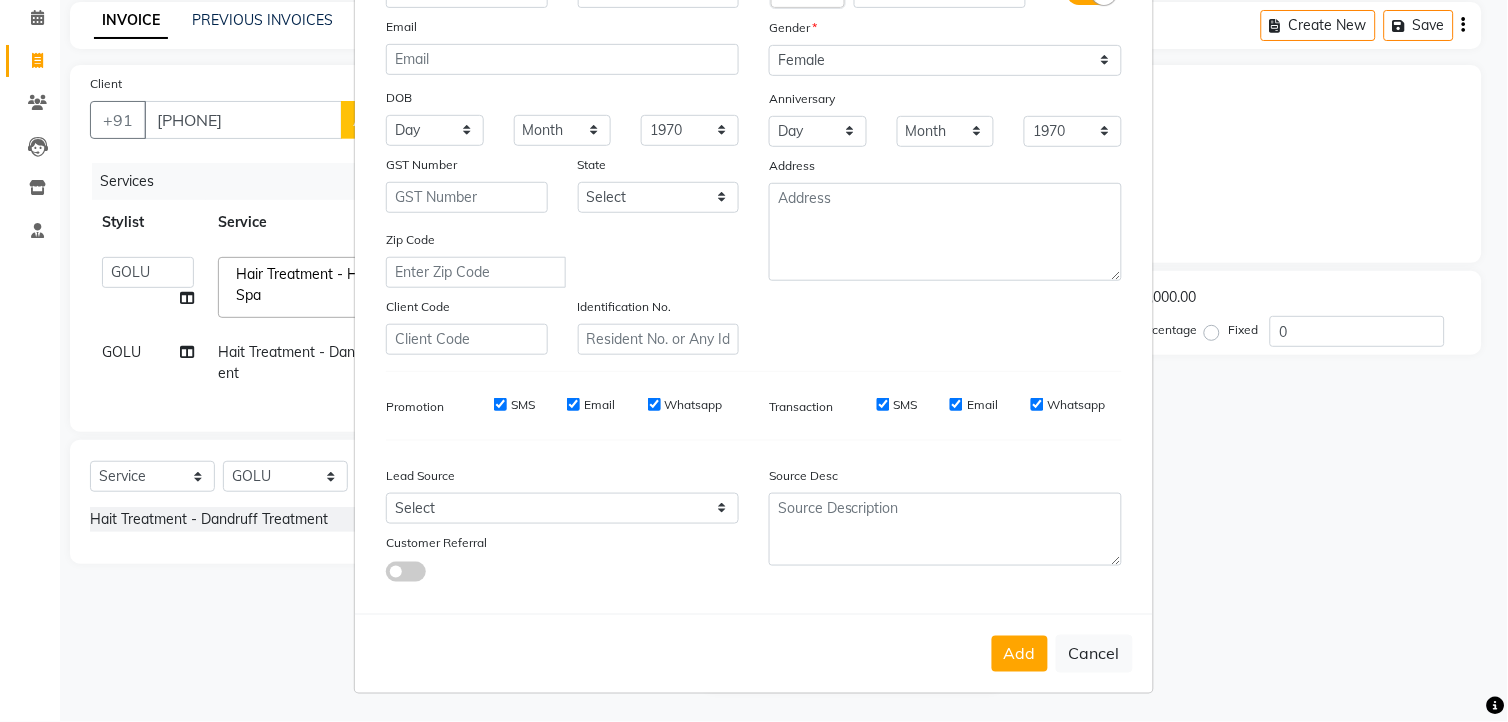 click on "Add" at bounding box center (1020, 654) 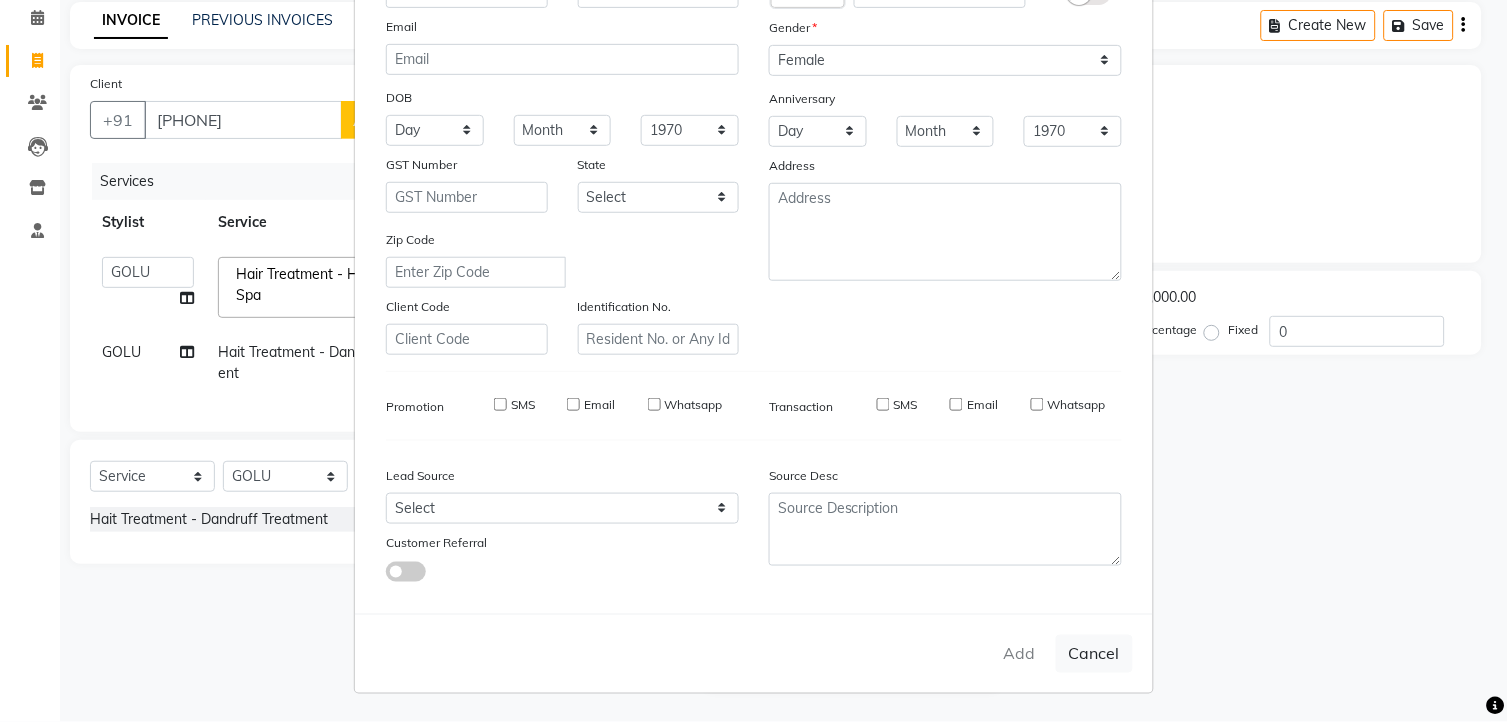 type on "0" 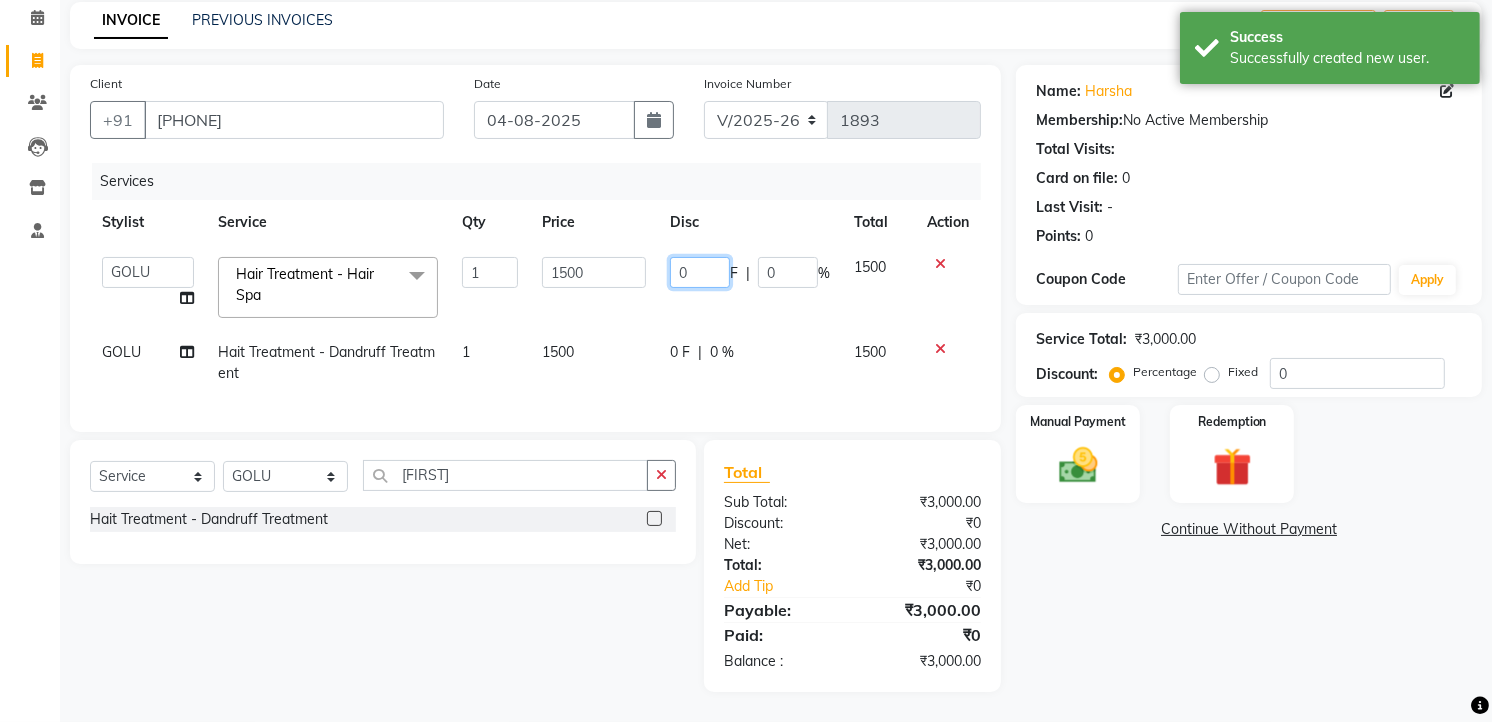drag, startPoint x: 703, startPoint y: 262, endPoint x: 721, endPoint y: 263, distance: 18.027756 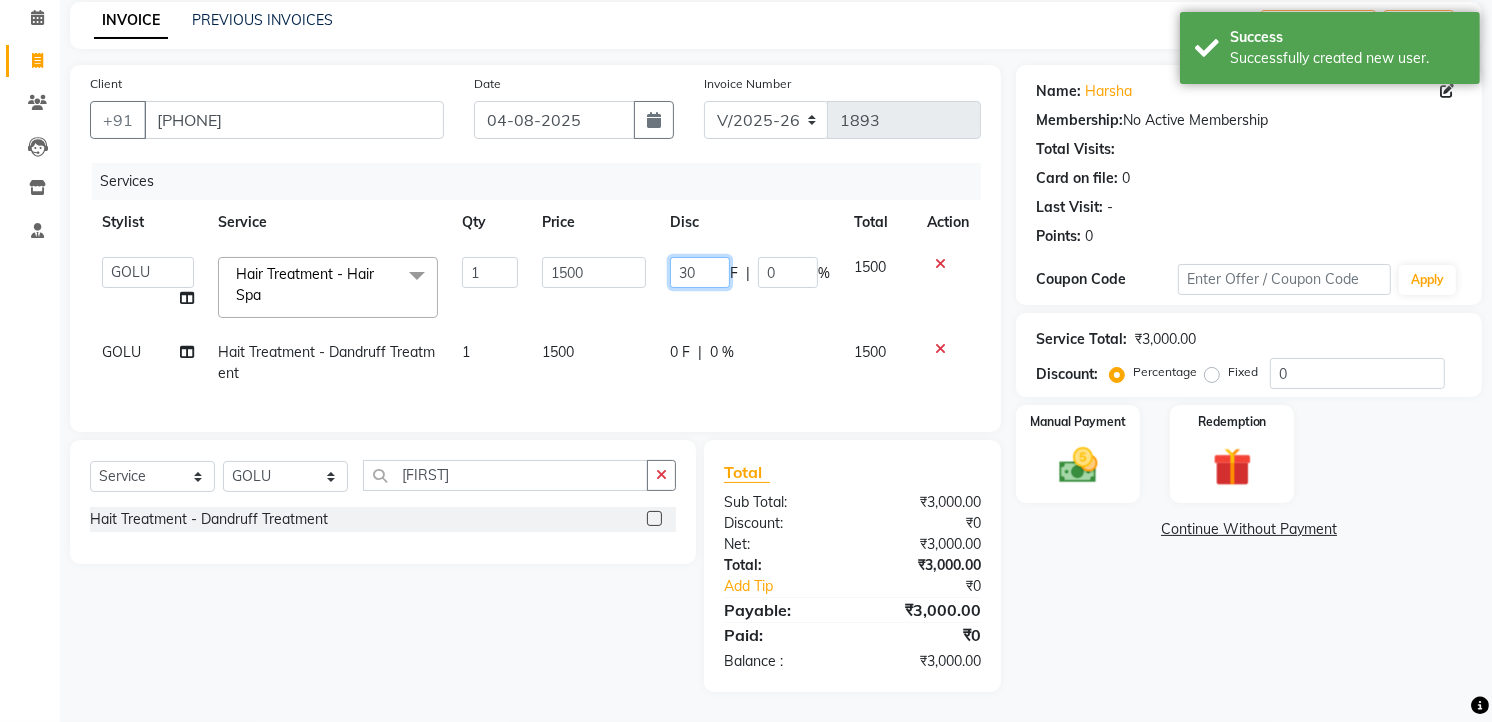 type on "300" 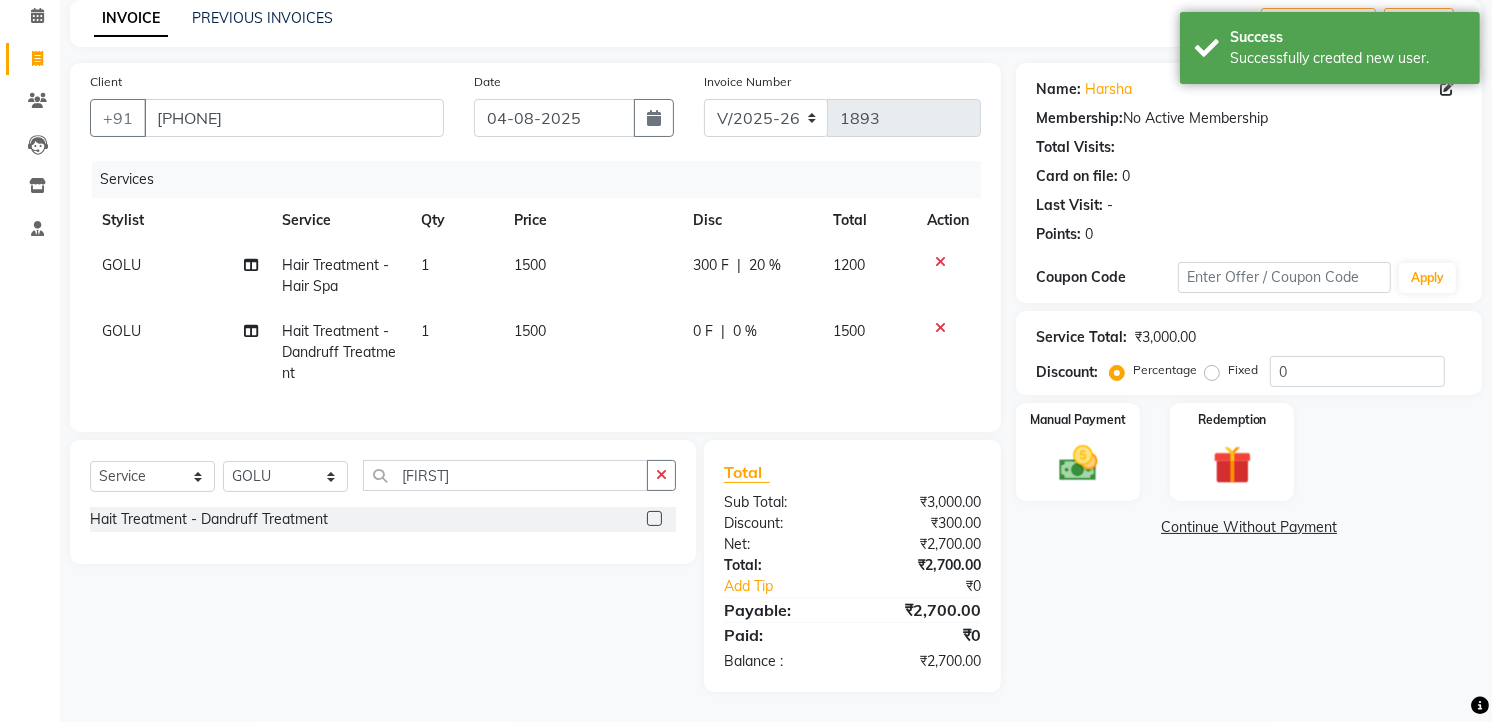 click on "[FIRST] Hair Treatment - Hair Spa 1 1500 300 F | 20 % 1200 [FIRST] Hait Treatment - Dandruff Treatment 1 1500 0 F | 0 % 1500" 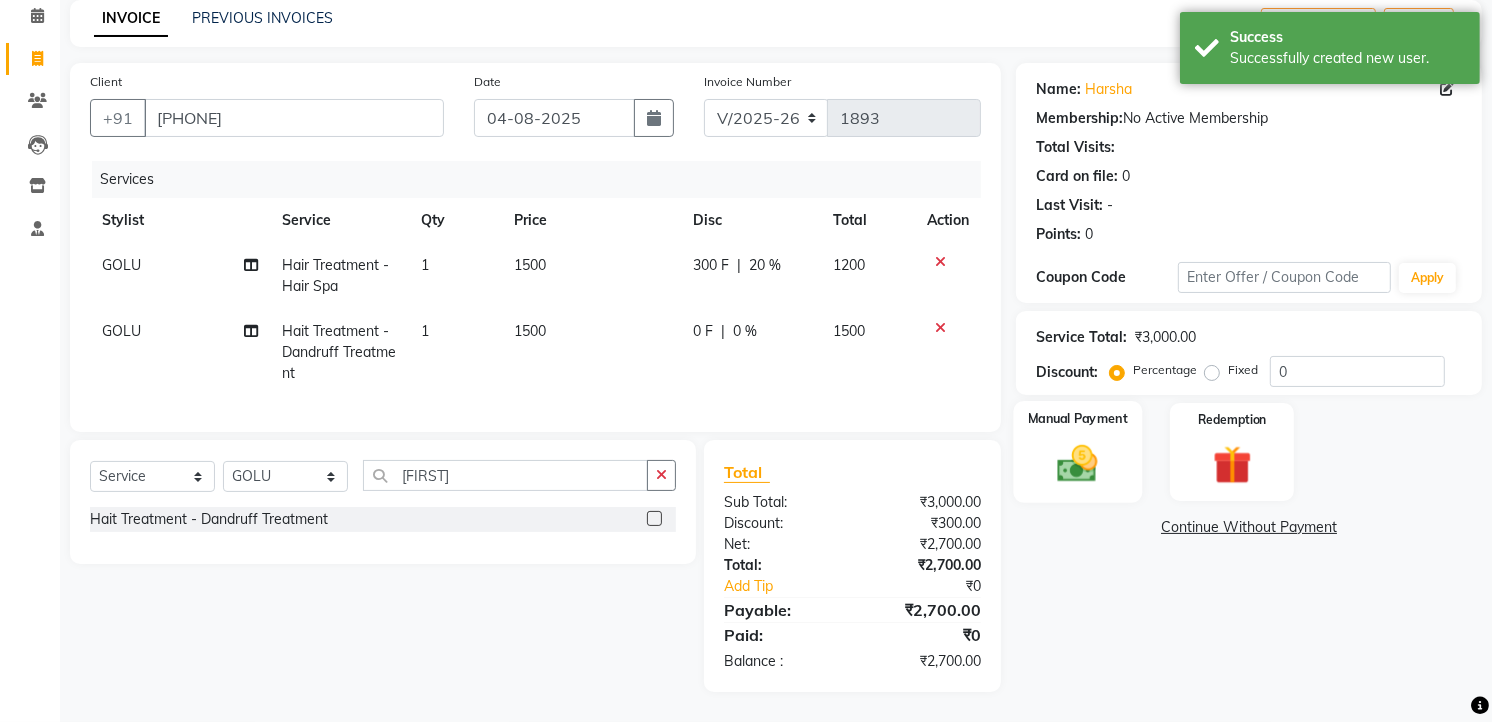 click 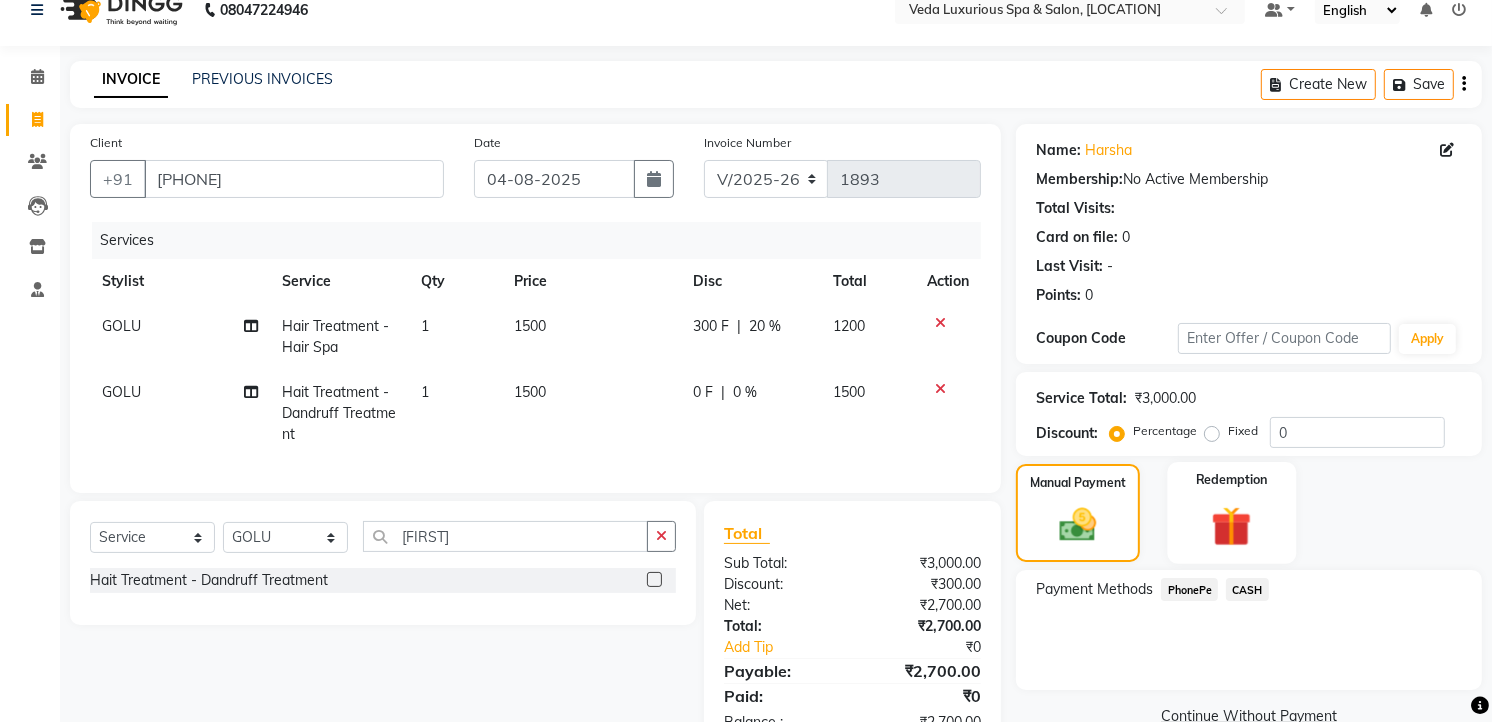 scroll, scrollTop: 103, scrollLeft: 0, axis: vertical 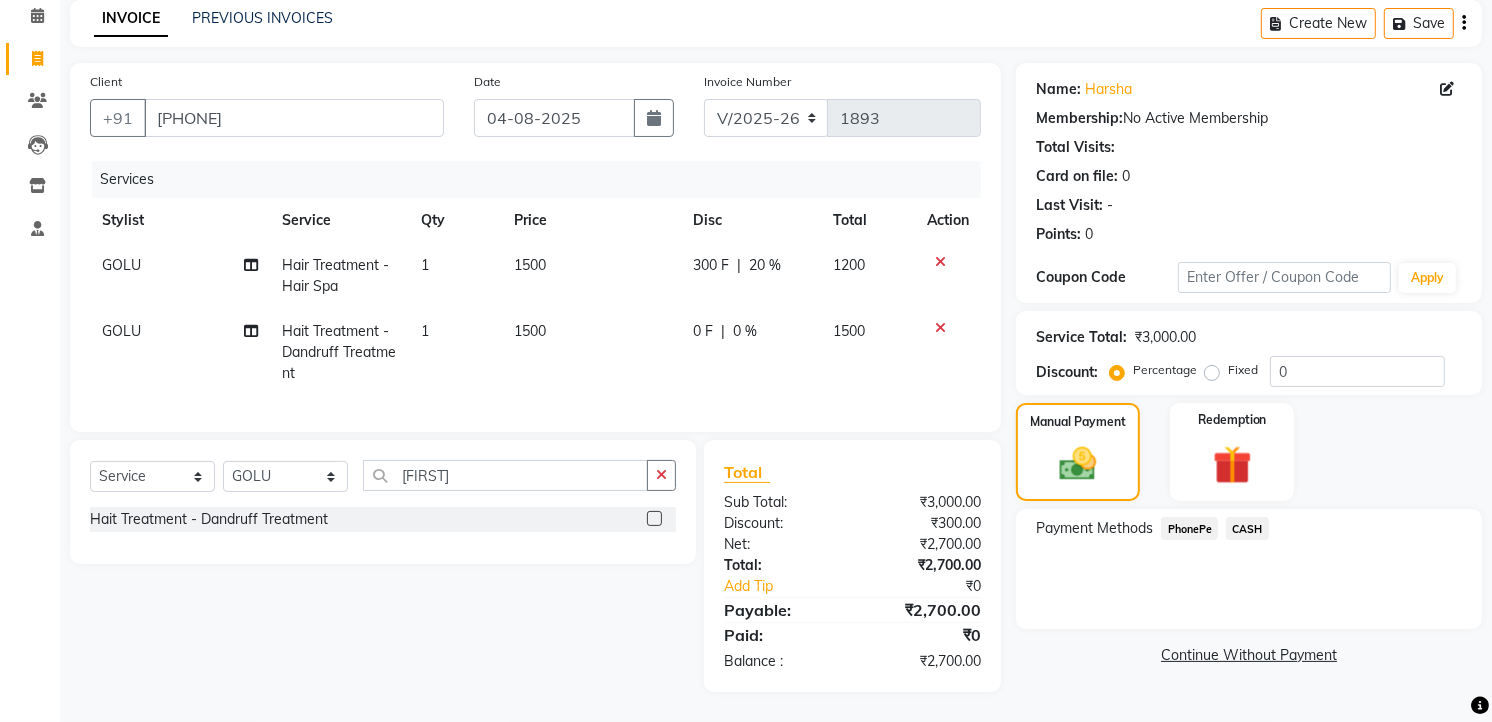 click on "PhonePe" 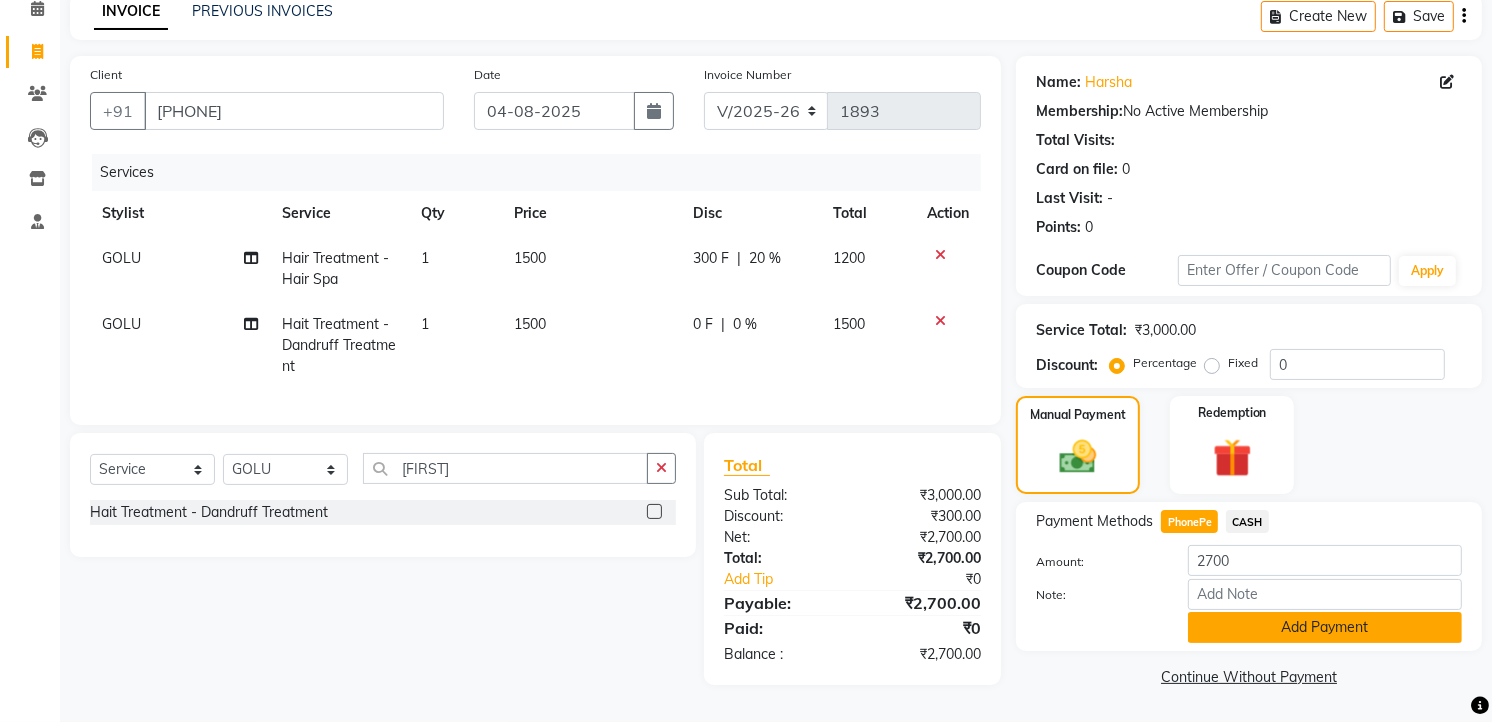 click on "Add Payment" 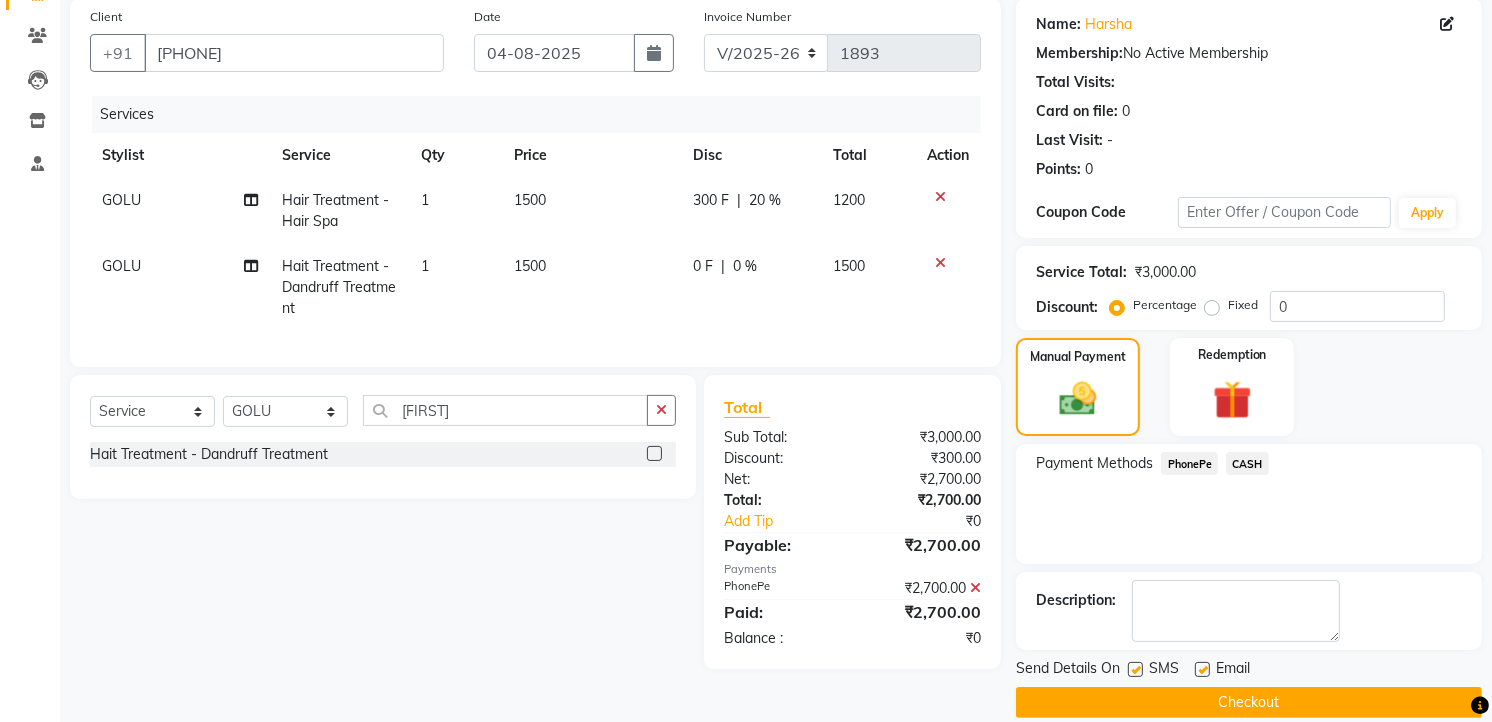 scroll, scrollTop: 177, scrollLeft: 0, axis: vertical 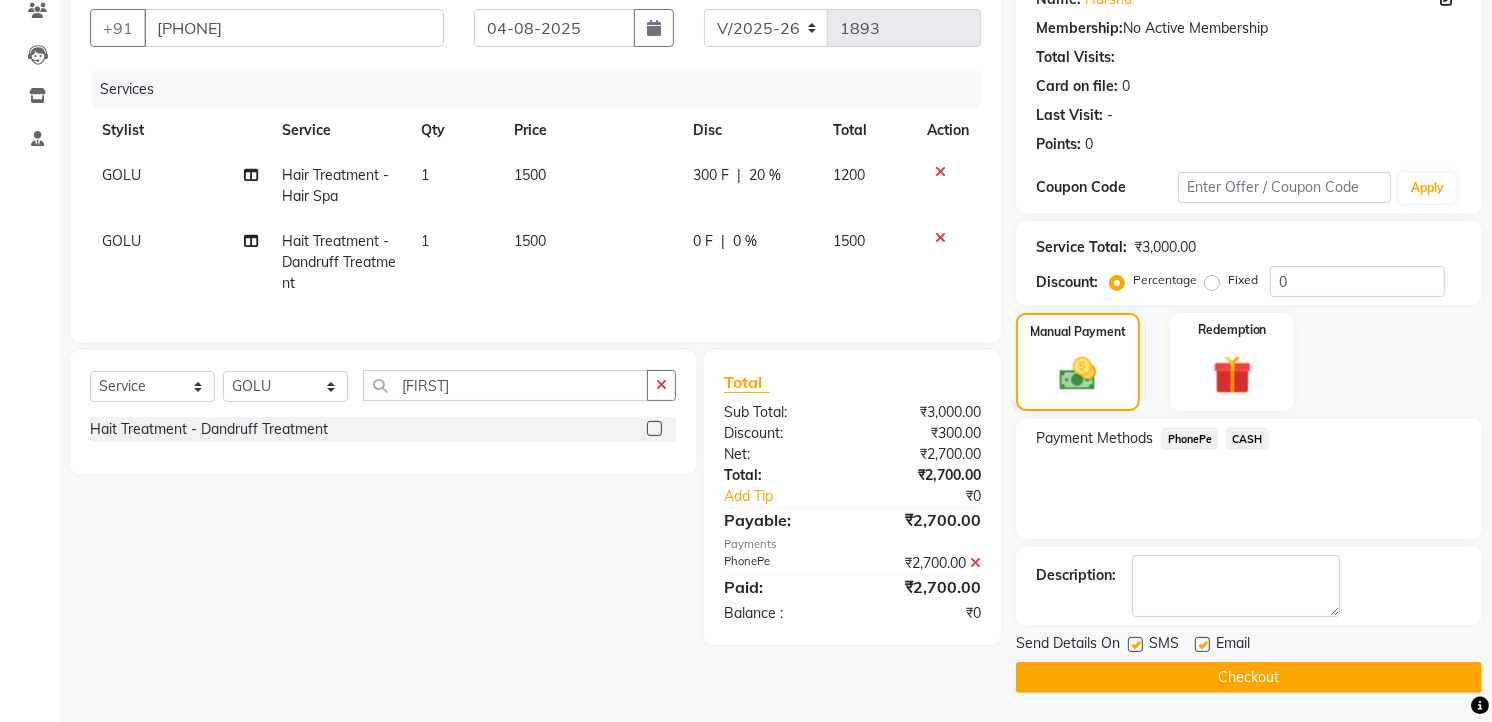 click on "Checkout" 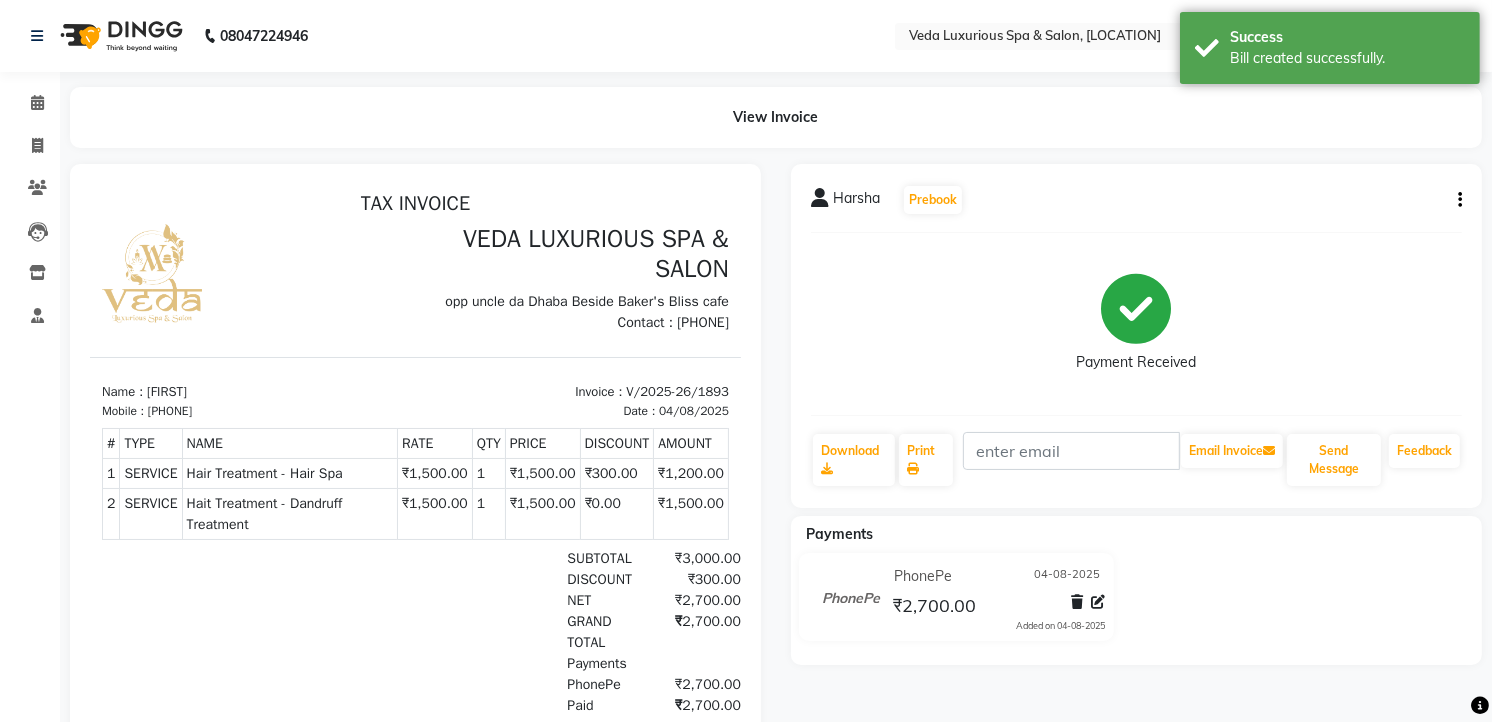 scroll, scrollTop: 0, scrollLeft: 0, axis: both 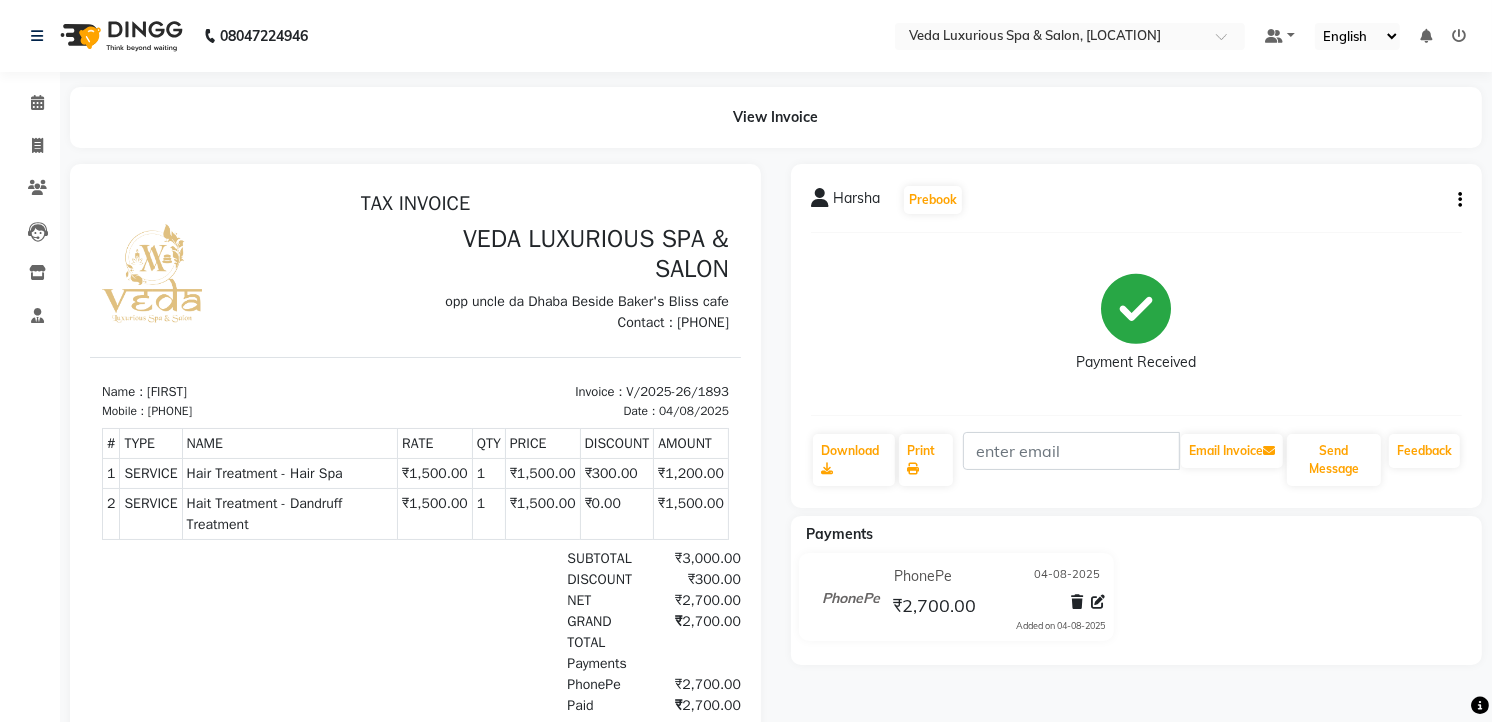 click on "PhonePe" at bounding box center [592, 683] 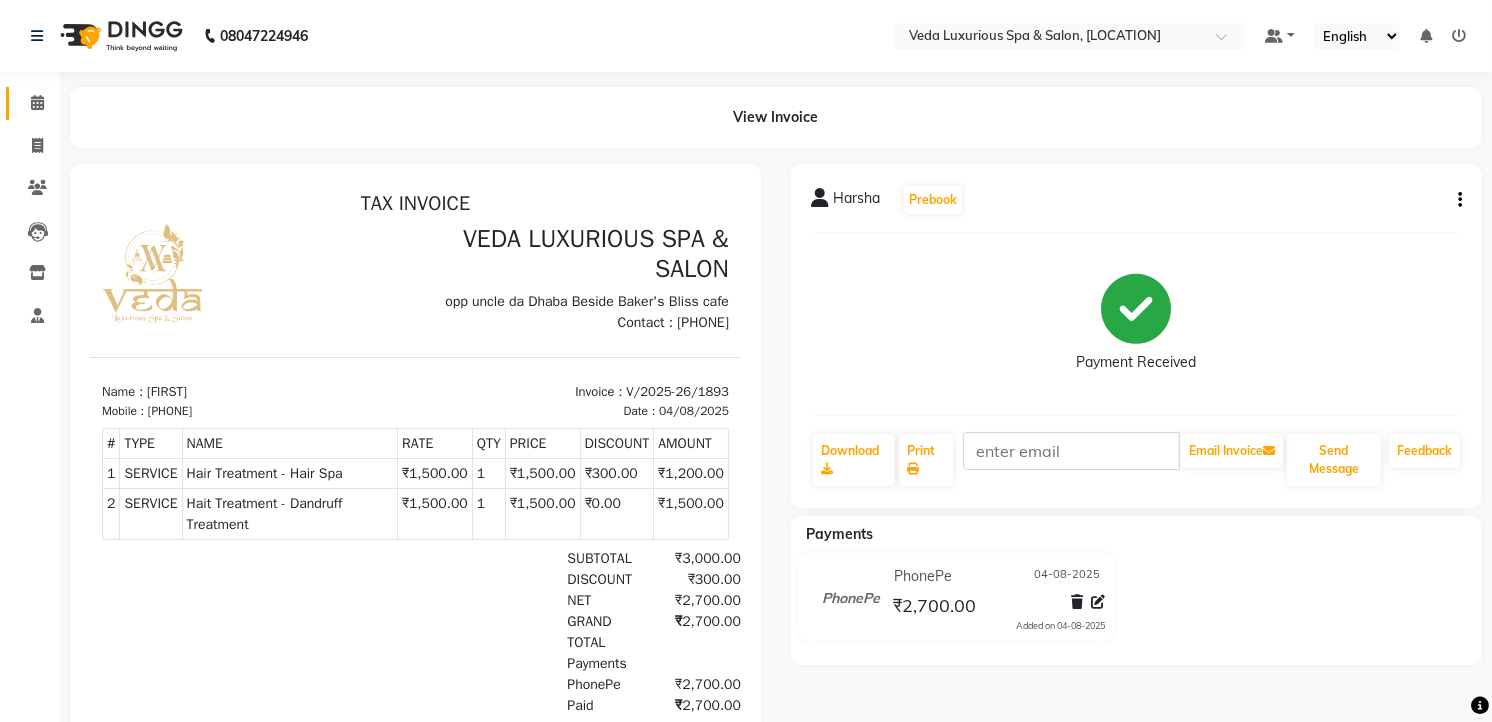 drag, startPoint x: 33, startPoint y: 85, endPoint x: 28, endPoint y: 104, distance: 19.646883 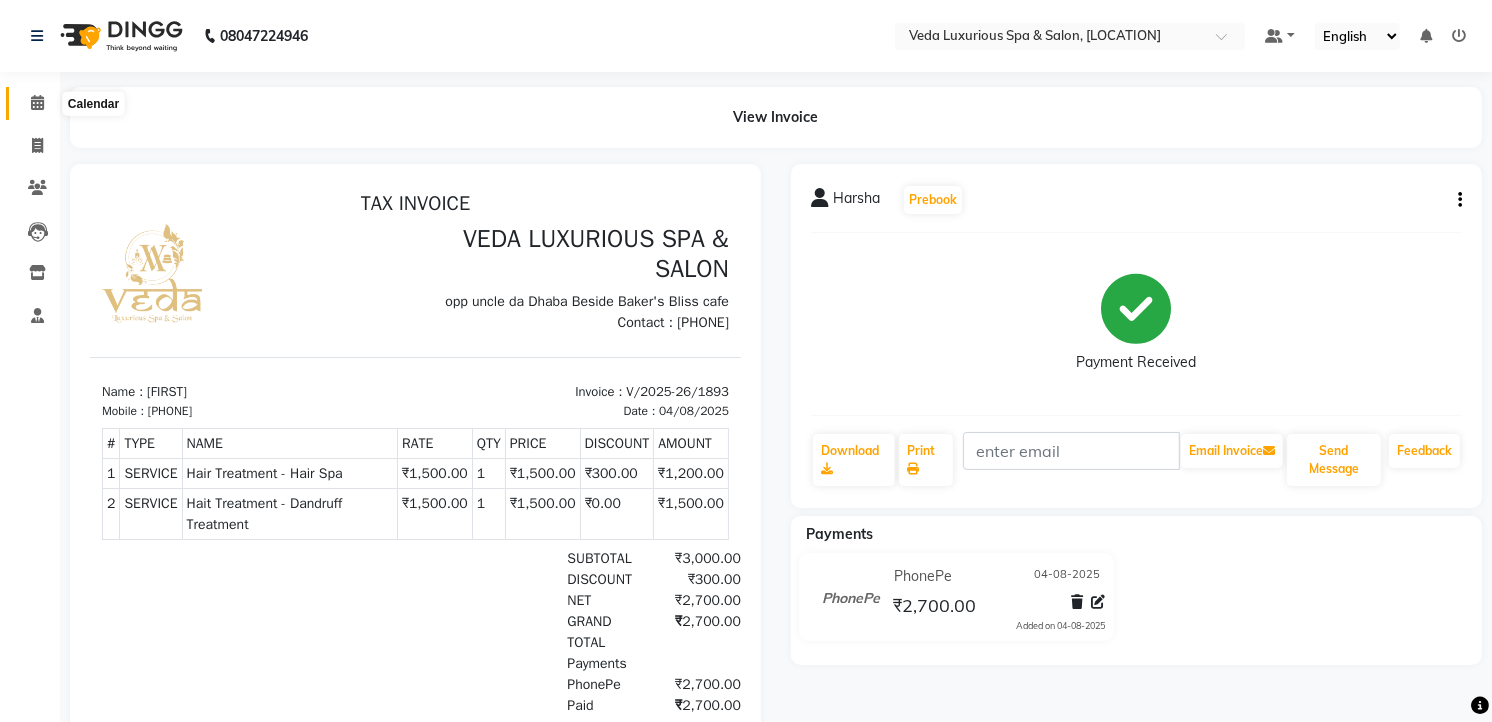 click 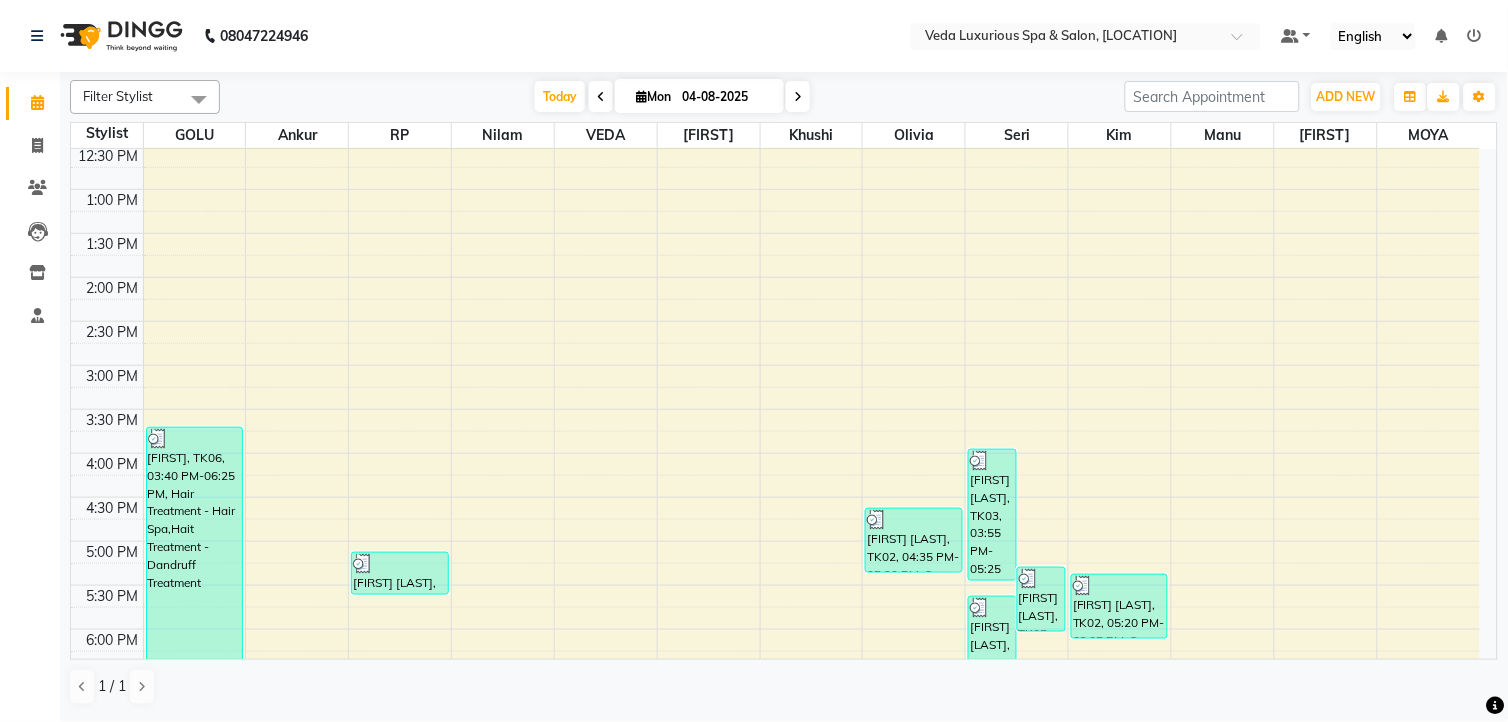 scroll, scrollTop: 222, scrollLeft: 0, axis: vertical 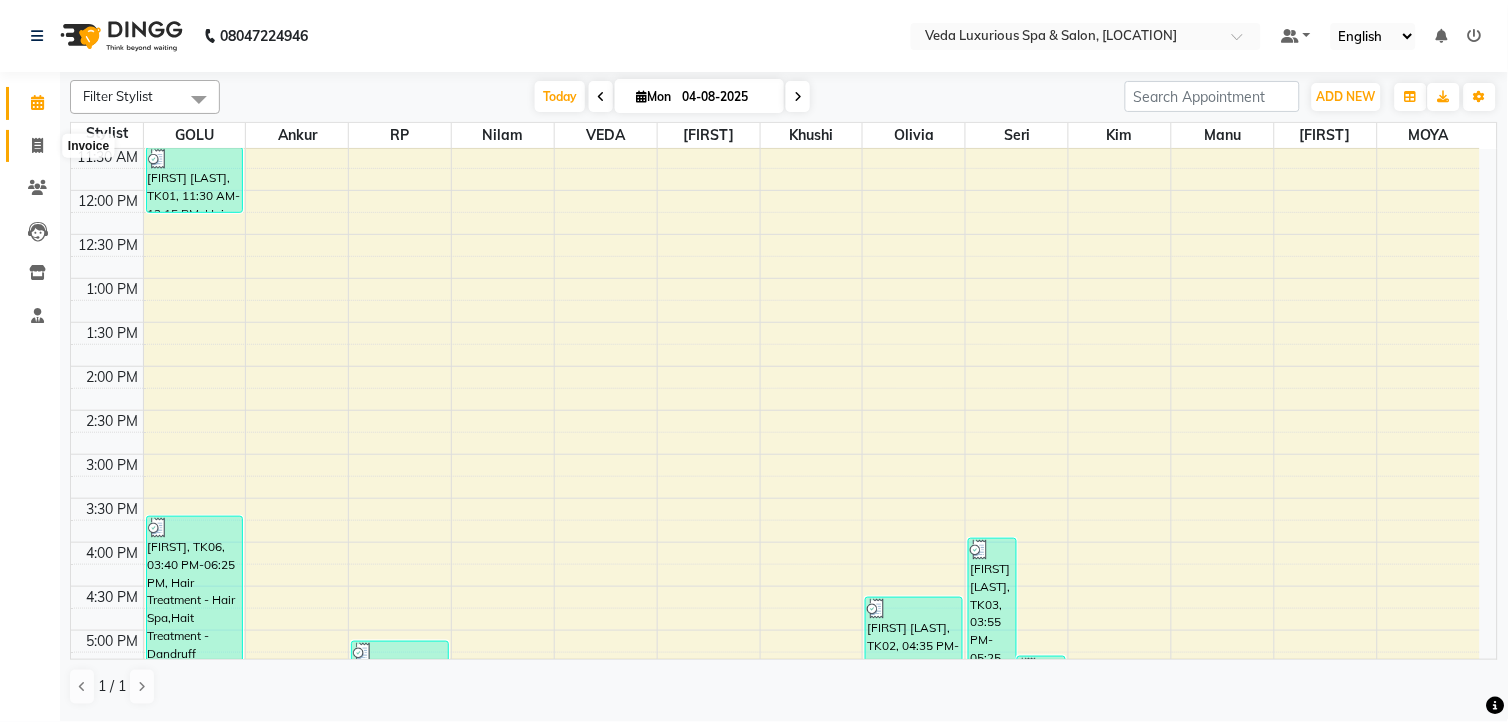drag, startPoint x: 30, startPoint y: 145, endPoint x: 68, endPoint y: 155, distance: 39.293766 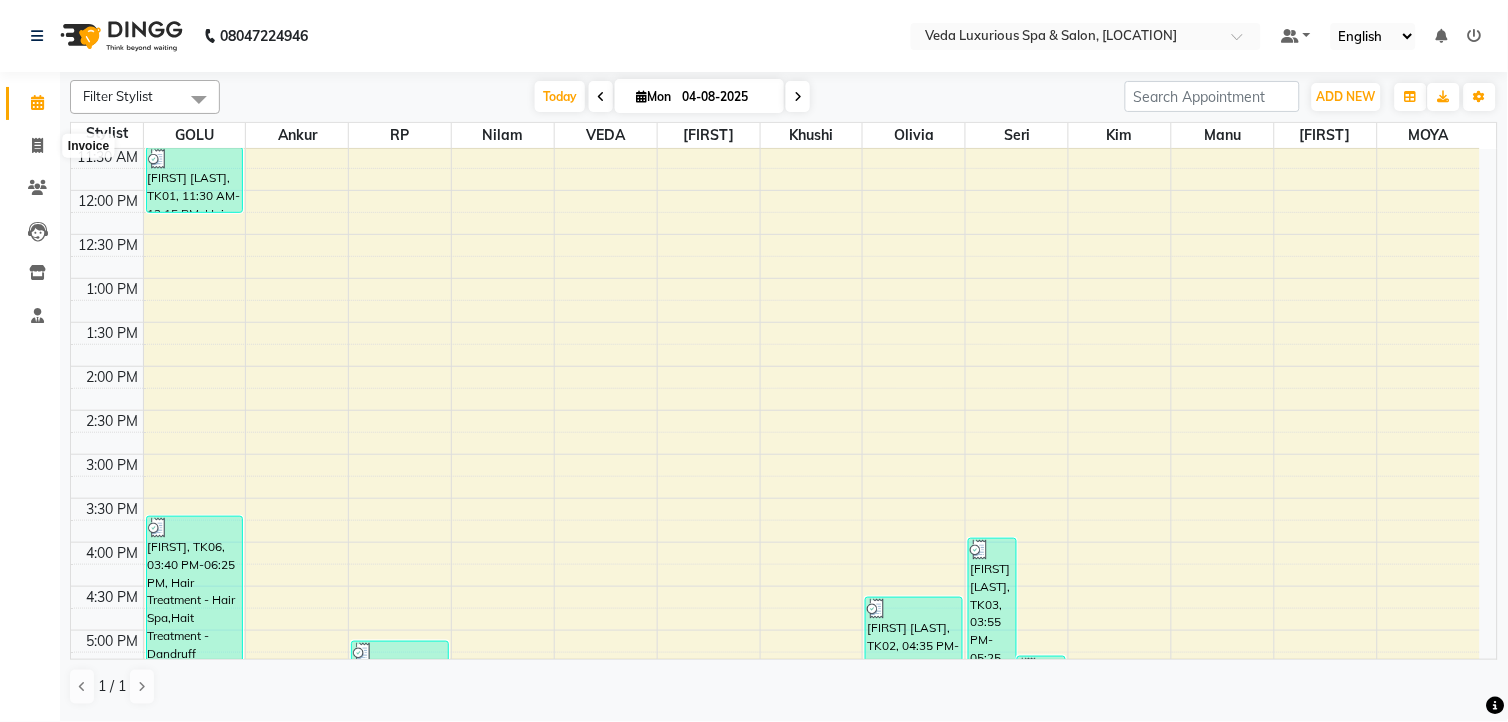 select on "service" 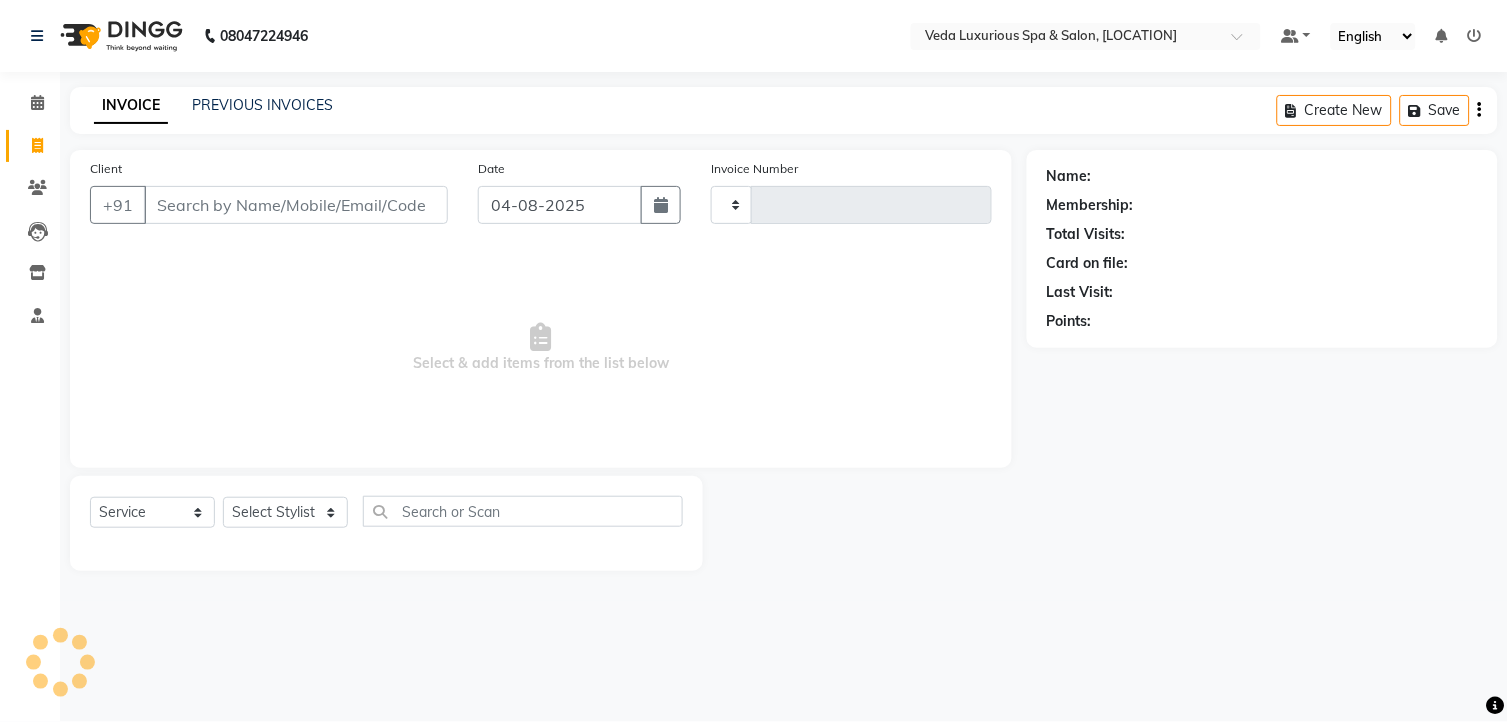 type on "1894" 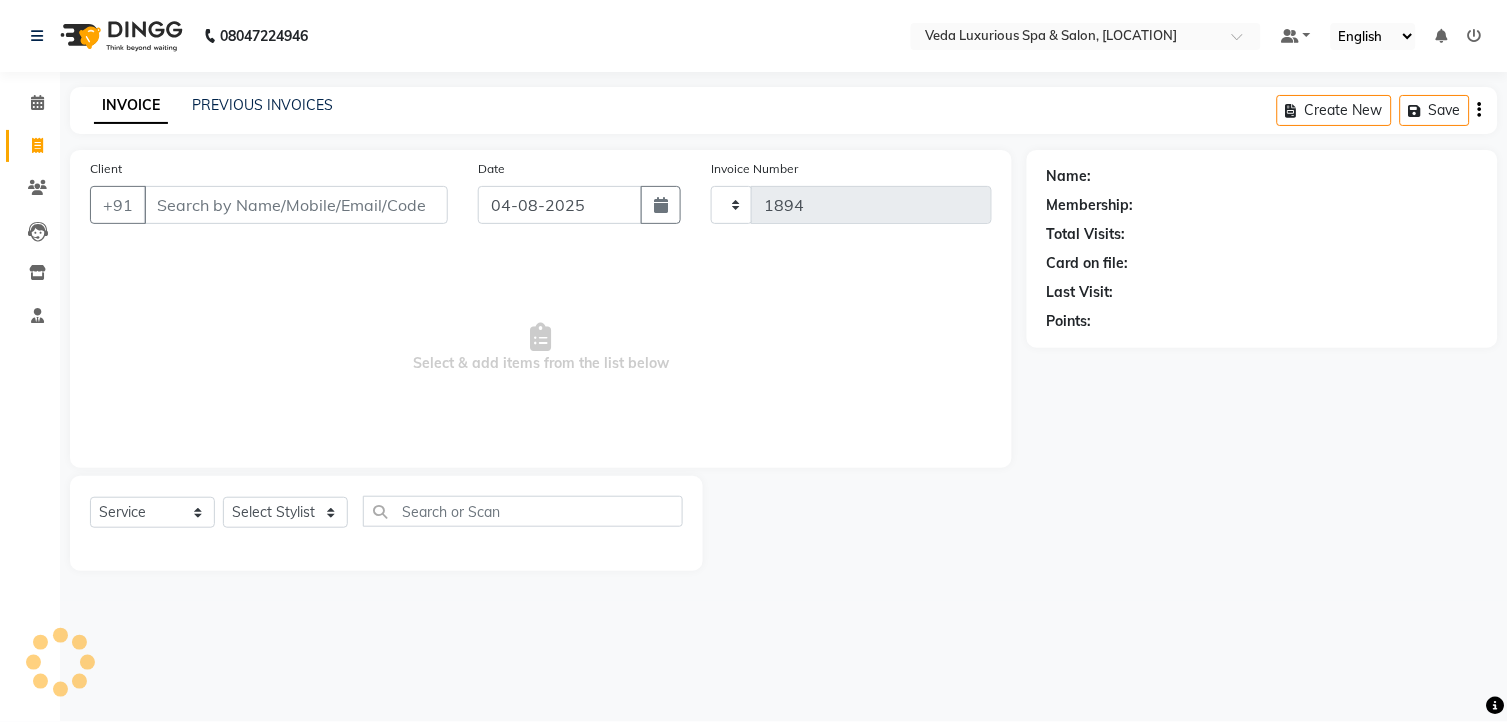 select on "4666" 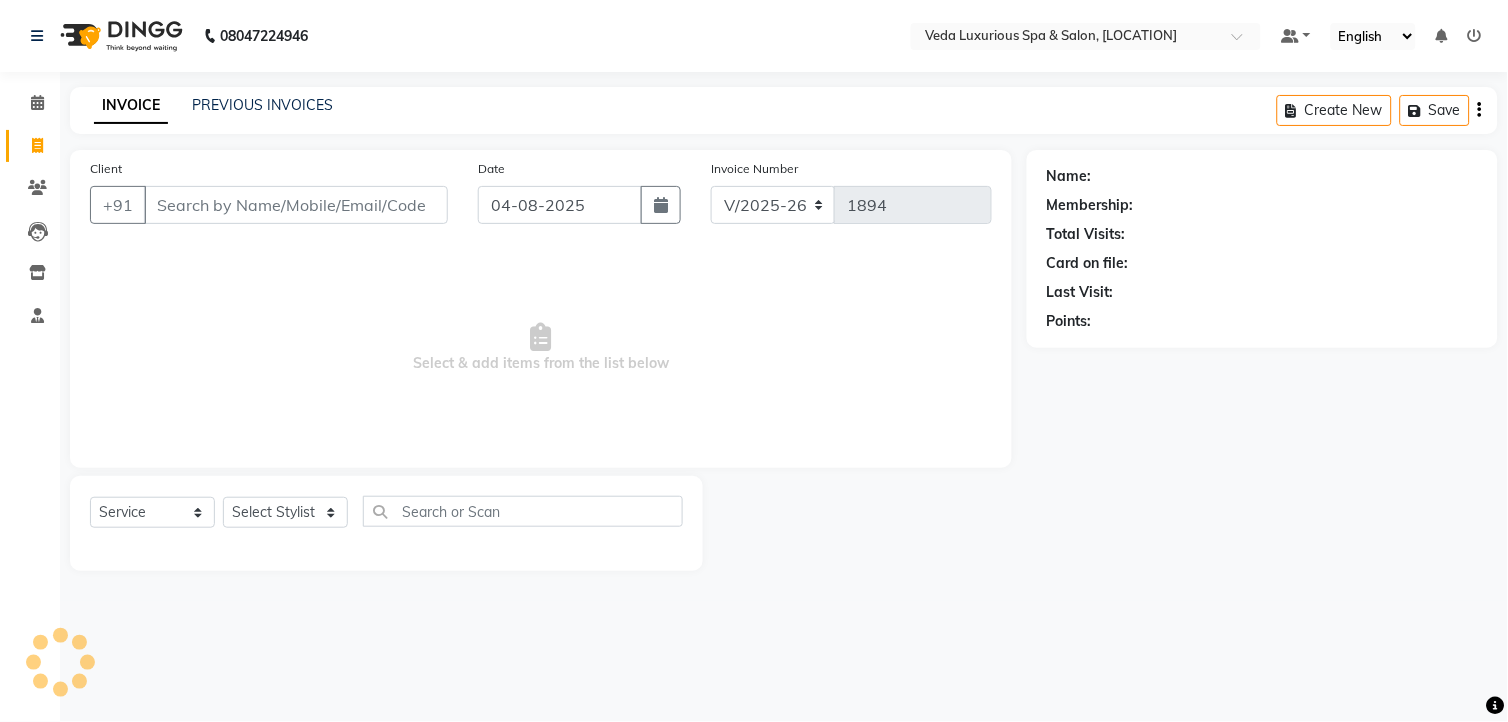 drag, startPoint x: 197, startPoint y: 204, endPoint x: 211, endPoint y: 206, distance: 14.142136 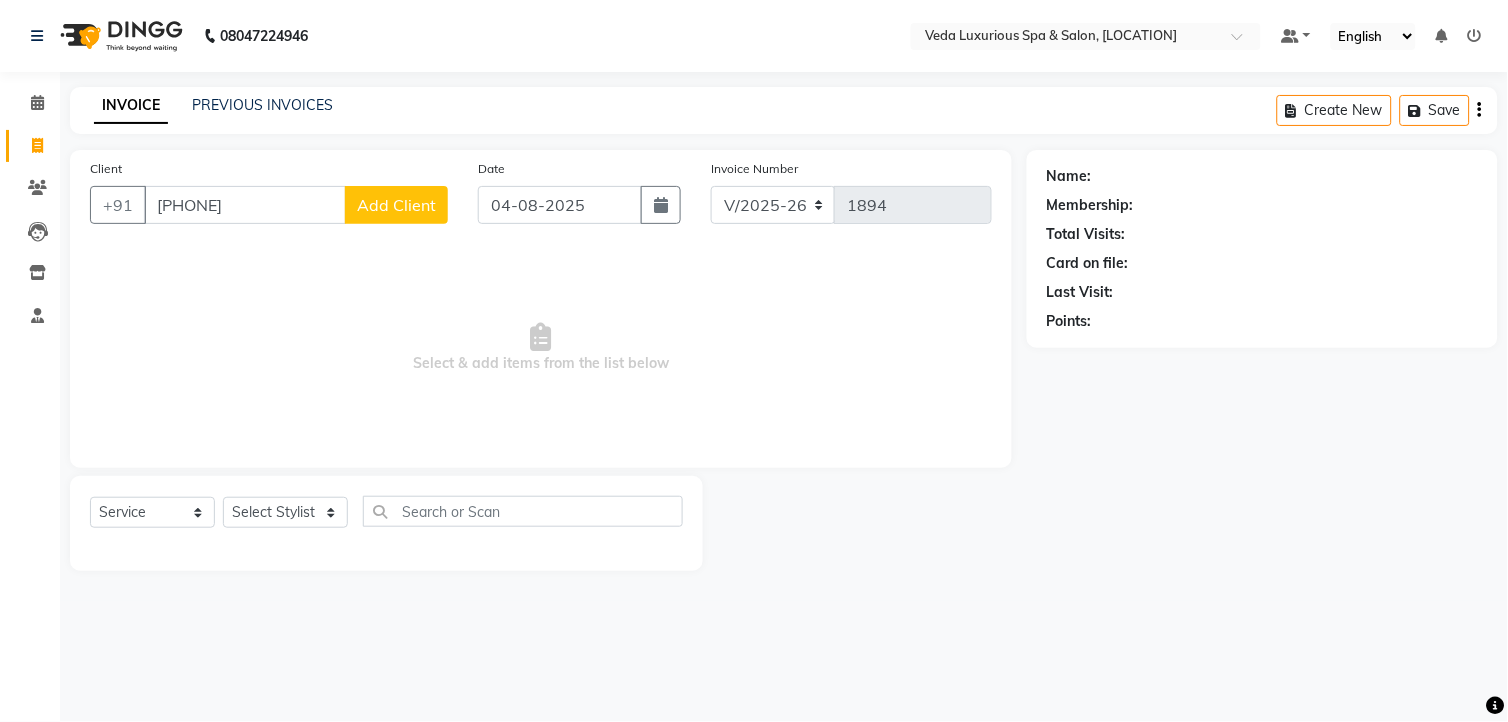 type on "[PHONE]" 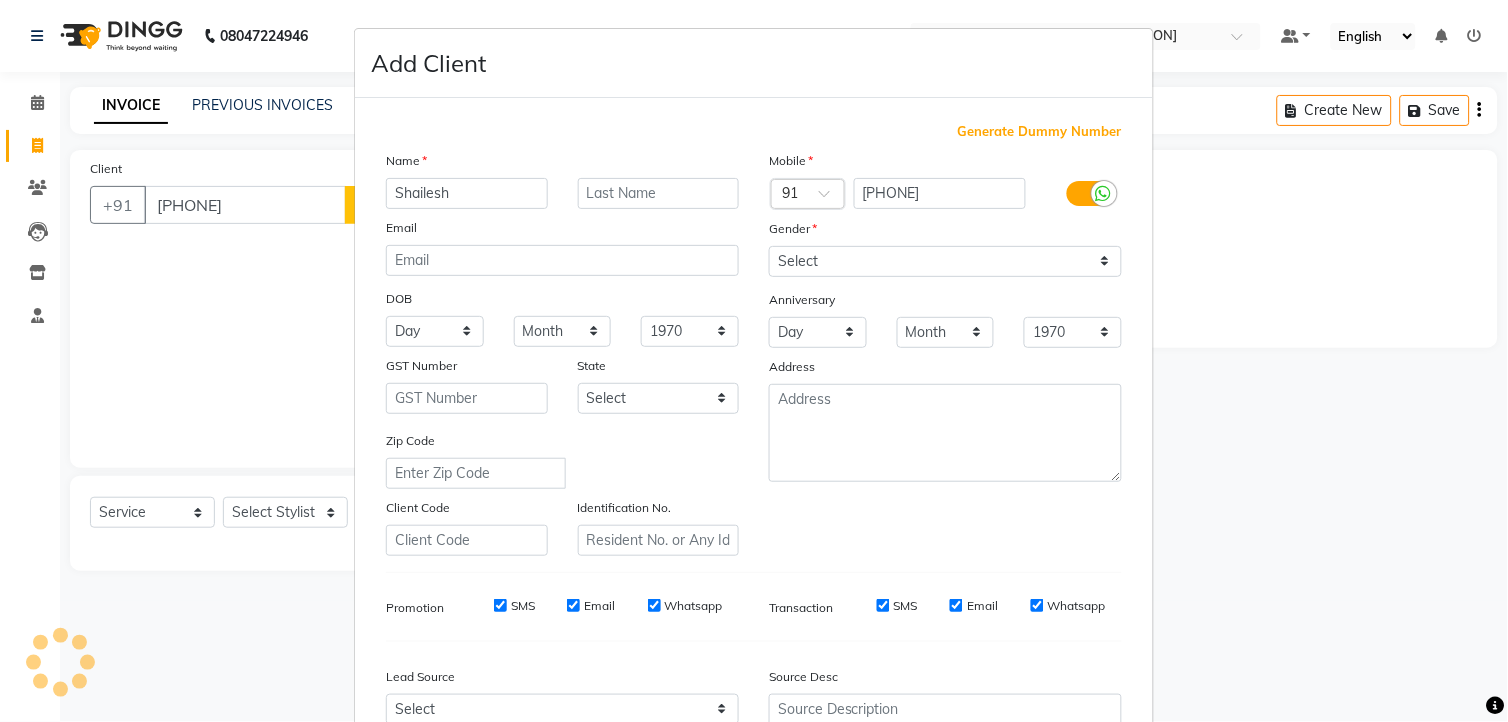 type on "Shailesh" 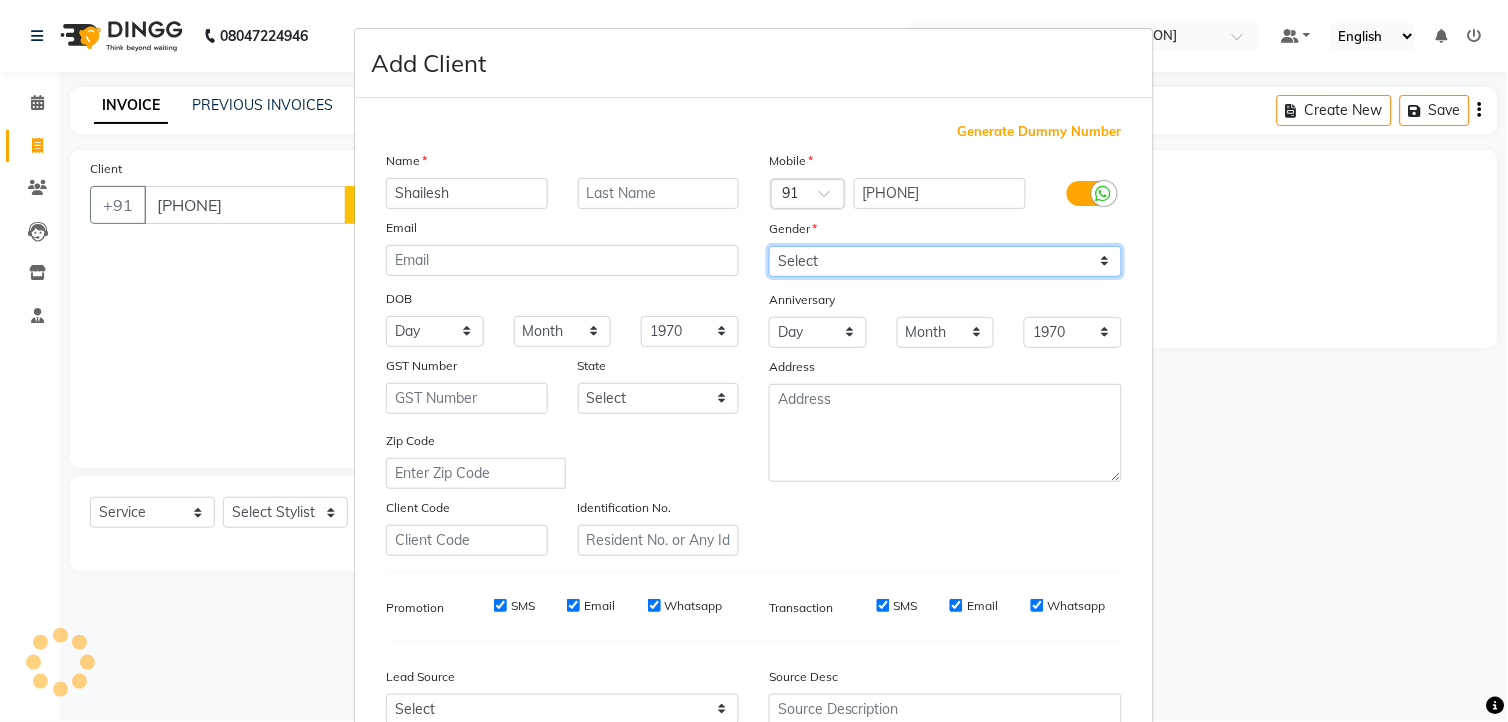 click on "Select Male Female Other Prefer Not To Say" at bounding box center (945, 261) 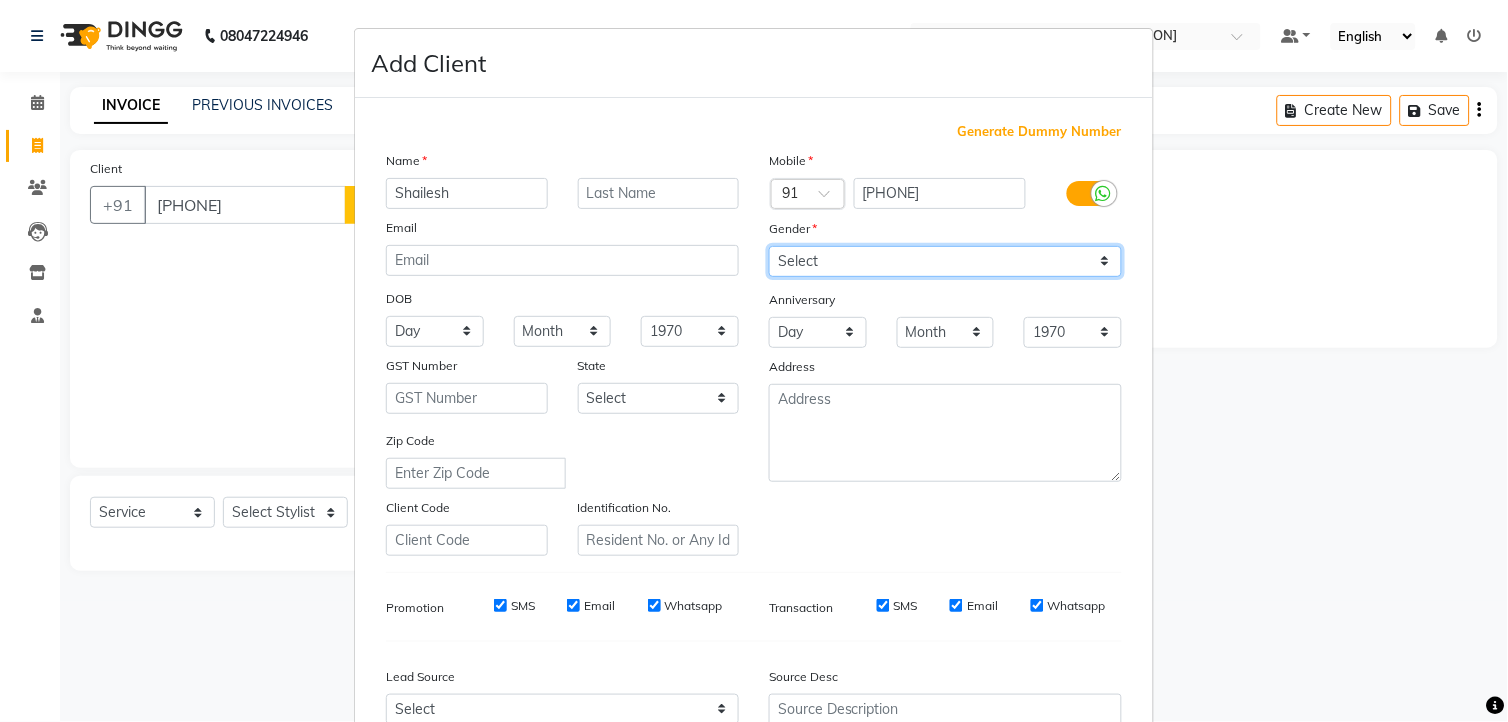 select on "male" 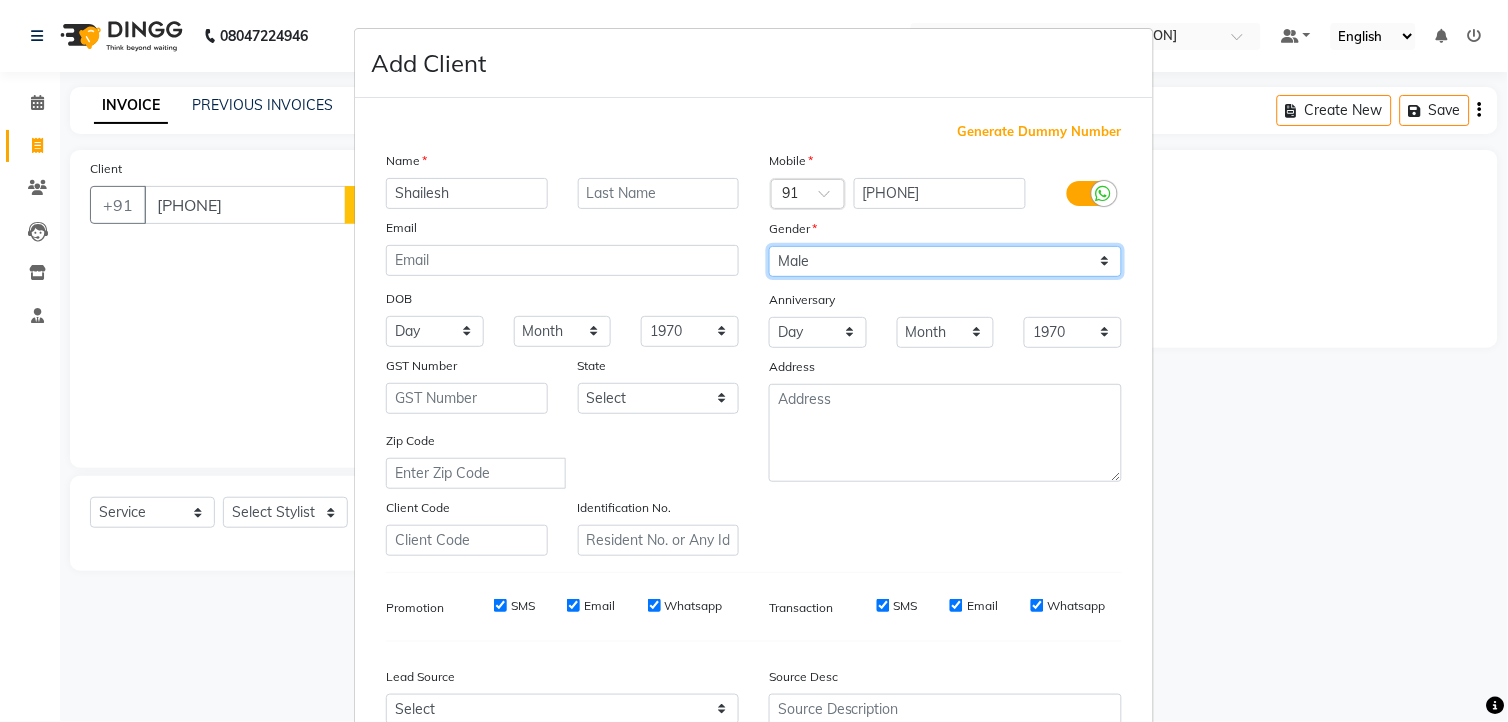 click on "Select Male Female Other Prefer Not To Say" at bounding box center [945, 261] 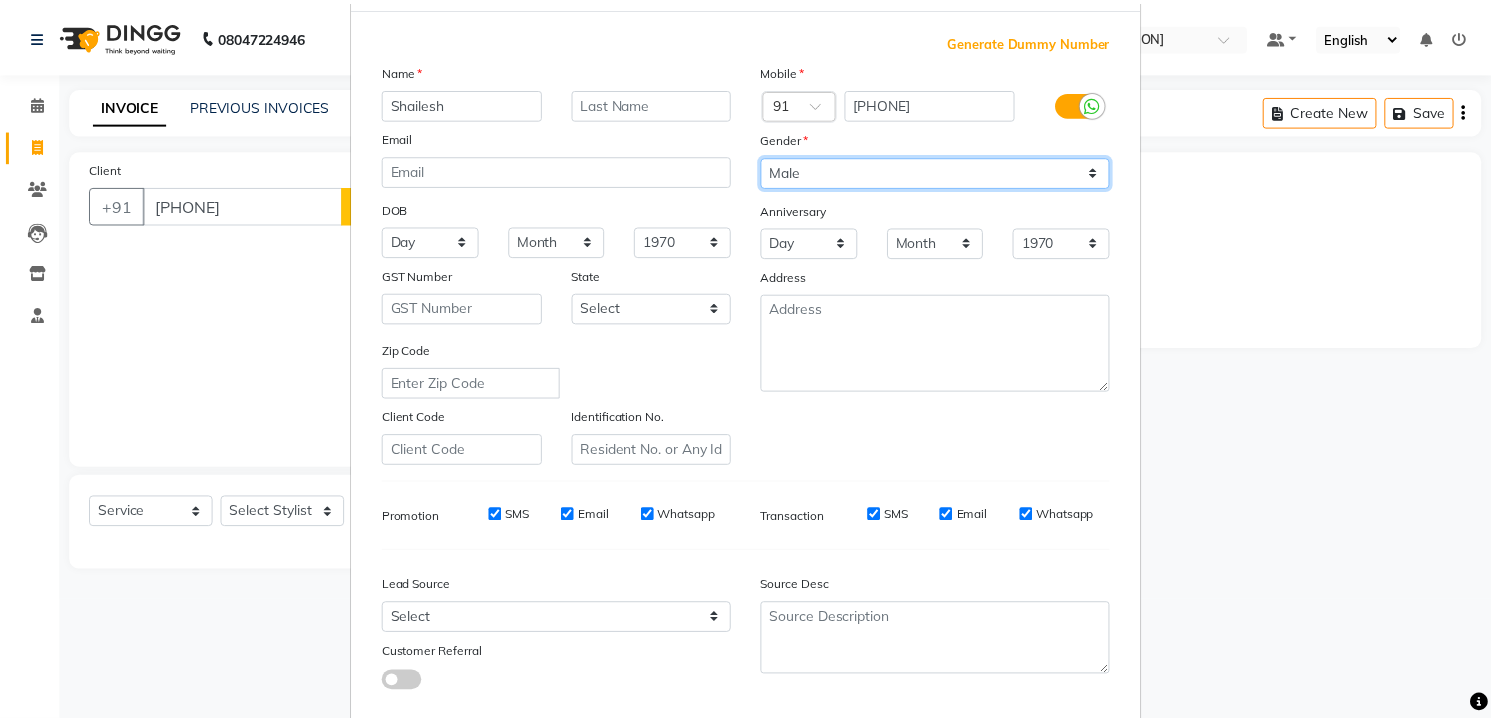 scroll, scrollTop: 202, scrollLeft: 0, axis: vertical 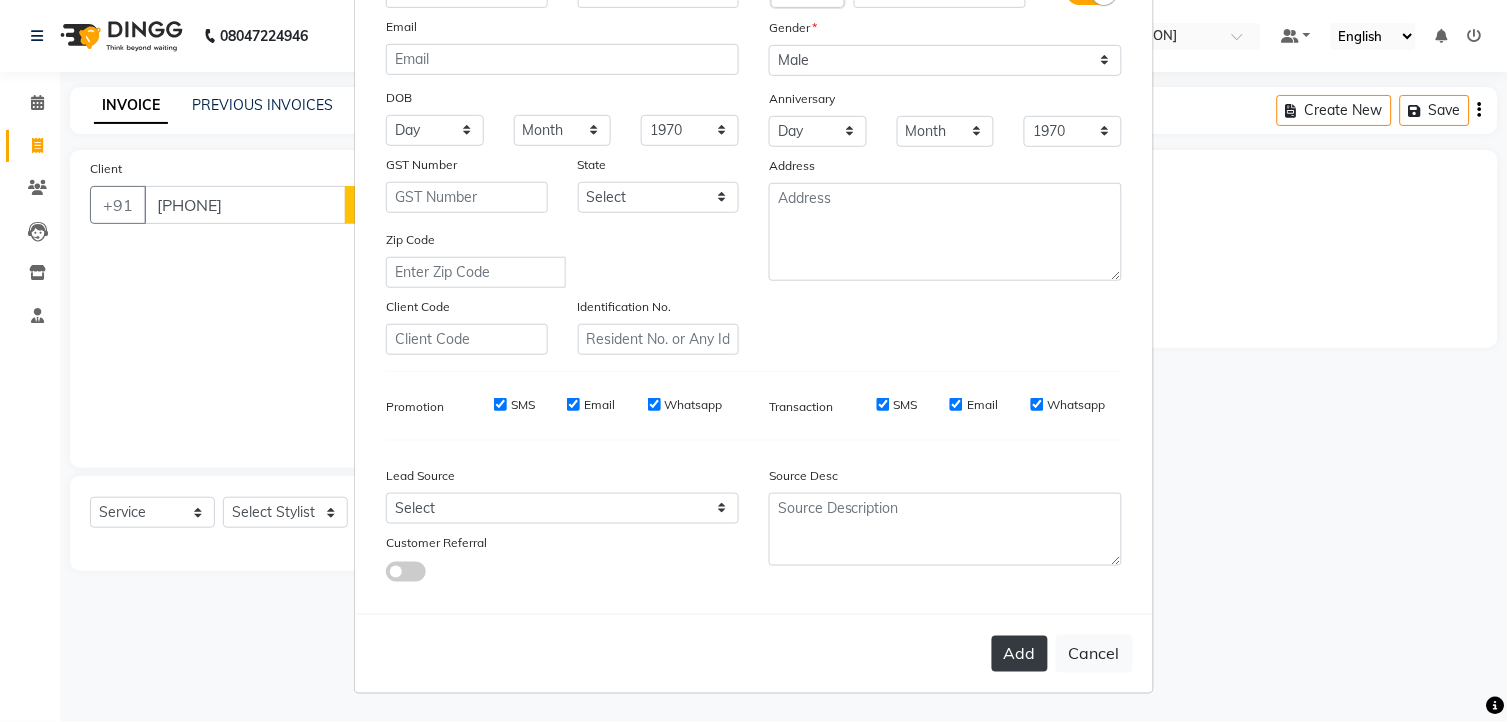 click on "Add" at bounding box center (1020, 654) 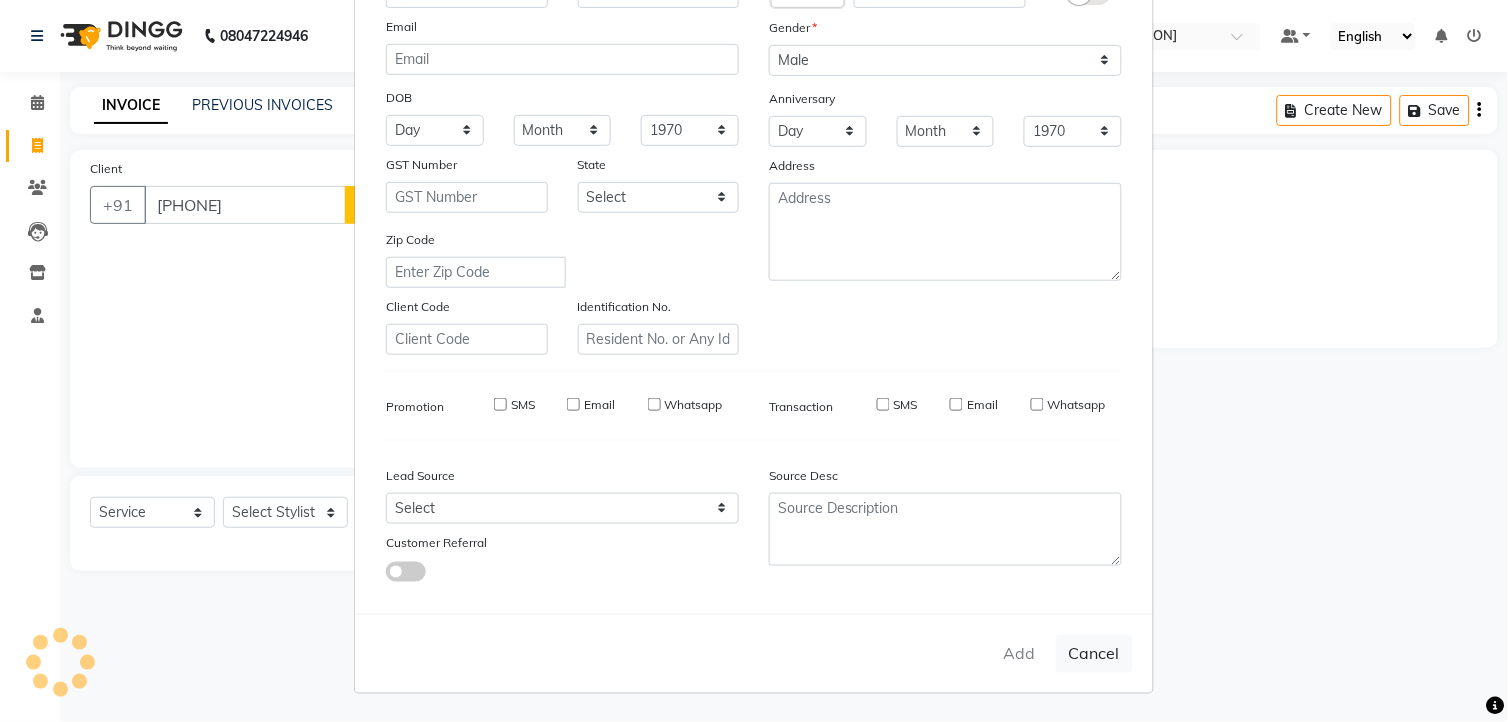 type 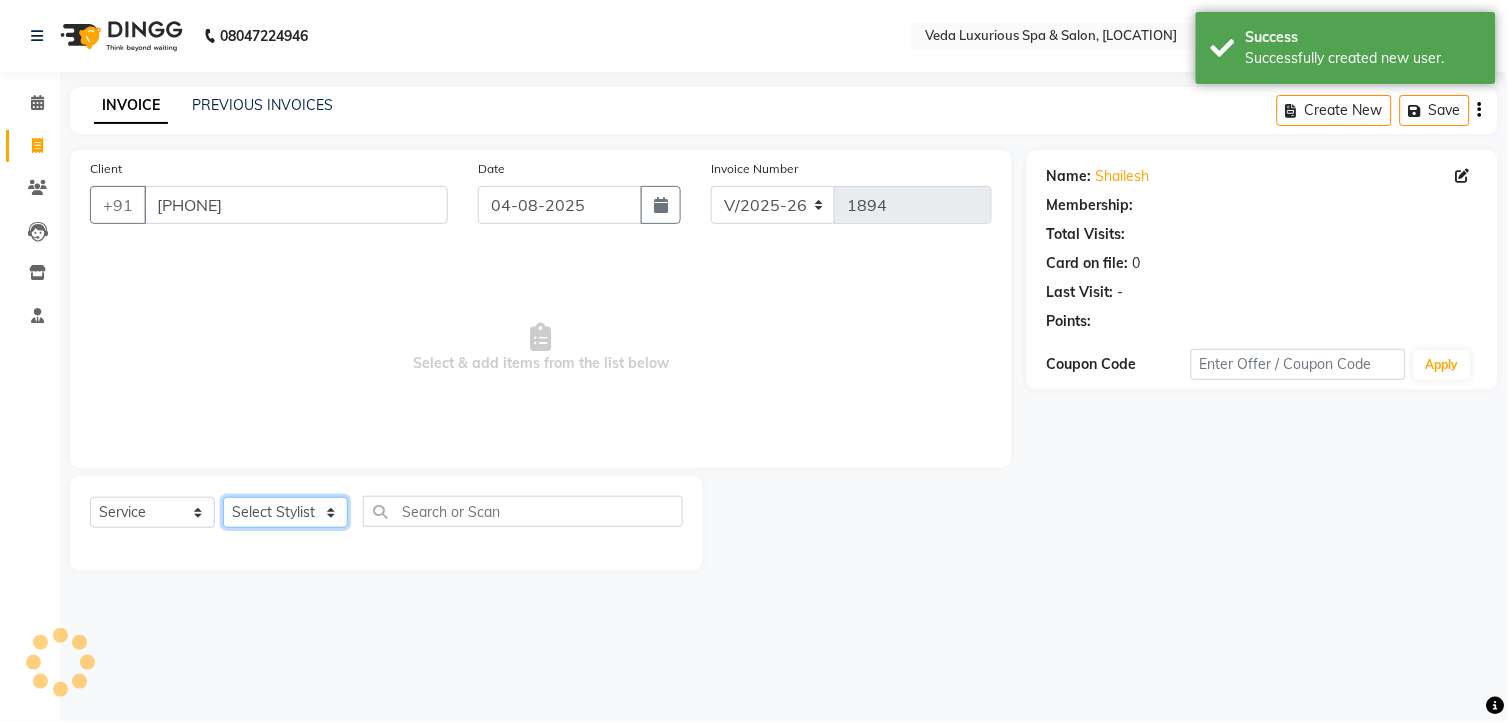 click on "Select Stylist Ankur GOLU Khushi kim lily Mahesh manu MOYA Nilam olivia RP seri VEDA" 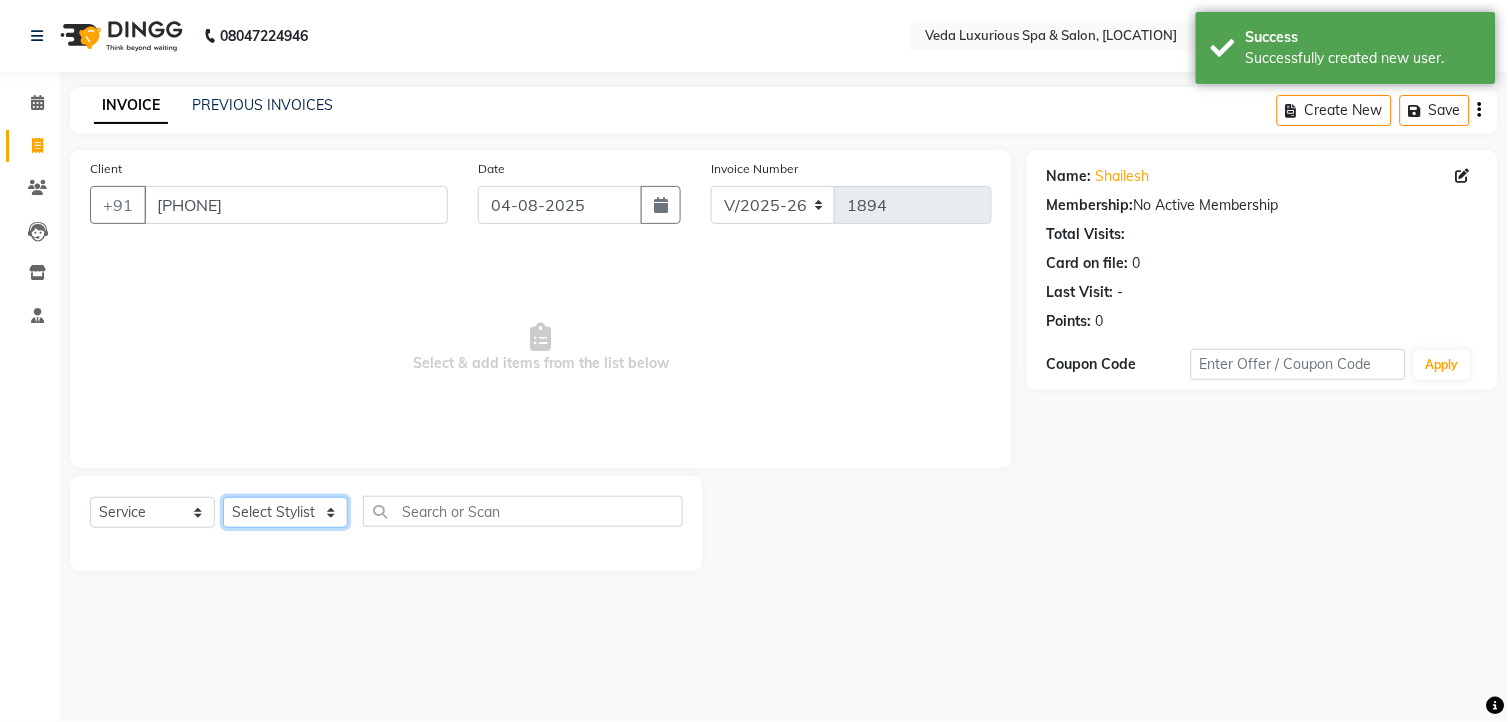 select on "67337" 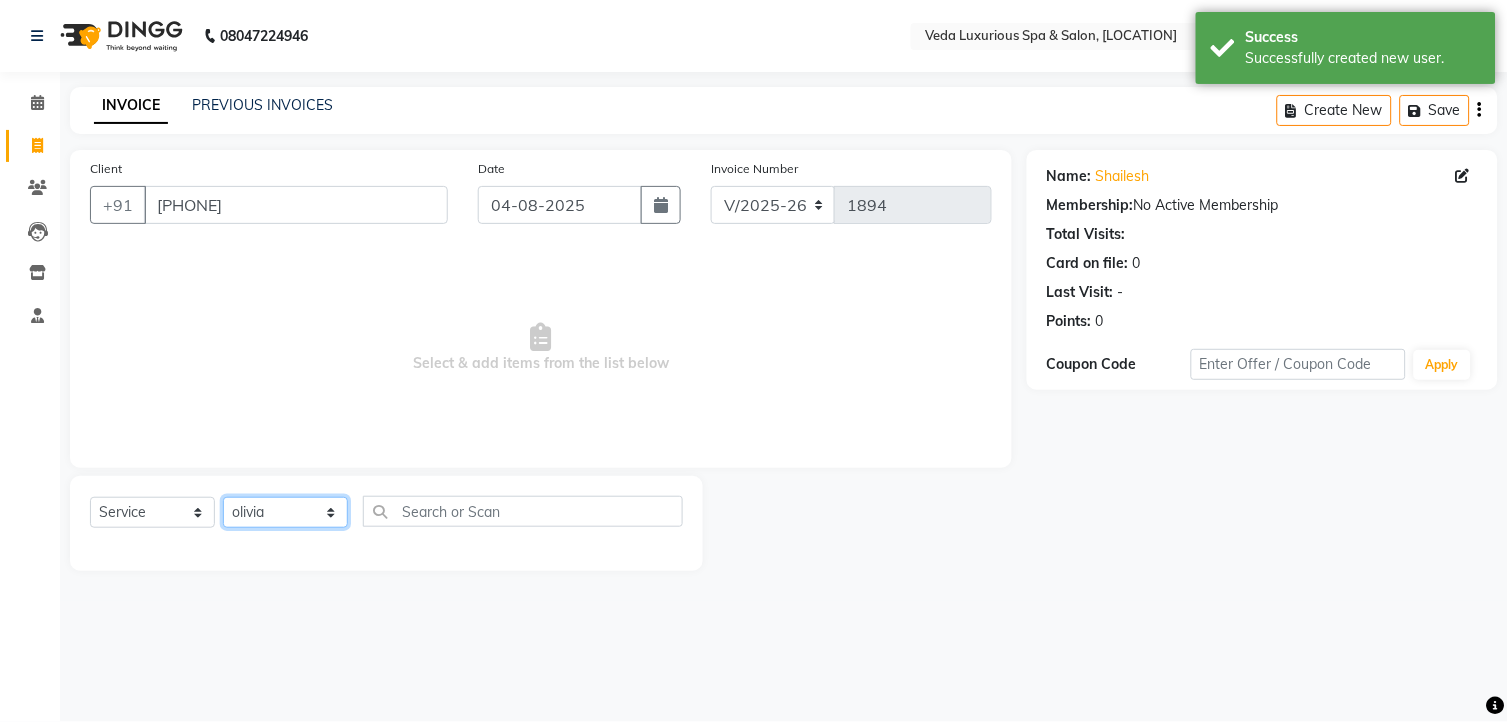 click on "Select Stylist Ankur GOLU Khushi kim lily Mahesh manu MOYA Nilam olivia RP seri VEDA" 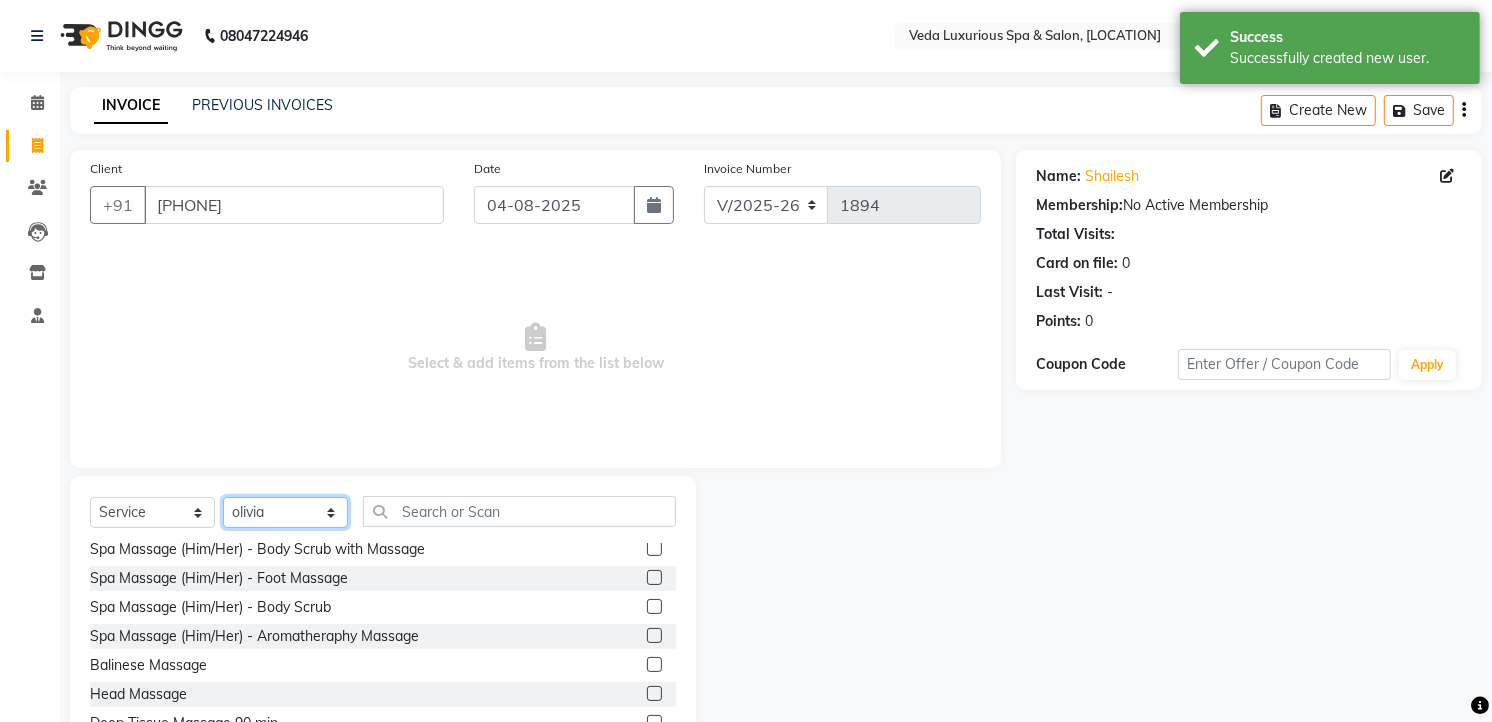 scroll, scrollTop: 222, scrollLeft: 0, axis: vertical 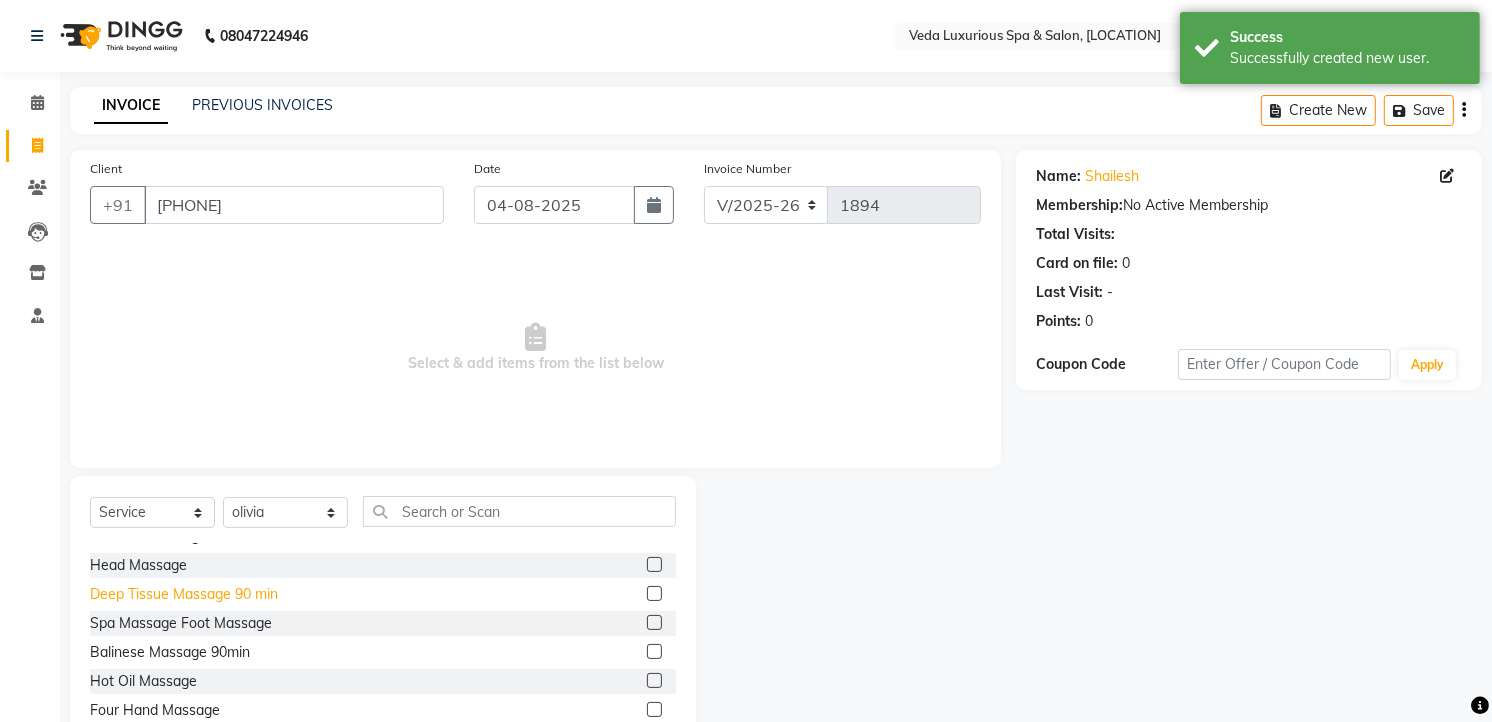 click on "Deep Tissue Massage 90 min" 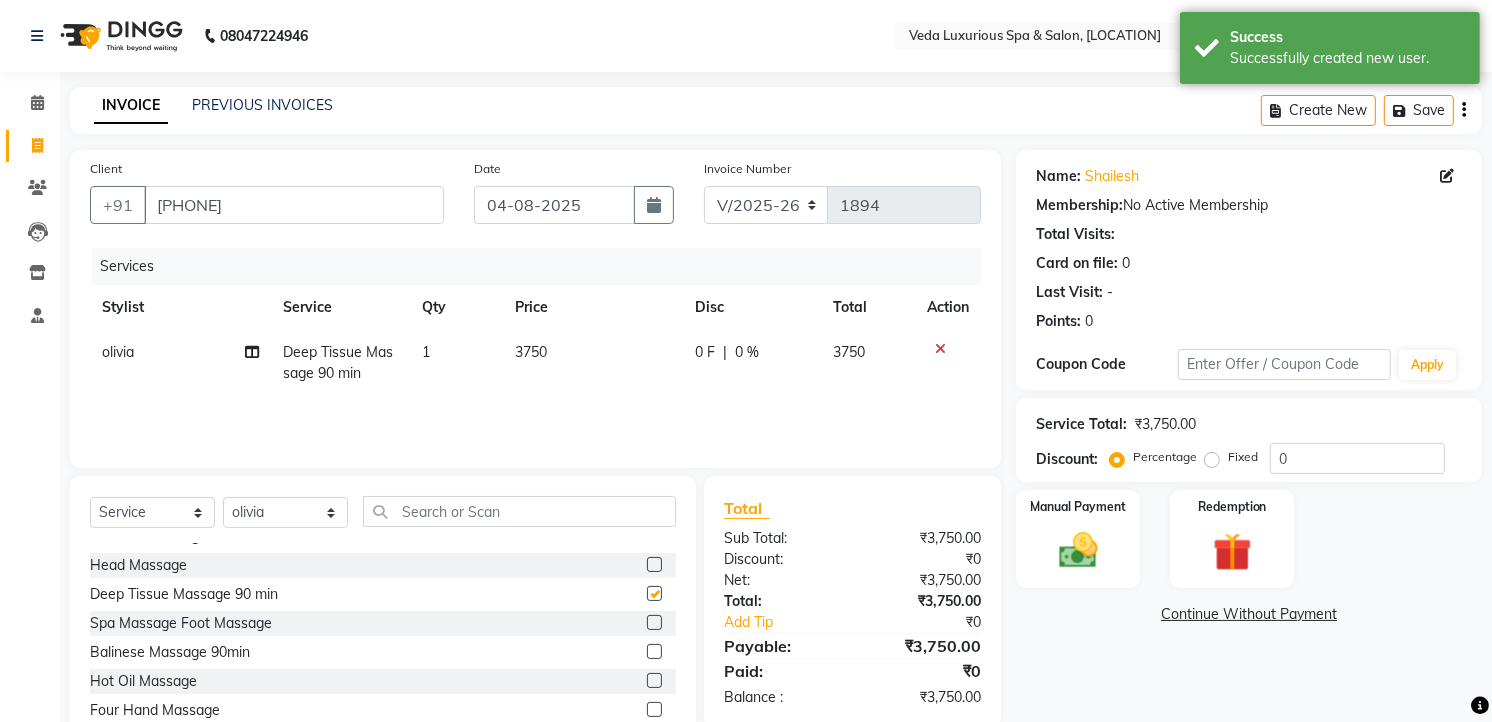 checkbox on "false" 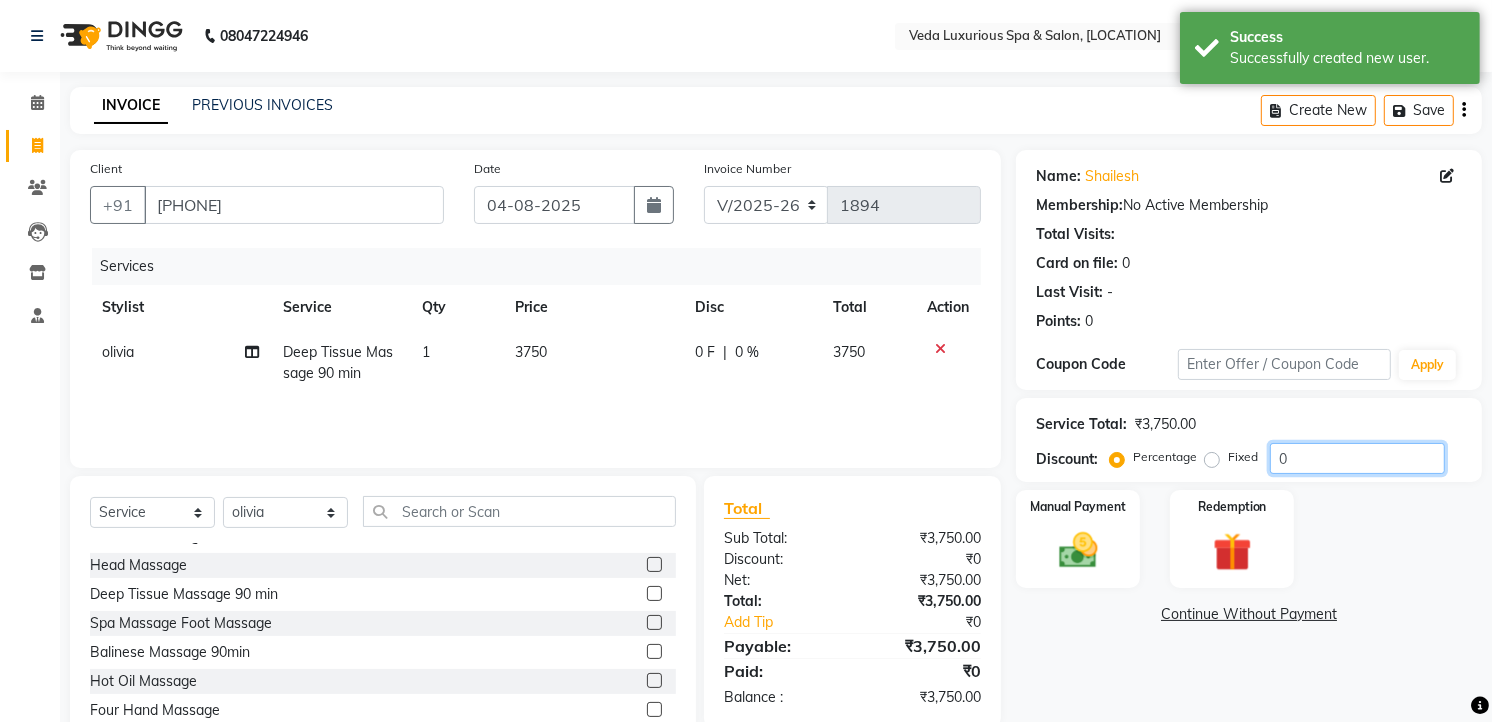 click on "0" 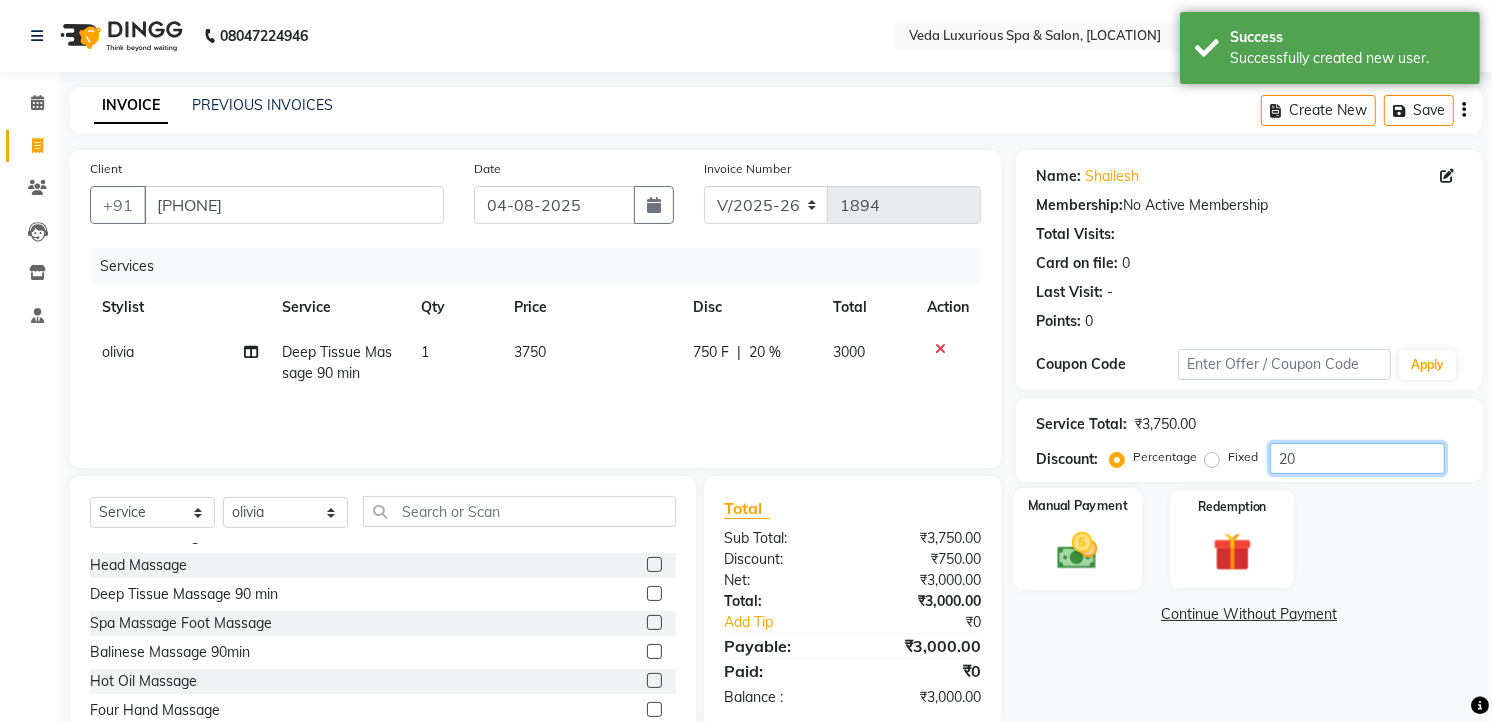 type on "20" 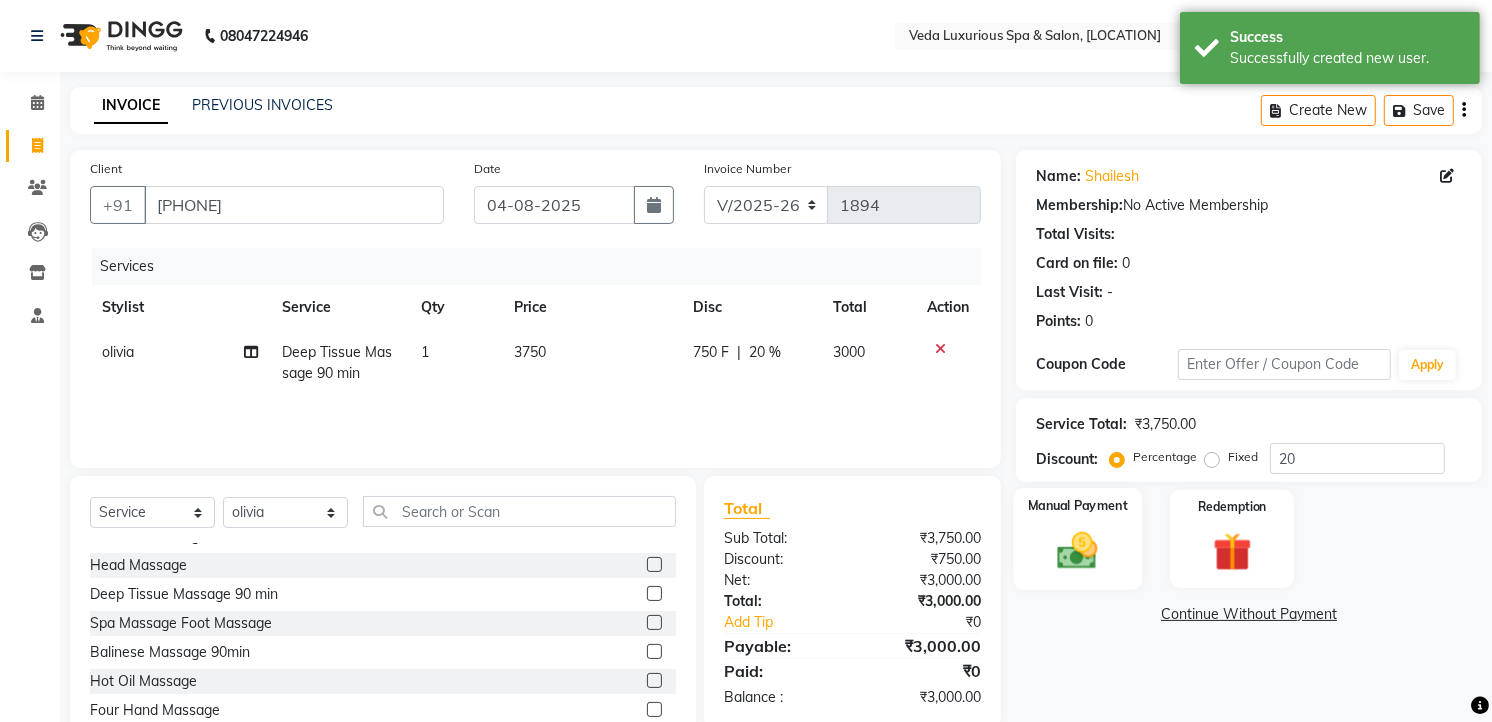 click 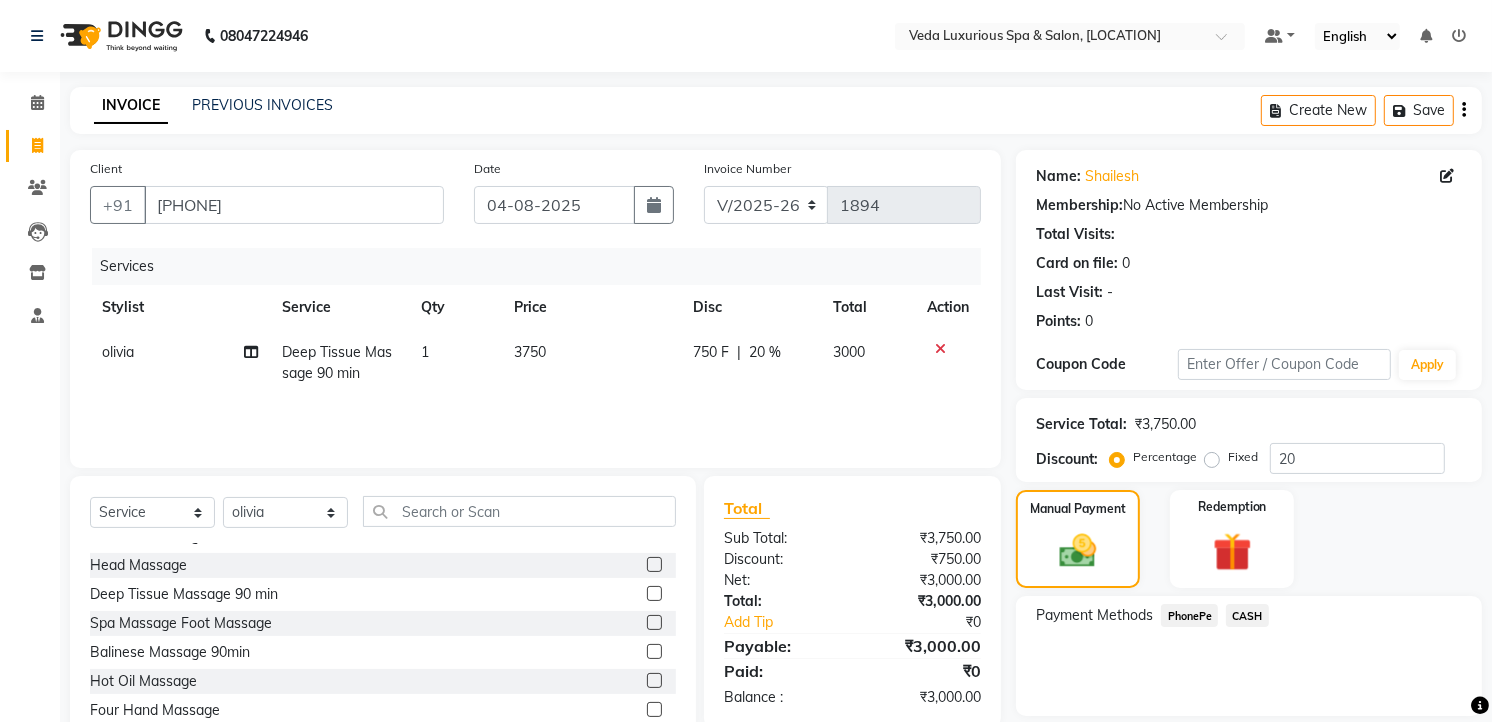click on "CASH" 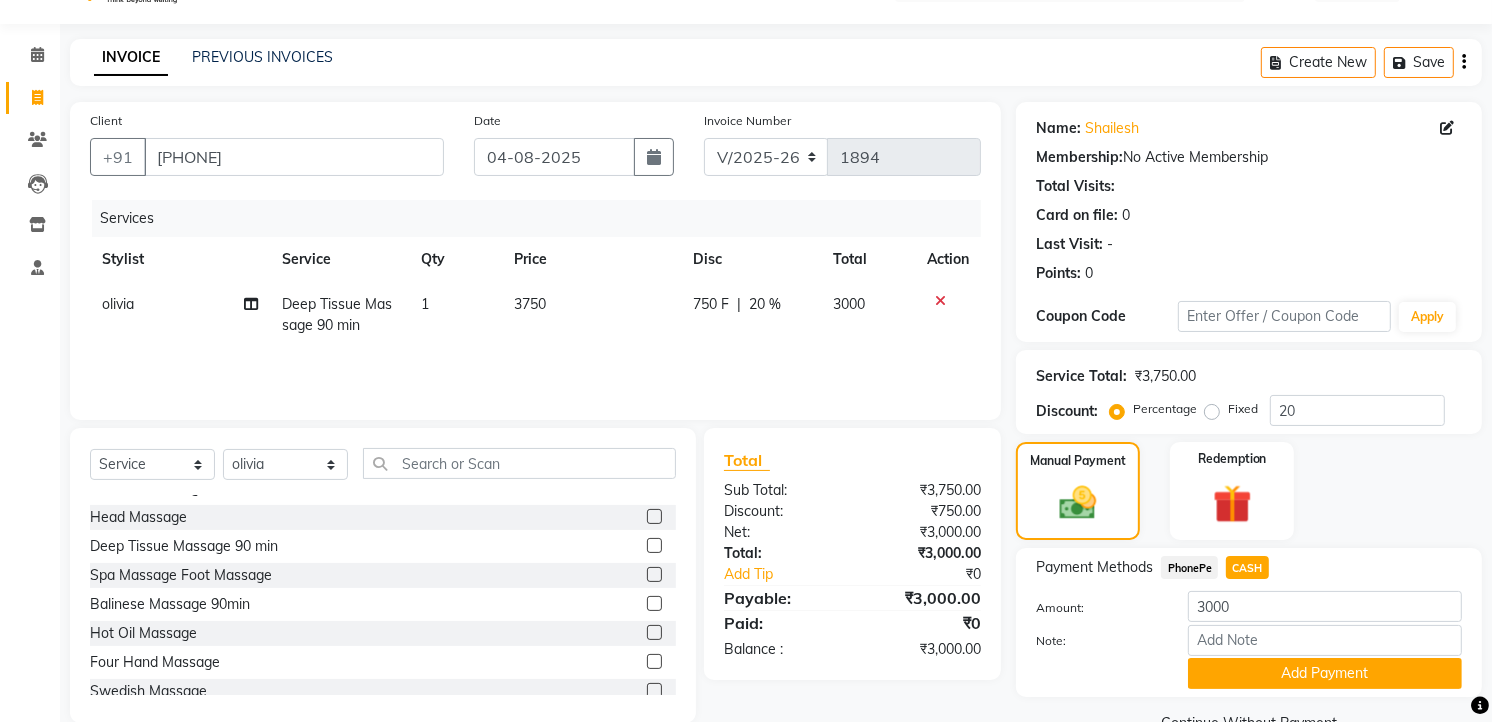 scroll, scrollTop: 94, scrollLeft: 0, axis: vertical 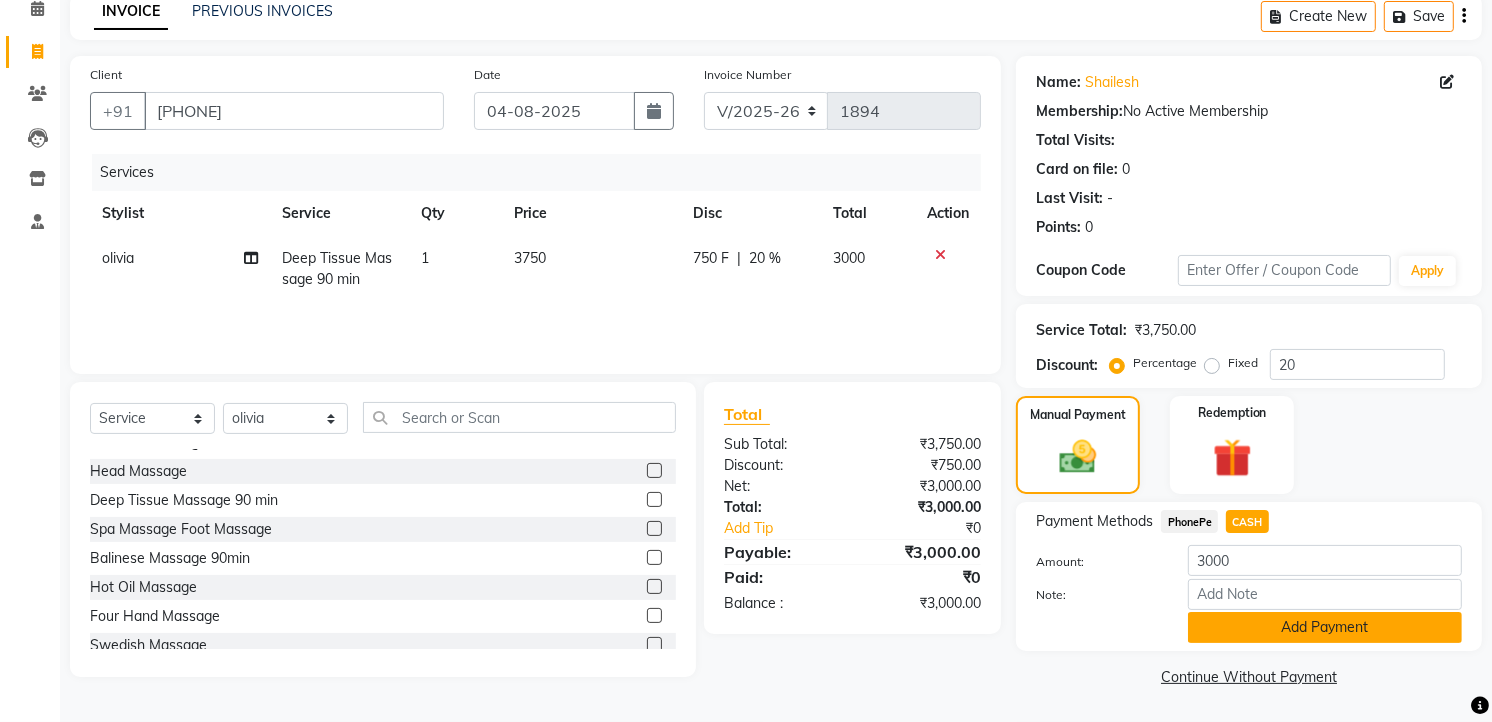 click on "Add Payment" 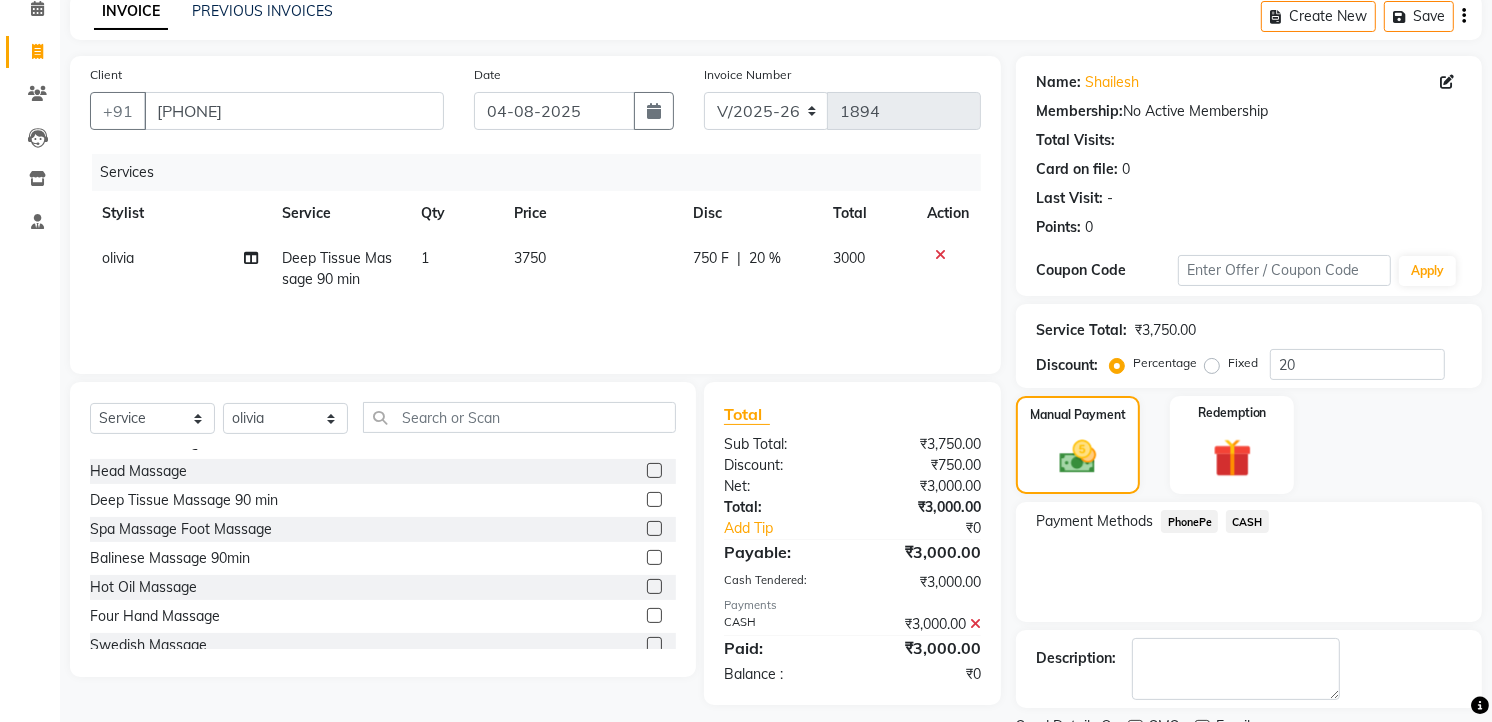 scroll, scrollTop: 177, scrollLeft: 0, axis: vertical 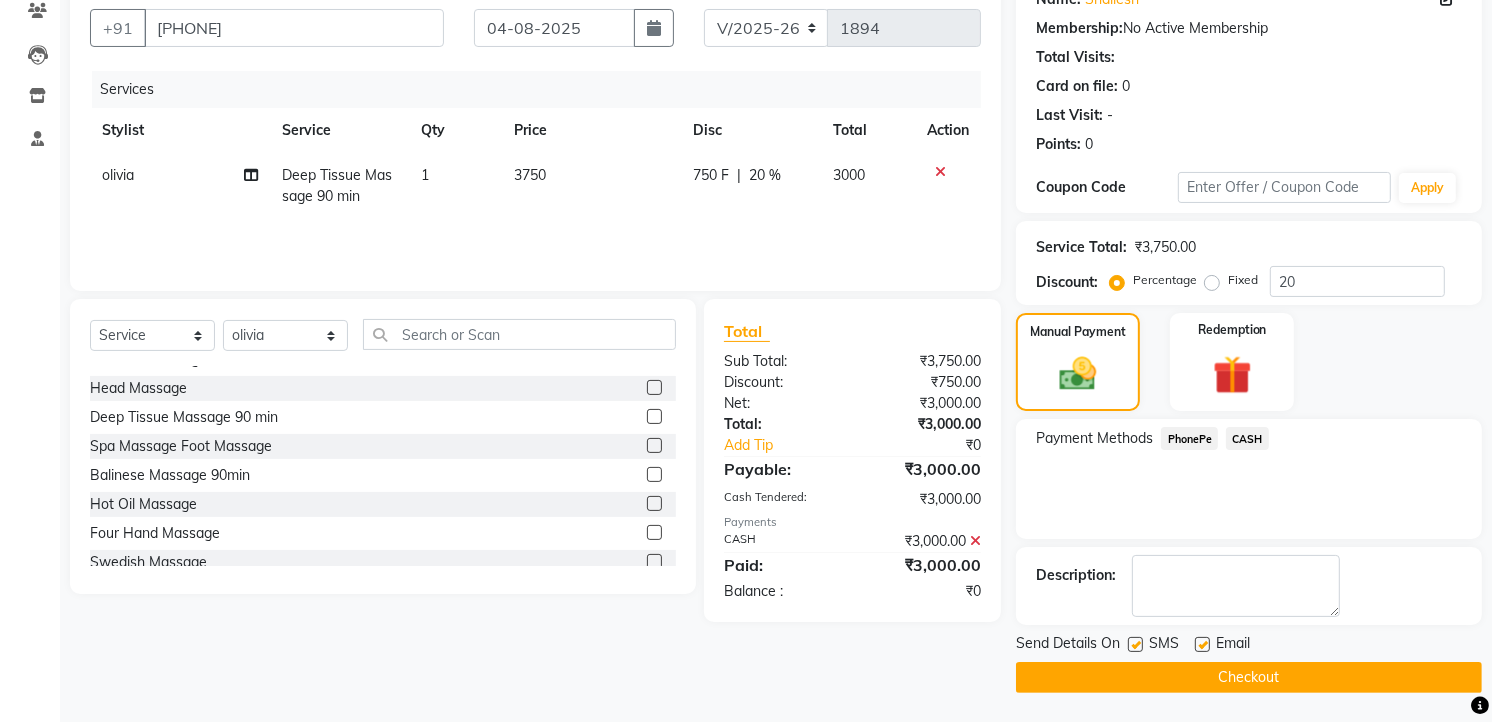 click on "Checkout" 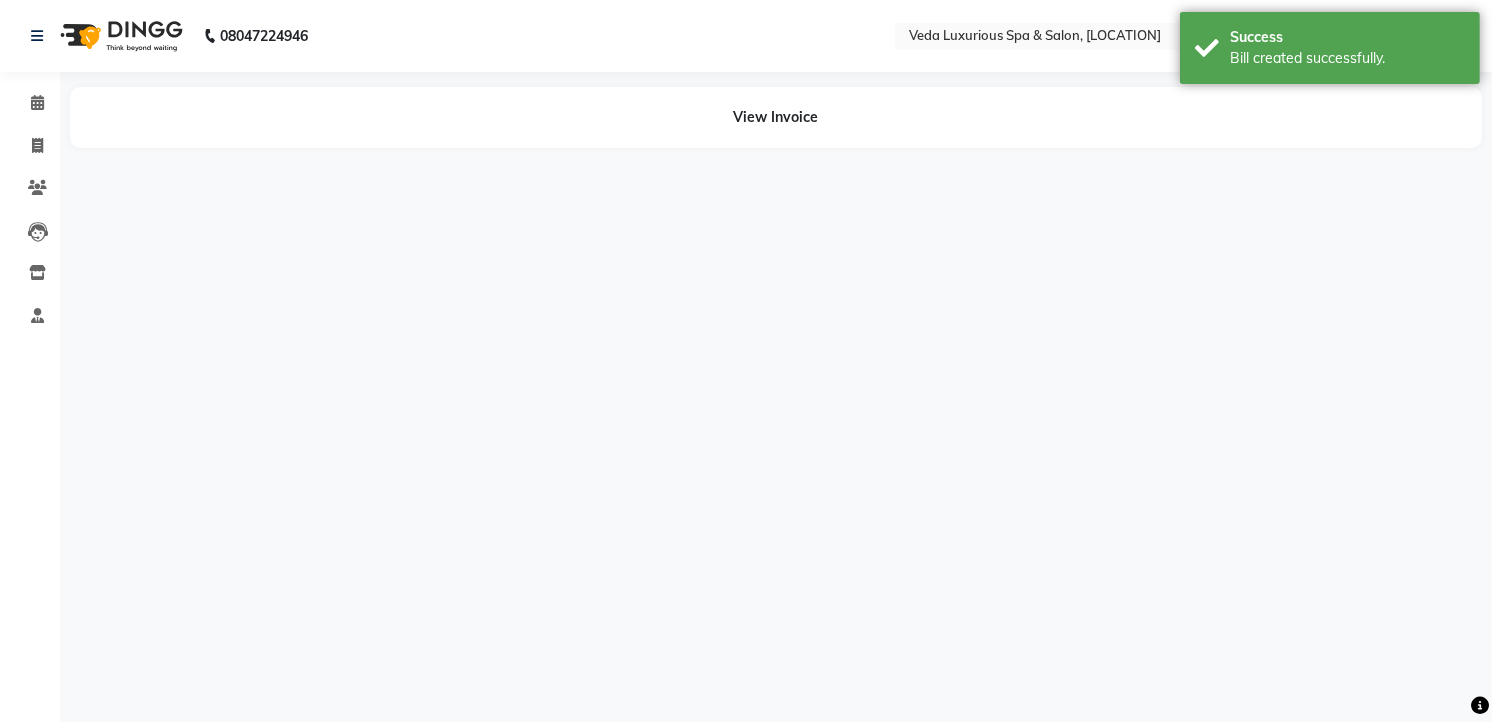 scroll, scrollTop: 0, scrollLeft: 0, axis: both 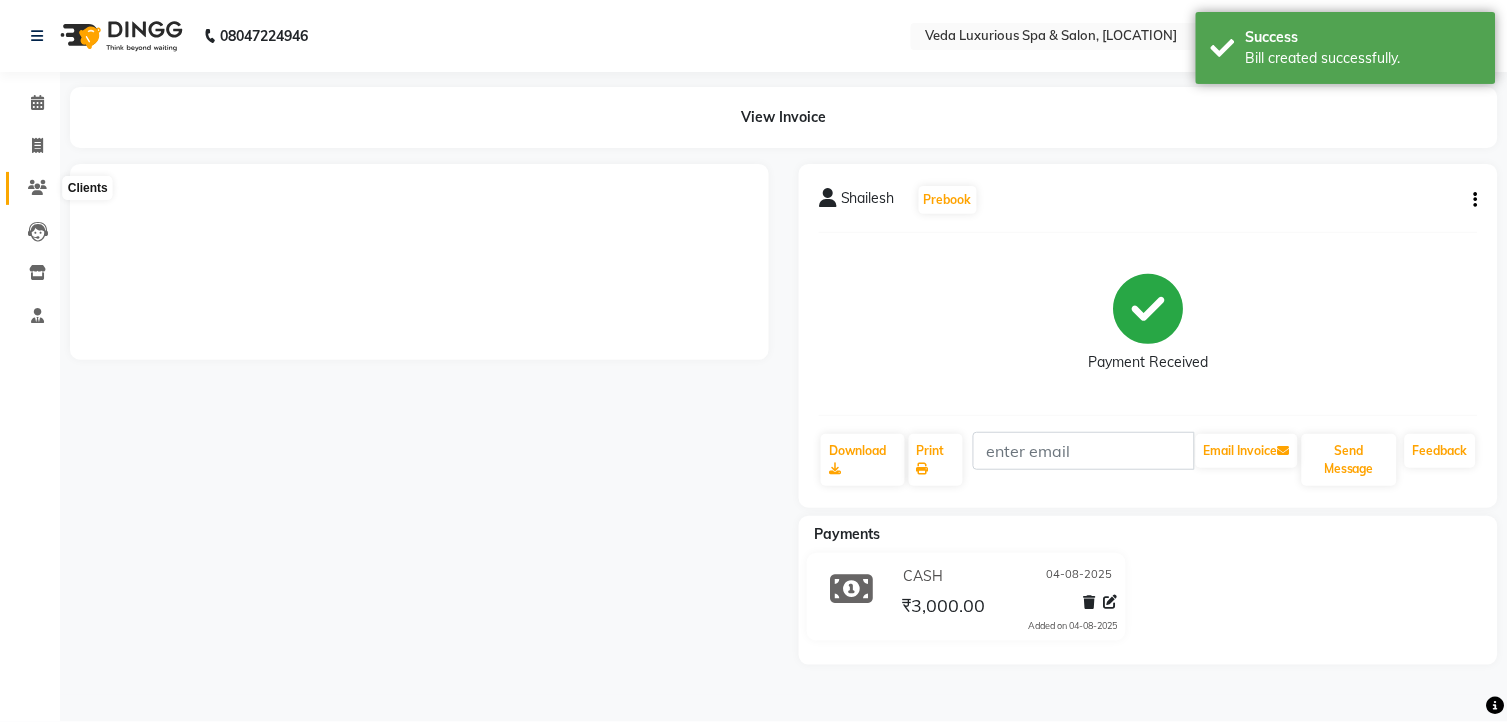 drag, startPoint x: 35, startPoint y: 178, endPoint x: 82, endPoint y: 204, distance: 53.712196 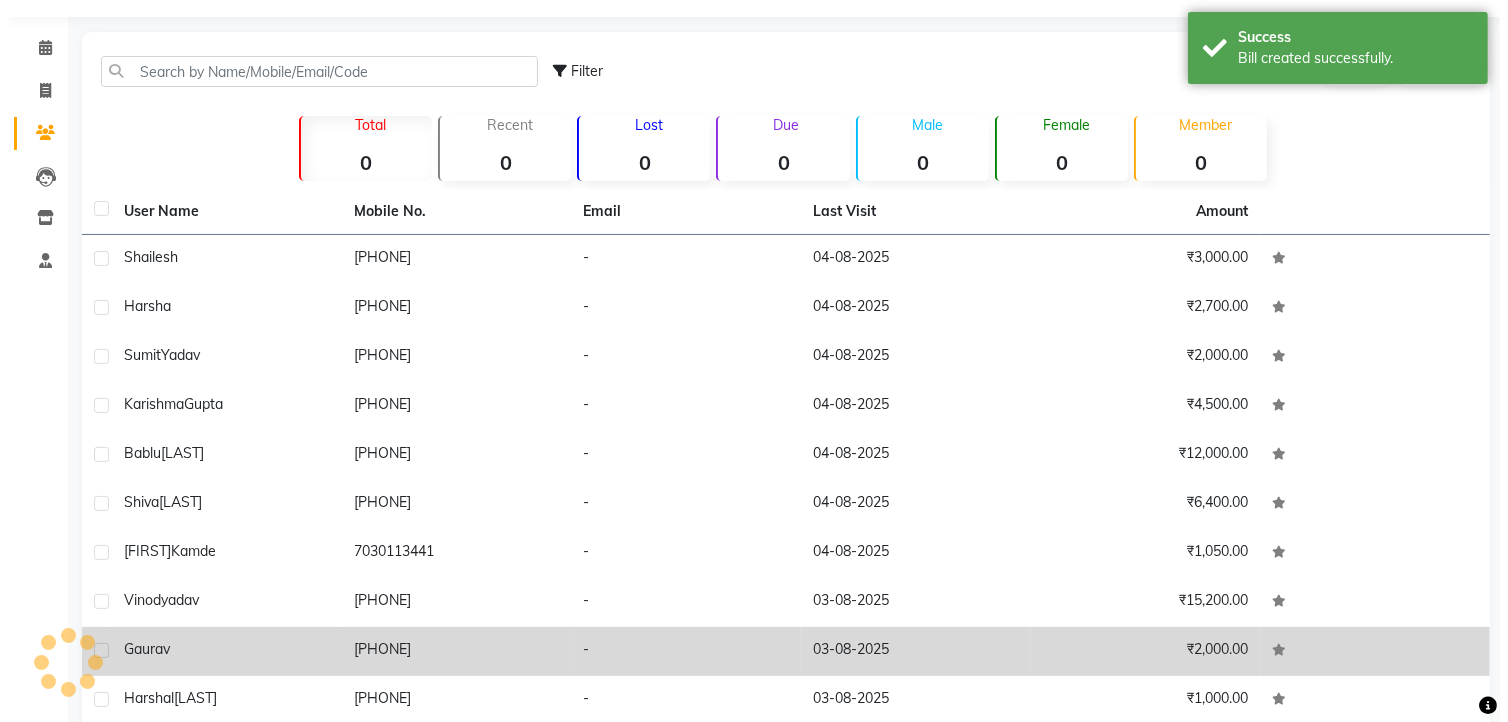 scroll, scrollTop: 143, scrollLeft: 0, axis: vertical 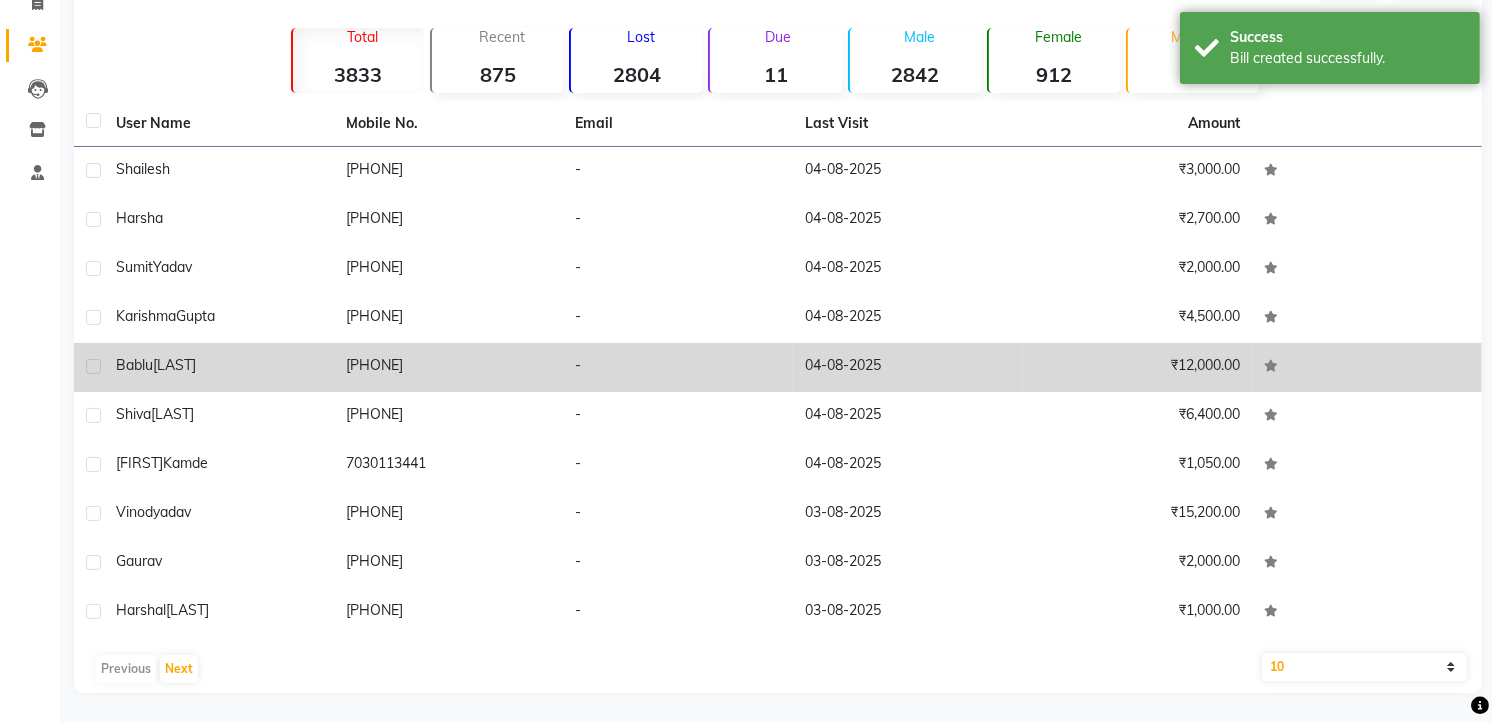 drag, startPoint x: 174, startPoint y: 324, endPoint x: 185, endPoint y: 325, distance: 11.045361 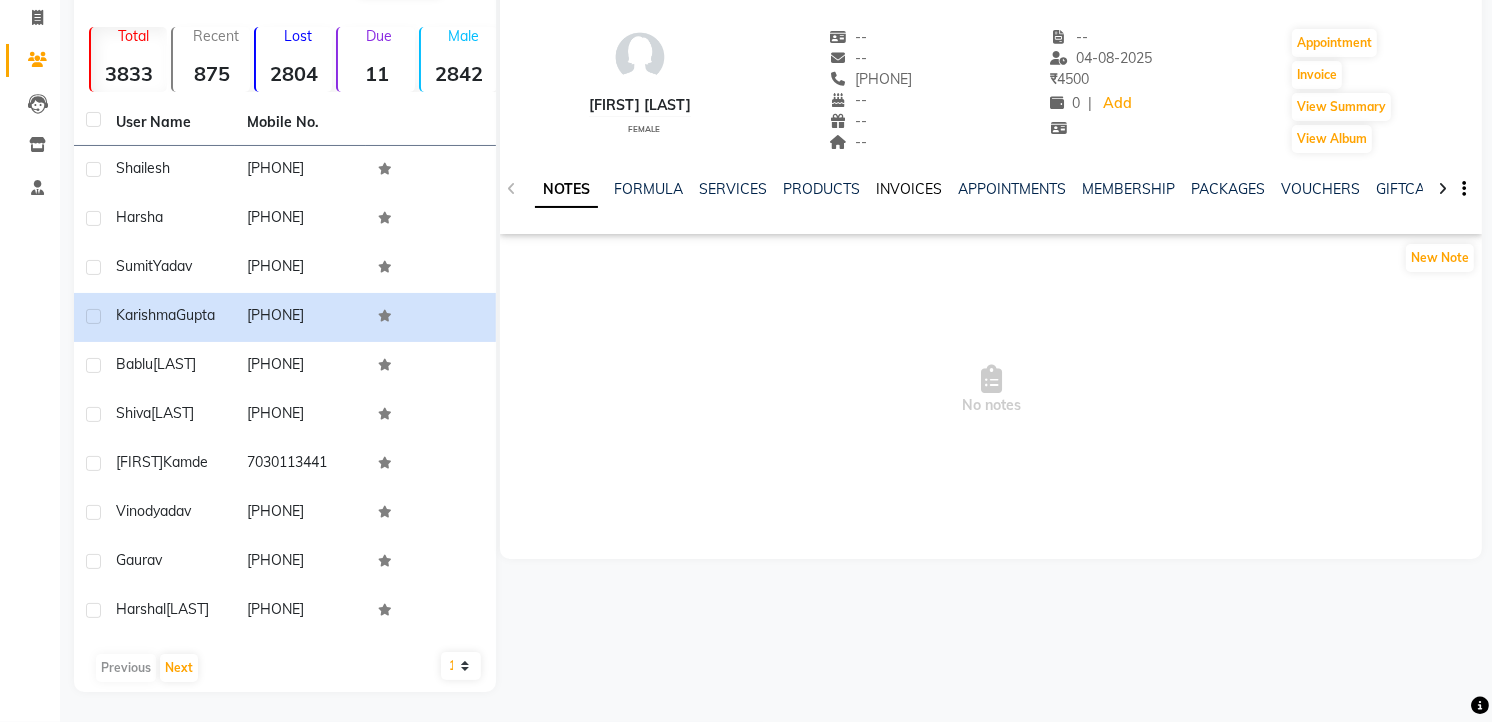 click on "INVOICES" 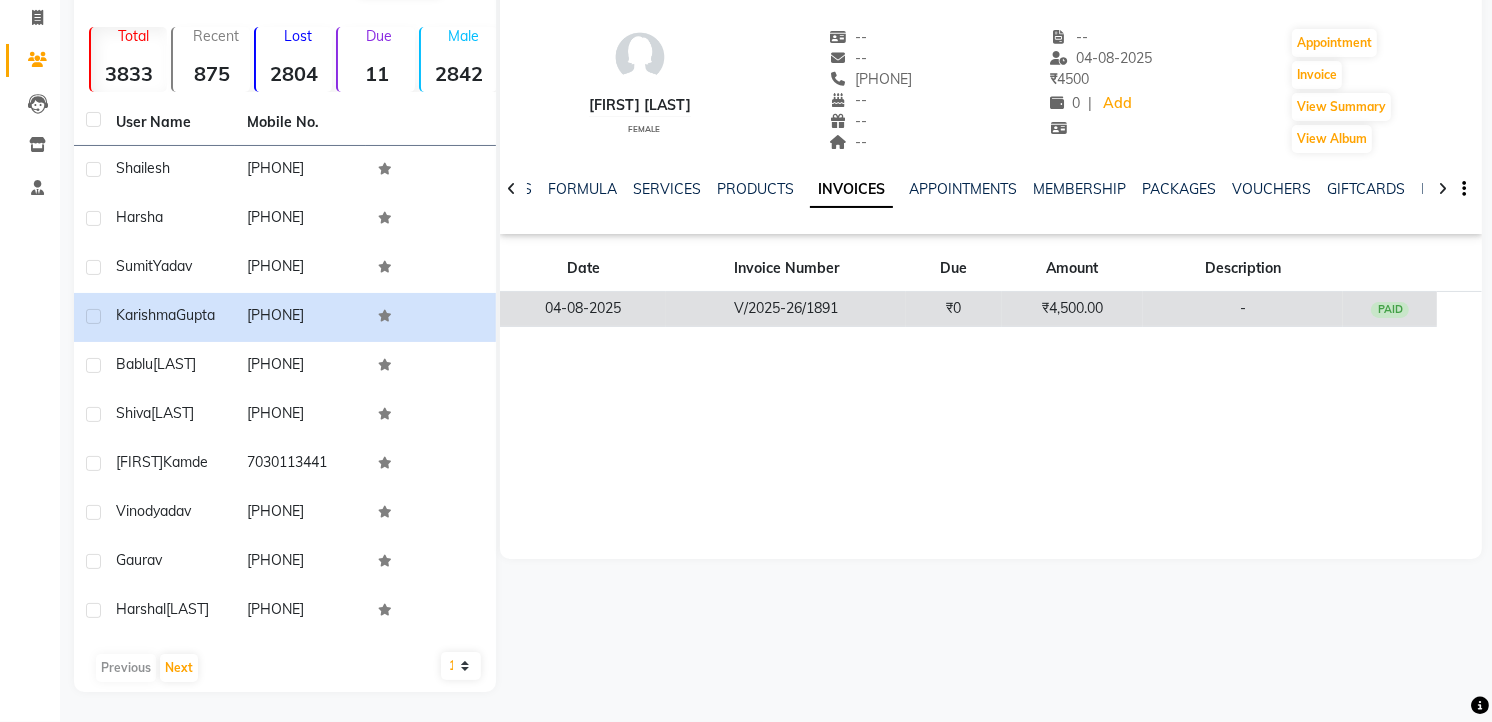 click on "PAID" 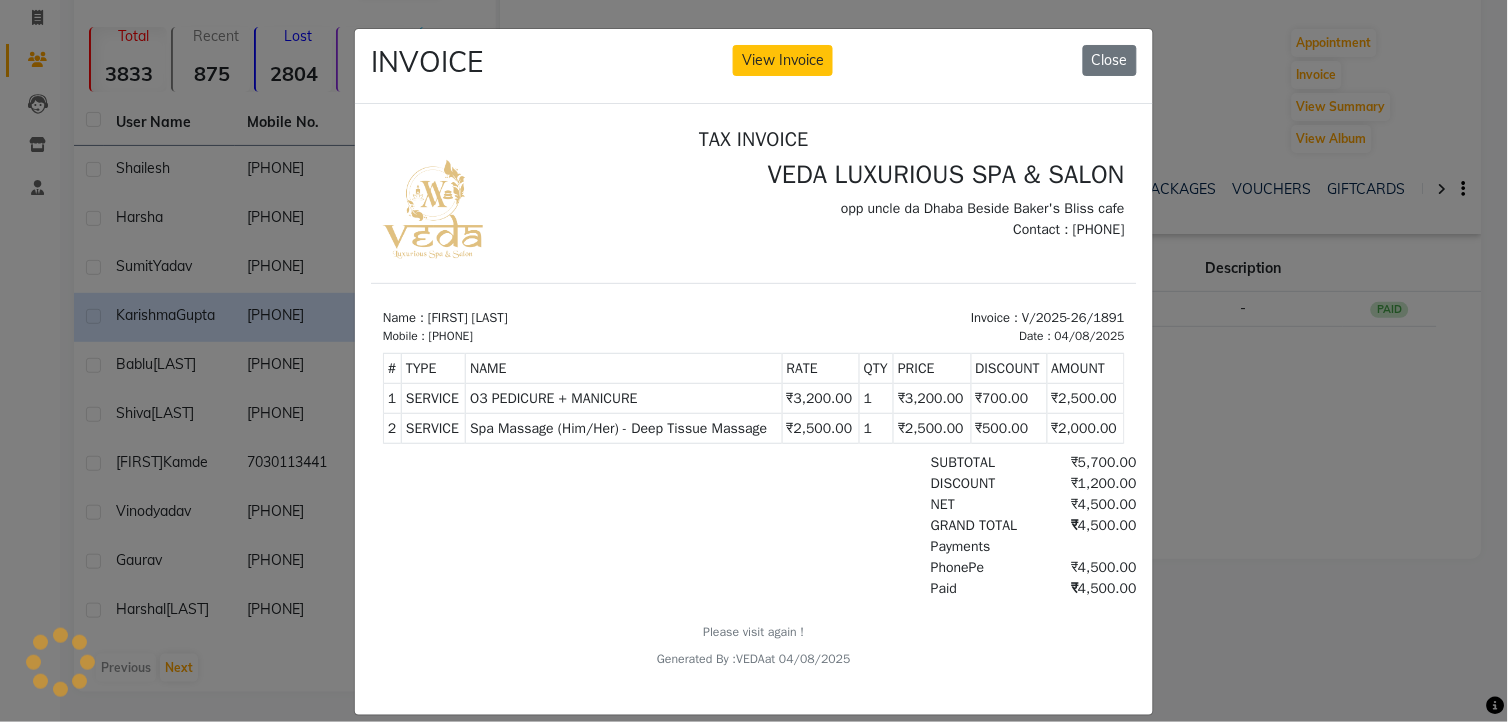scroll, scrollTop: 0, scrollLeft: 0, axis: both 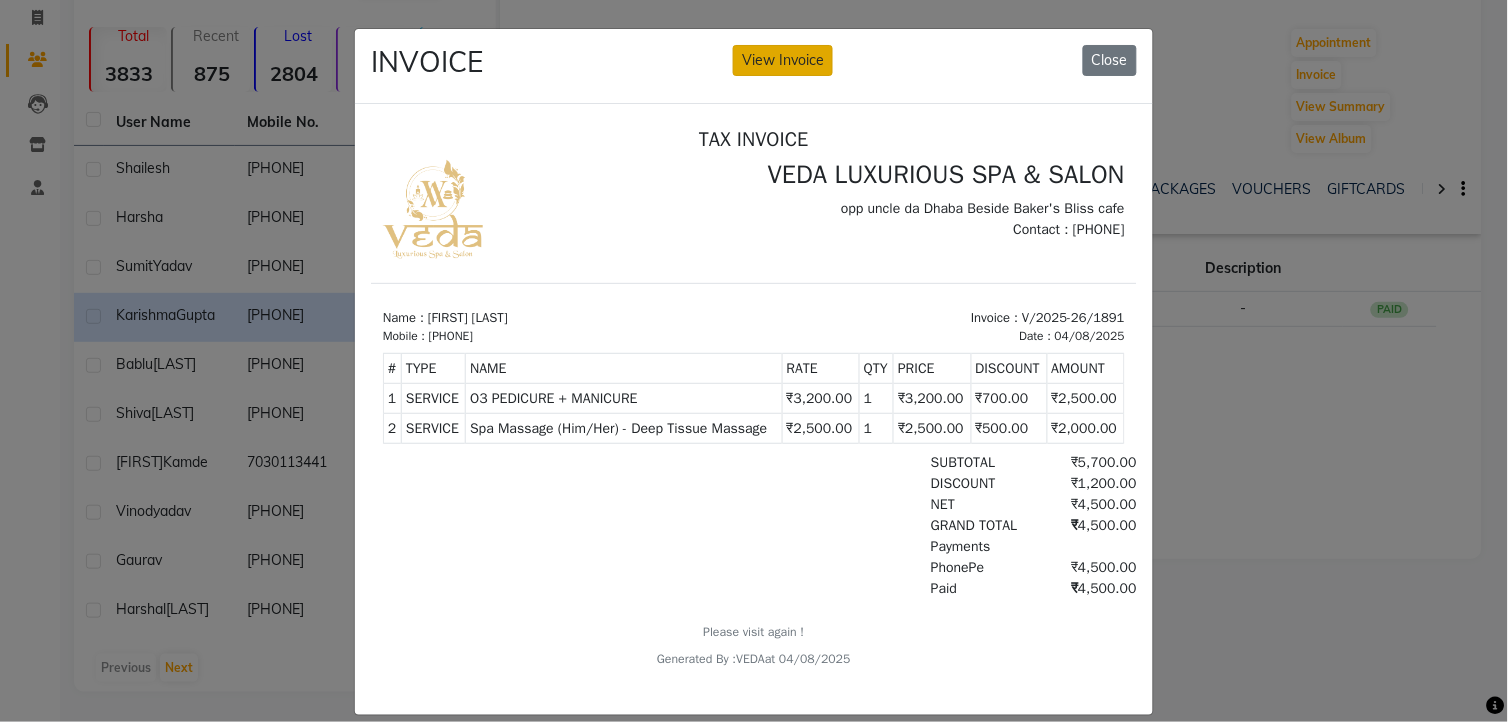 click on "View Invoice" 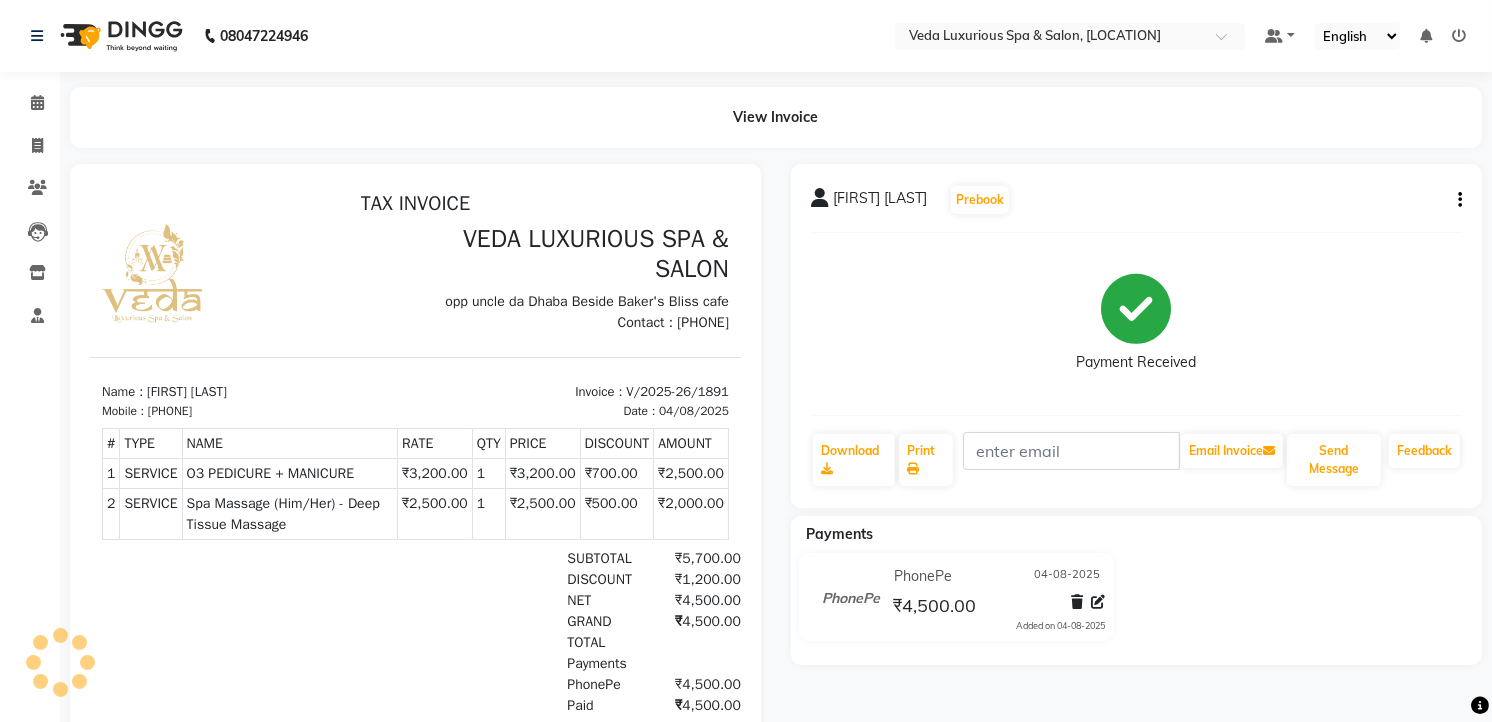scroll, scrollTop: 0, scrollLeft: 0, axis: both 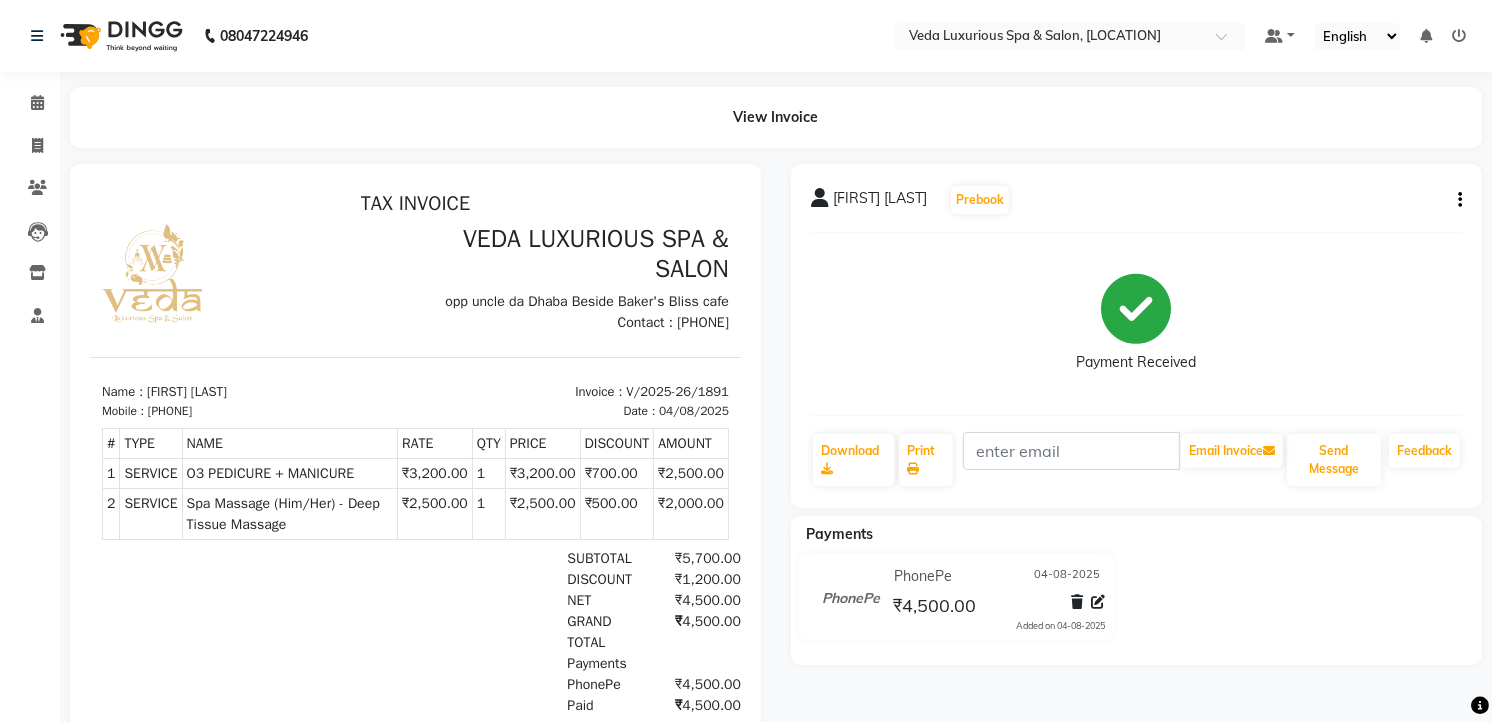 click 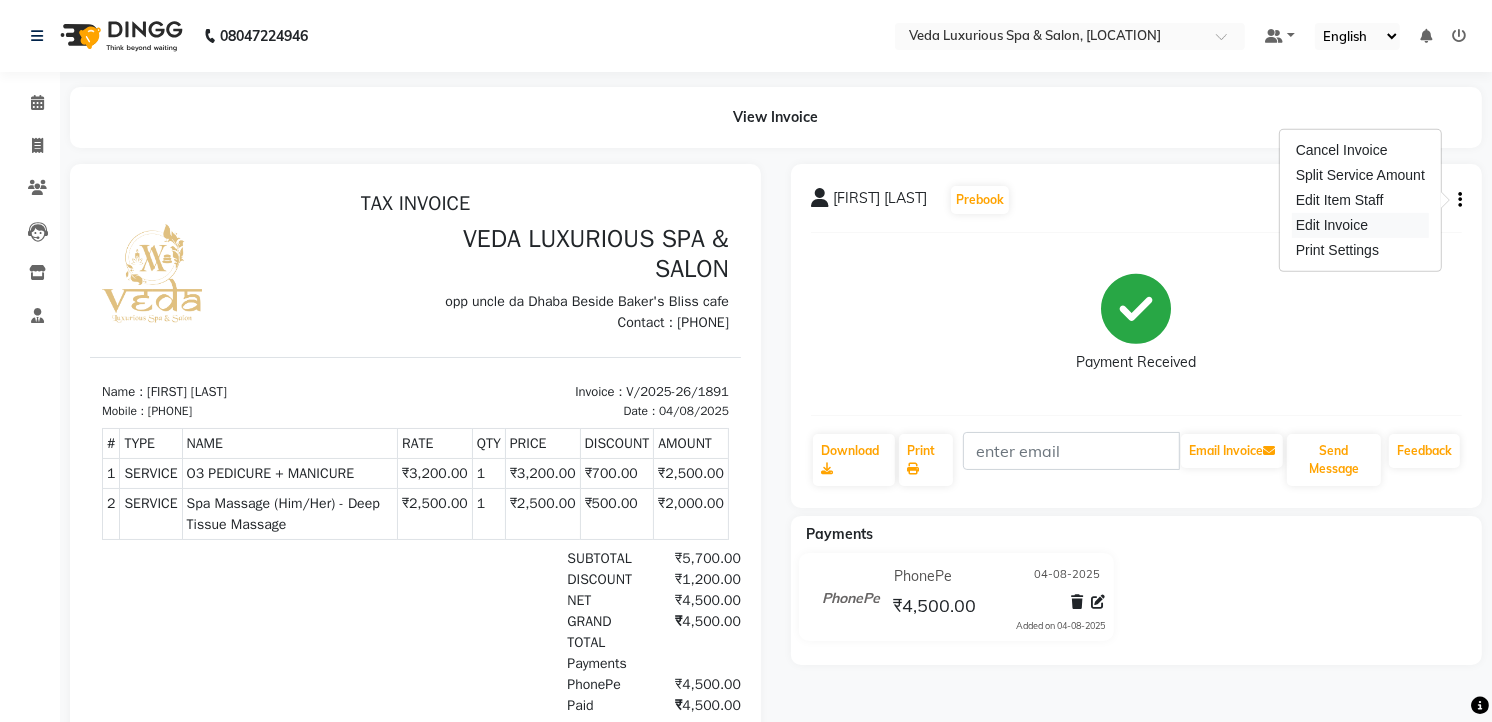 click on "Edit Invoice" at bounding box center (1360, 225) 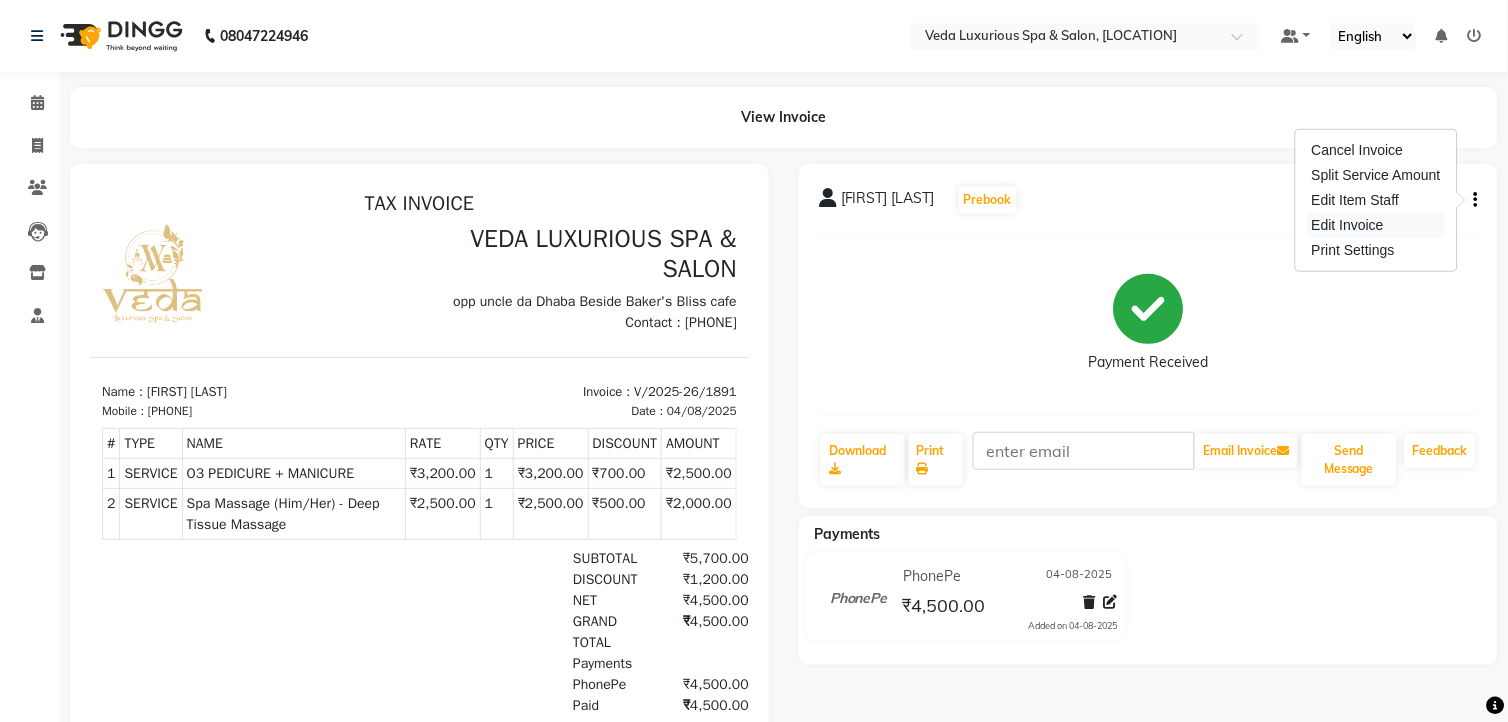 select on "service" 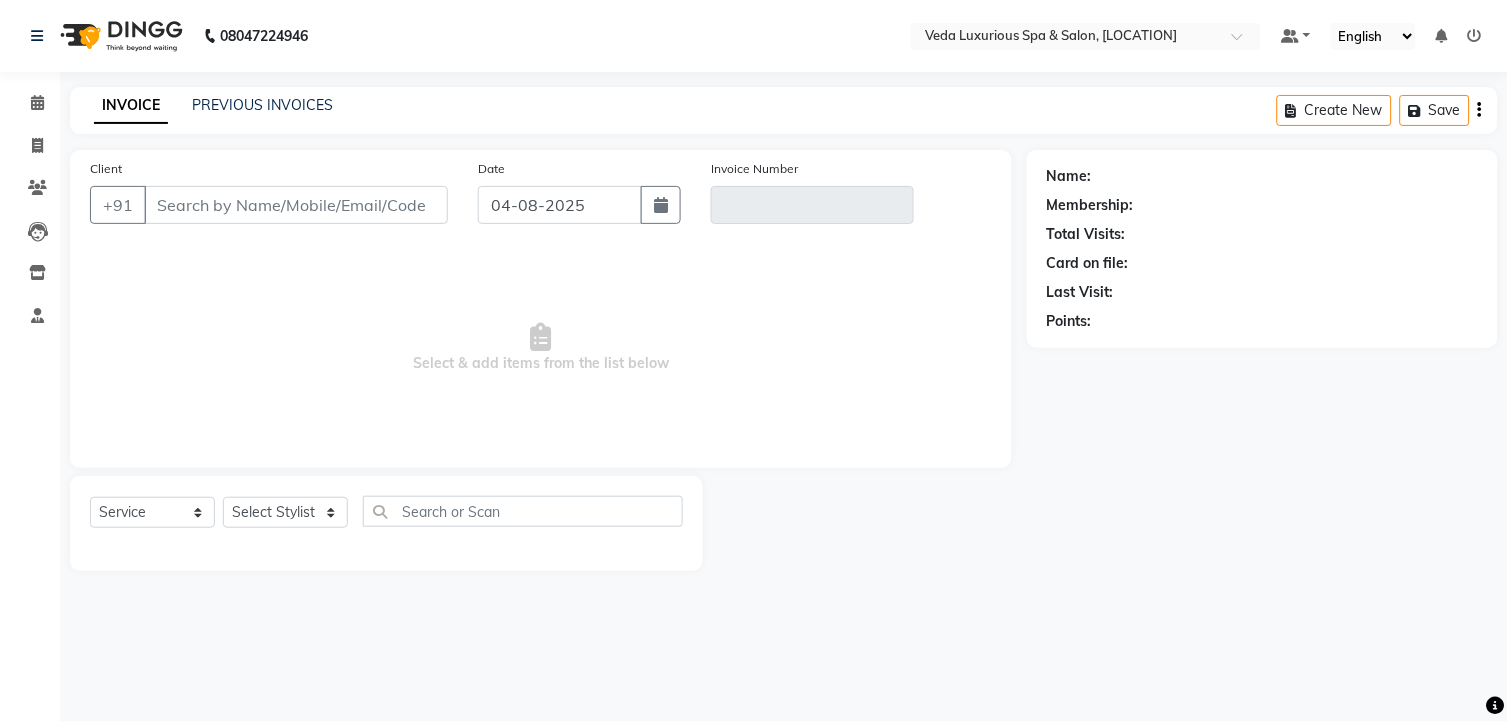 type on "[PHONE]" 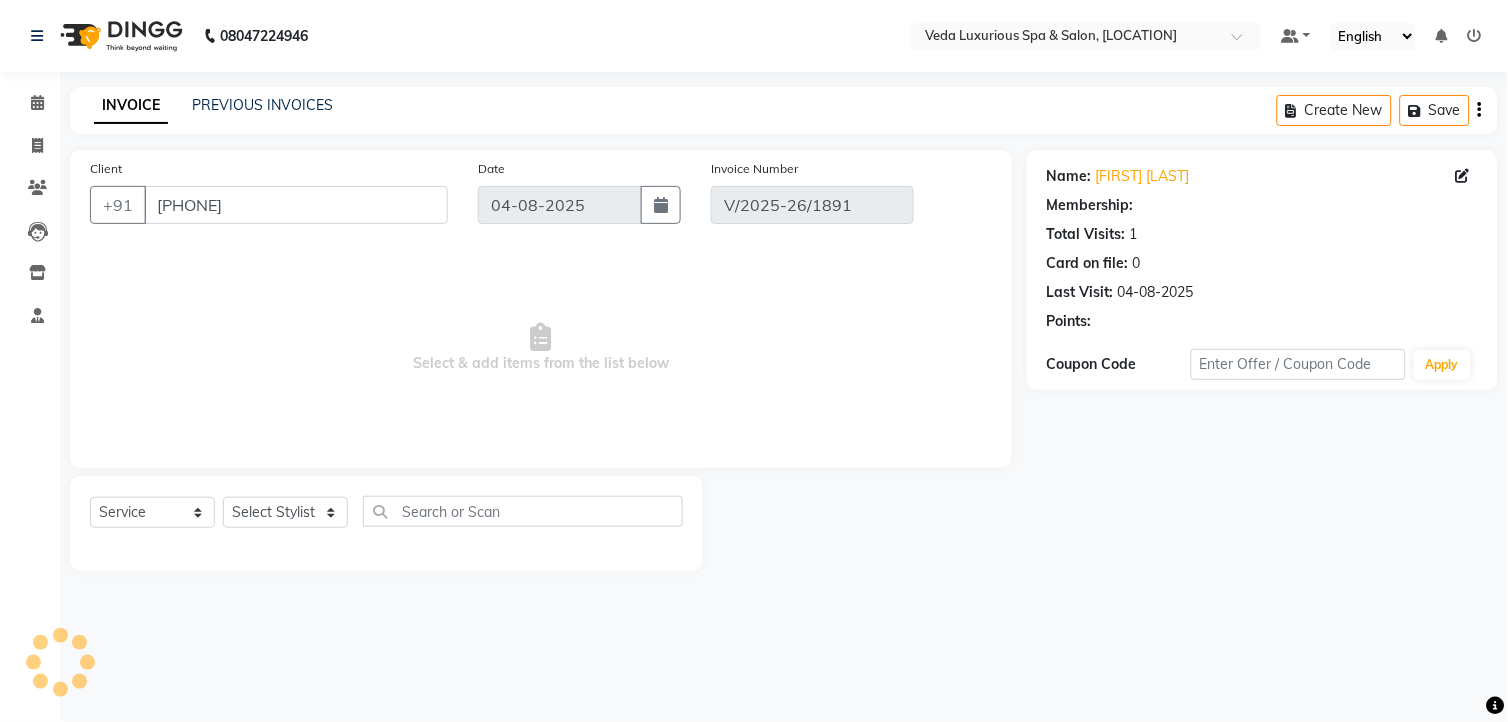 select on "select" 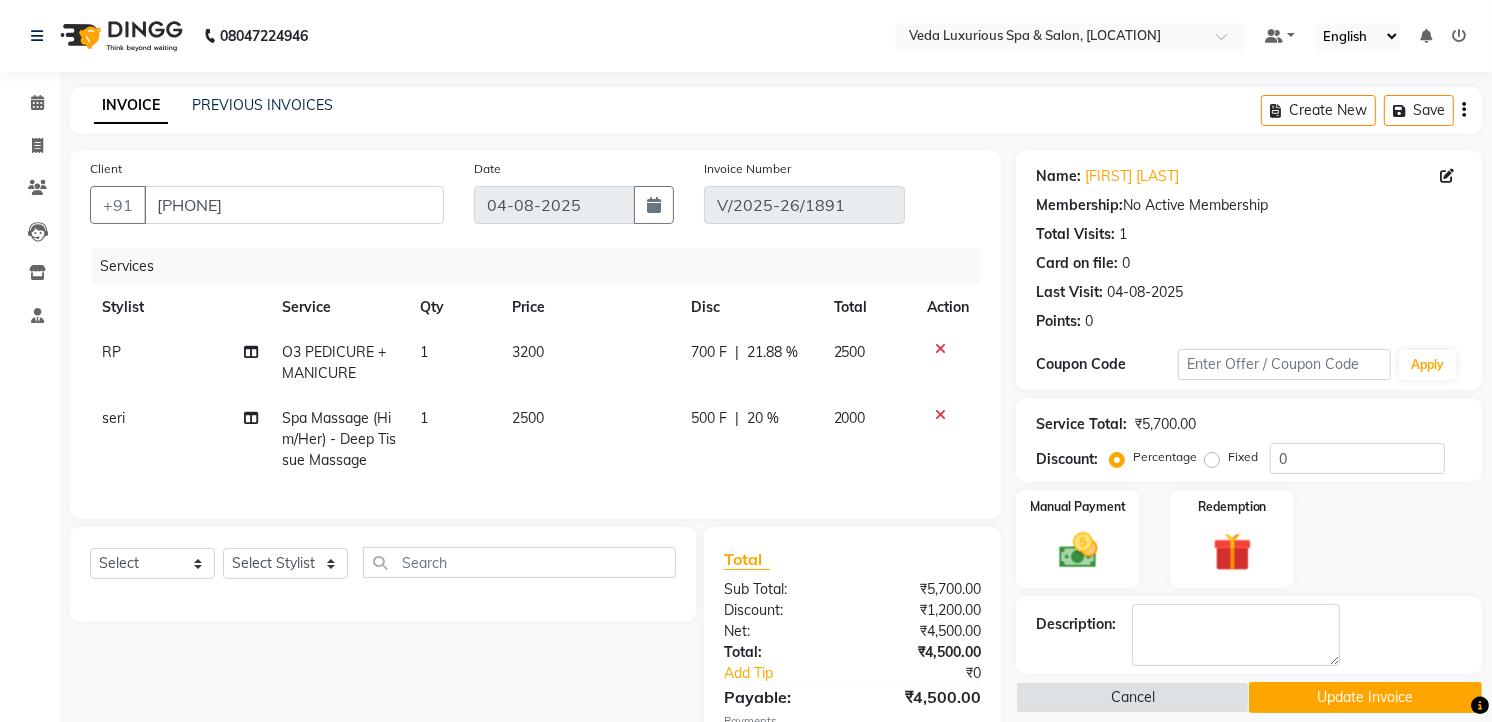 click on "seri" 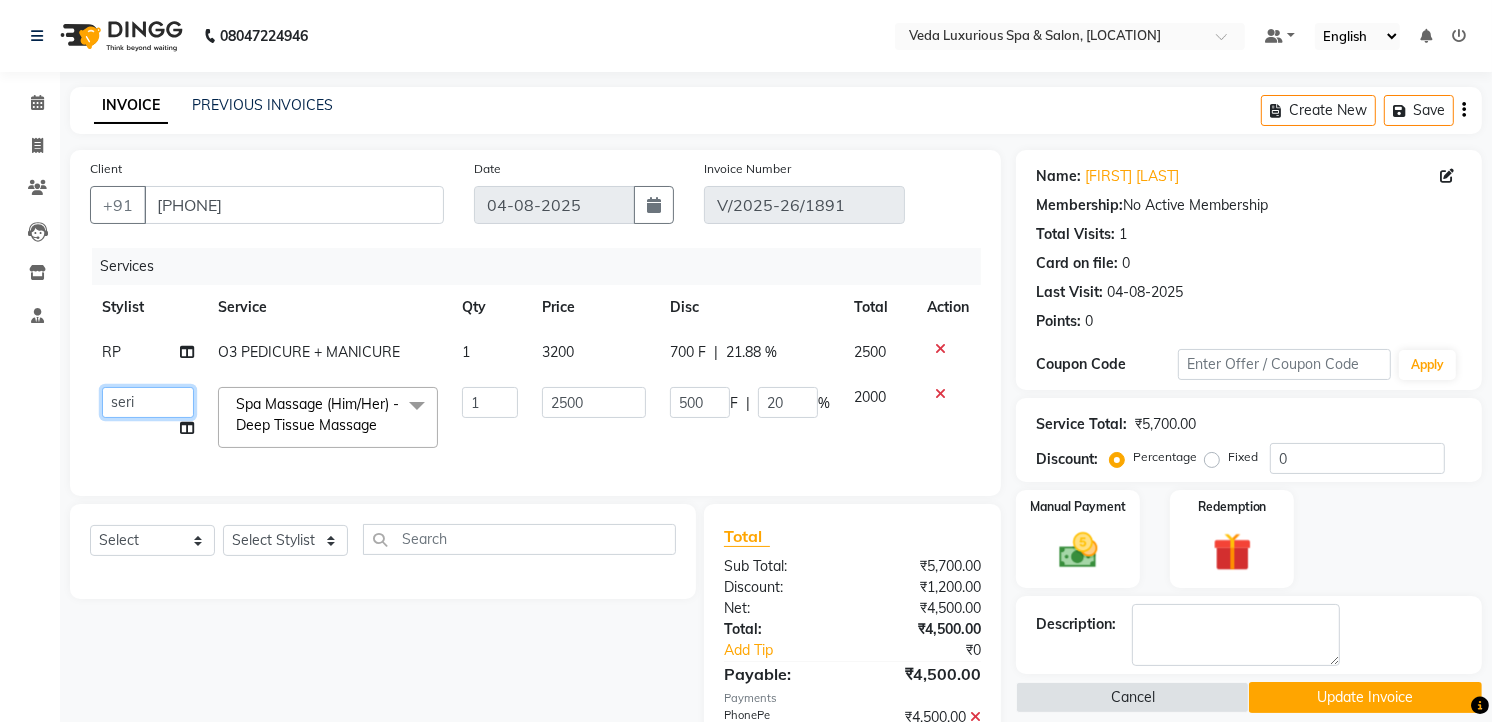 click on "Ankur   GOLU   Khushi   kim   lily   Mahesh   manu   MOYA   Nilam   olivia   RP   seri   VEDA" 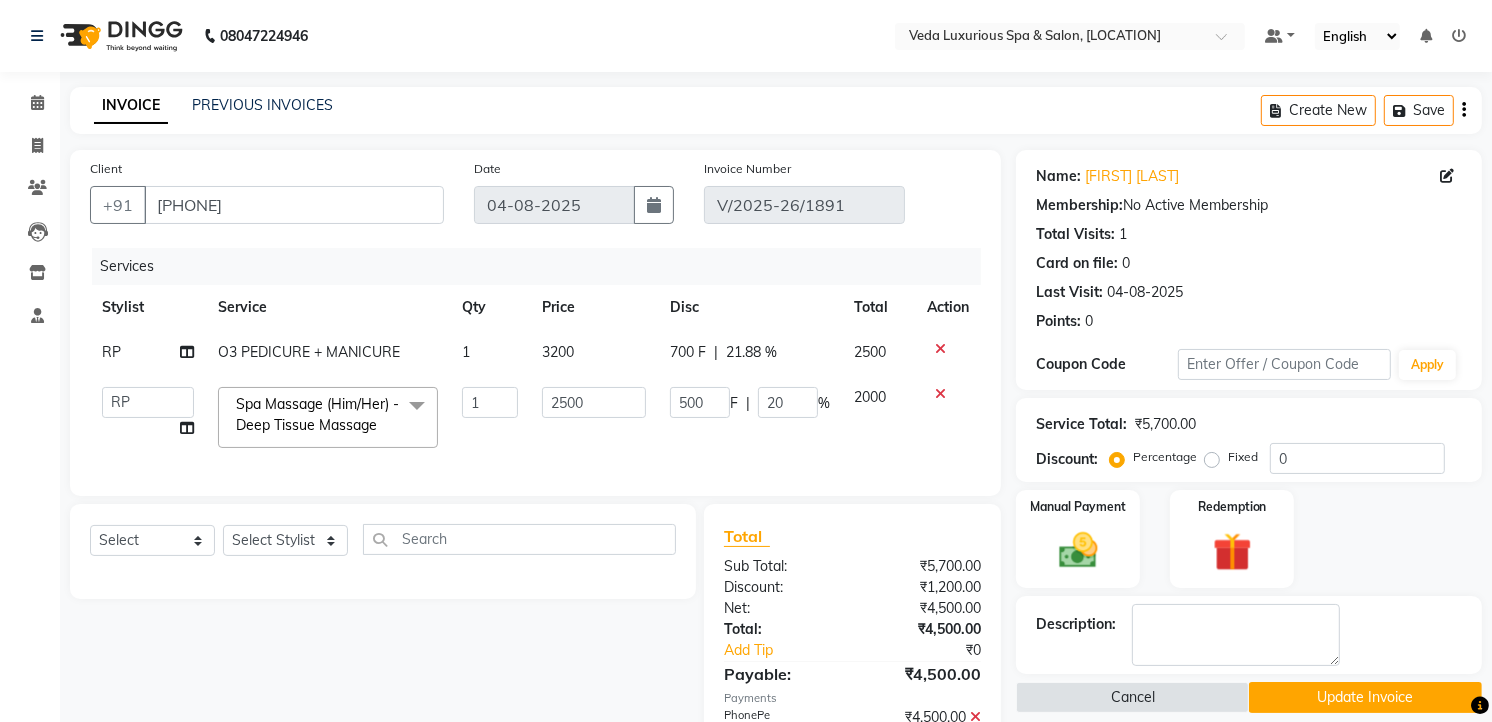 select on "44309" 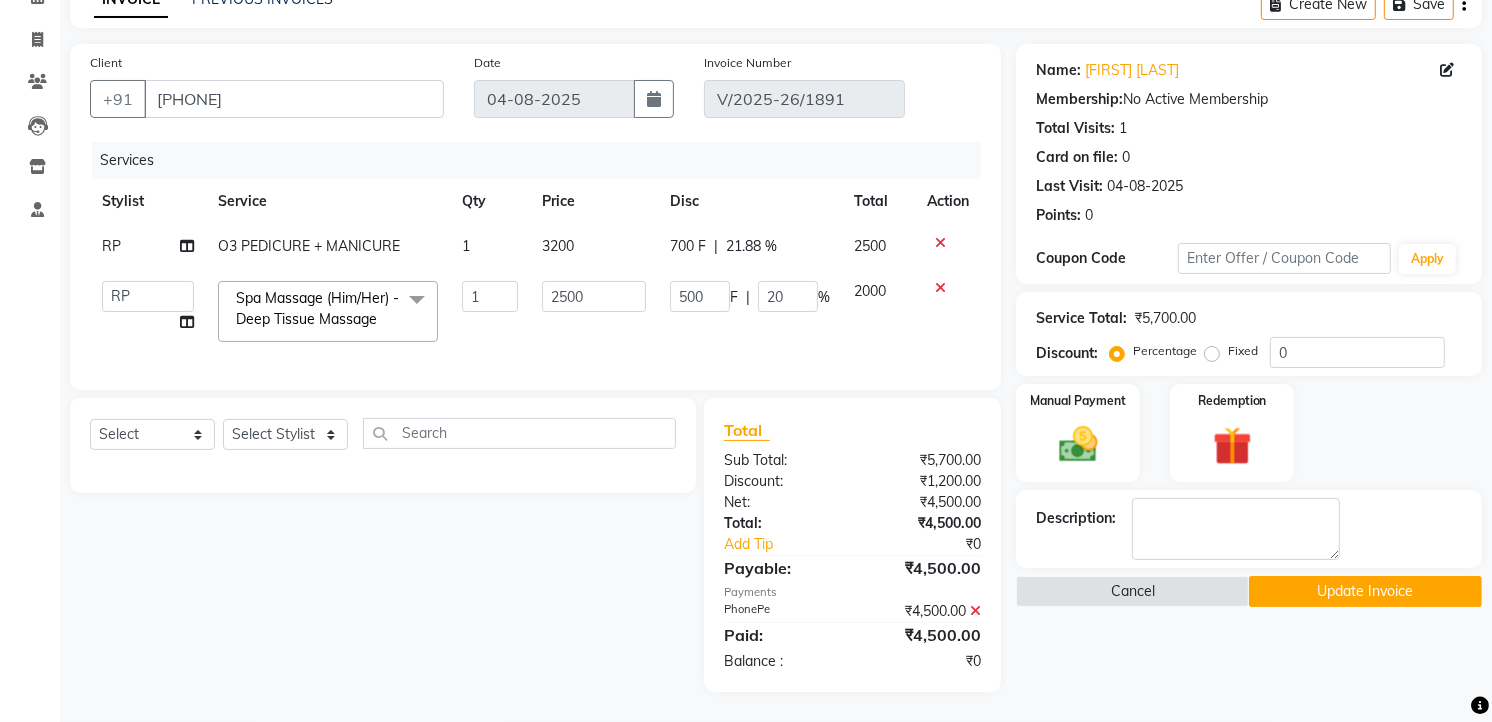 click on "Update Invoice" 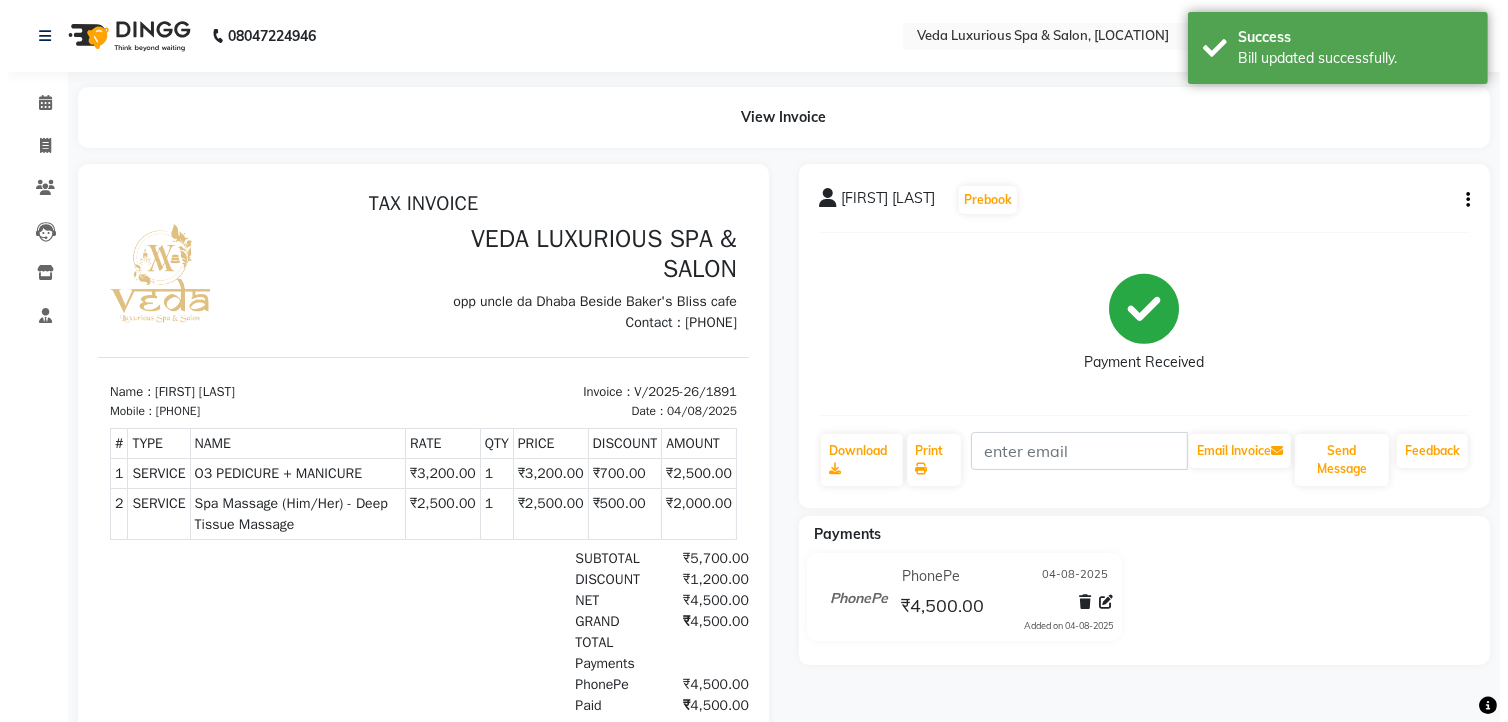 scroll, scrollTop: 0, scrollLeft: 0, axis: both 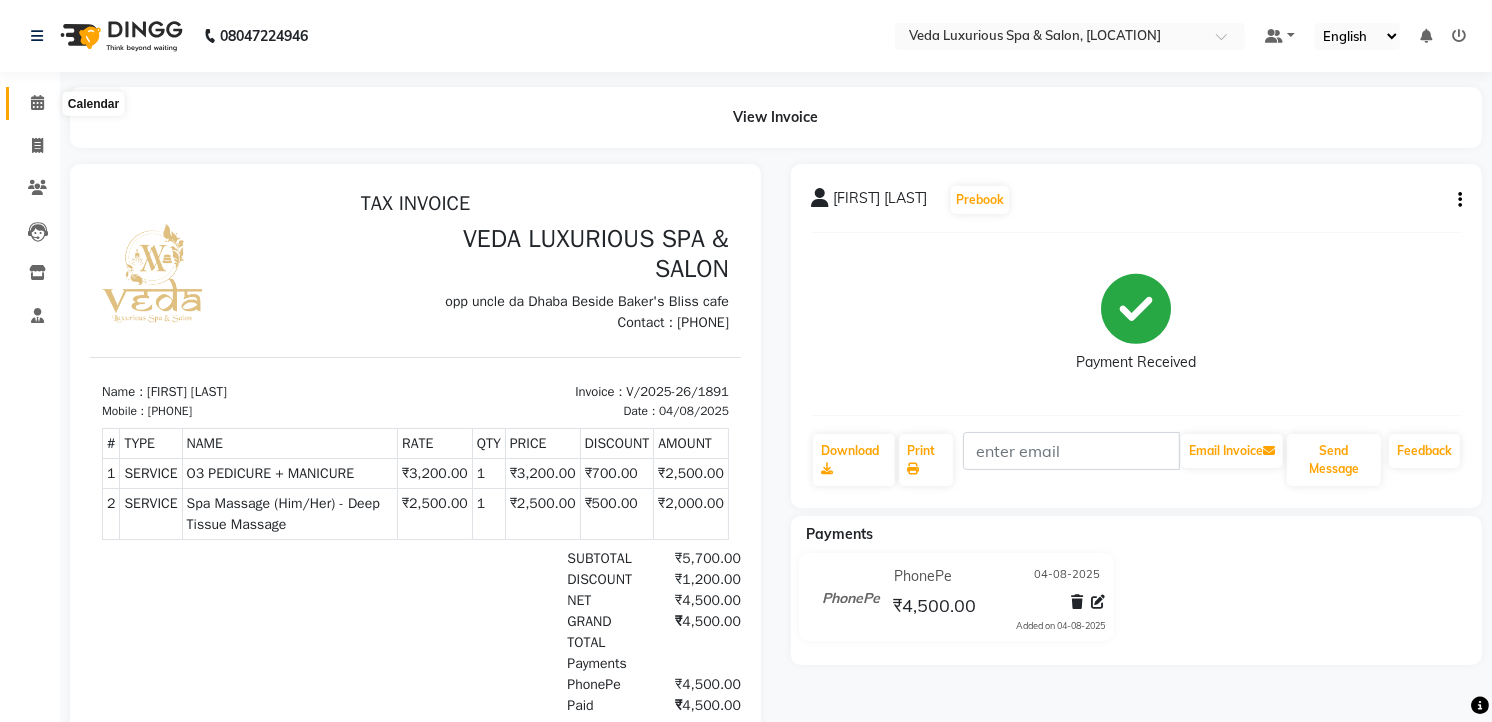 drag, startPoint x: 41, startPoint y: 106, endPoint x: 102, endPoint y: 112, distance: 61.294373 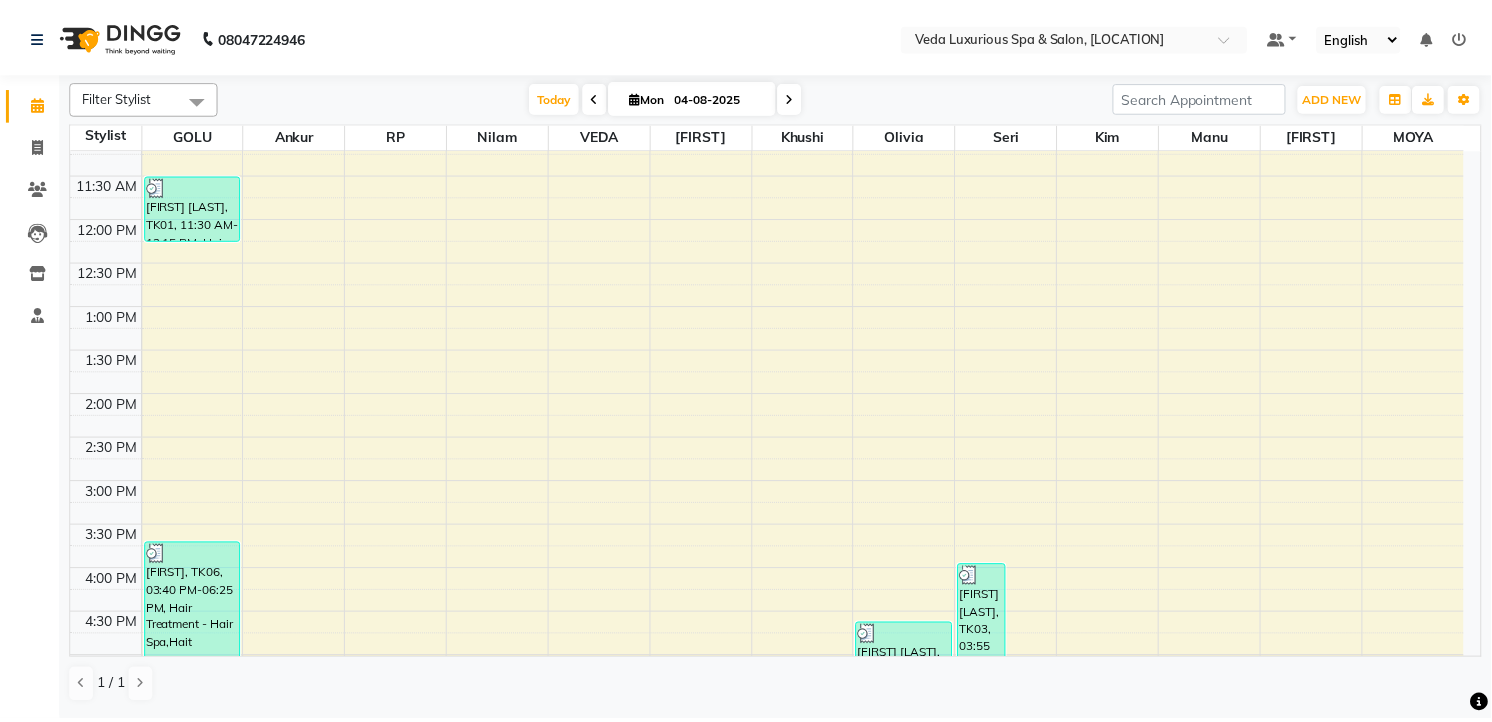 scroll, scrollTop: 171, scrollLeft: 0, axis: vertical 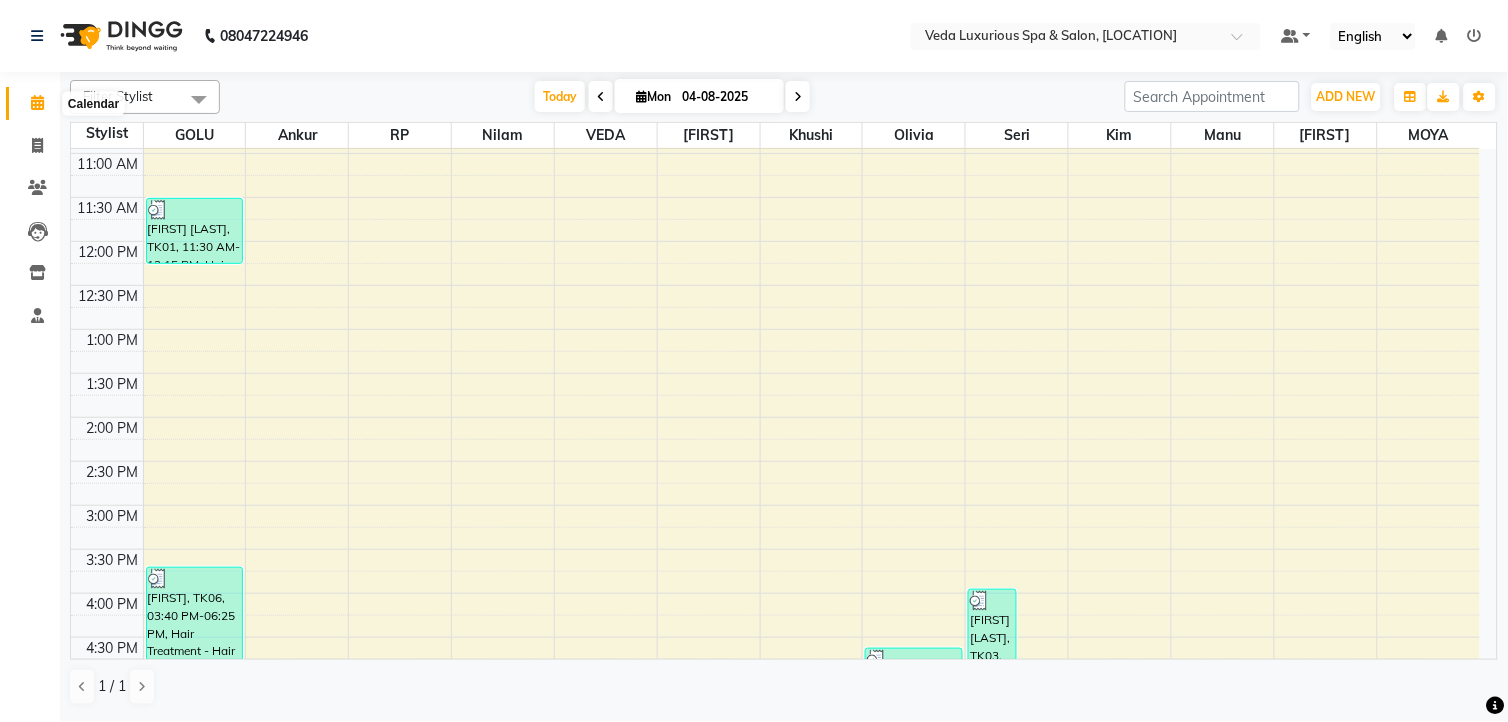 click 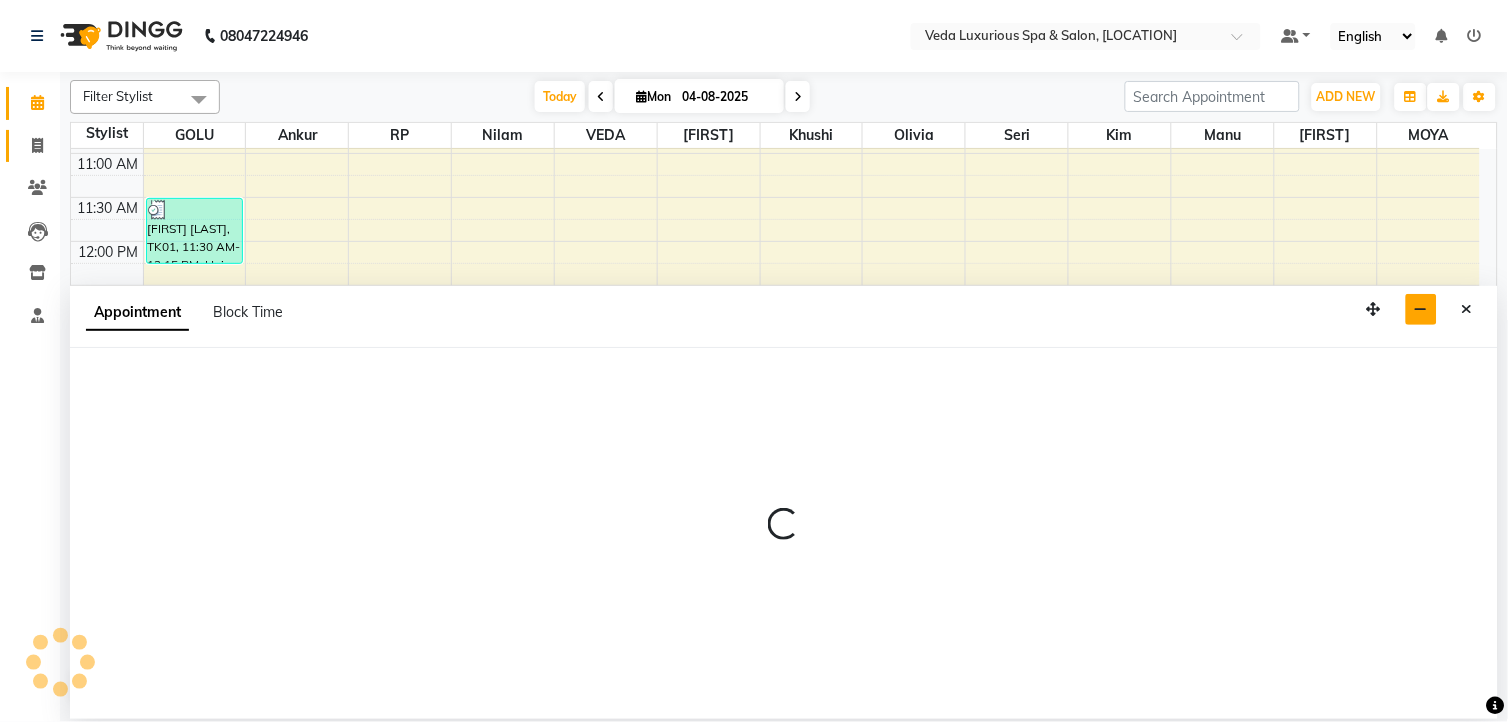 select on "27587" 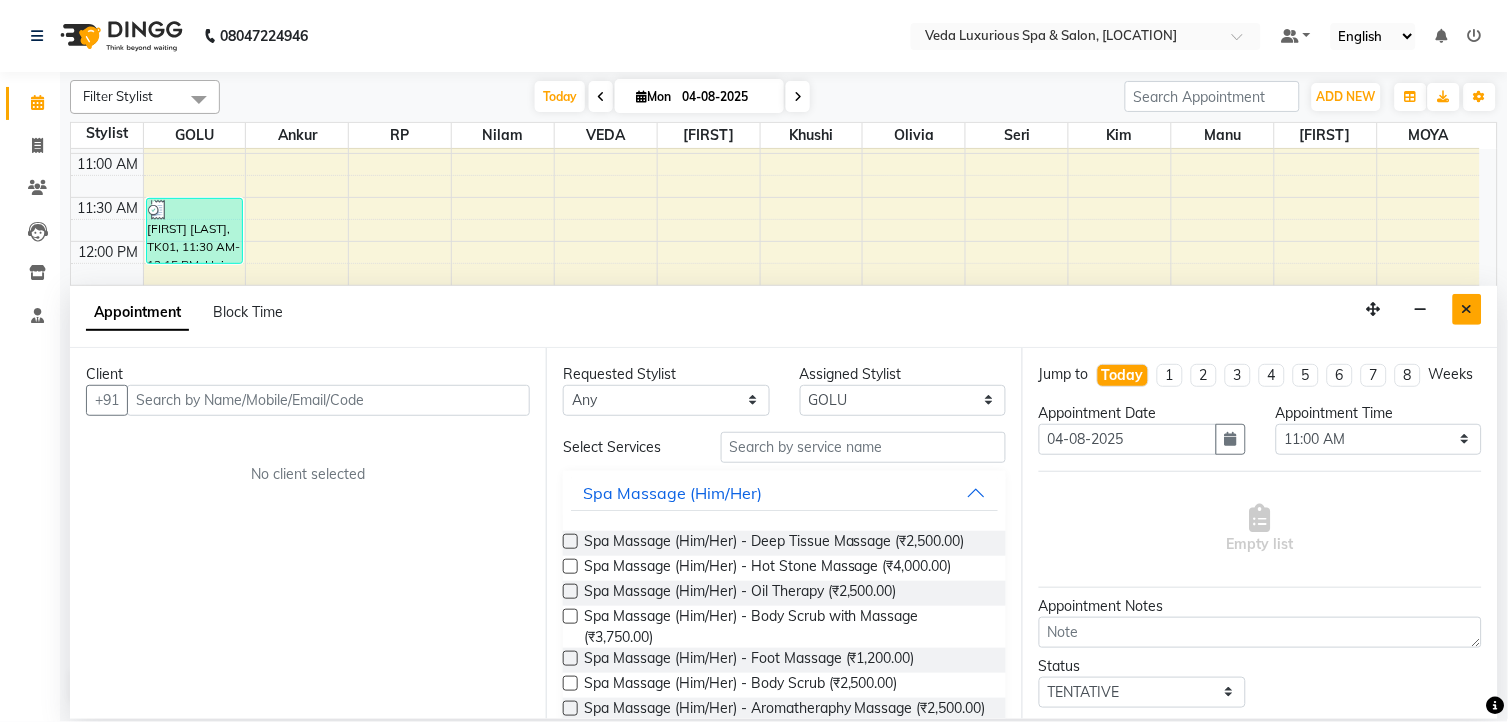 click at bounding box center (1467, 309) 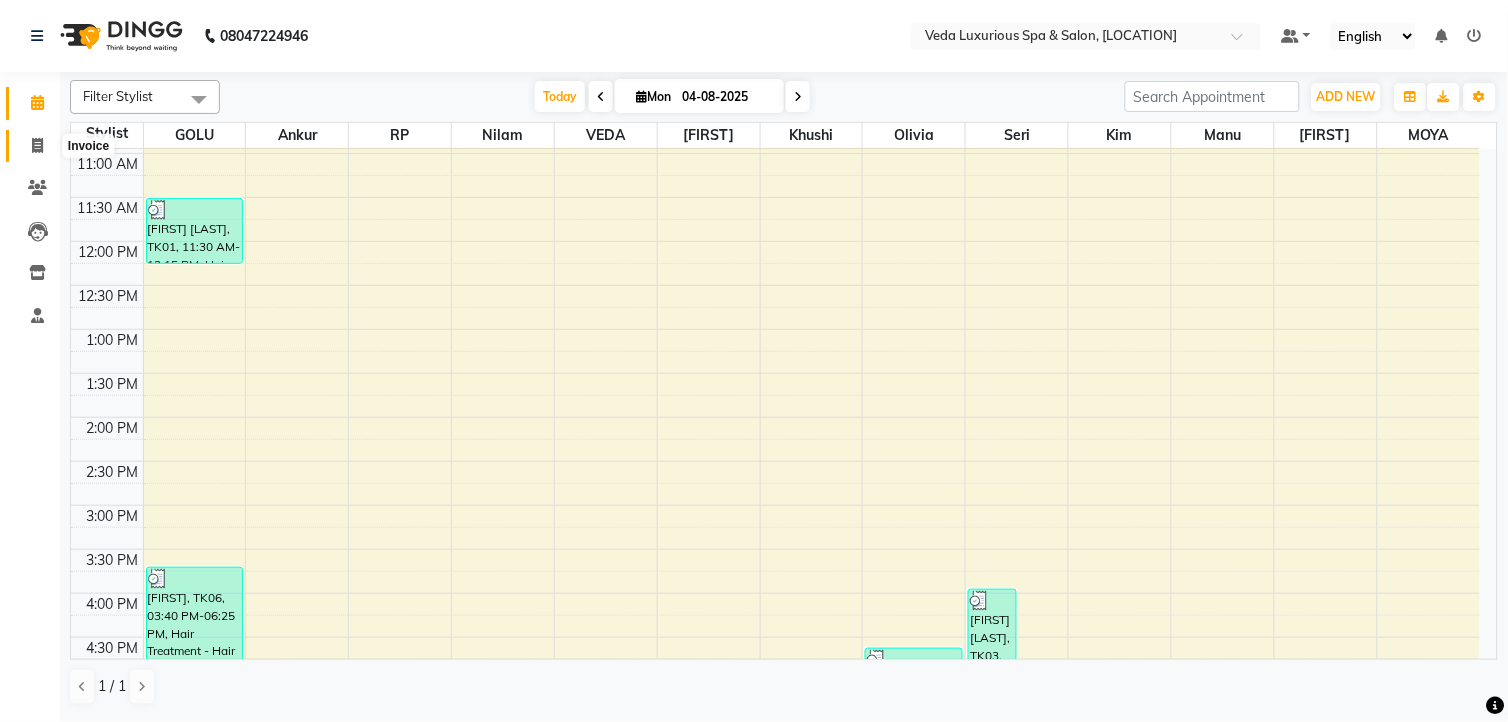 click 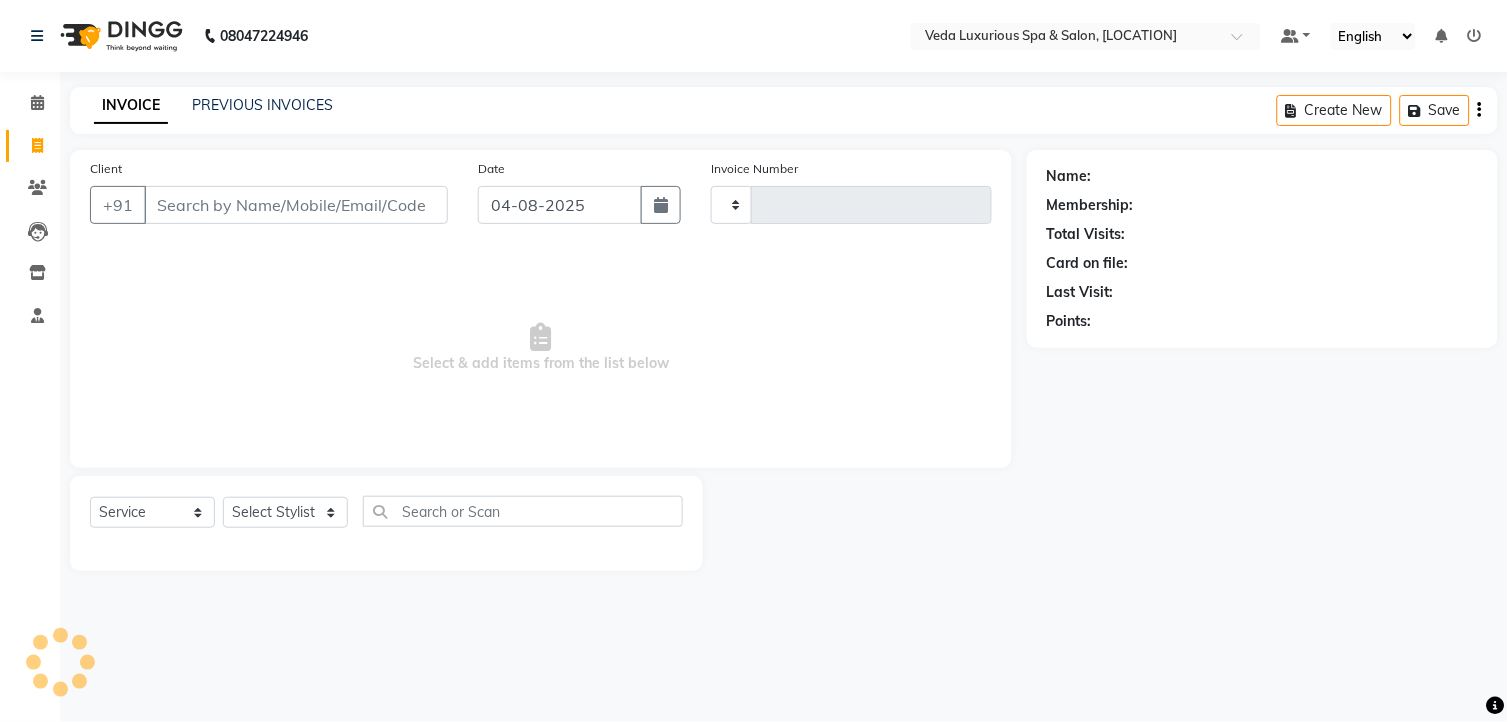 type on "1895" 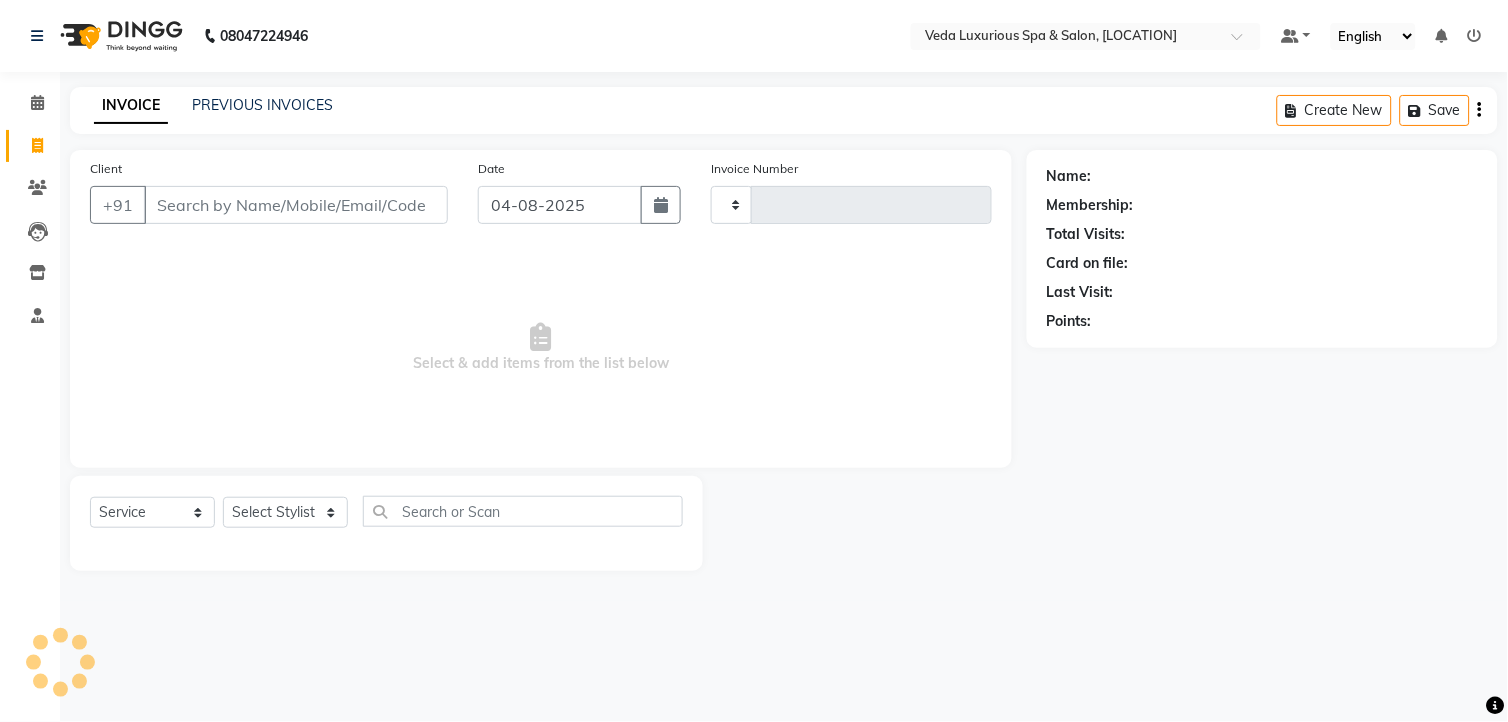 select on "4666" 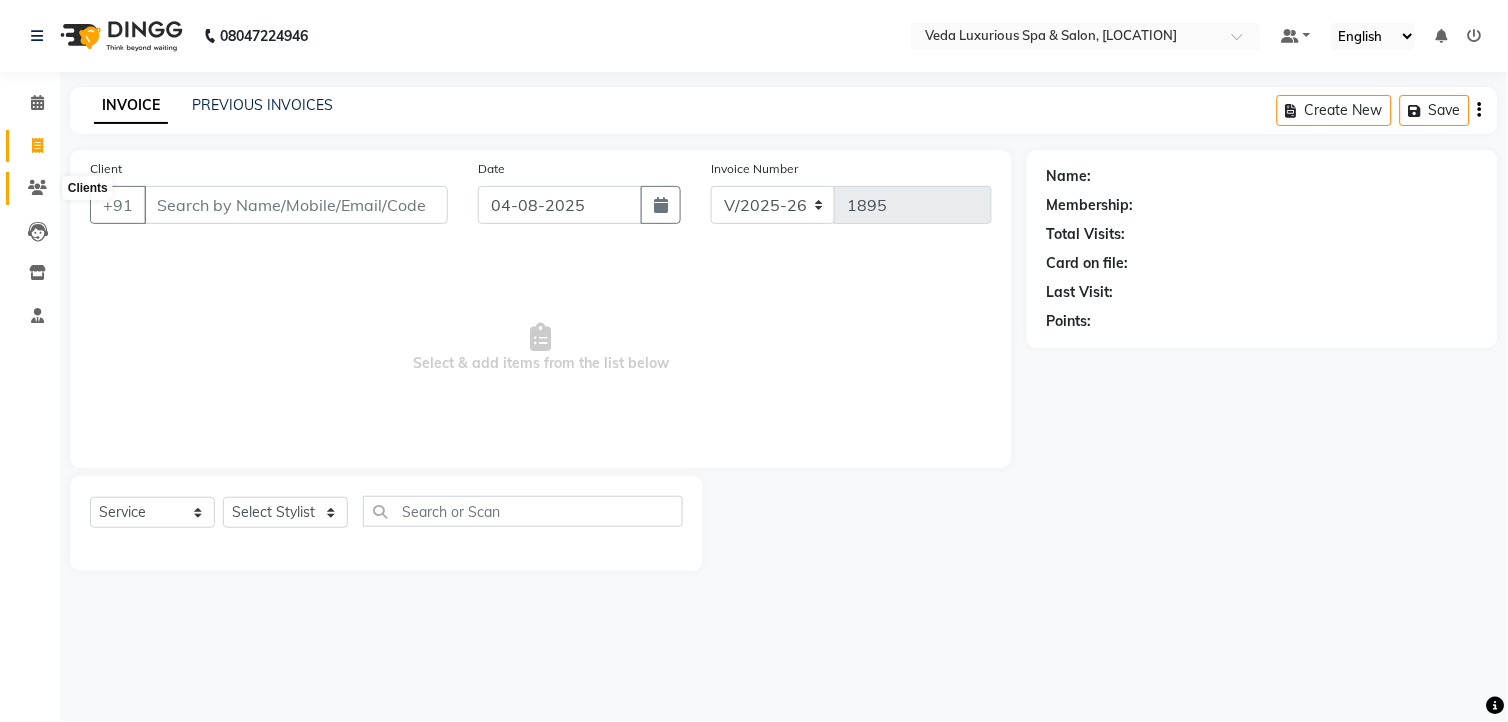 drag, startPoint x: 30, startPoint y: 187, endPoint x: 67, endPoint y: 173, distance: 39.56008 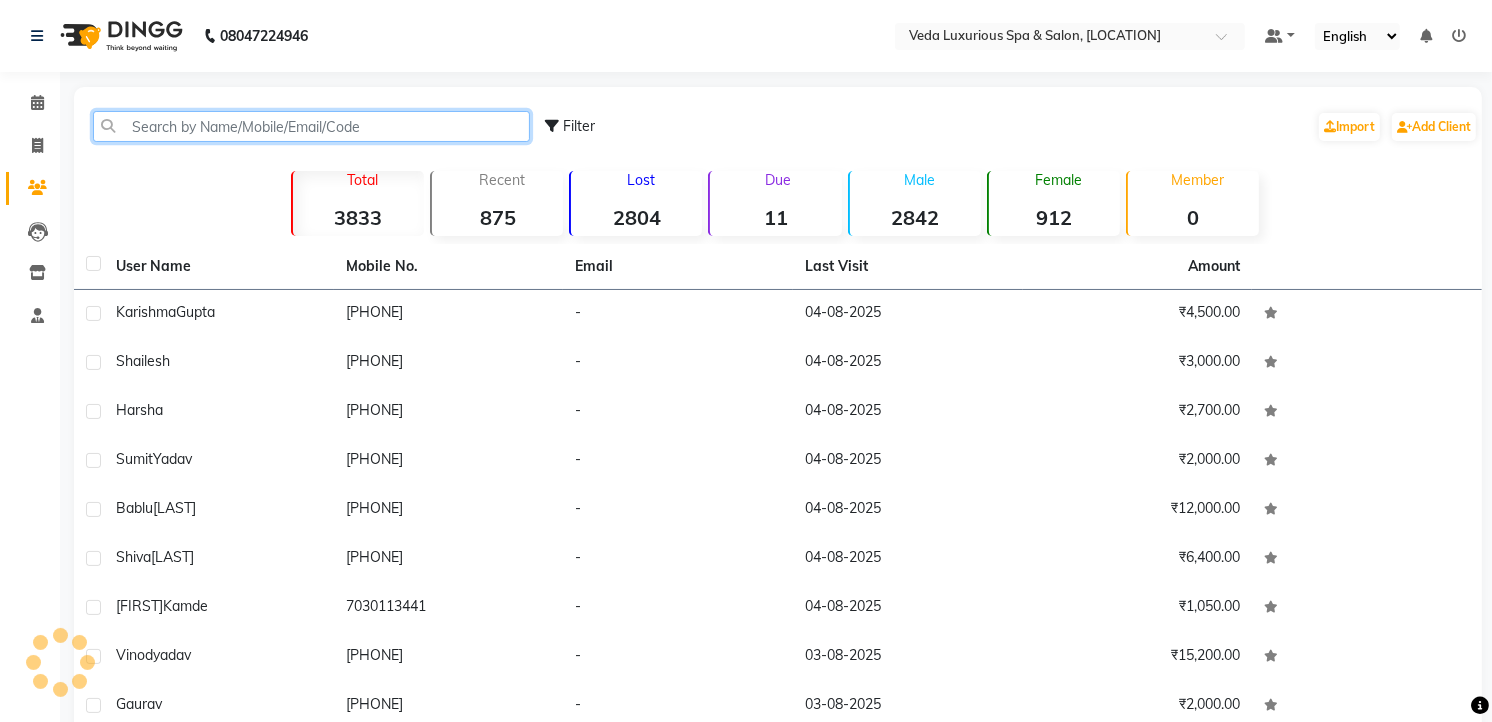 click 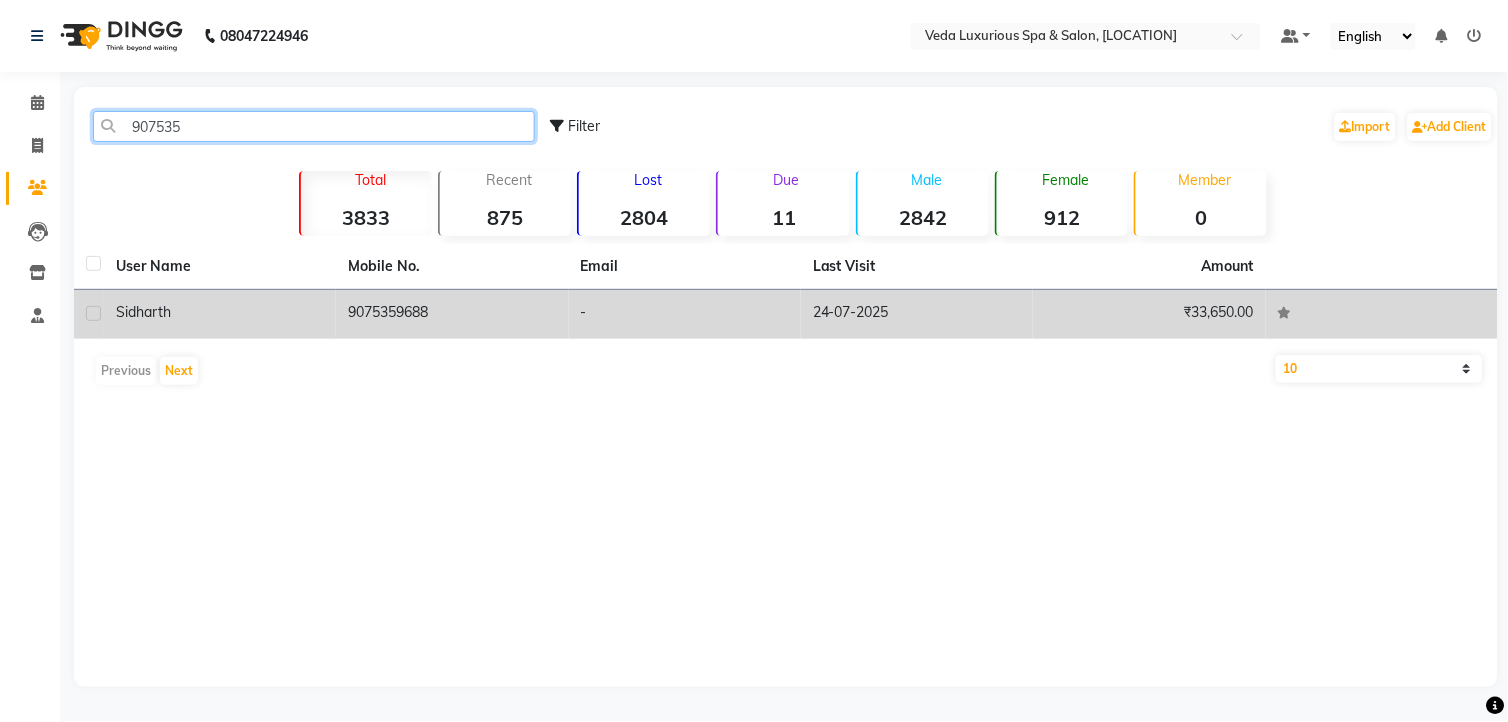 type on "907535" 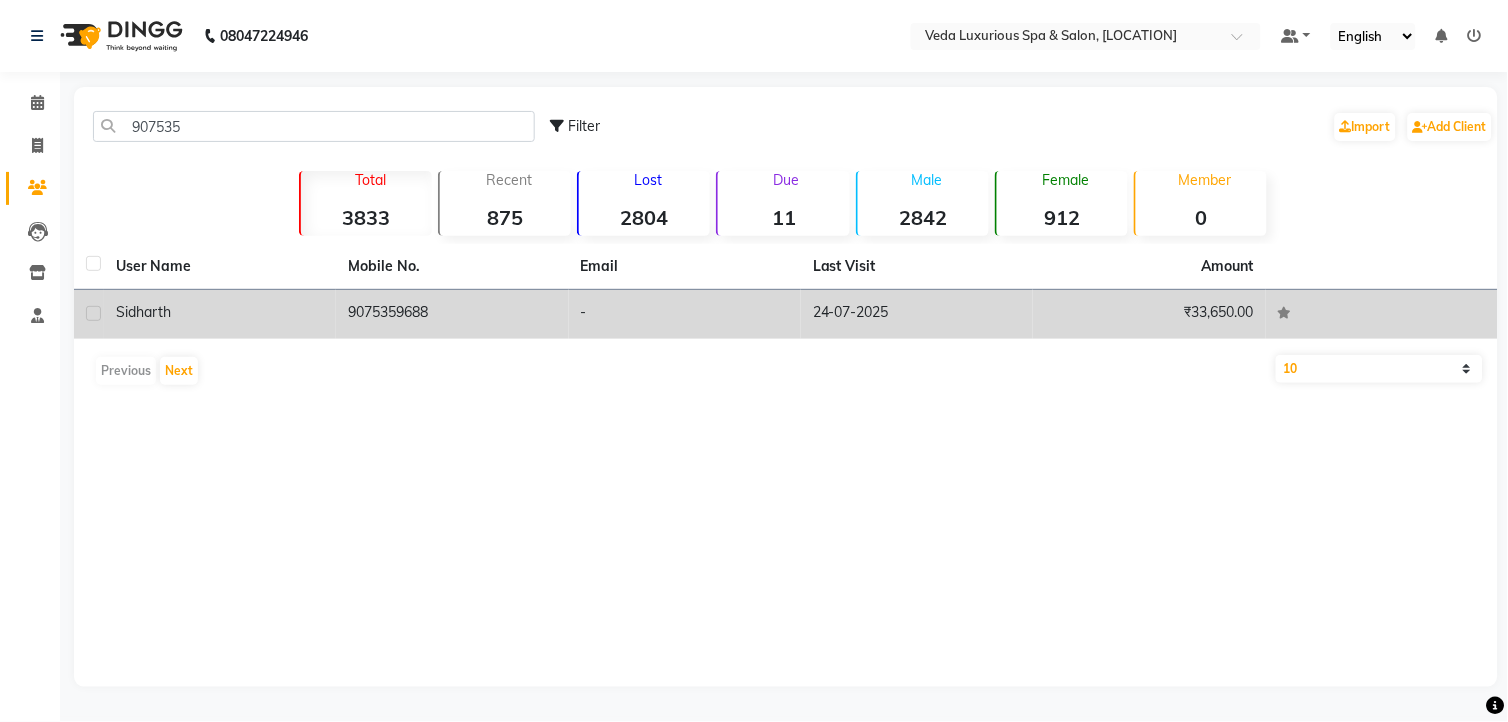 click on "9075359688" 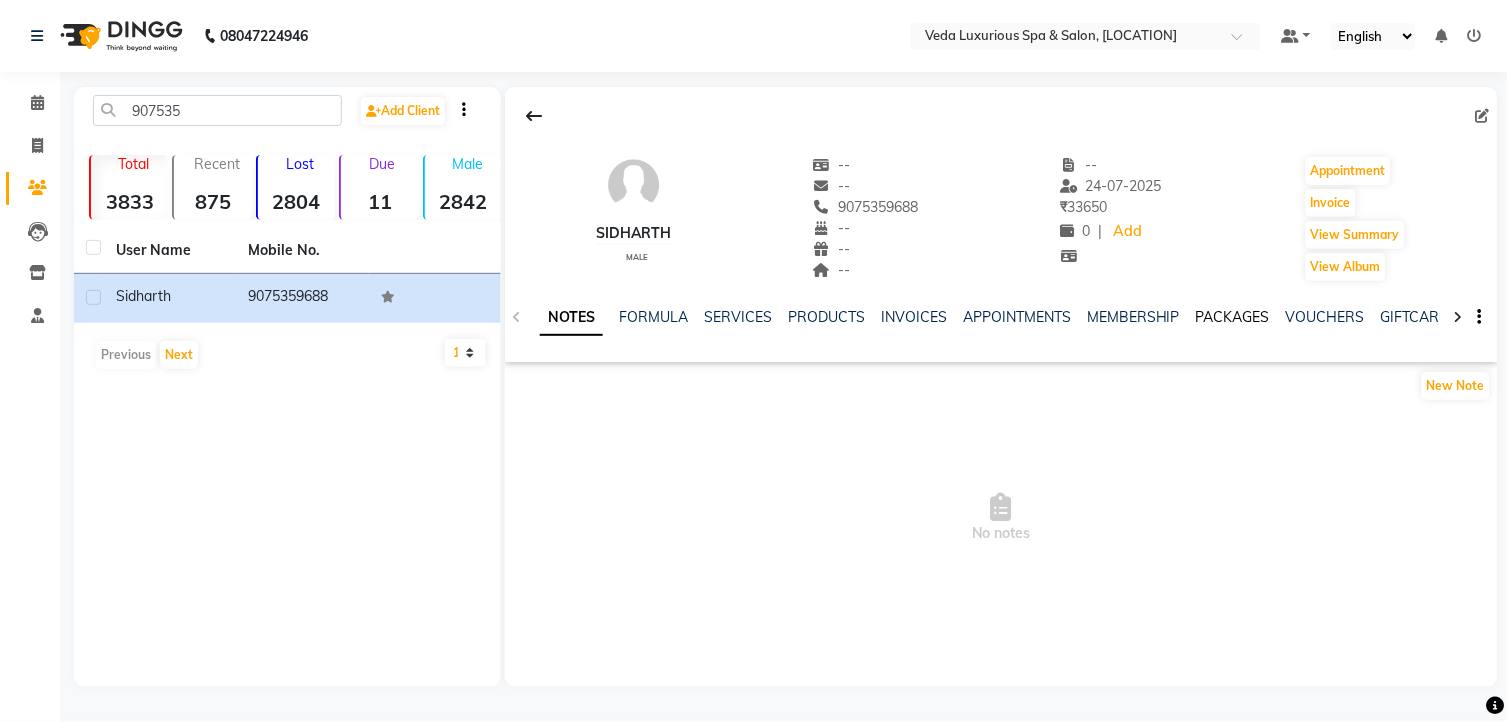 click on "PACKAGES" 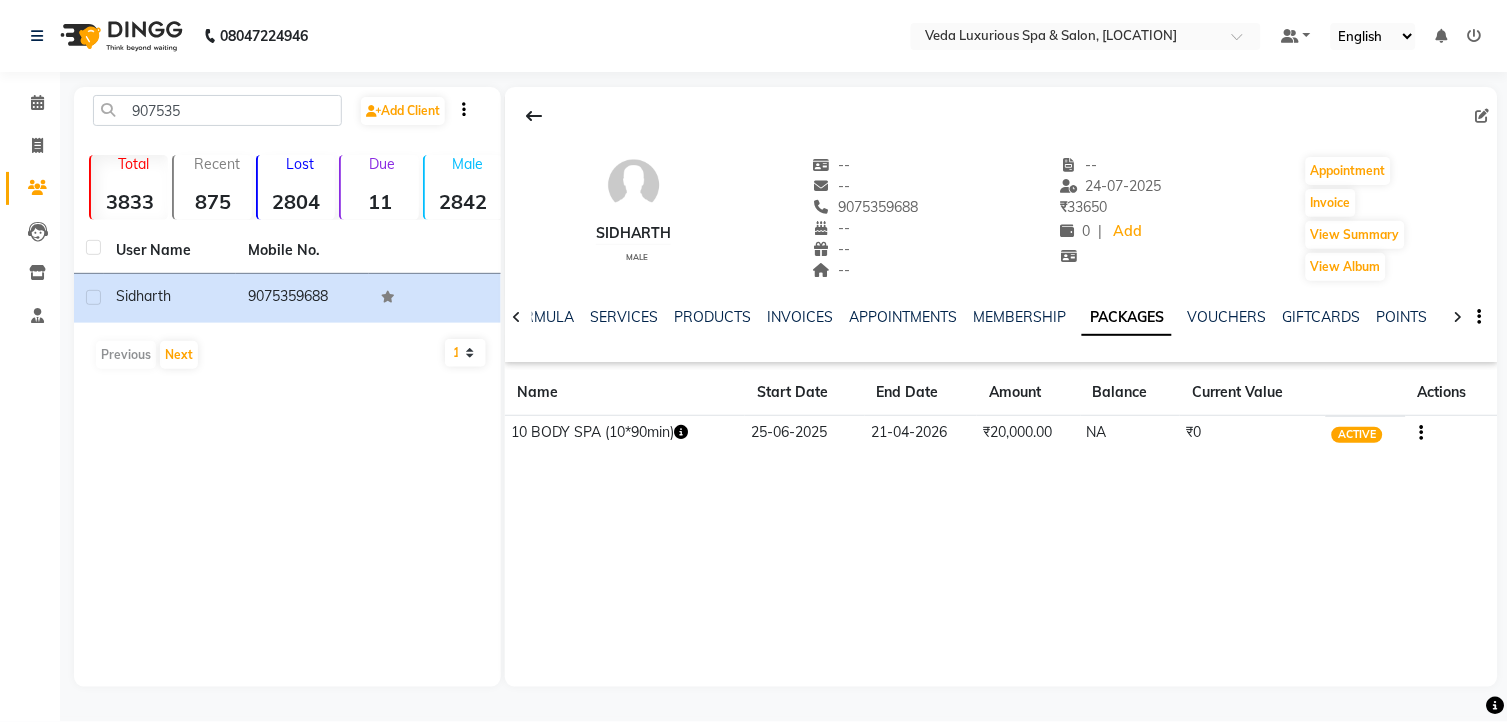 click 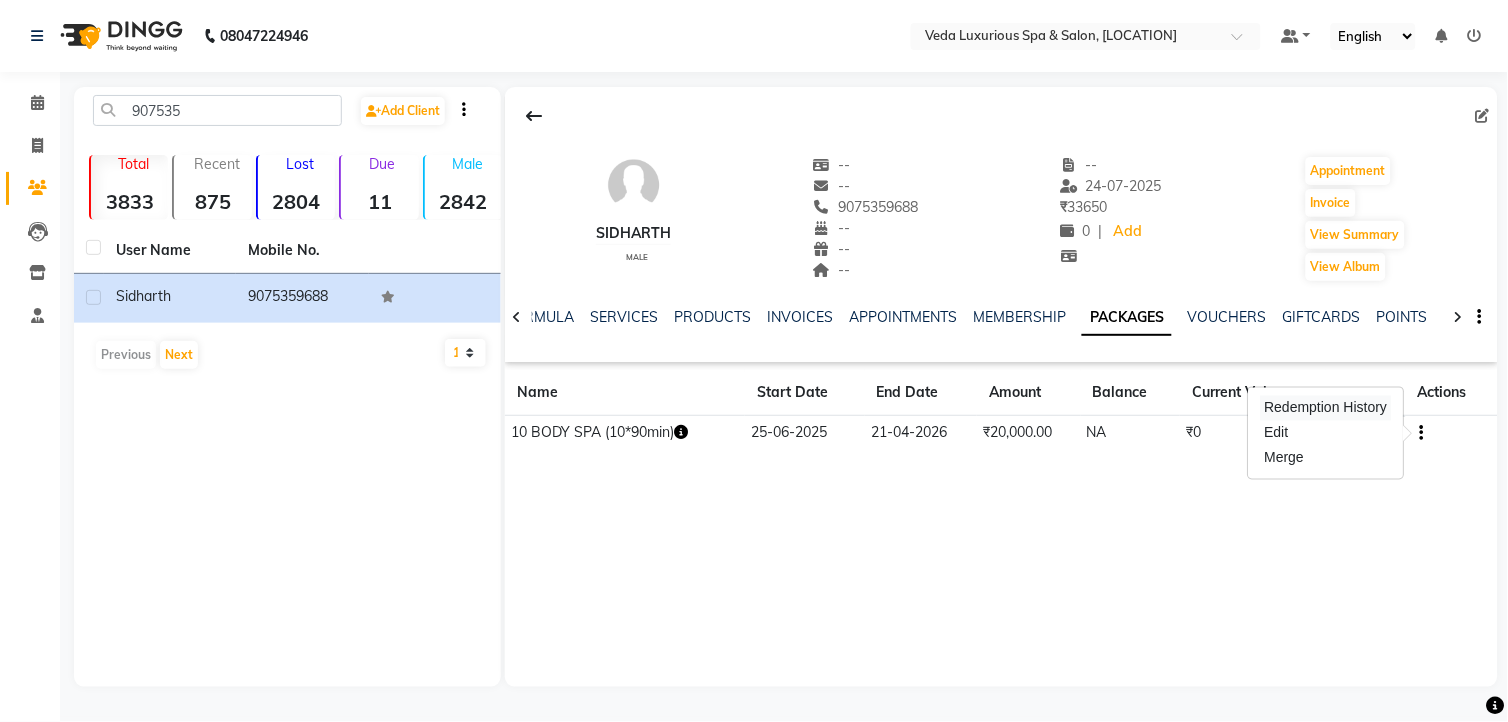click on "Redemption History" at bounding box center [1326, 408] 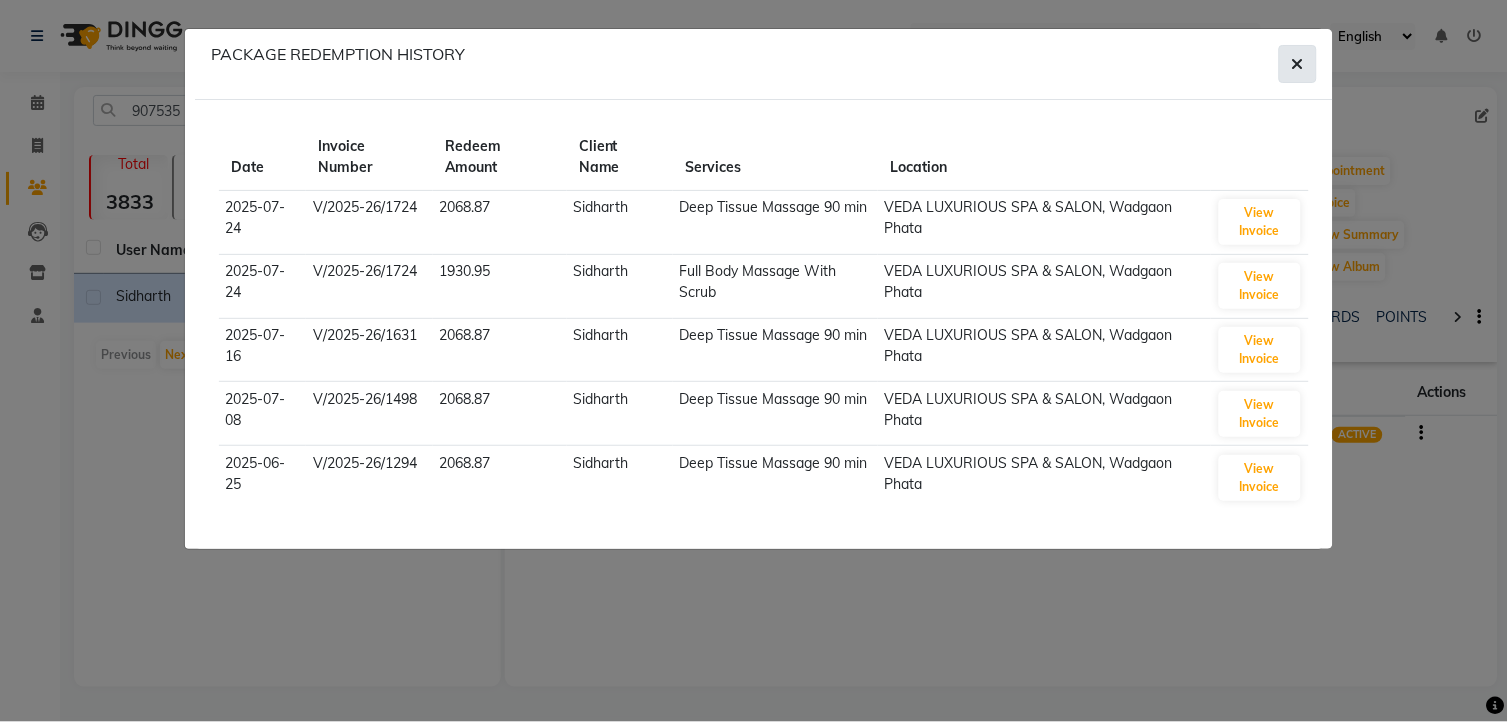click 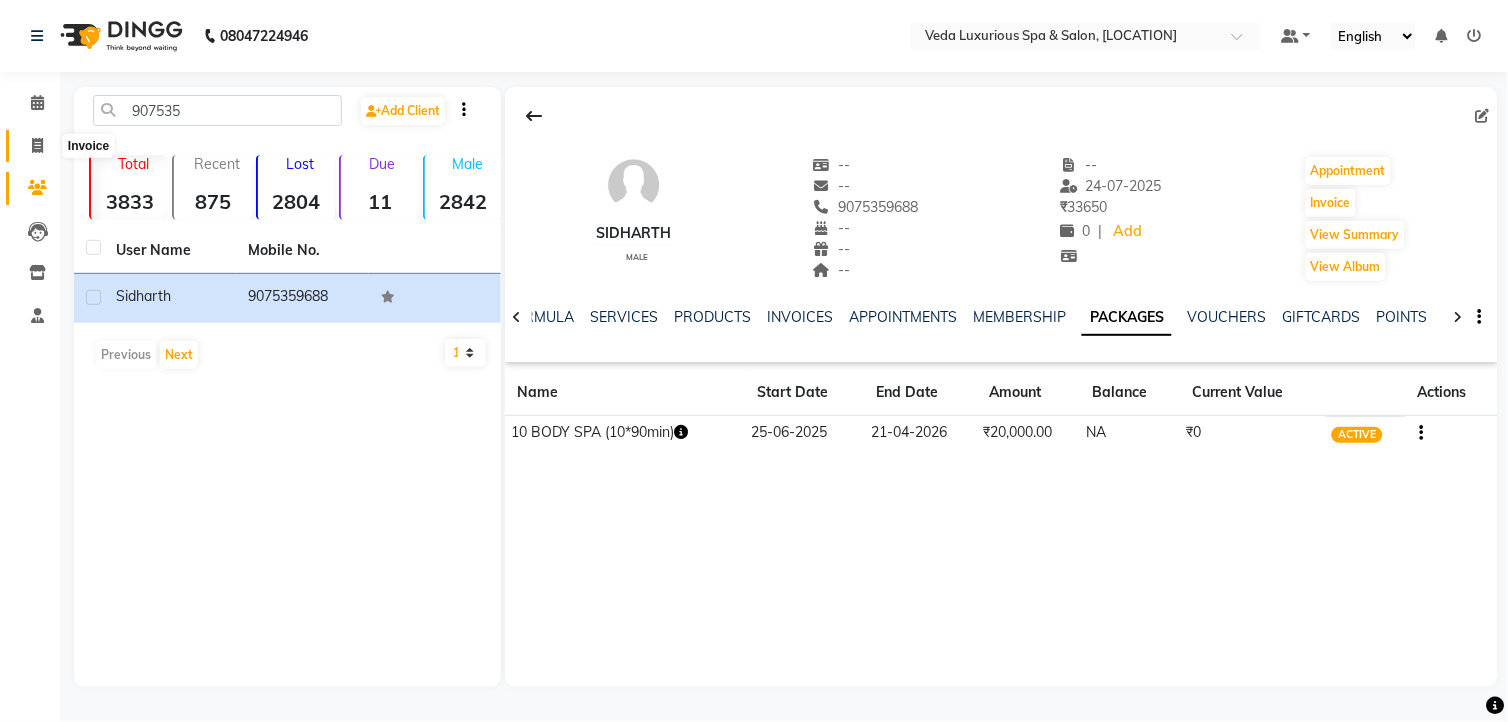 click 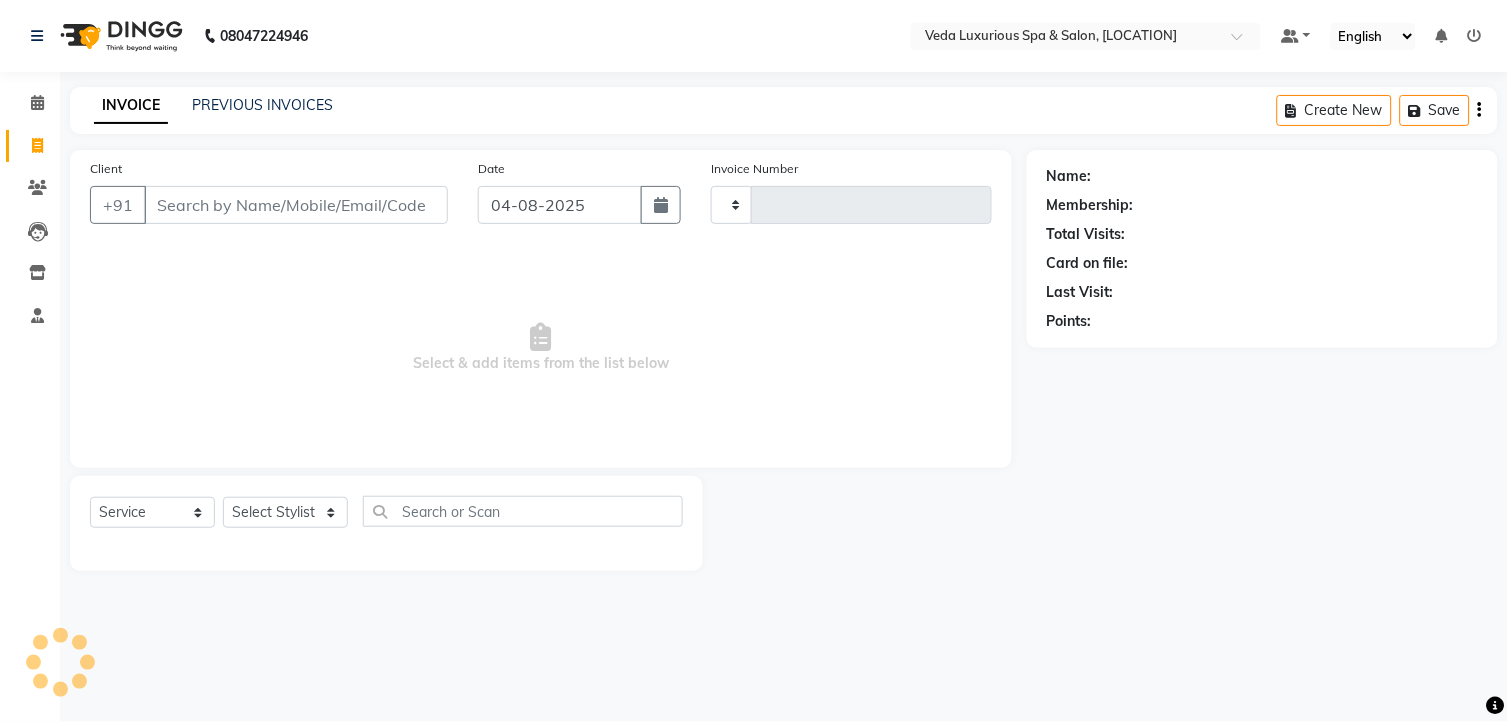 type on "1895" 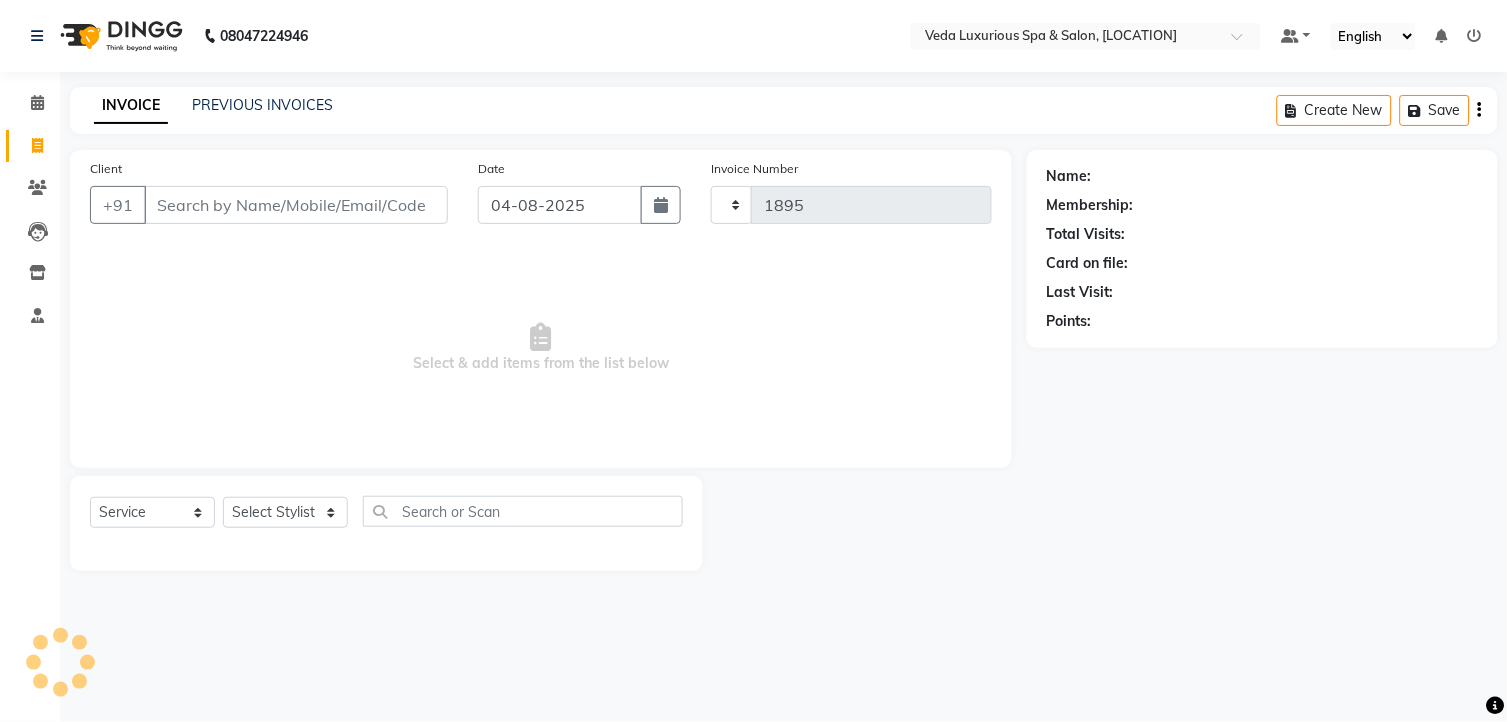 select on "4666" 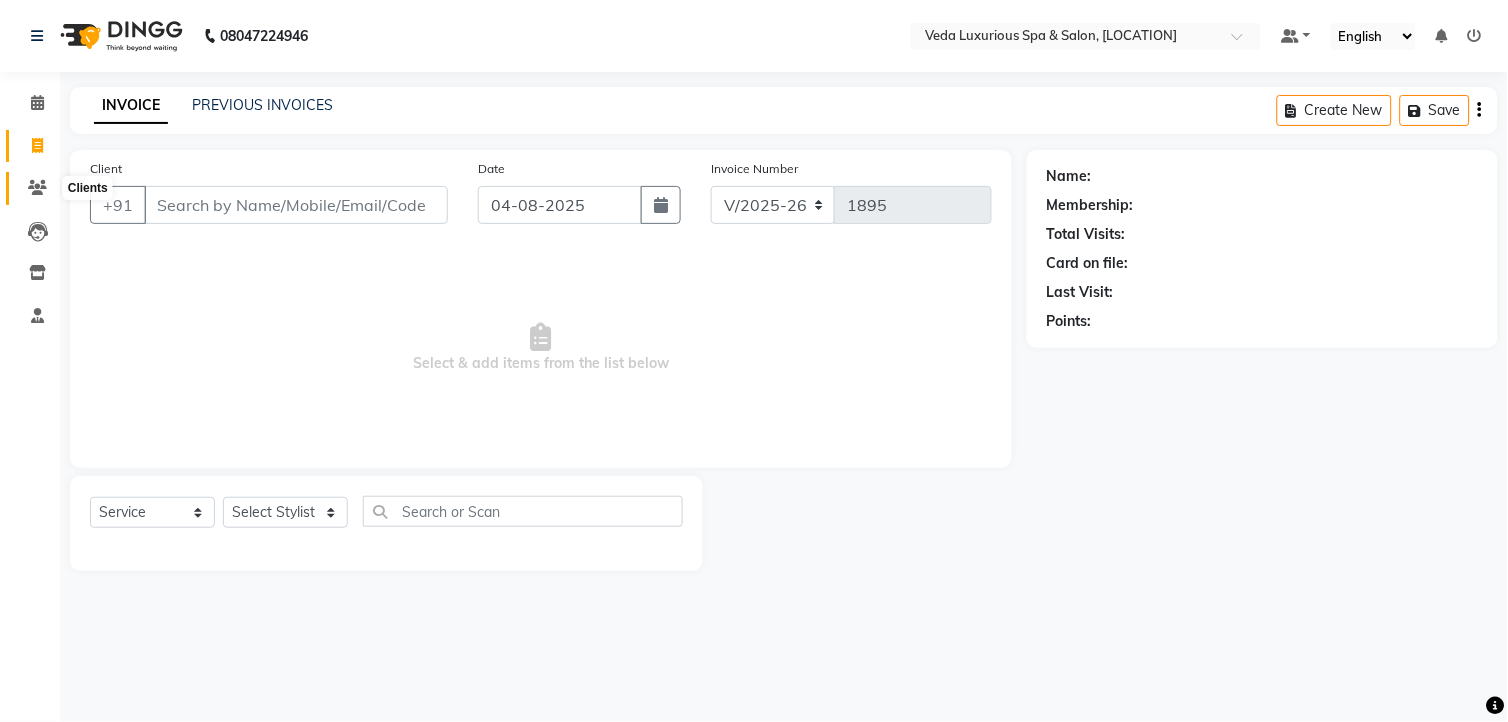 click 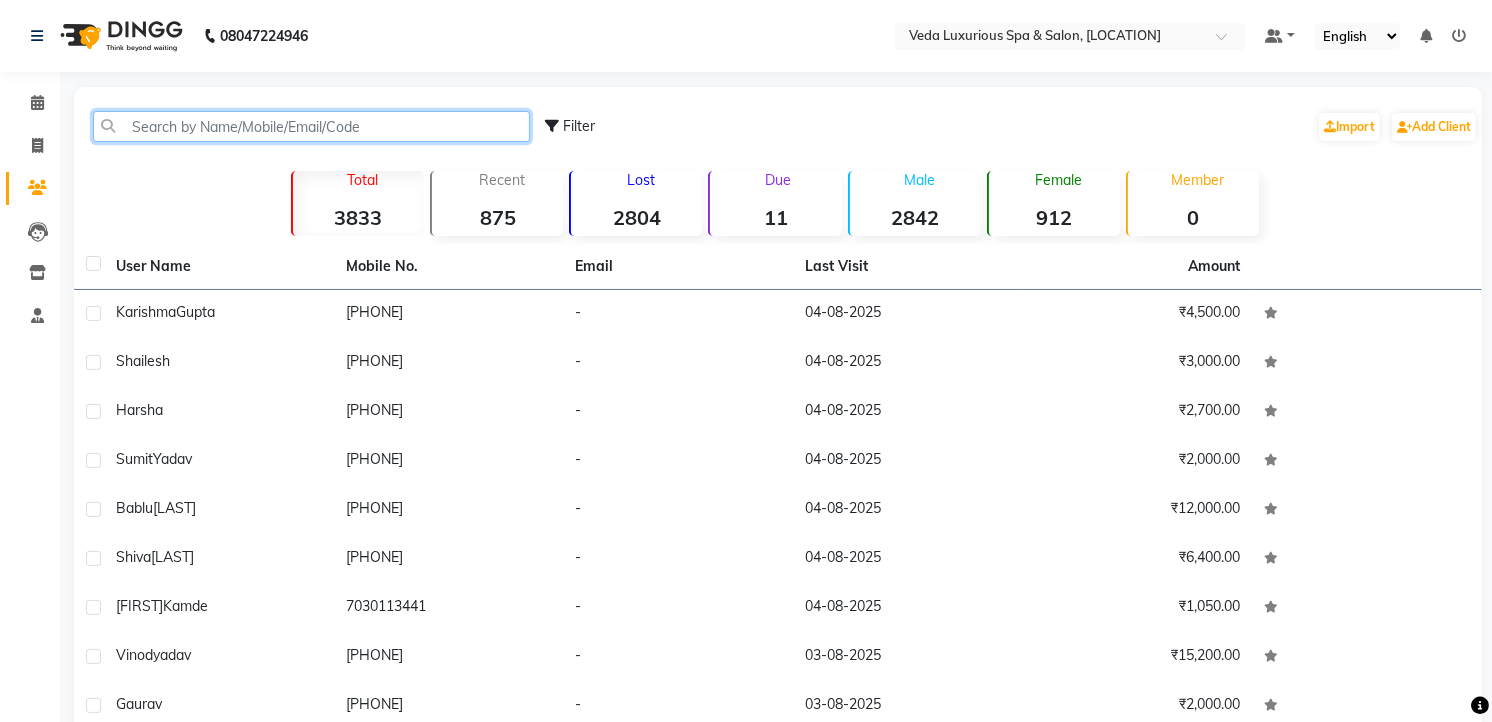 drag, startPoint x: 240, startPoint y: 118, endPoint x: 241, endPoint y: 130, distance: 12.0415945 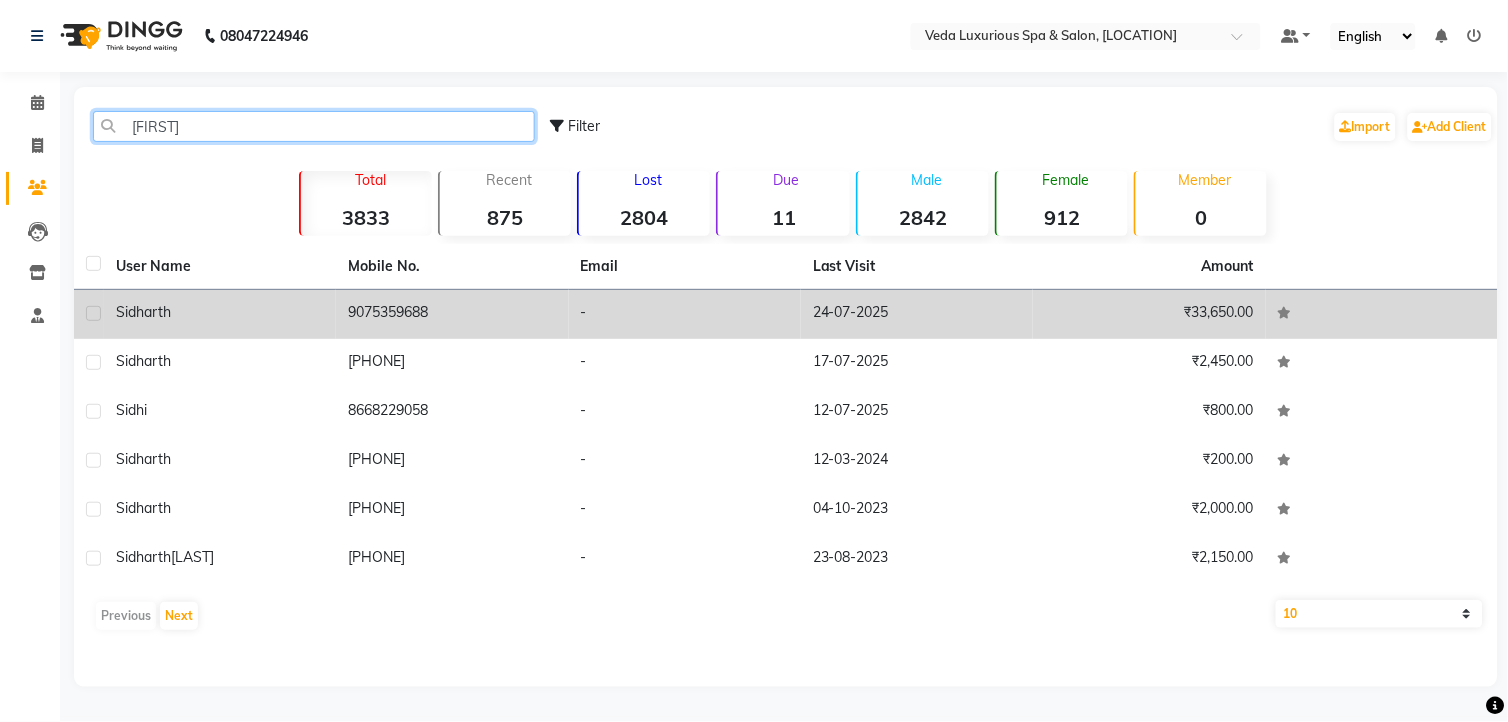 type on "[FIRST]" 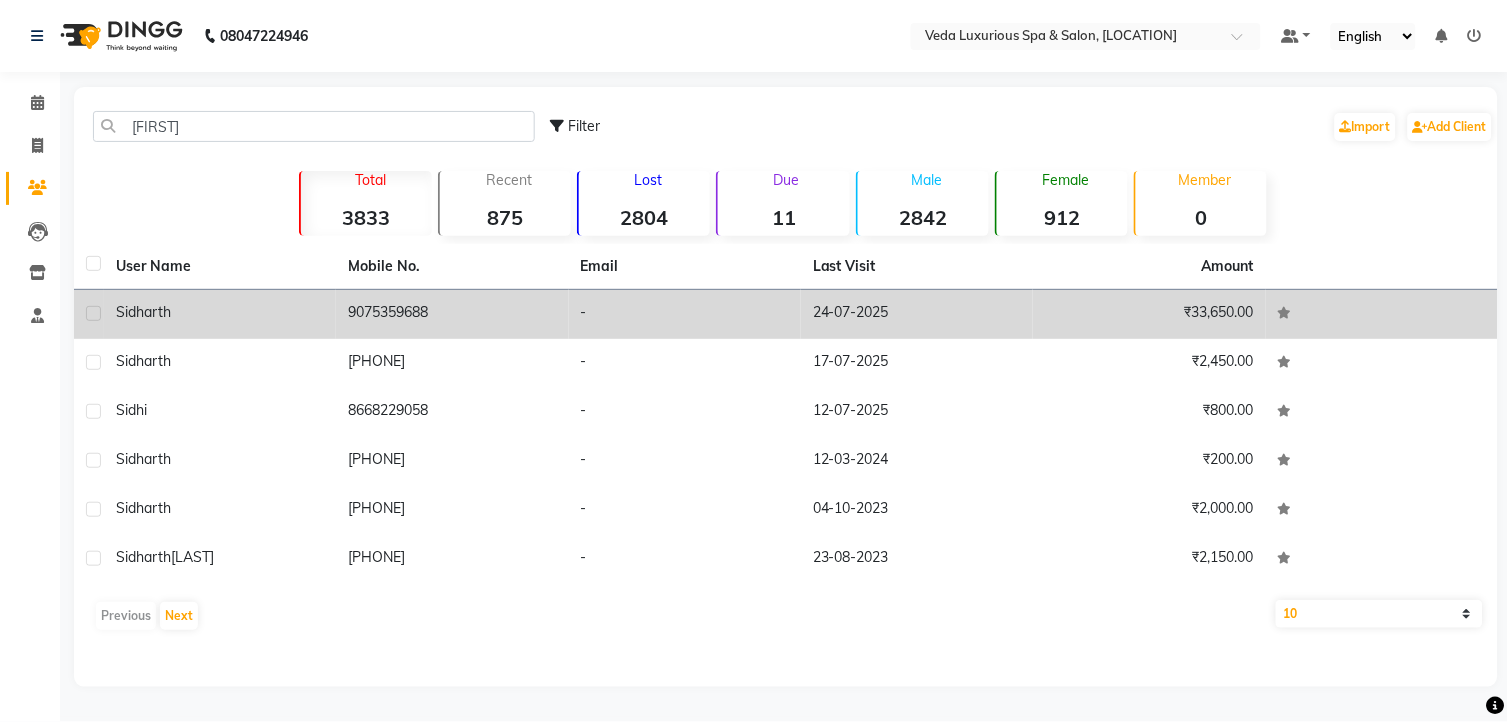 click on "Sidharth" 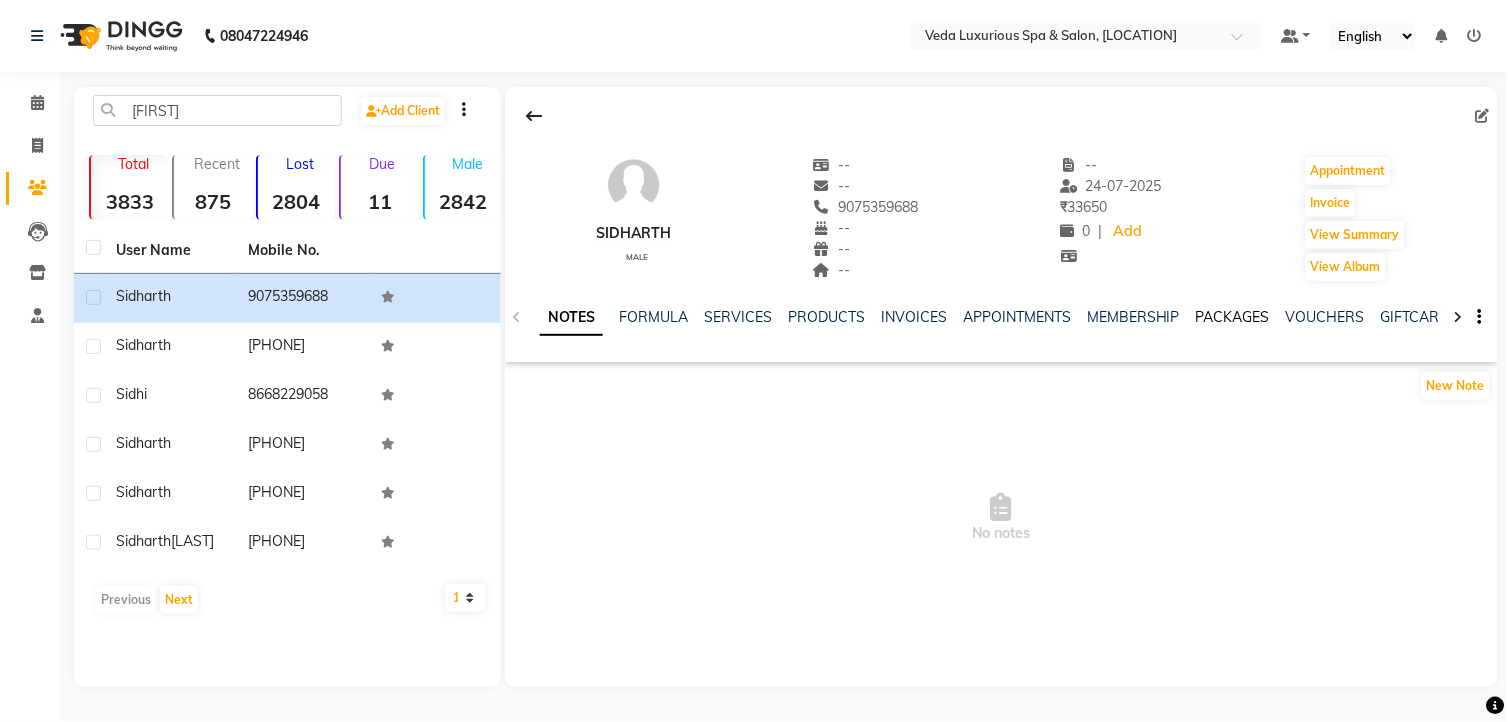 click on "PACKAGES" 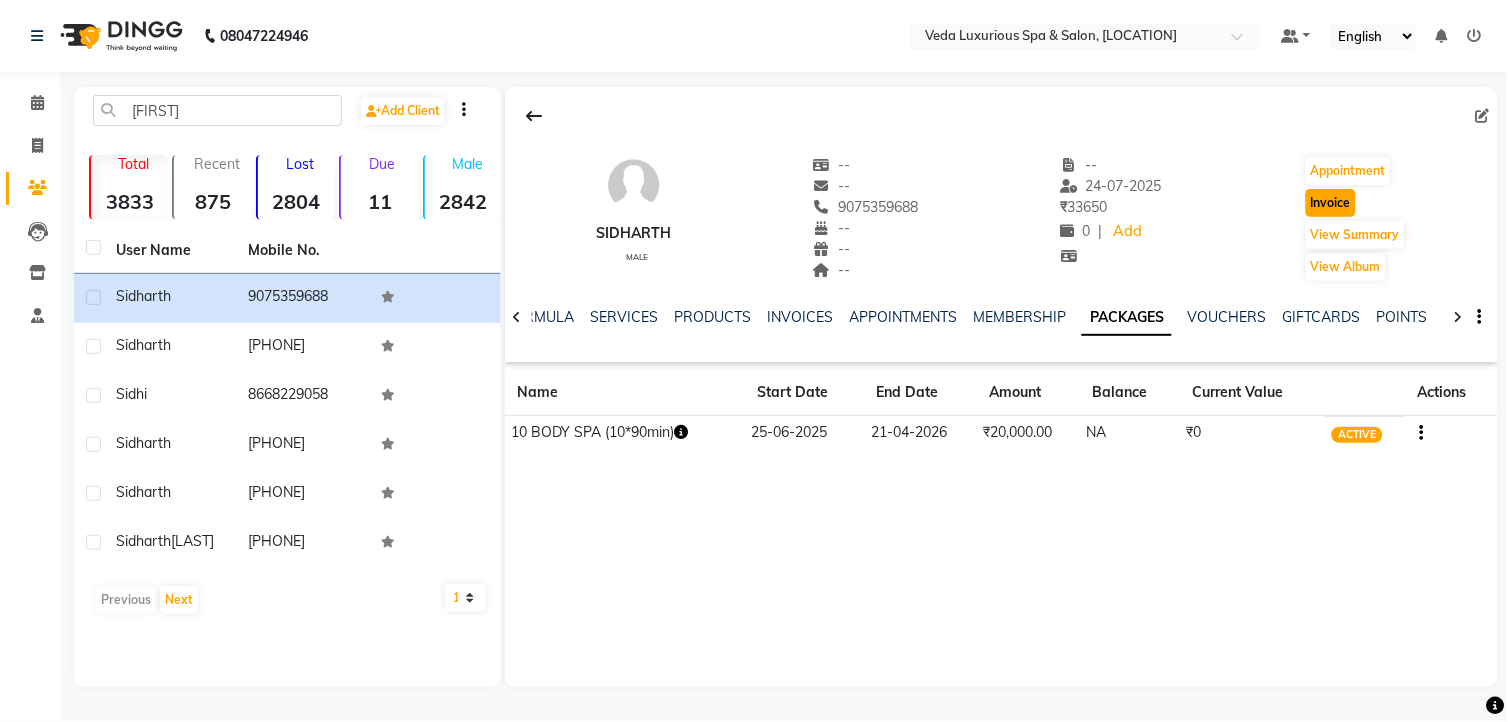 click on "Invoice" 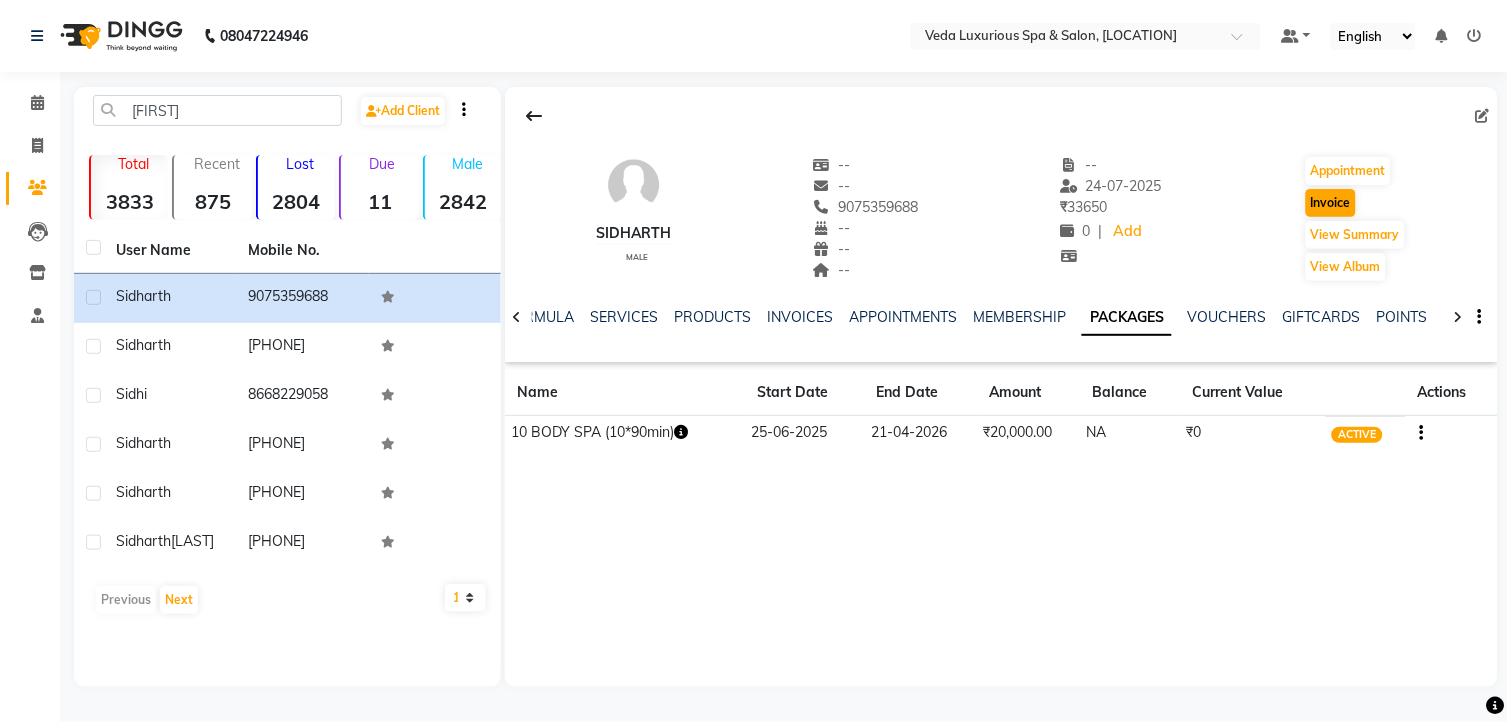 select on "service" 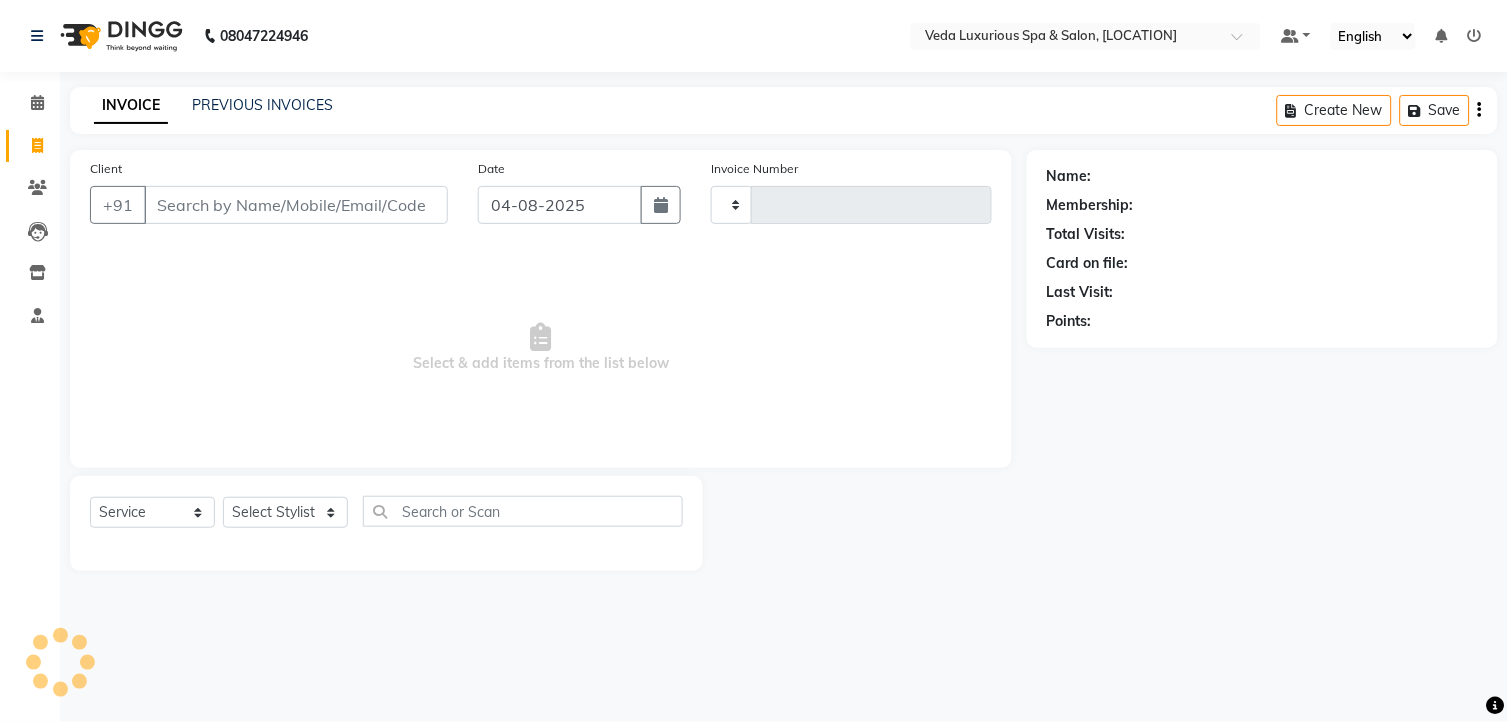 type on "1895" 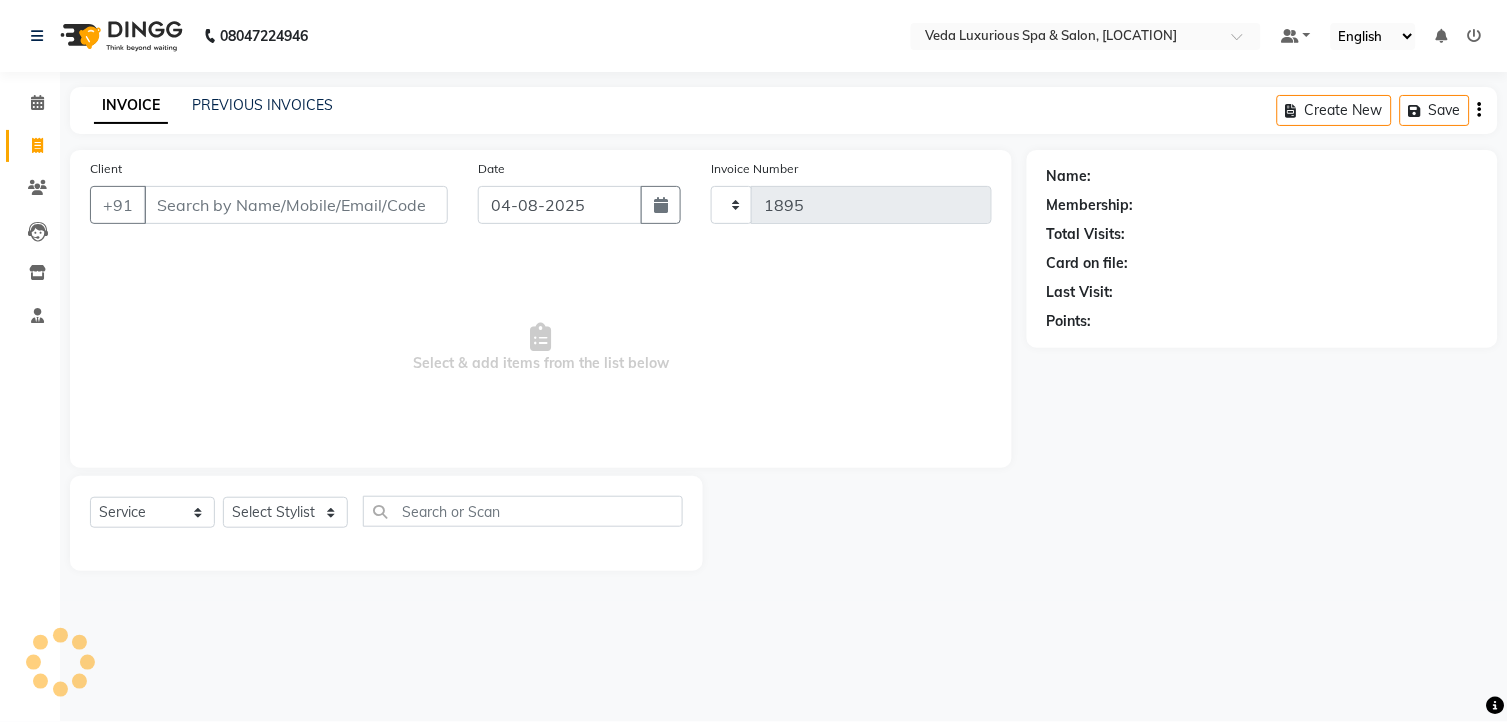 select on "4666" 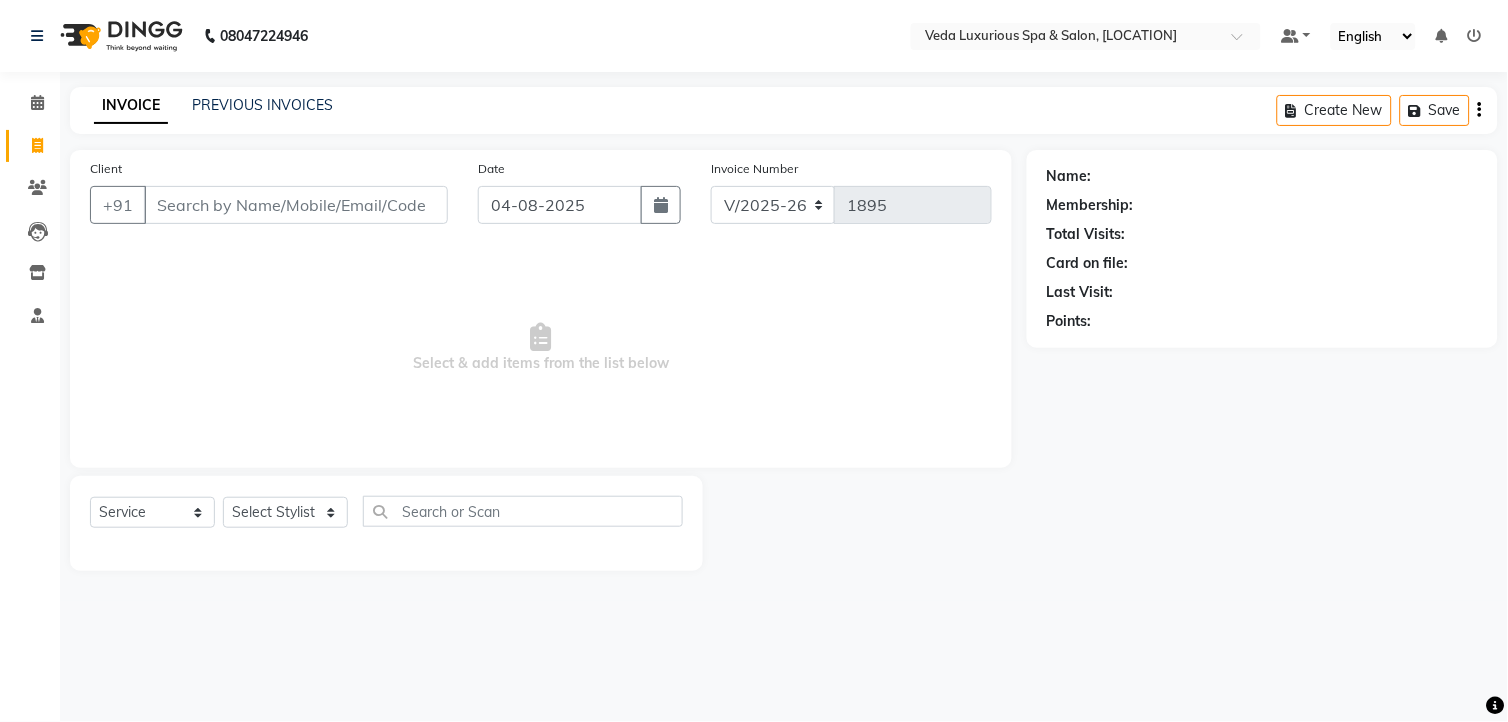 type on "9075359688" 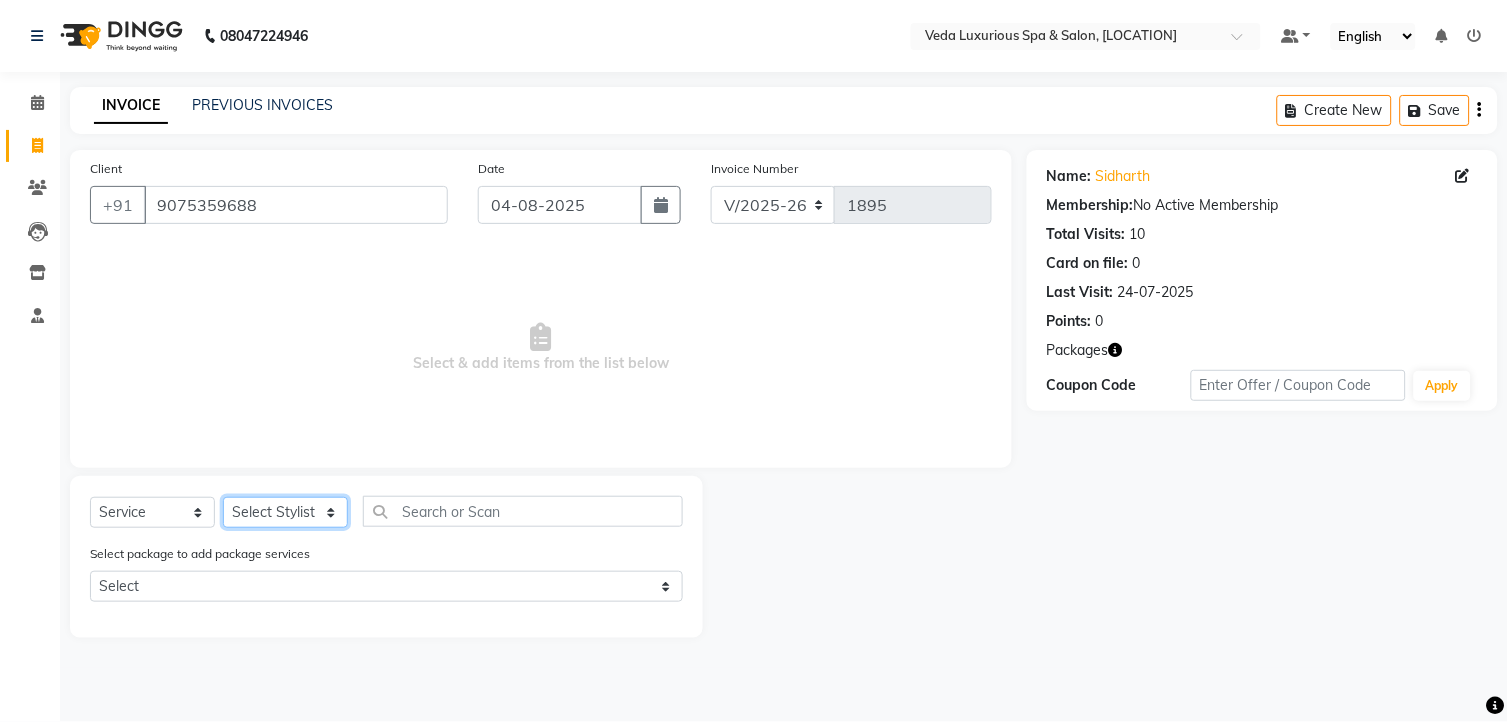 click on "Select Stylist Ankur GOLU Khushi kim lily Mahesh manu MOYA Nilam olivia RP seri VEDA" 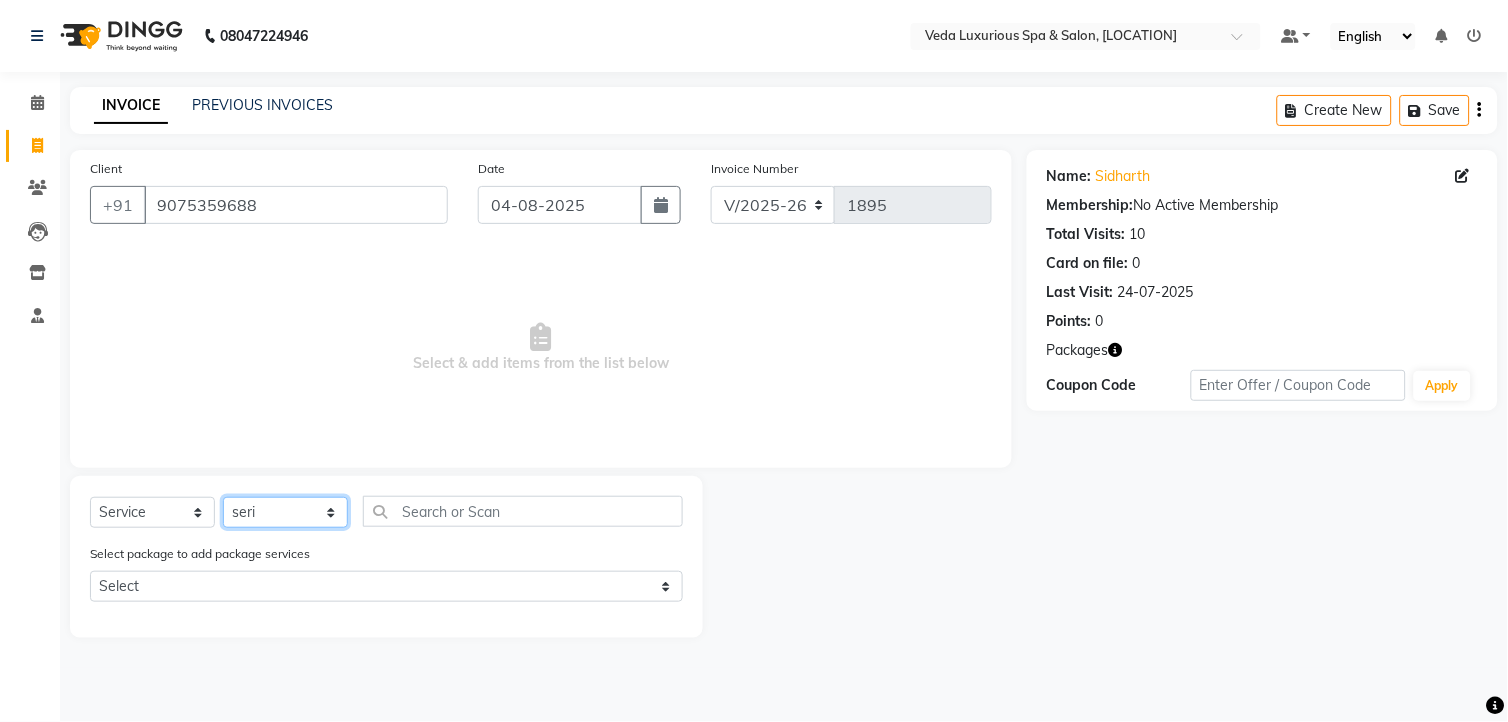 click on "Select Stylist Ankur GOLU Khushi kim lily Mahesh manu MOYA Nilam olivia RP seri VEDA" 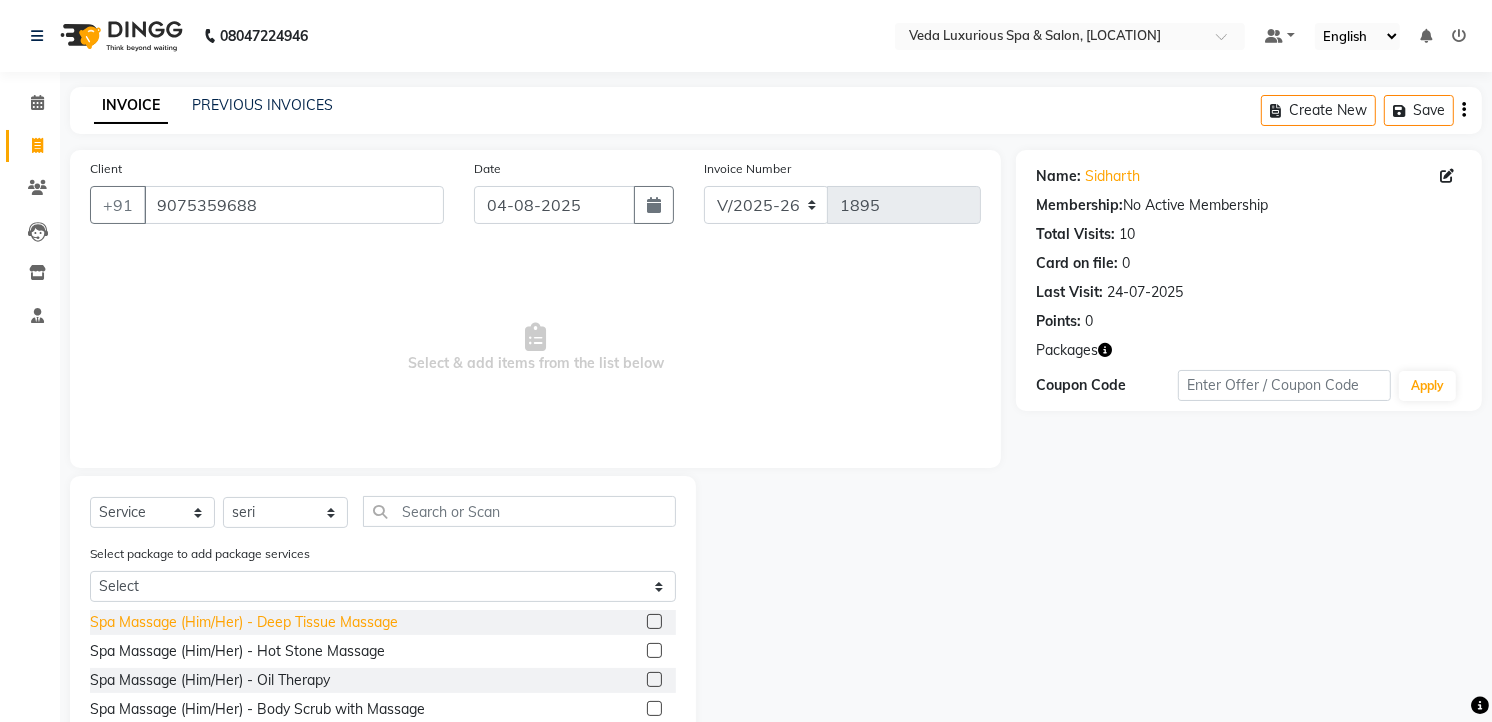 click on "Spa Massage (Him/Her) - Deep Tissue Massage" 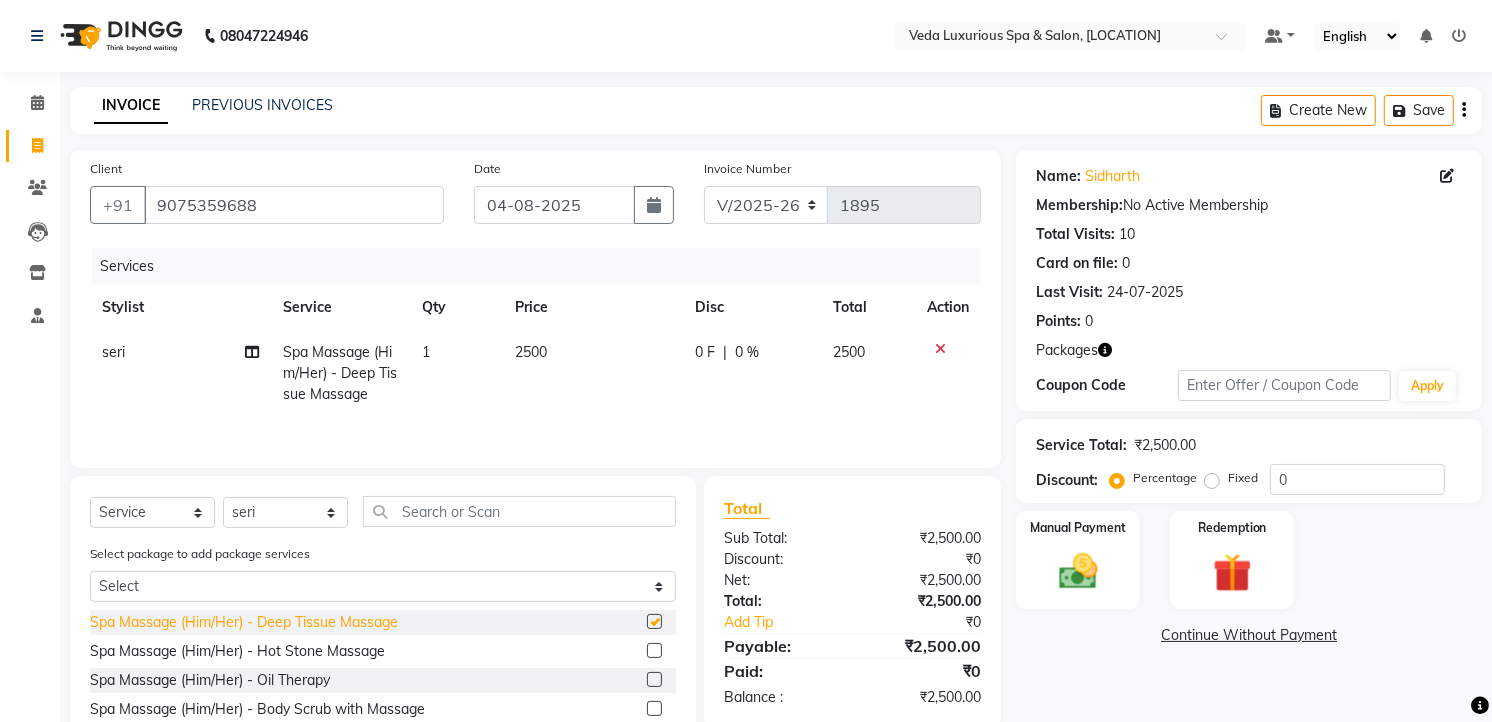 checkbox on "false" 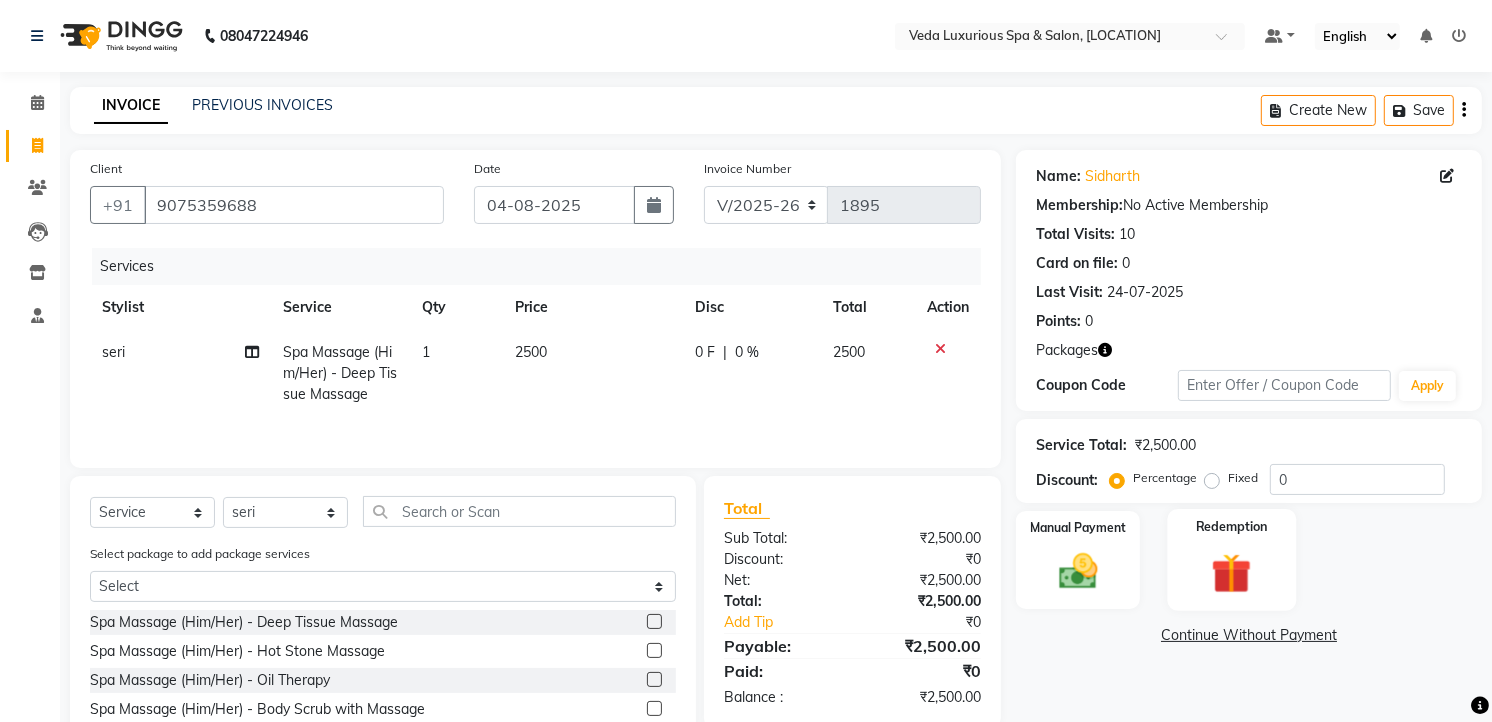 click 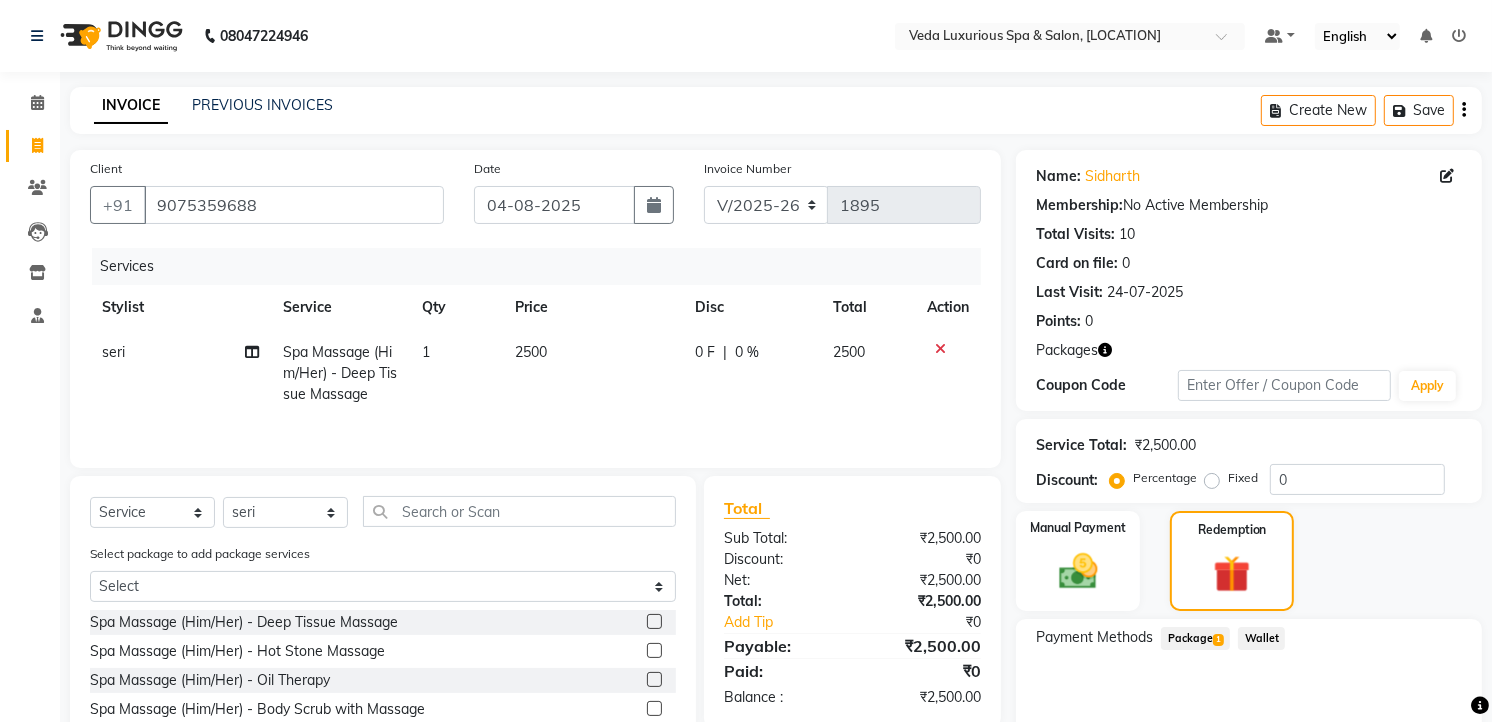 click 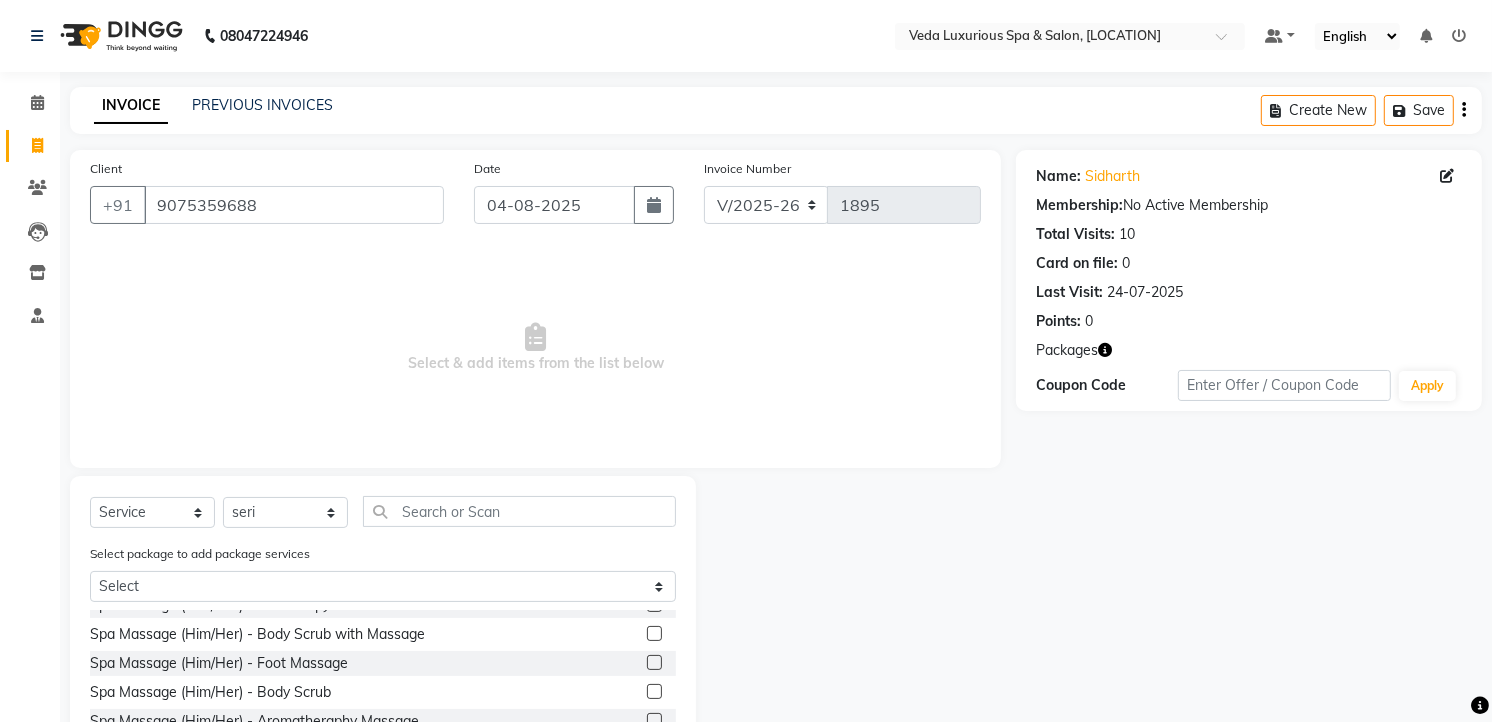 scroll, scrollTop: 0, scrollLeft: 0, axis: both 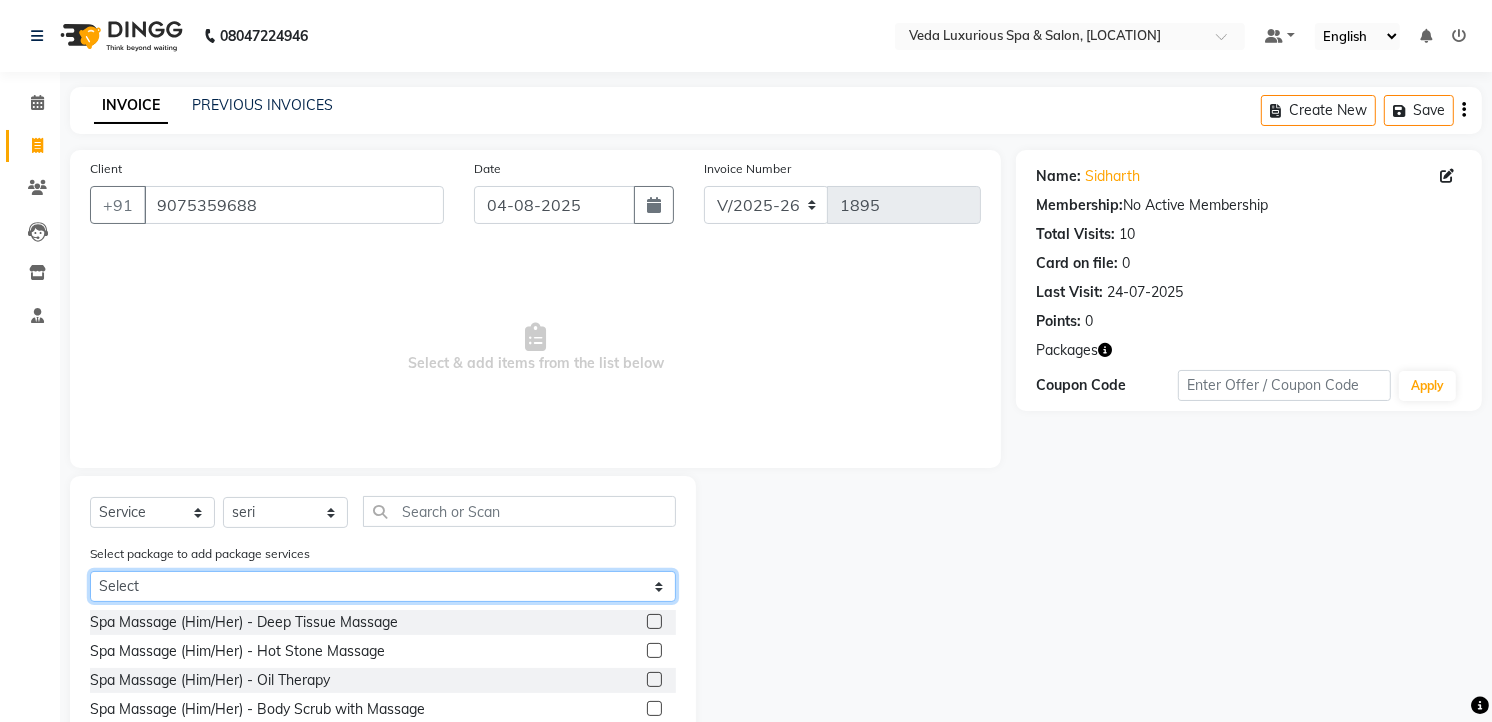 click on "Select 10 BODY SPA (10*90min)" 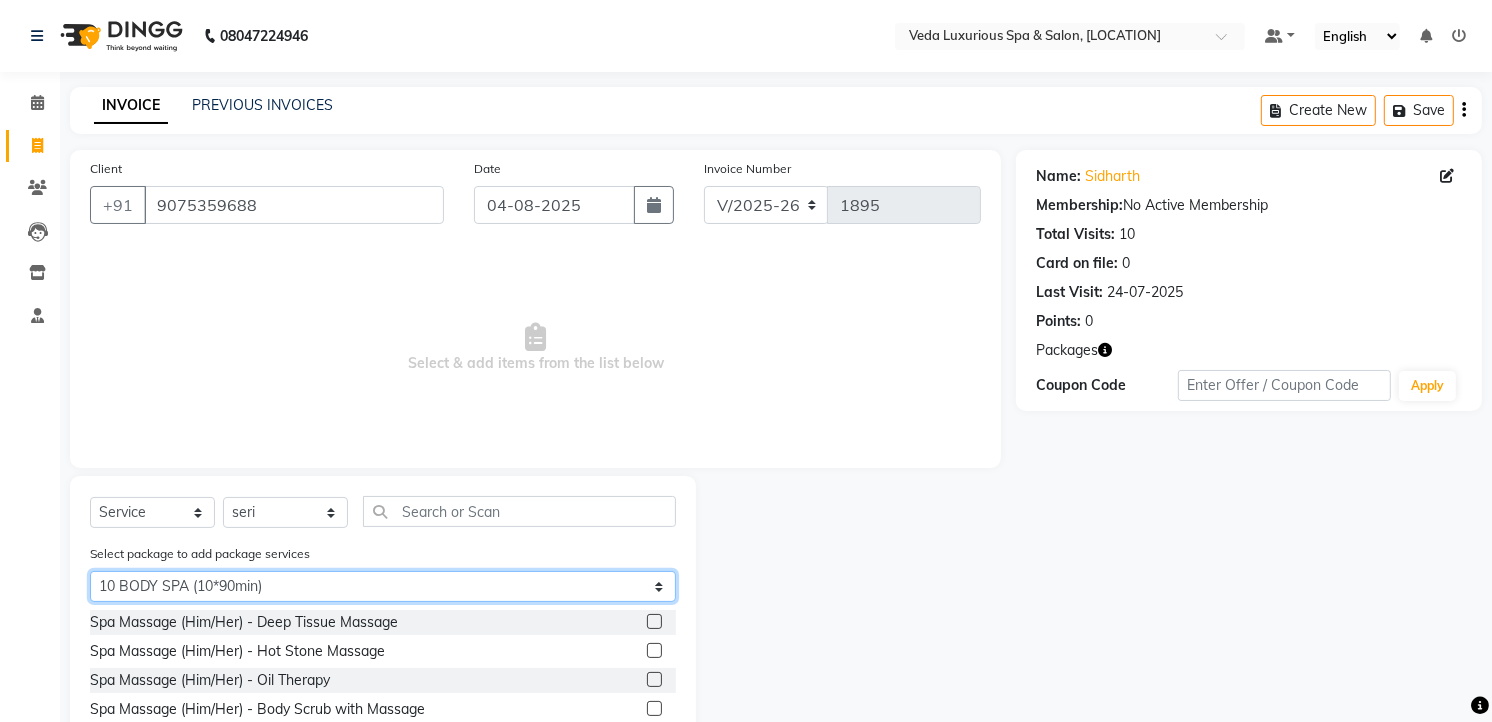 click on "Select 10 BODY SPA (10*90min)" 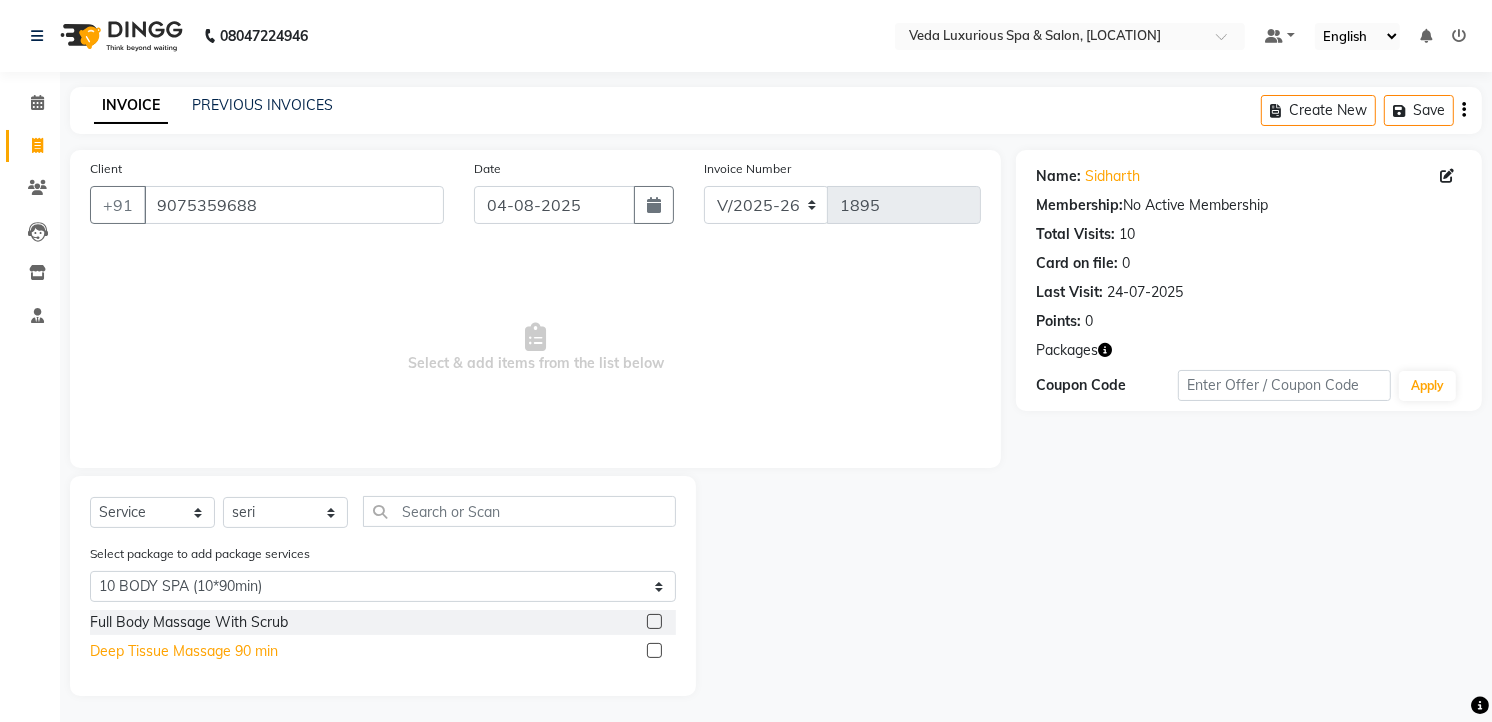 click on "Deep Tissue Massage 90 min" 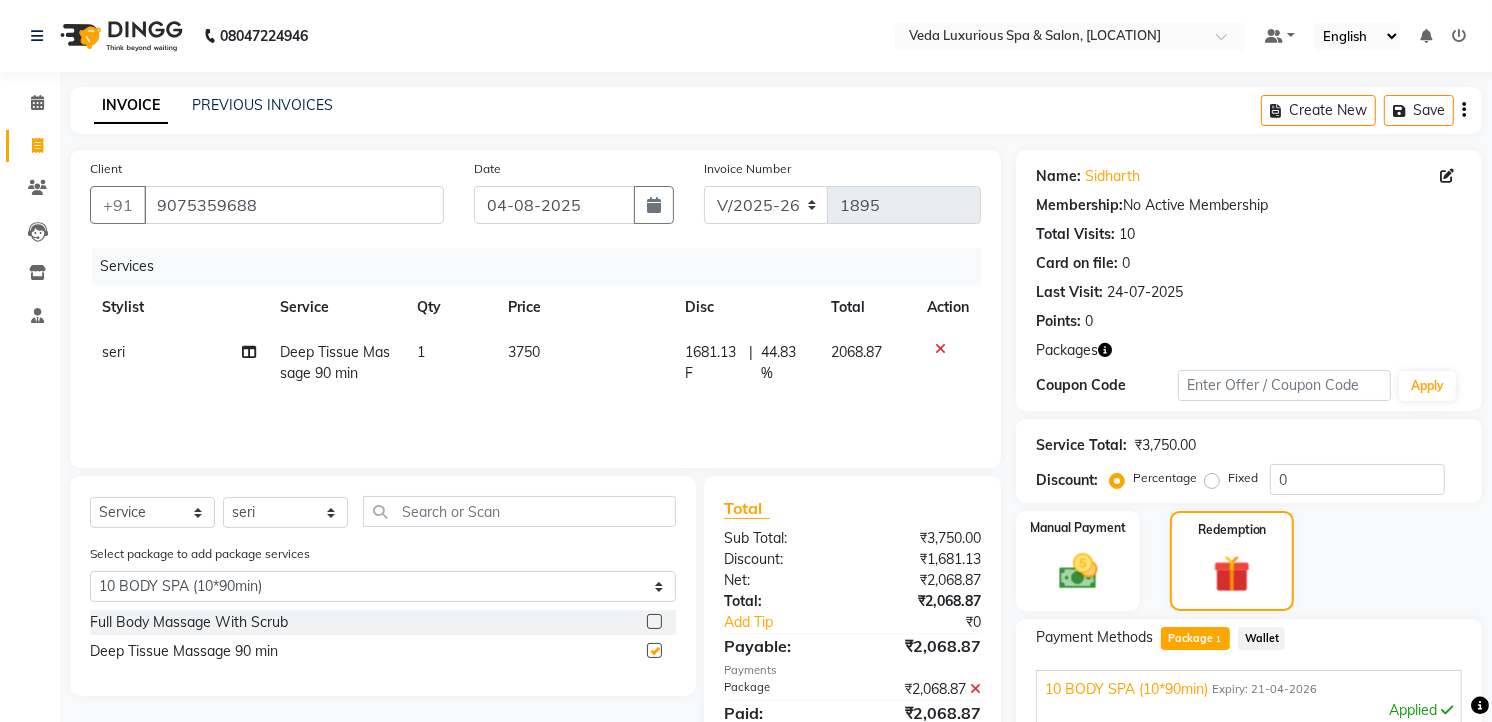 checkbox on "false" 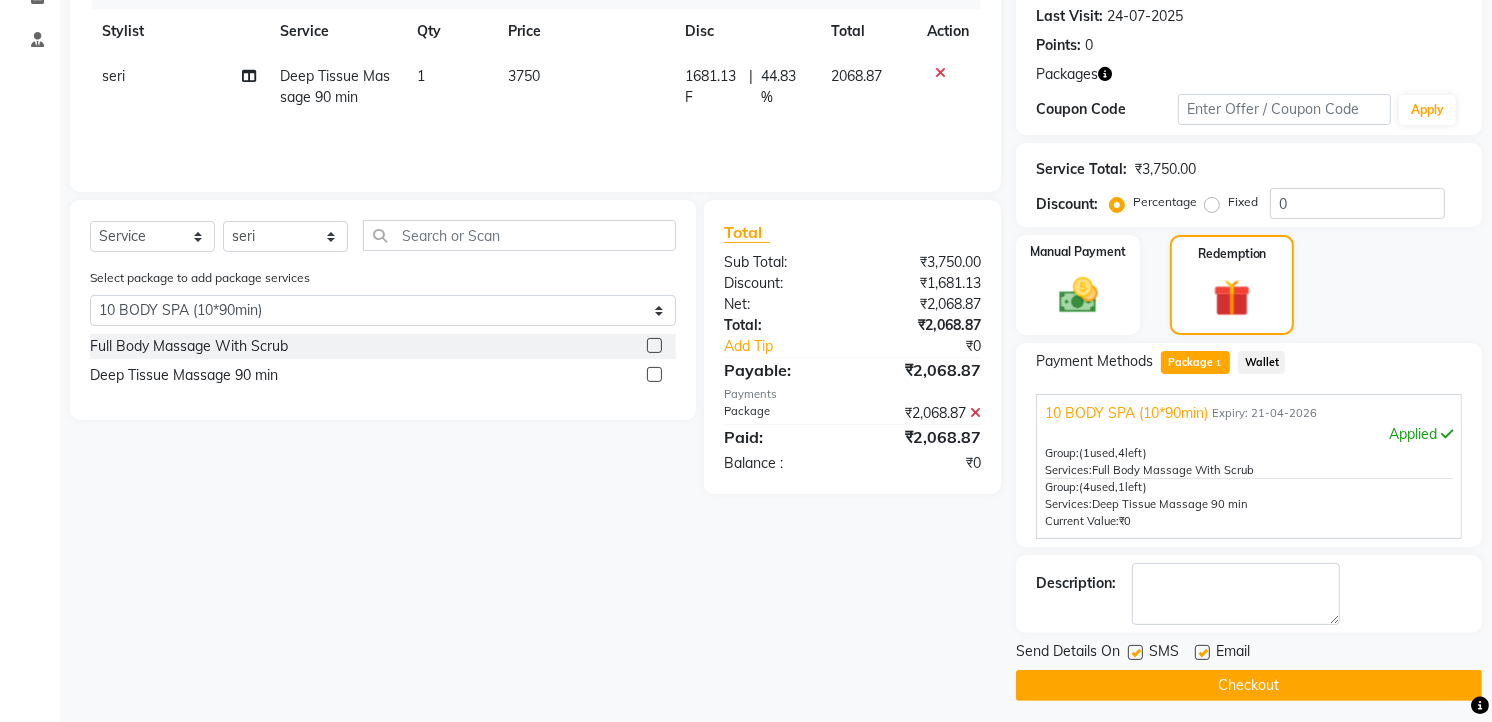 scroll, scrollTop: 284, scrollLeft: 0, axis: vertical 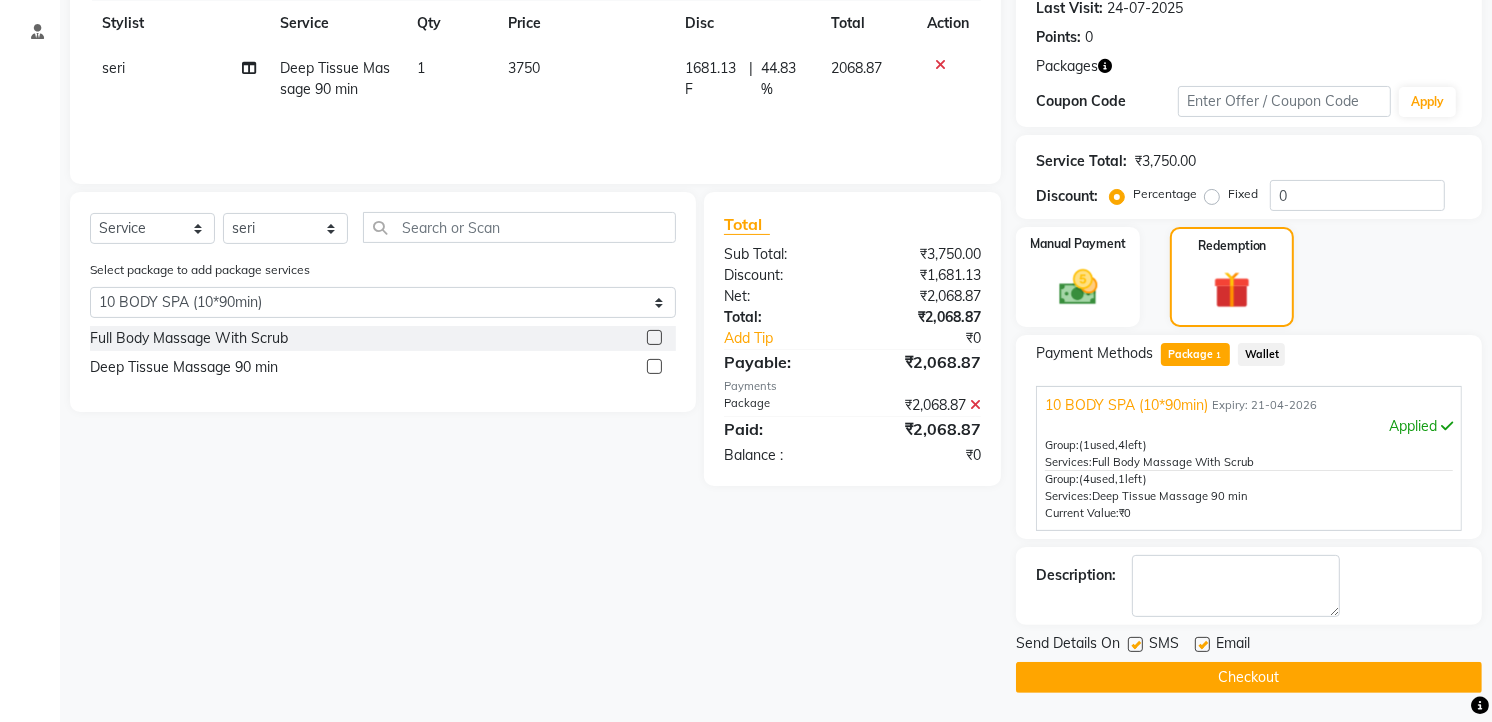 click on "Checkout" 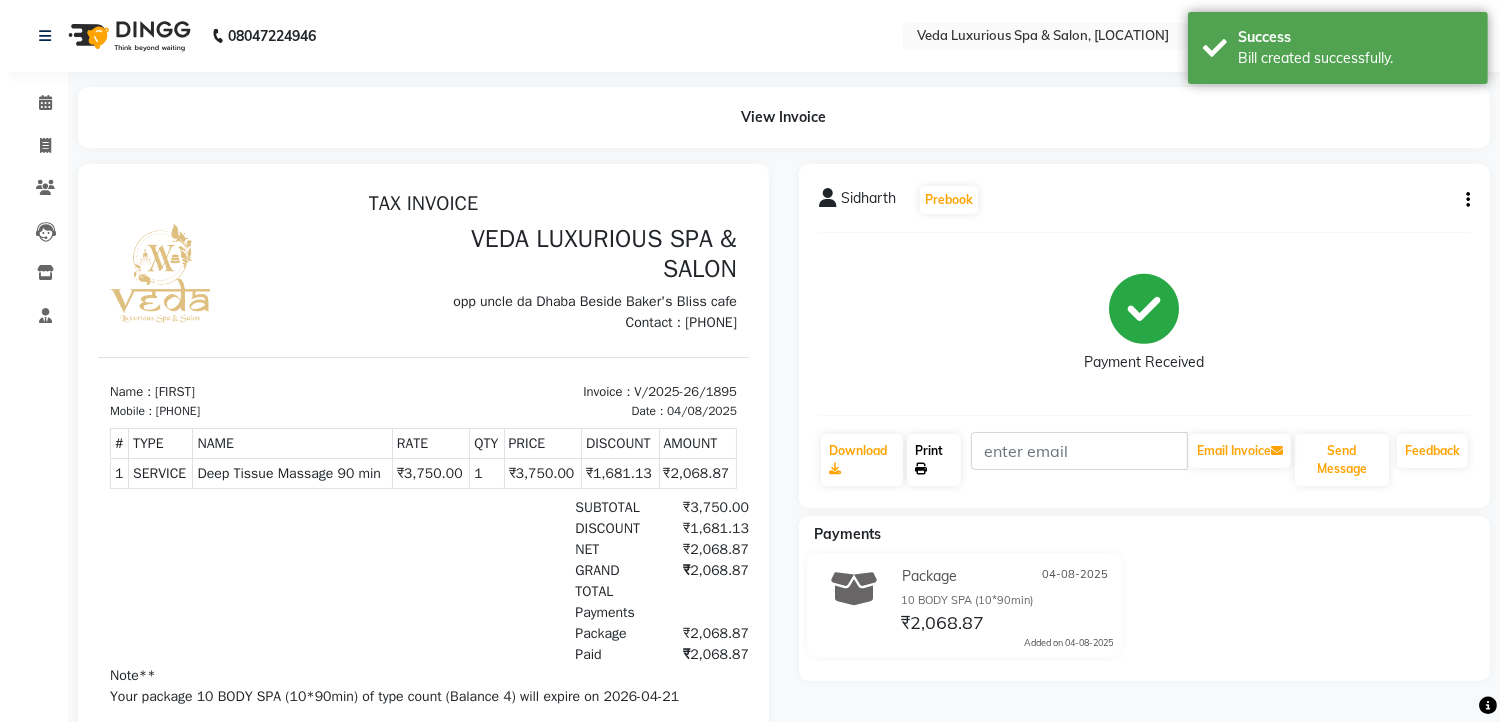 scroll, scrollTop: 0, scrollLeft: 0, axis: both 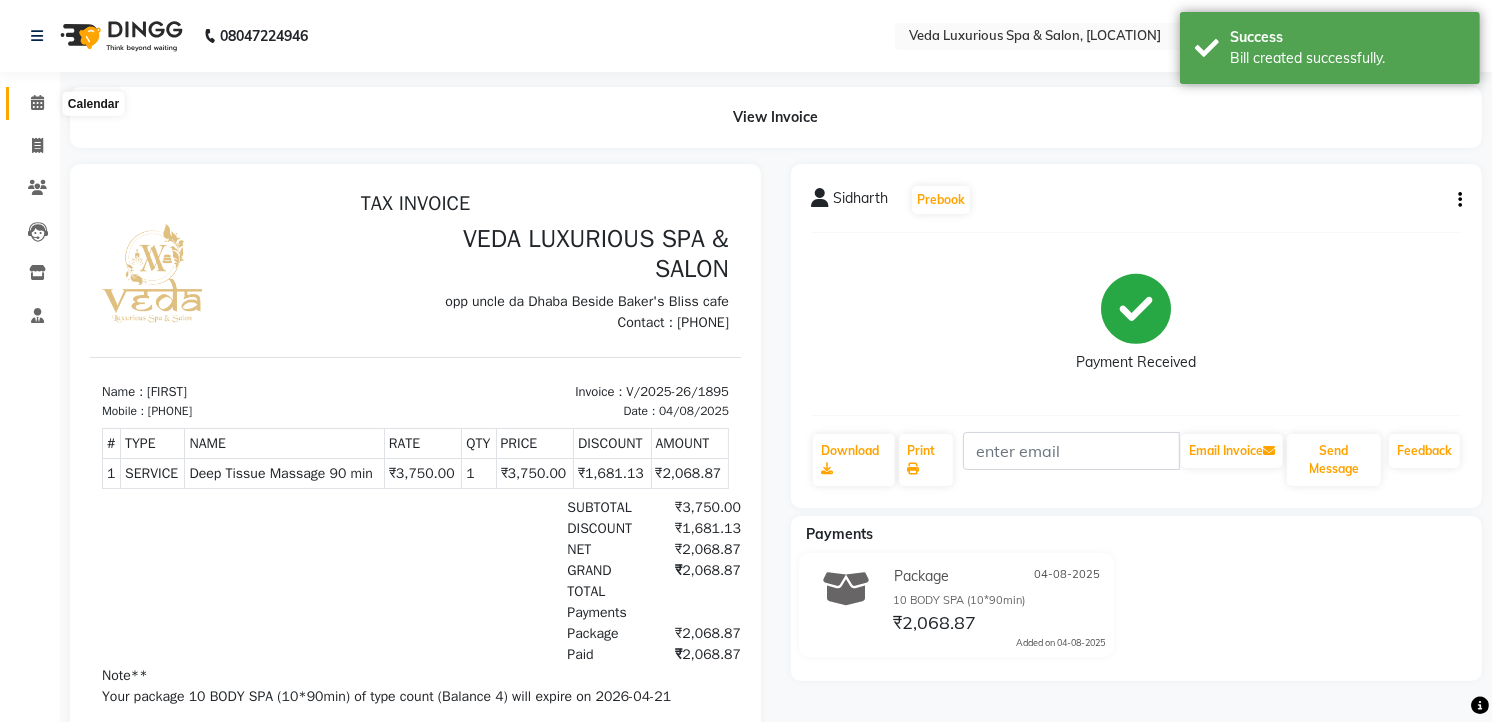 click 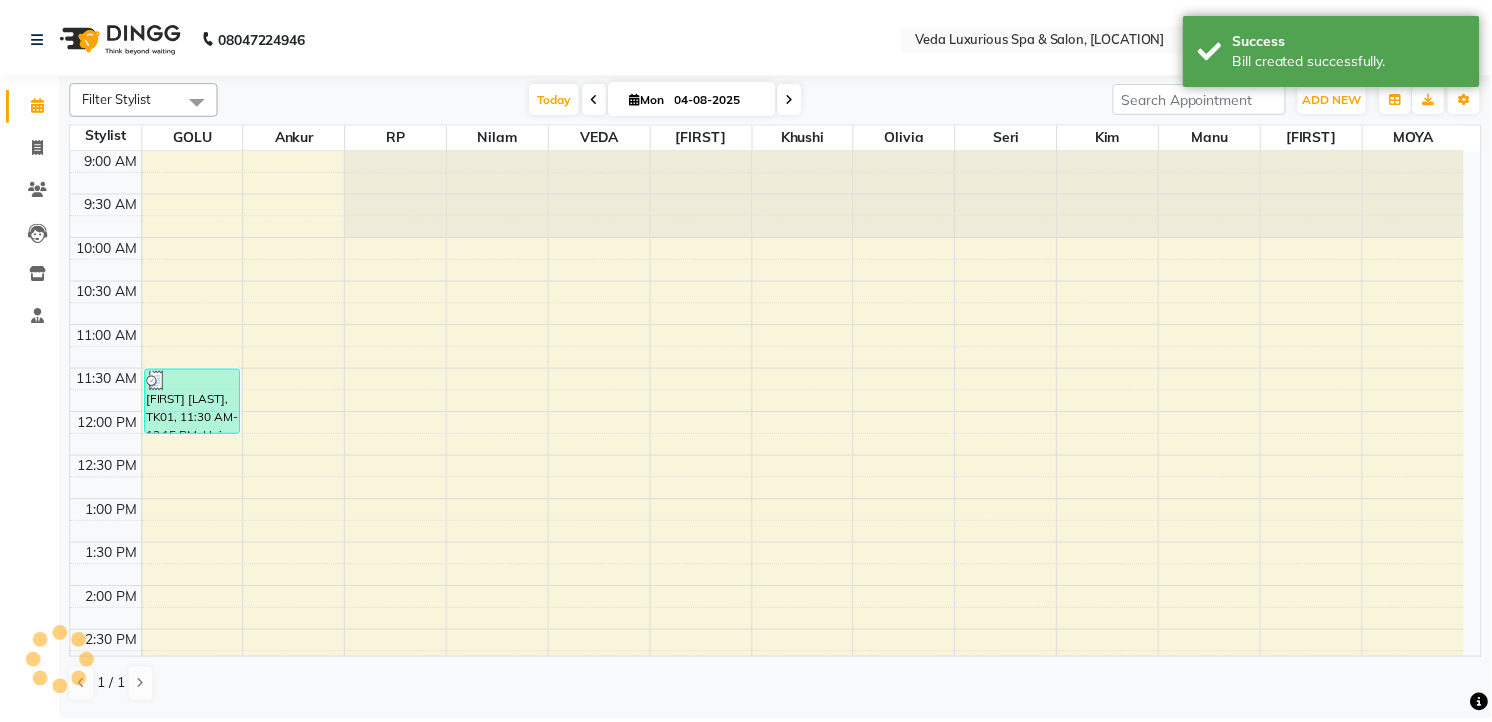 scroll, scrollTop: 0, scrollLeft: 0, axis: both 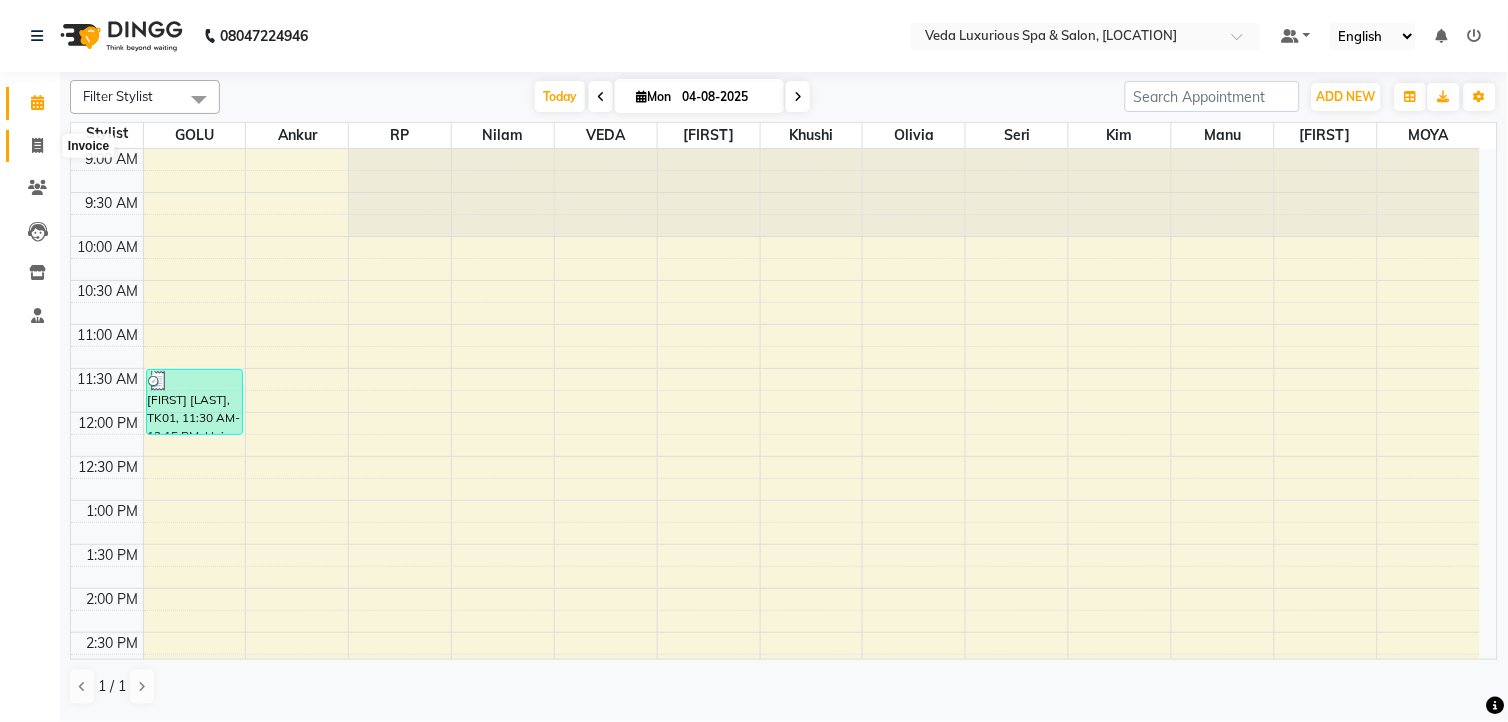 click 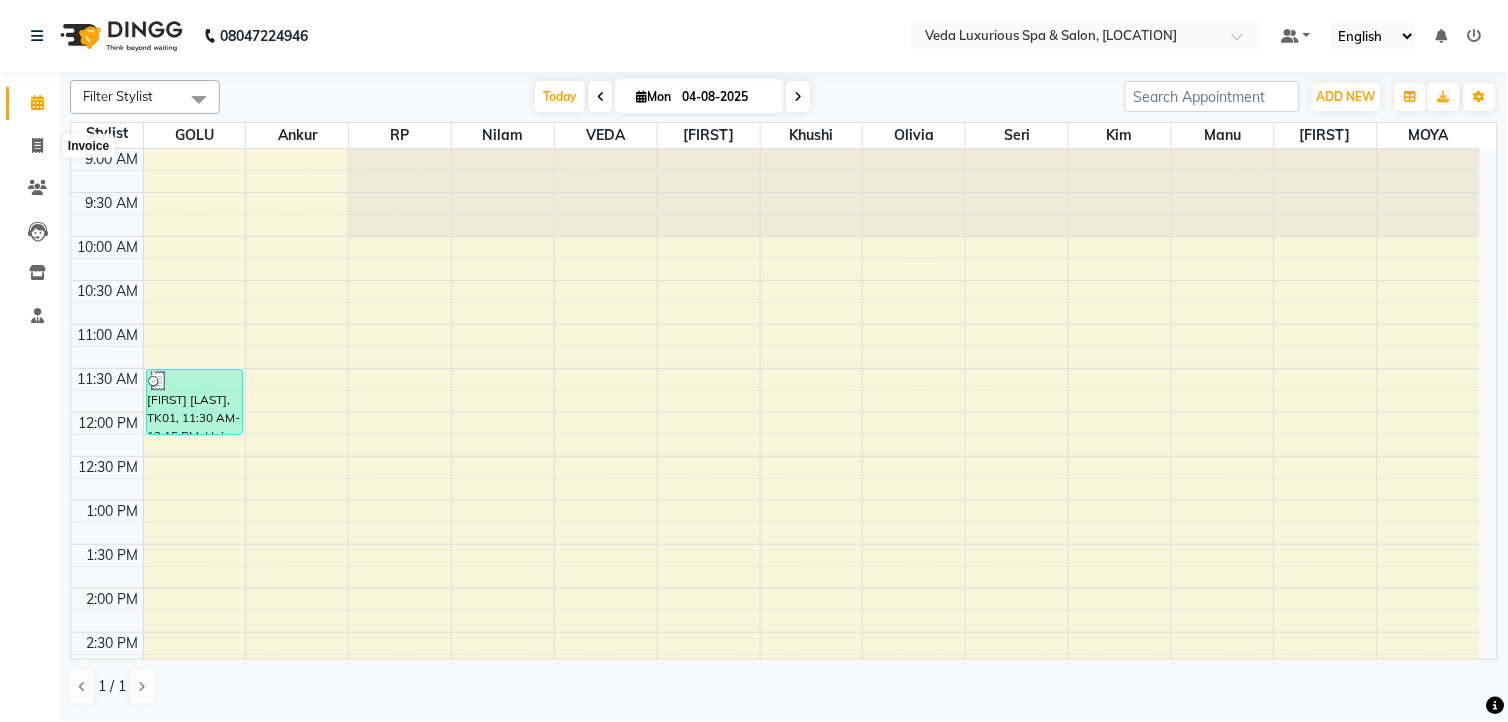 select on "service" 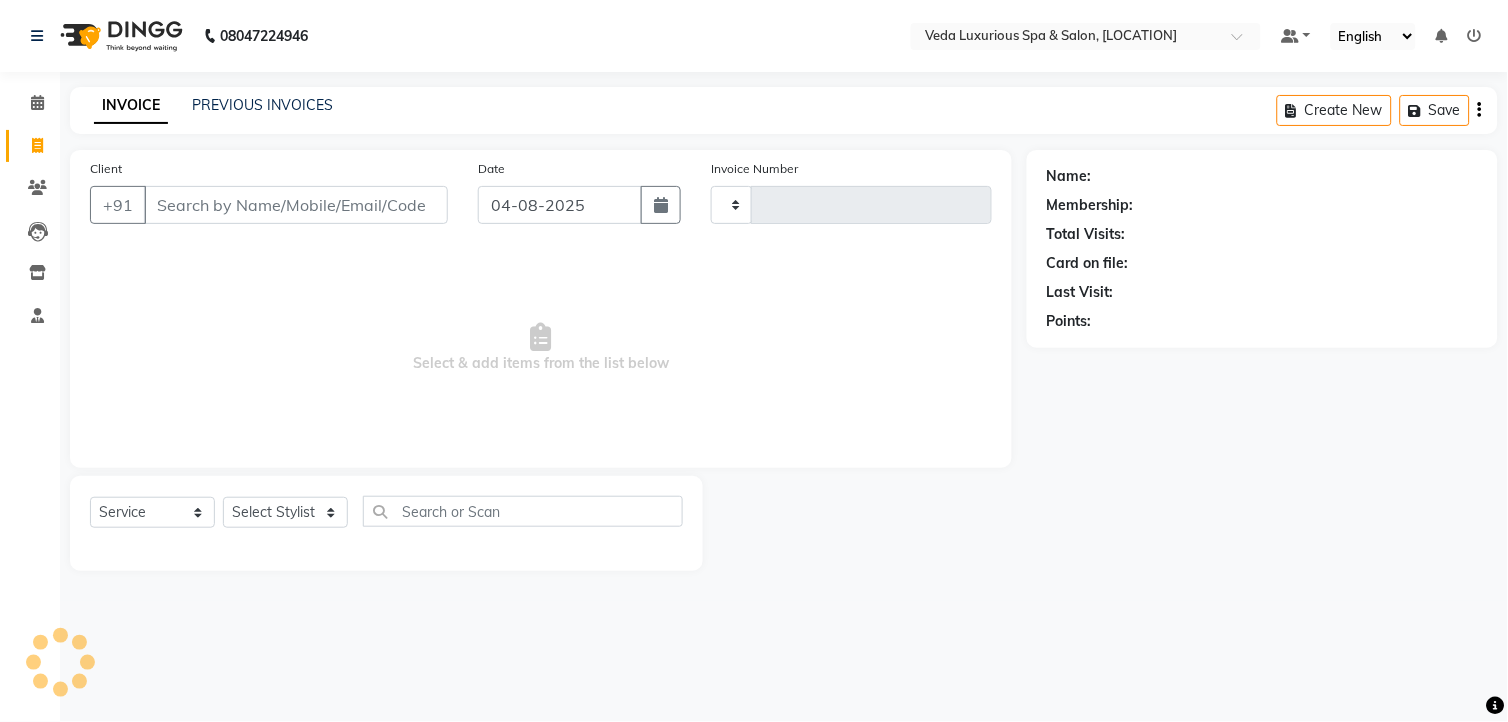 type on "1896" 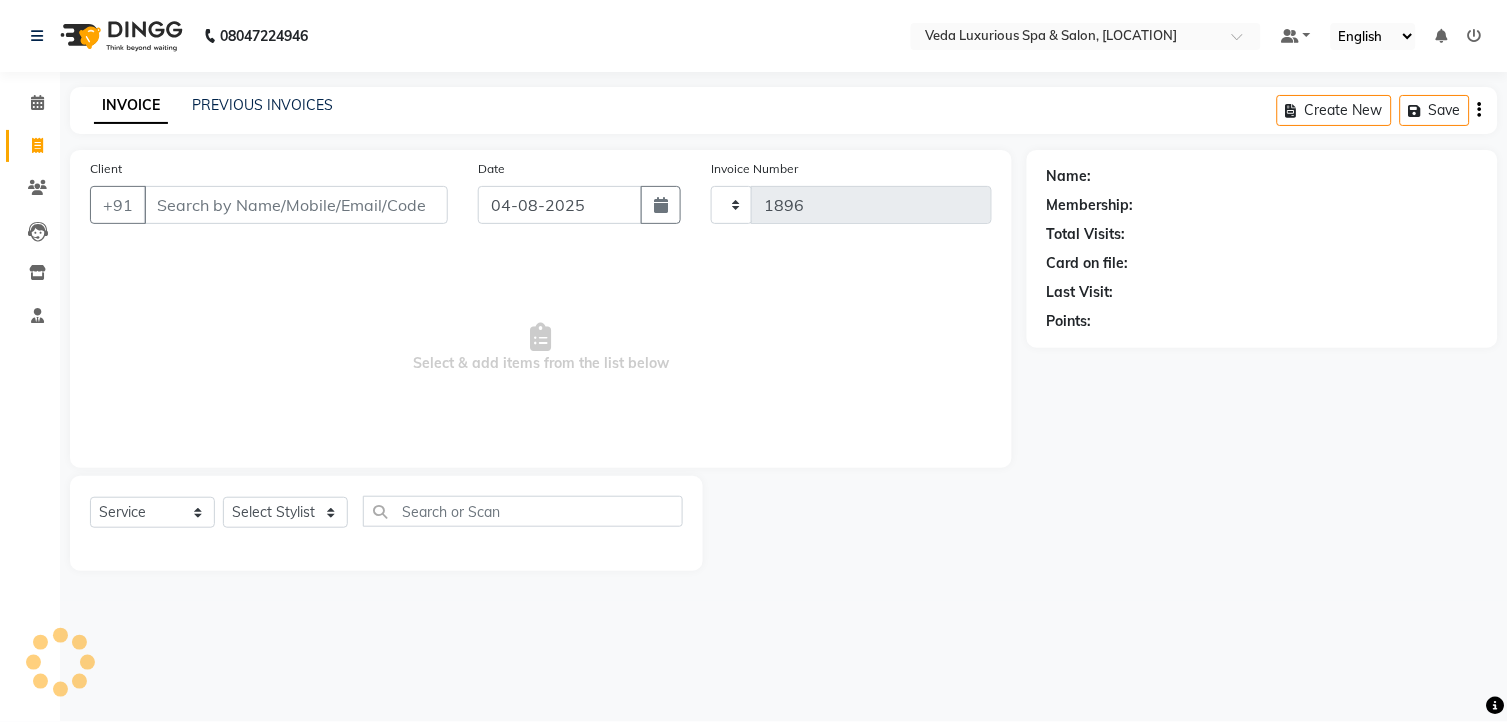 select on "4666" 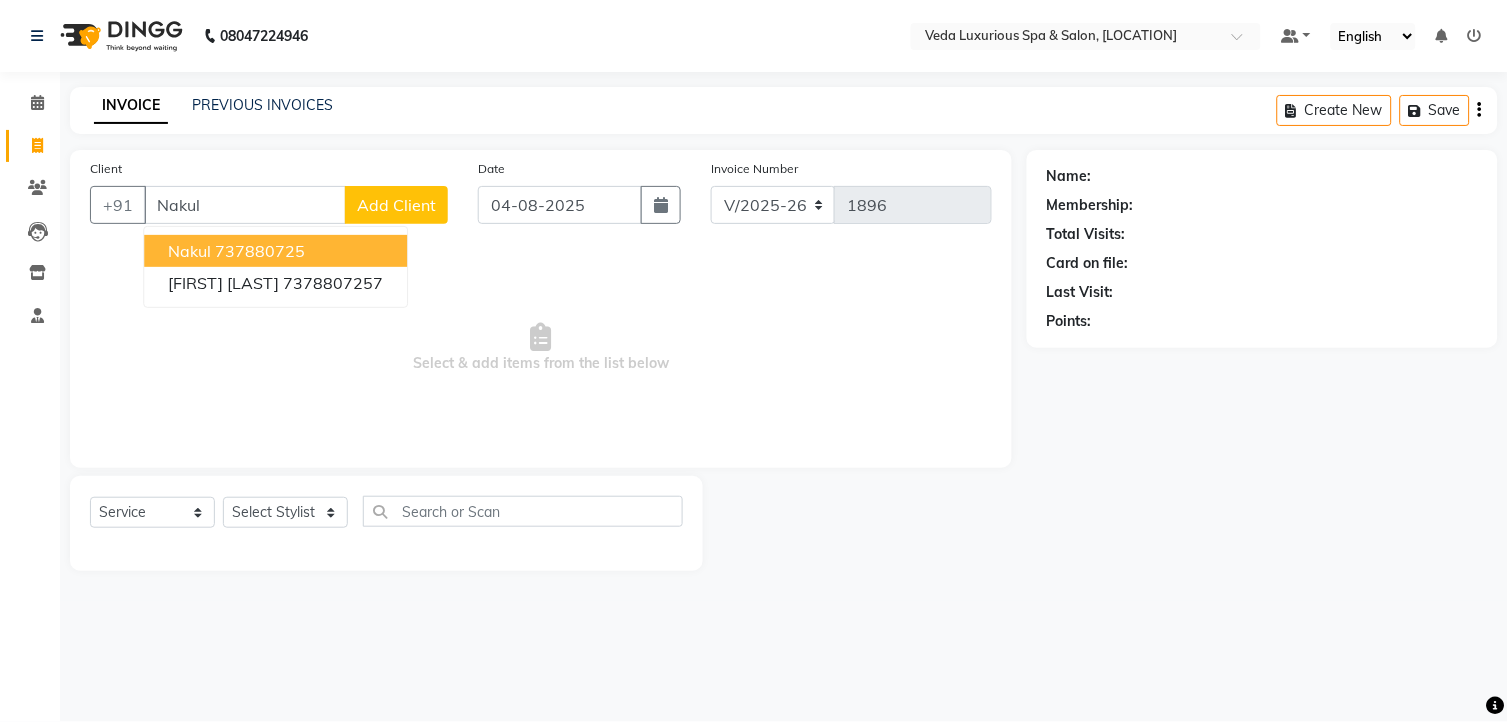 click on "[FIRST]  [PHONE]" at bounding box center (275, 251) 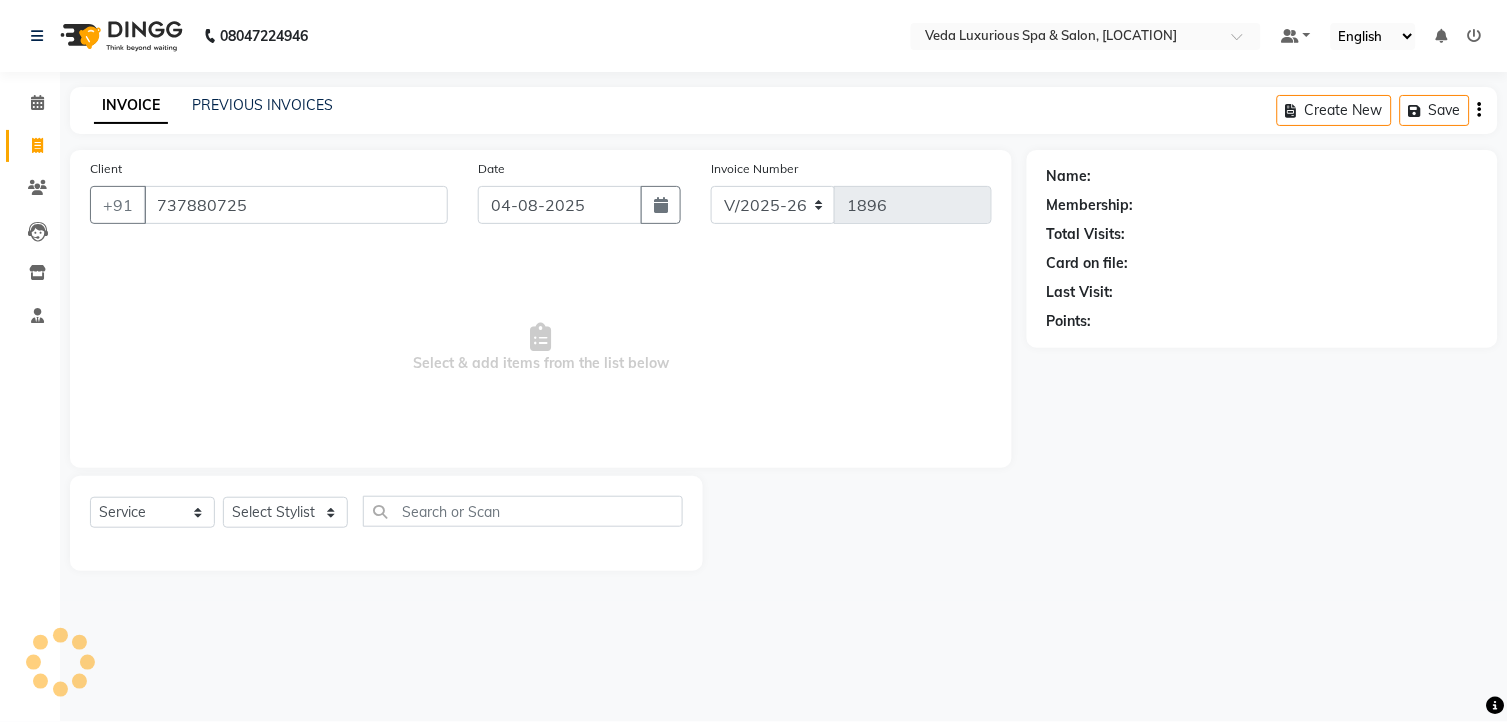 type on "737880725" 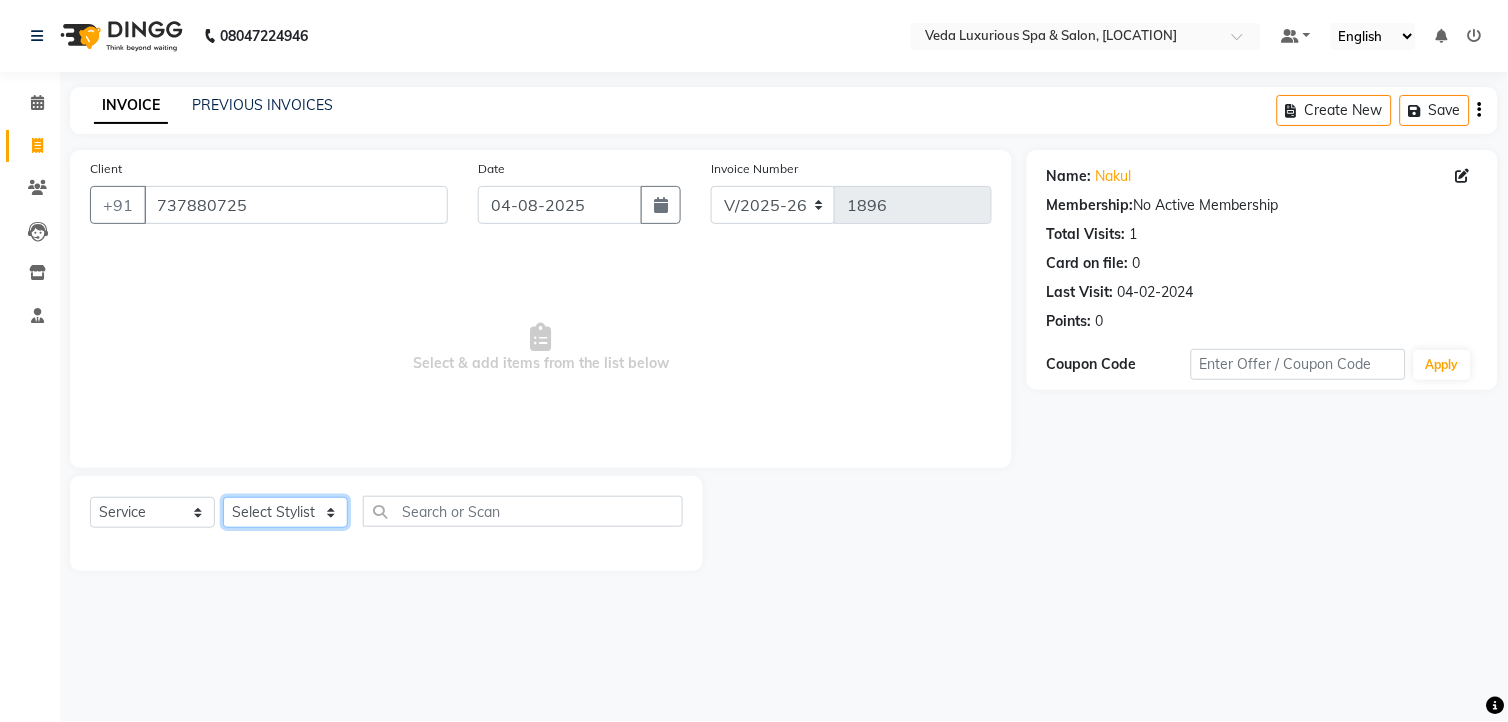 click on "Select Stylist Ankur GOLU Khushi kim lily Mahesh manu MOYA Nilam olivia RP seri VEDA" 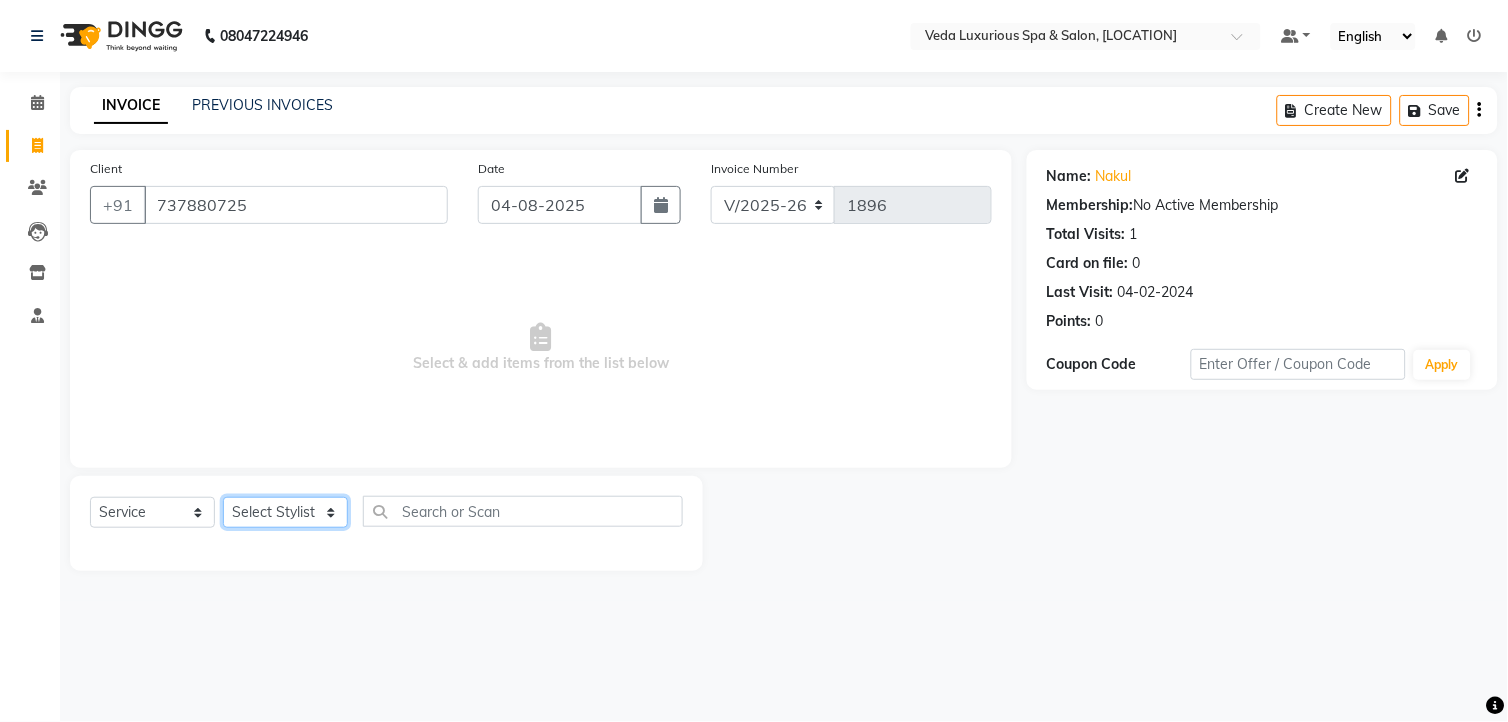 select on "27587" 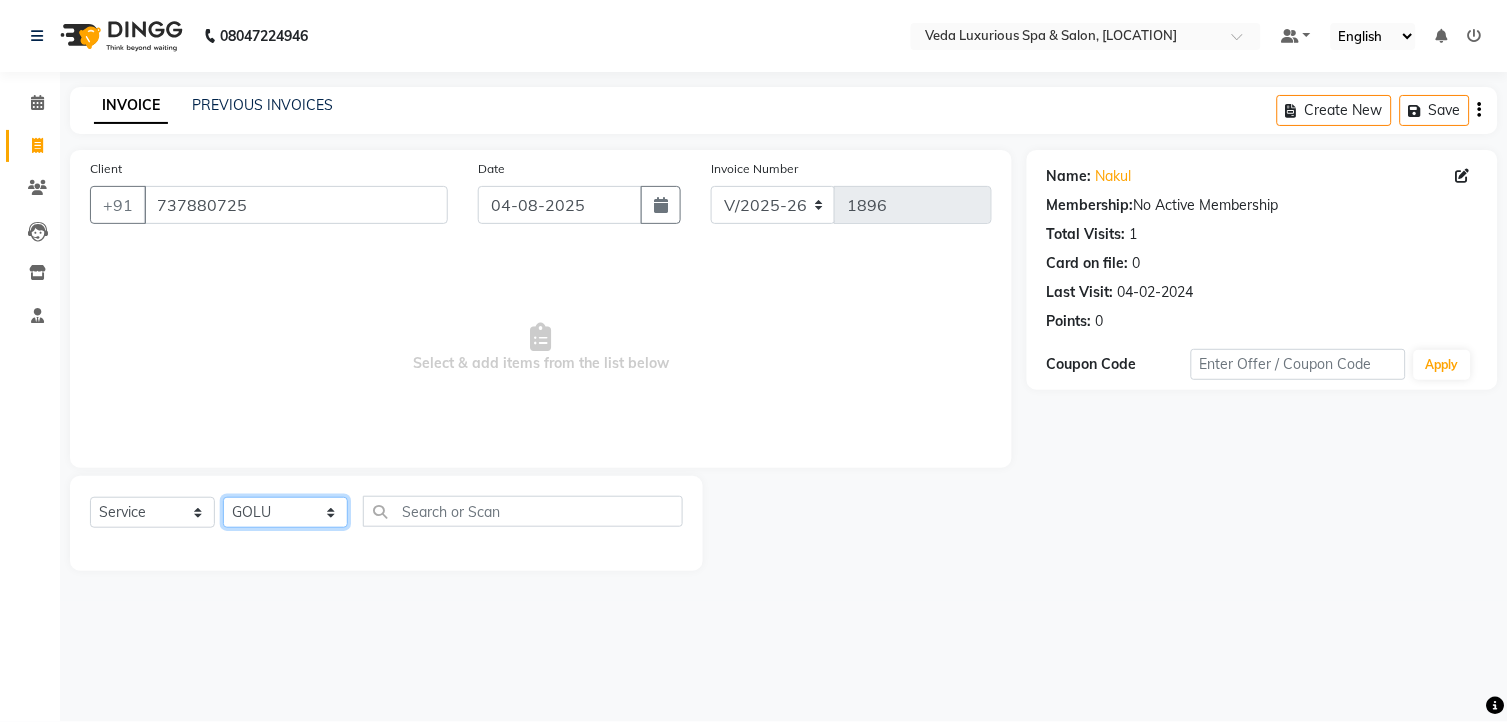 click on "Select Stylist Ankur GOLU Khushi kim lily Mahesh manu MOYA Nilam olivia RP seri VEDA" 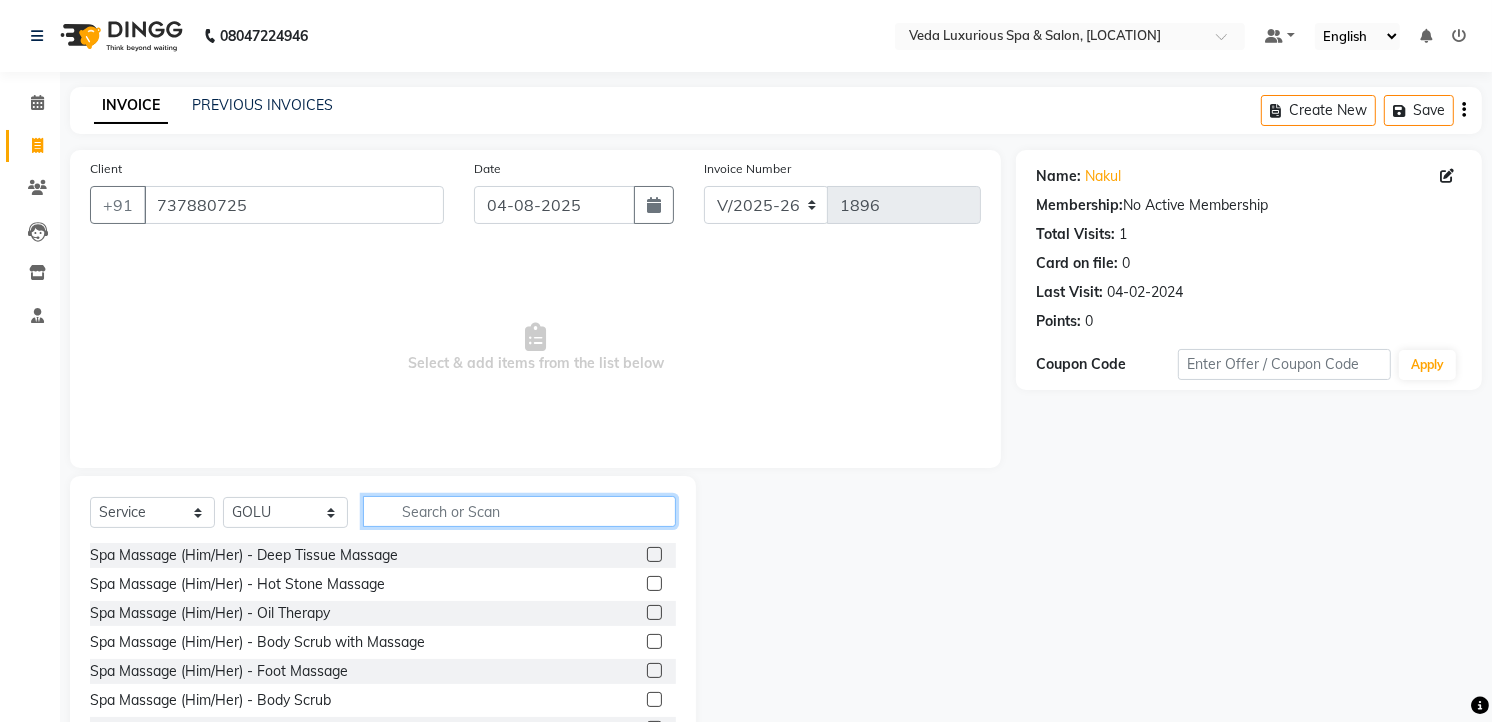 click 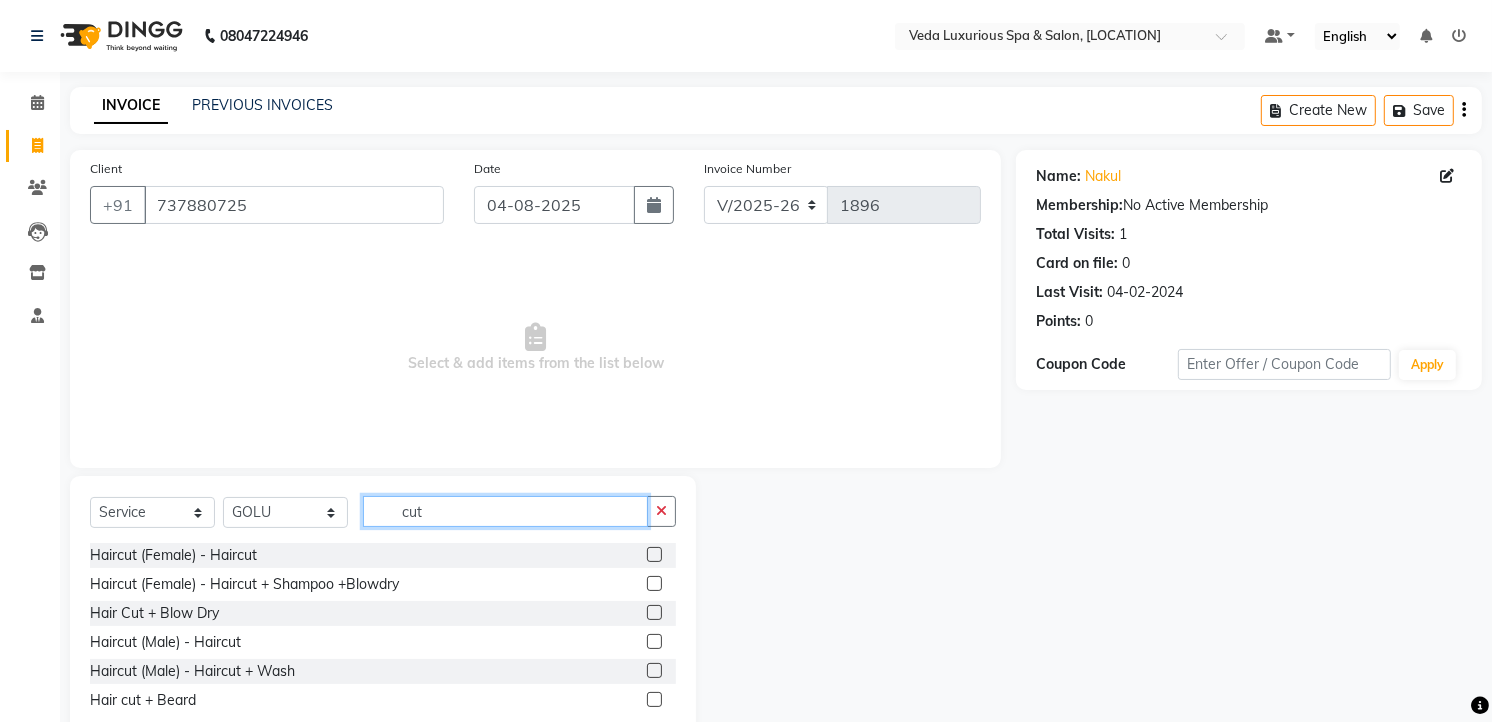 type on "cut" 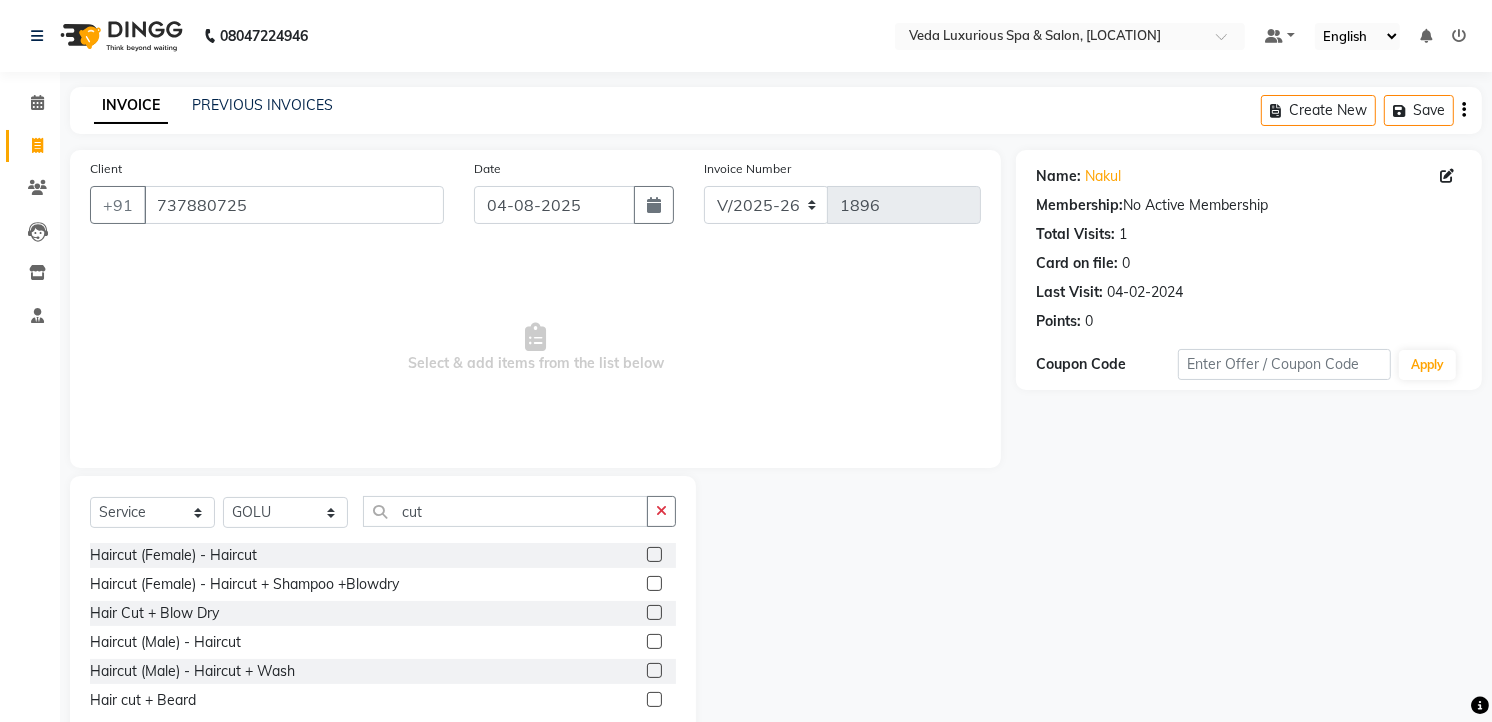 click 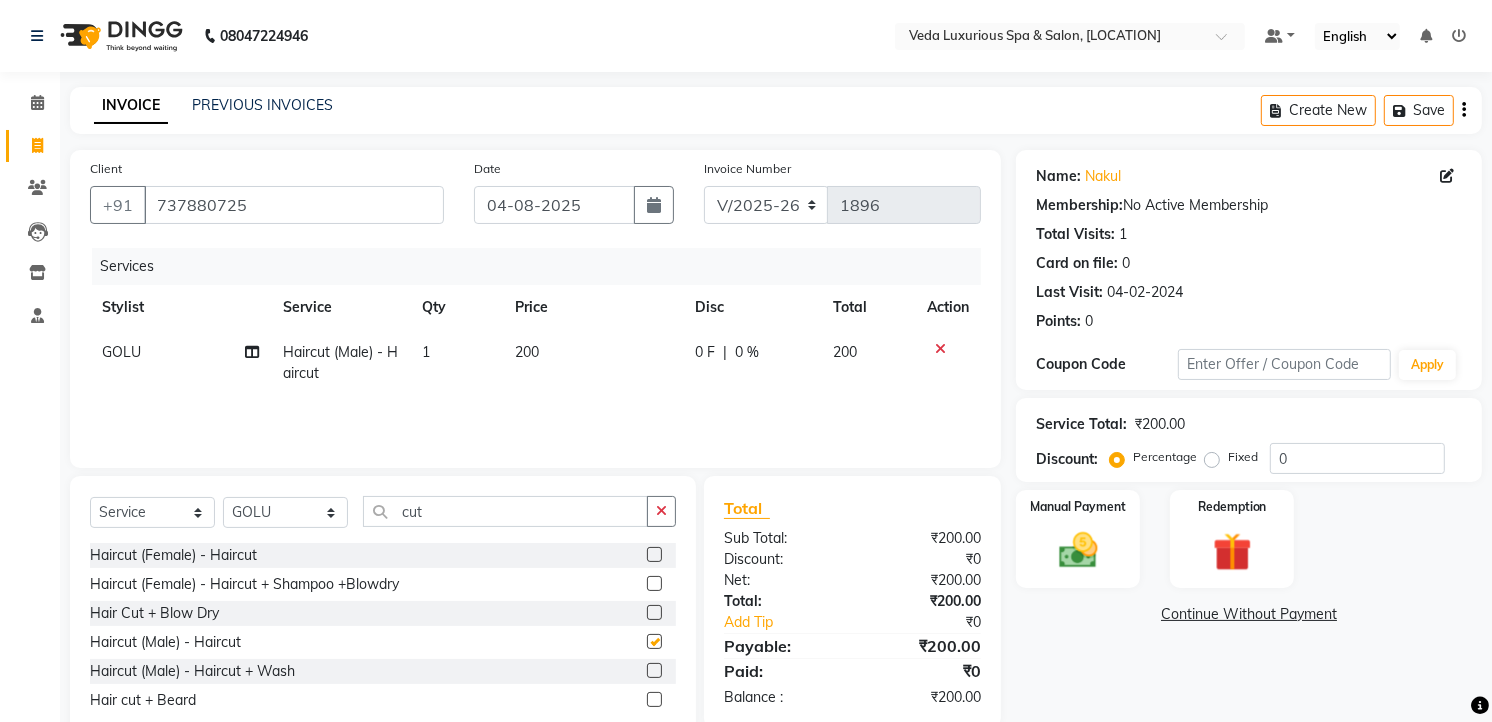 checkbox on "false" 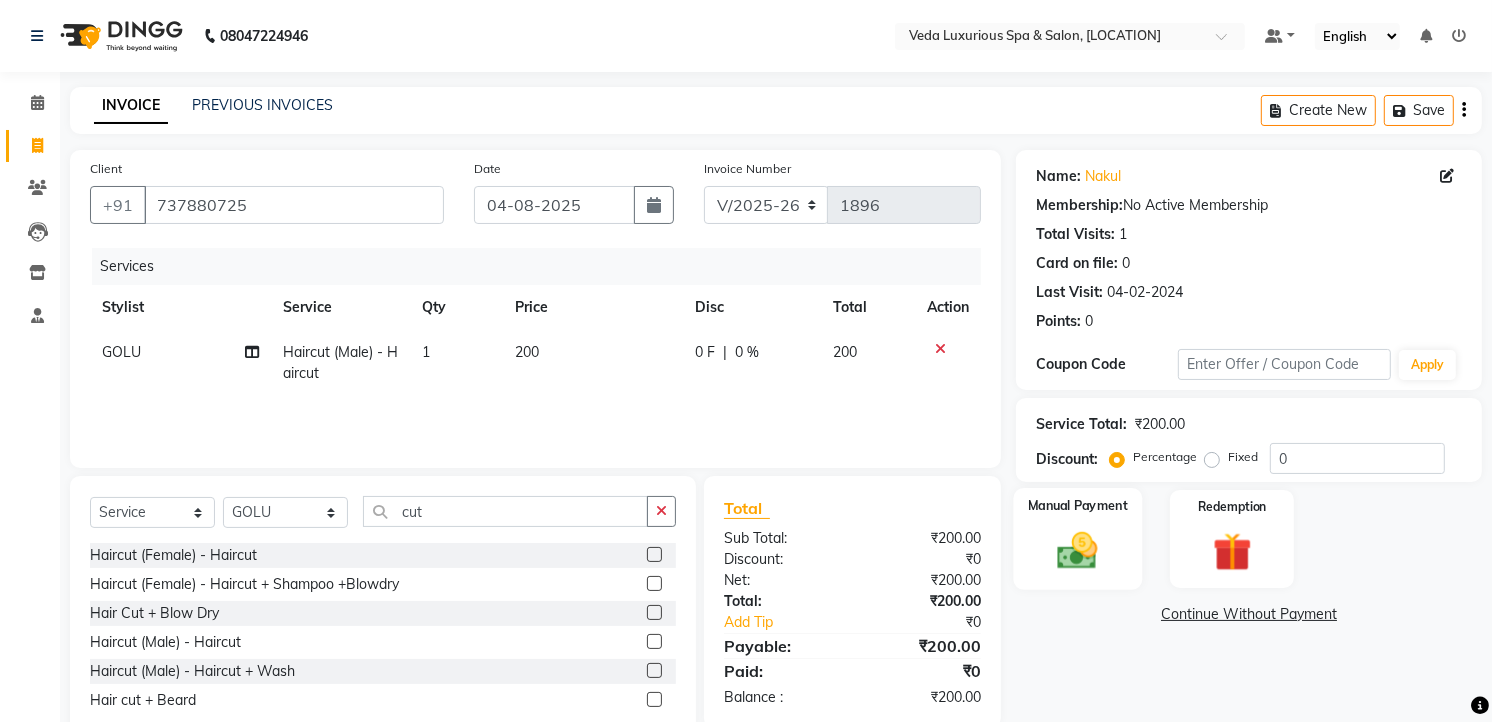 click 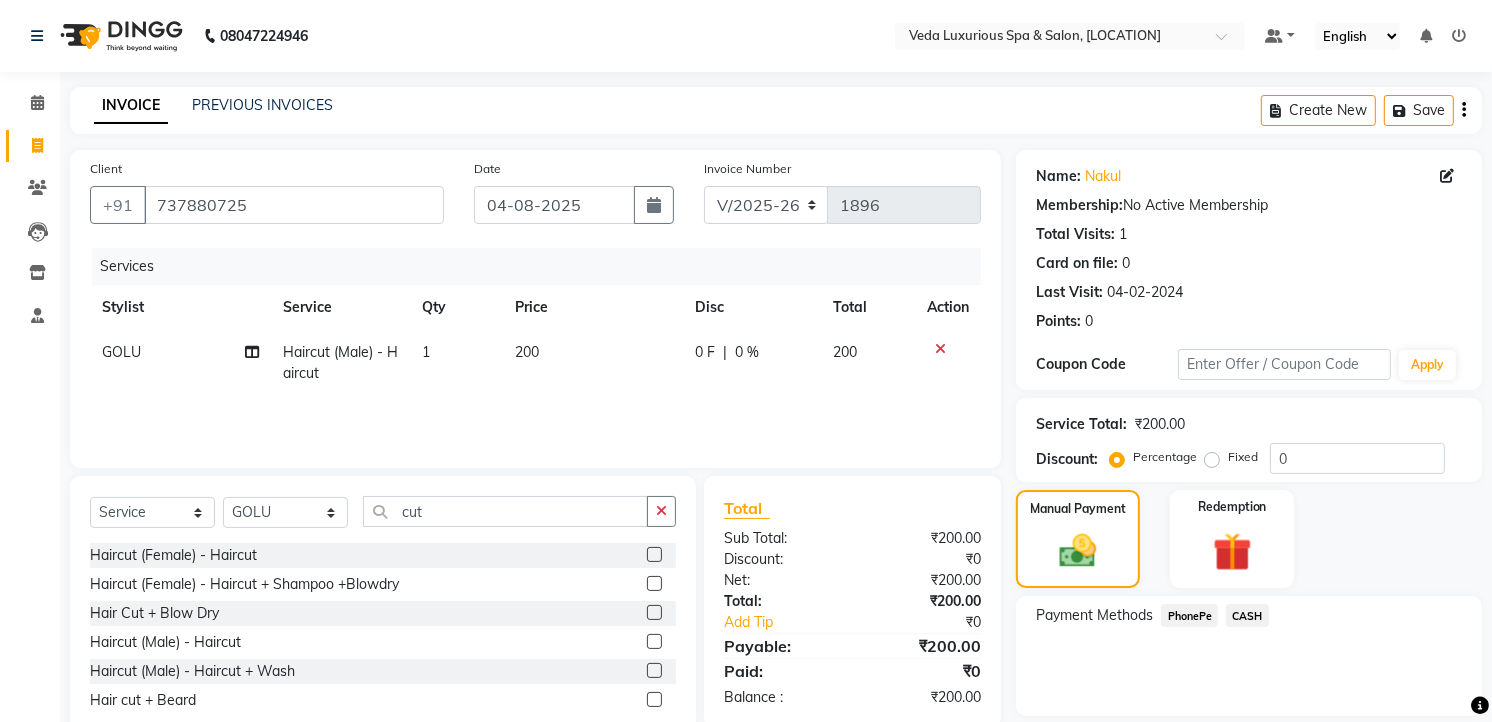 scroll, scrollTop: 64, scrollLeft: 0, axis: vertical 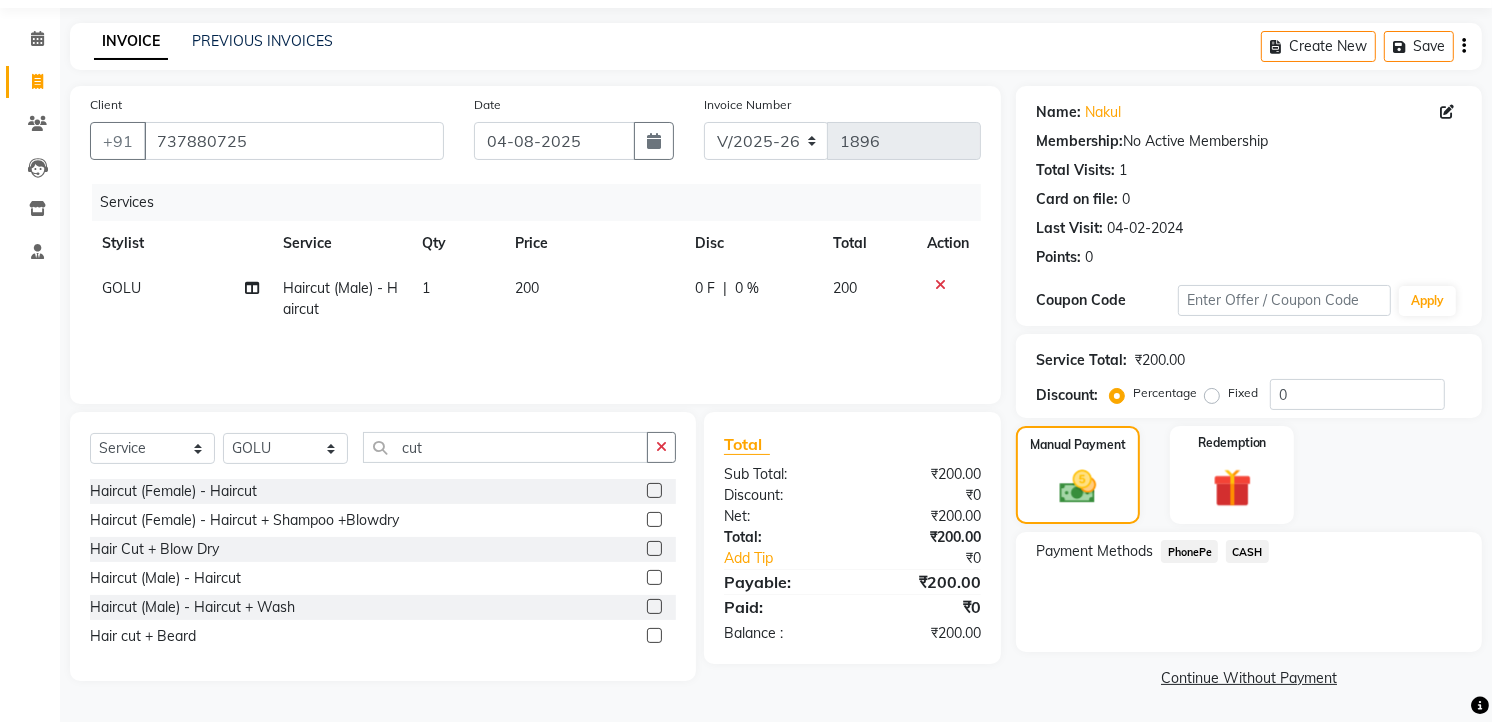click on "PhonePe" 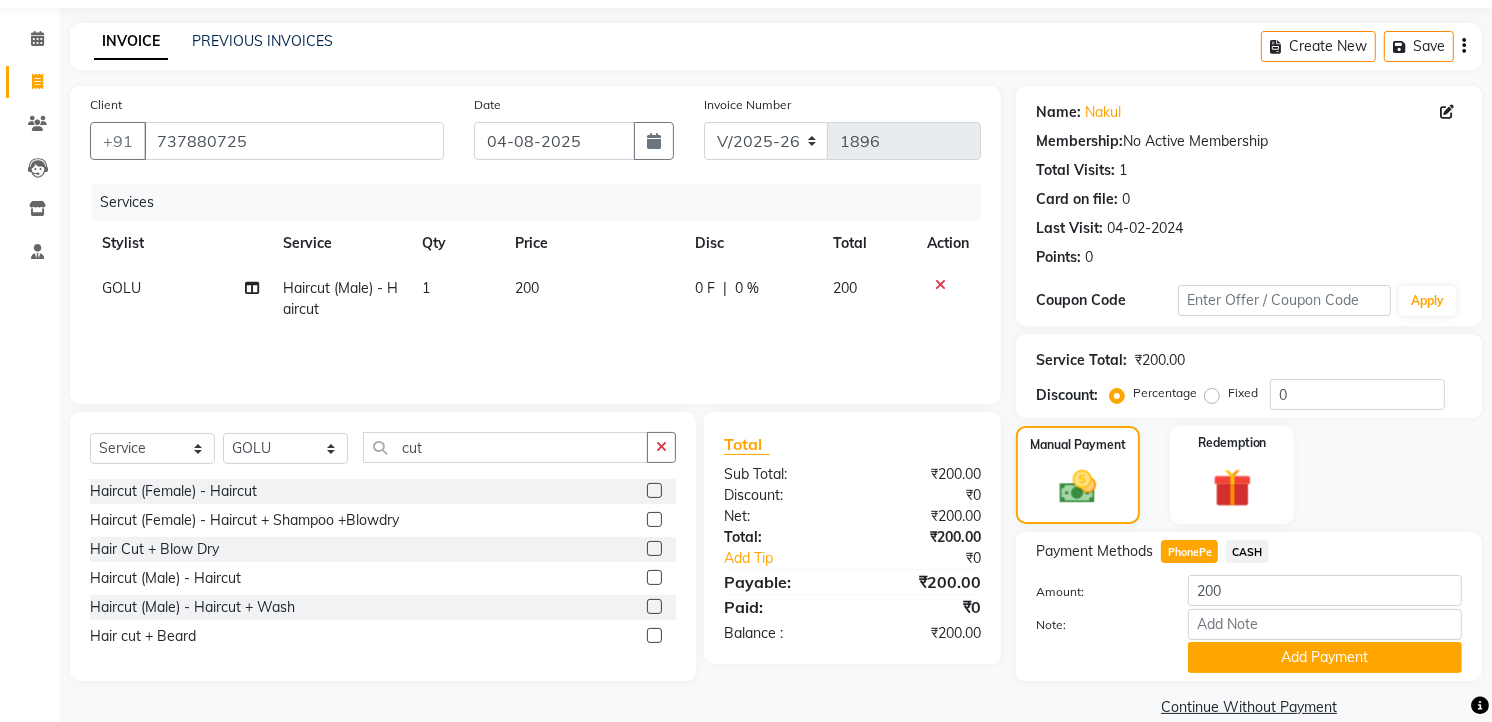 scroll, scrollTop: 94, scrollLeft: 0, axis: vertical 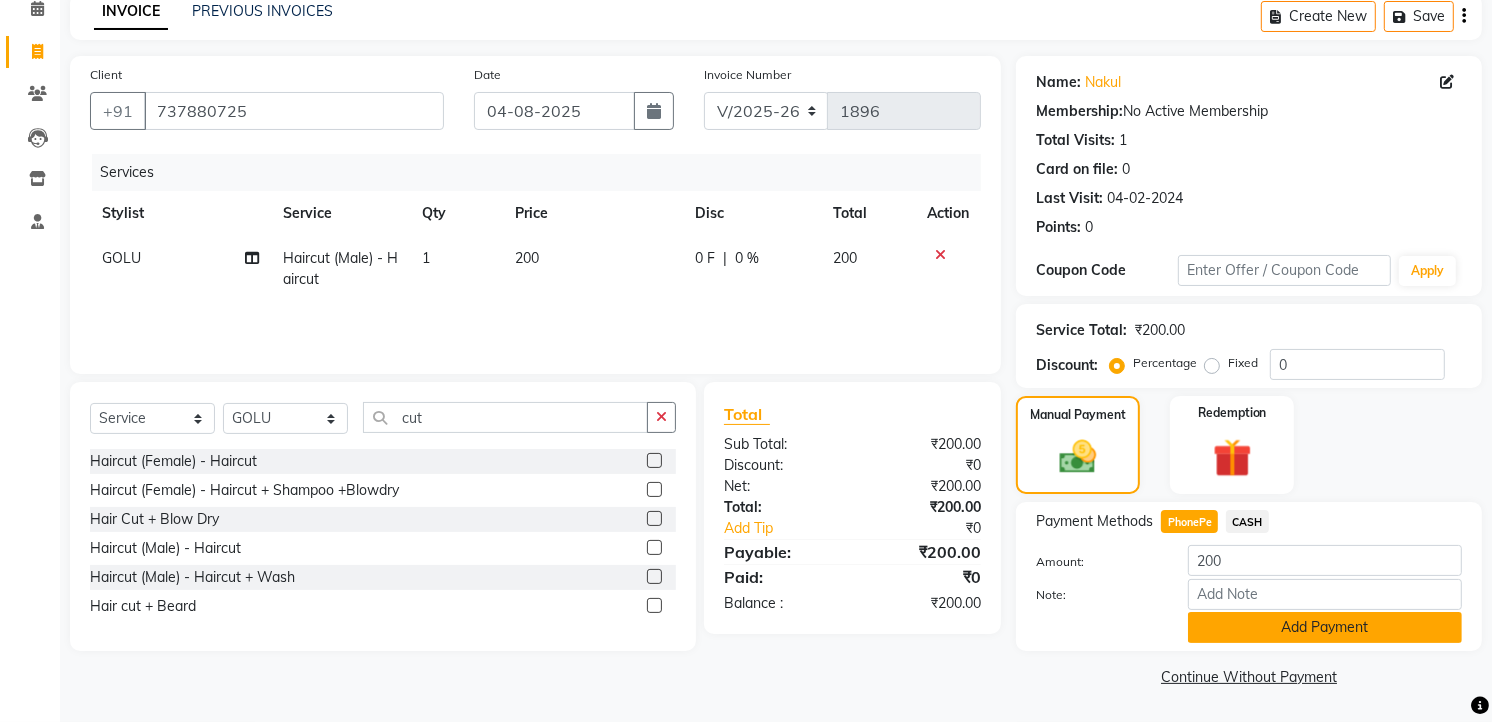 click on "Add Payment" 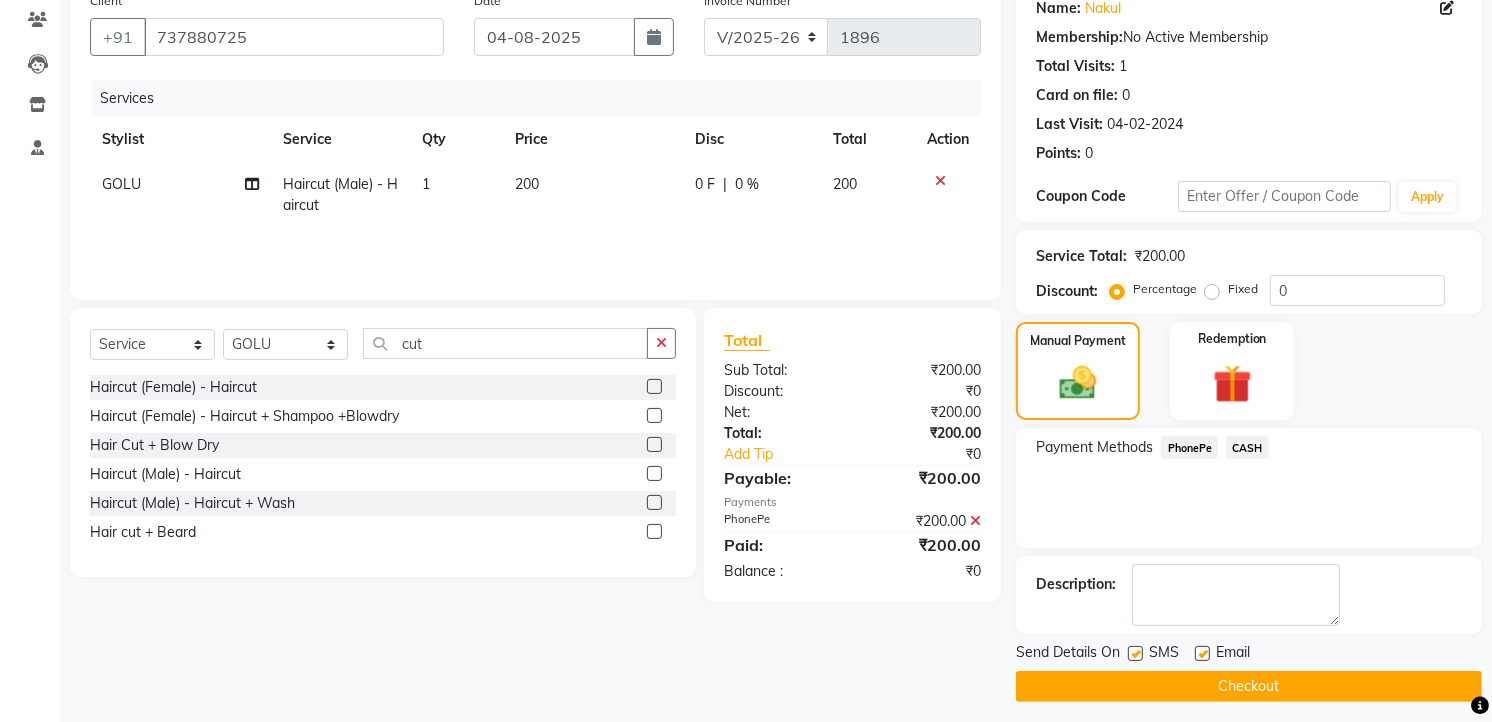 scroll, scrollTop: 177, scrollLeft: 0, axis: vertical 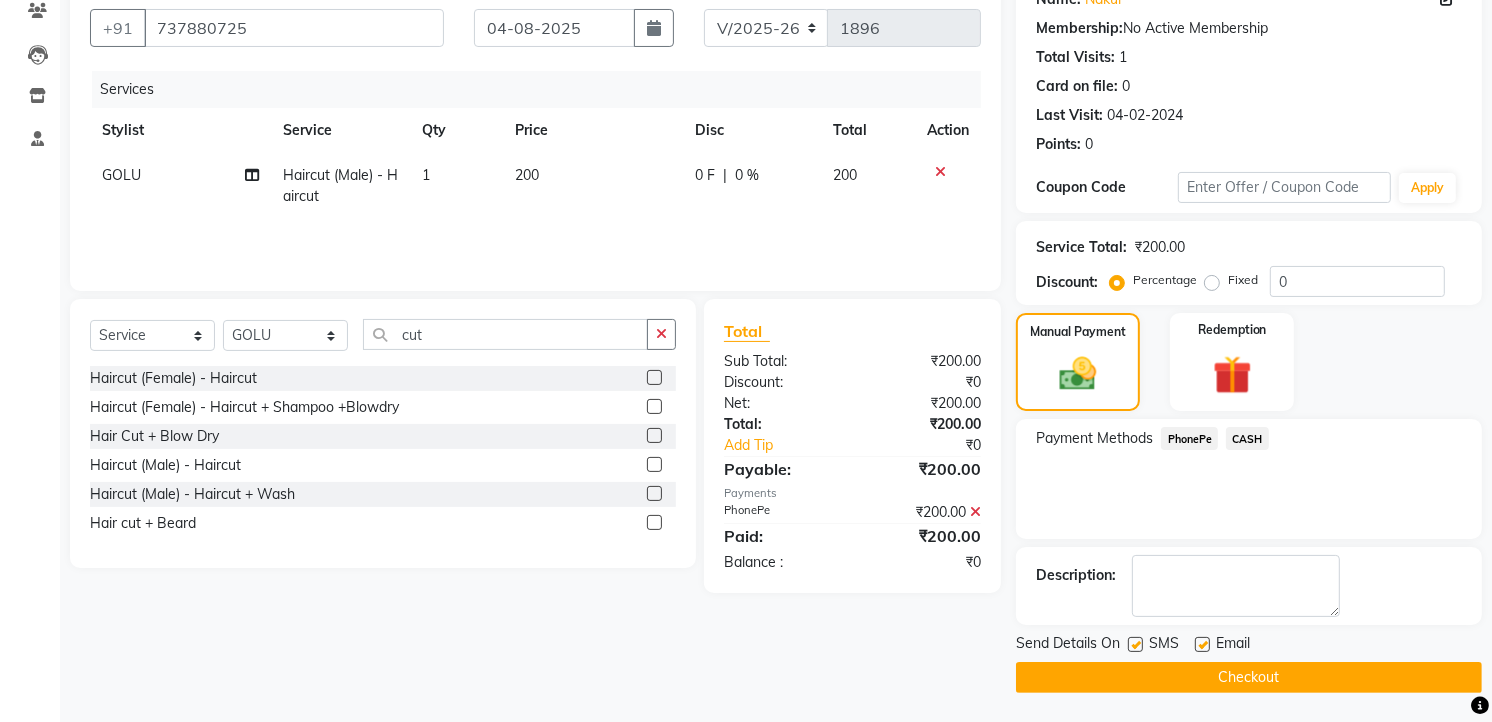 click on "Checkout" 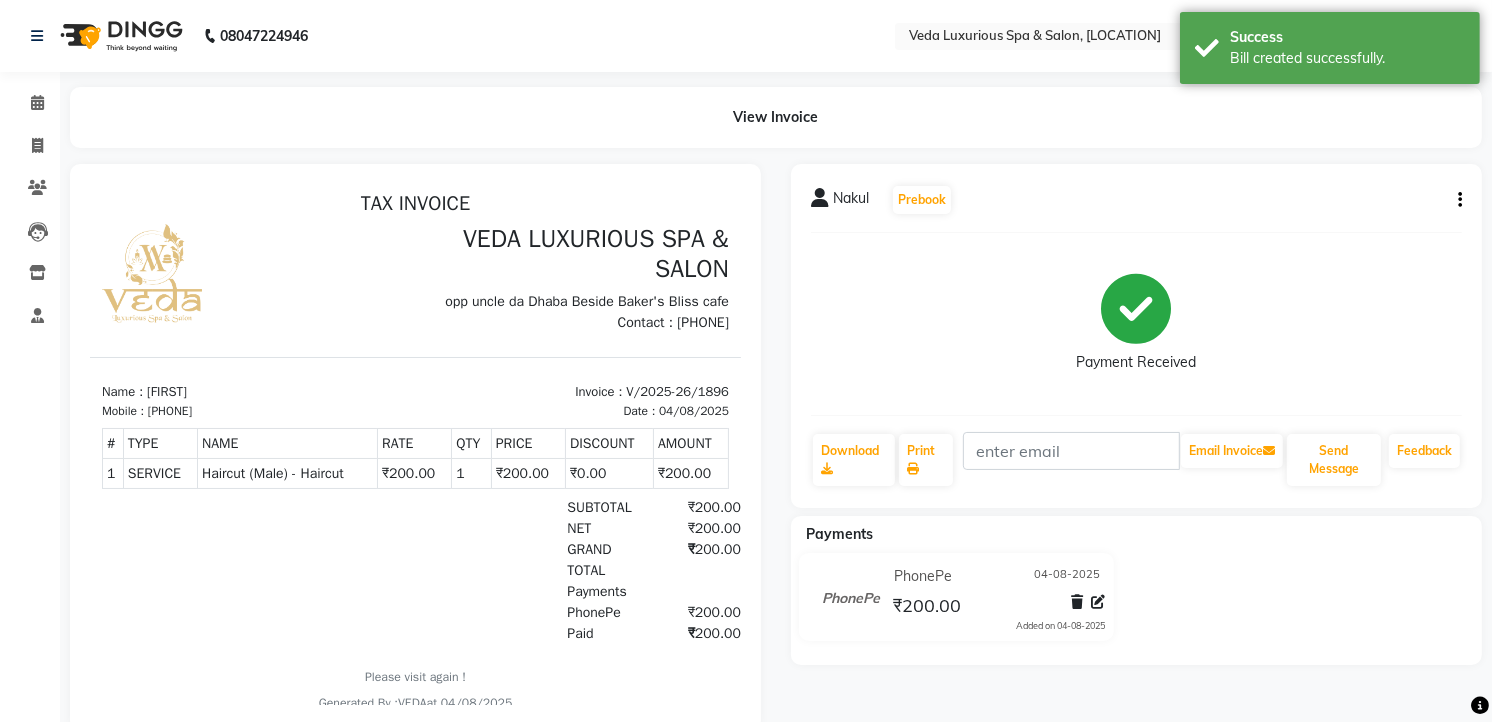 scroll, scrollTop: 0, scrollLeft: 0, axis: both 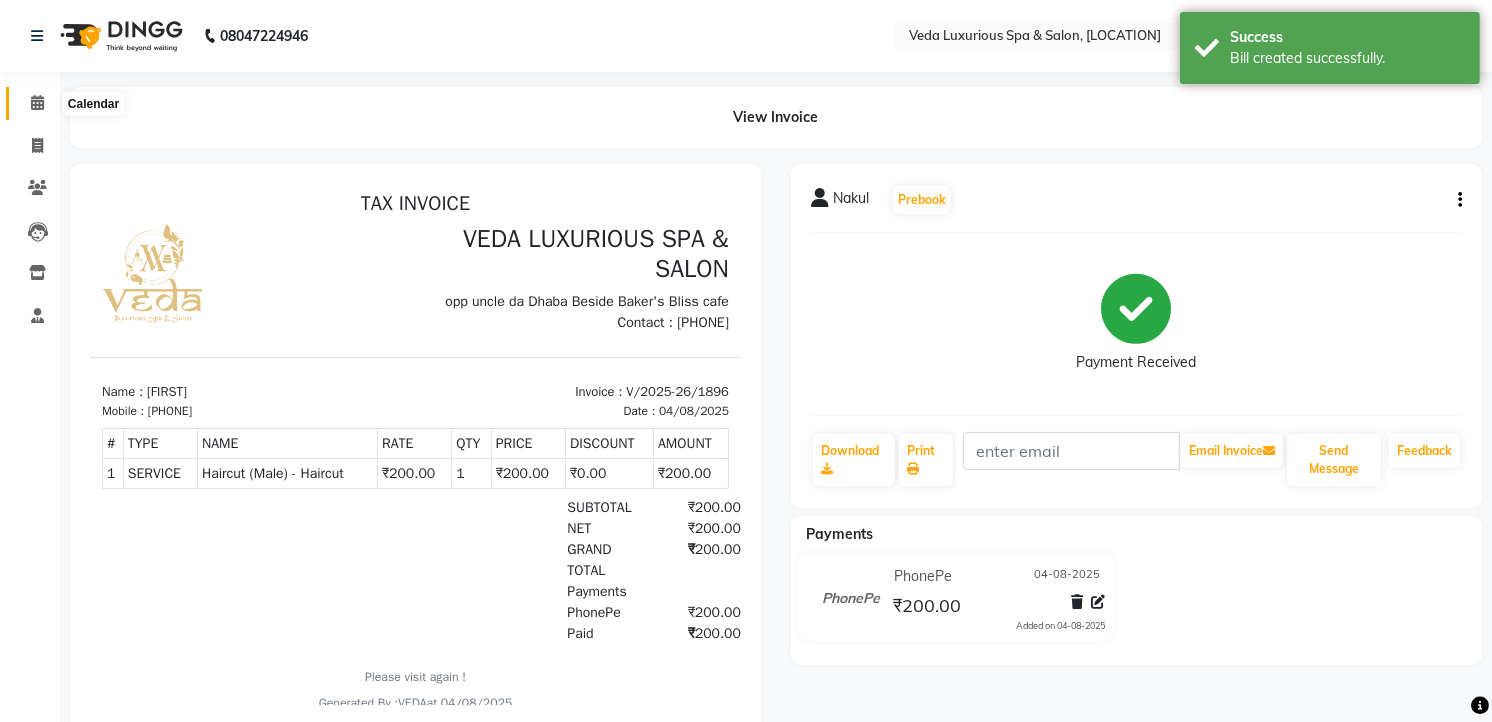 drag, startPoint x: 38, startPoint y: 107, endPoint x: 52, endPoint y: 100, distance: 15.652476 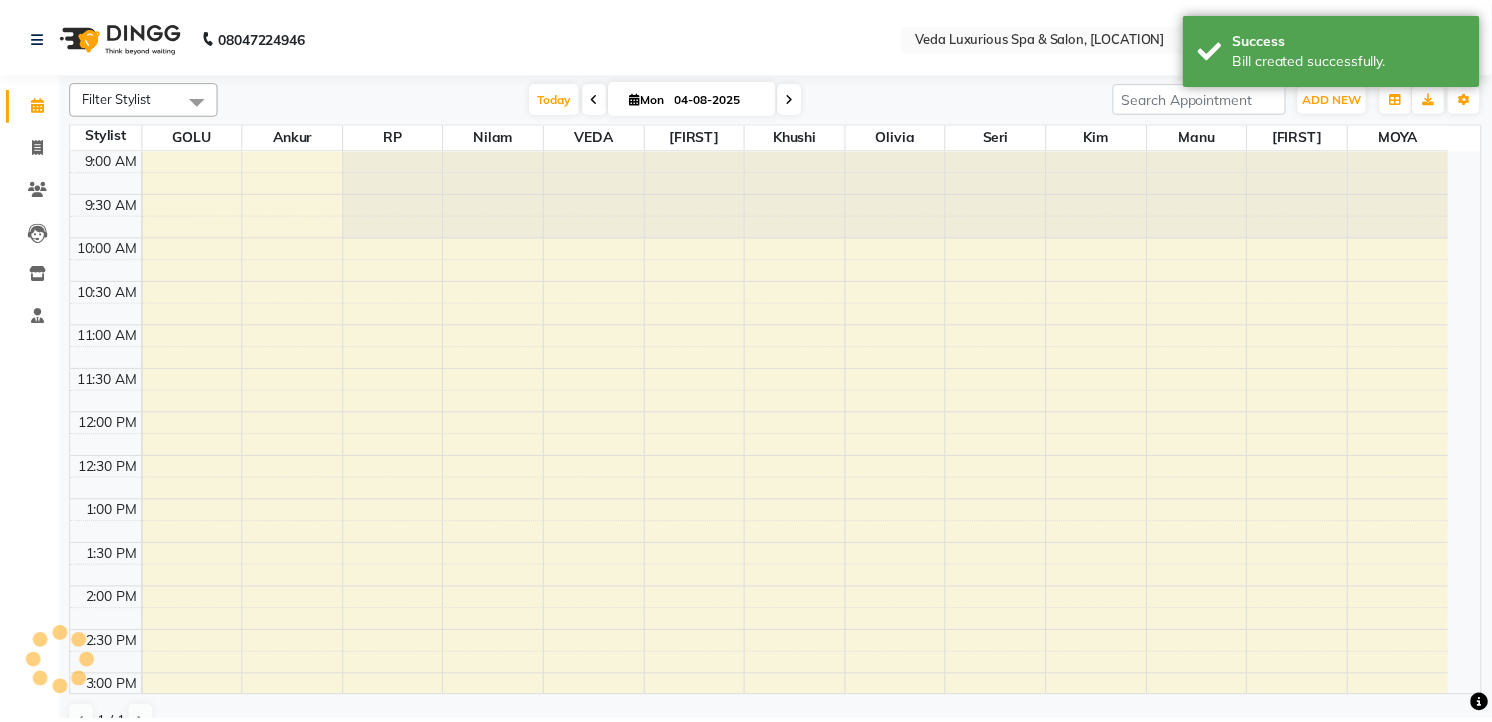 scroll, scrollTop: 688, scrollLeft: 0, axis: vertical 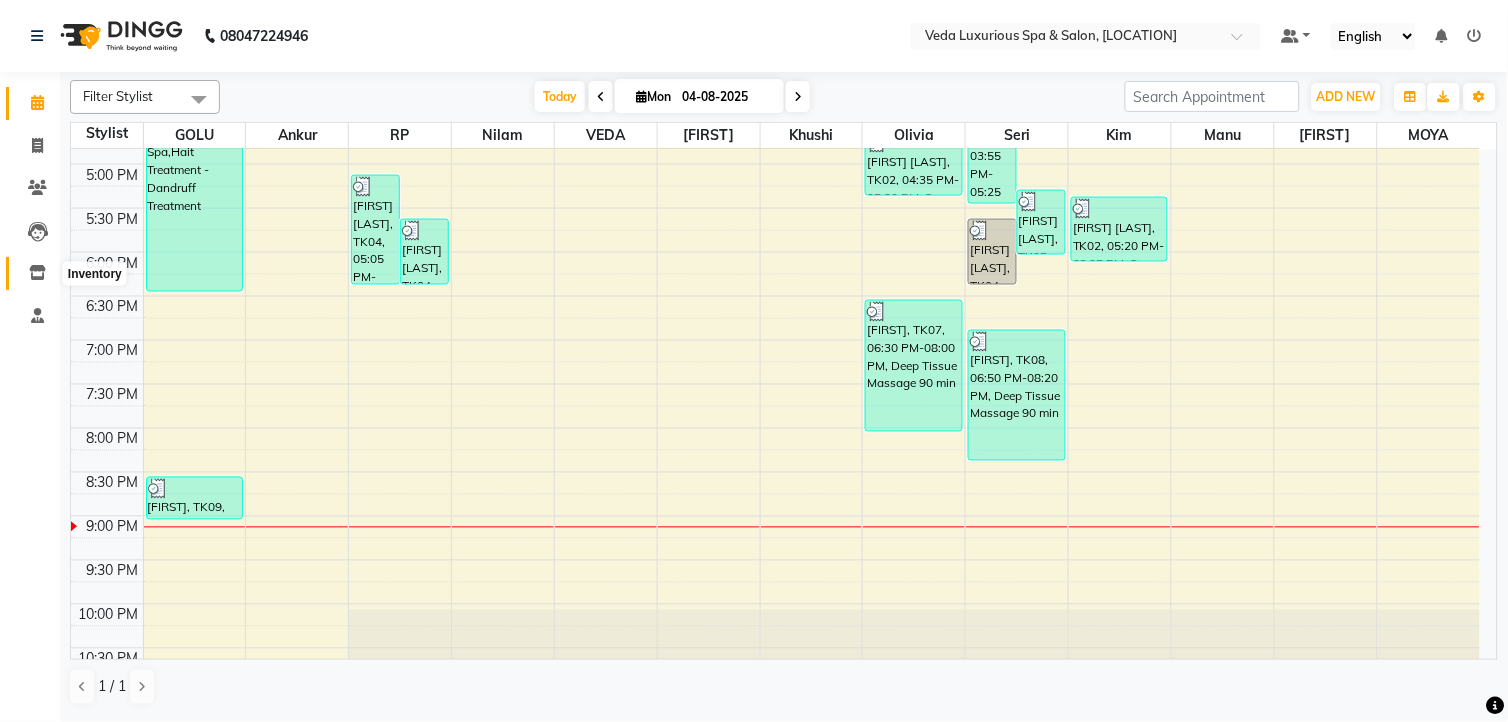click 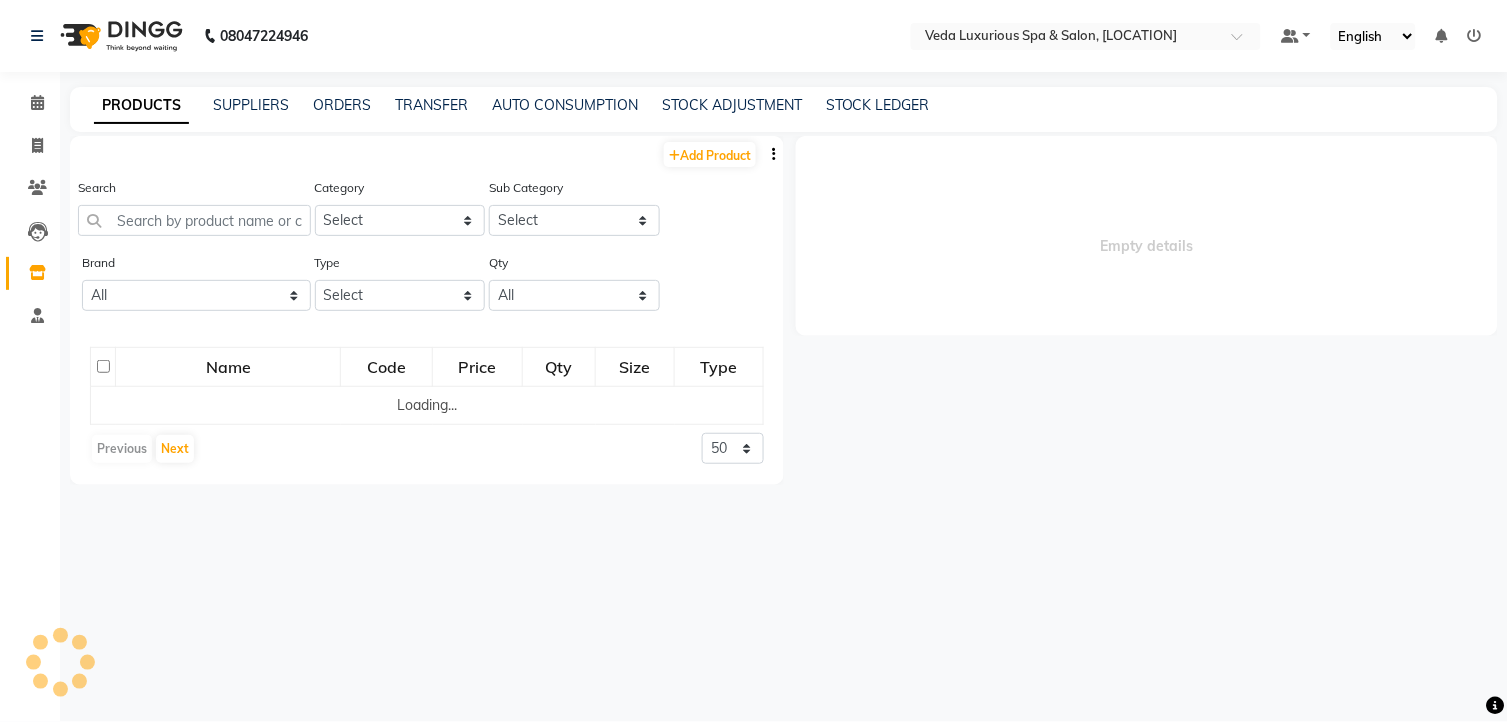 select 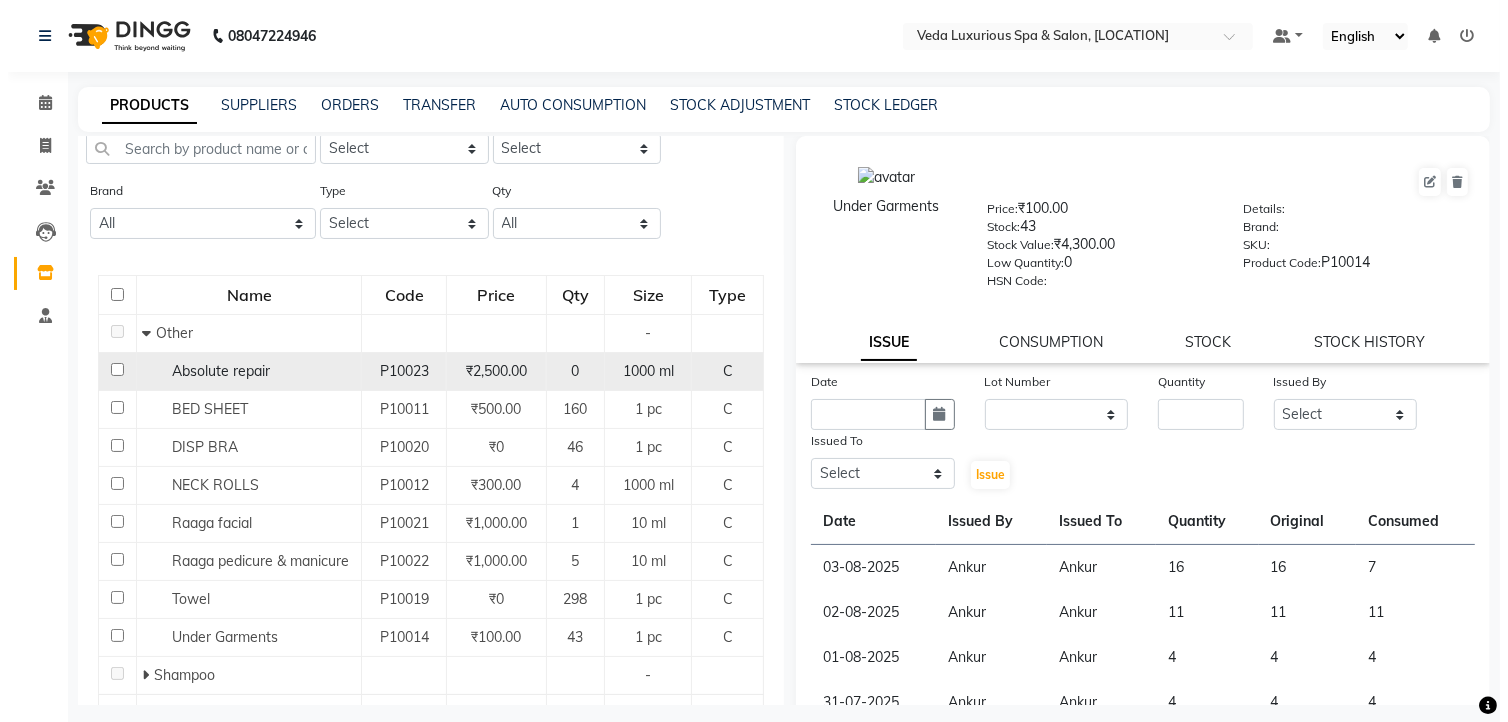 scroll, scrollTop: 111, scrollLeft: 0, axis: vertical 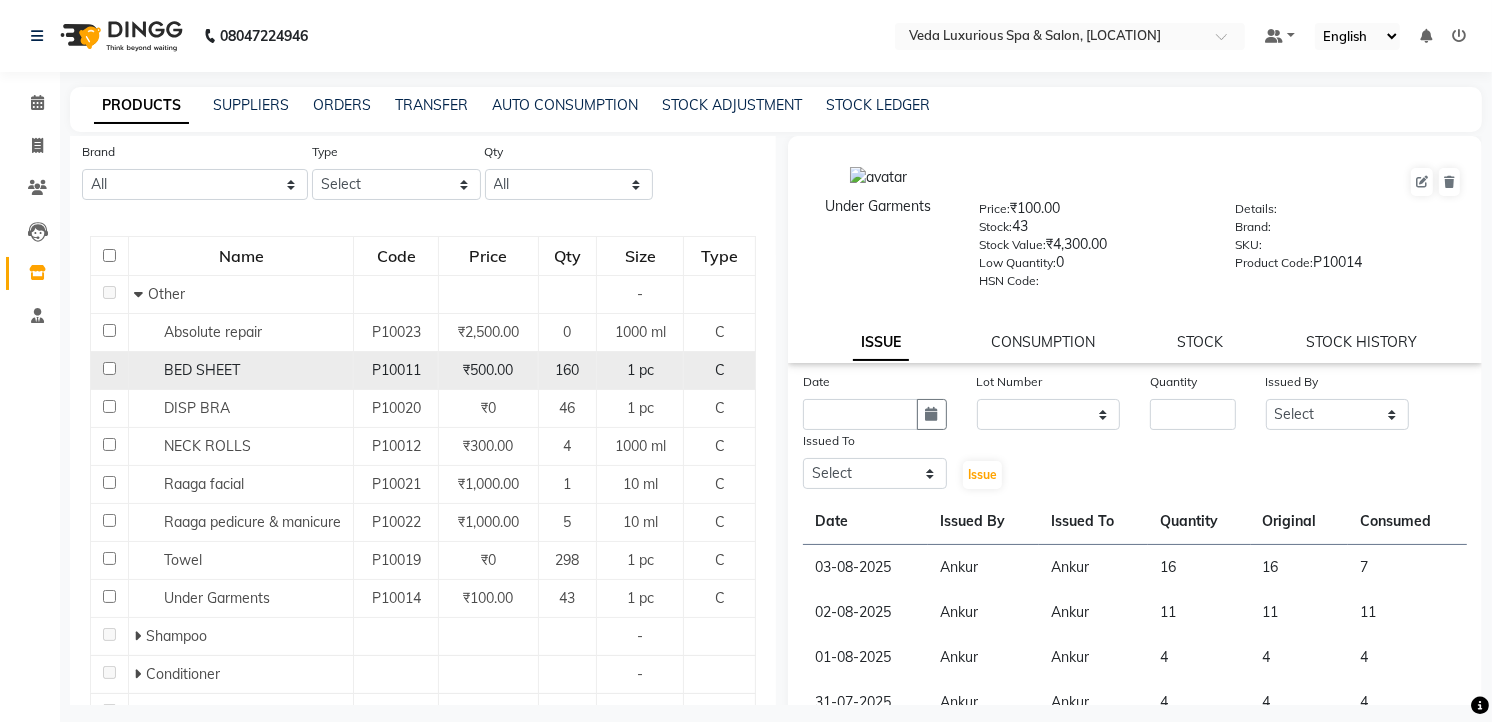 click 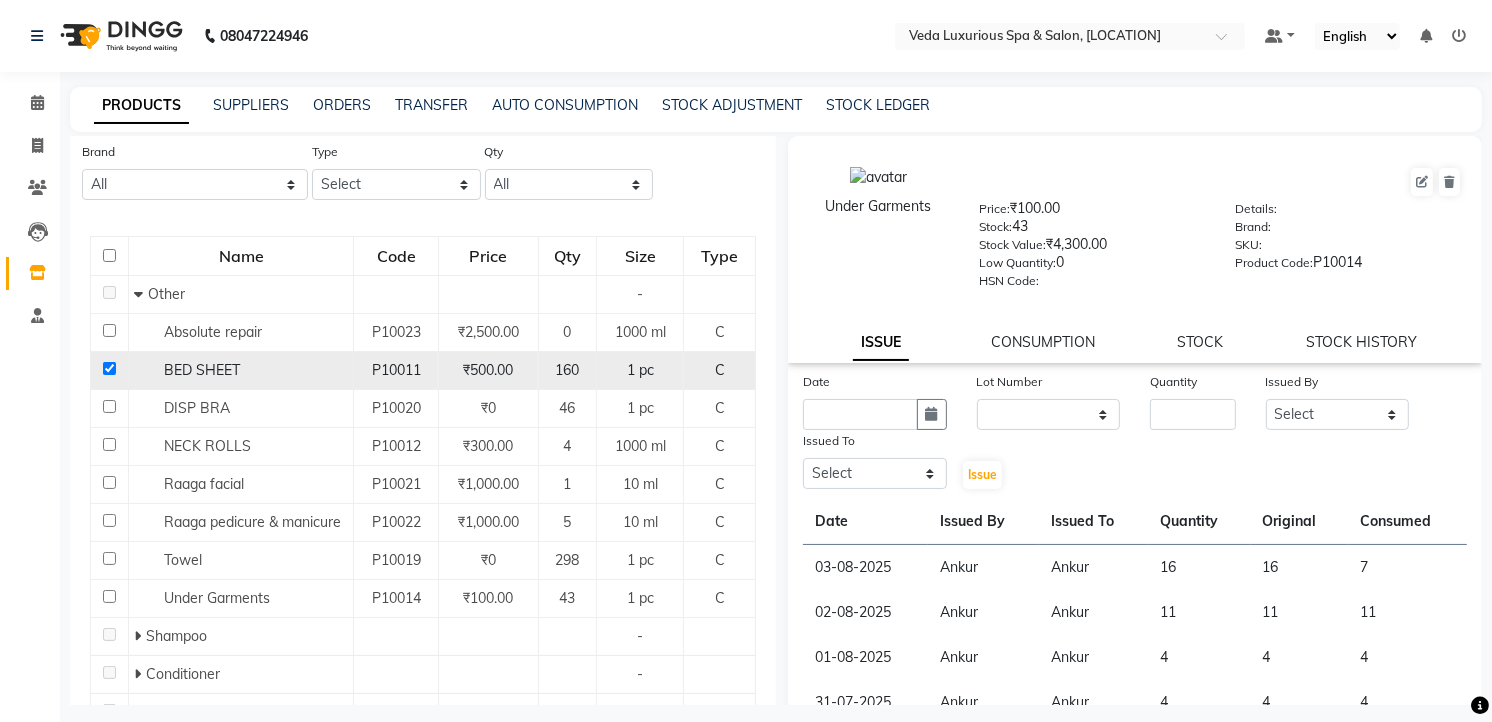 checkbox on "true" 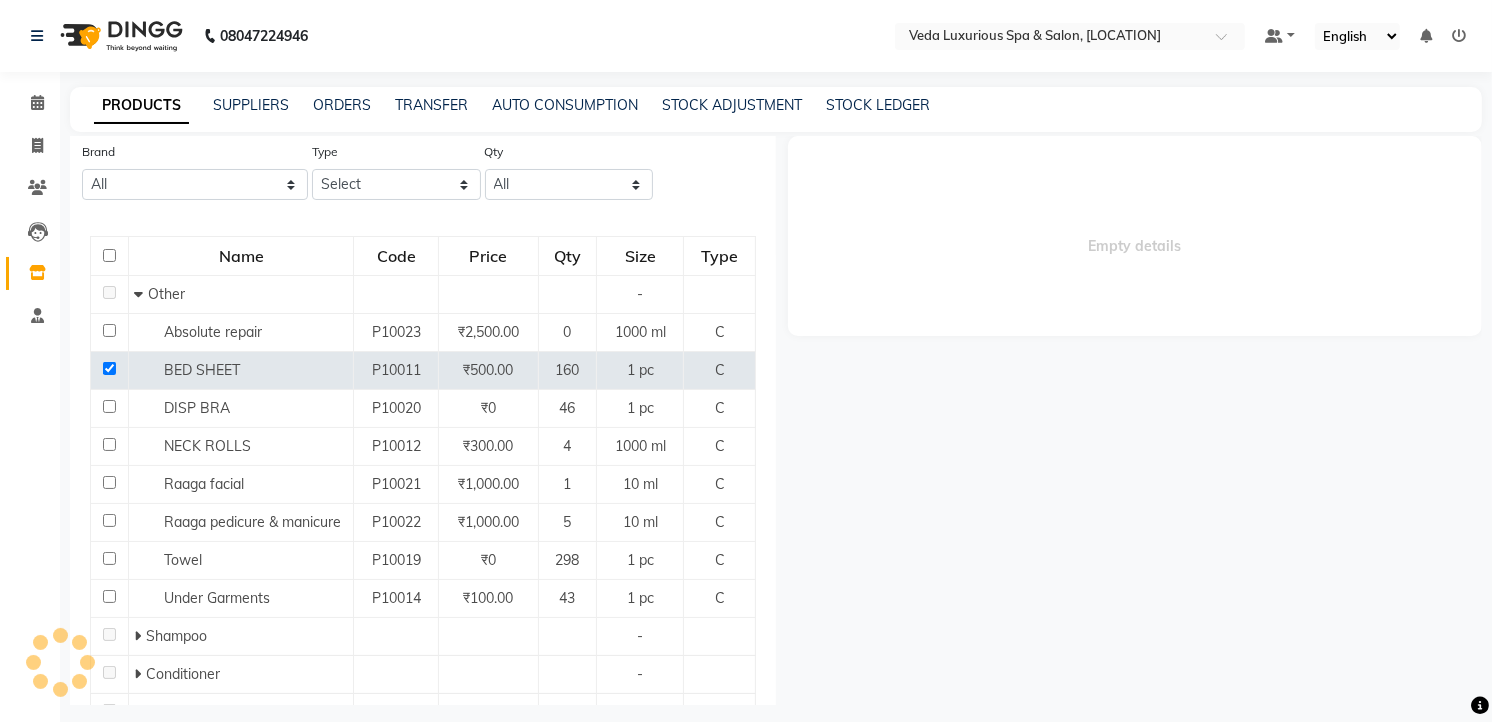 select 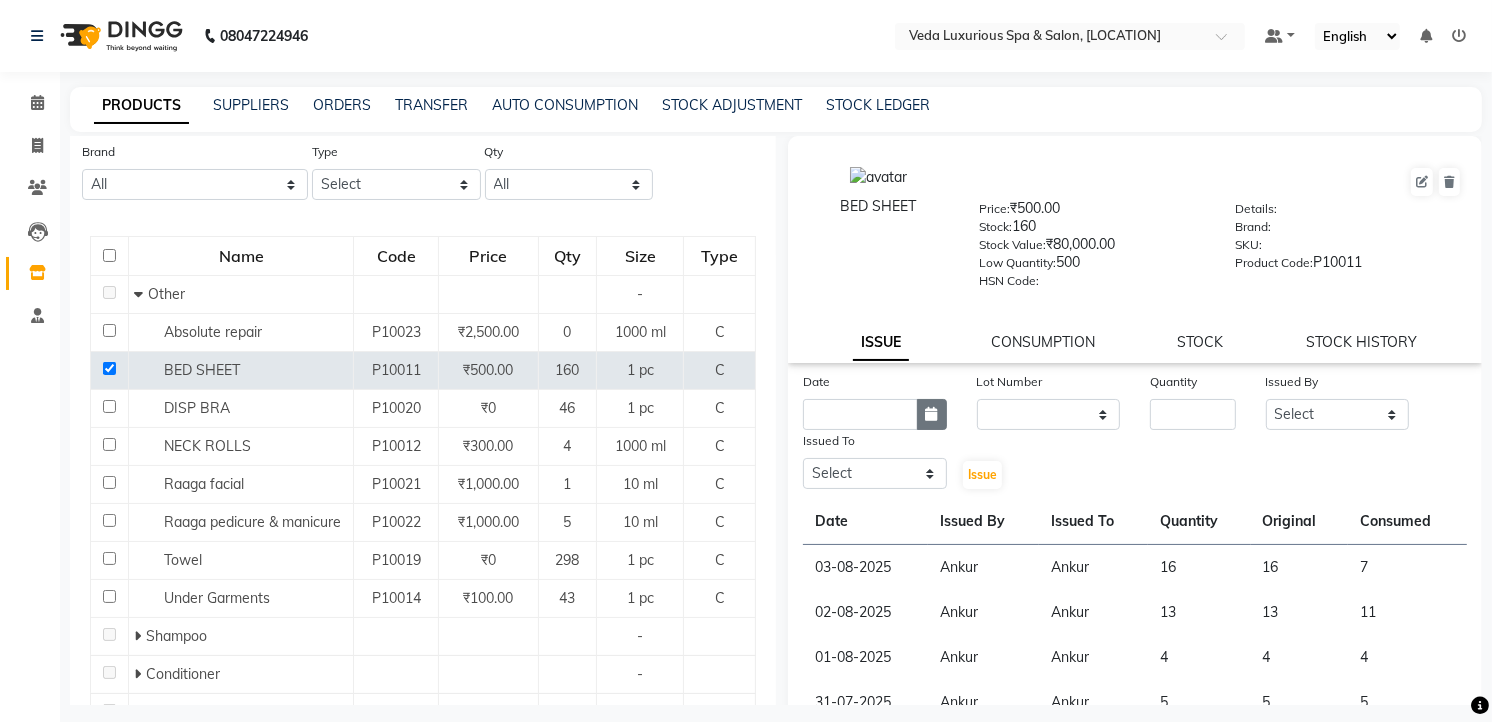 click 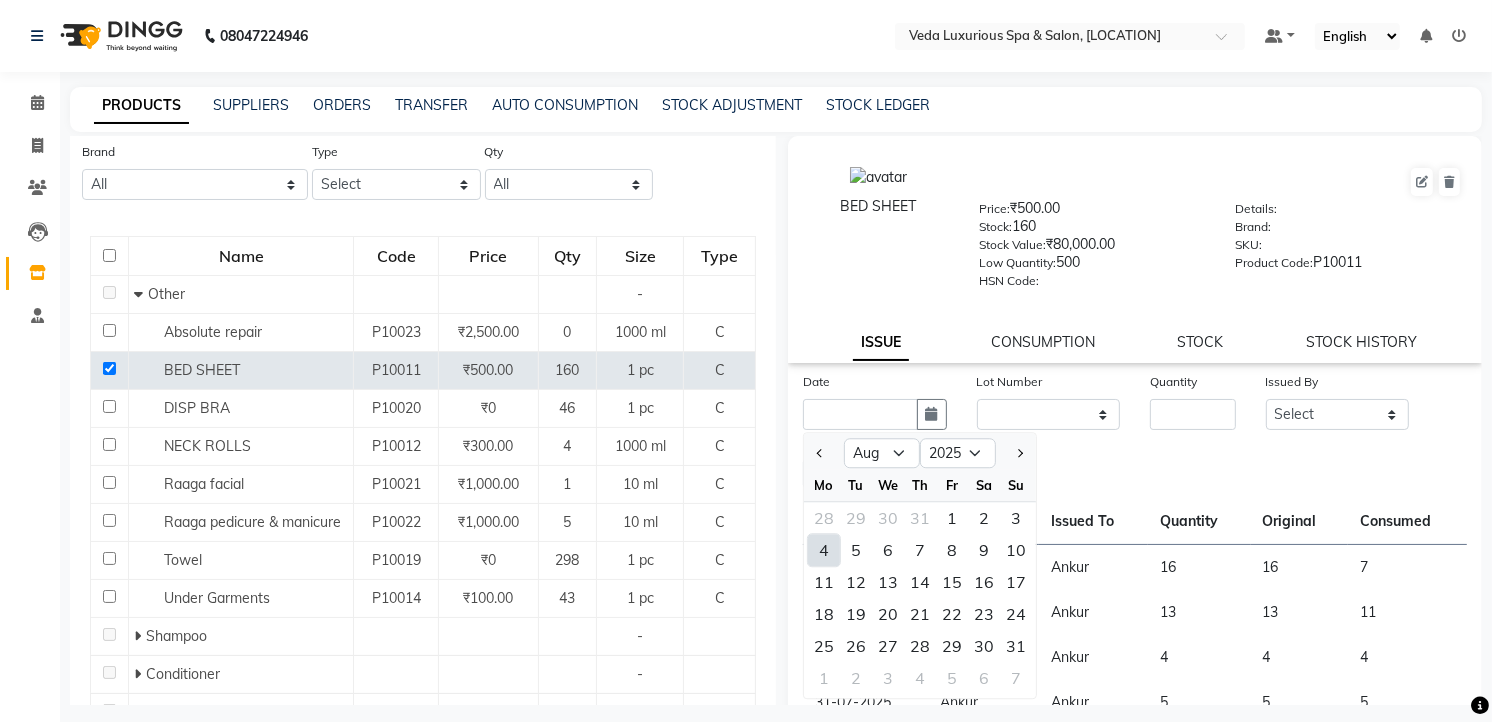 click on "4" 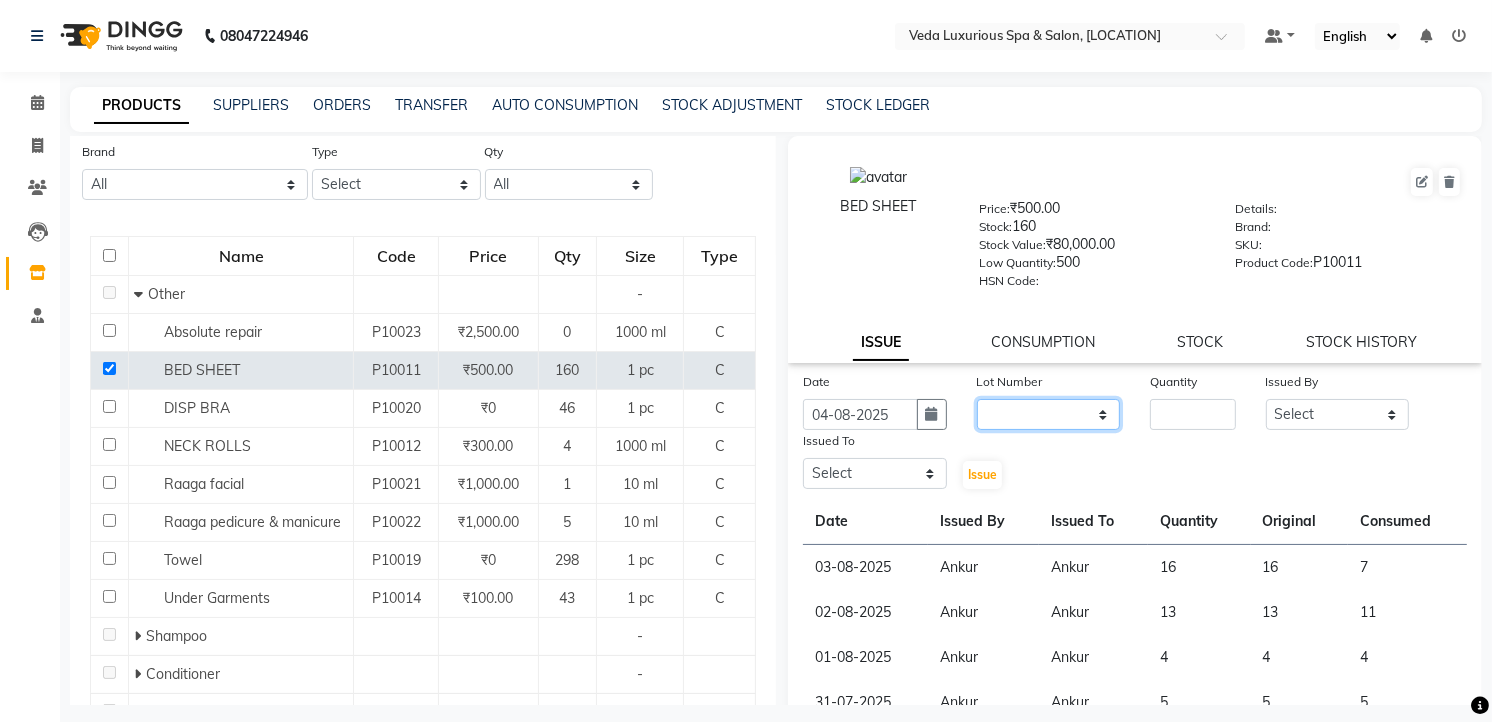 drag, startPoint x: 1054, startPoint y: 406, endPoint x: 1054, endPoint y: 434, distance: 28 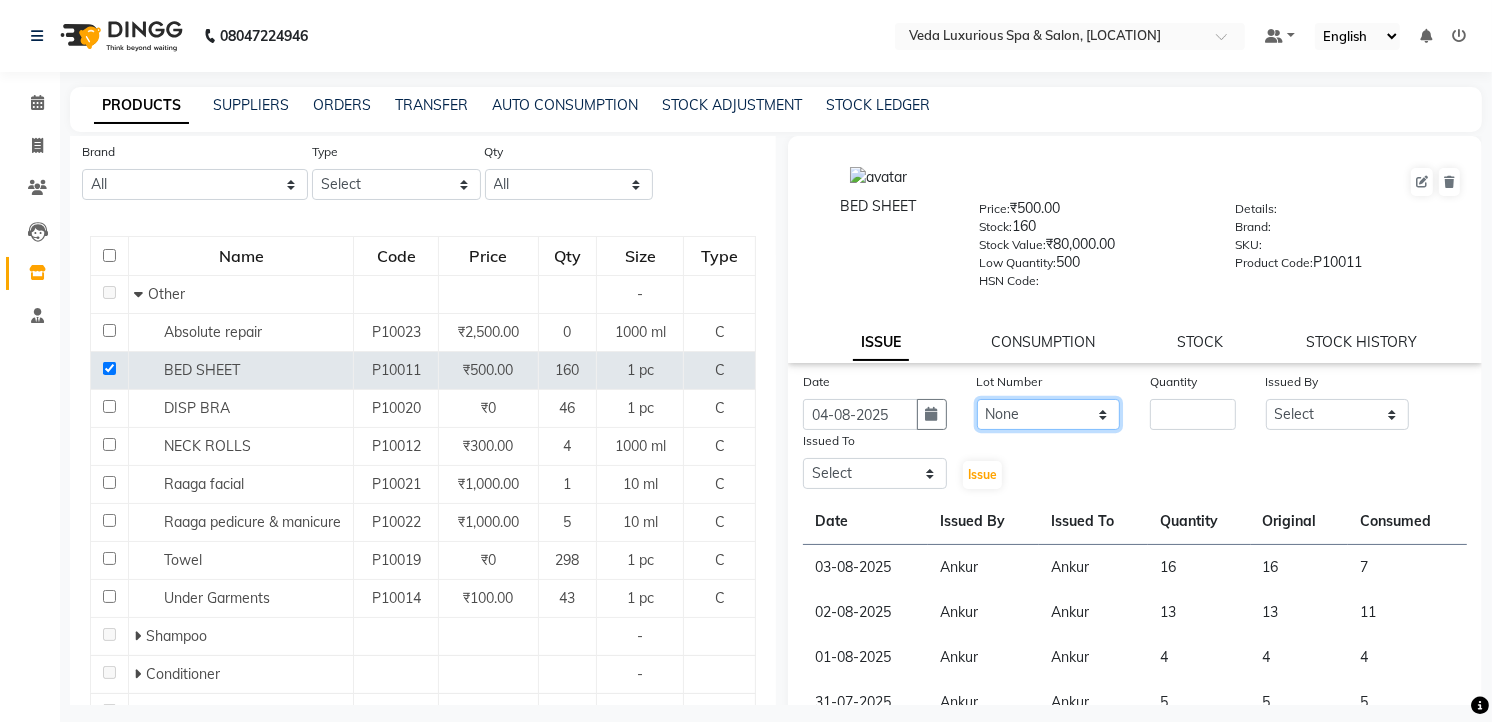 click on "None" 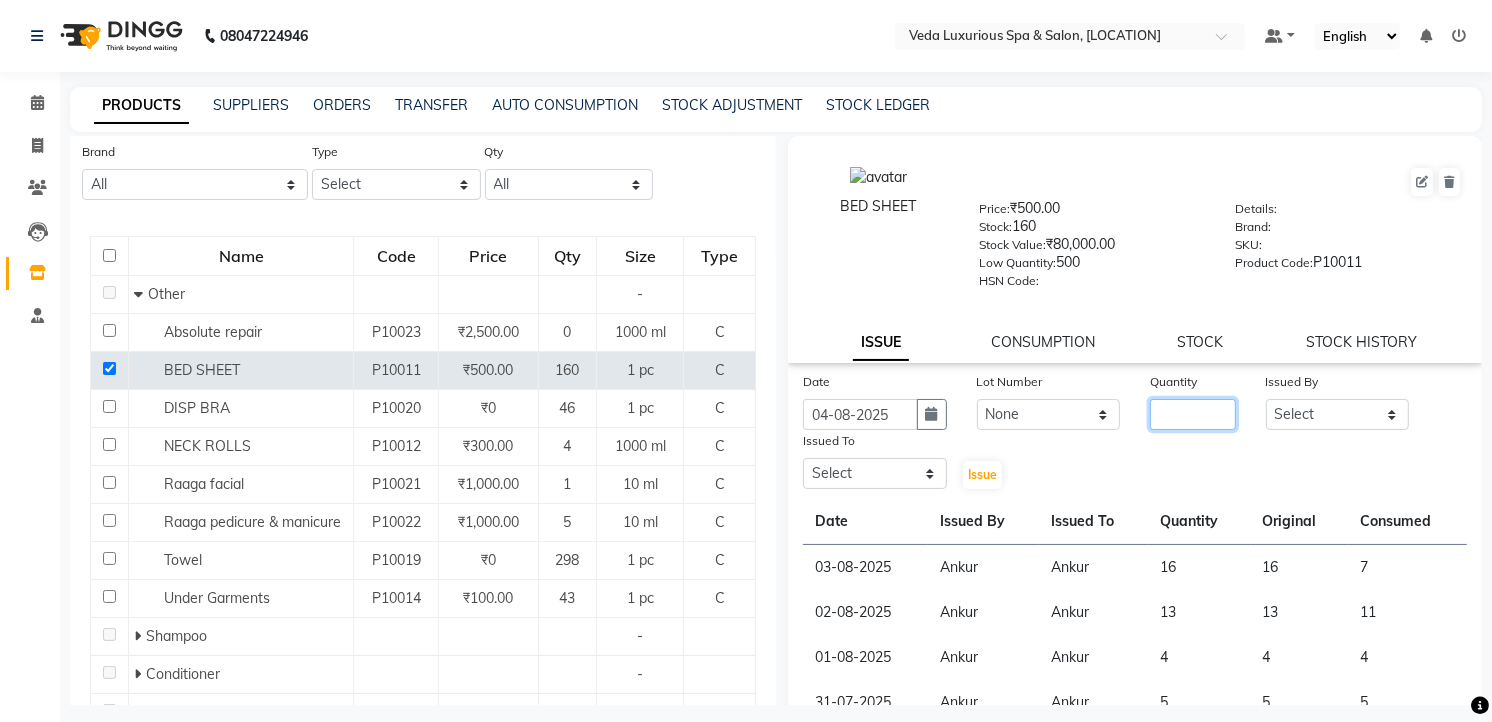 click 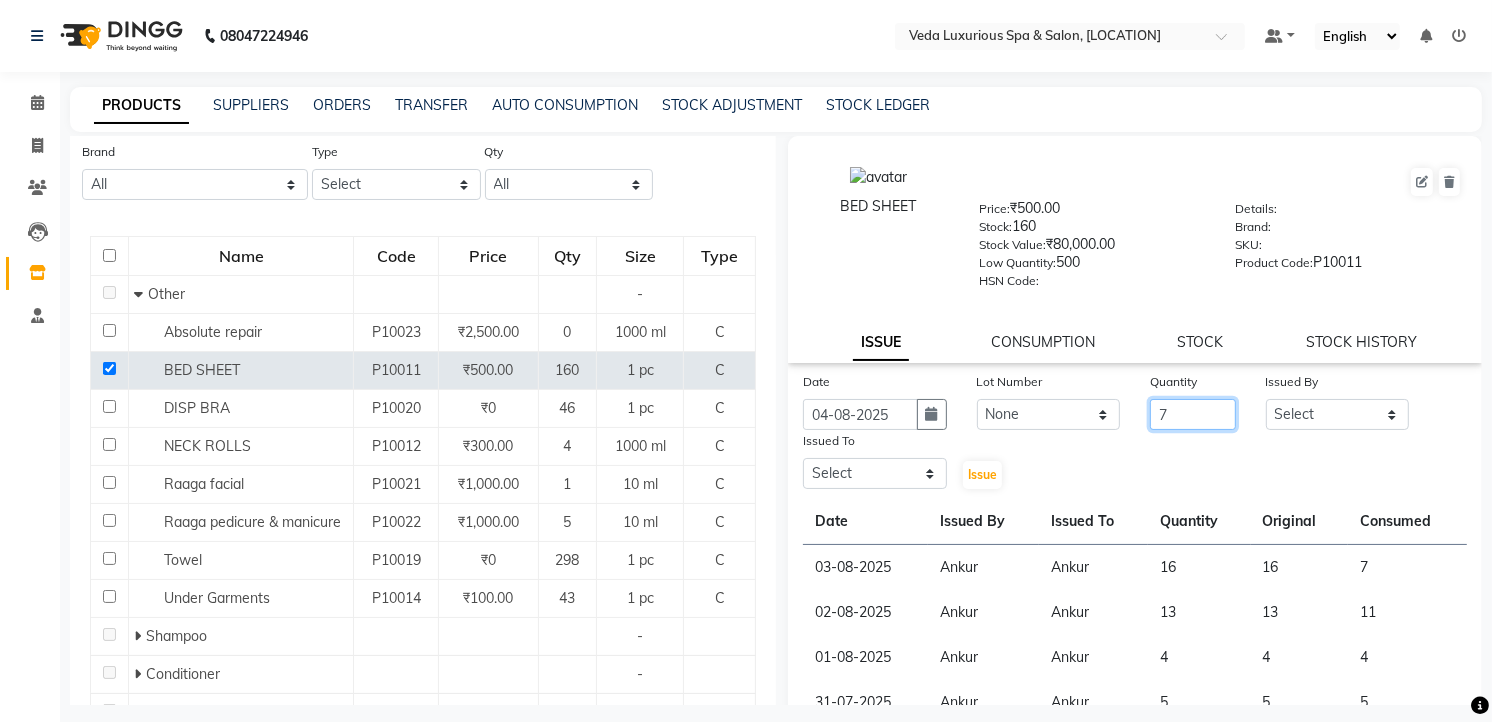 type on "7" 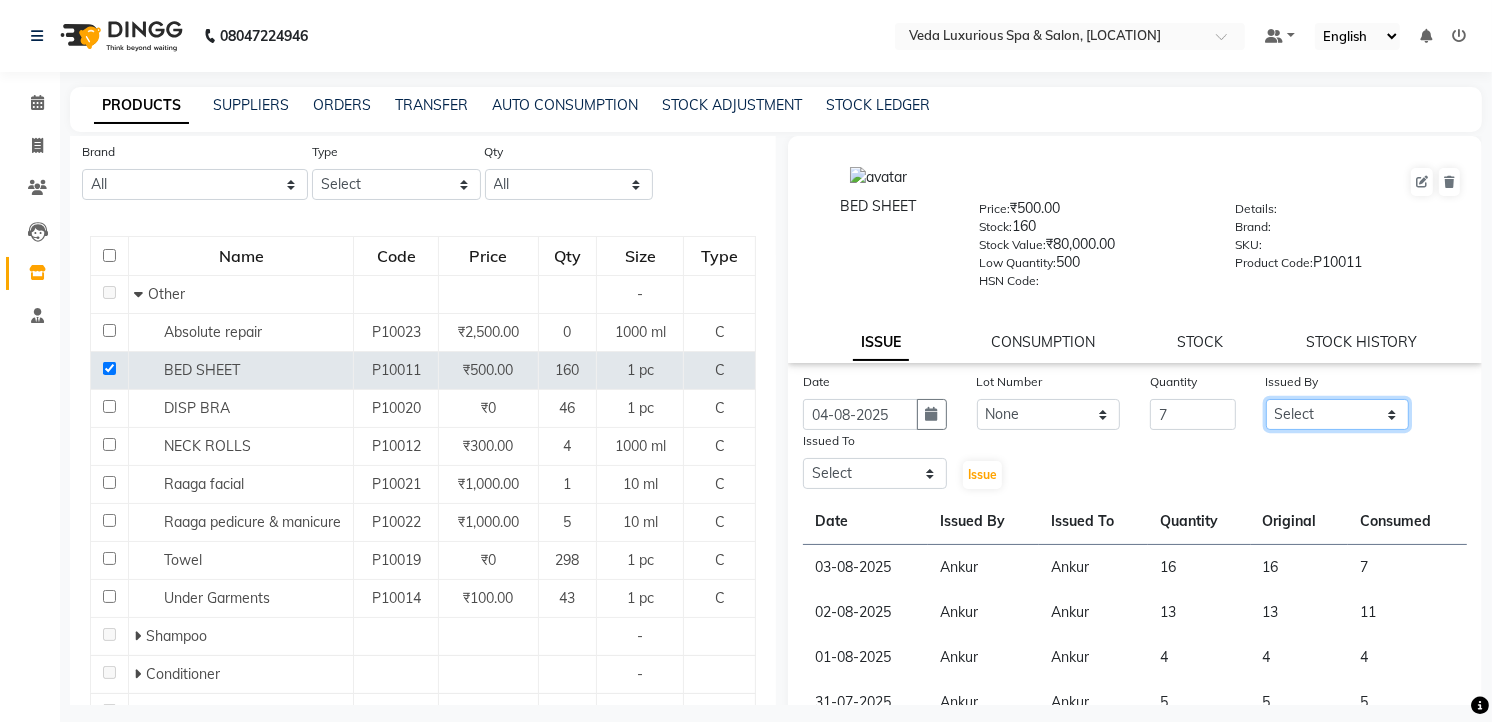 drag, startPoint x: 1363, startPoint y: 415, endPoint x: 1364, endPoint y: 402, distance: 13.038404 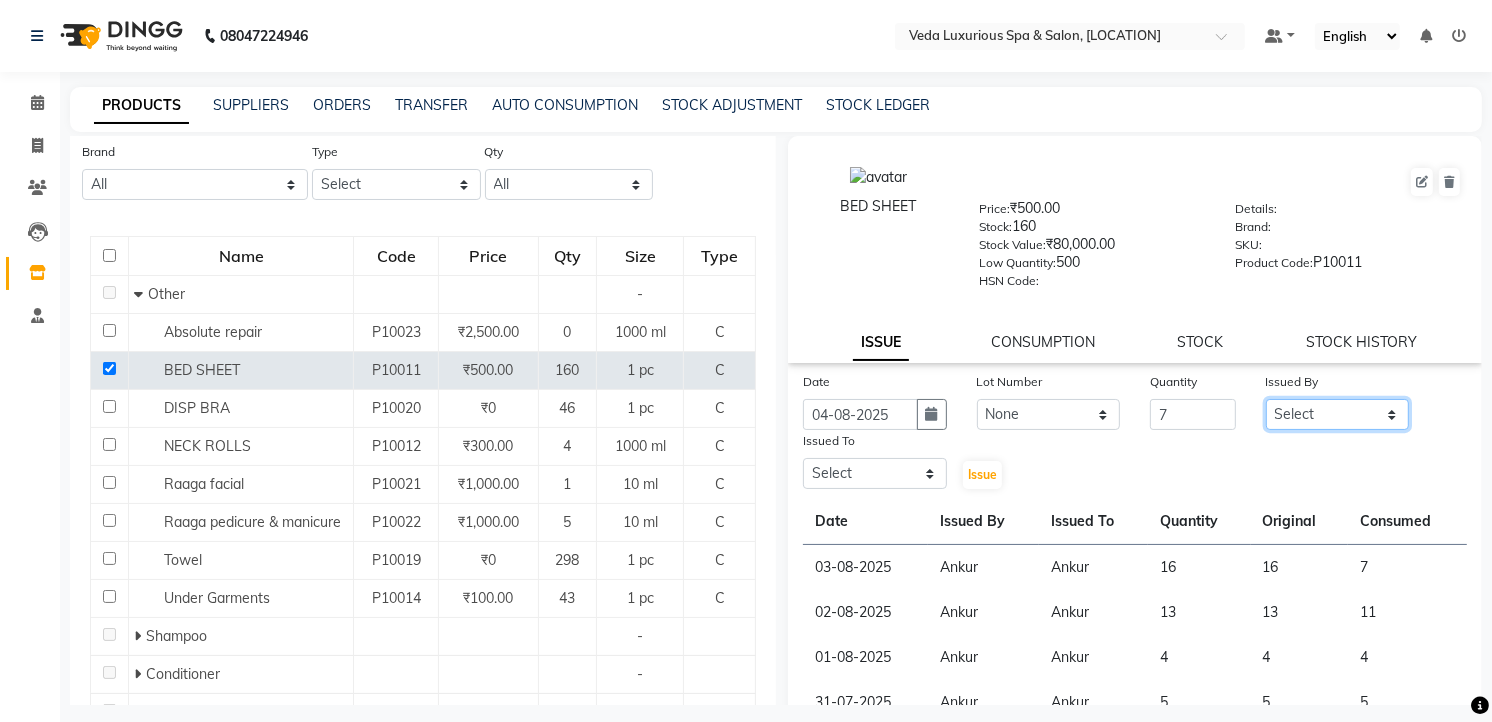 select on "28495" 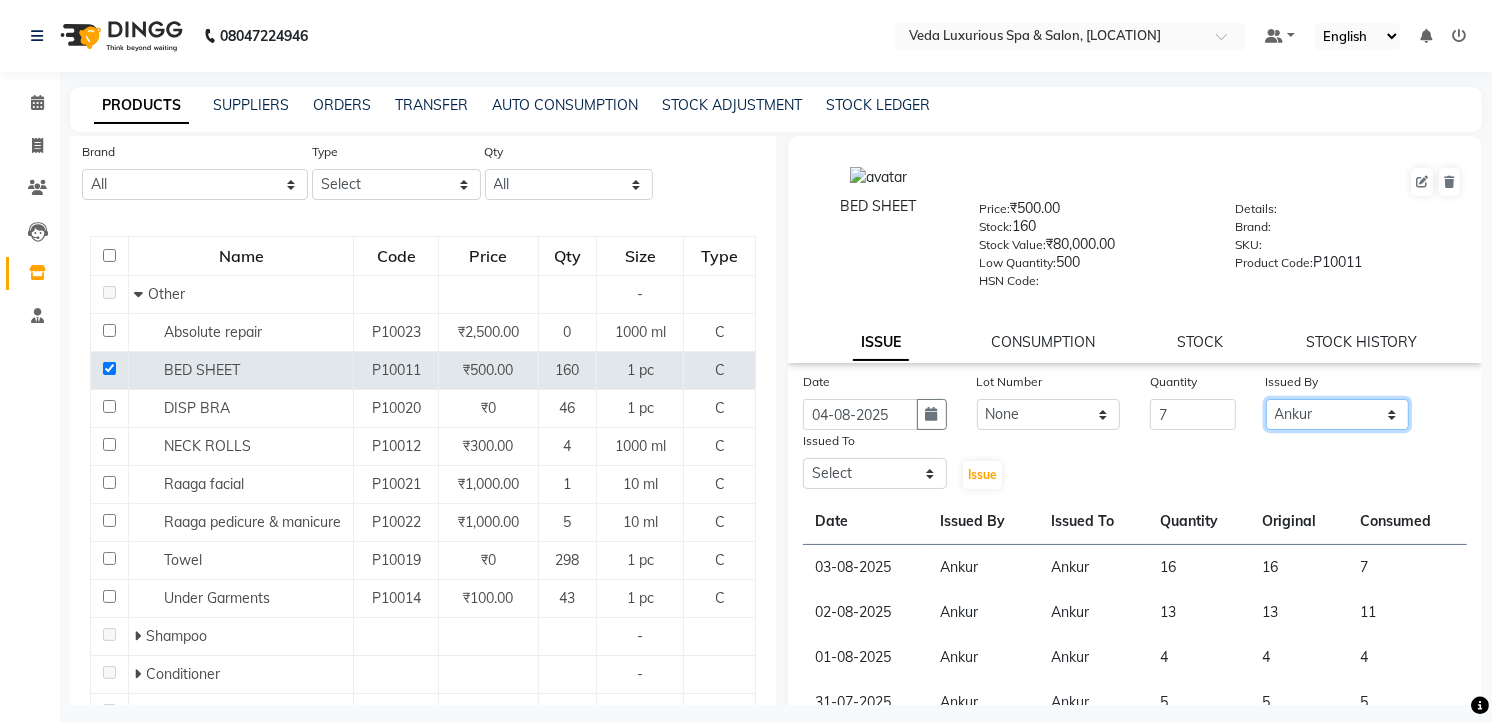 click on "Select [FIRST] [FIRST] [FIRST] [FIRST] [FIRST] [FIRST] [FIRST] [FIRST] [FIRST] [FIRST] [FIRST] [FIRST]" 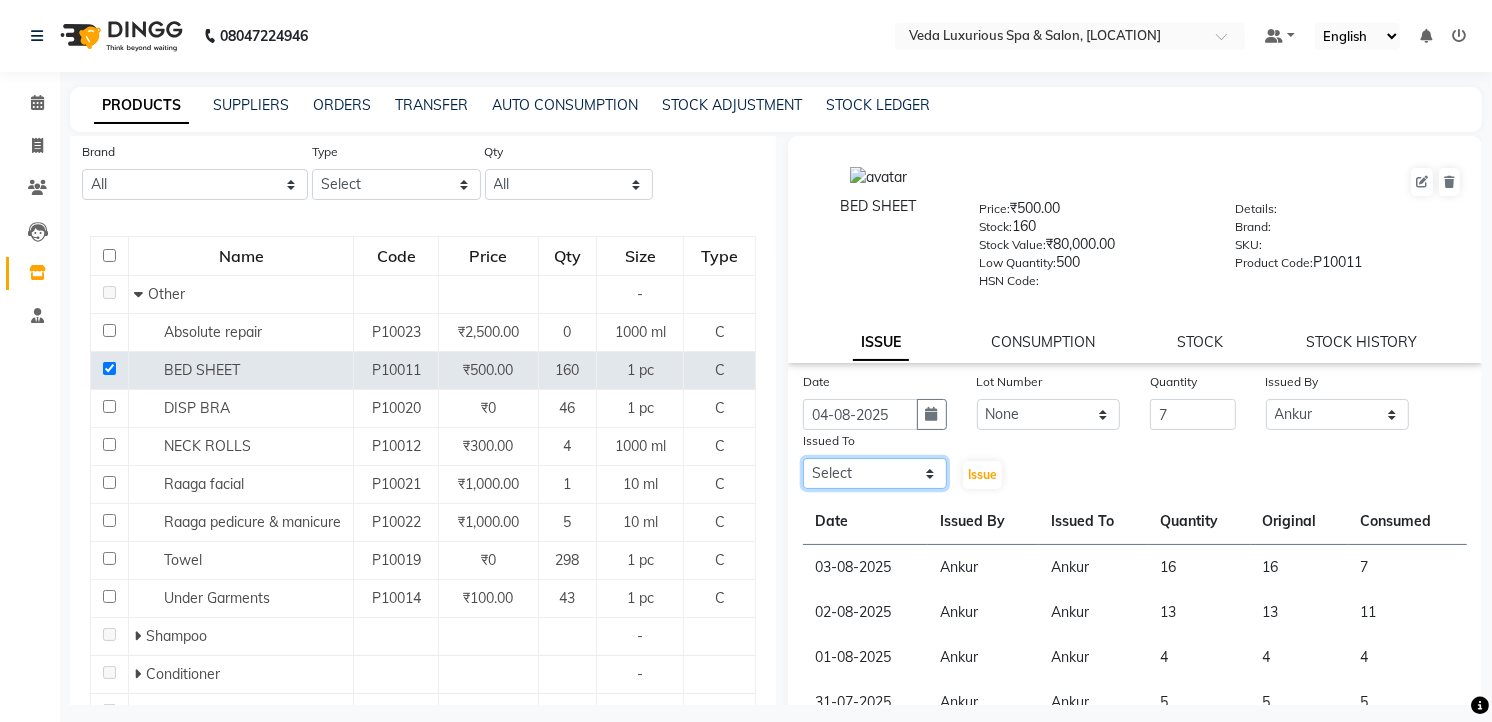 click on "Select [FIRST] [FIRST] [FIRST] [FIRST] [FIRST] [FIRST] [FIRST] [FIRST] [FIRST] [FIRST] [FIRST] [FIRST]" 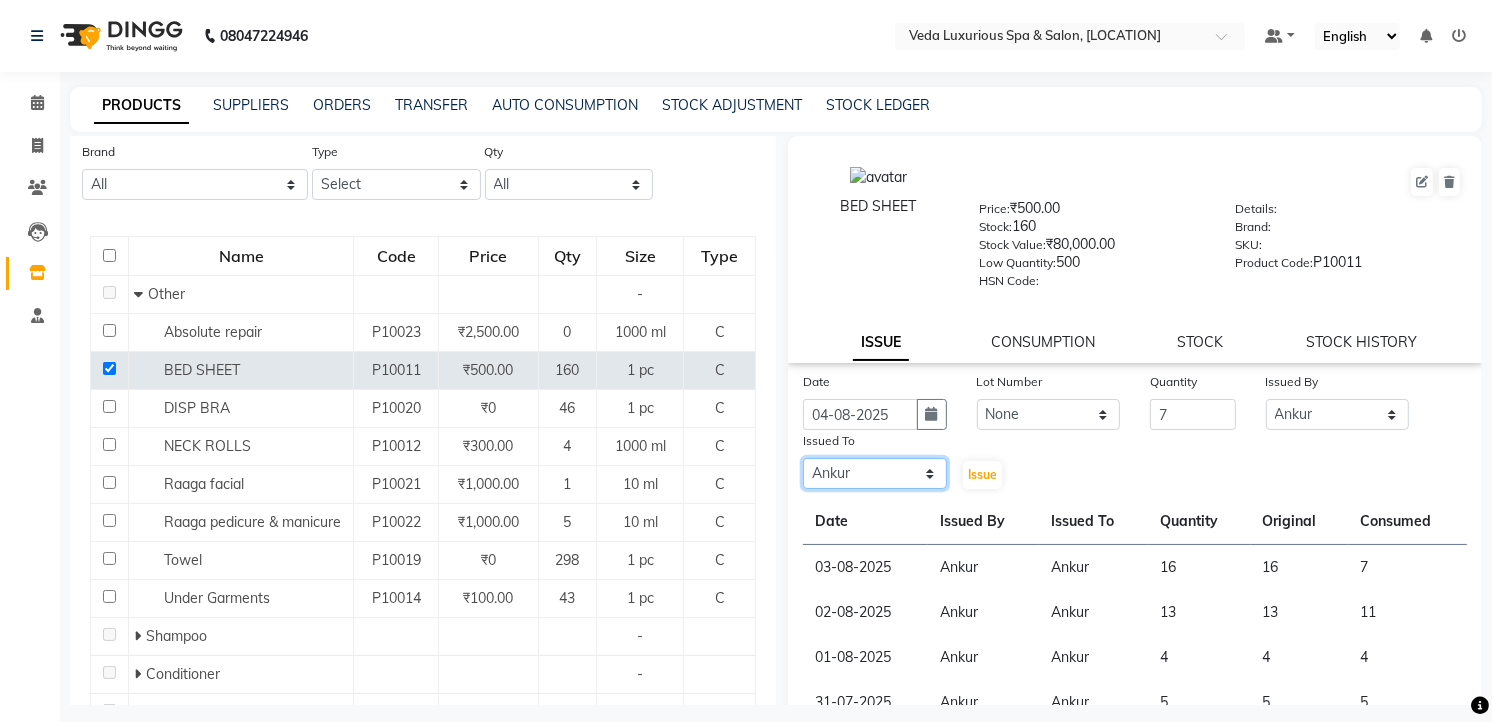 click on "Select [FIRST] [FIRST] [FIRST] [FIRST] [FIRST] [FIRST] [FIRST] [FIRST] [FIRST] [FIRST] [FIRST] [FIRST]" 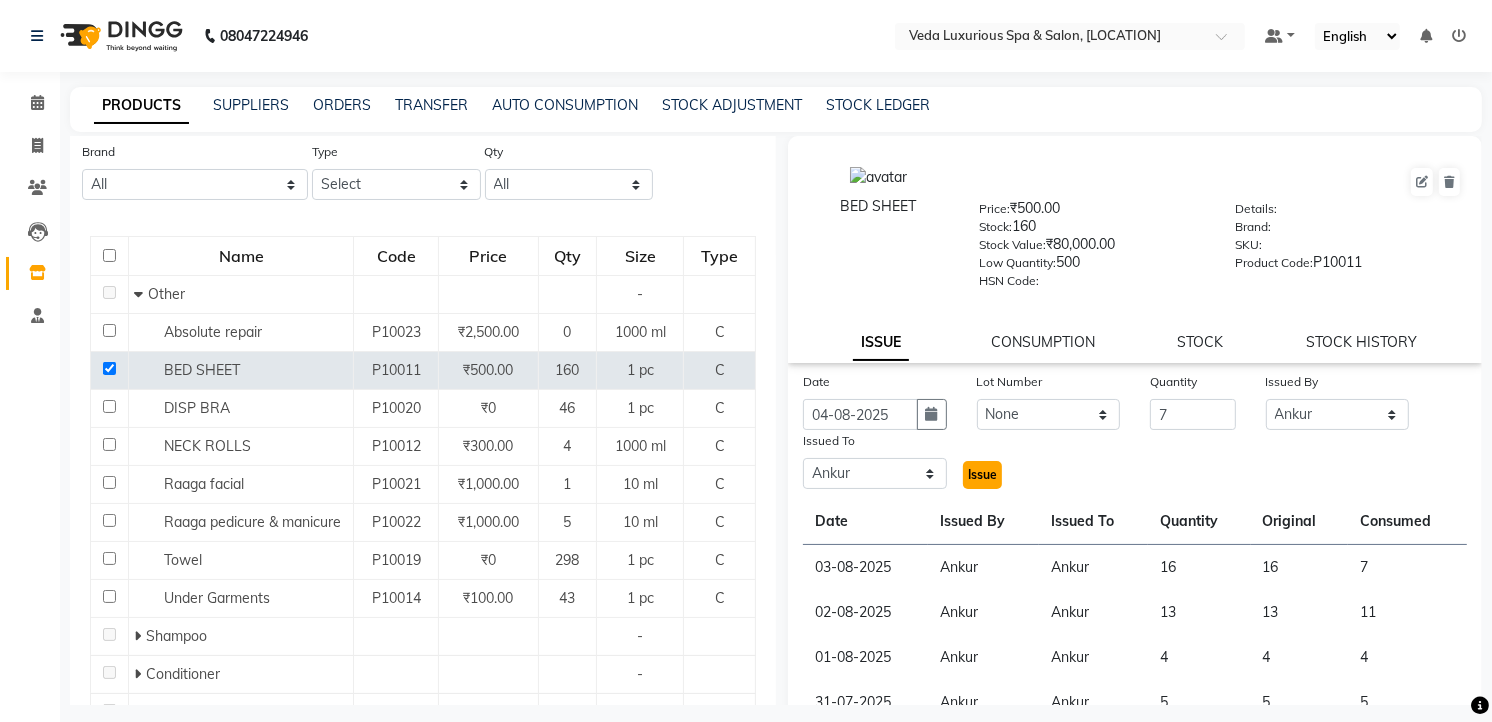 click on "Issue" 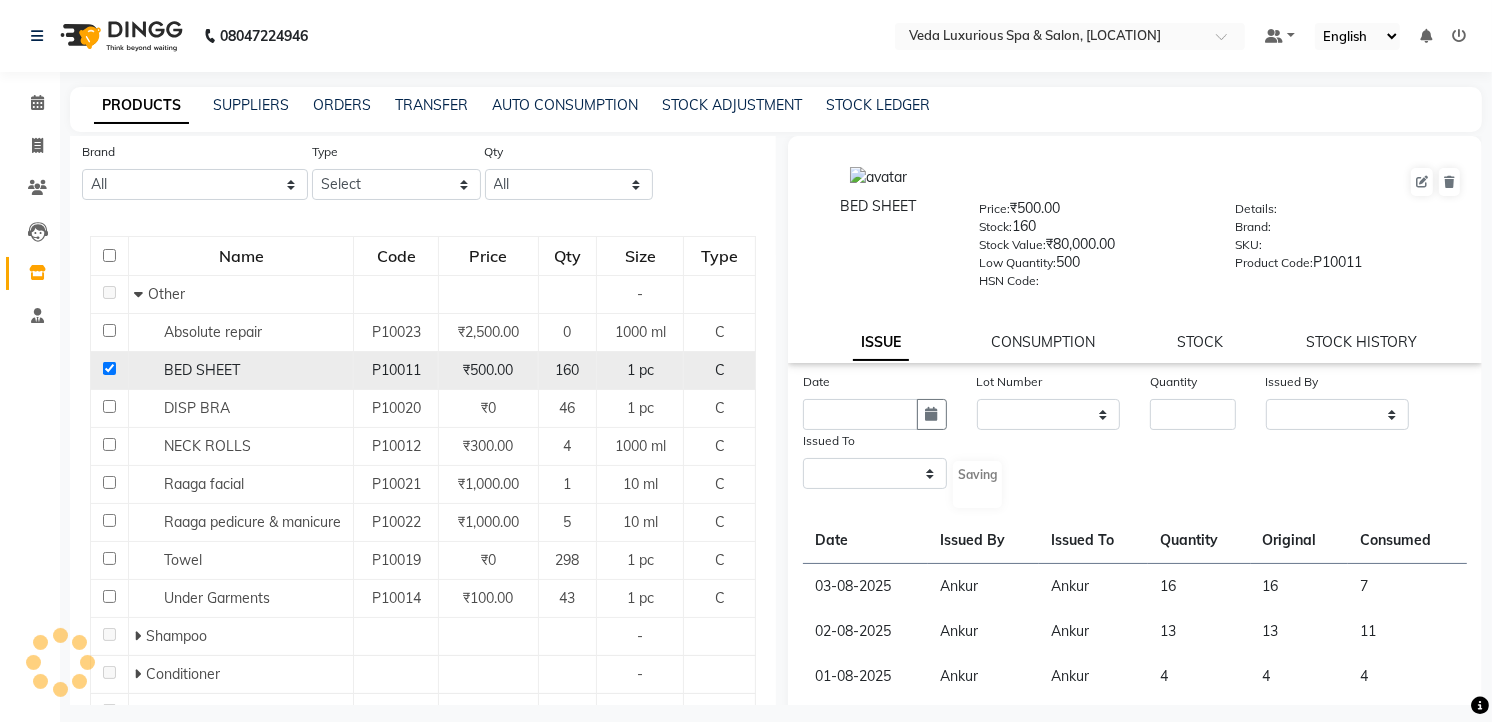 select 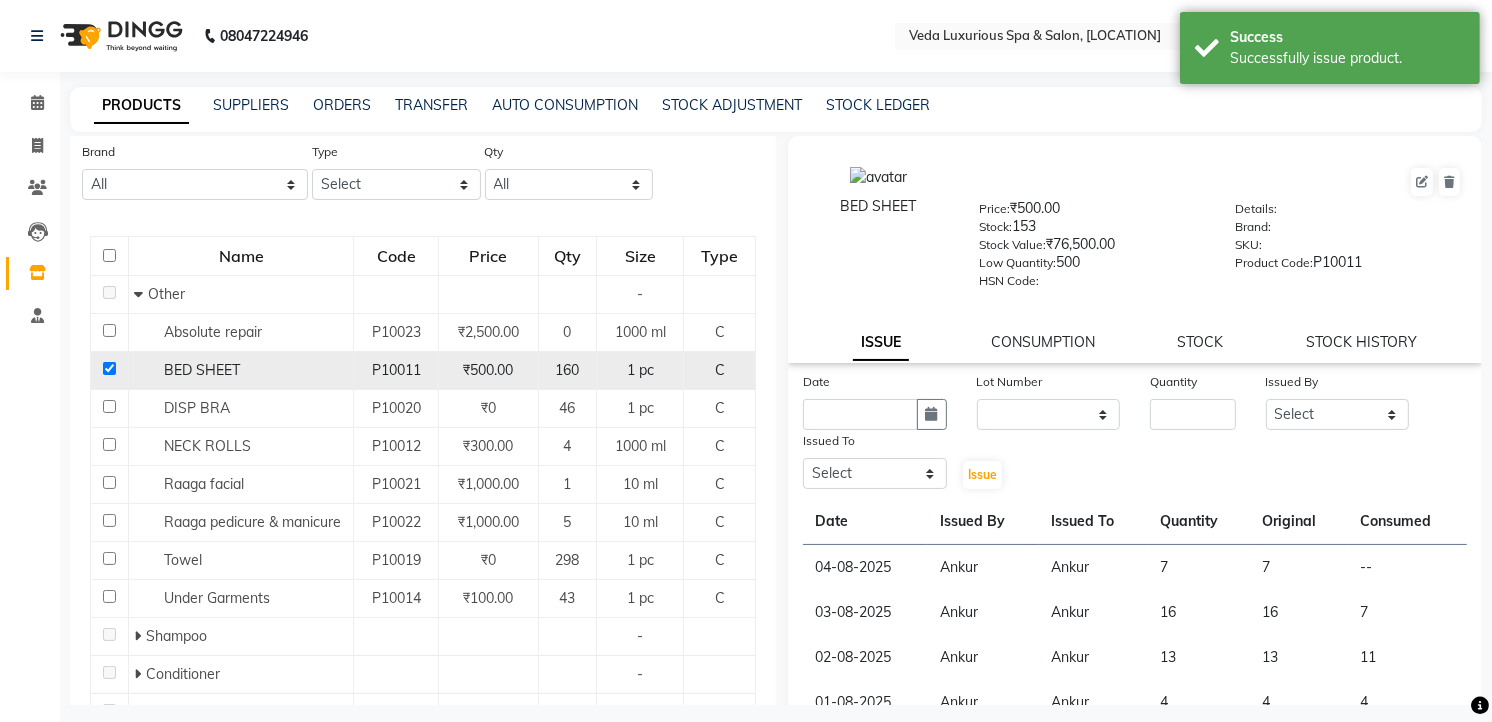 click 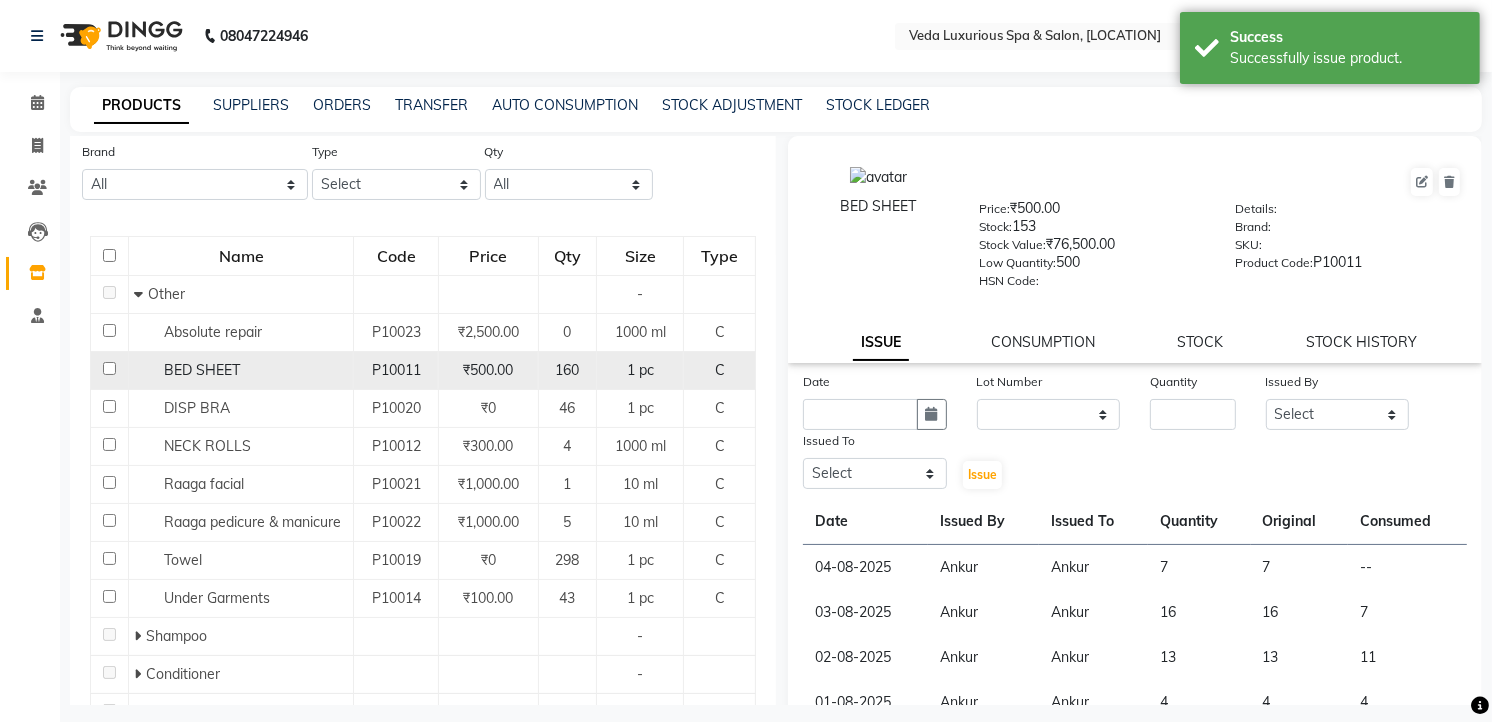 checkbox on "false" 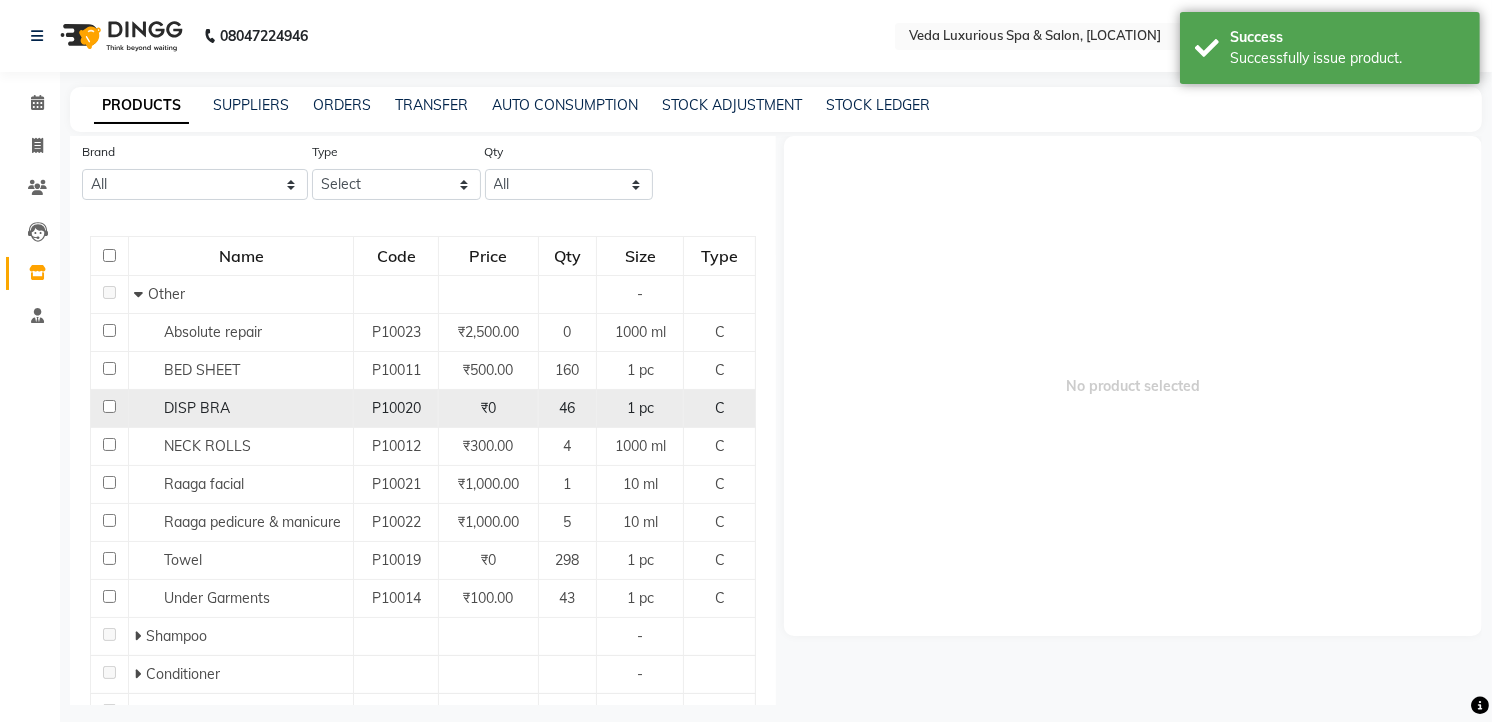 click 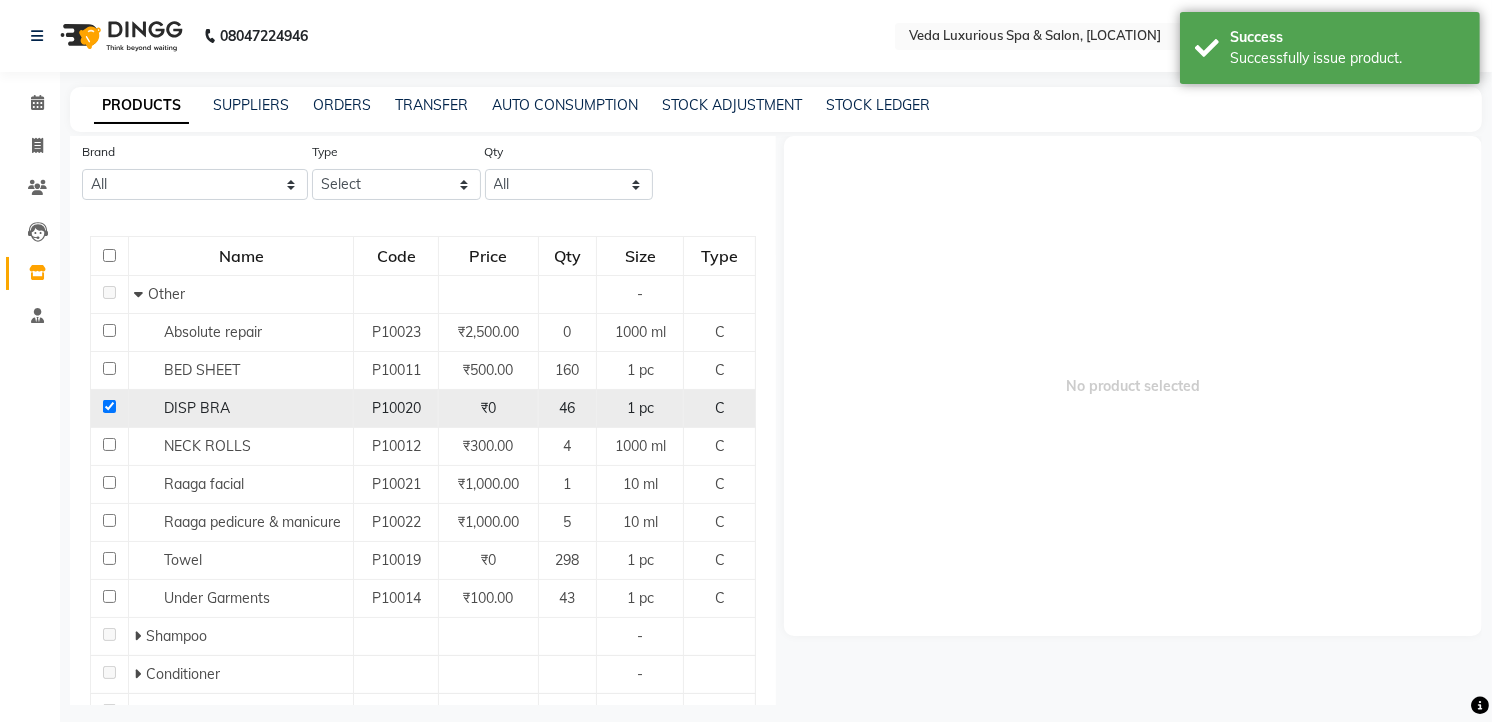 checkbox on "true" 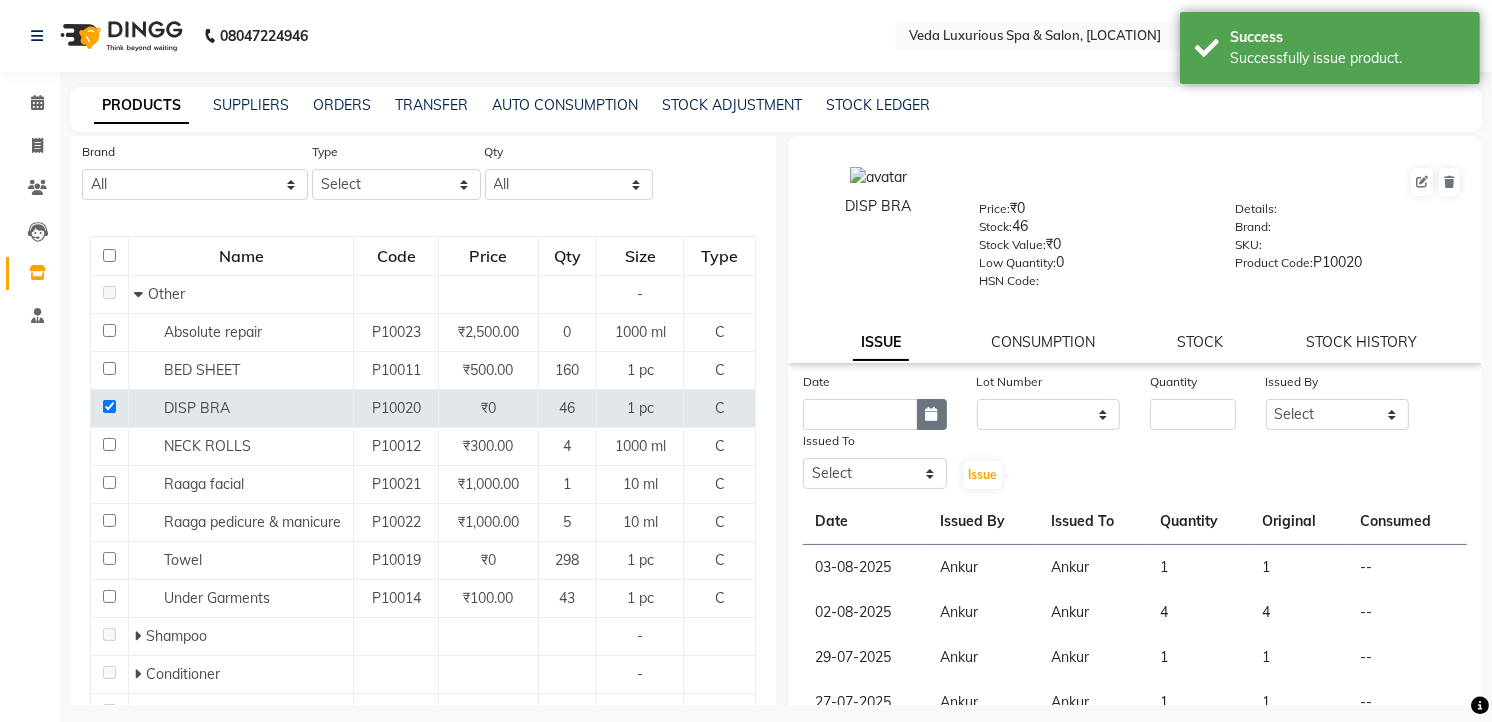 click 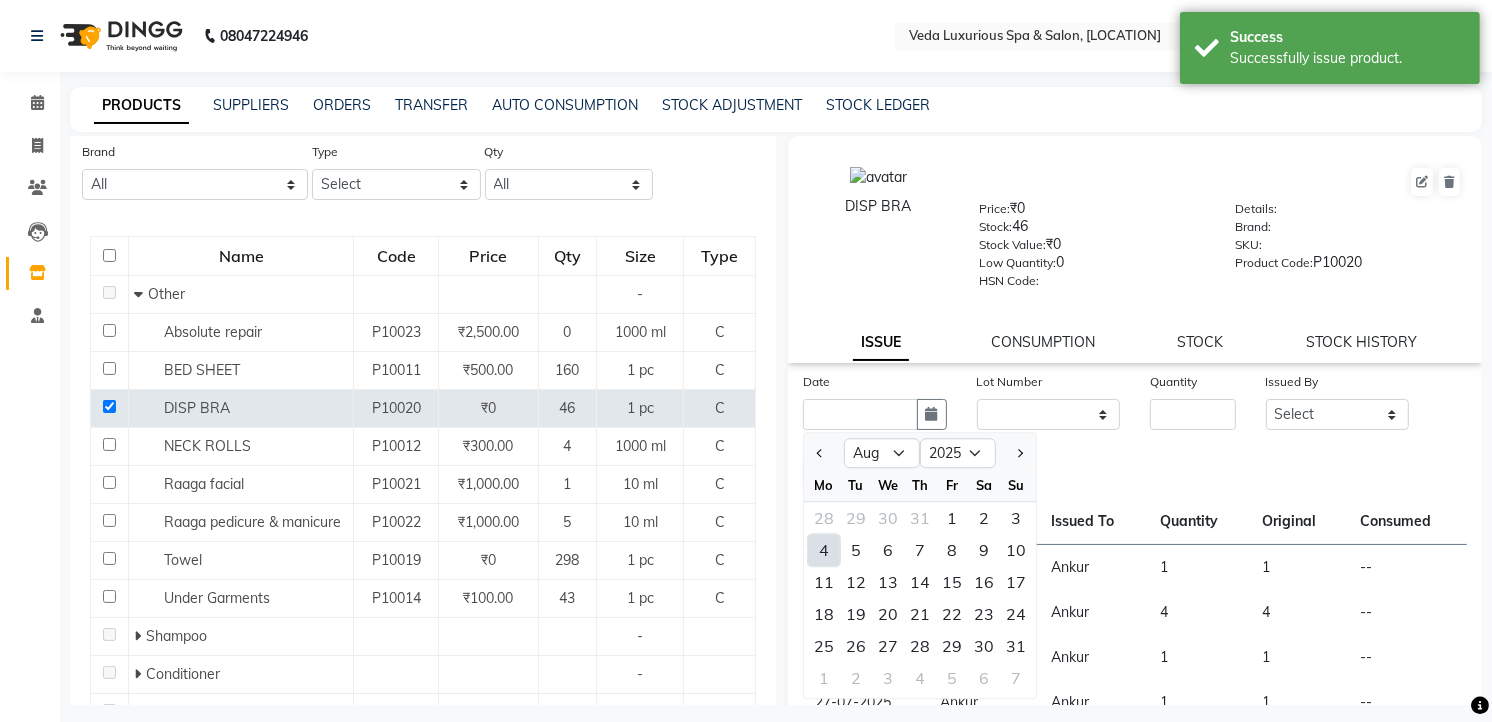 click on "4" 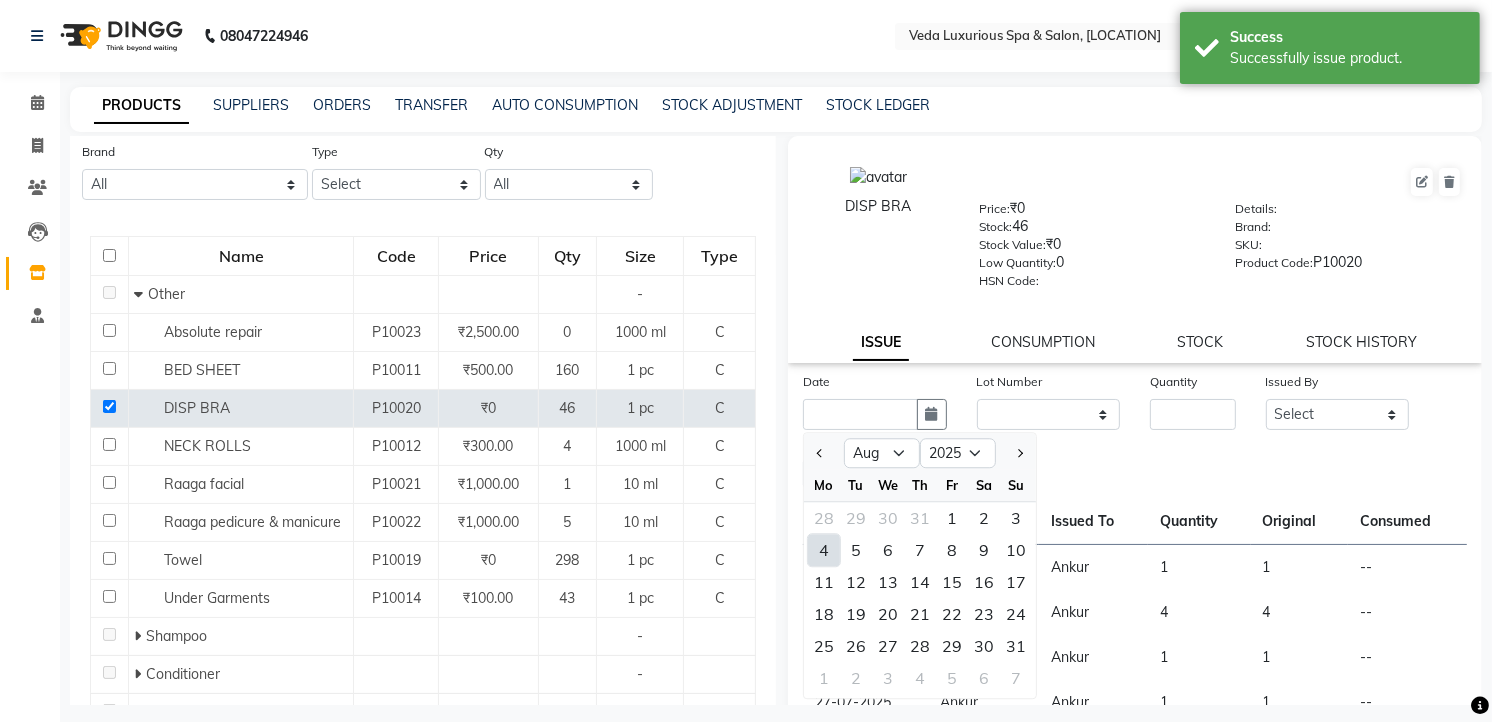 type on "04-08-2025" 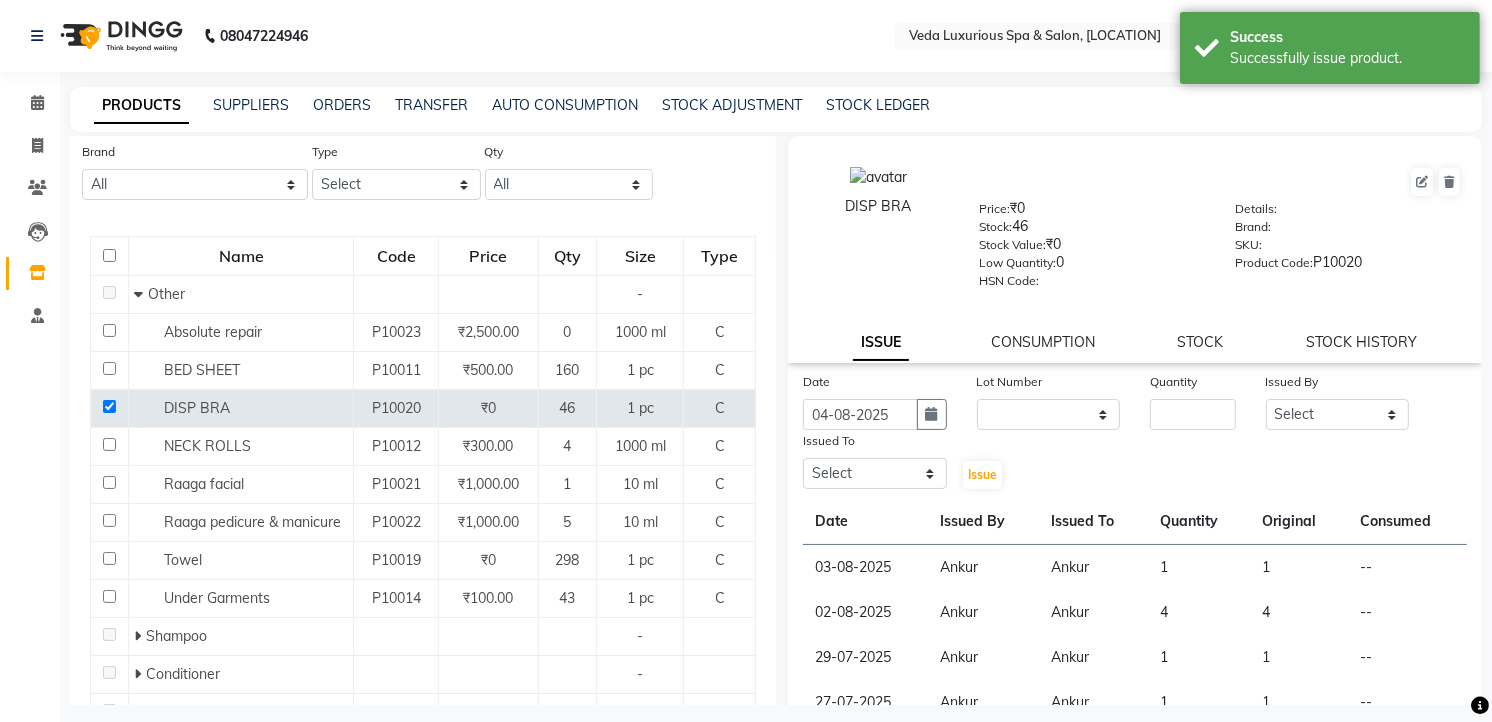 click on "Lot Number None" 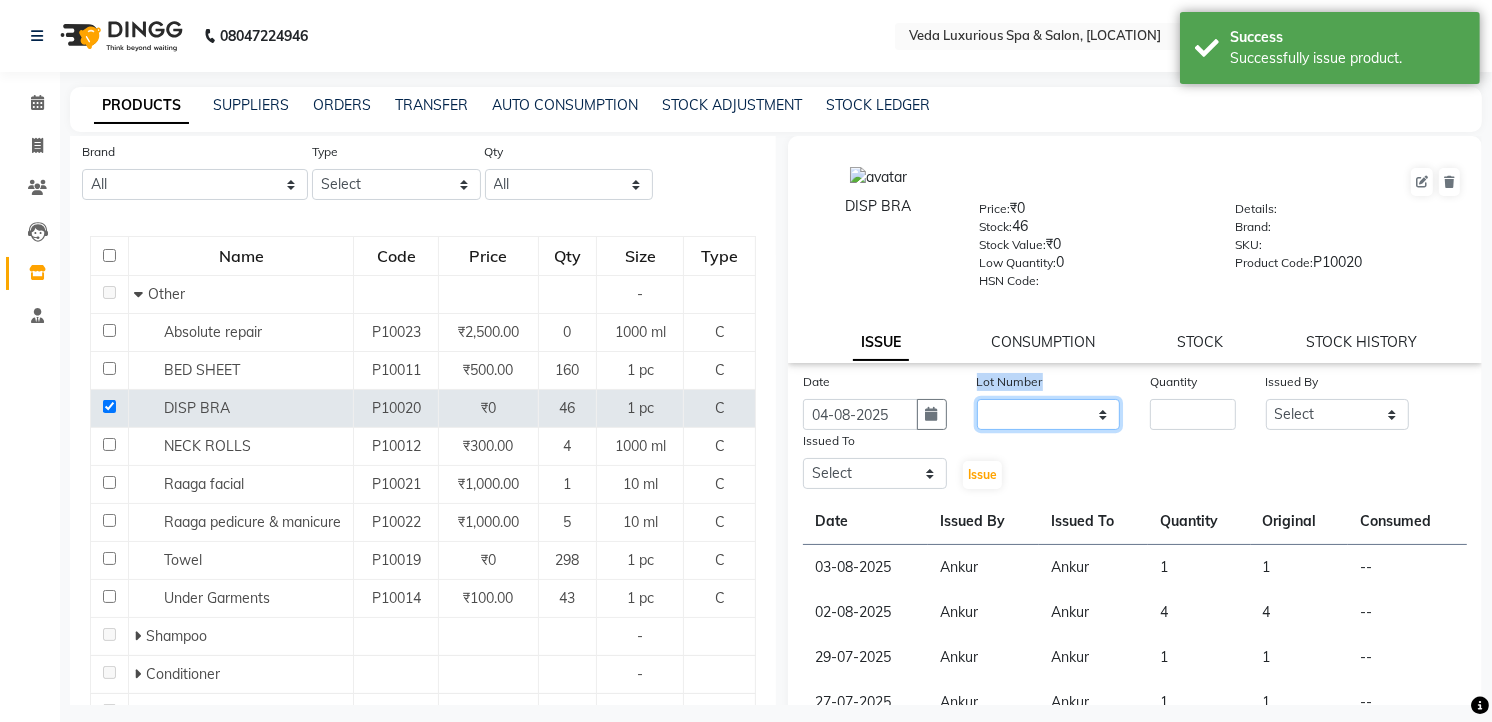 click on "None" 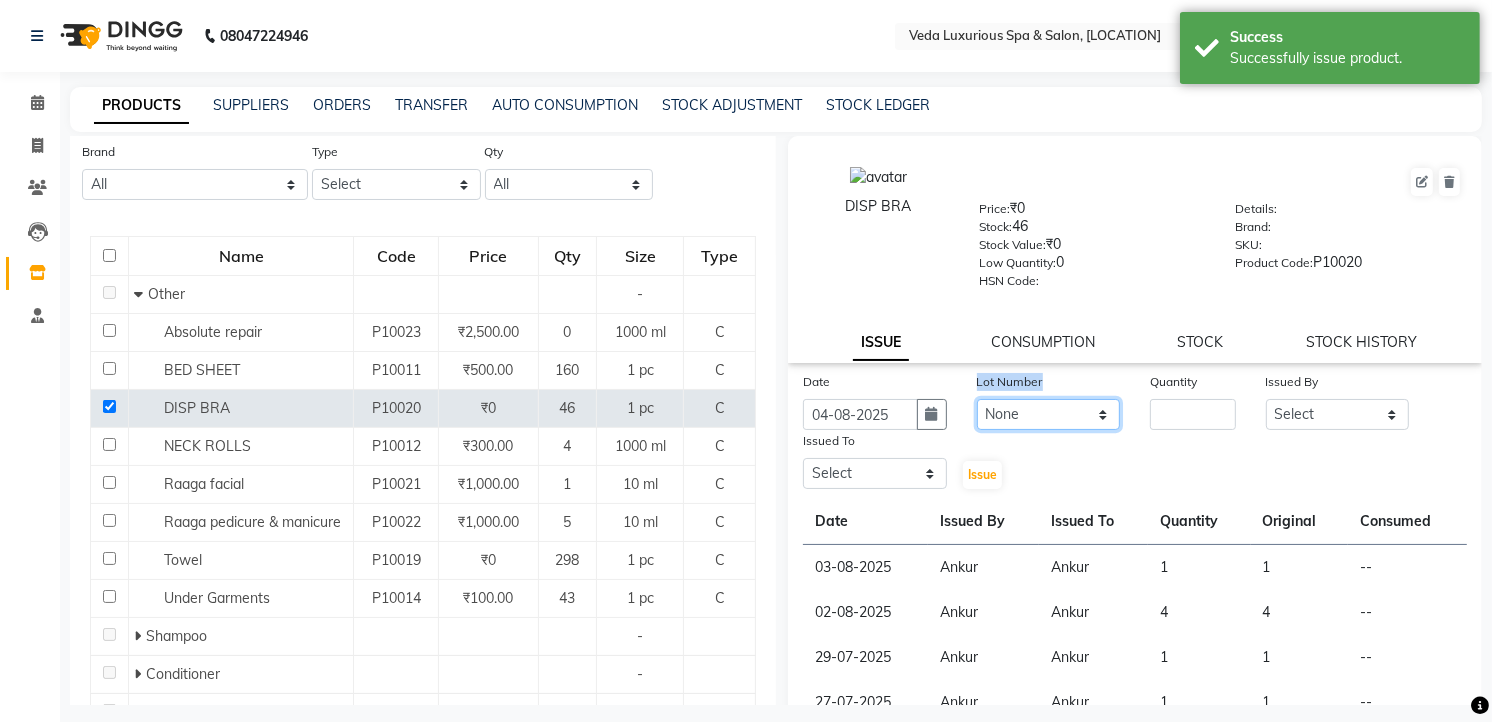 click on "None" 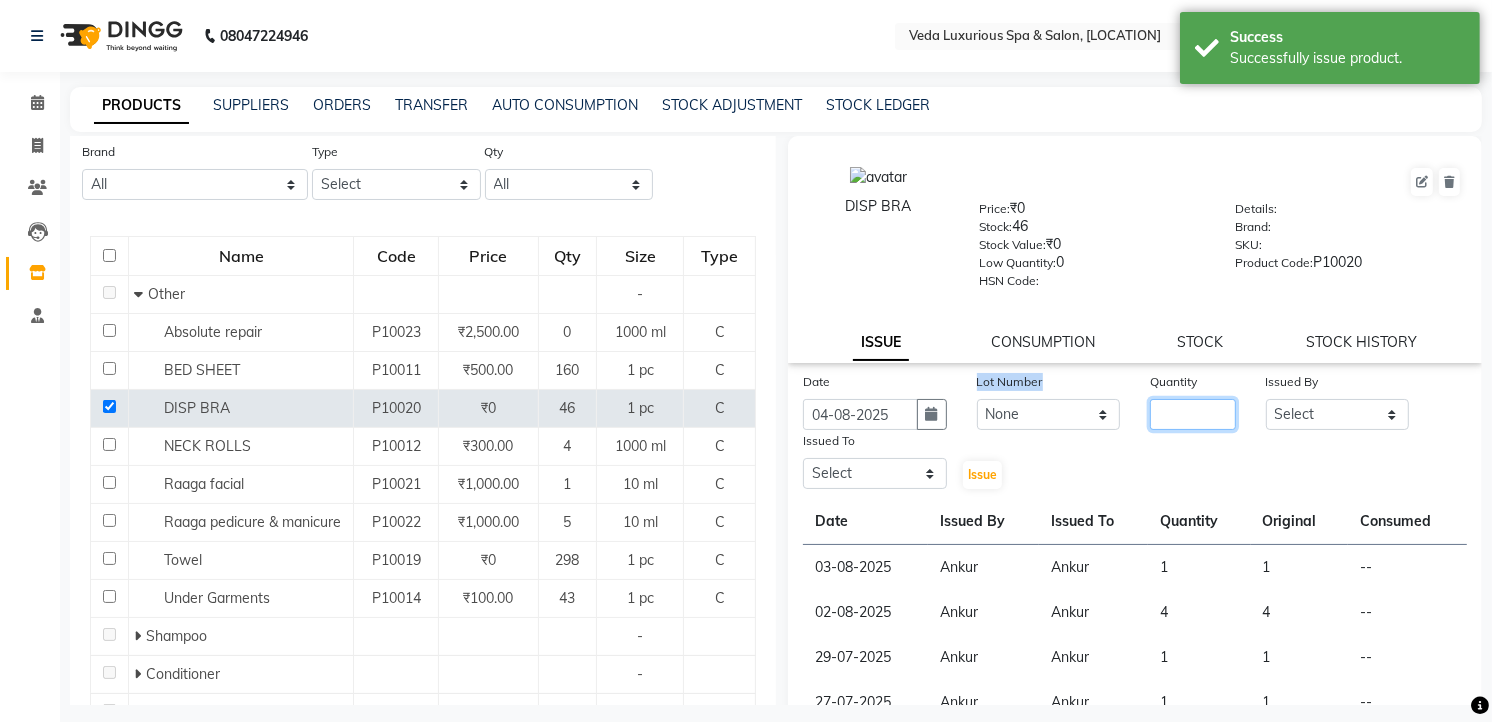 click 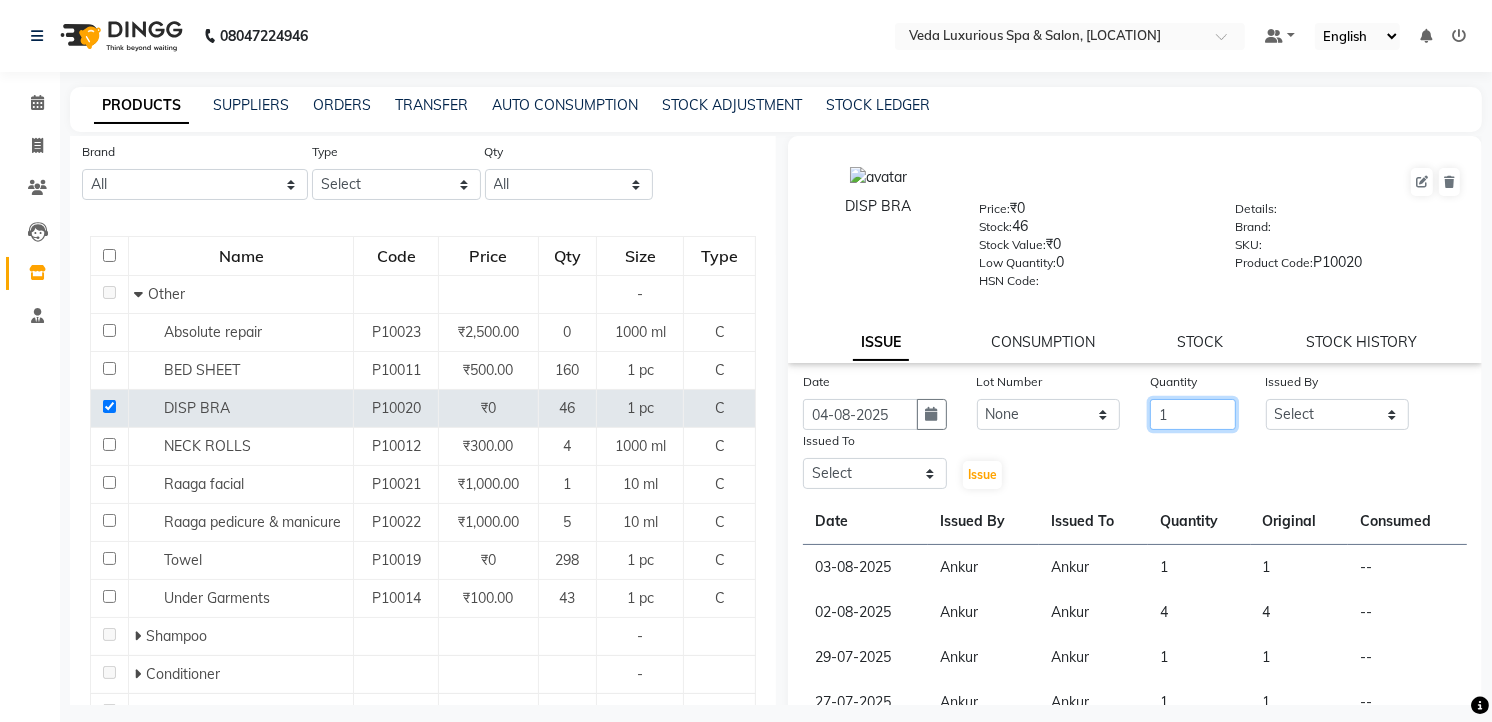 type on "1" 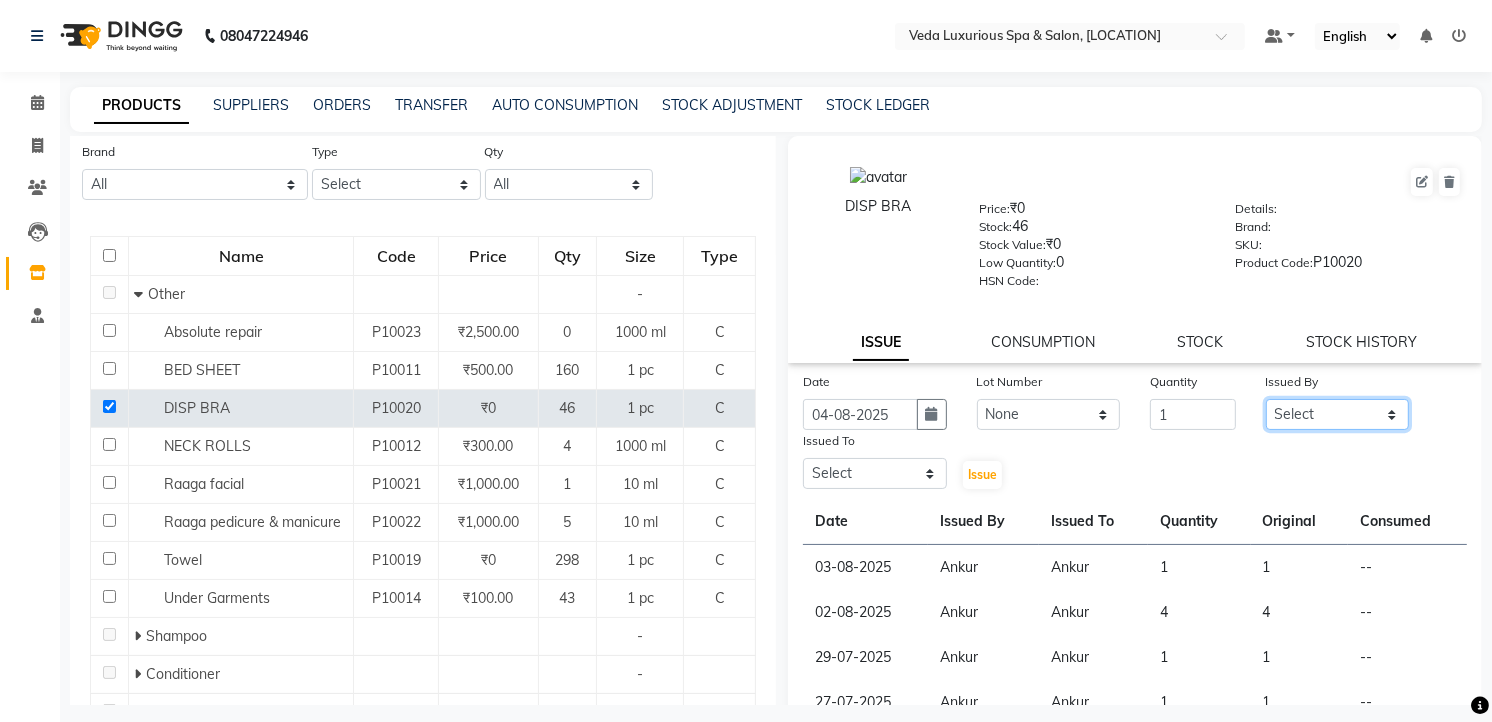 click on "Select [FIRST] [FIRST] [FIRST] [FIRST] [FIRST] [FIRST] [FIRST] [FIRST] [FIRST] [FIRST] [FIRST] [FIRST]" 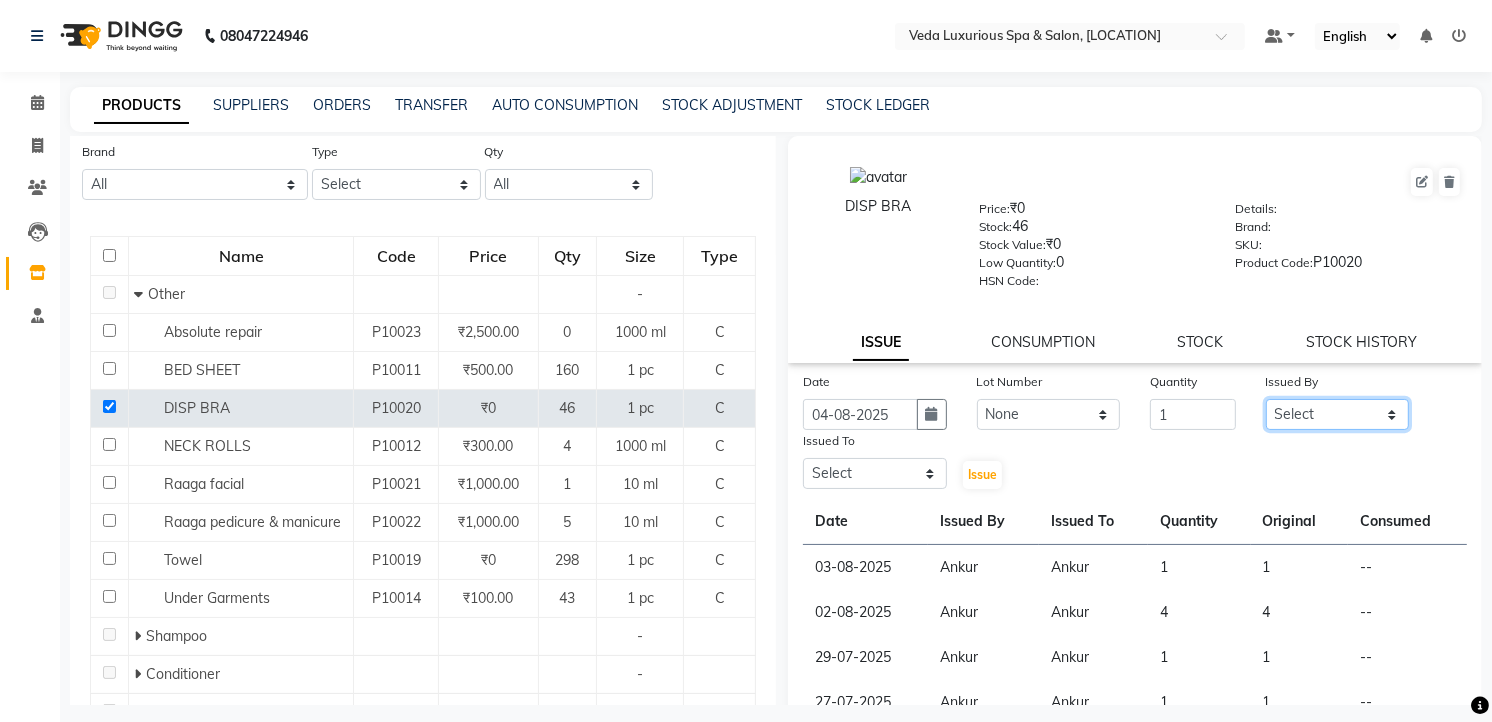 select on "28495" 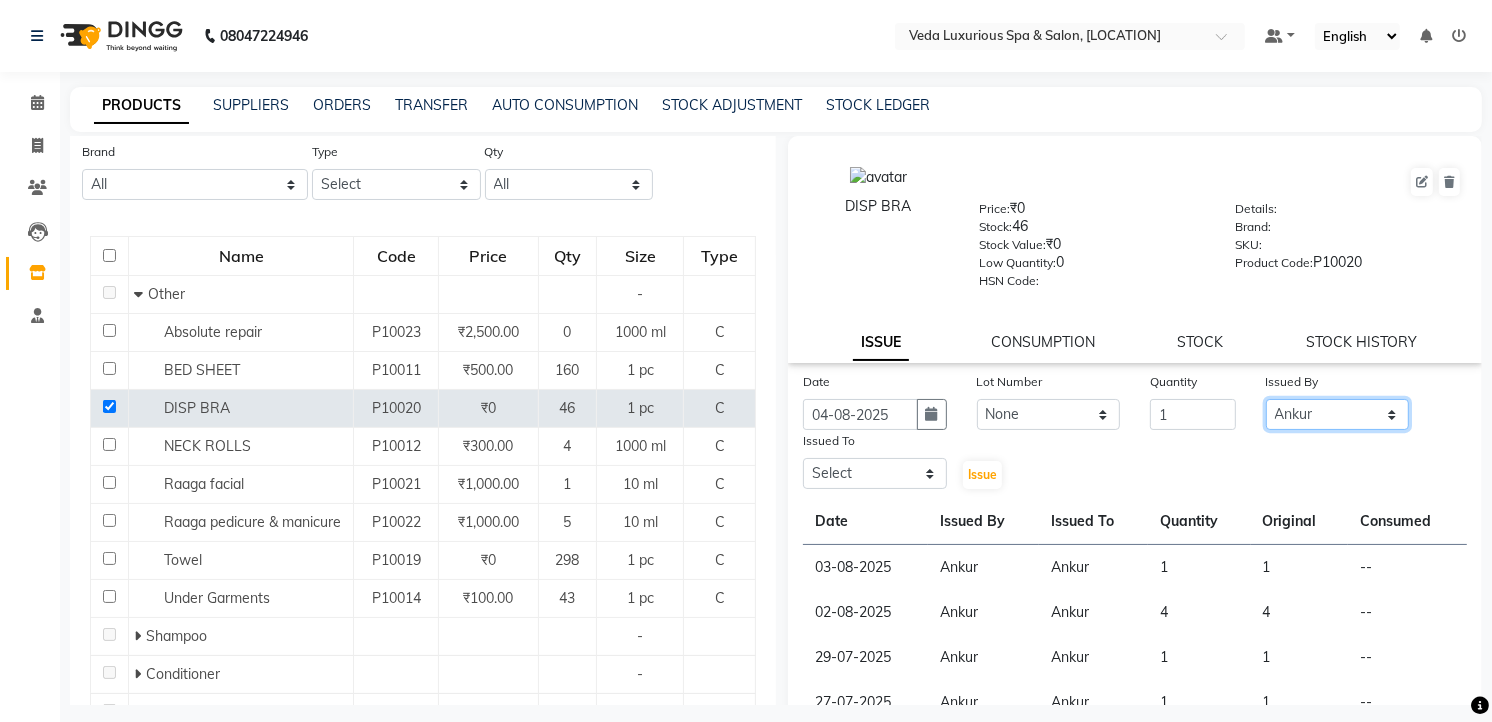 click on "Select [FIRST] [FIRST] [FIRST] [FIRST] [FIRST] [FIRST] [FIRST] [FIRST] [FIRST] [FIRST] [FIRST] [FIRST]" 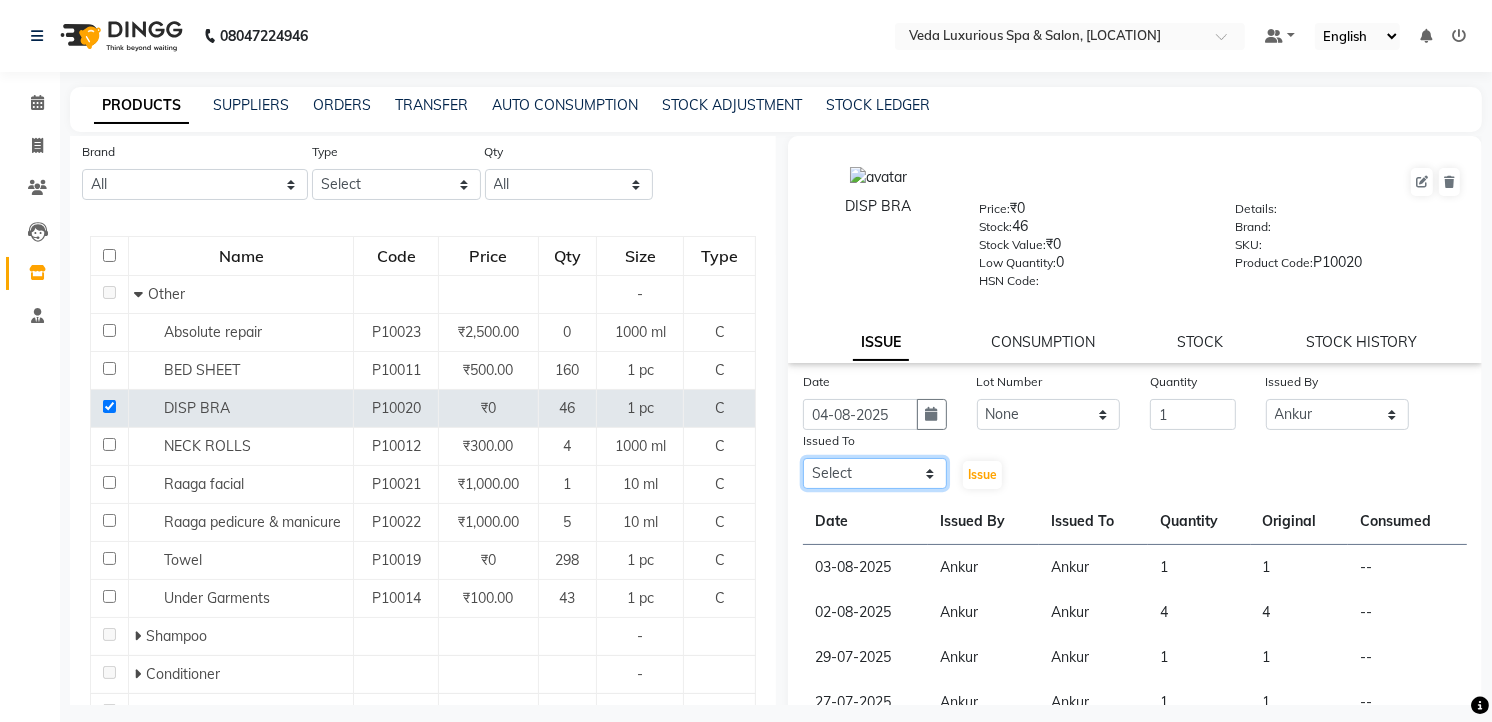 drag, startPoint x: 914, startPoint y: 476, endPoint x: 914, endPoint y: 458, distance: 18 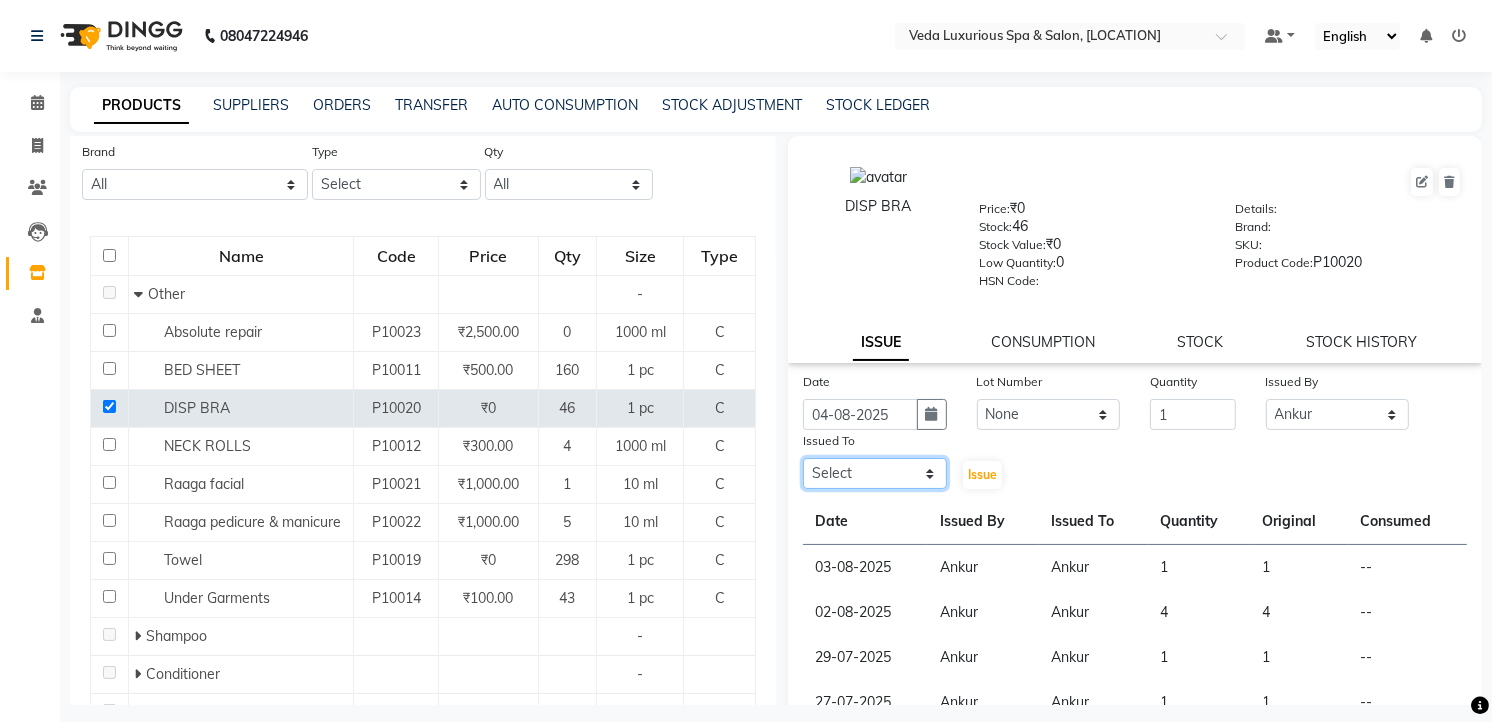 select on "28495" 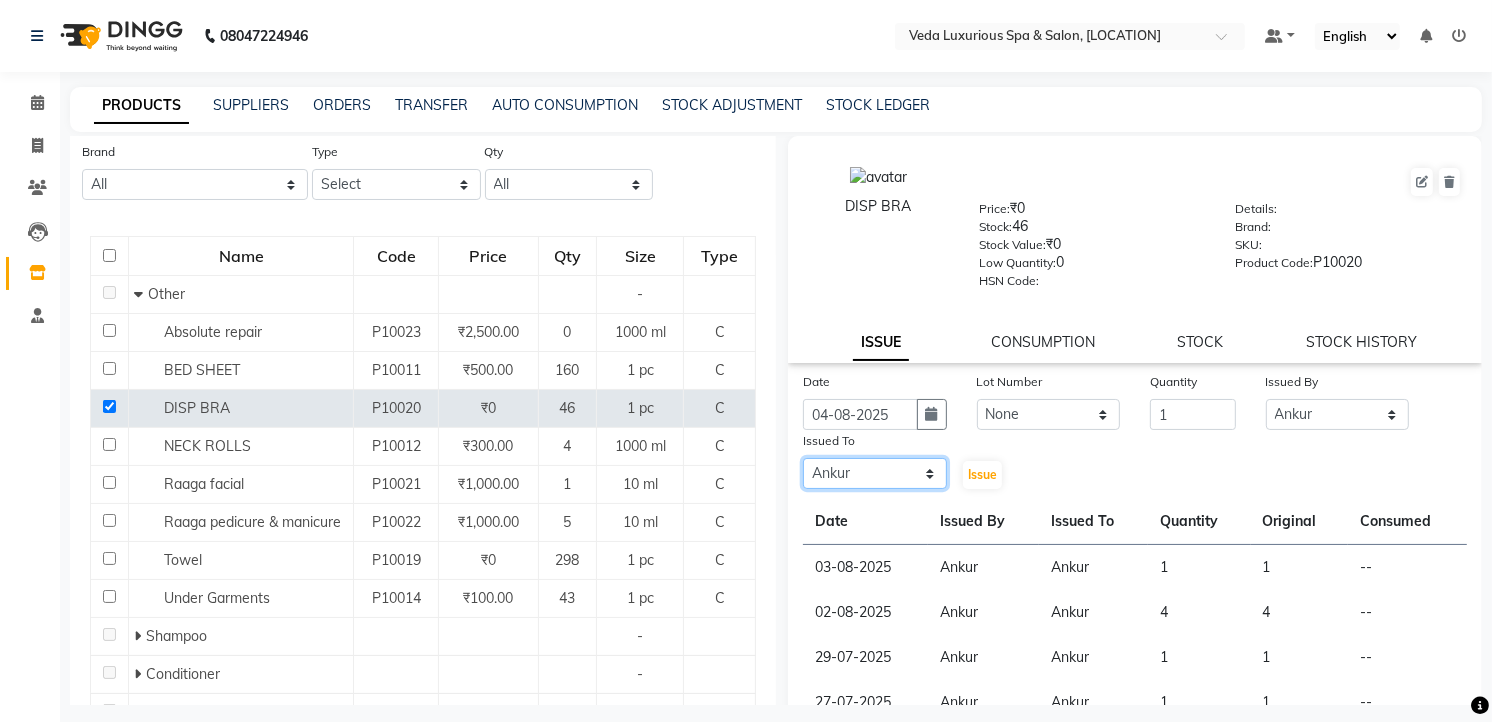 click on "Select [FIRST] [FIRST] [FIRST] [FIRST] [FIRST] [FIRST] [FIRST] [FIRST] [FIRST] [FIRST] [FIRST] [FIRST]" 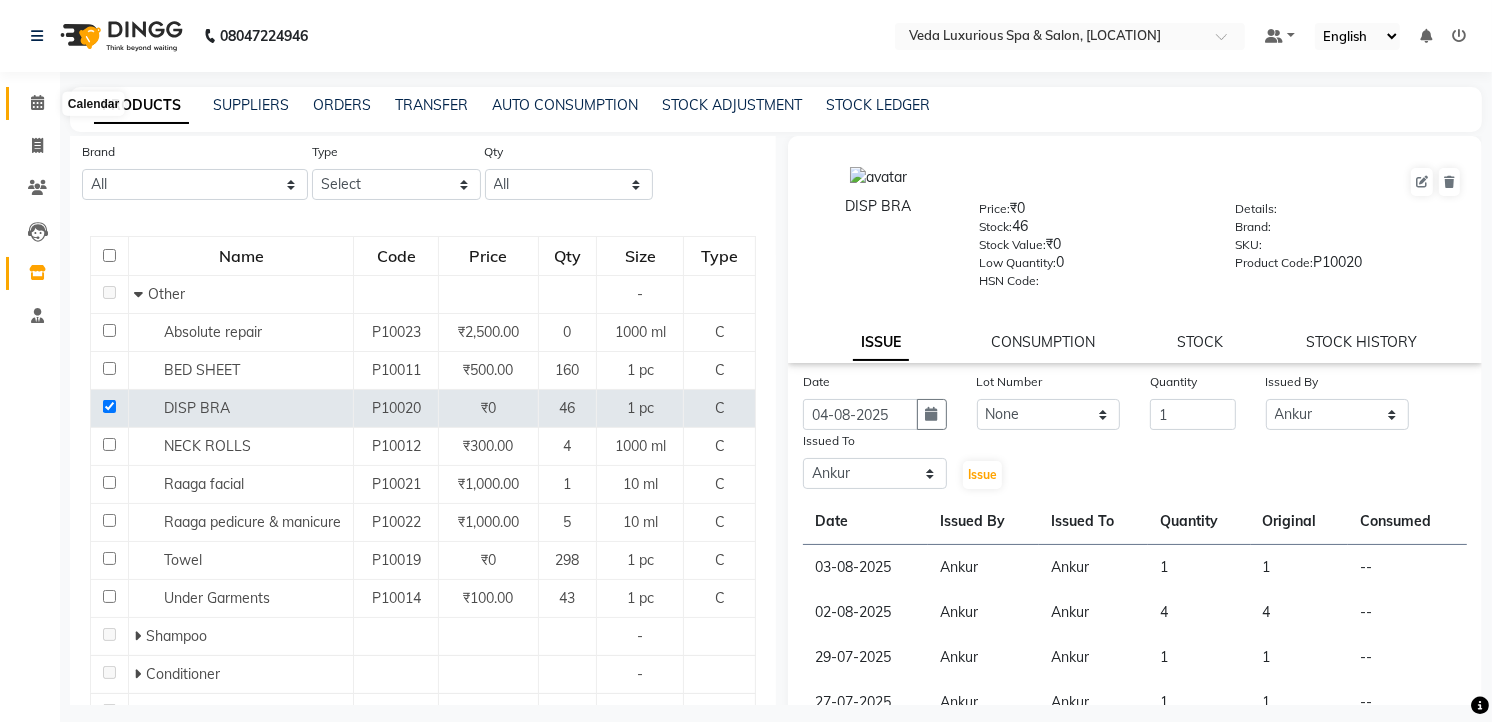 click 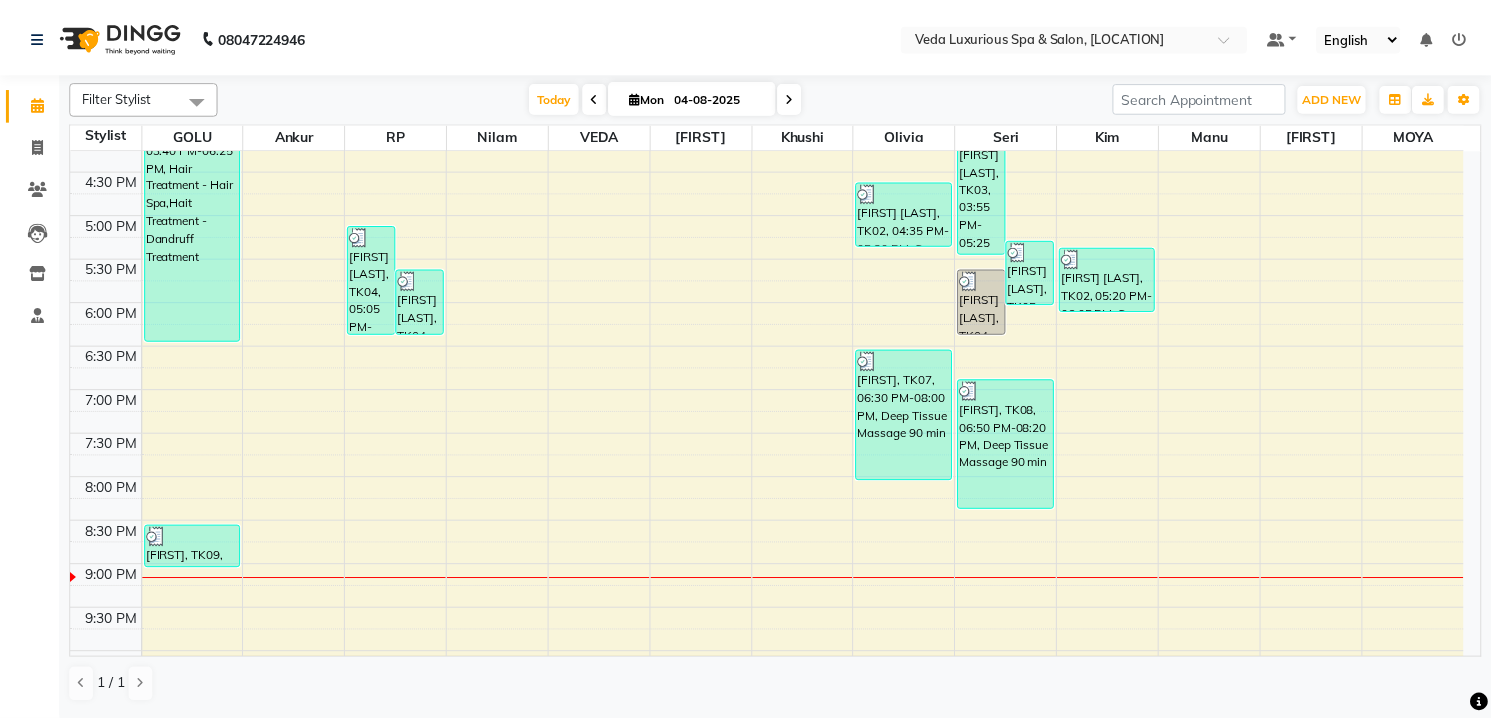 scroll, scrollTop: 616, scrollLeft: 0, axis: vertical 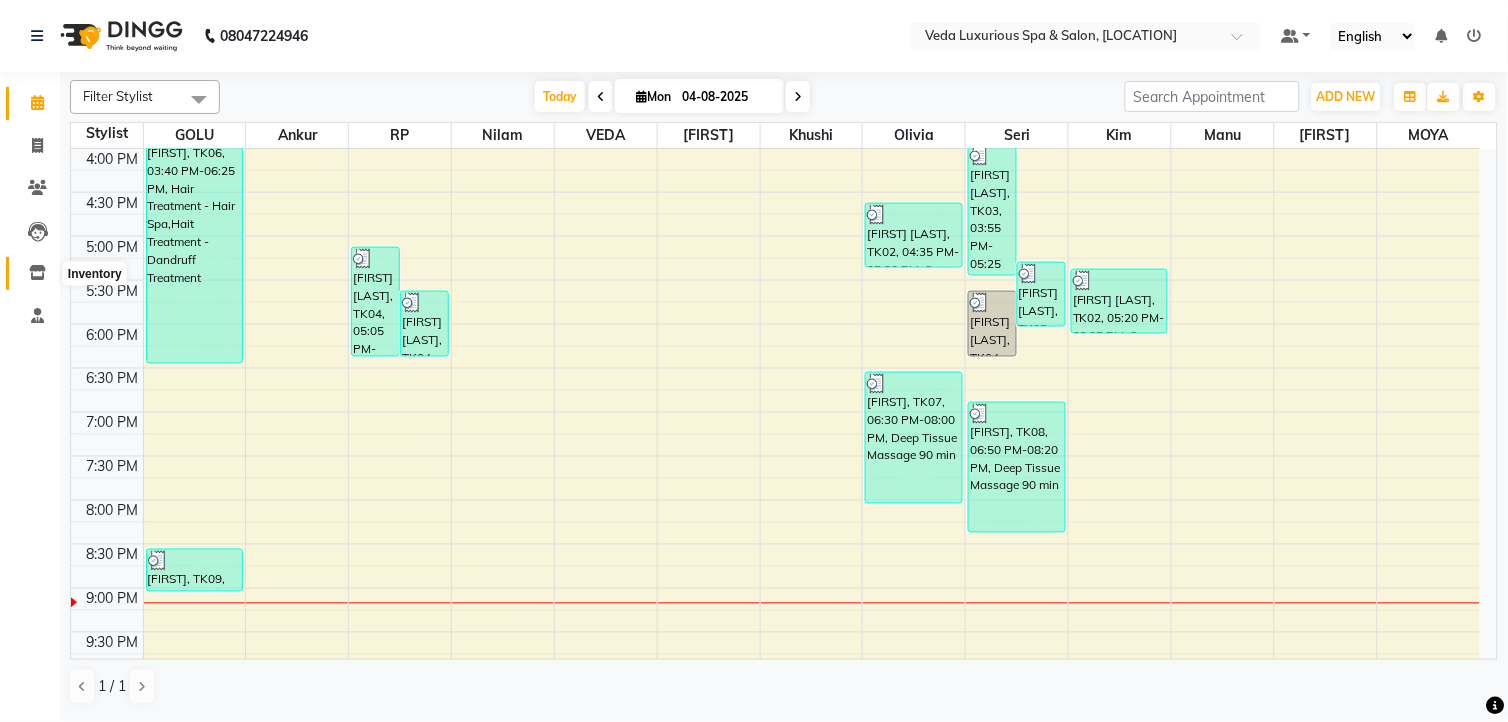 click 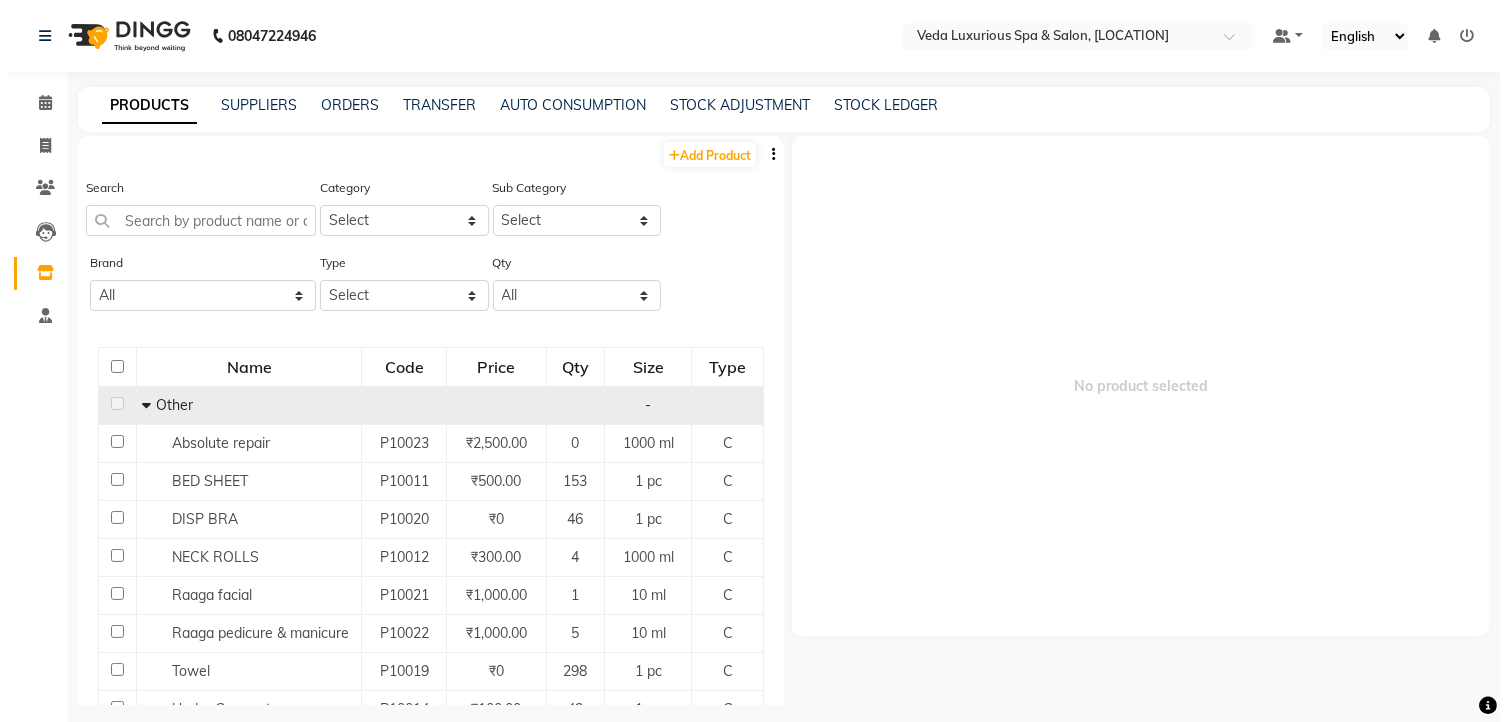 scroll, scrollTop: 111, scrollLeft: 0, axis: vertical 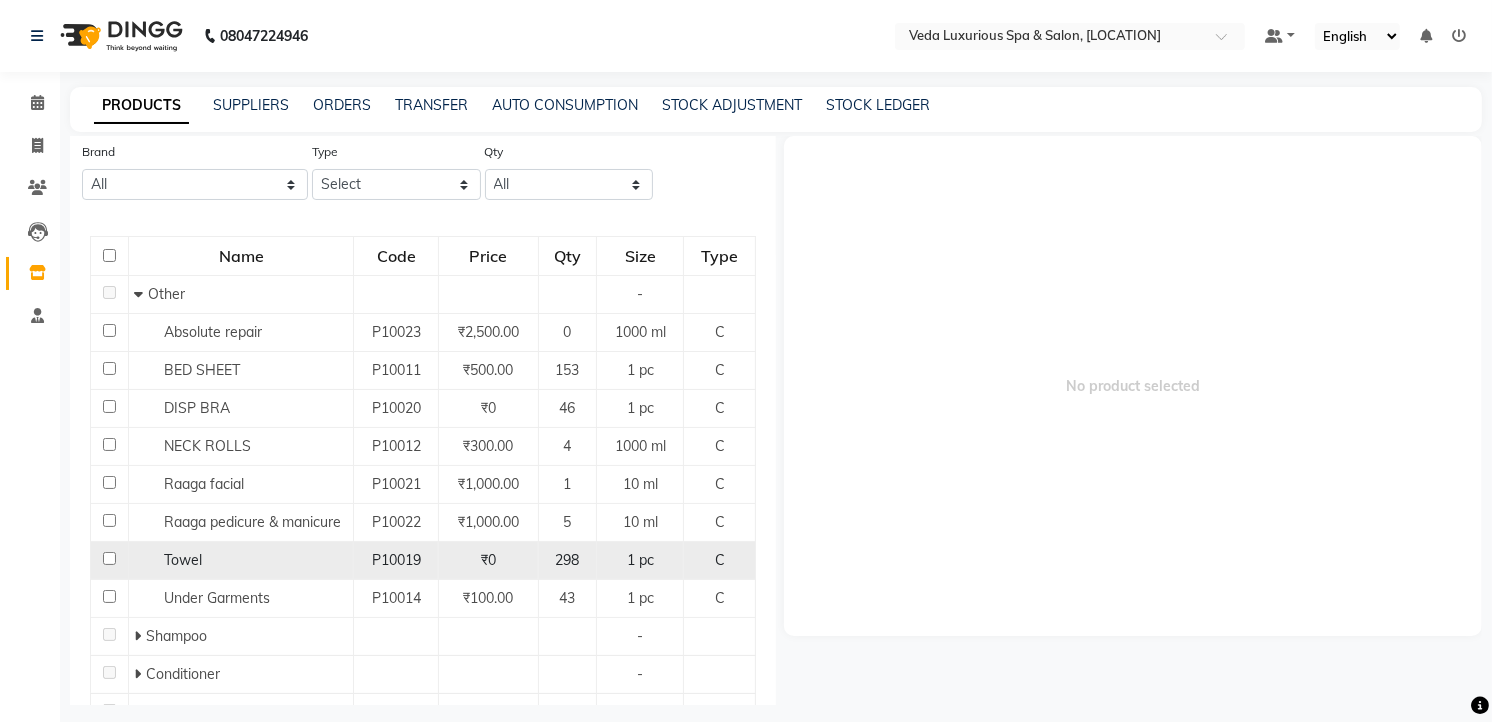 drag, startPoint x: 108, startPoint y: 558, endPoint x: 120, endPoint y: 560, distance: 12.165525 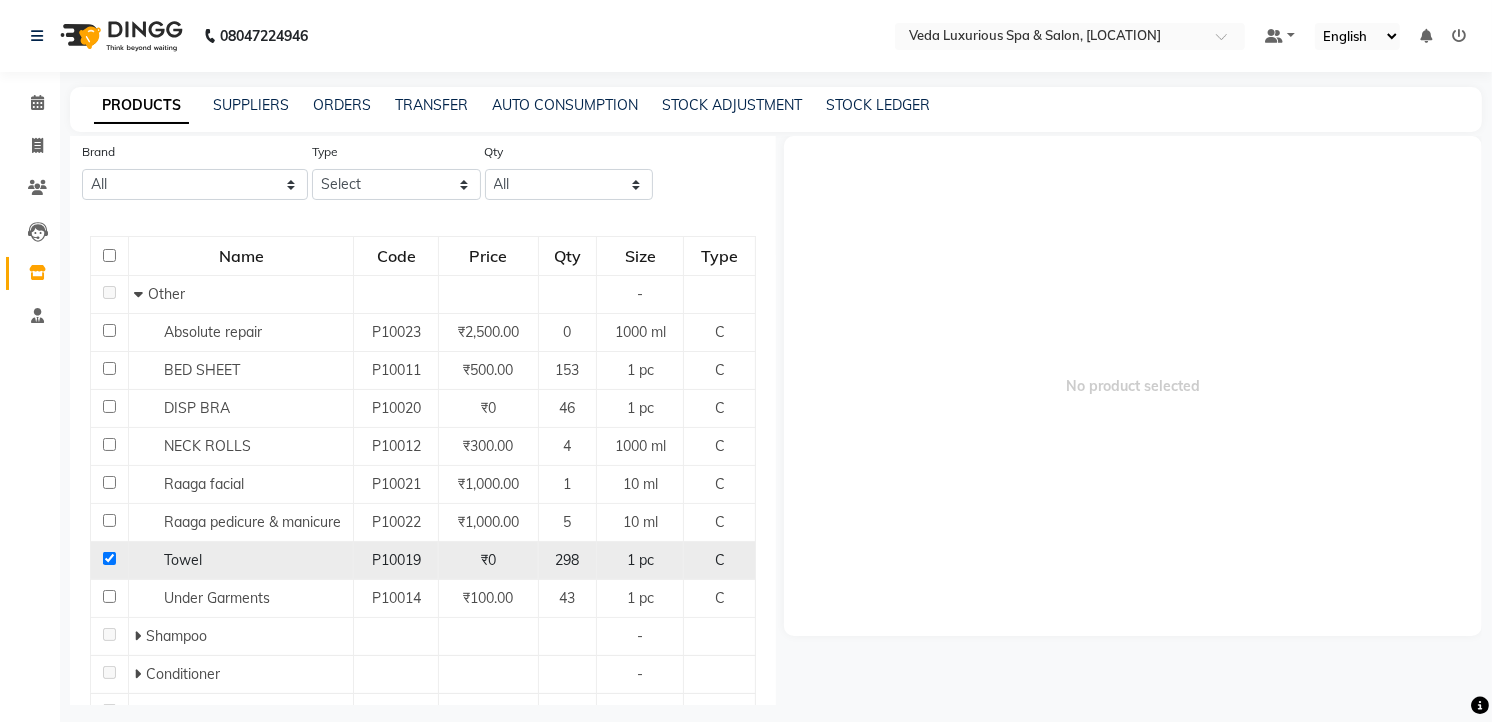 checkbox on "true" 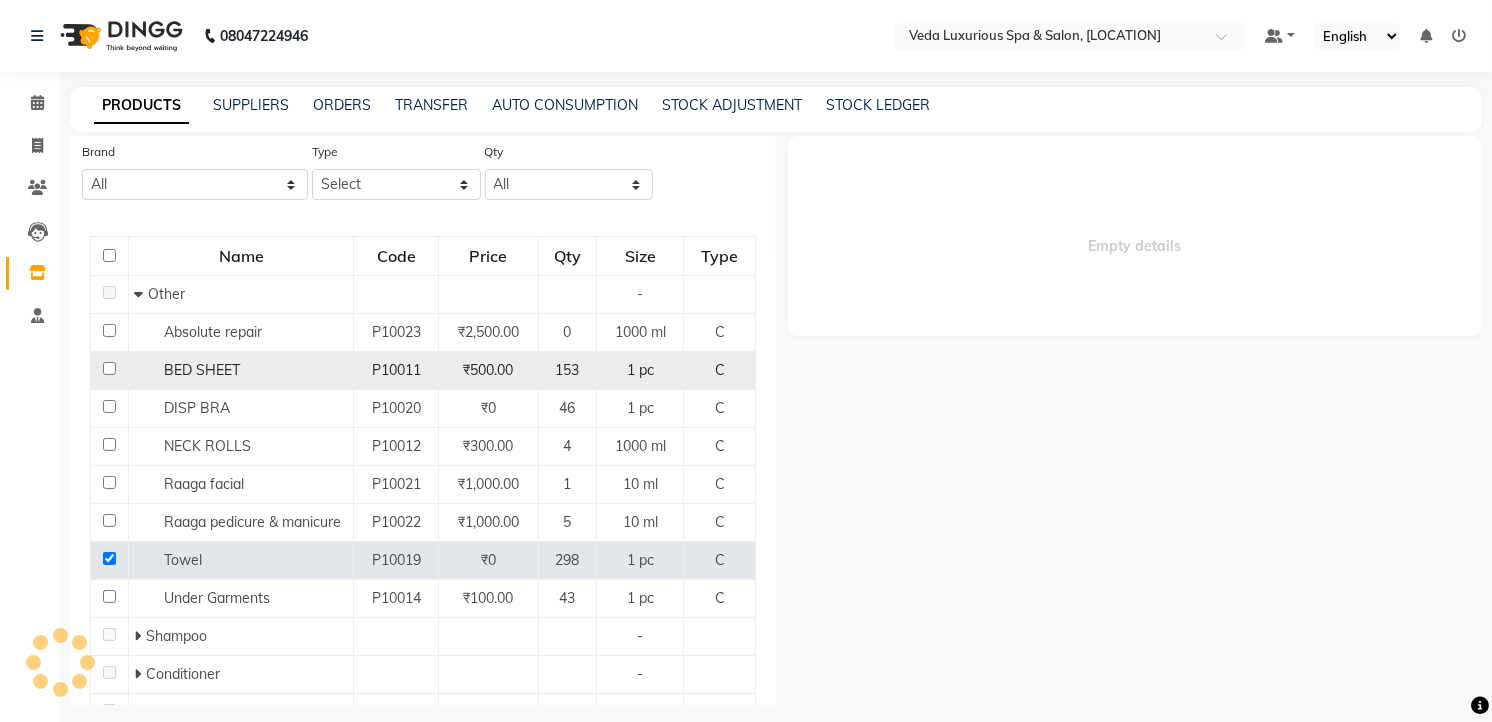 select 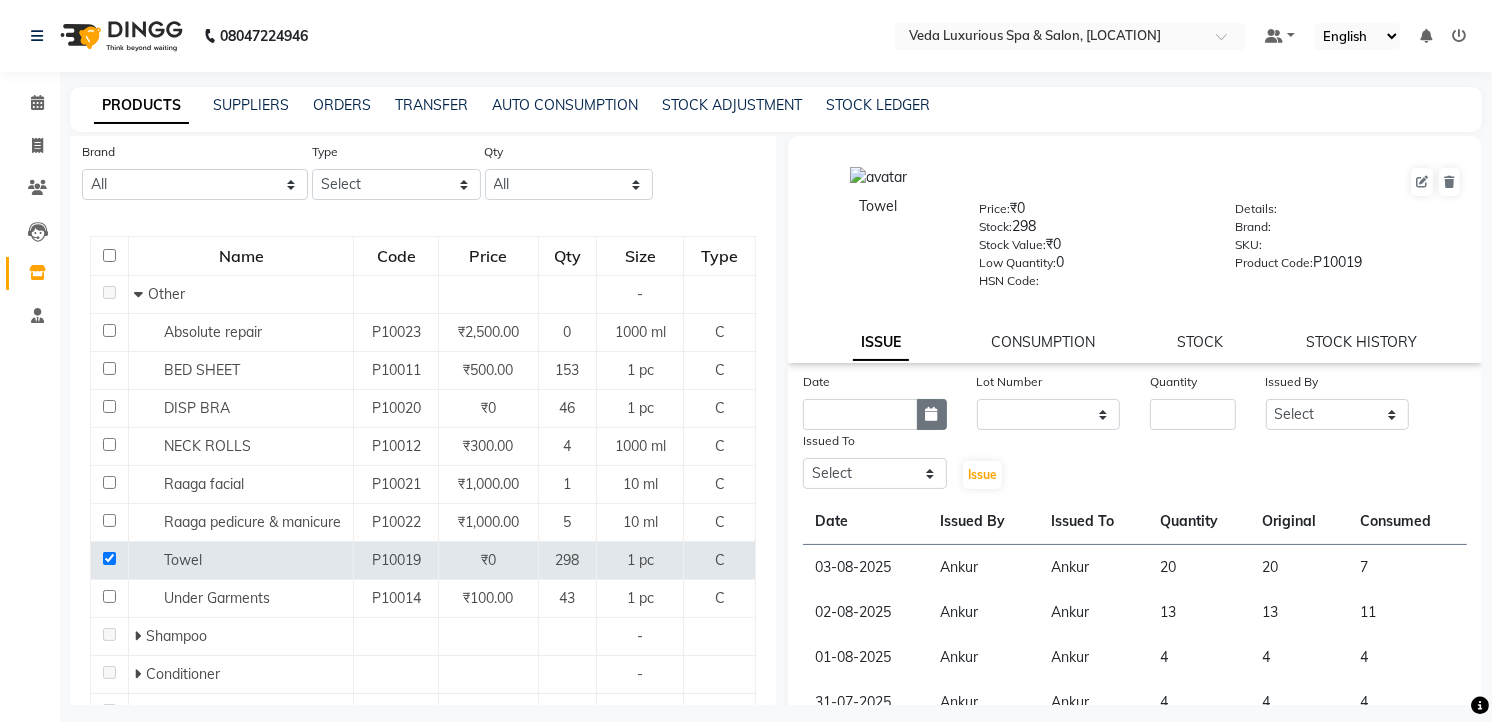 click 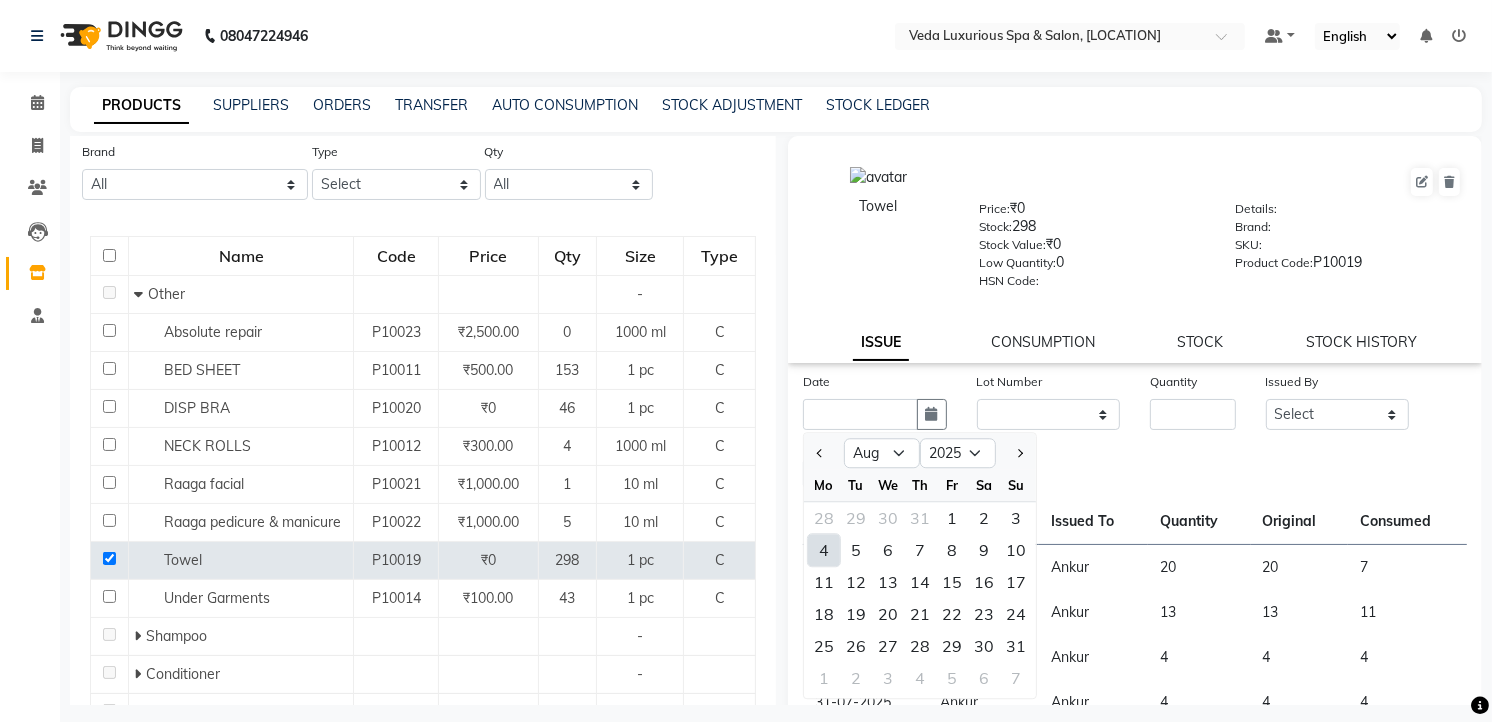 click on "4" 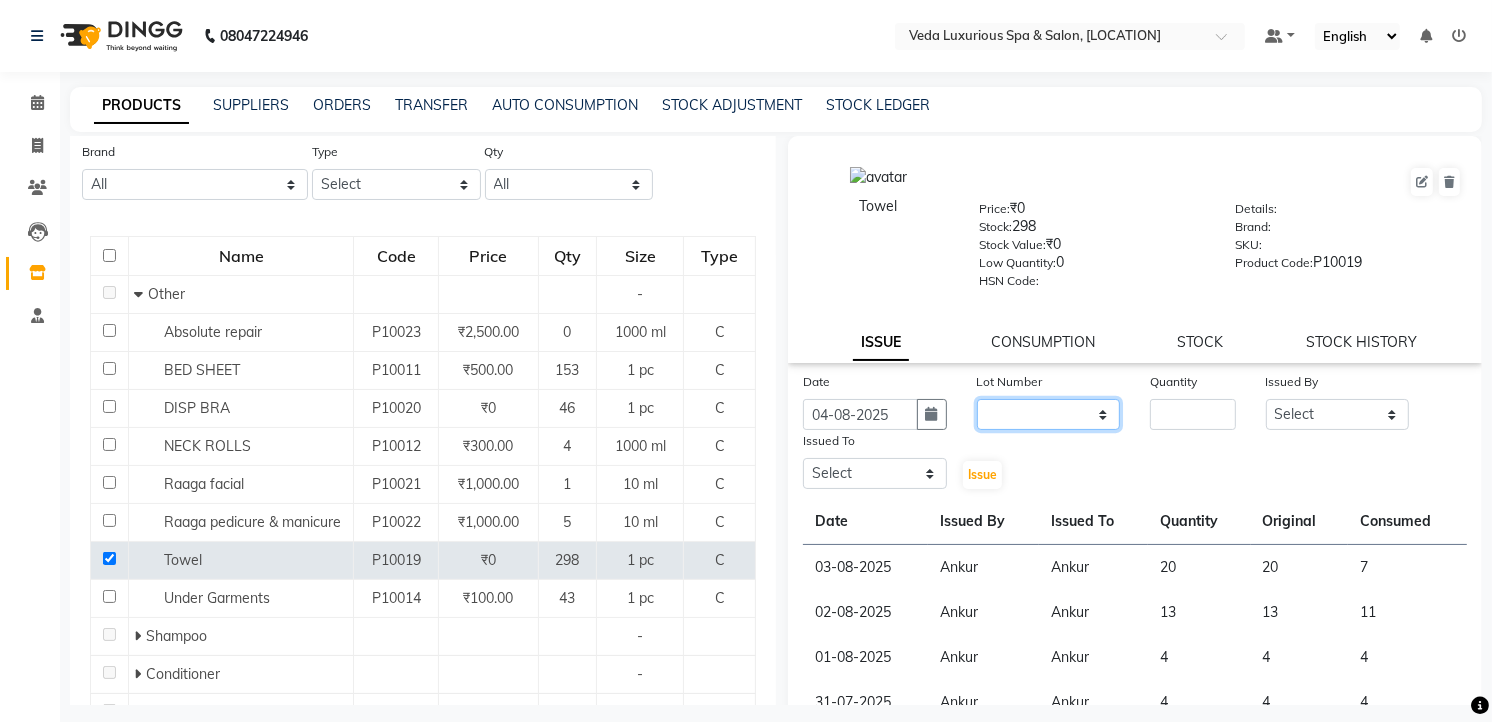 click on "None" 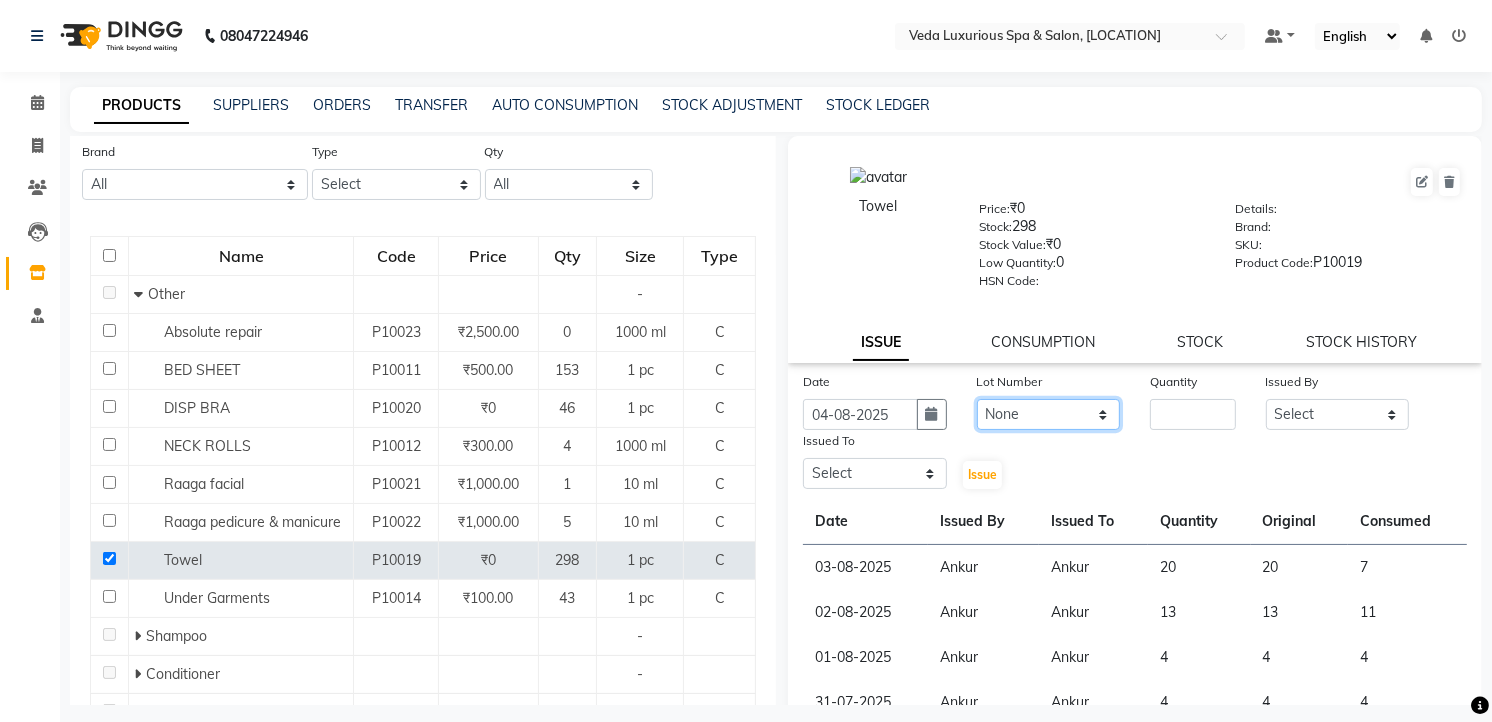 click on "None" 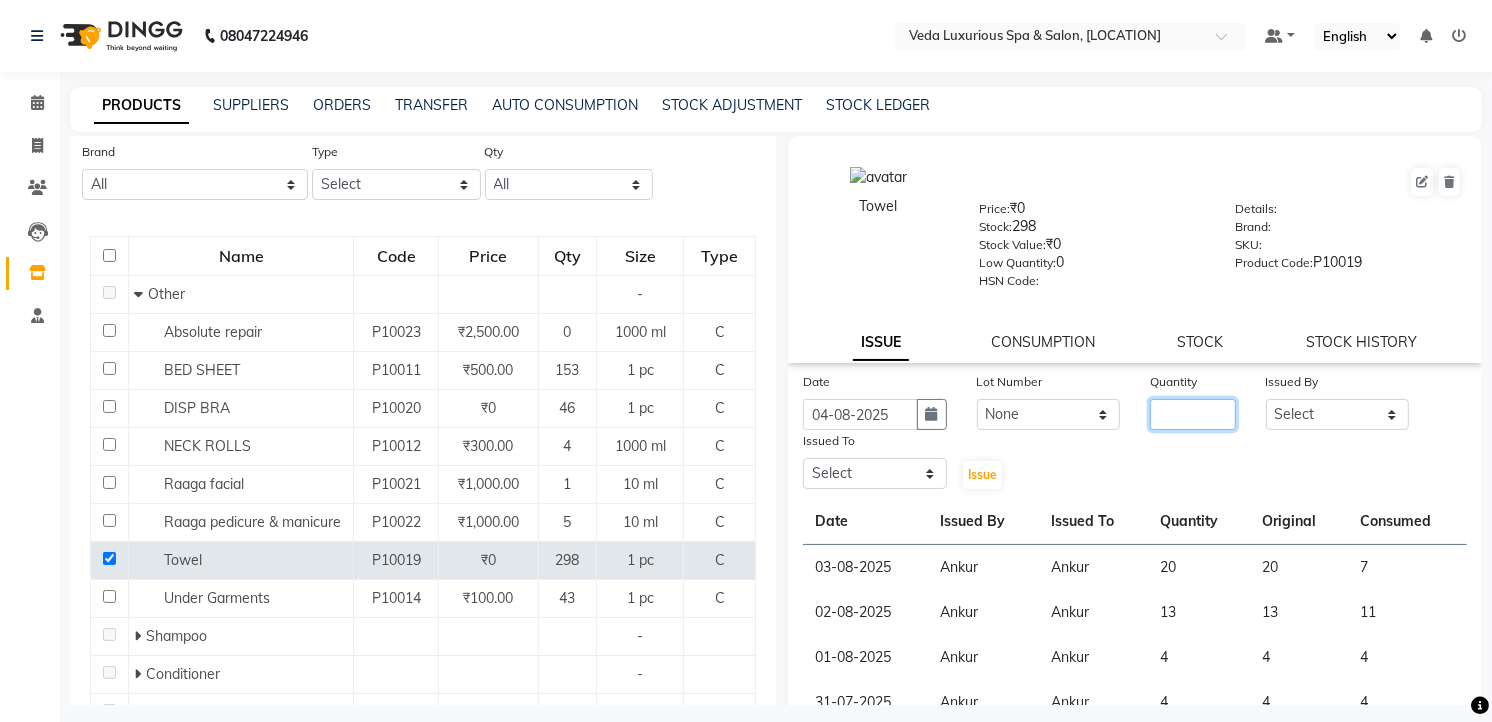 click 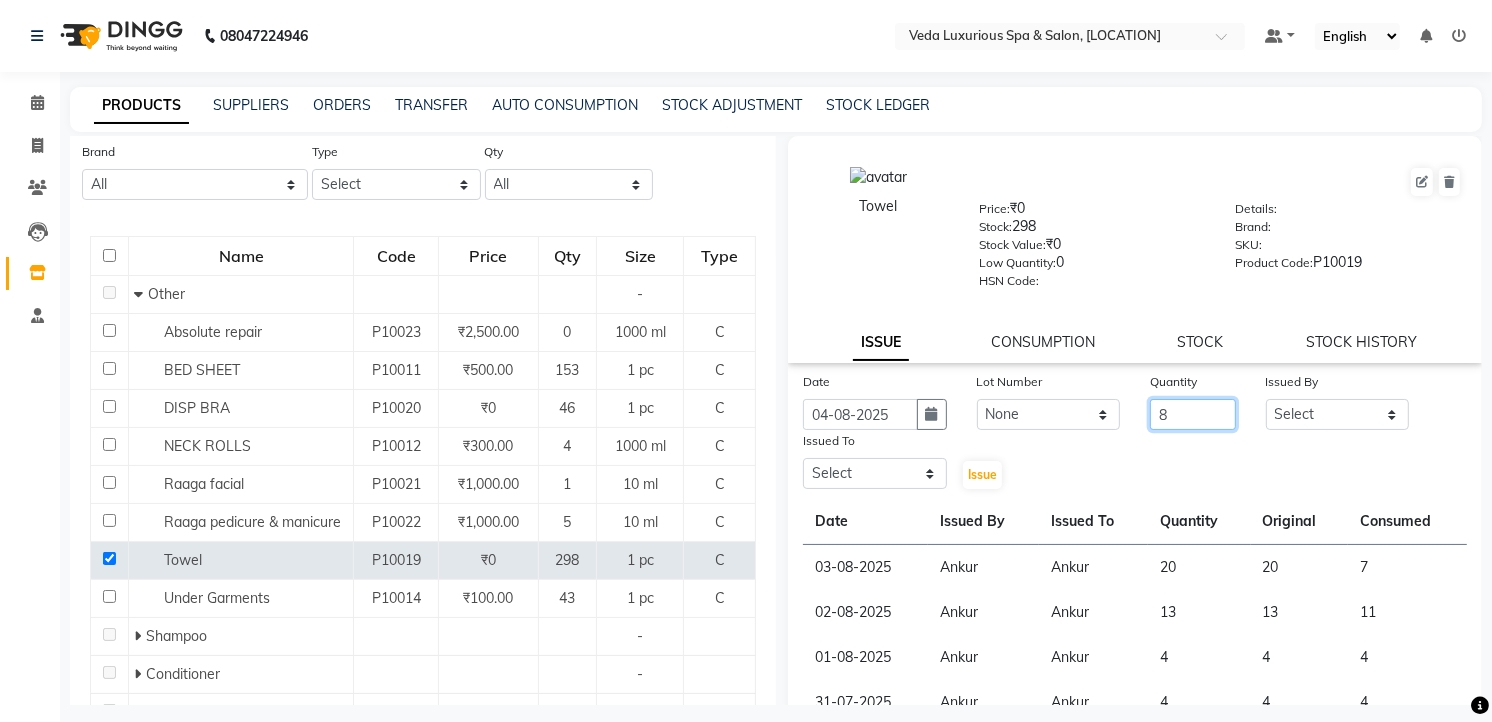 type on "8" 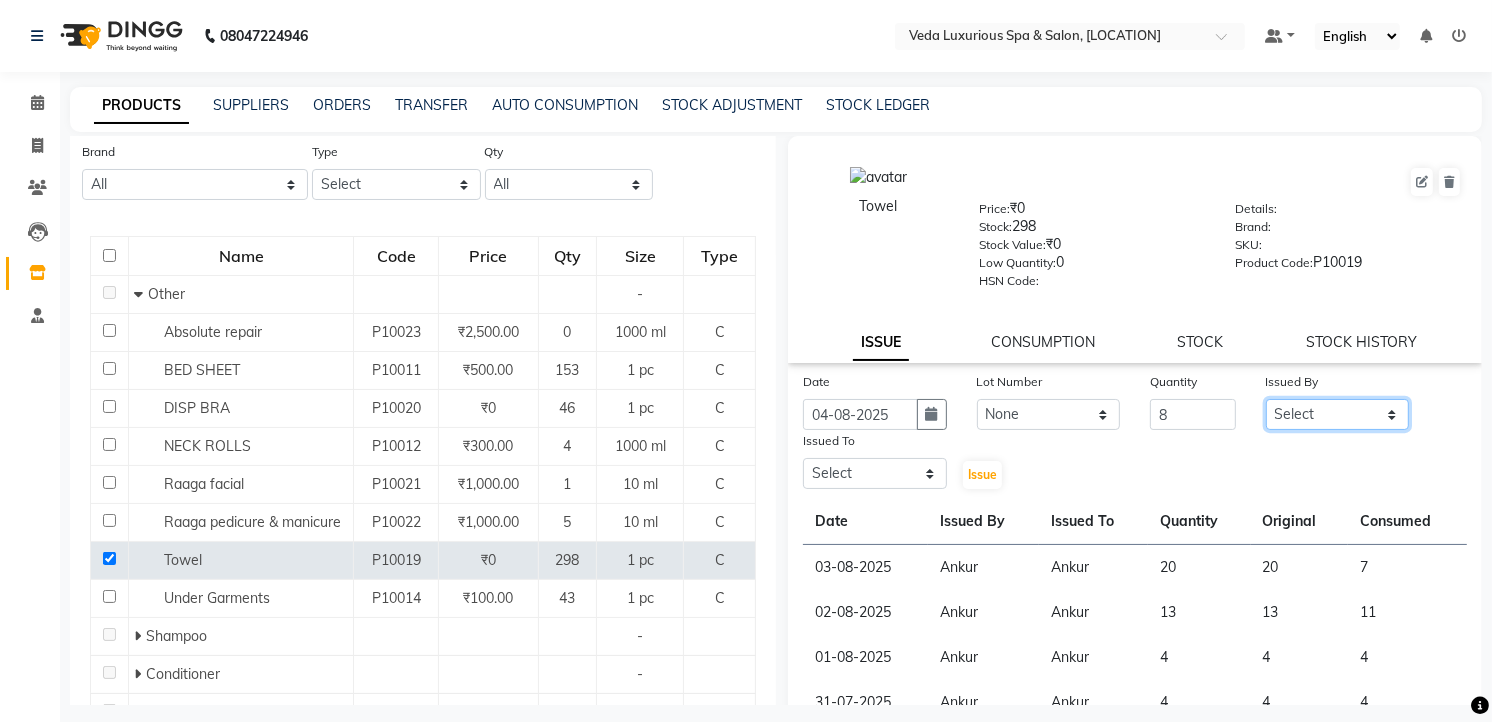 click on "Select [FIRST] [FIRST] [FIRST] [FIRST] [FIRST] [FIRST] [FIRST] [FIRST] [FIRST] [FIRST] [FIRST] [FIRST]" 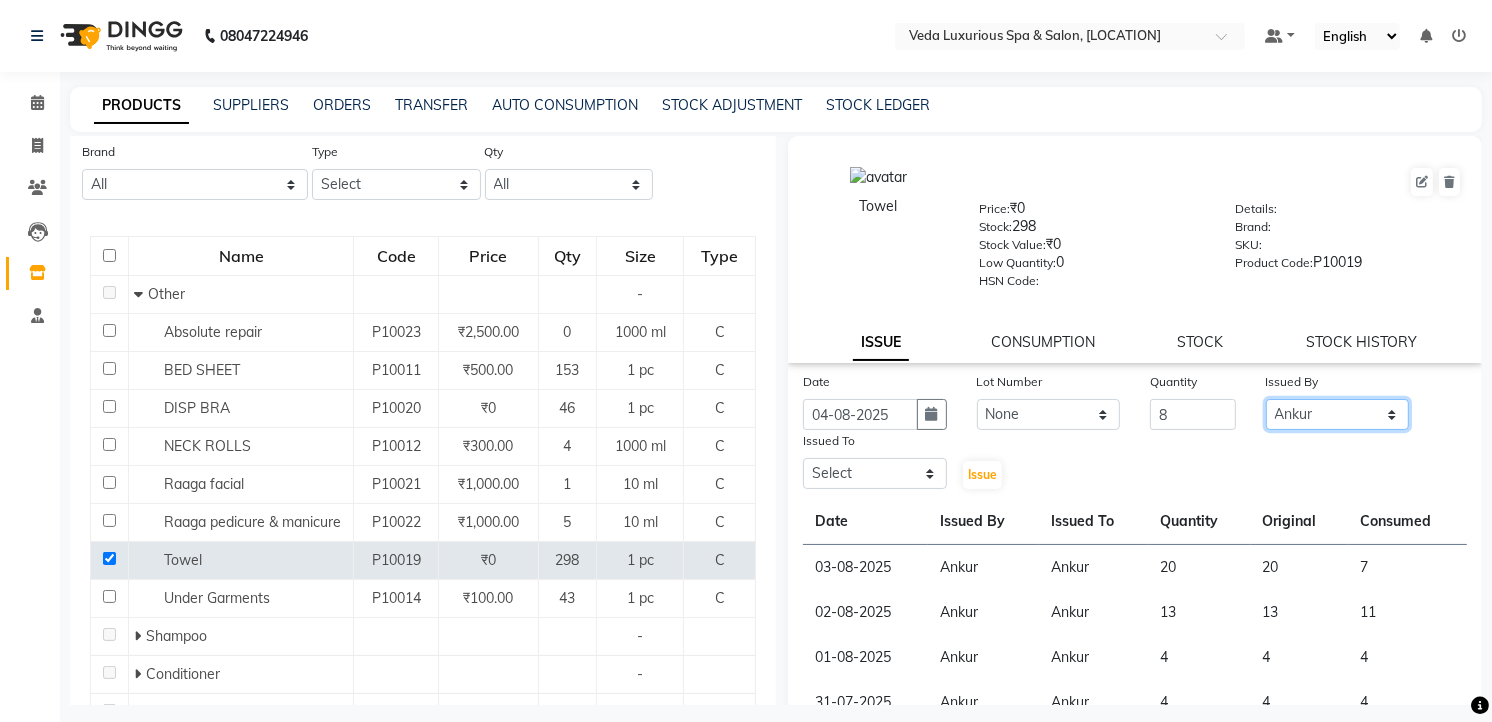click on "Select [FIRST] [FIRST] [FIRST] [FIRST] [FIRST] [FIRST] [FIRST] [FIRST] [FIRST] [FIRST] [FIRST] [FIRST]" 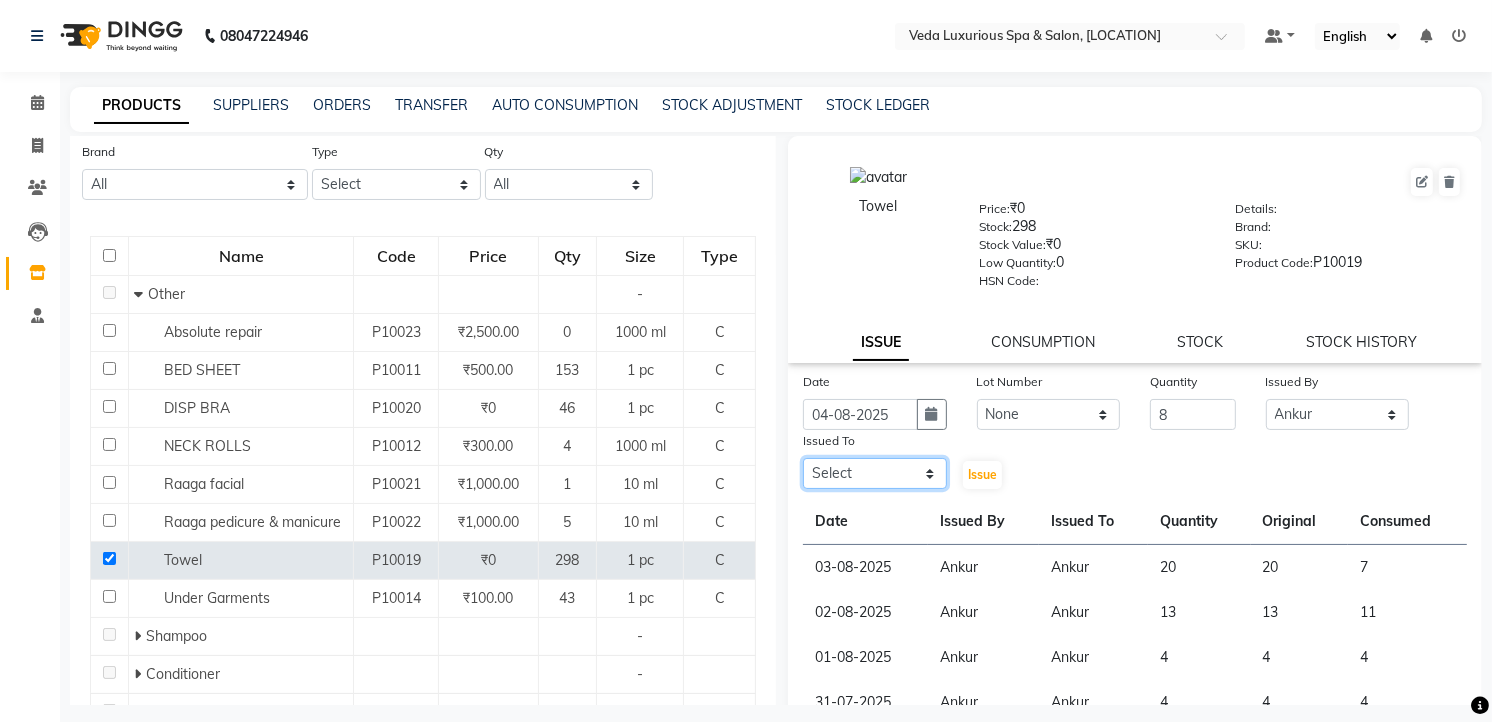 click on "Select [FIRST] [FIRST] [FIRST] [FIRST] [FIRST] [FIRST] [FIRST] [FIRST] [FIRST] [FIRST] [FIRST] [FIRST]" 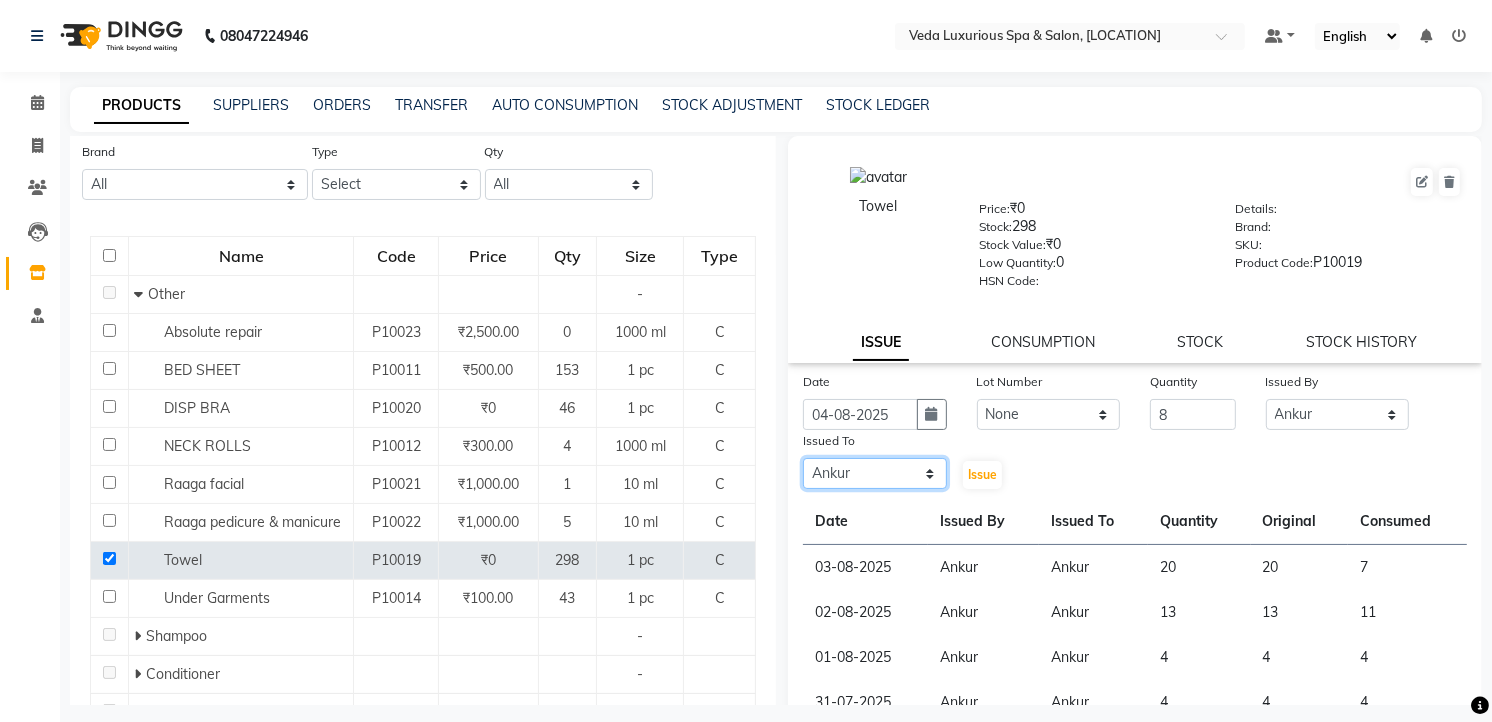 click on "Select [FIRST] [FIRST] [FIRST] [FIRST] [FIRST] [FIRST] [FIRST] [FIRST] [FIRST] [FIRST] [FIRST] [FIRST]" 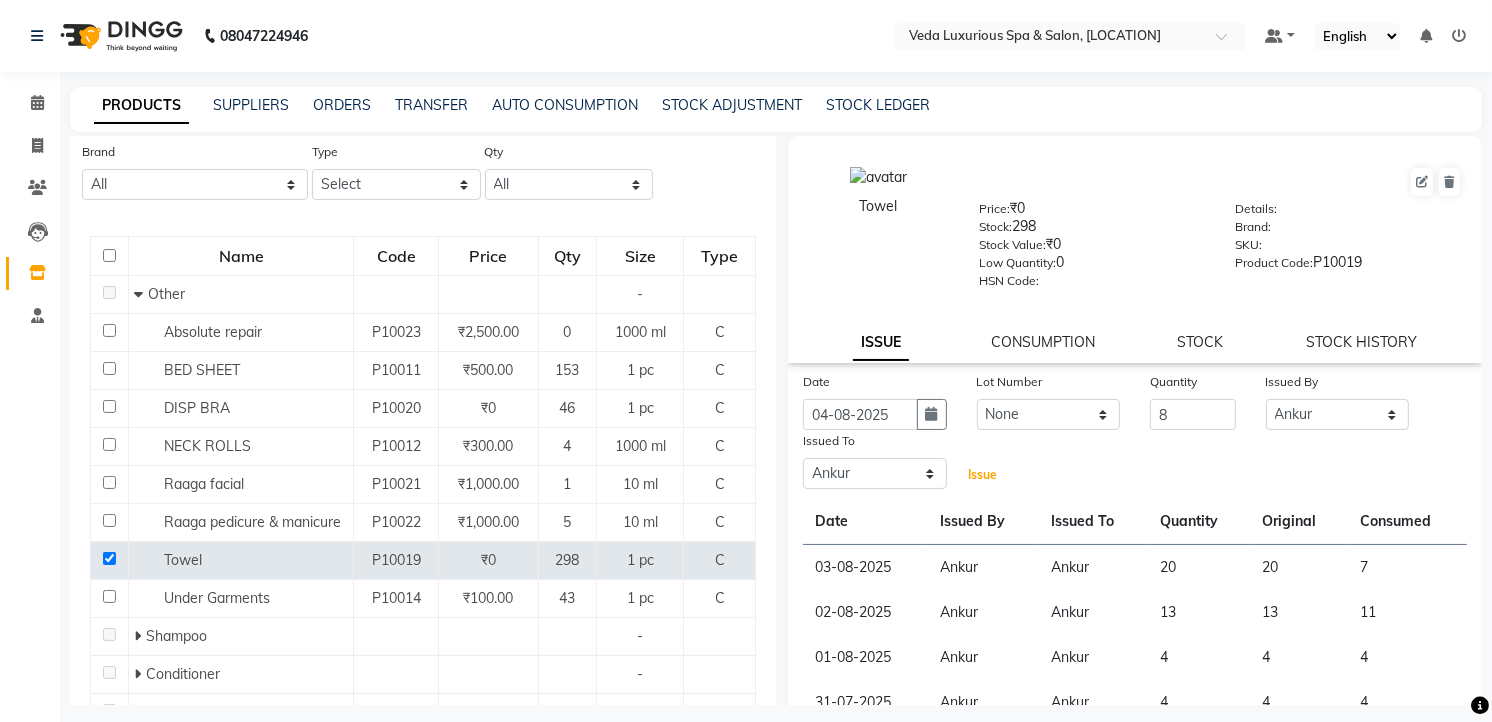 click on "Issue" 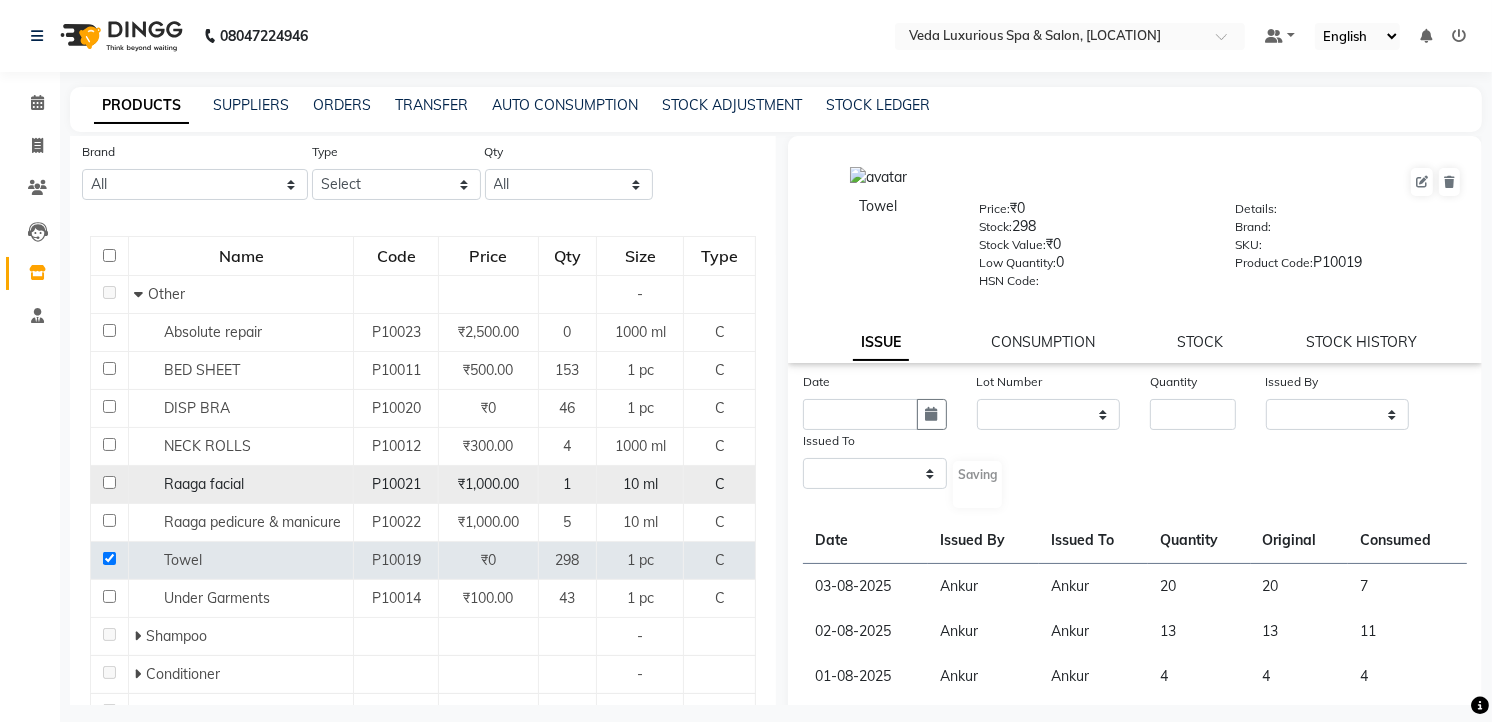 select 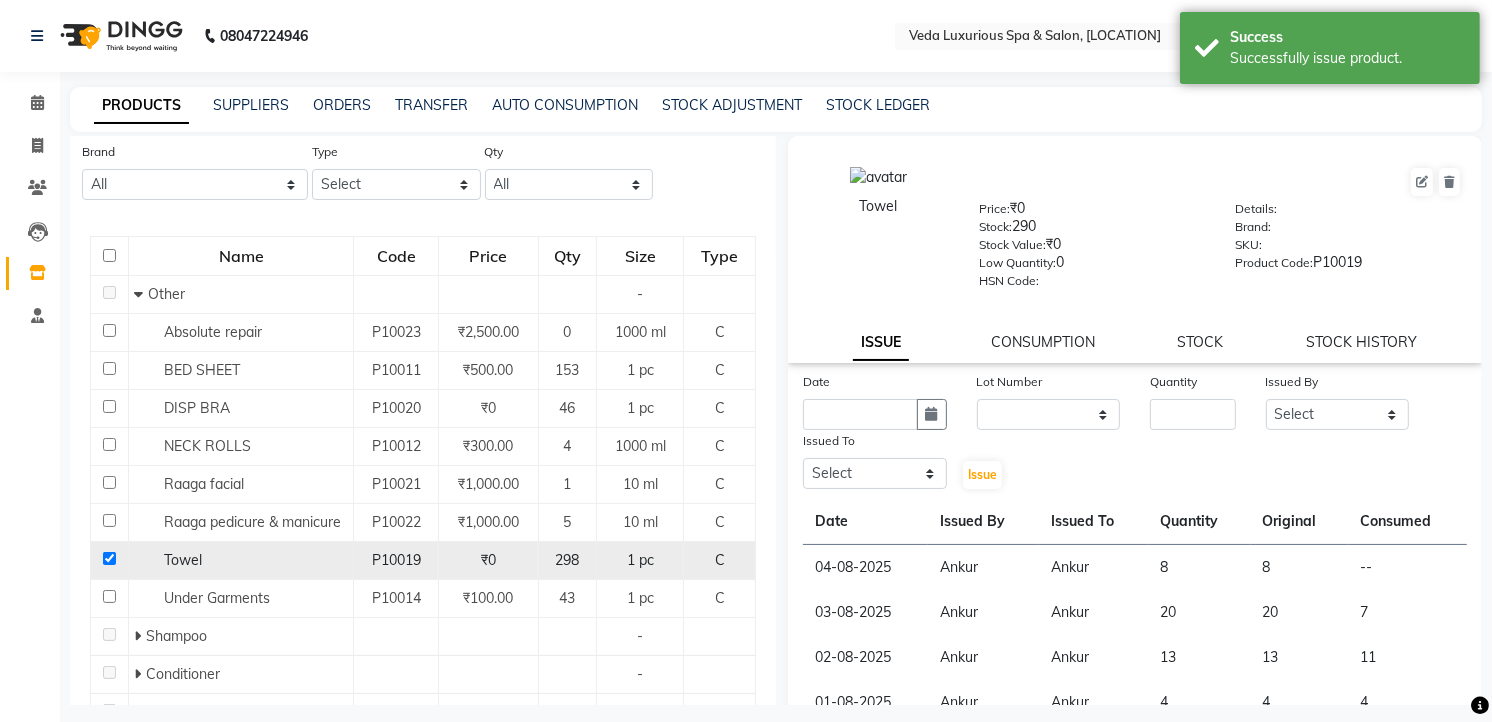 click 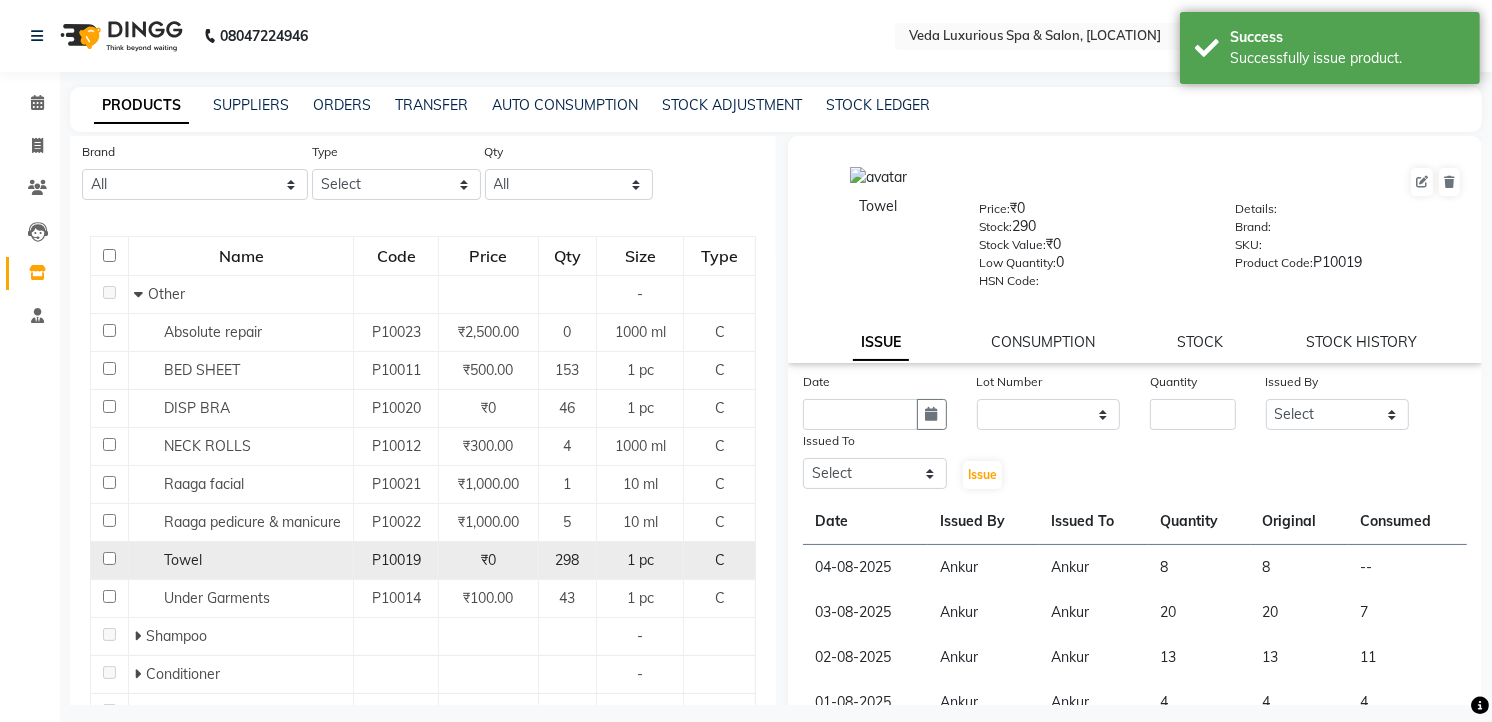 checkbox on "false" 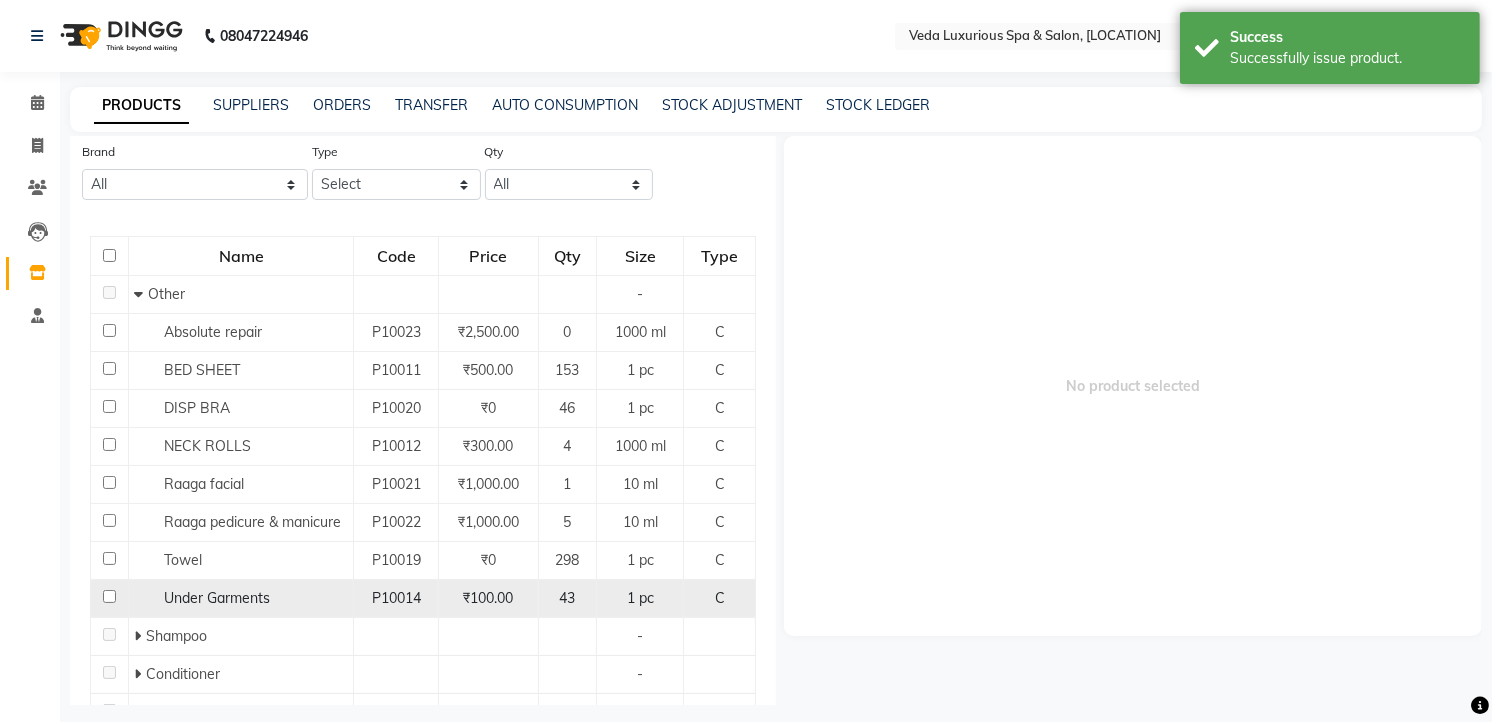 click 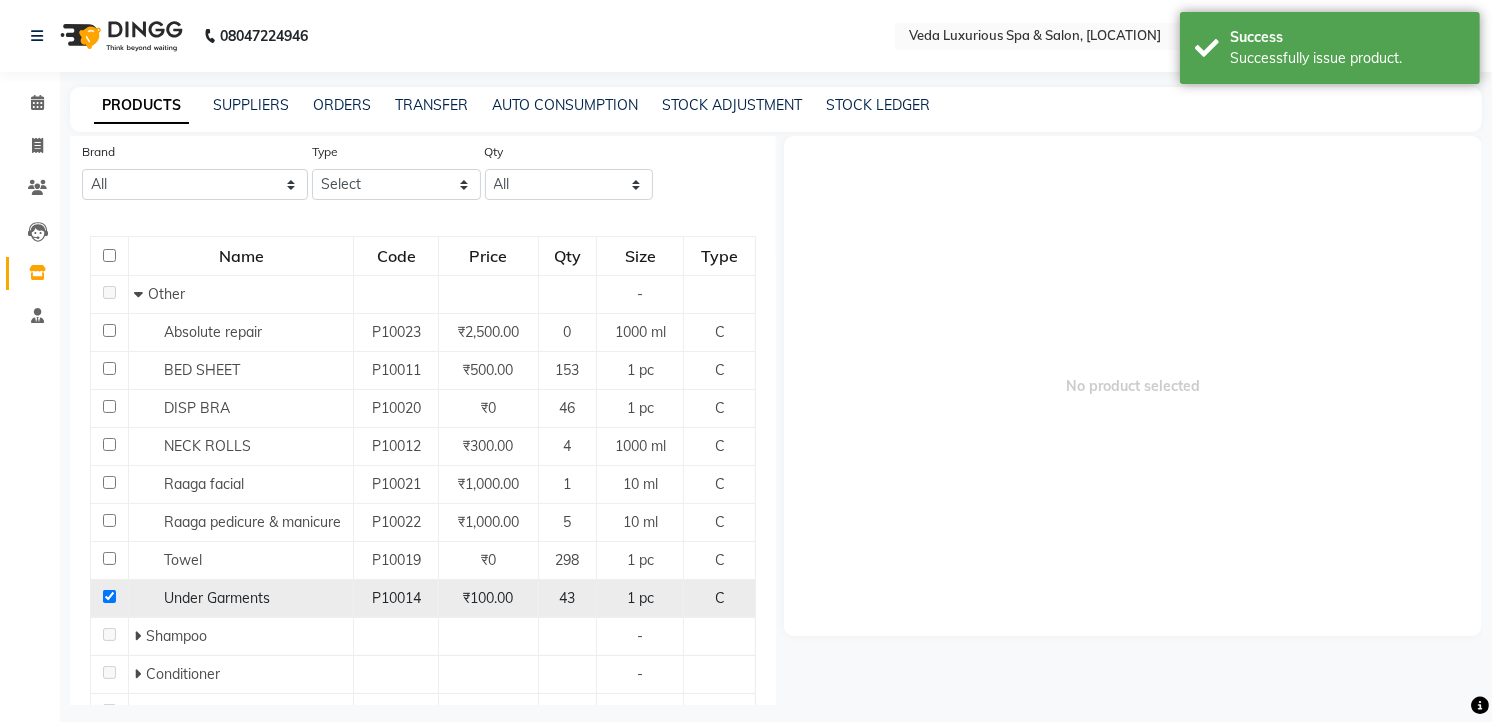 checkbox on "true" 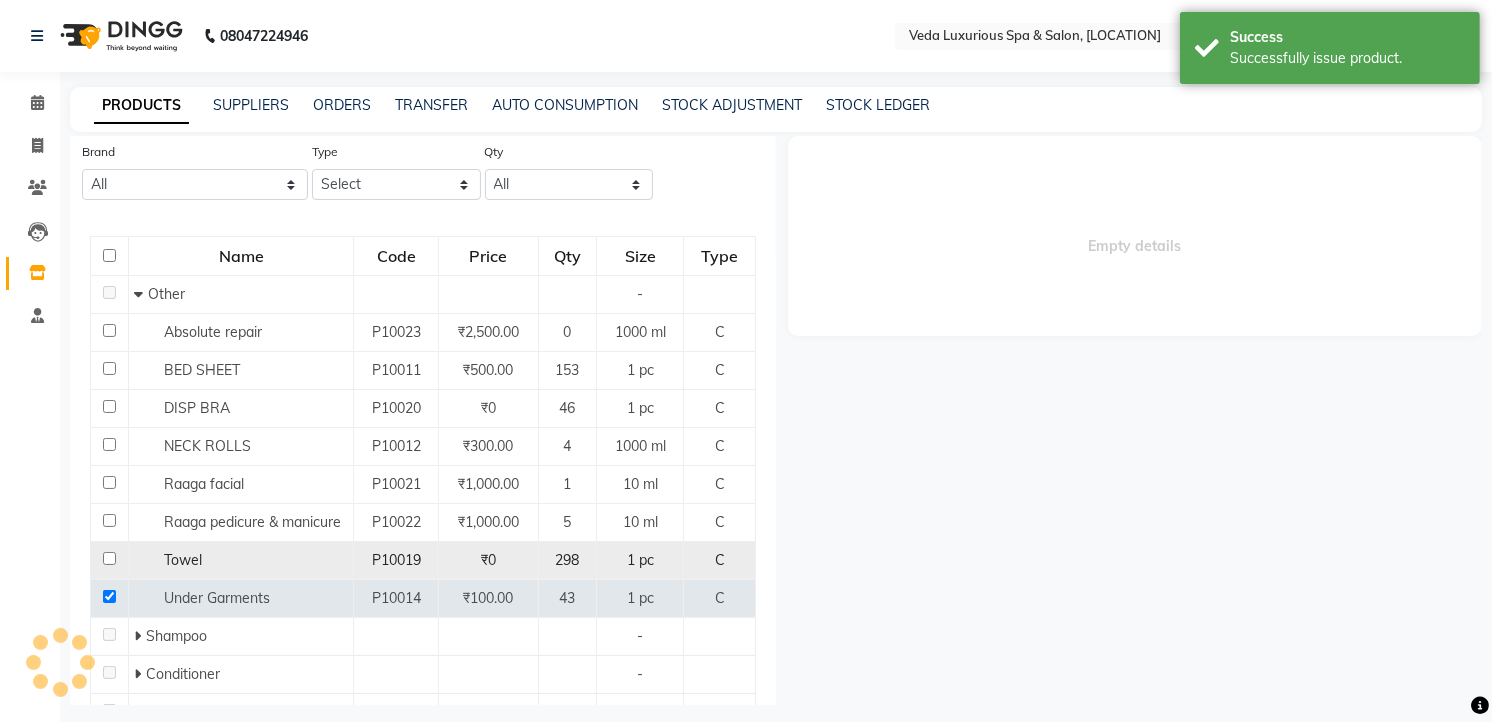 select 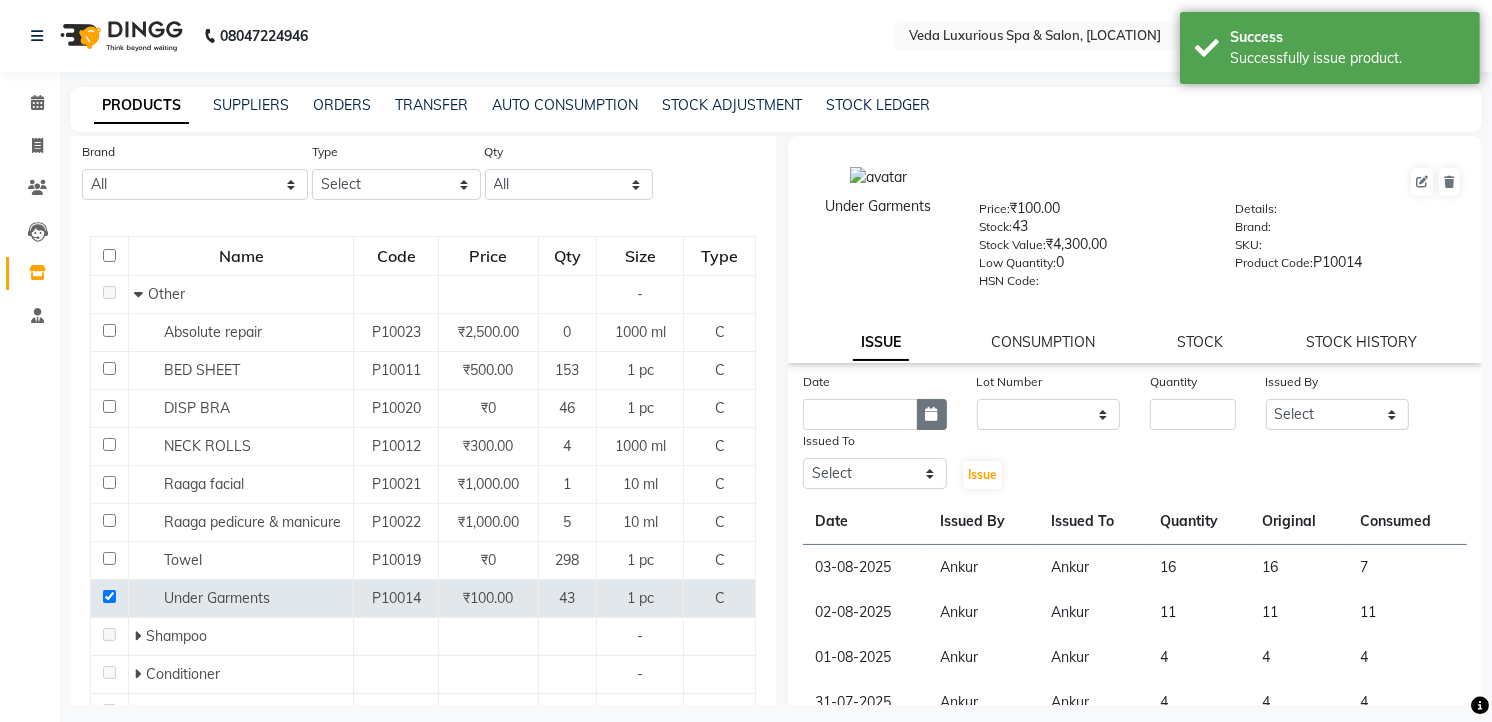 click 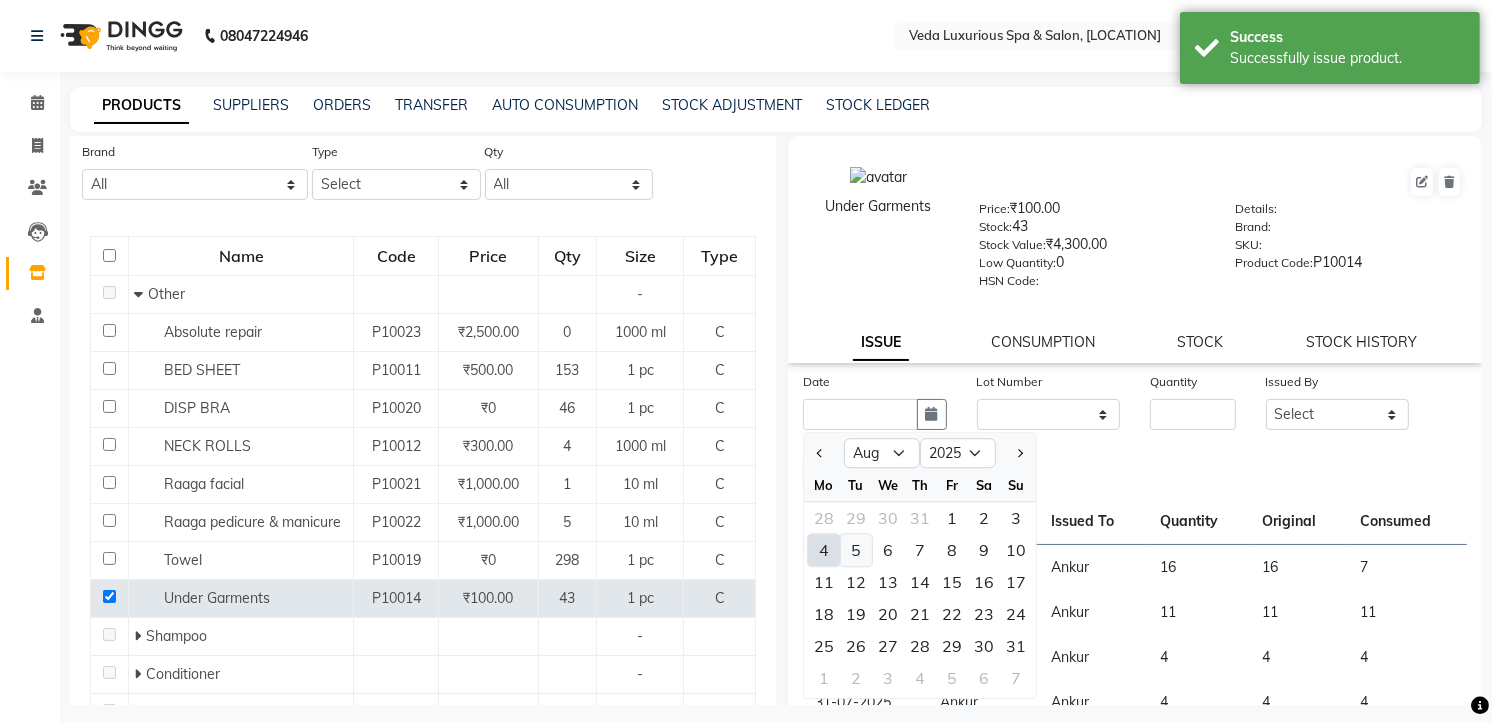 click on "5" 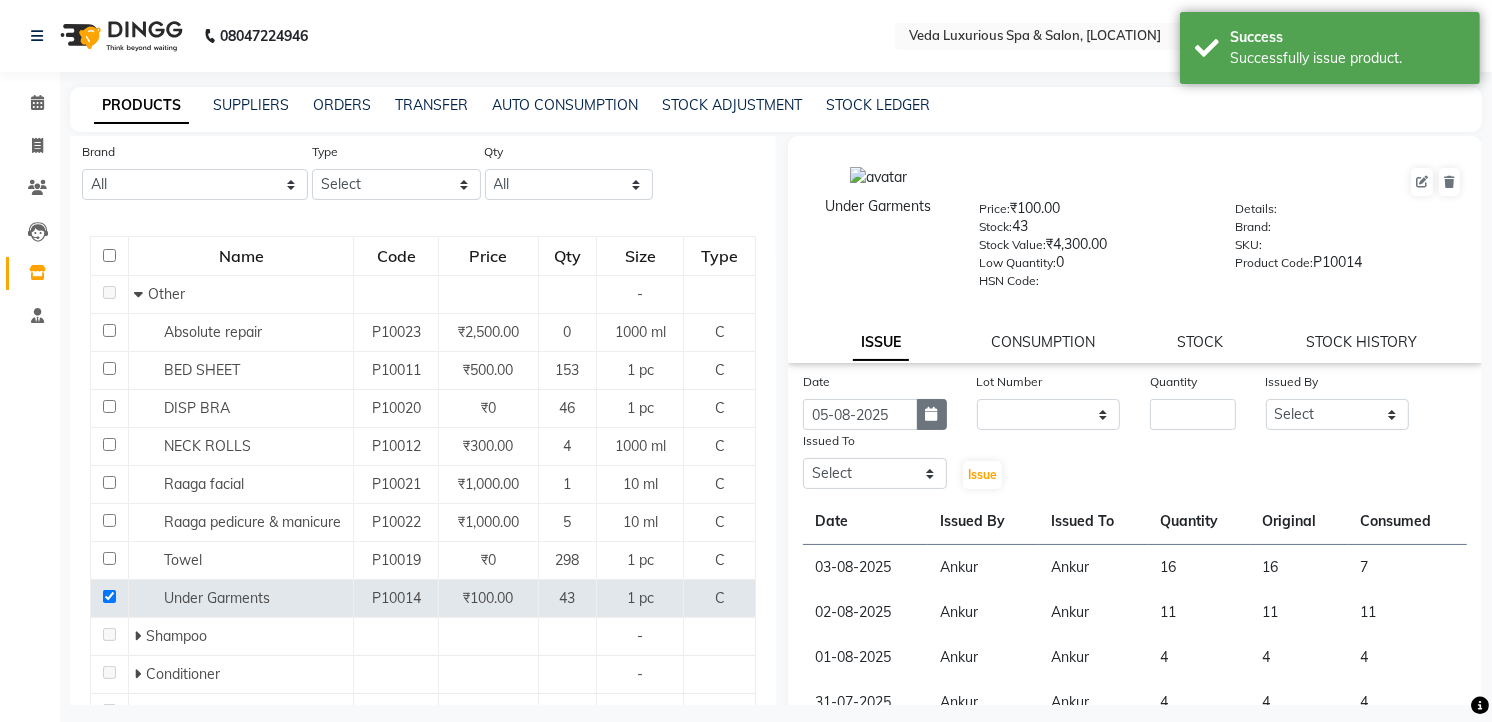 click 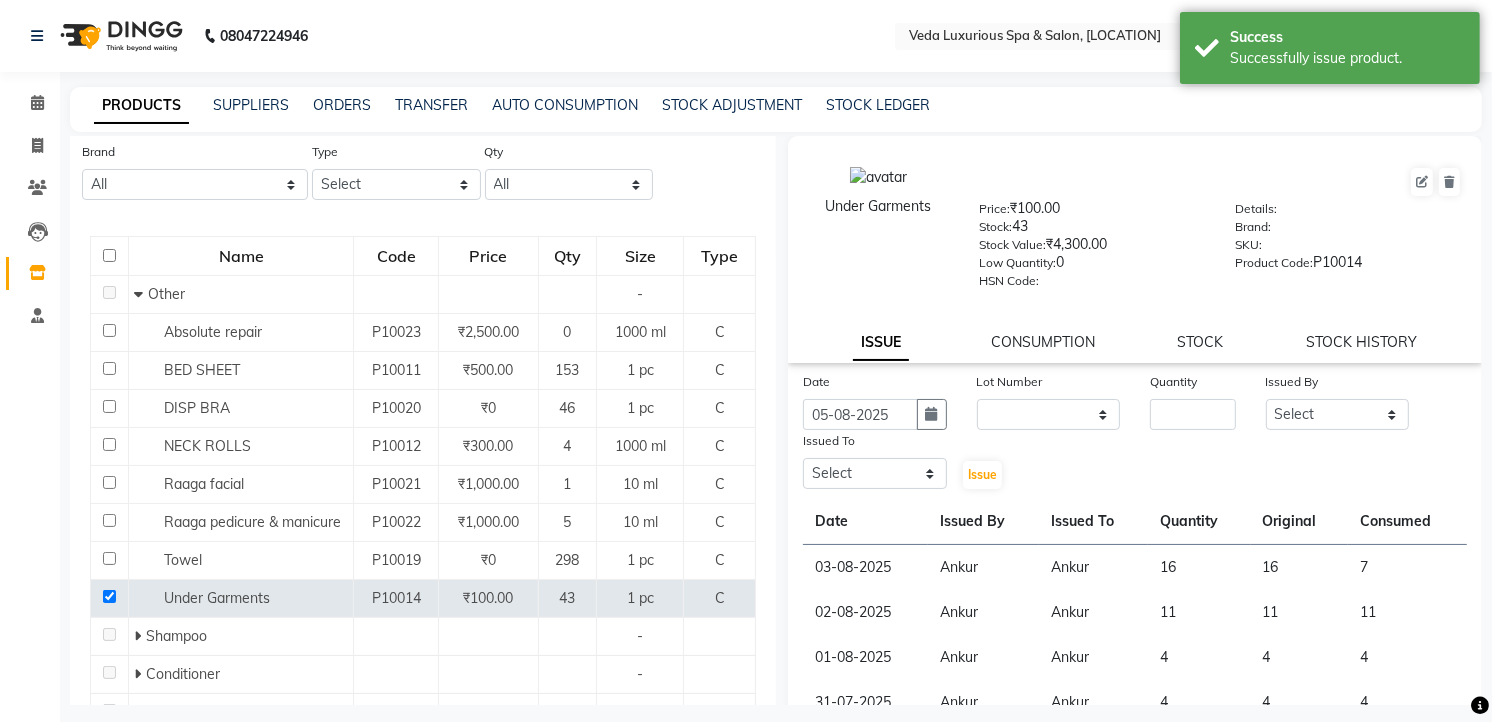 select on "8" 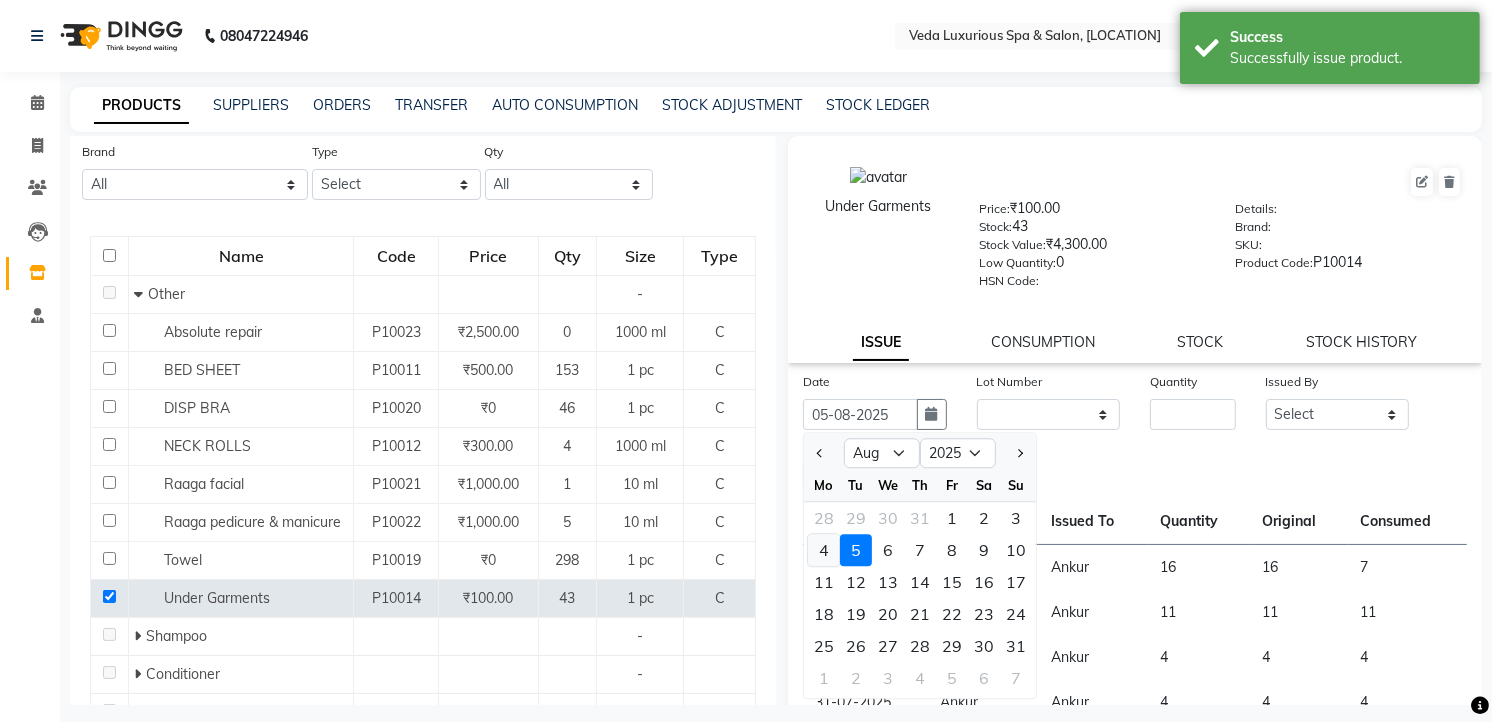 click on "4" 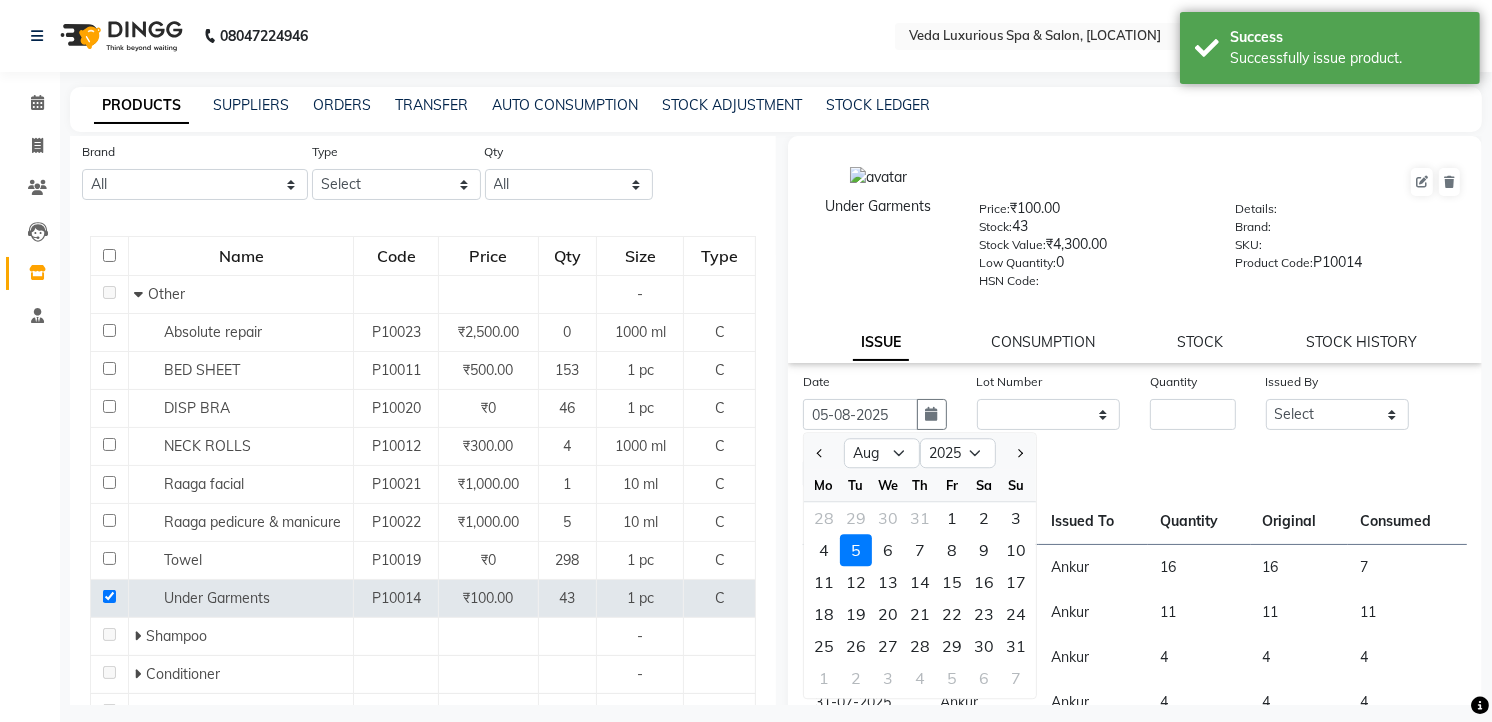 type on "04-08-2025" 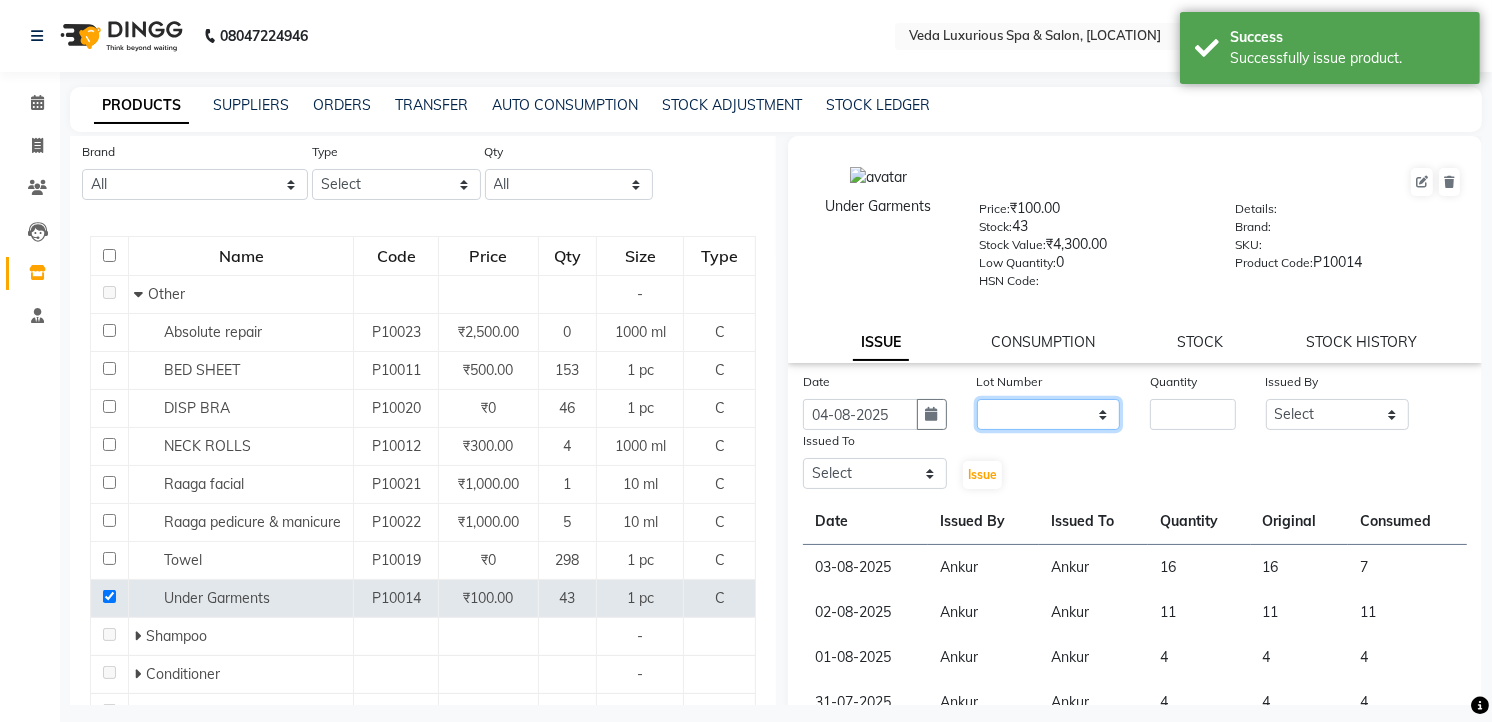 click on "None" 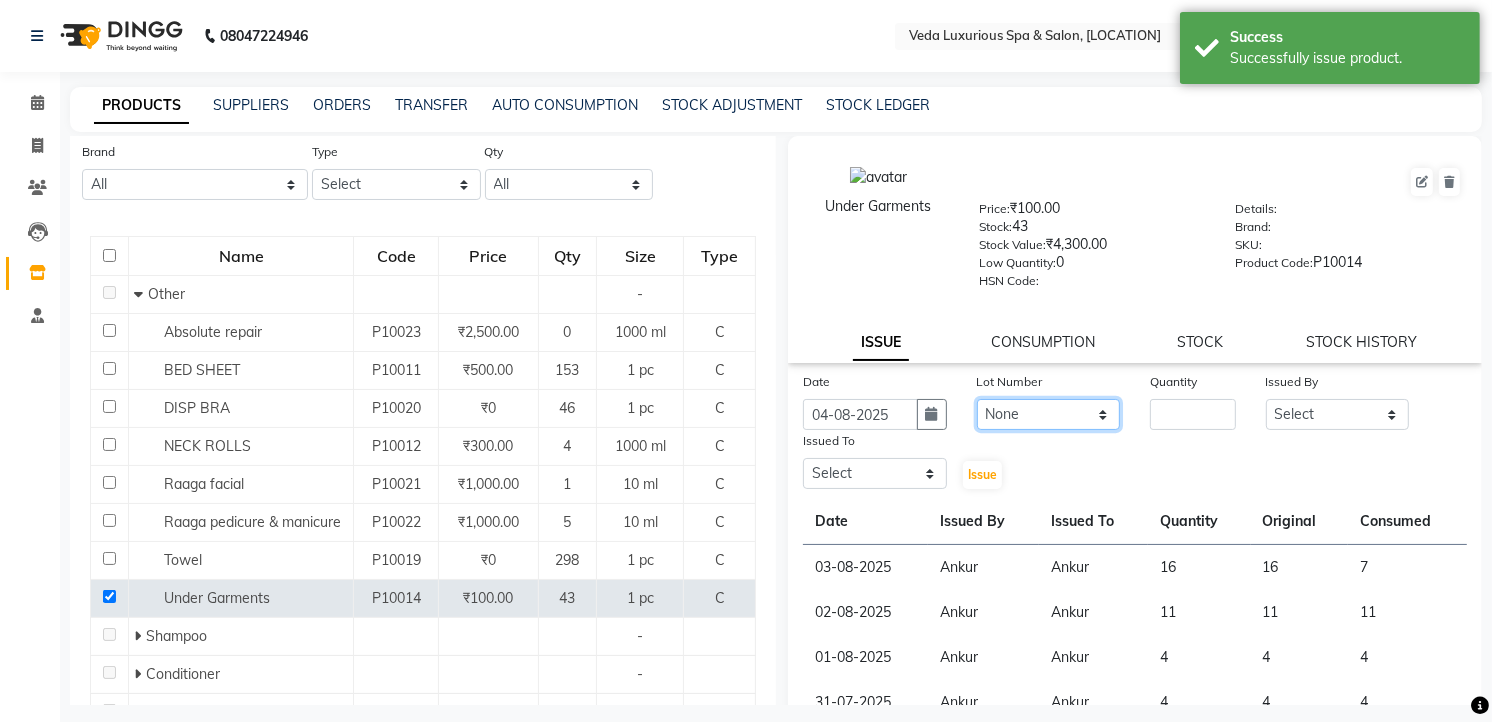 click on "None" 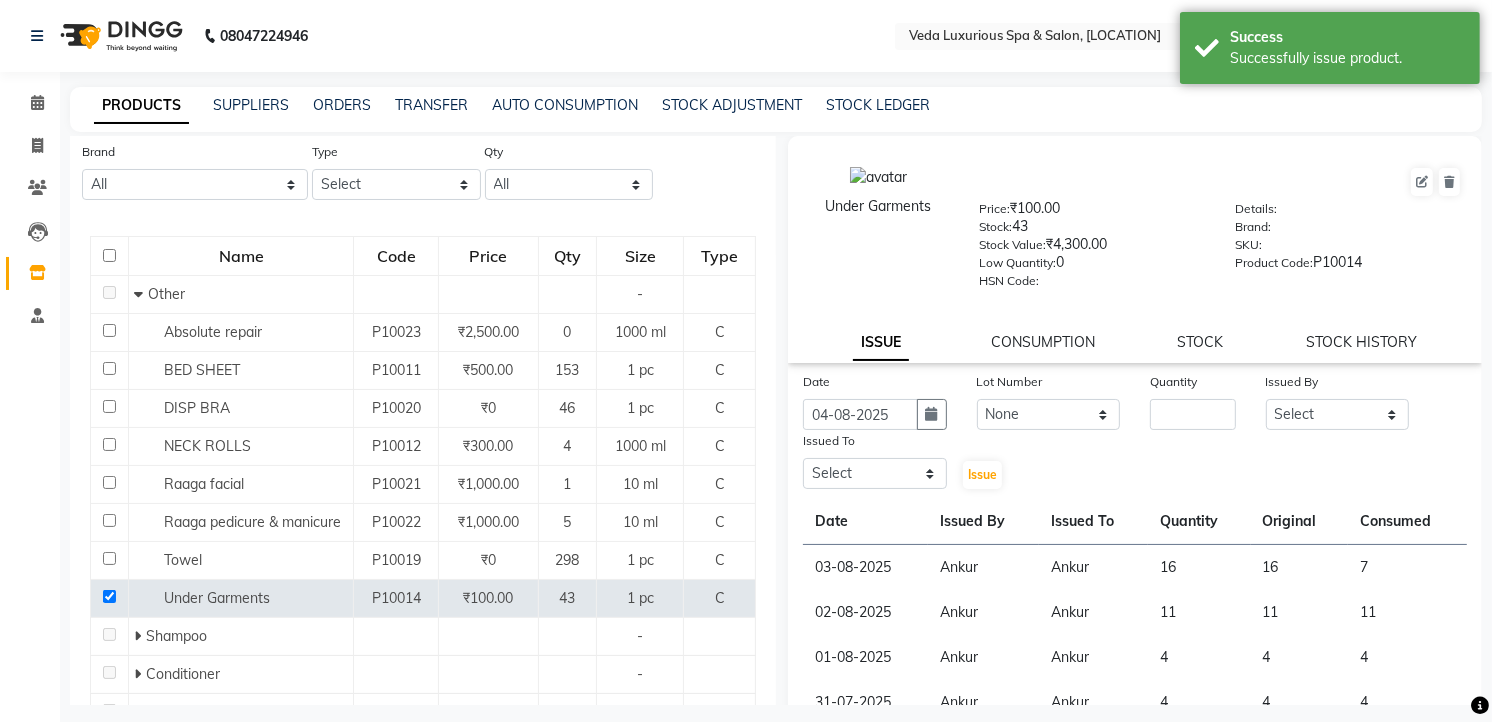 click on "Quantity" 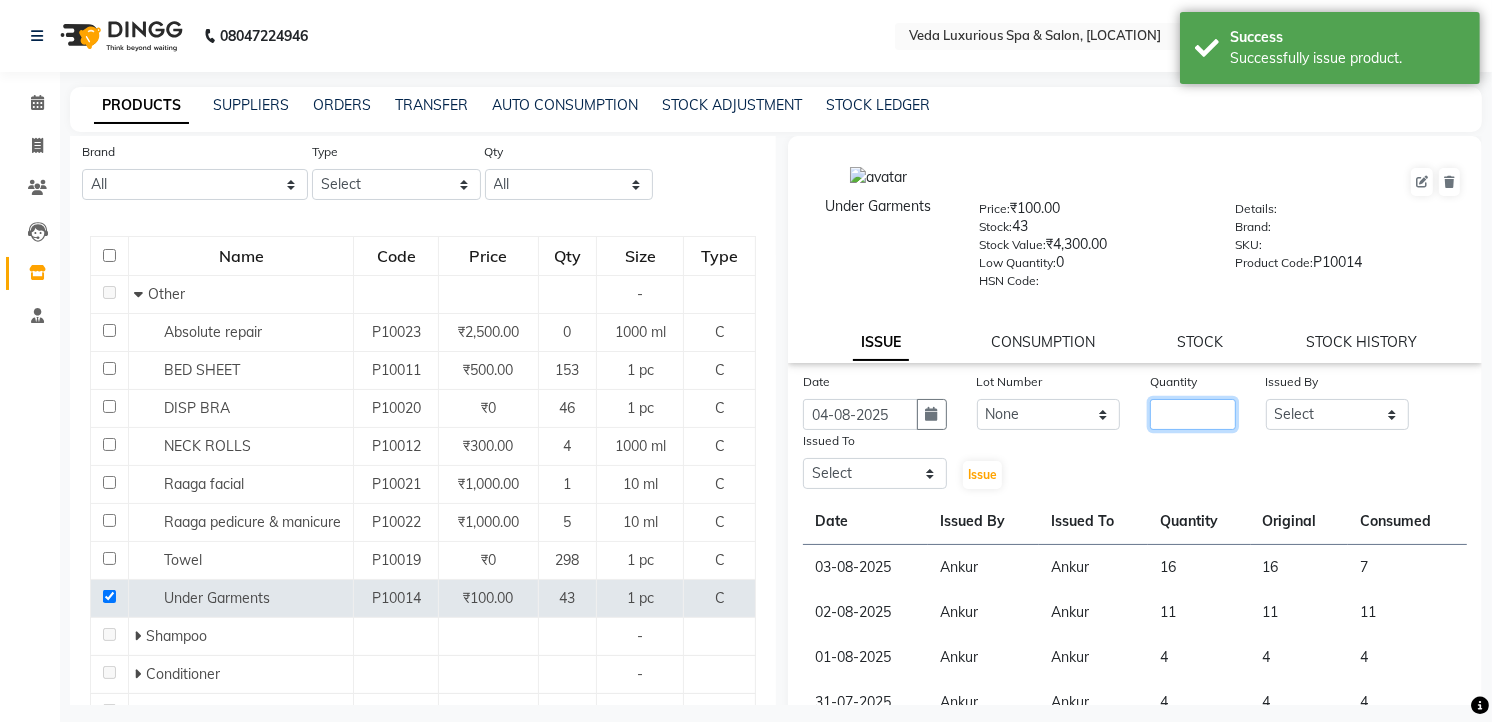 click 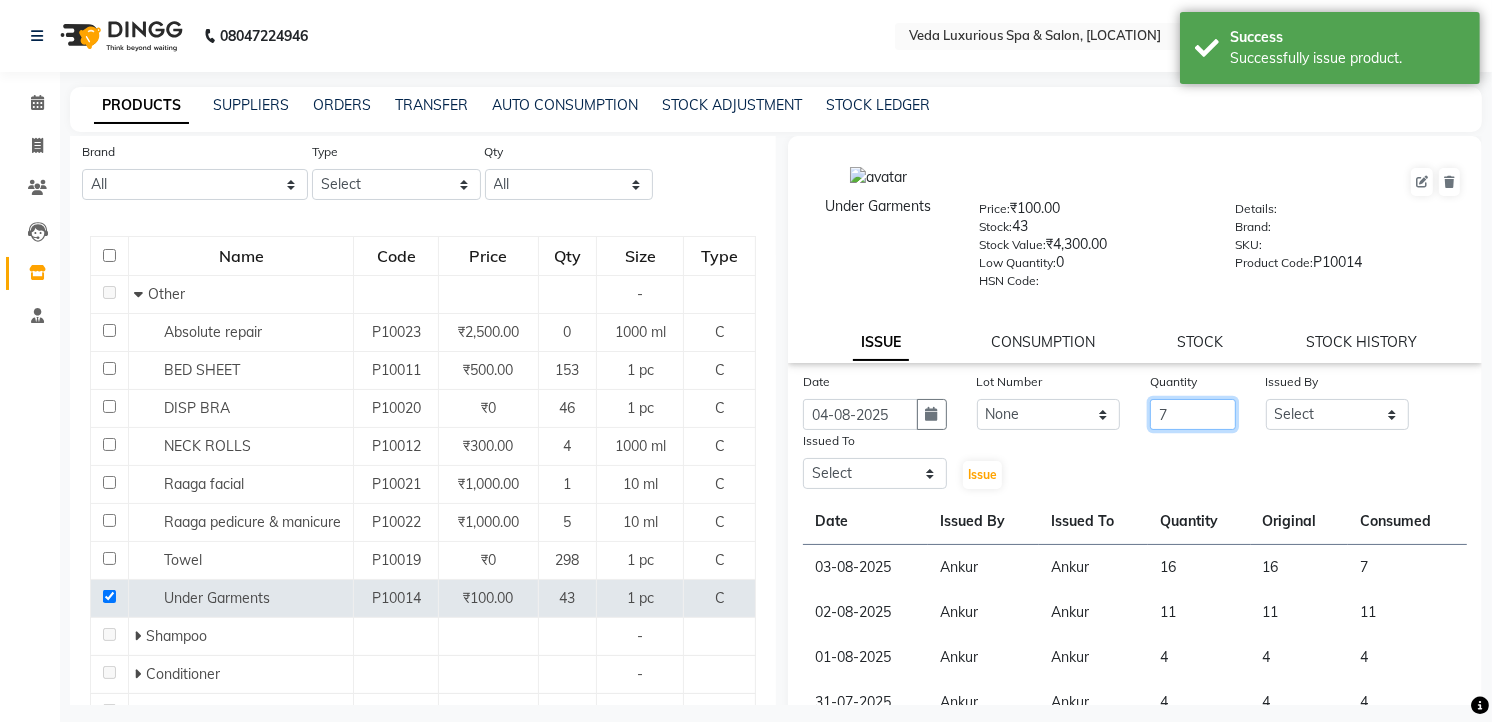 type on "7" 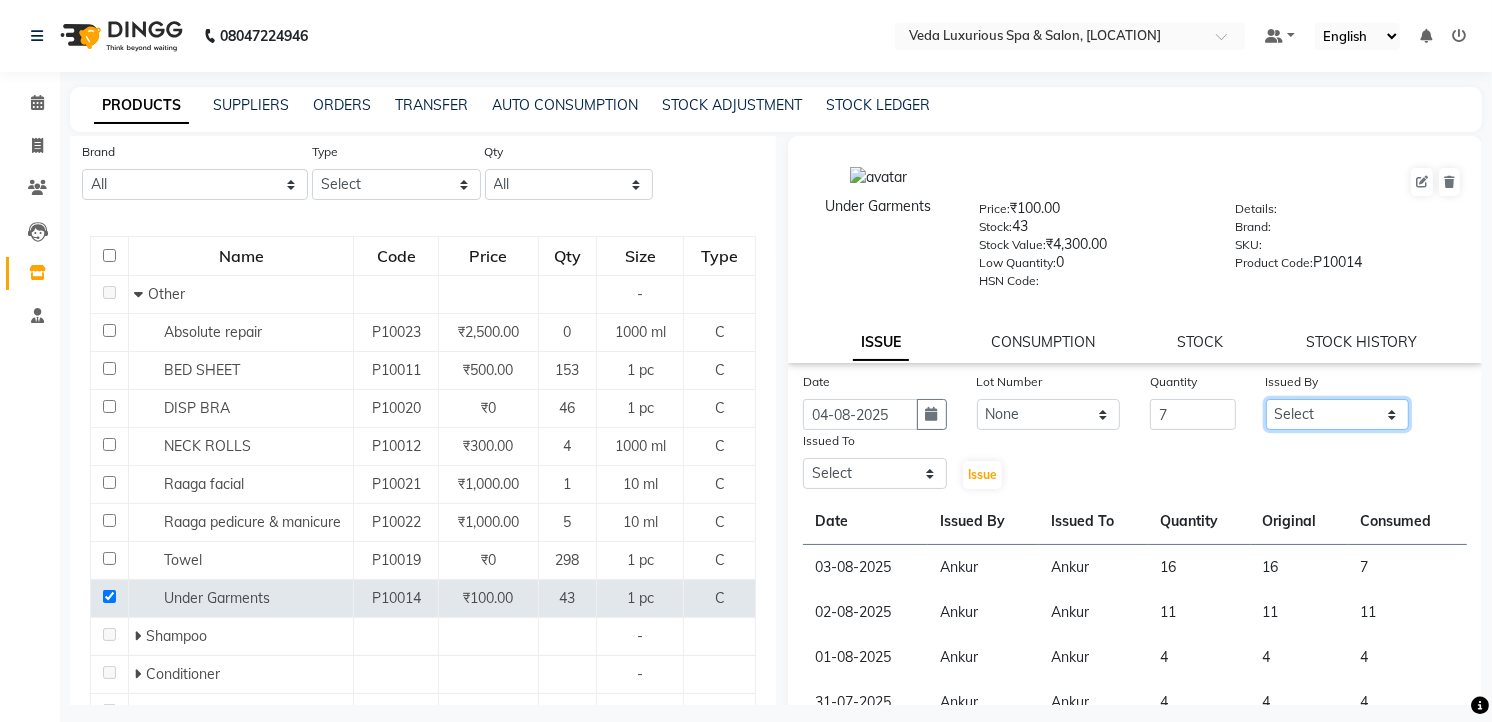 click on "Select [FIRST] [FIRST] [FIRST] [FIRST] [FIRST] [FIRST] [FIRST] [FIRST] [FIRST] [FIRST] [FIRST] [FIRST]" 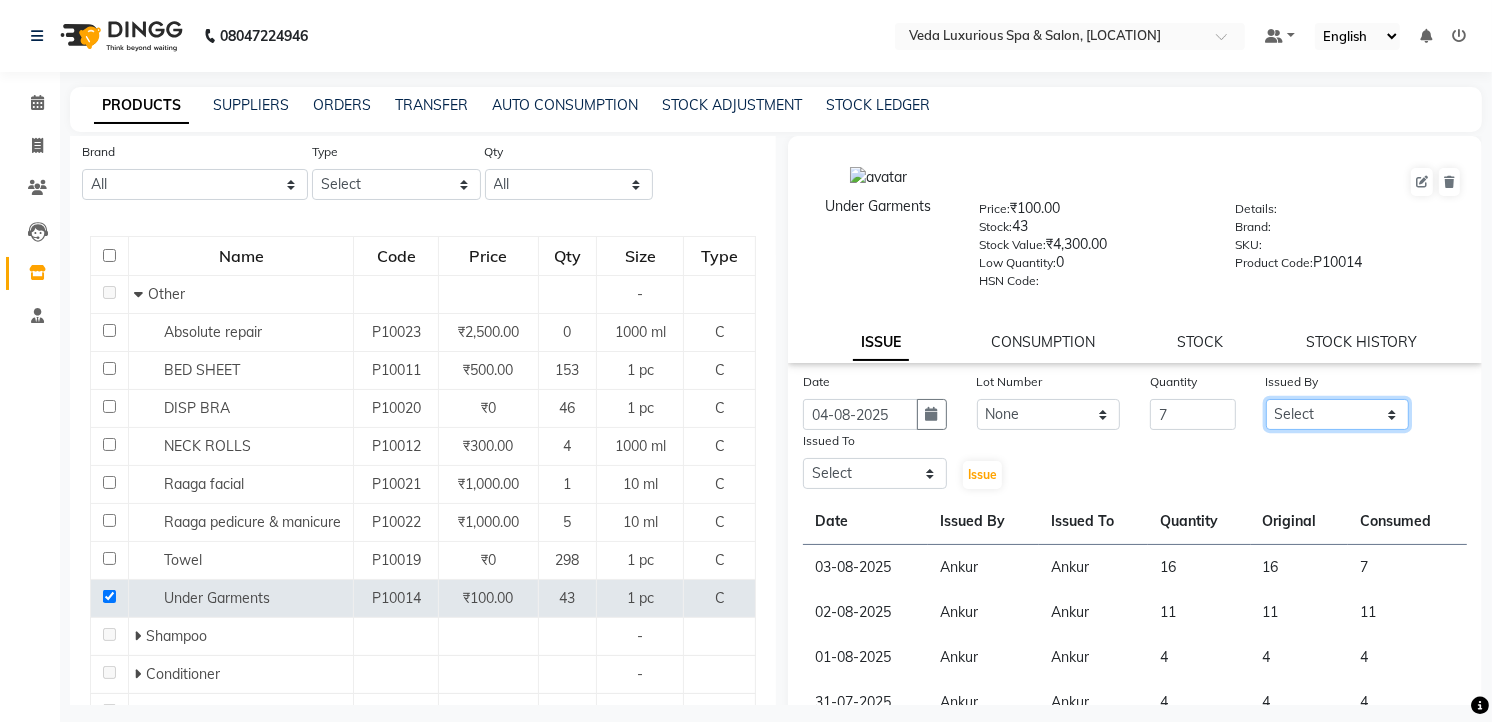 select on "28495" 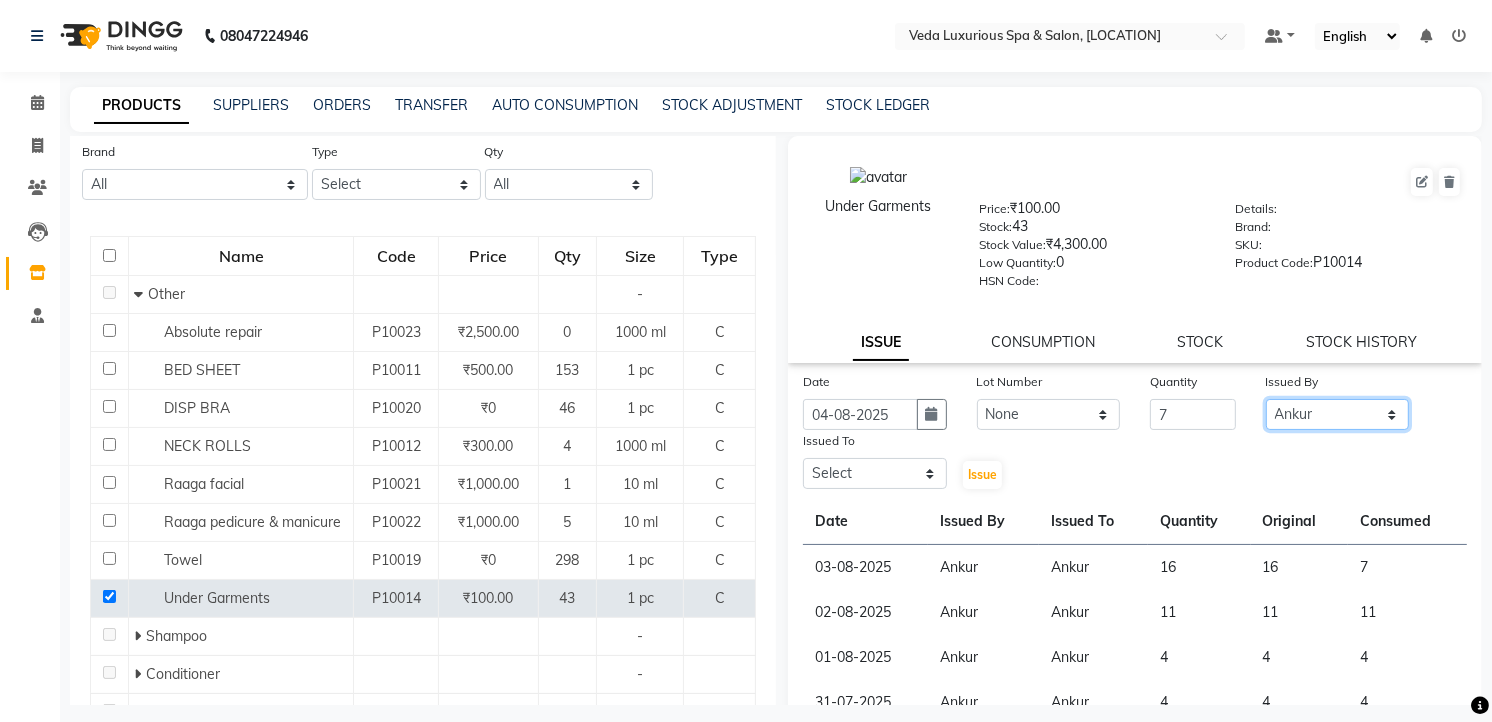 click on "Select [FIRST] [FIRST] [FIRST] [FIRST] [FIRST] [FIRST] [FIRST] [FIRST] [FIRST] [FIRST] [FIRST] [FIRST]" 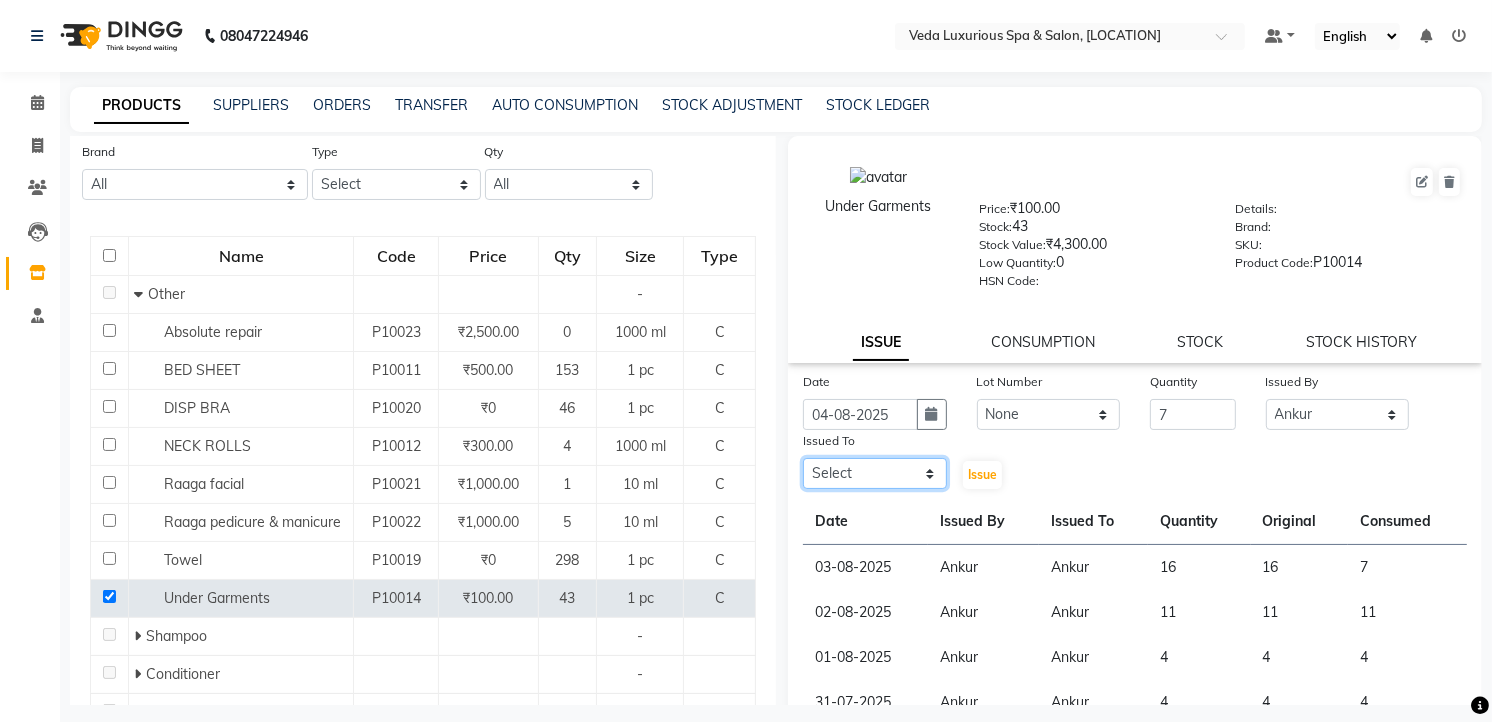 drag, startPoint x: 926, startPoint y: 468, endPoint x: 926, endPoint y: 456, distance: 12 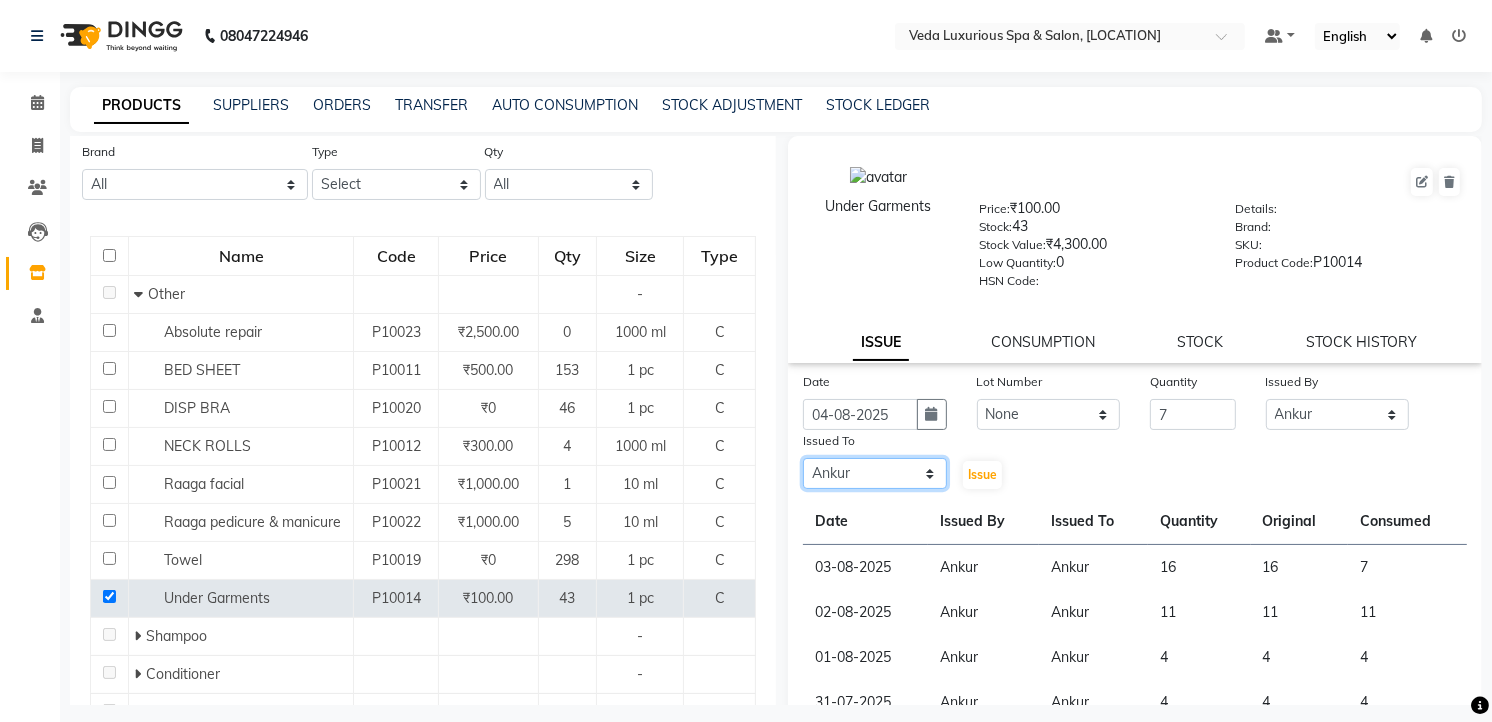 click on "Select [FIRST] [FIRST] [FIRST] [FIRST] [FIRST] [FIRST] [FIRST] [FIRST] [FIRST] [FIRST] [FIRST] [FIRST]" 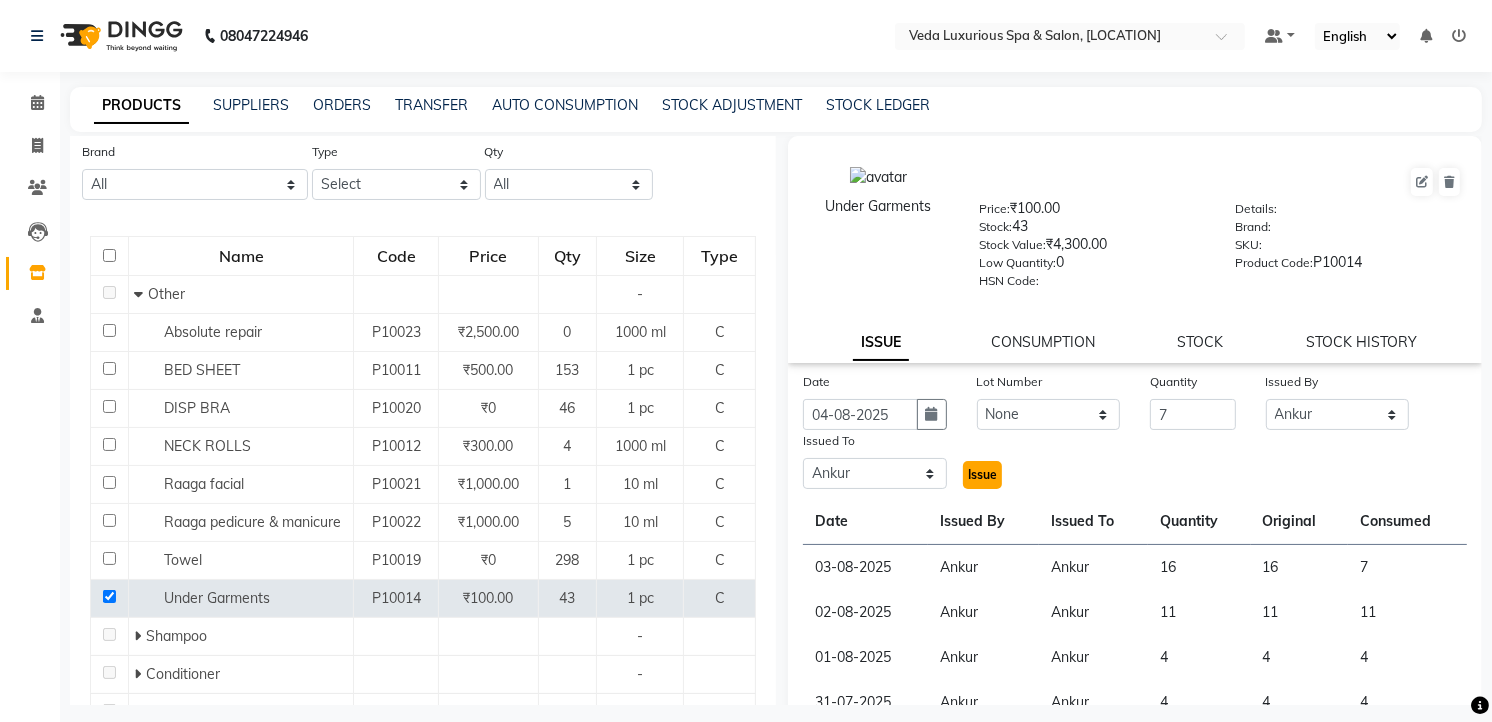 click on "Issue" 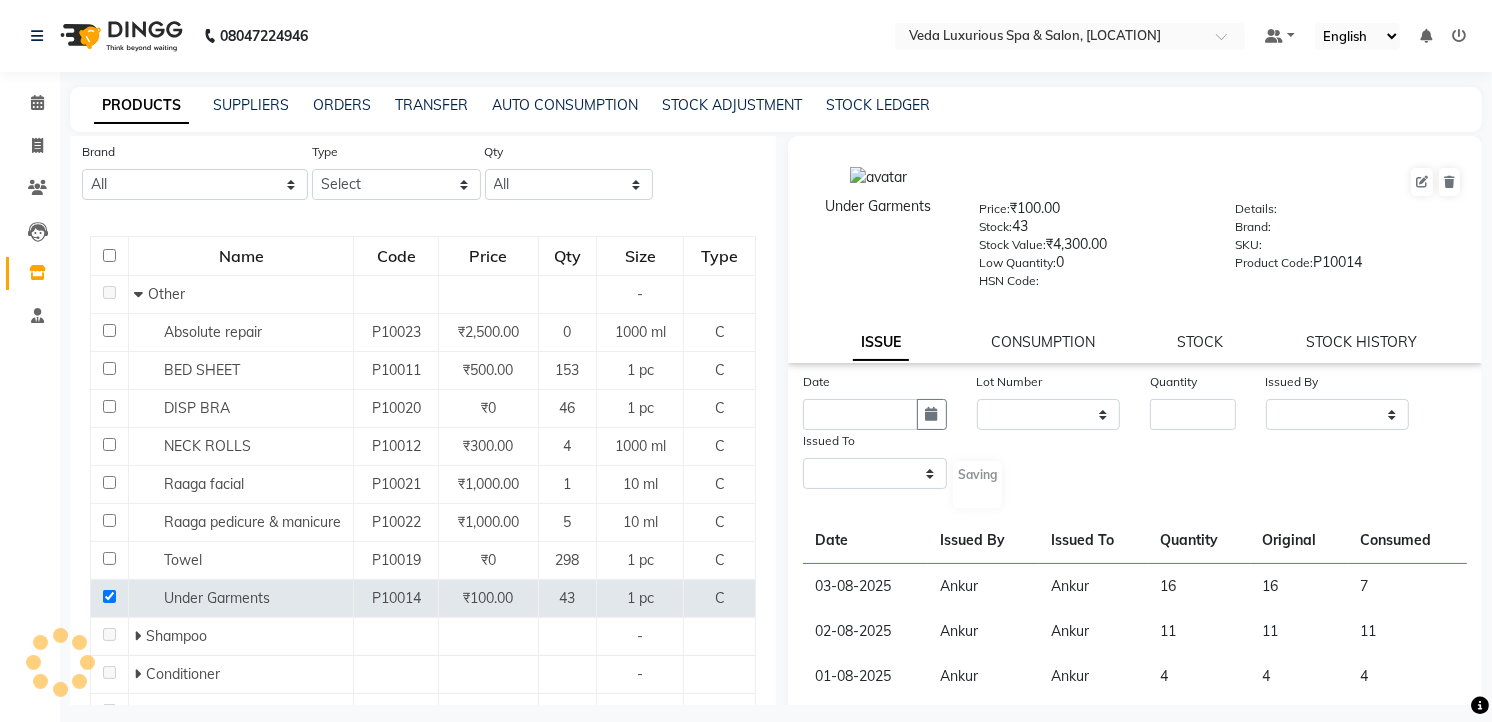 select 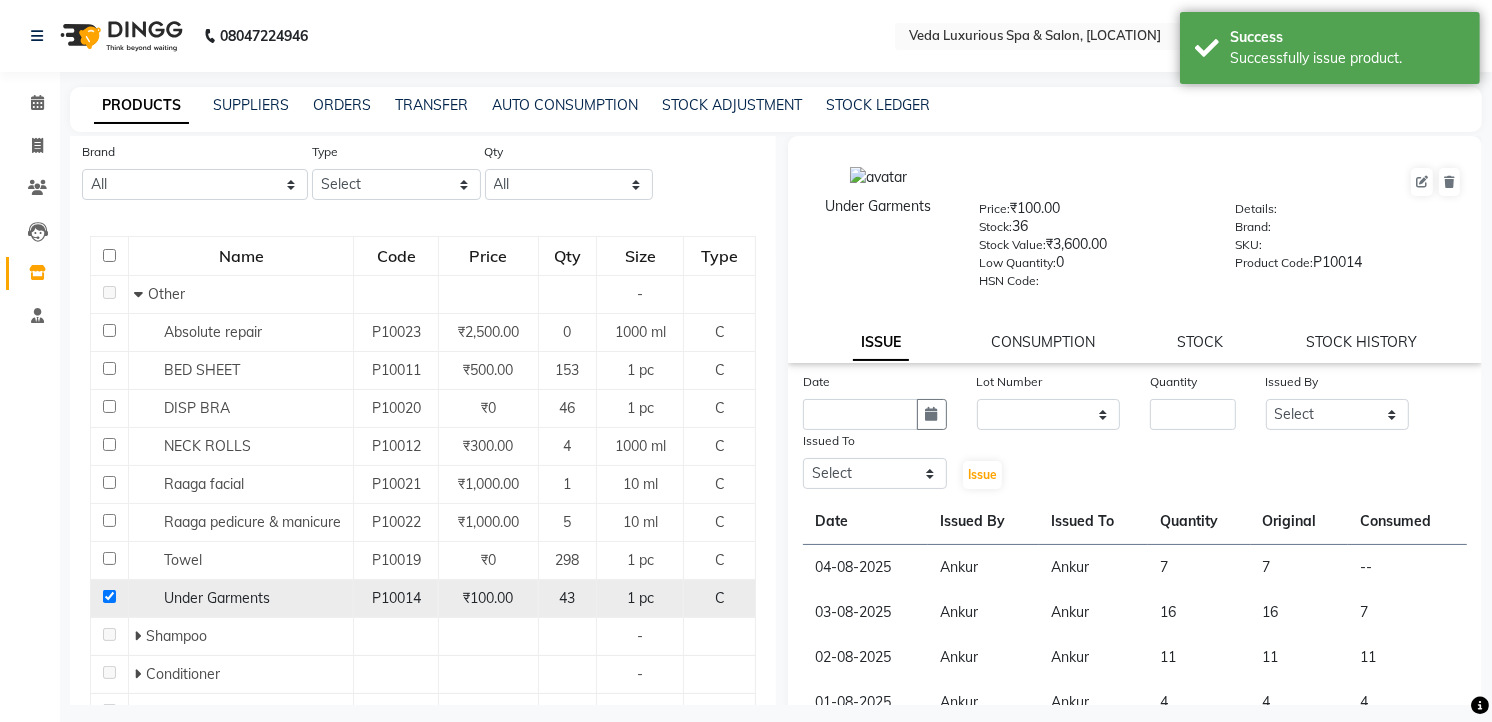 click 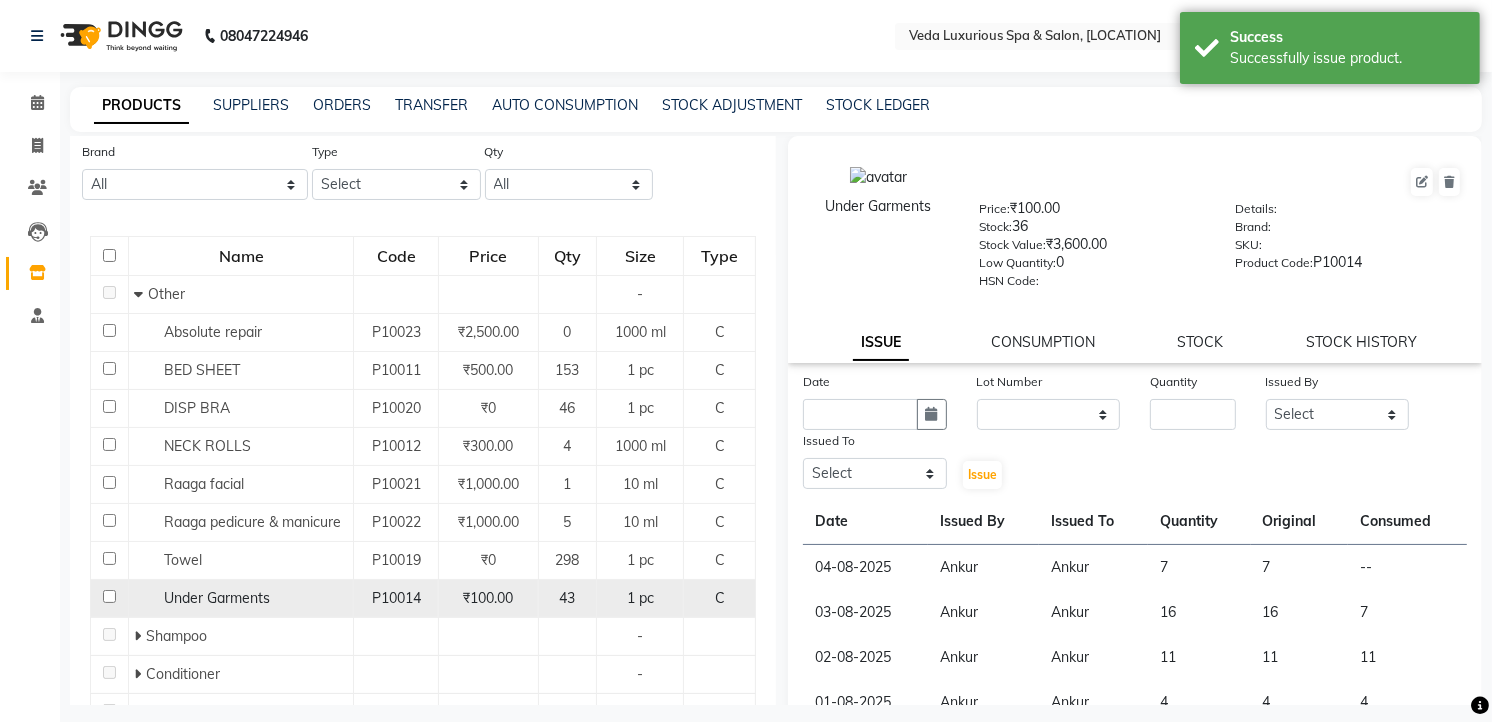 checkbox on "false" 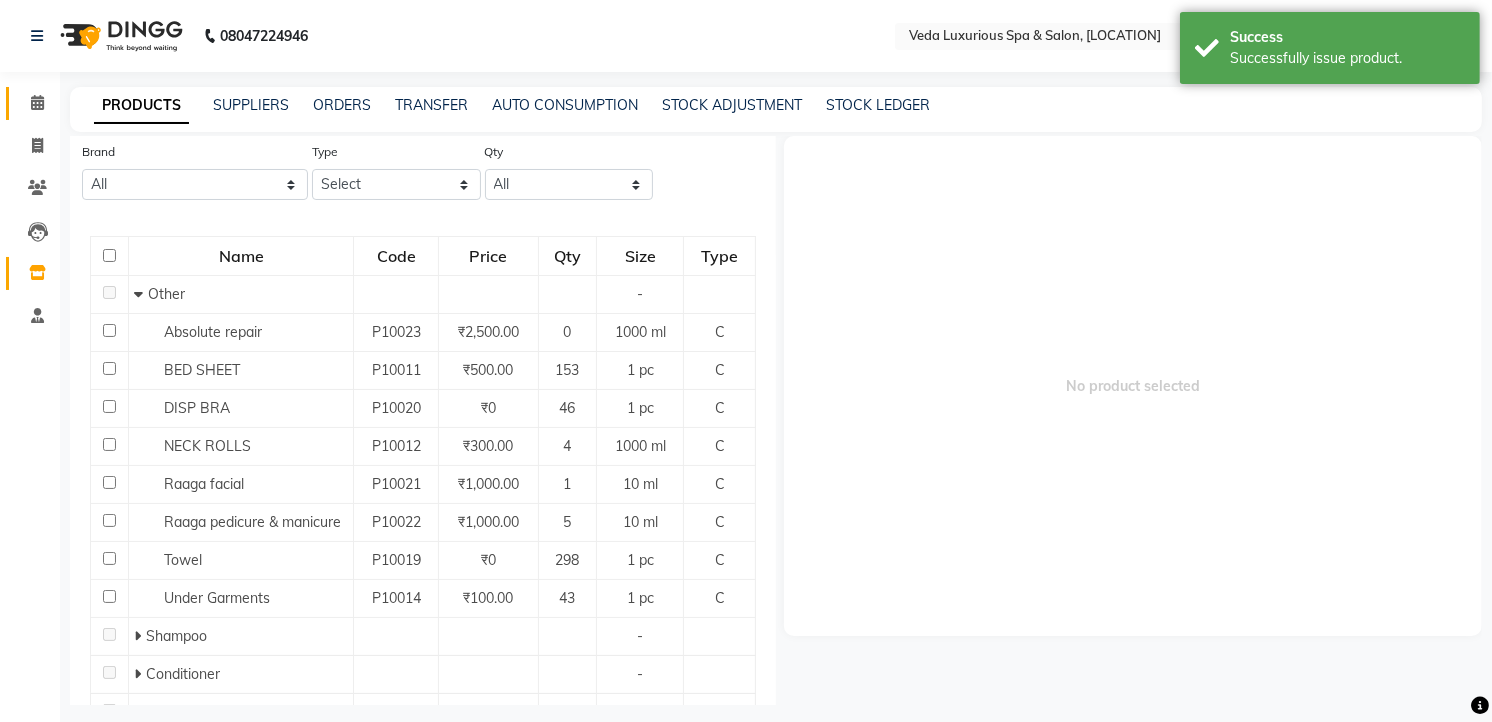 click 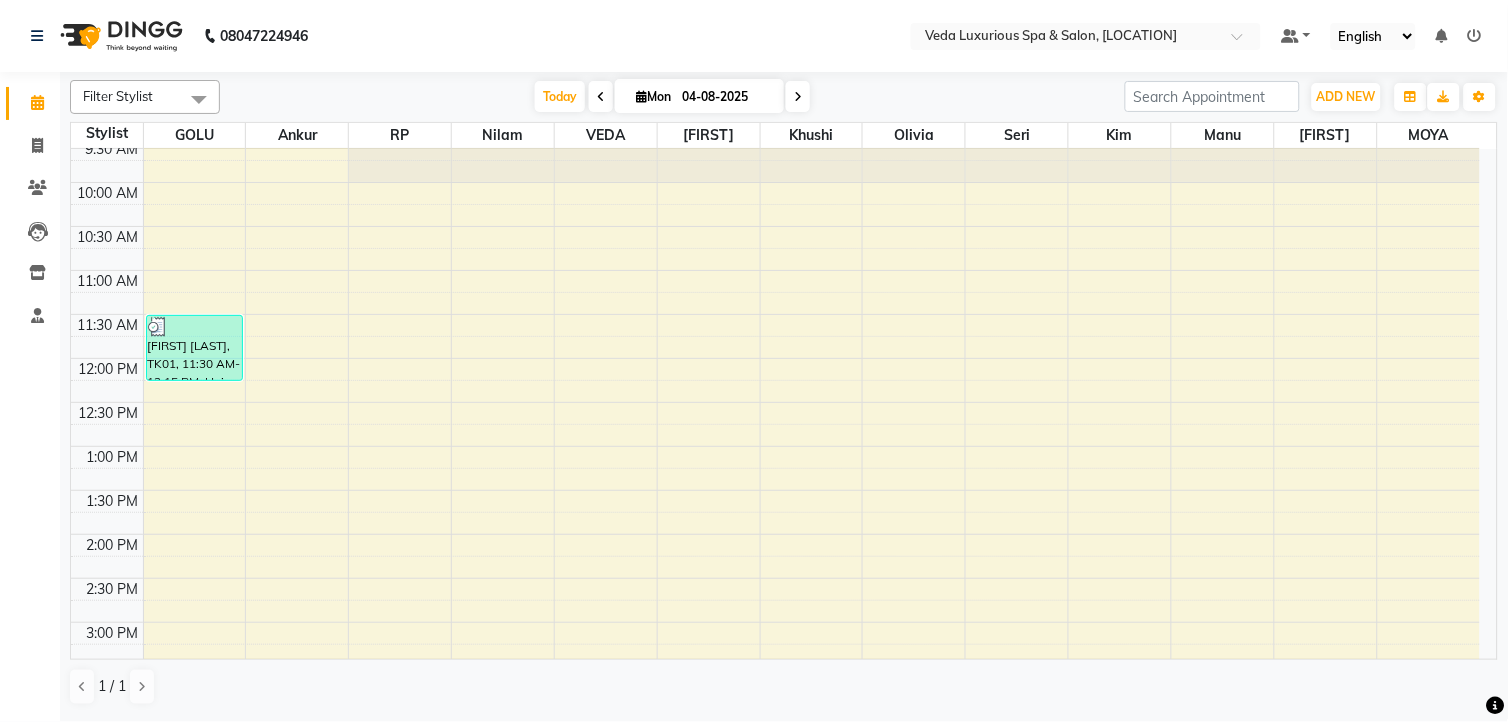 scroll, scrollTop: 0, scrollLeft: 0, axis: both 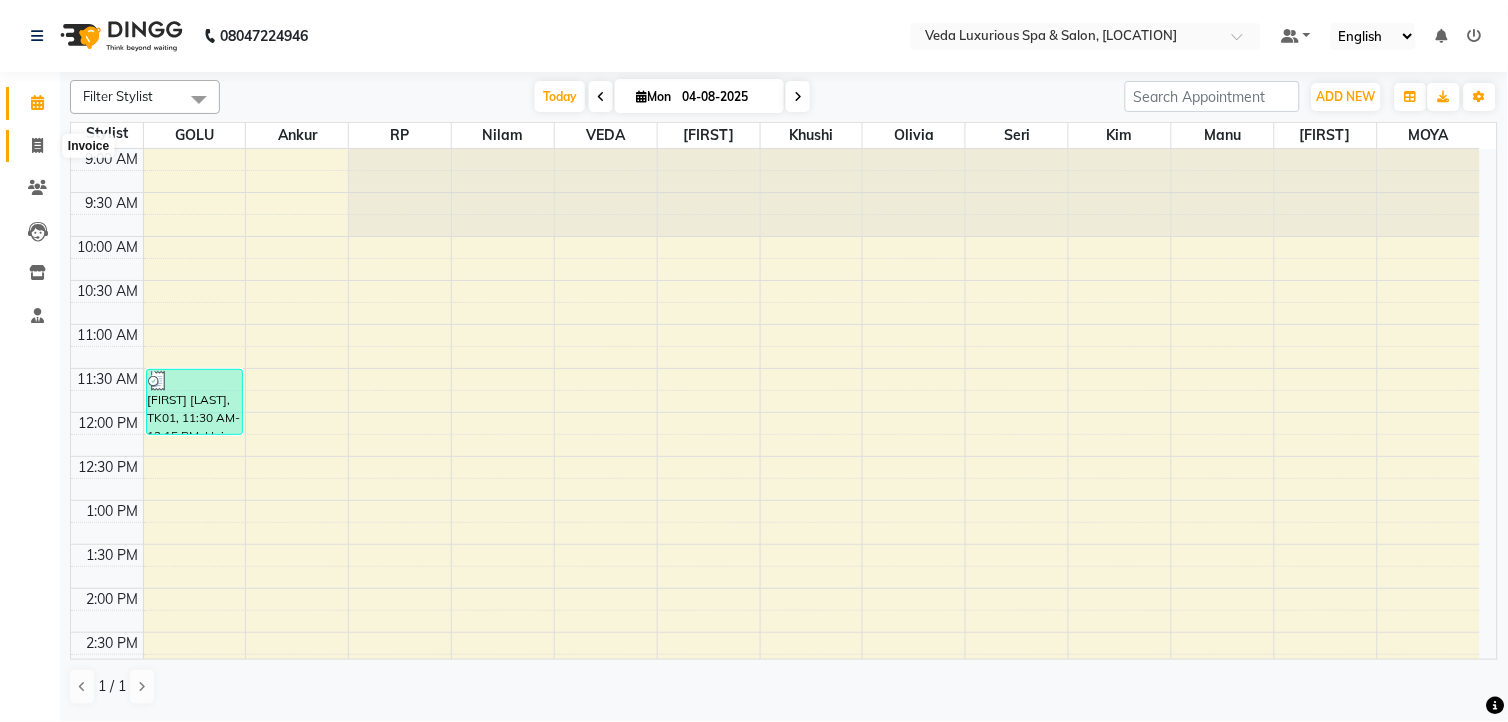 drag, startPoint x: 37, startPoint y: 137, endPoint x: 61, endPoint y: 144, distance: 25 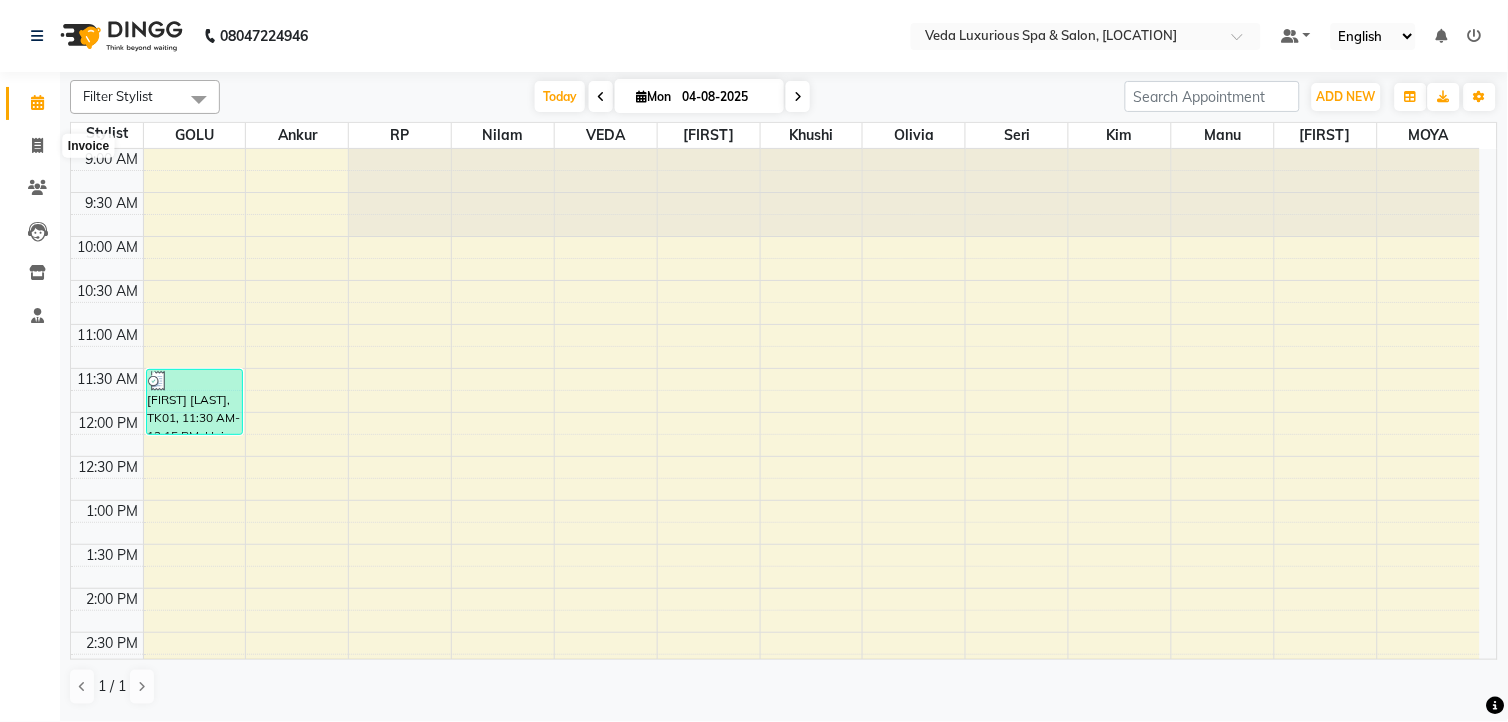 select on "service" 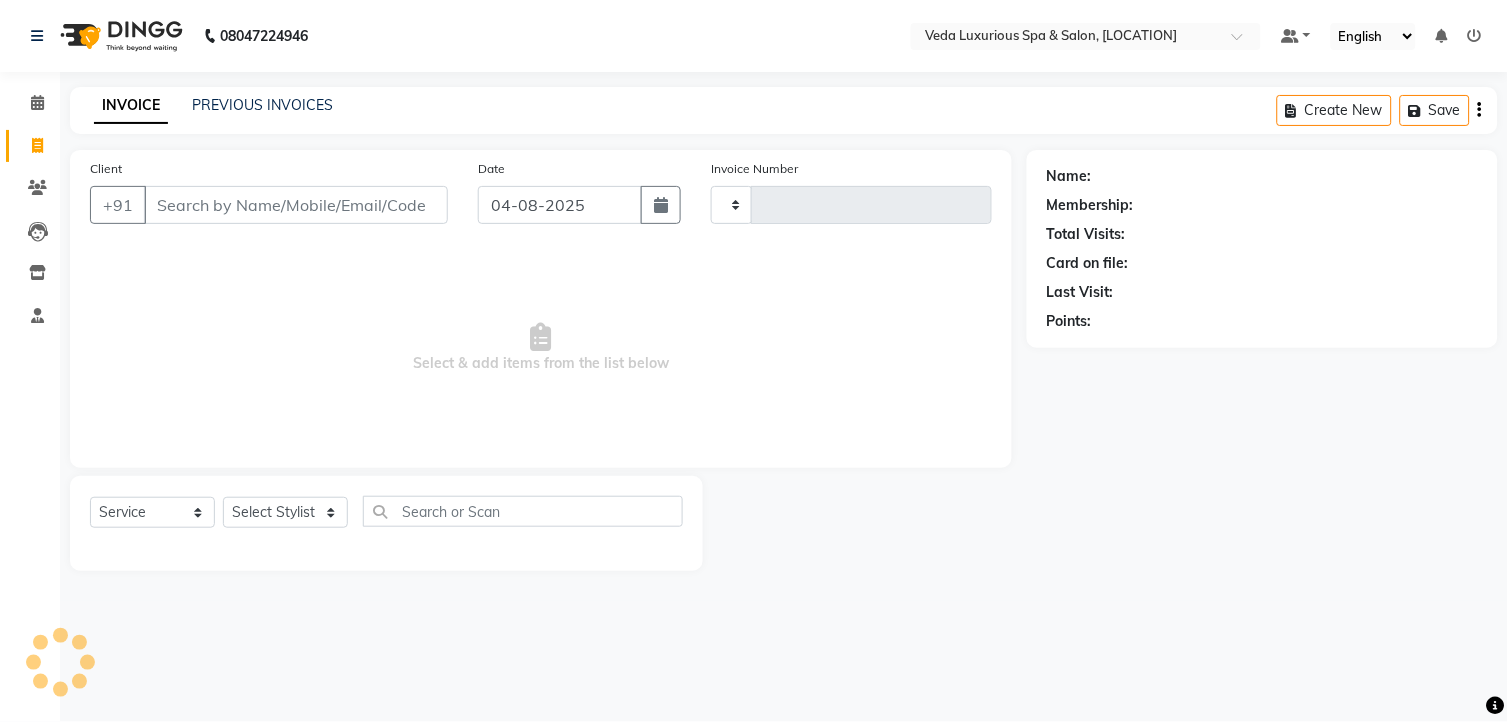 type on "1897" 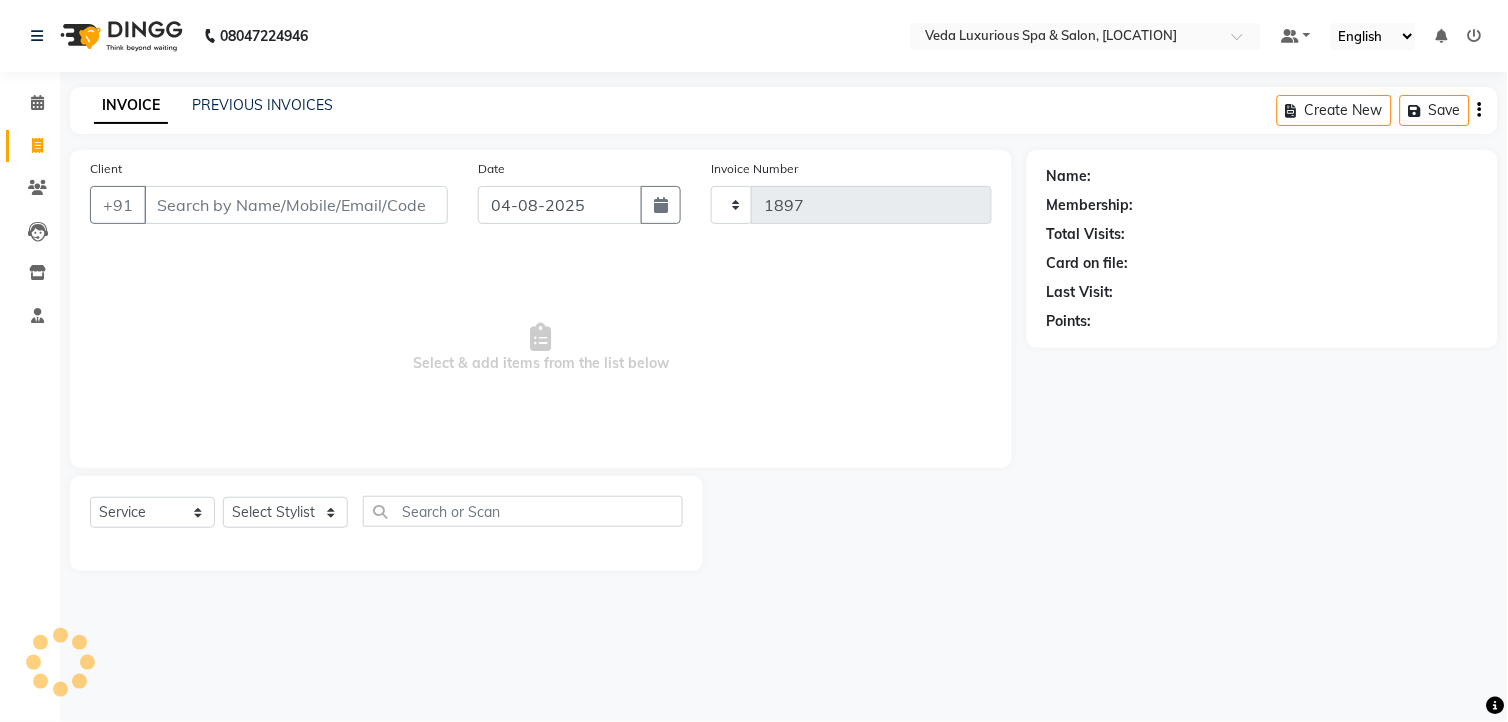 select on "4666" 